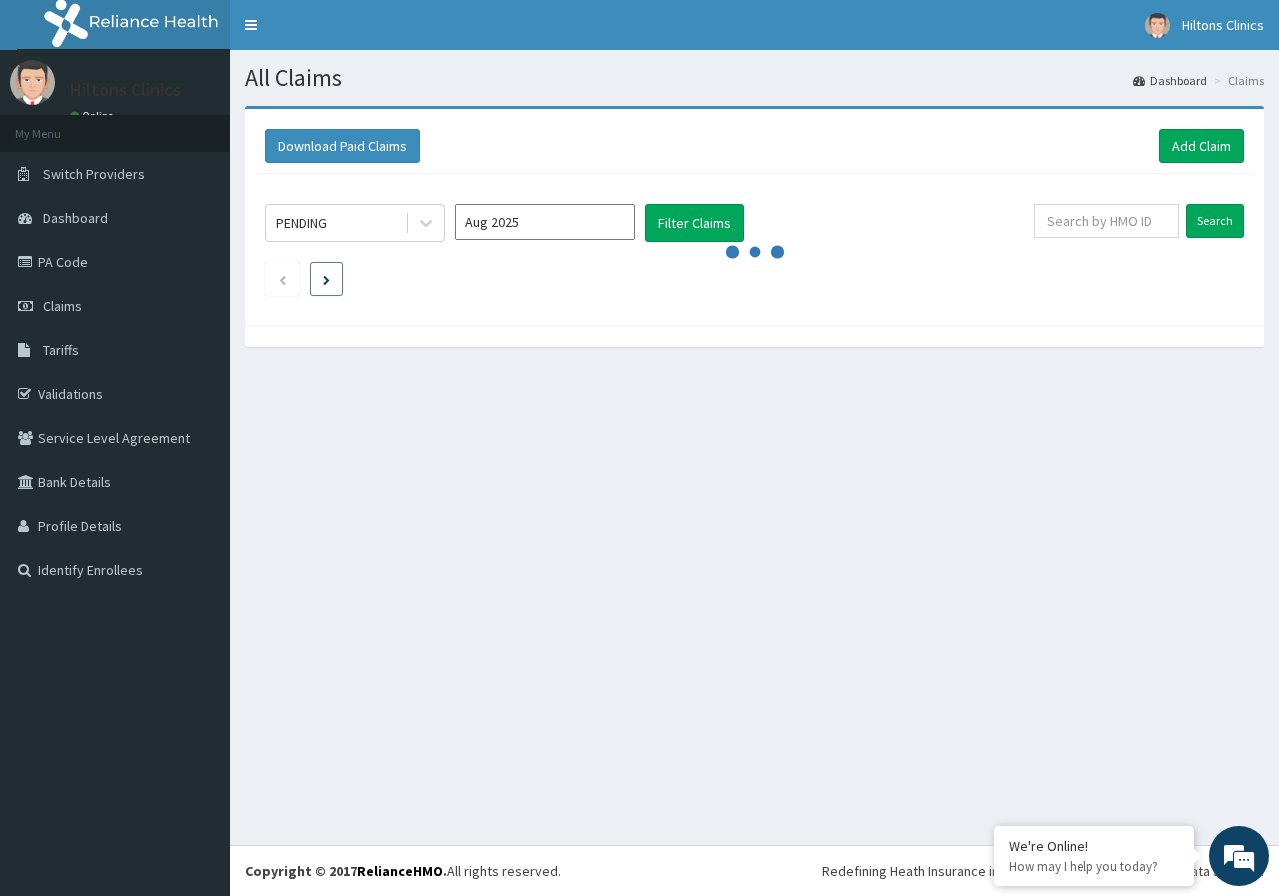 scroll, scrollTop: 0, scrollLeft: 0, axis: both 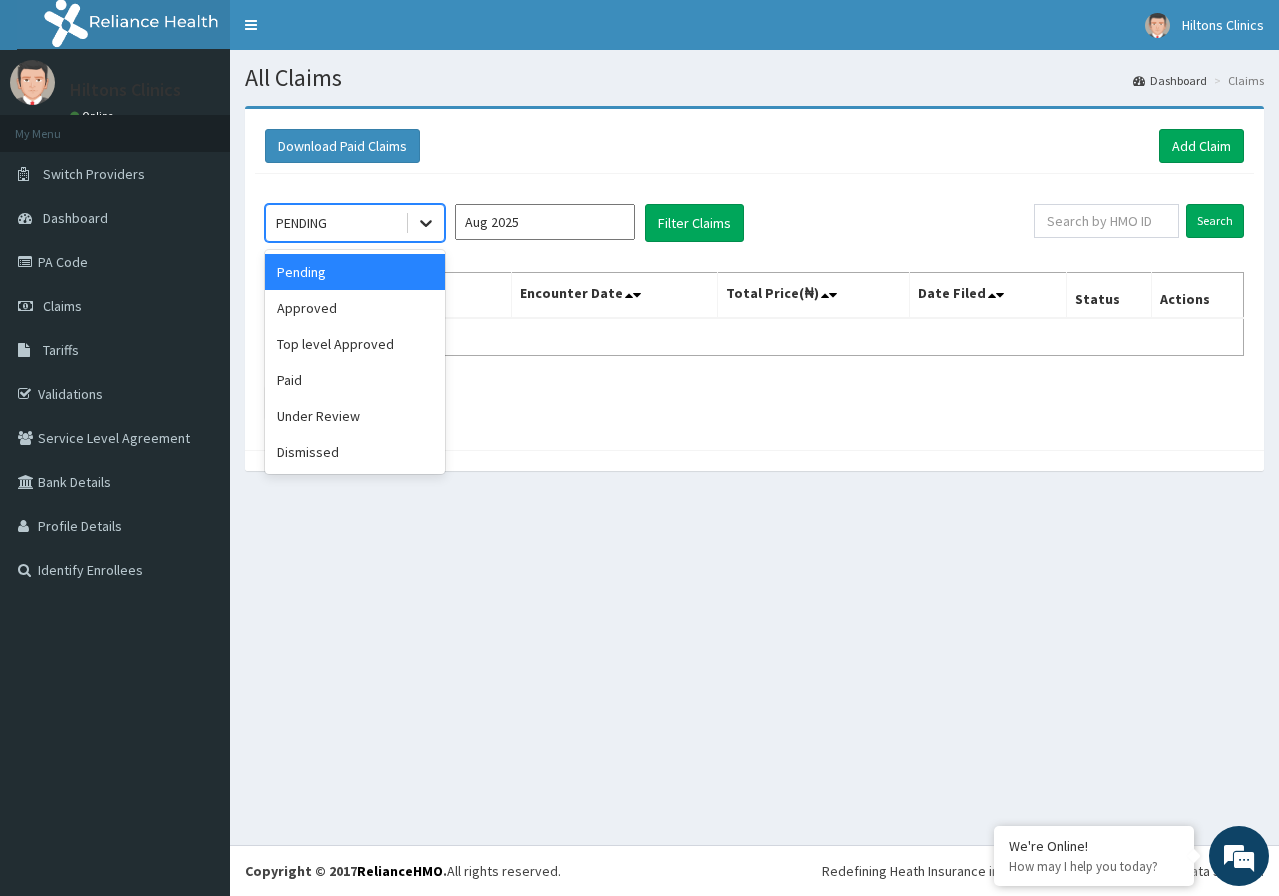click 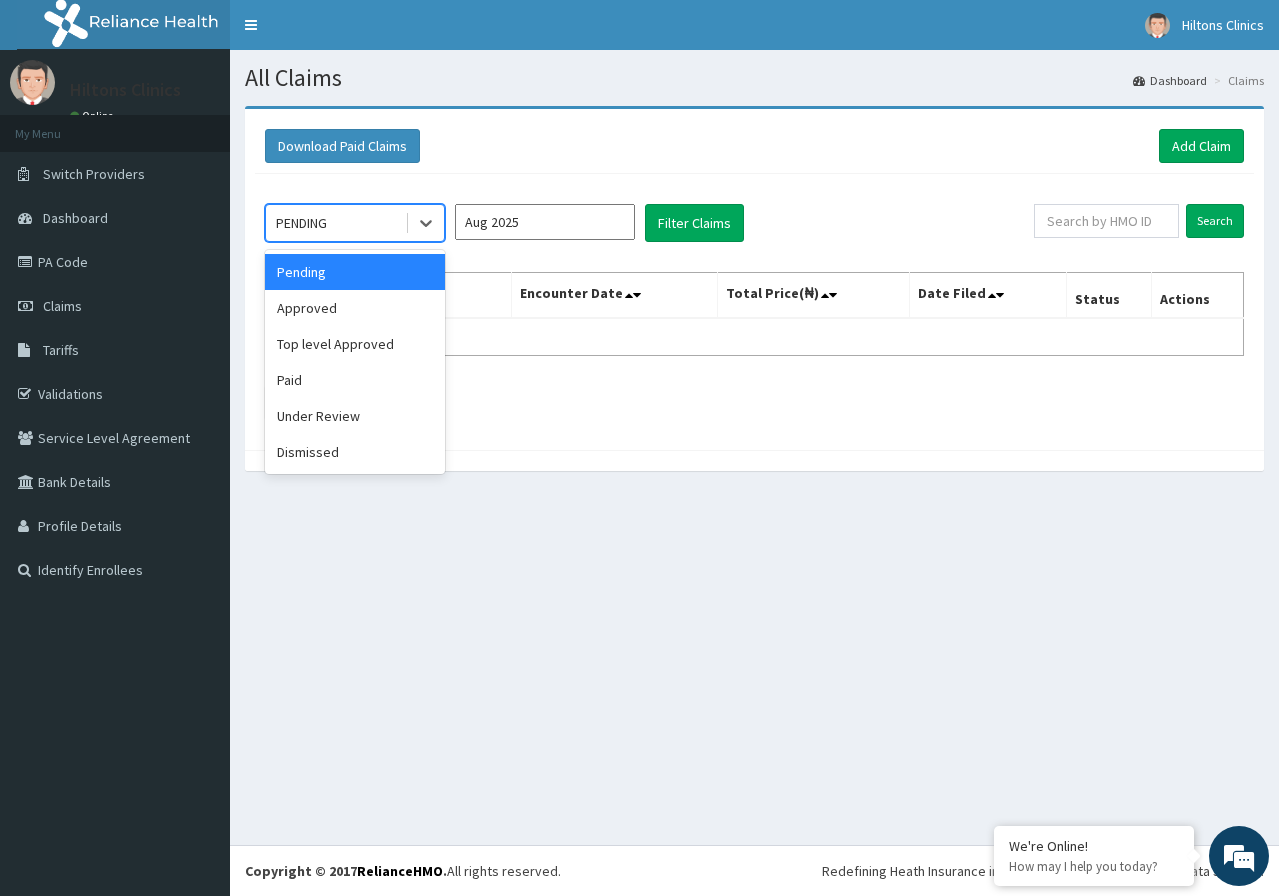 click on "Pending" at bounding box center [355, 272] 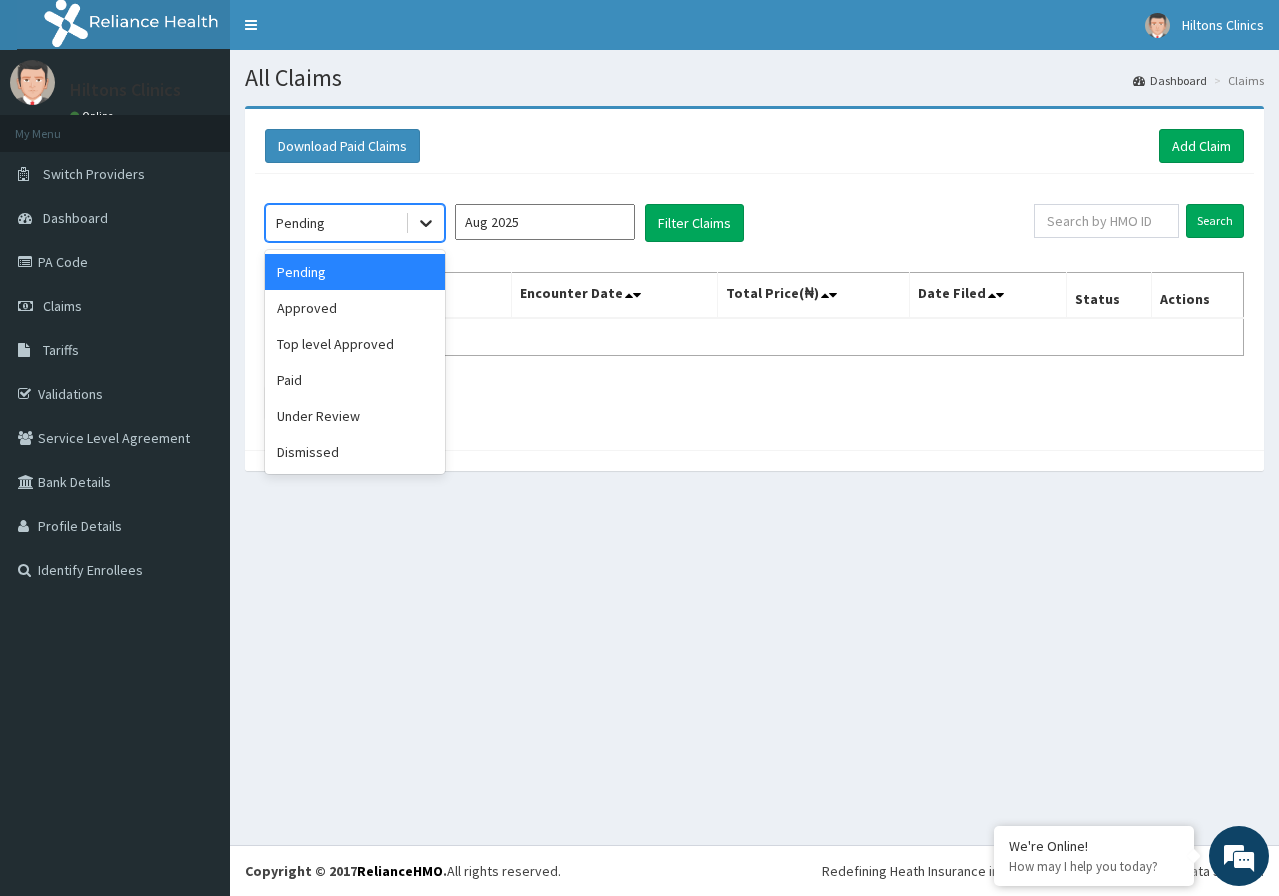 scroll, scrollTop: 0, scrollLeft: 0, axis: both 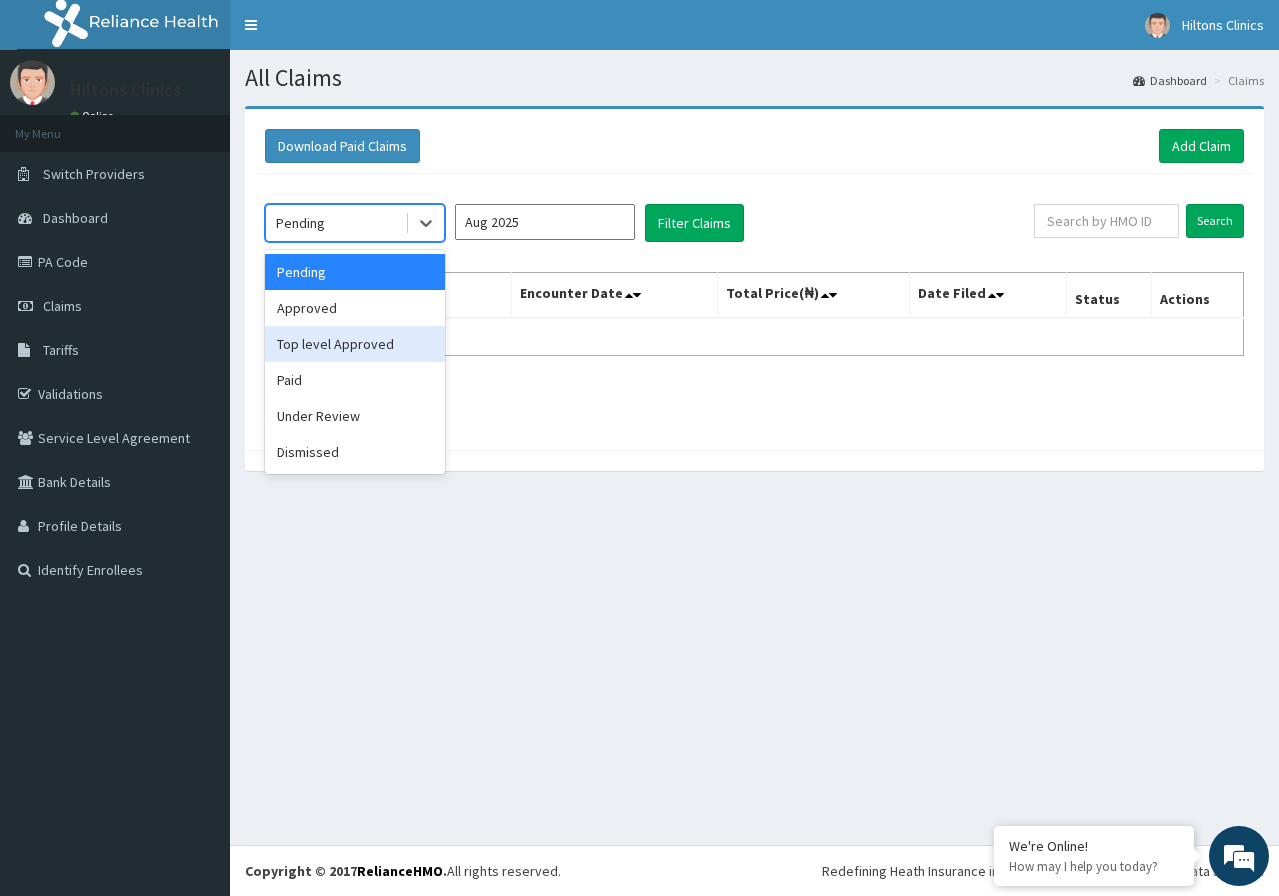 click on "Top level Approved" at bounding box center [355, 344] 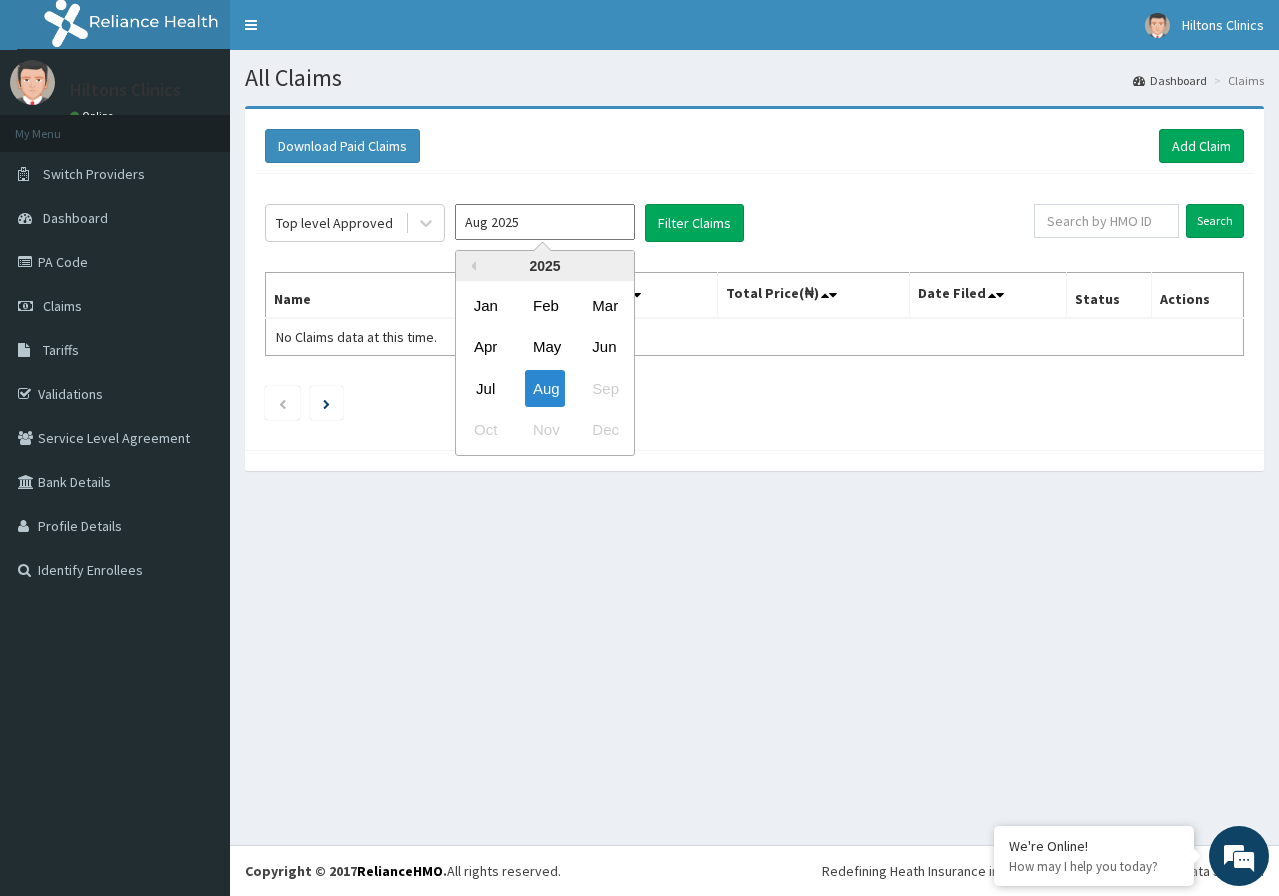 click on "Aug 2025" at bounding box center (545, 222) 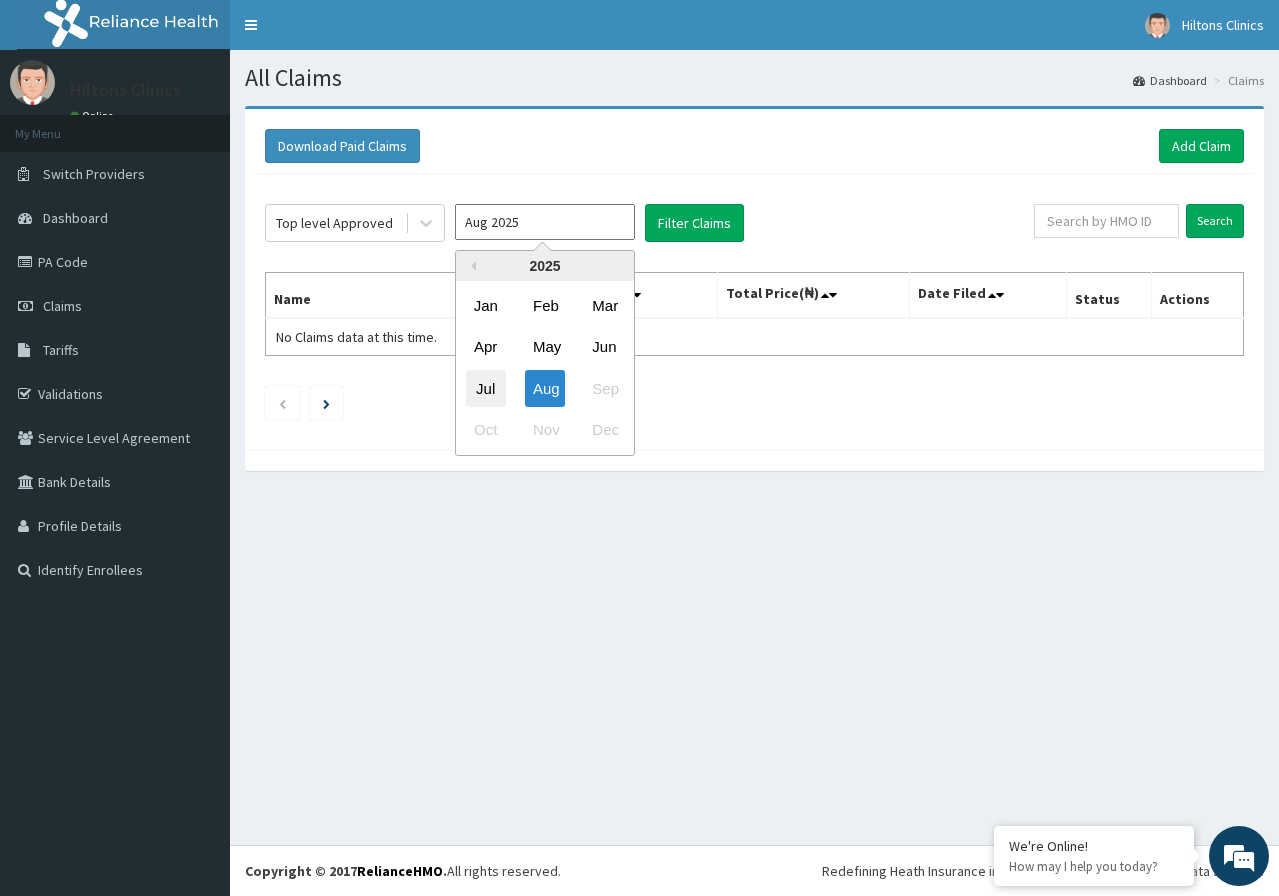 click on "Jul" at bounding box center [486, 388] 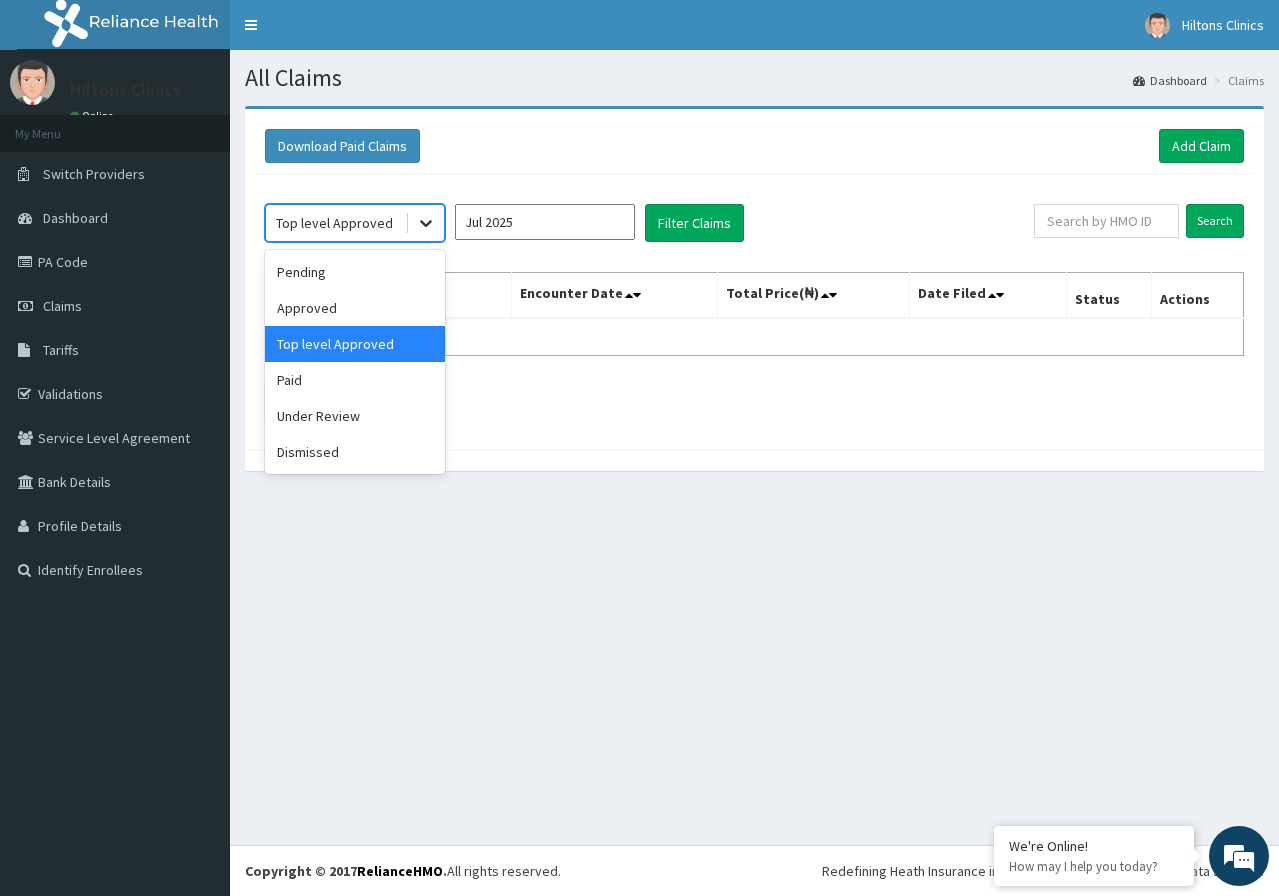 click 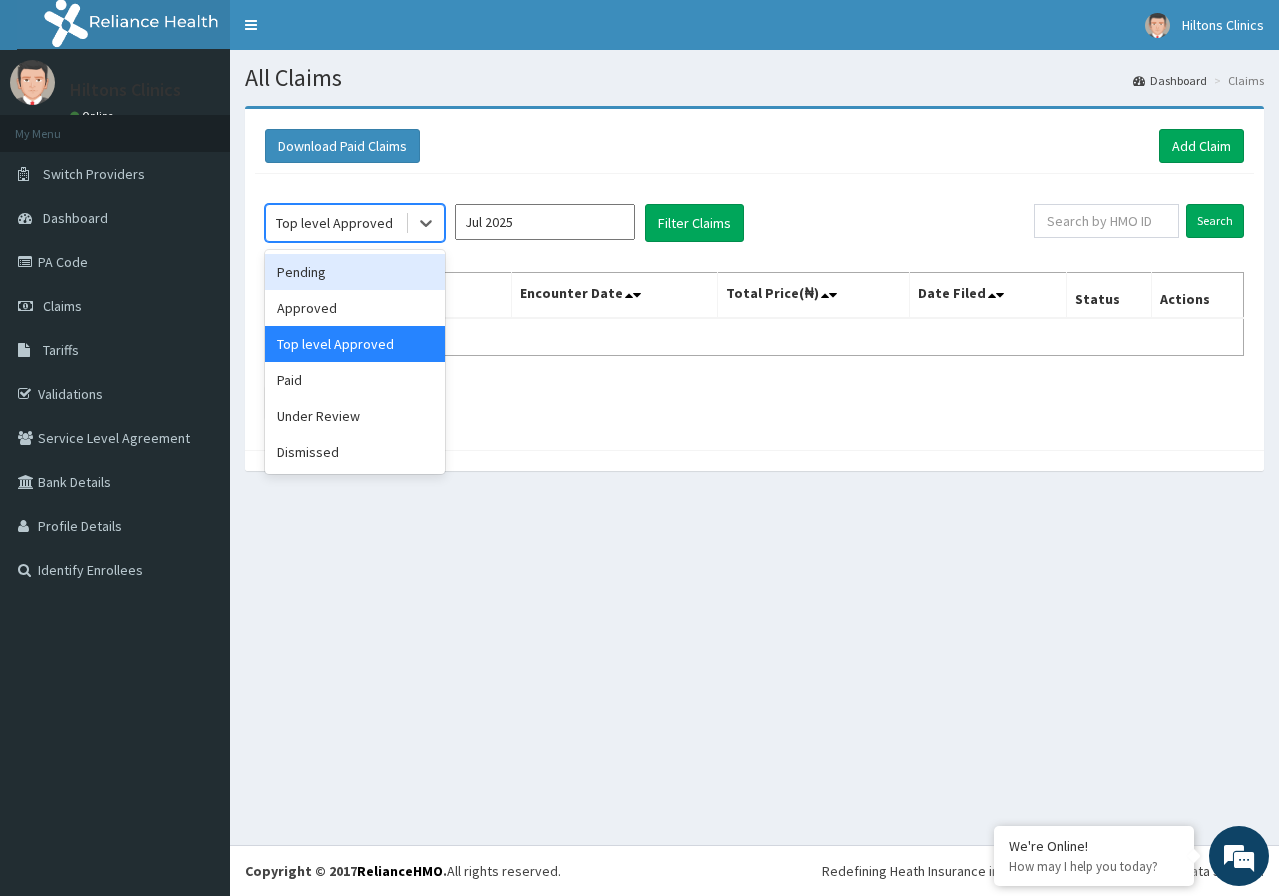 click on "Pending" at bounding box center [355, 272] 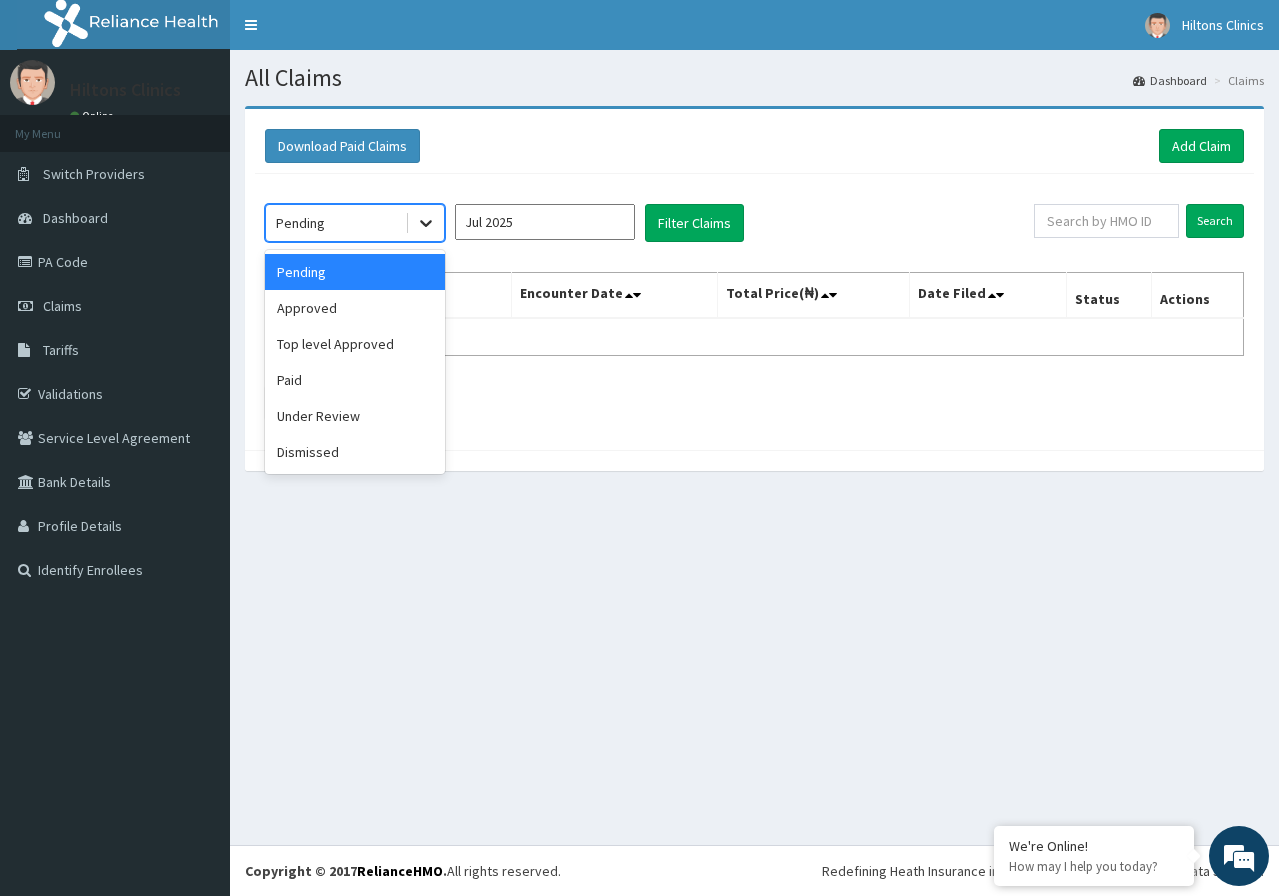click 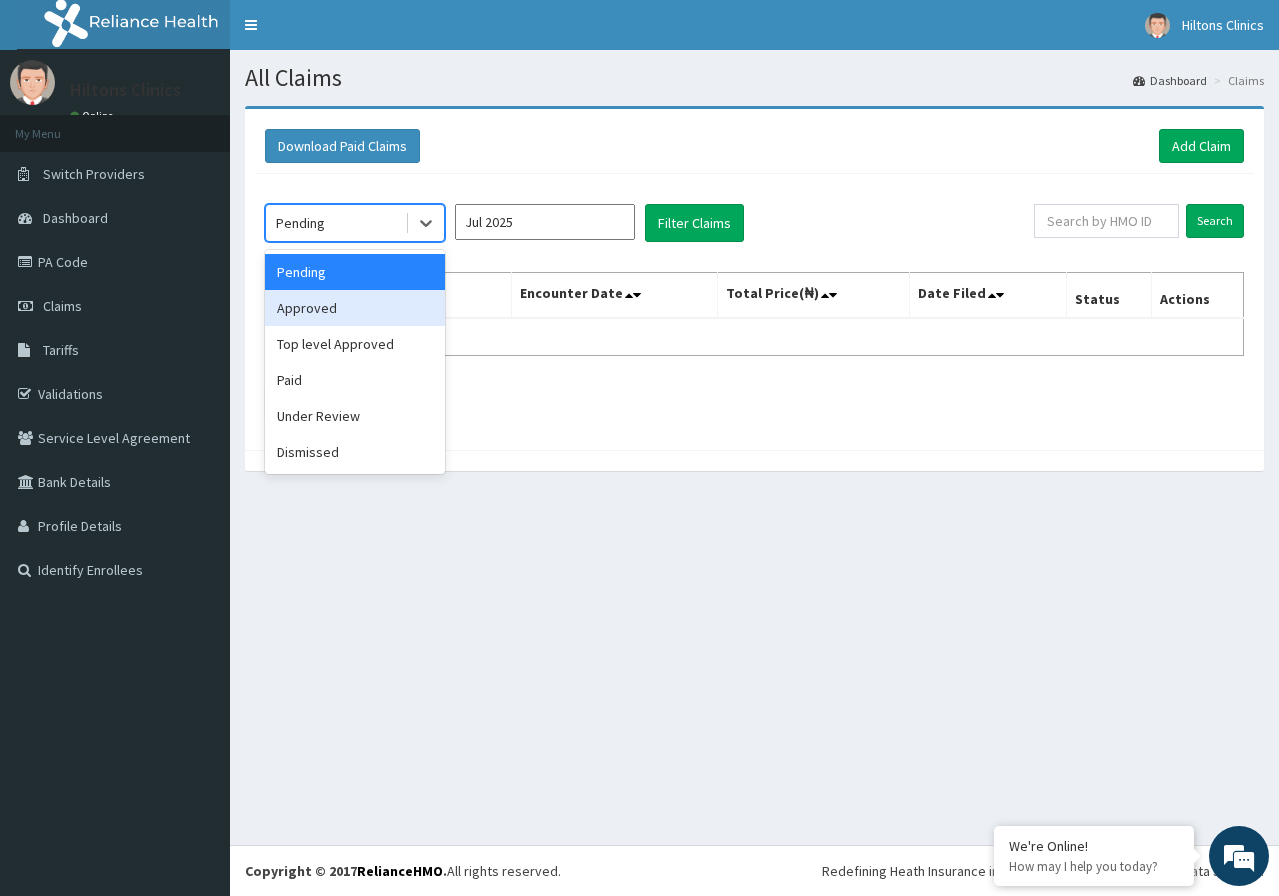 click on "Approved" at bounding box center (355, 308) 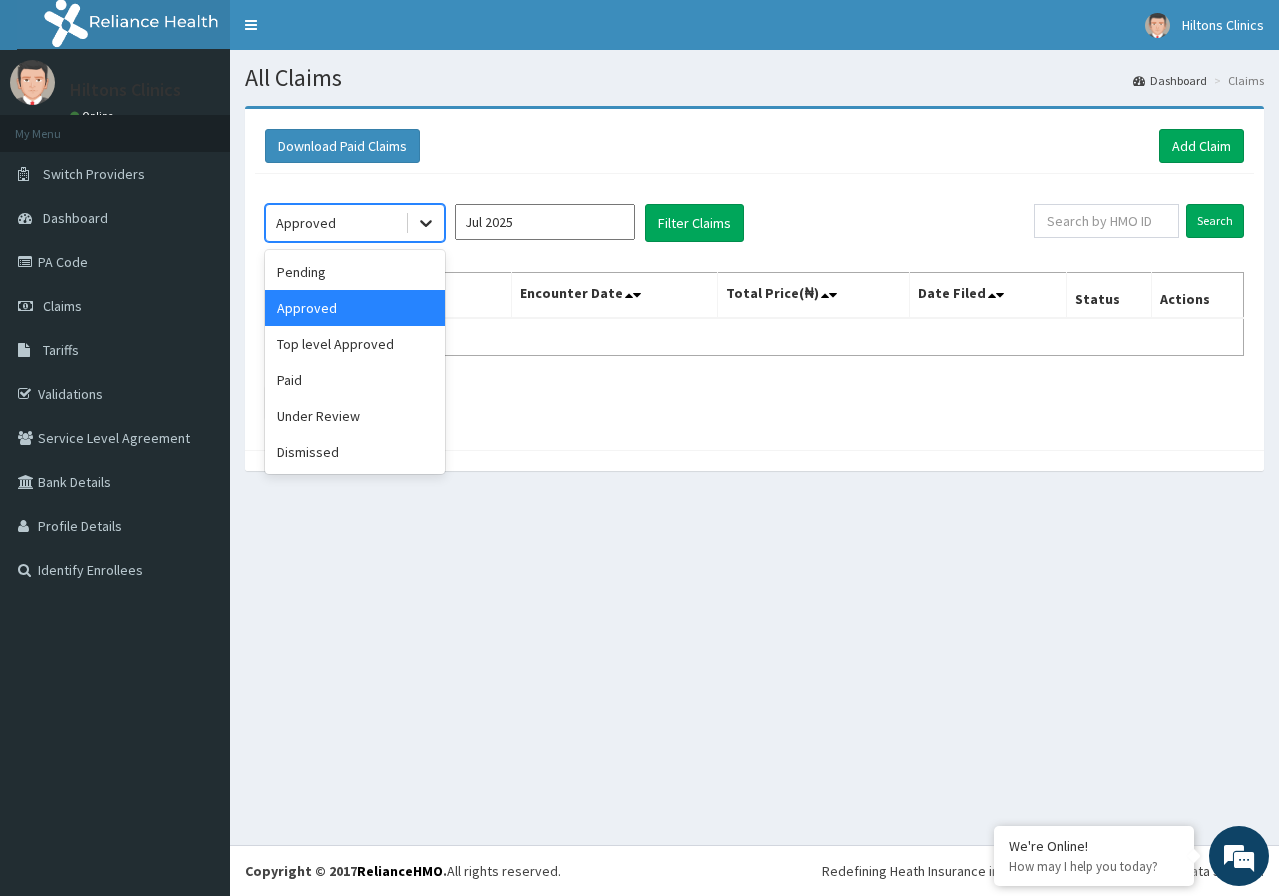 click 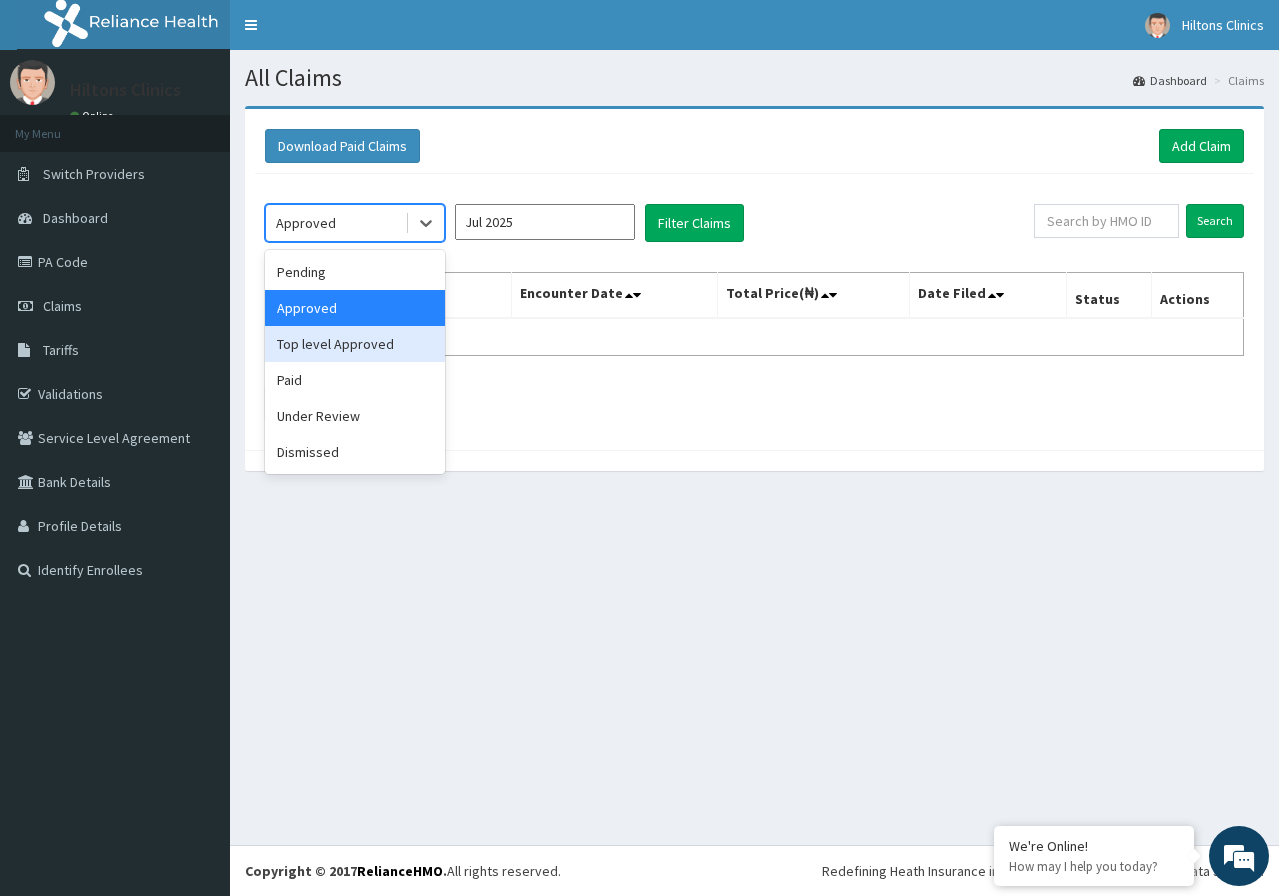 click on "Top level Approved" at bounding box center [355, 344] 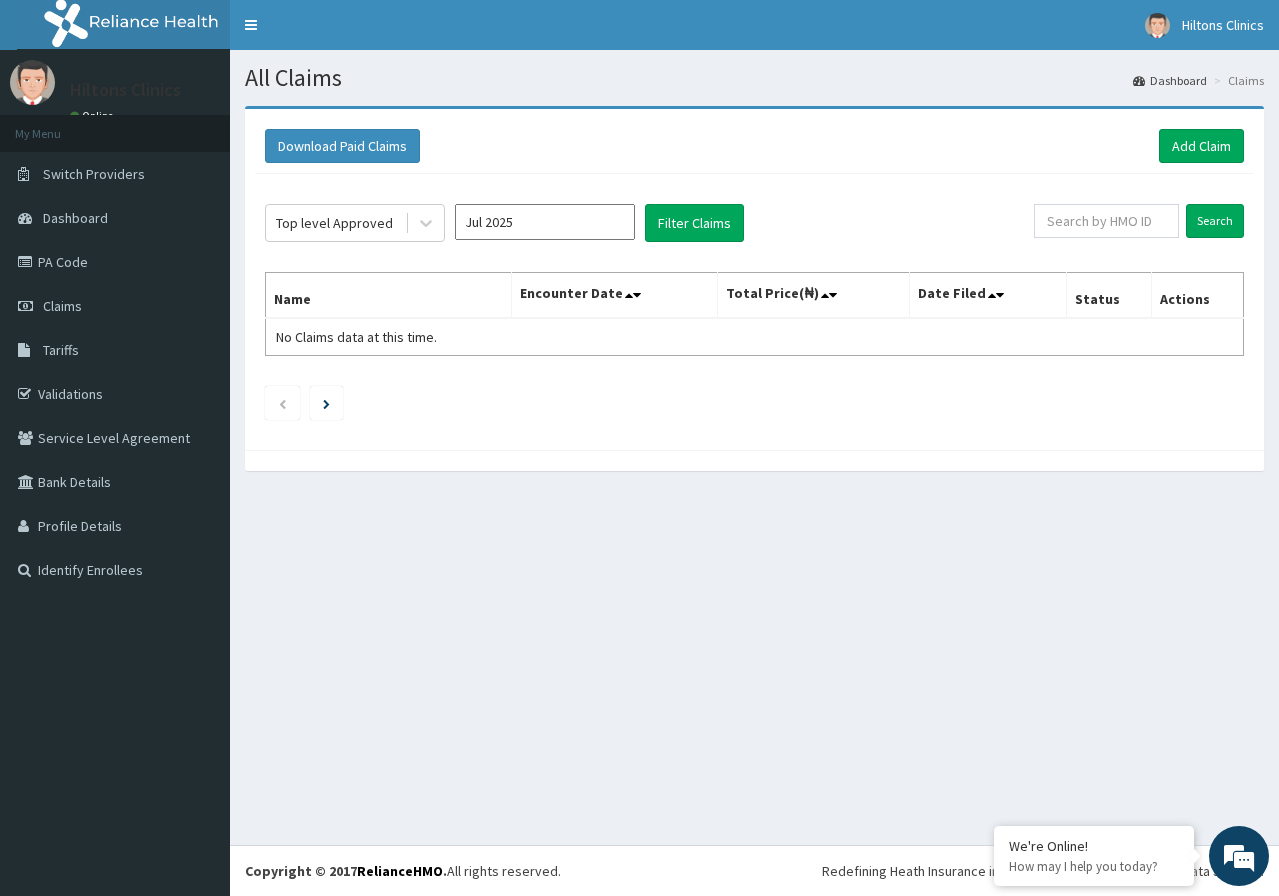 click at bounding box center [754, 460] 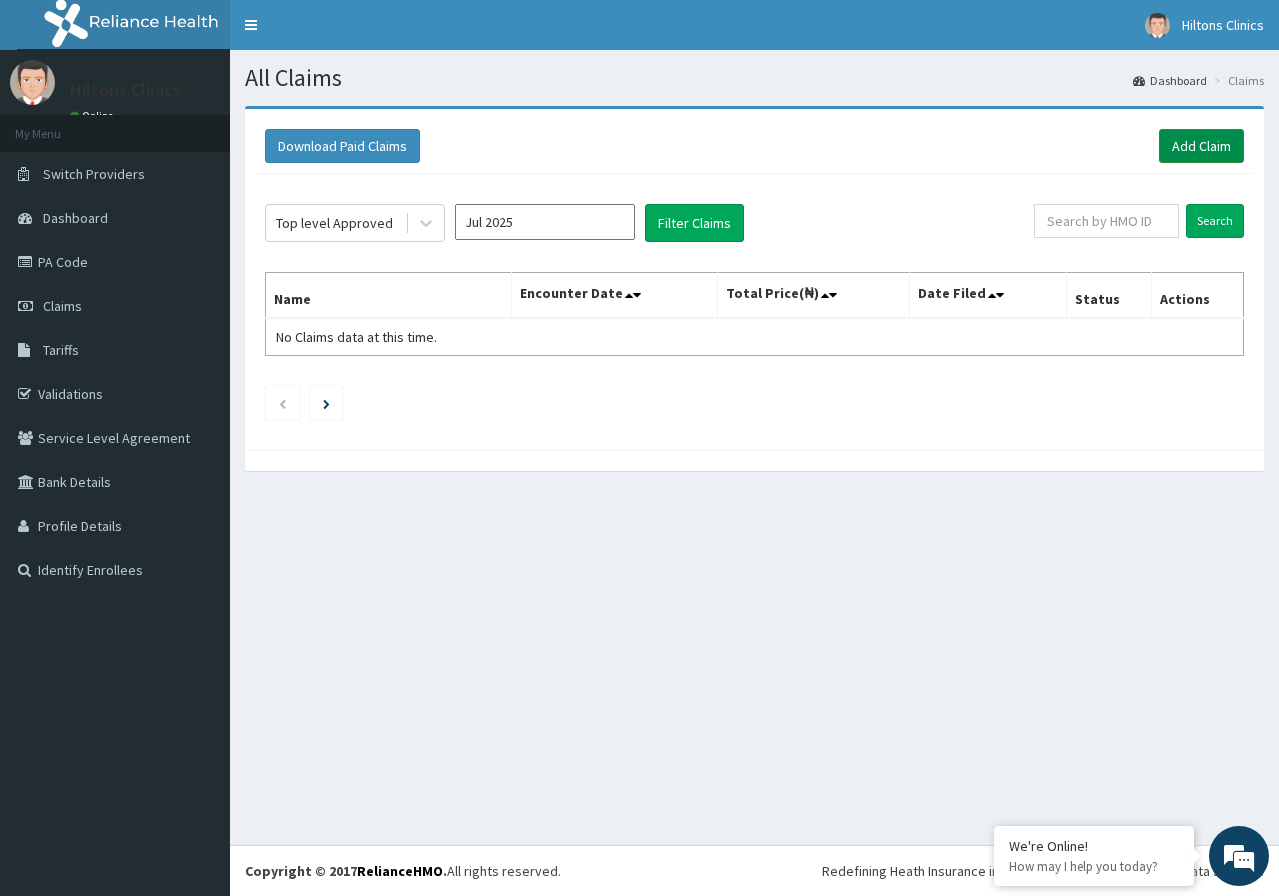 click on "Add Claim" at bounding box center (1201, 146) 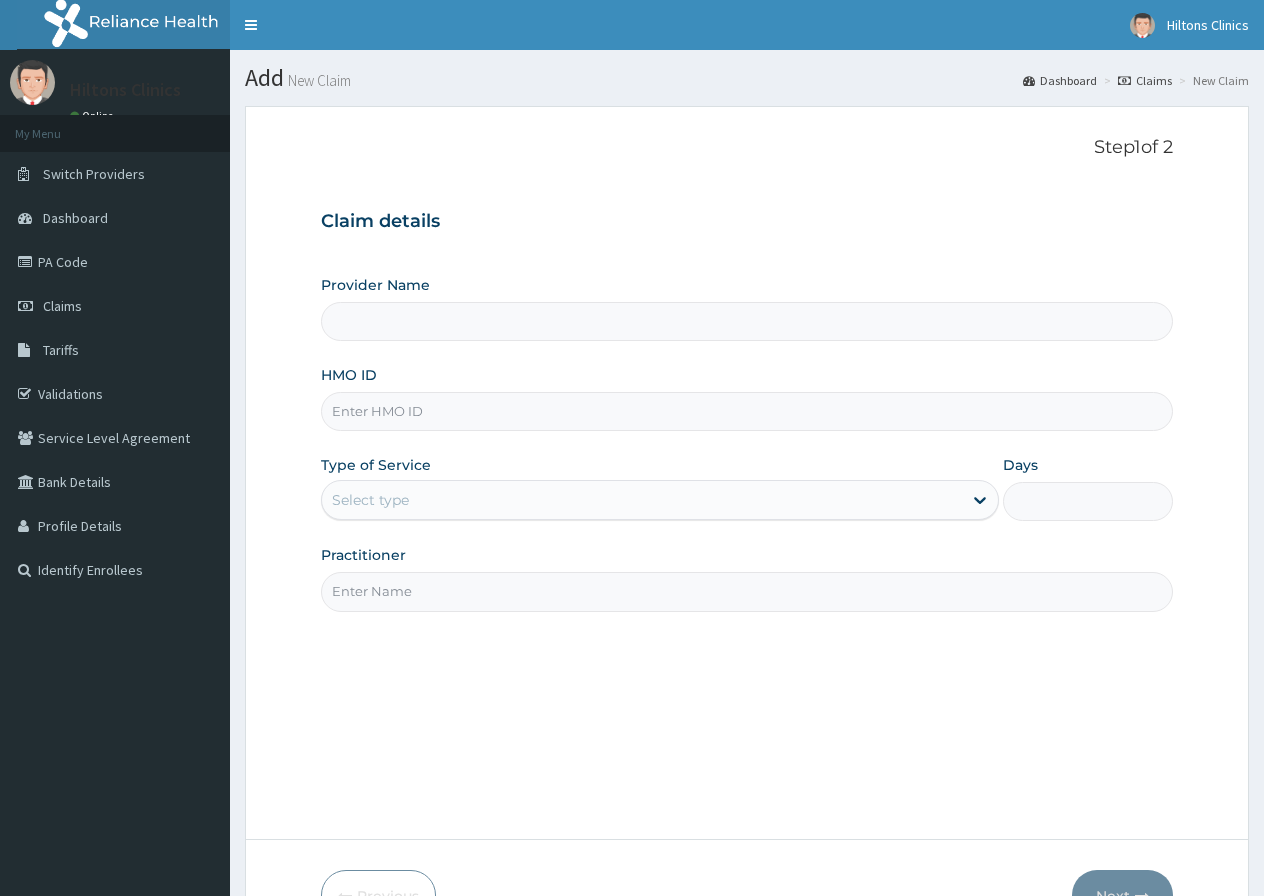 scroll, scrollTop: 0, scrollLeft: 0, axis: both 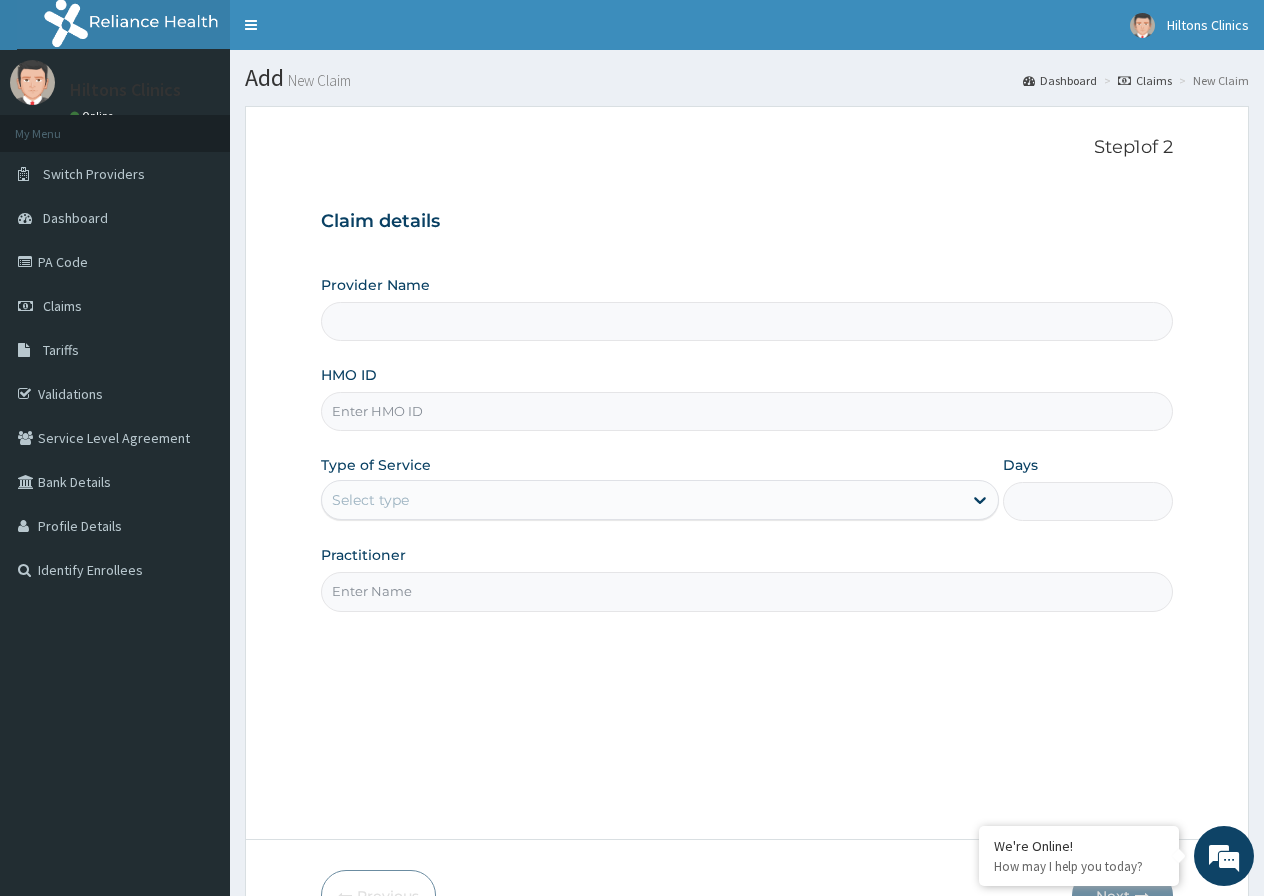 type on "Hilton Clinics" 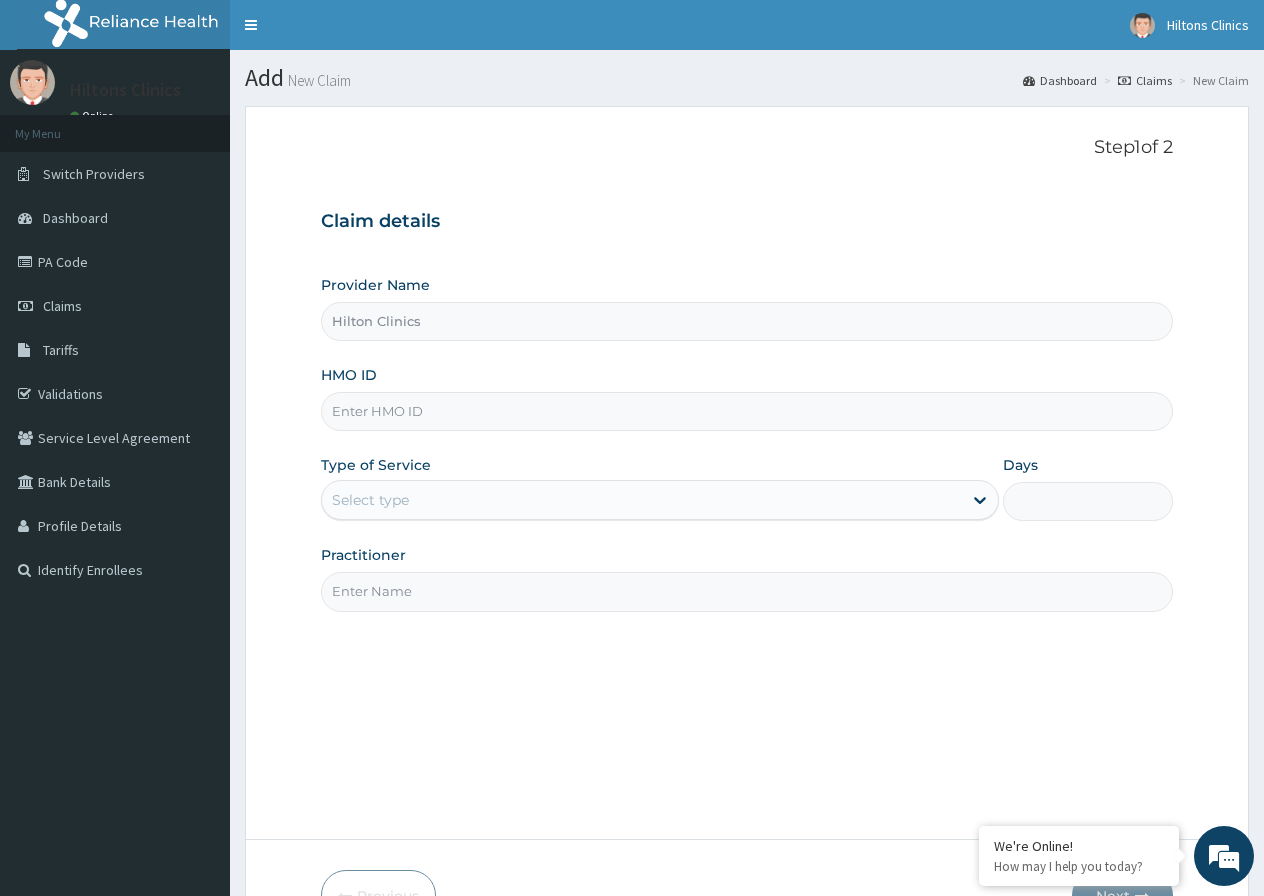 scroll, scrollTop: 0, scrollLeft: 0, axis: both 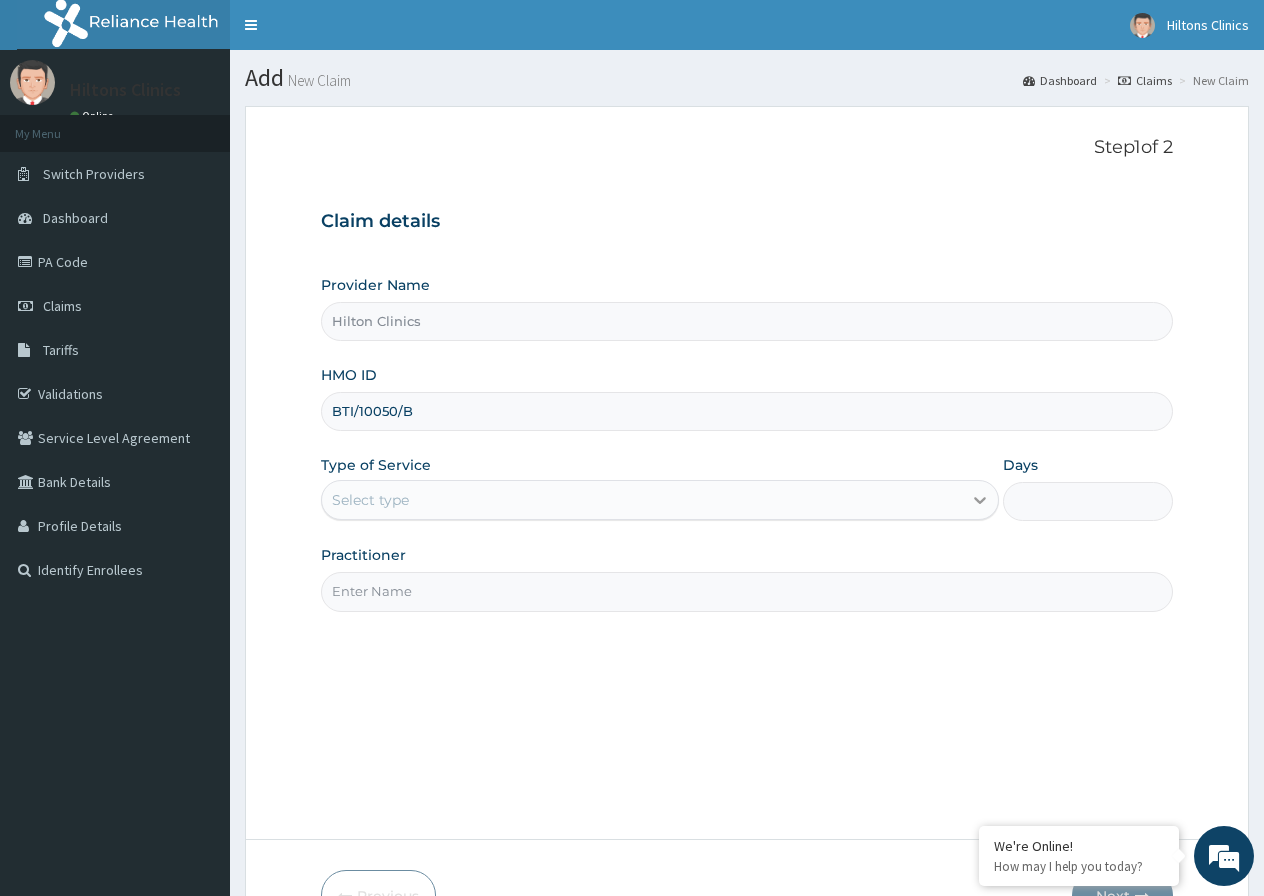 type on "BTI/10050/B" 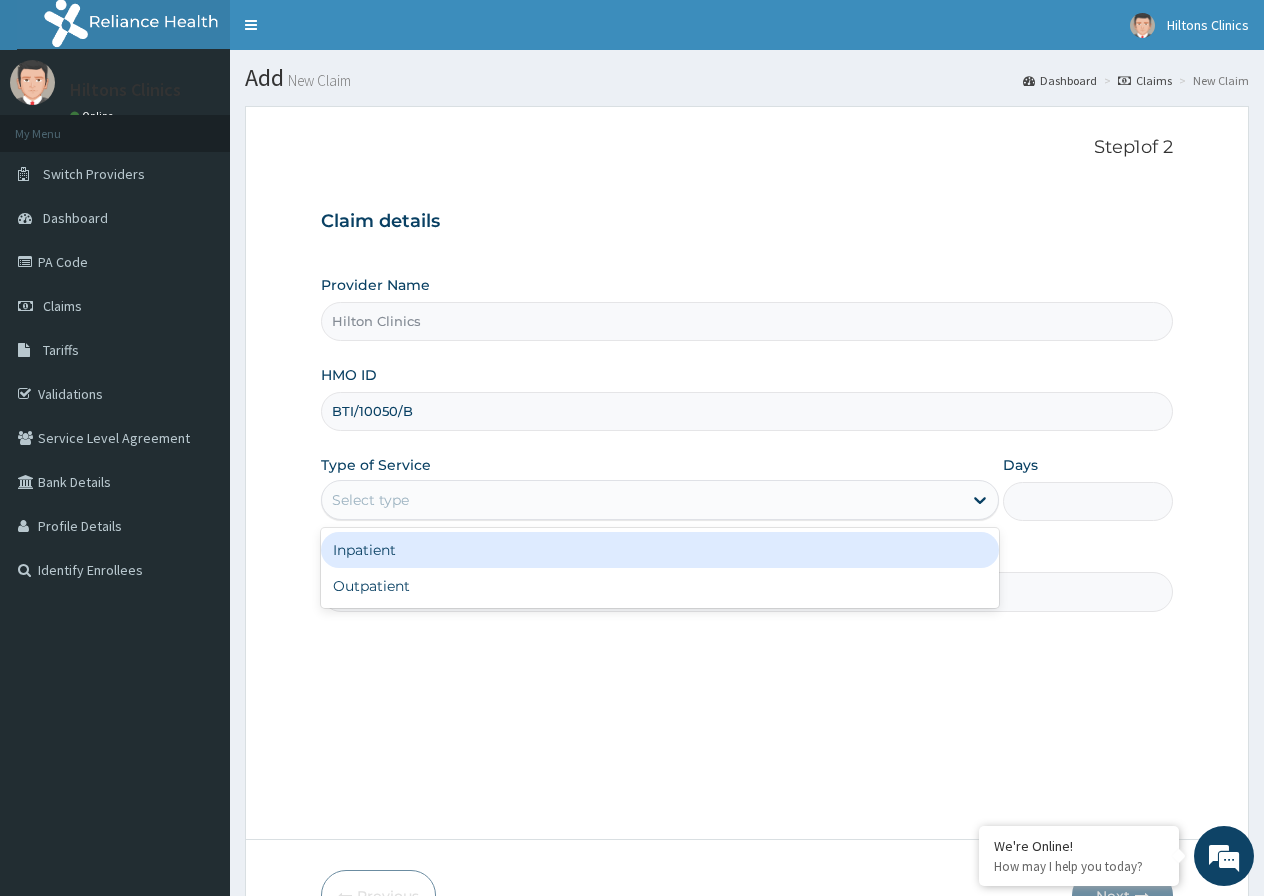 click on "Inpatient" at bounding box center [660, 550] 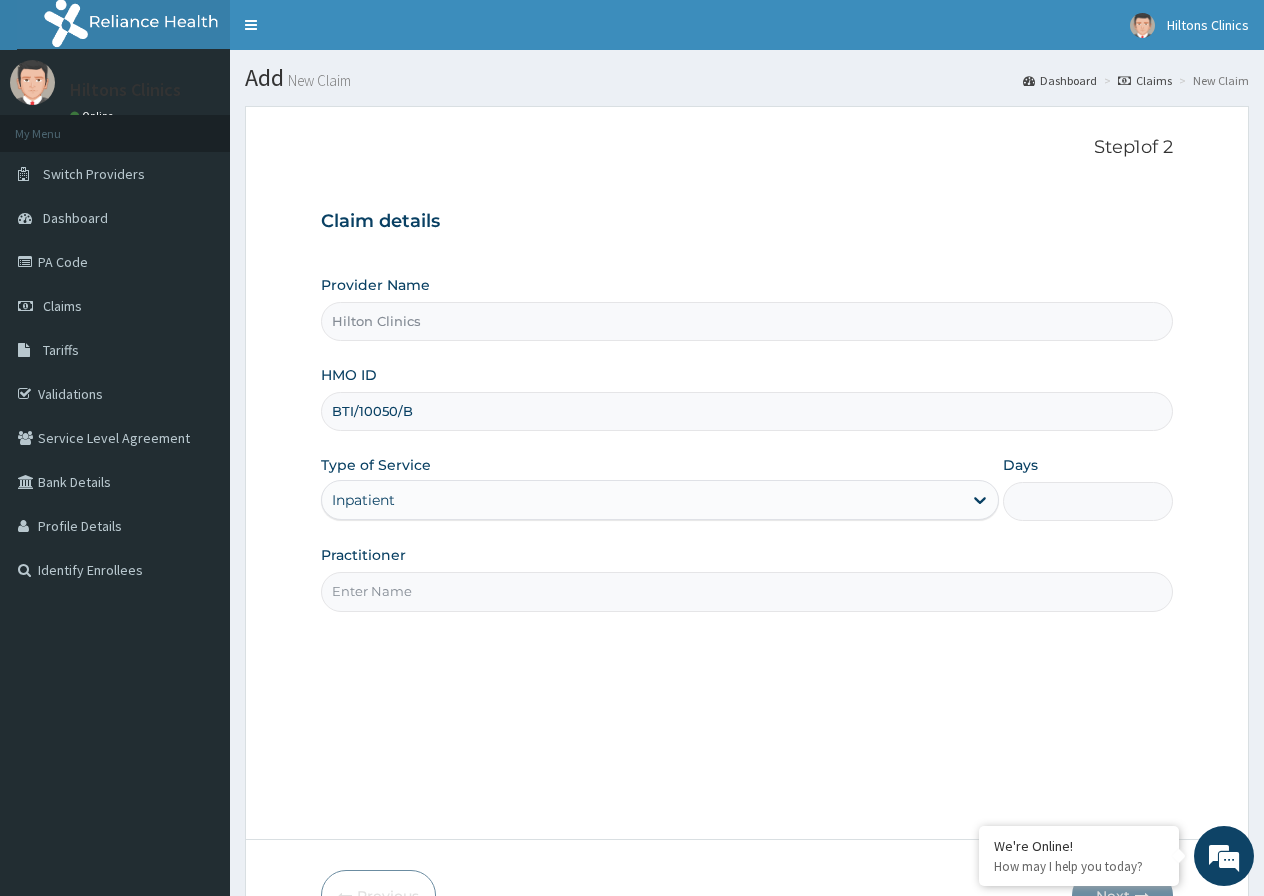 click on "Practitioner" at bounding box center (747, 591) 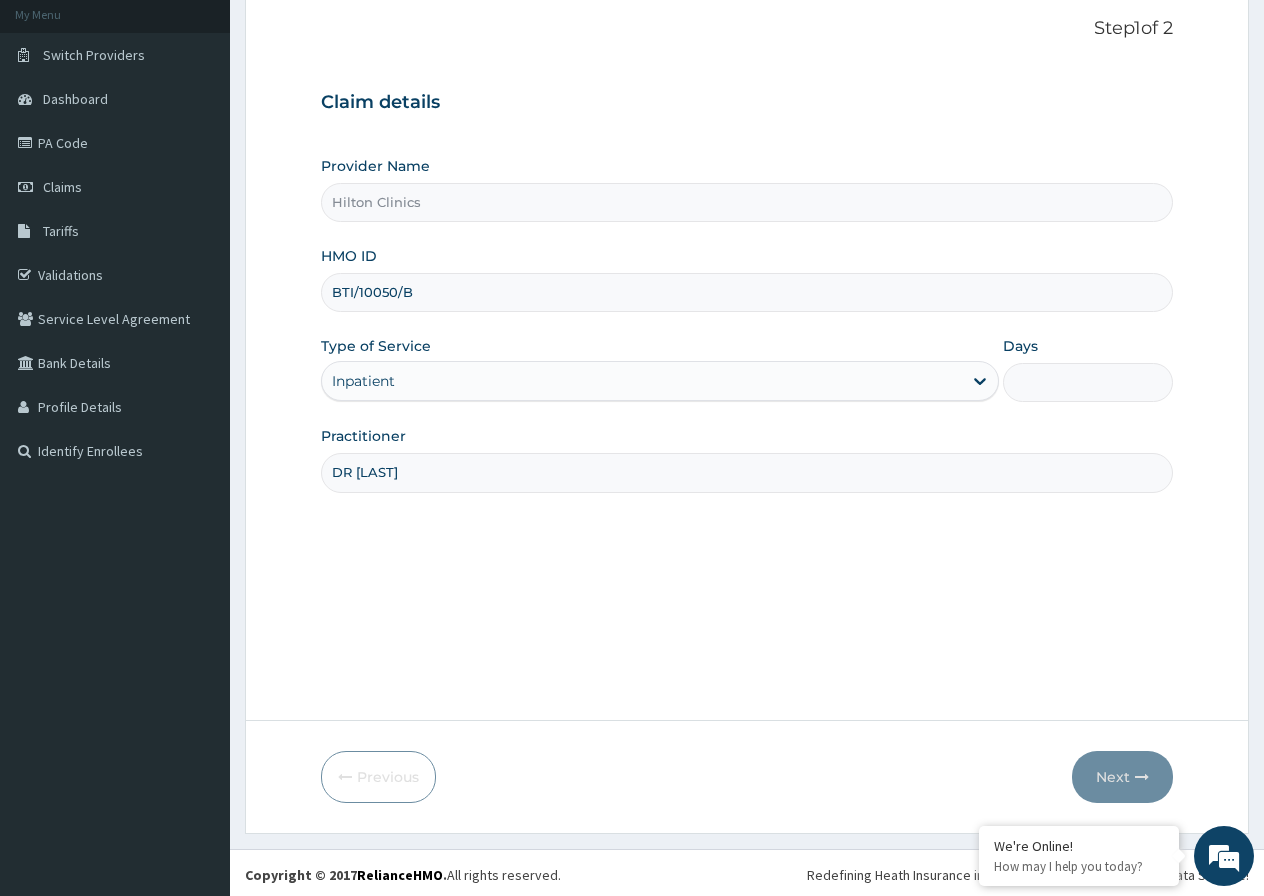 scroll, scrollTop: 123, scrollLeft: 0, axis: vertical 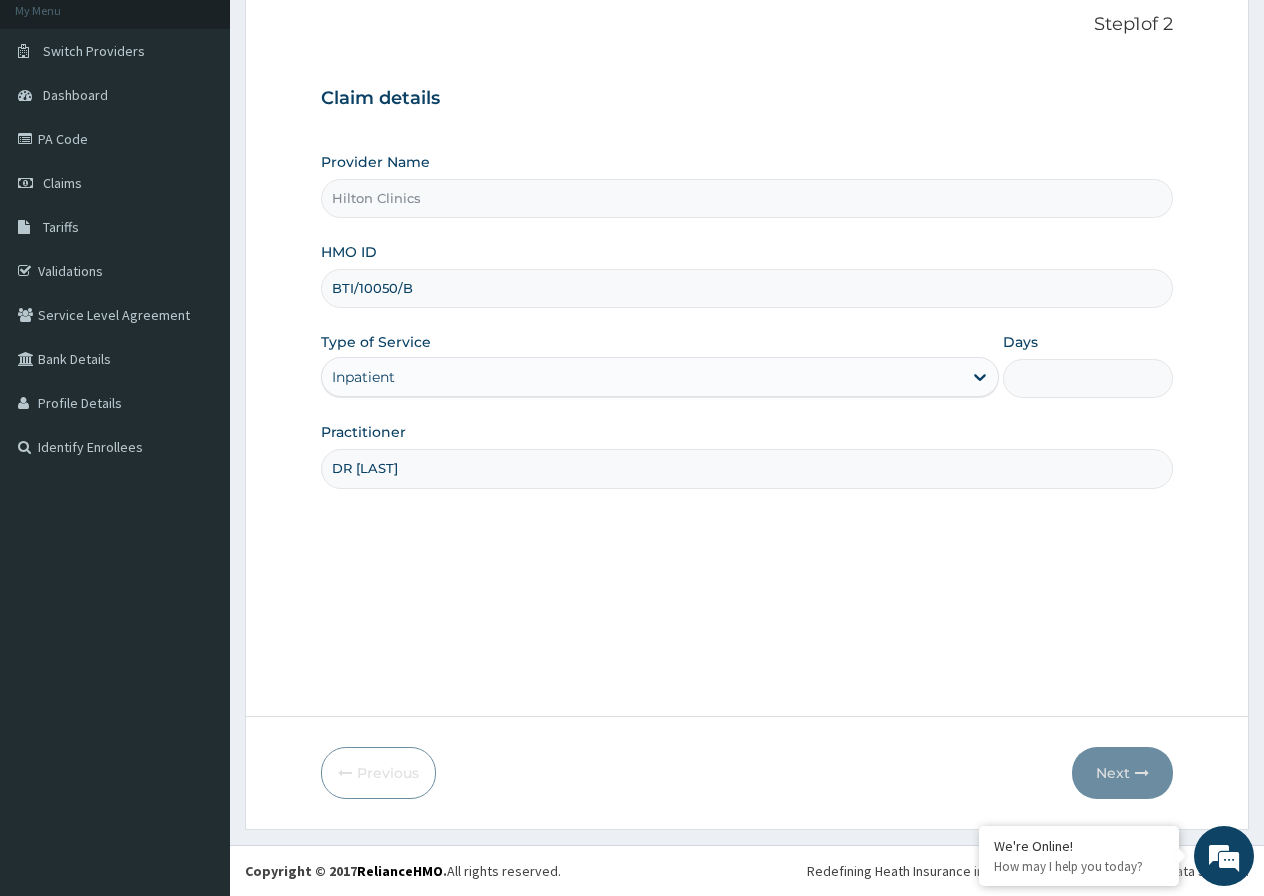 drag, startPoint x: 1058, startPoint y: 374, endPoint x: 1083, endPoint y: 391, distance: 30.232433 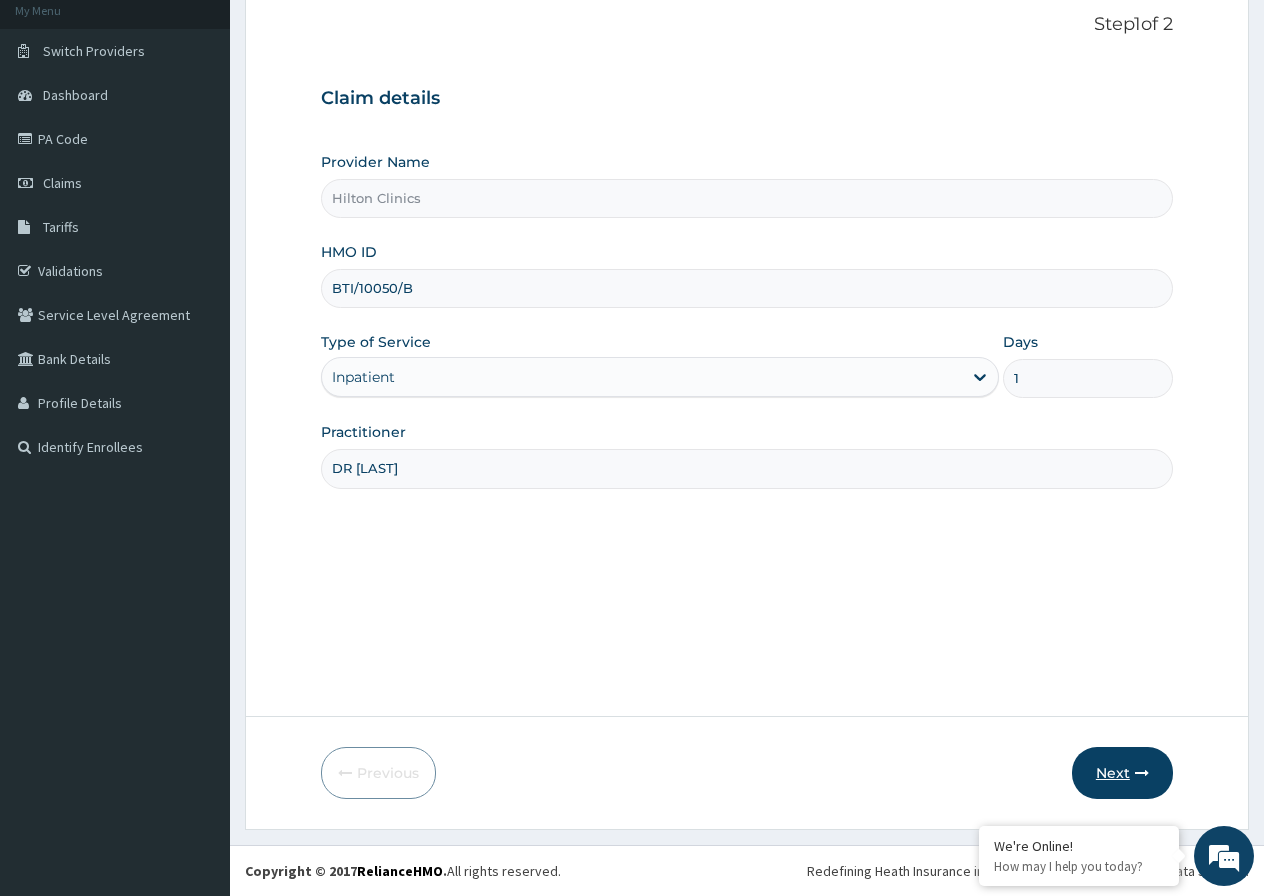 type on "1" 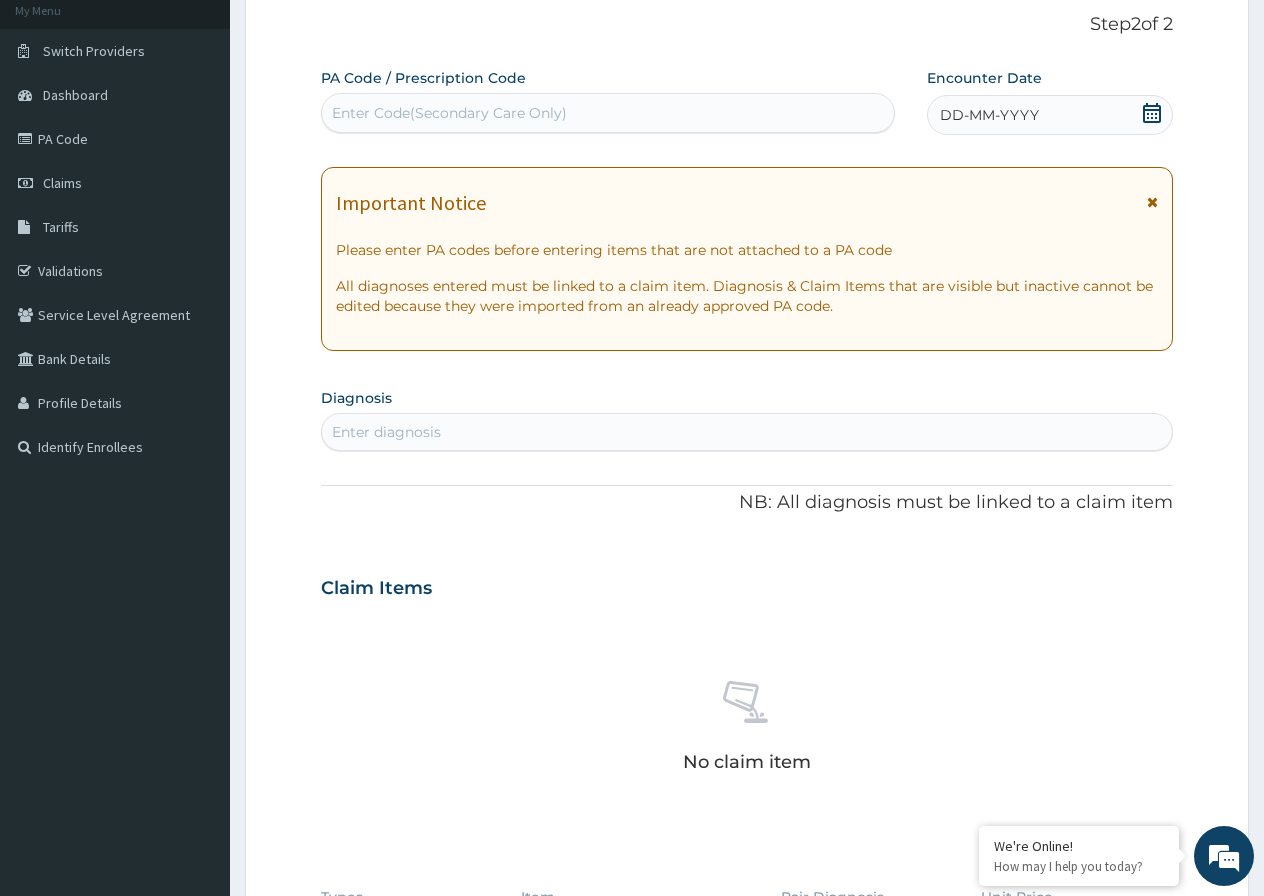click on "Enter diagnosis" at bounding box center (386, 432) 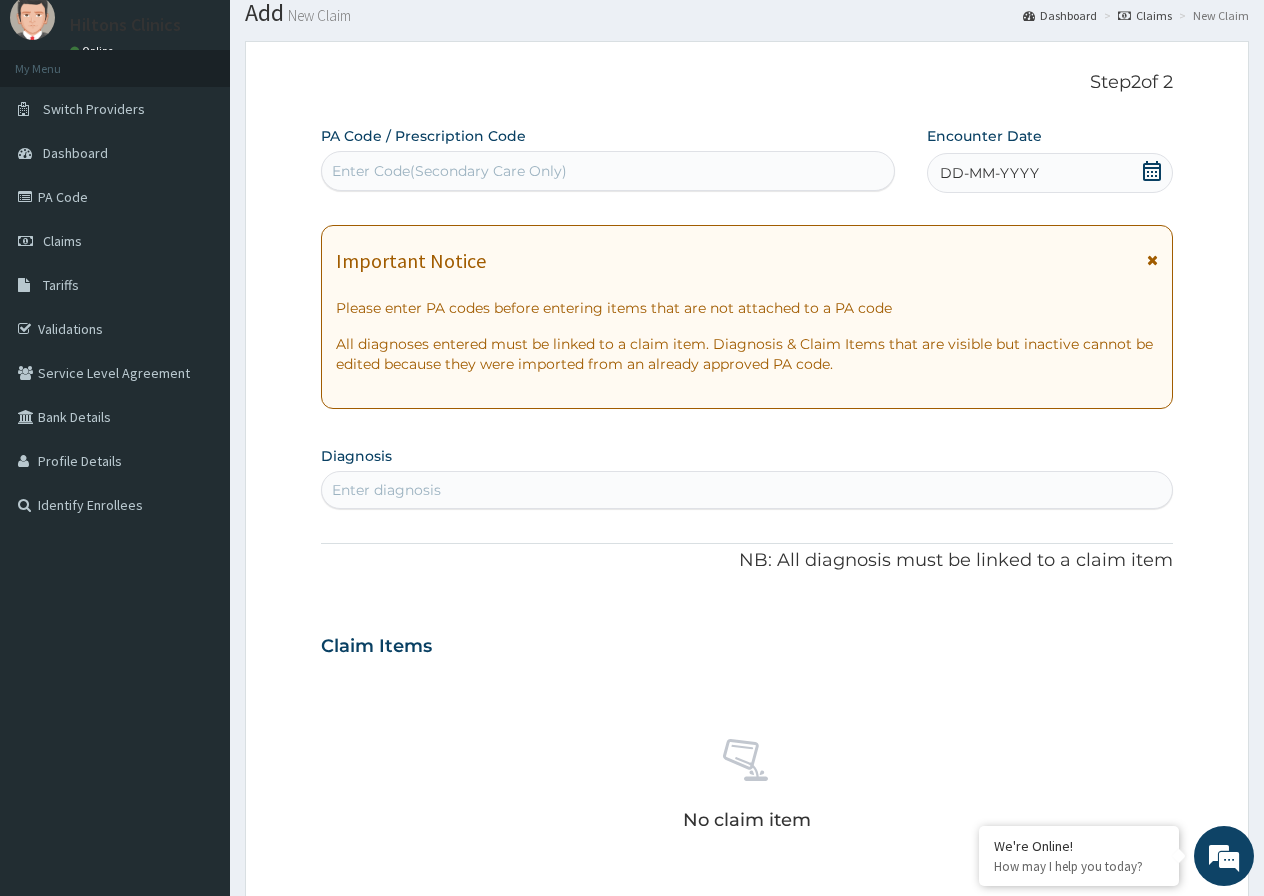 scroll, scrollTop: 0, scrollLeft: 0, axis: both 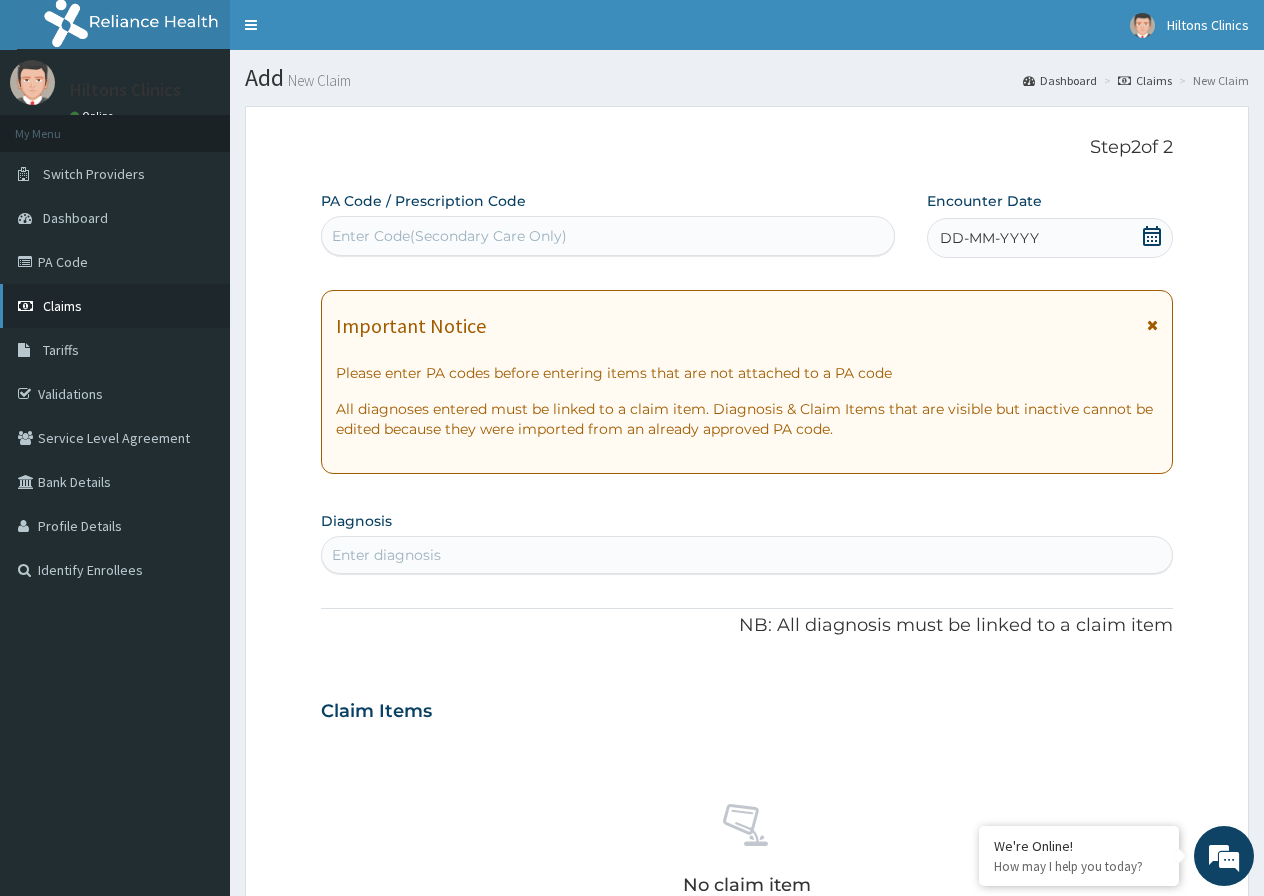 click on "Claims" at bounding box center (115, 306) 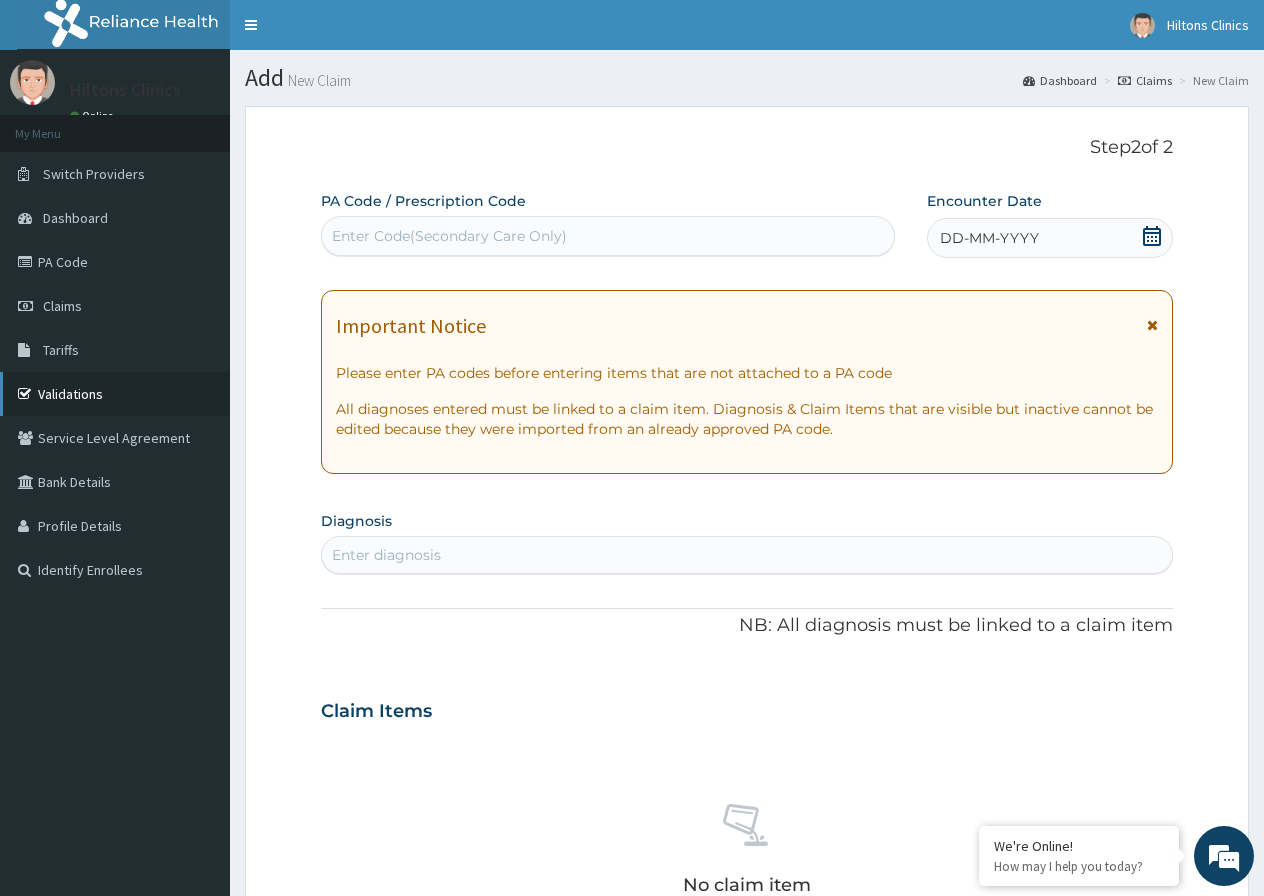 click on "Validations" at bounding box center [115, 394] 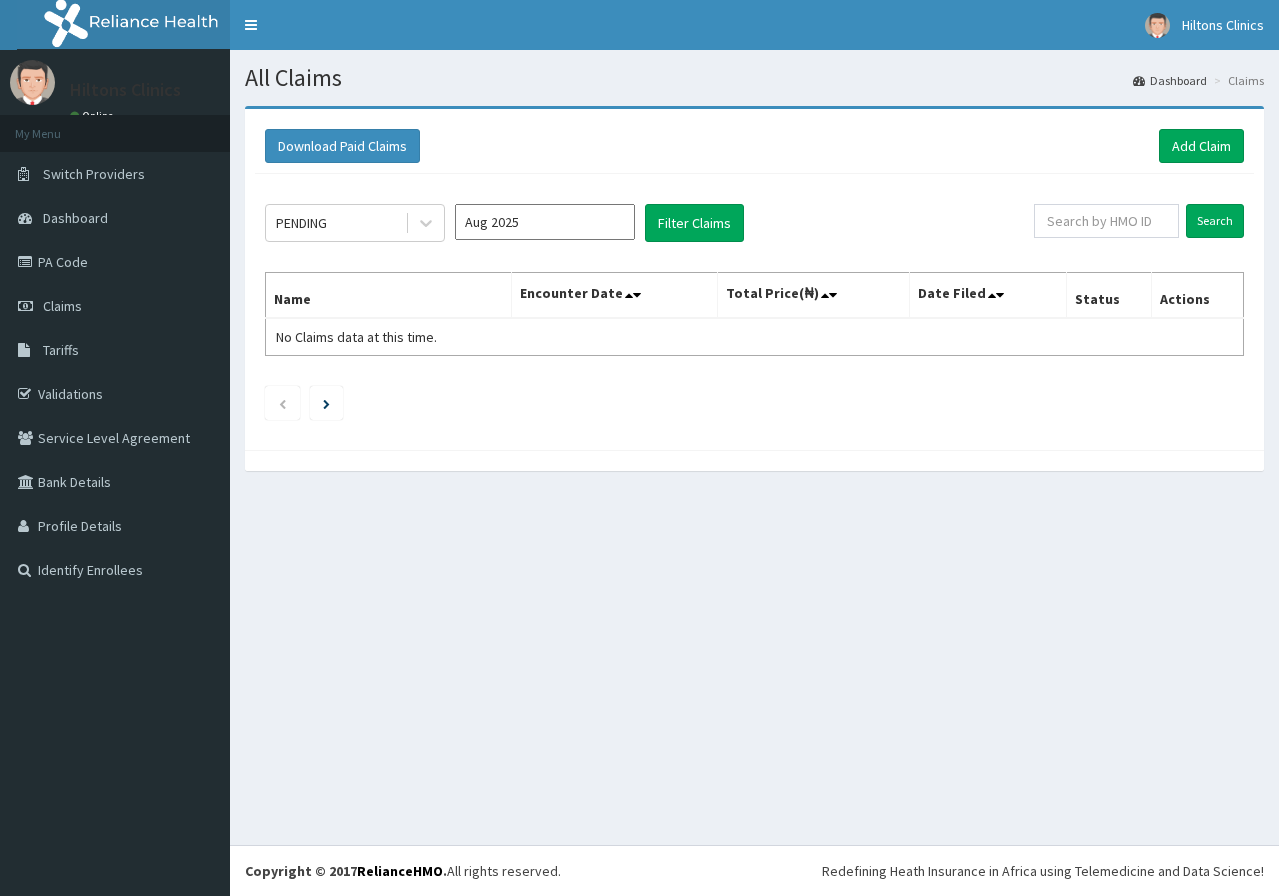 scroll, scrollTop: 0, scrollLeft: 0, axis: both 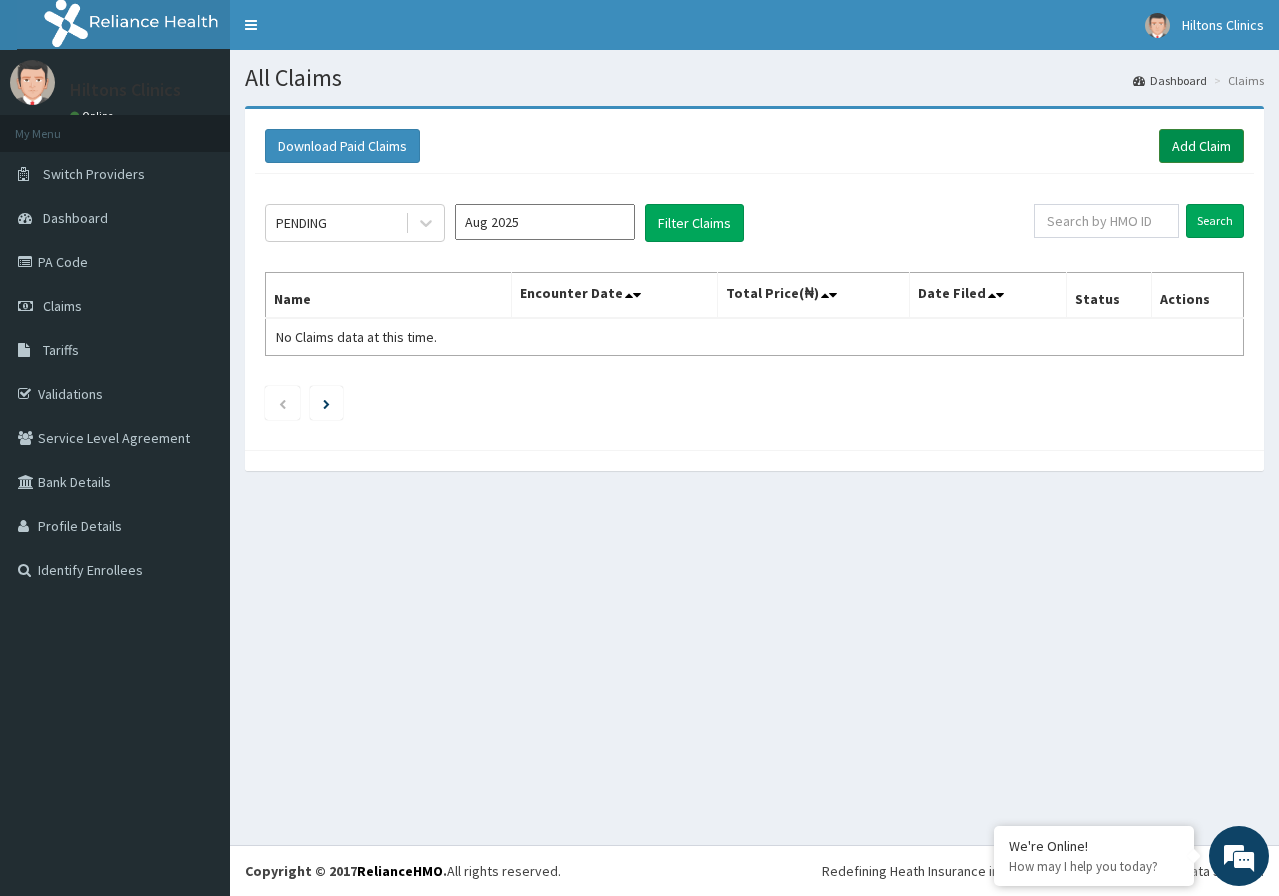 click on "Add Claim" at bounding box center [1201, 146] 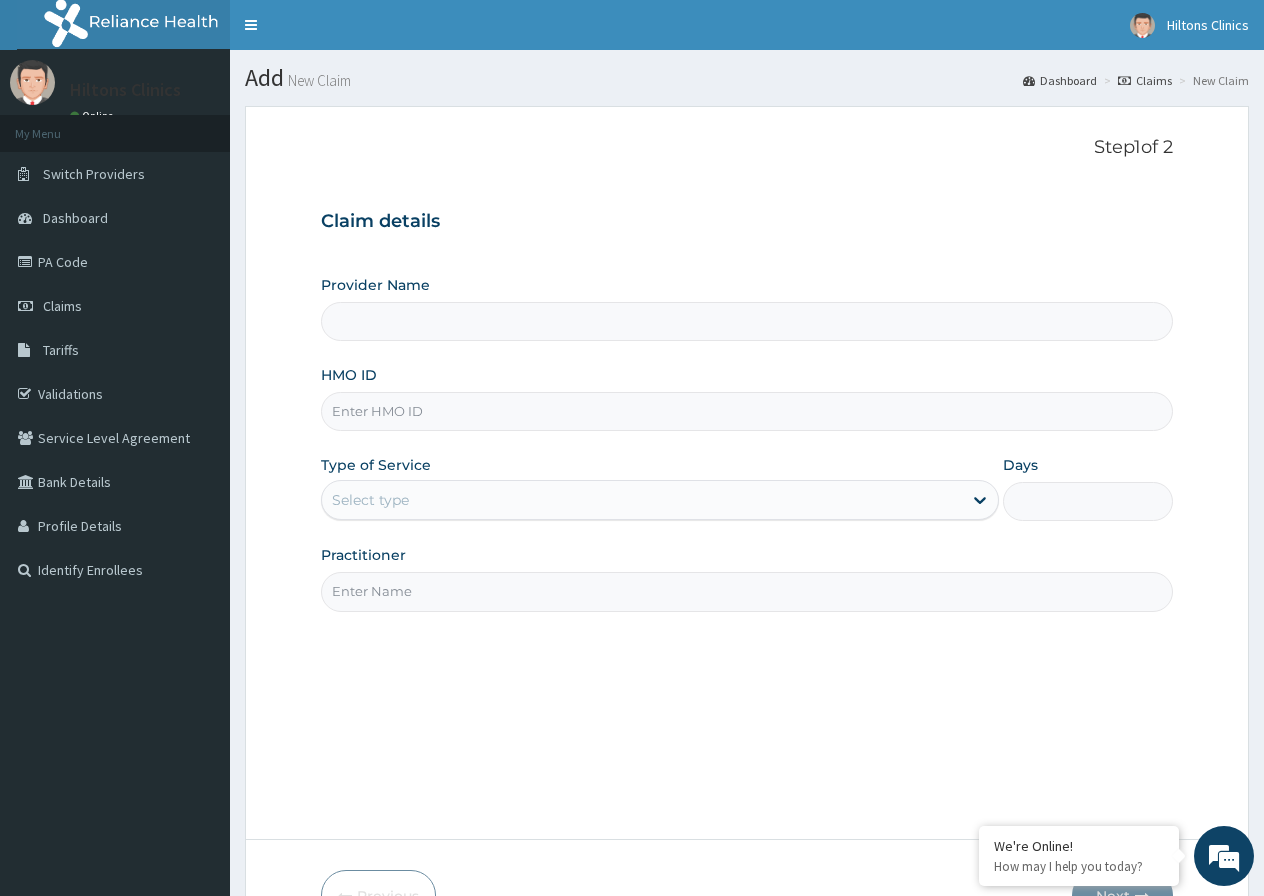 scroll, scrollTop: 0, scrollLeft: 0, axis: both 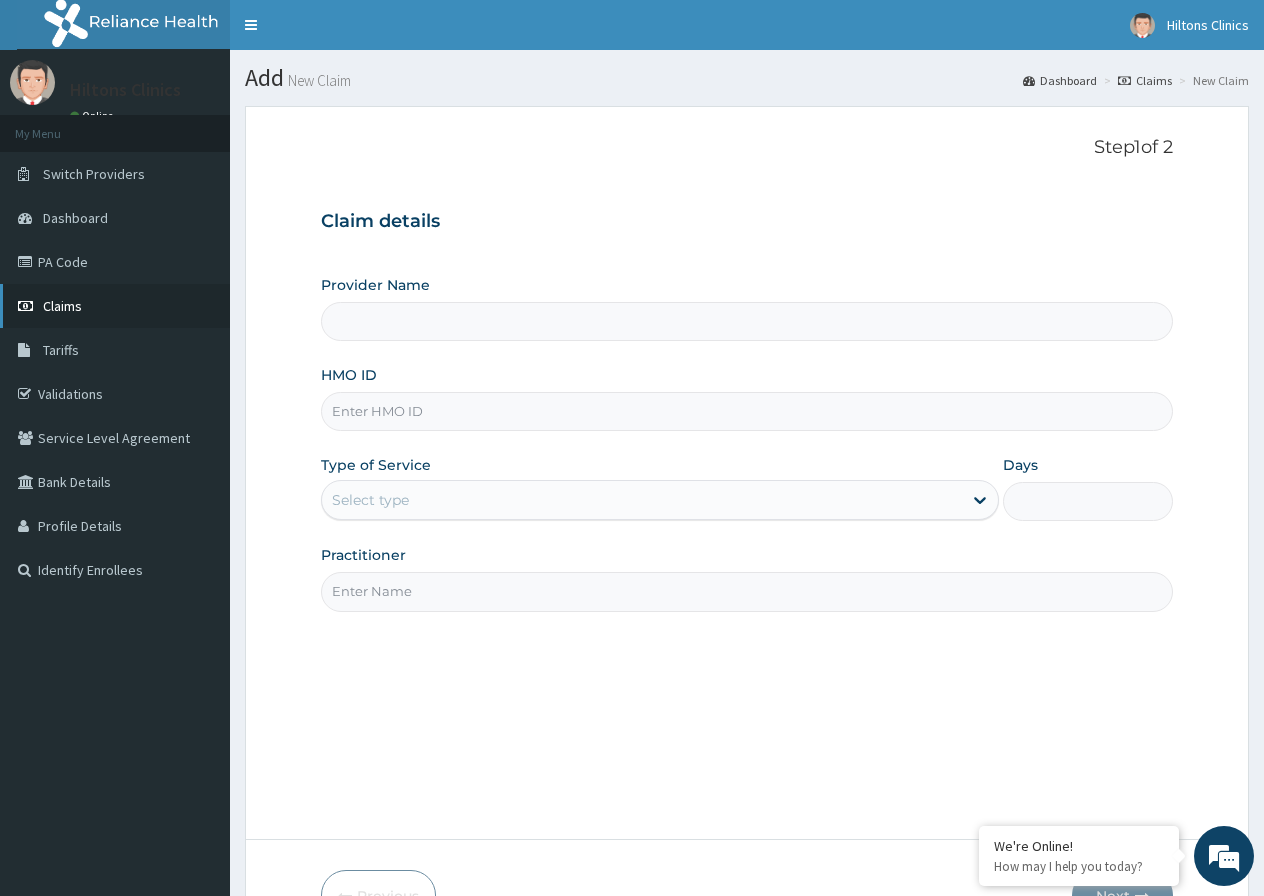 type on "Hilton Clinics" 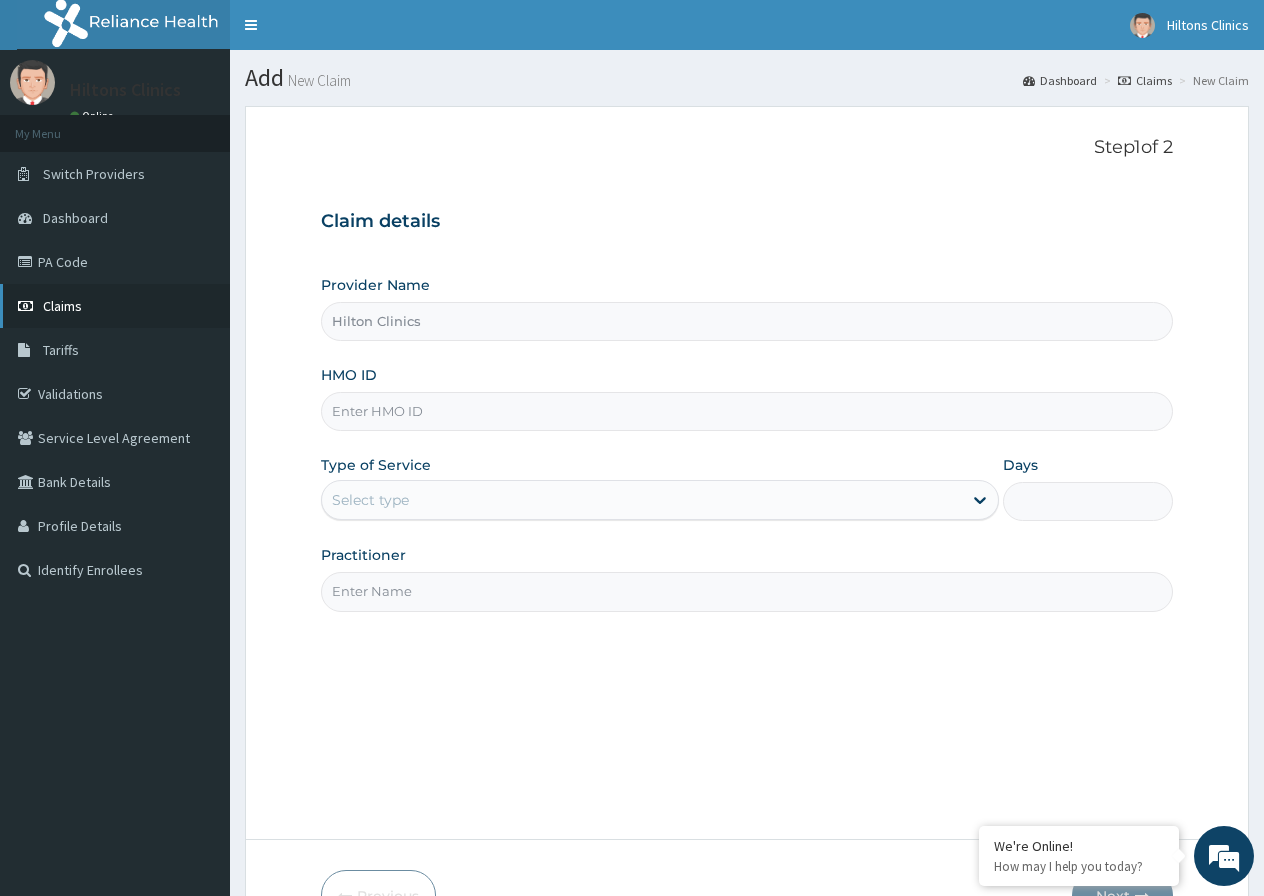 click on "Claims" at bounding box center (115, 306) 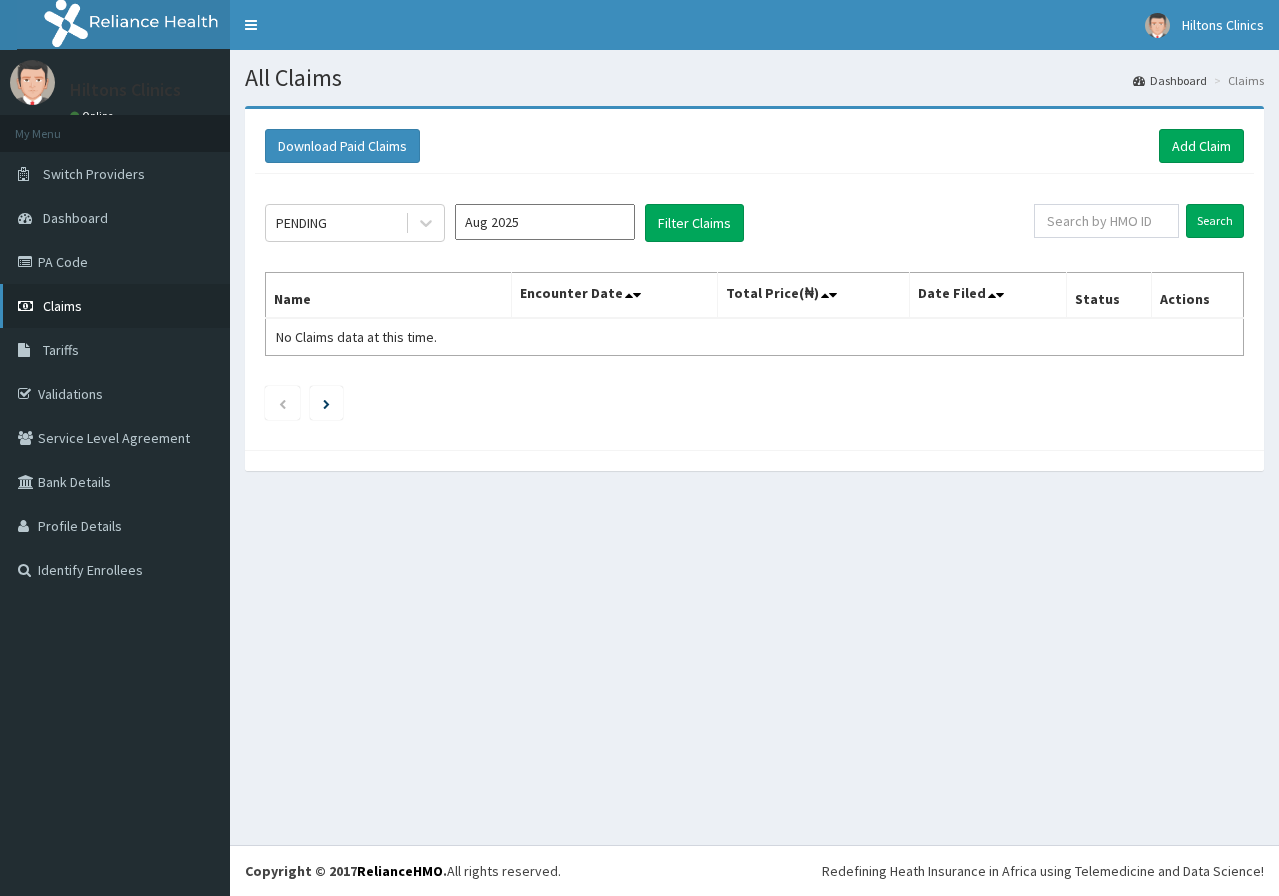 scroll, scrollTop: 0, scrollLeft: 0, axis: both 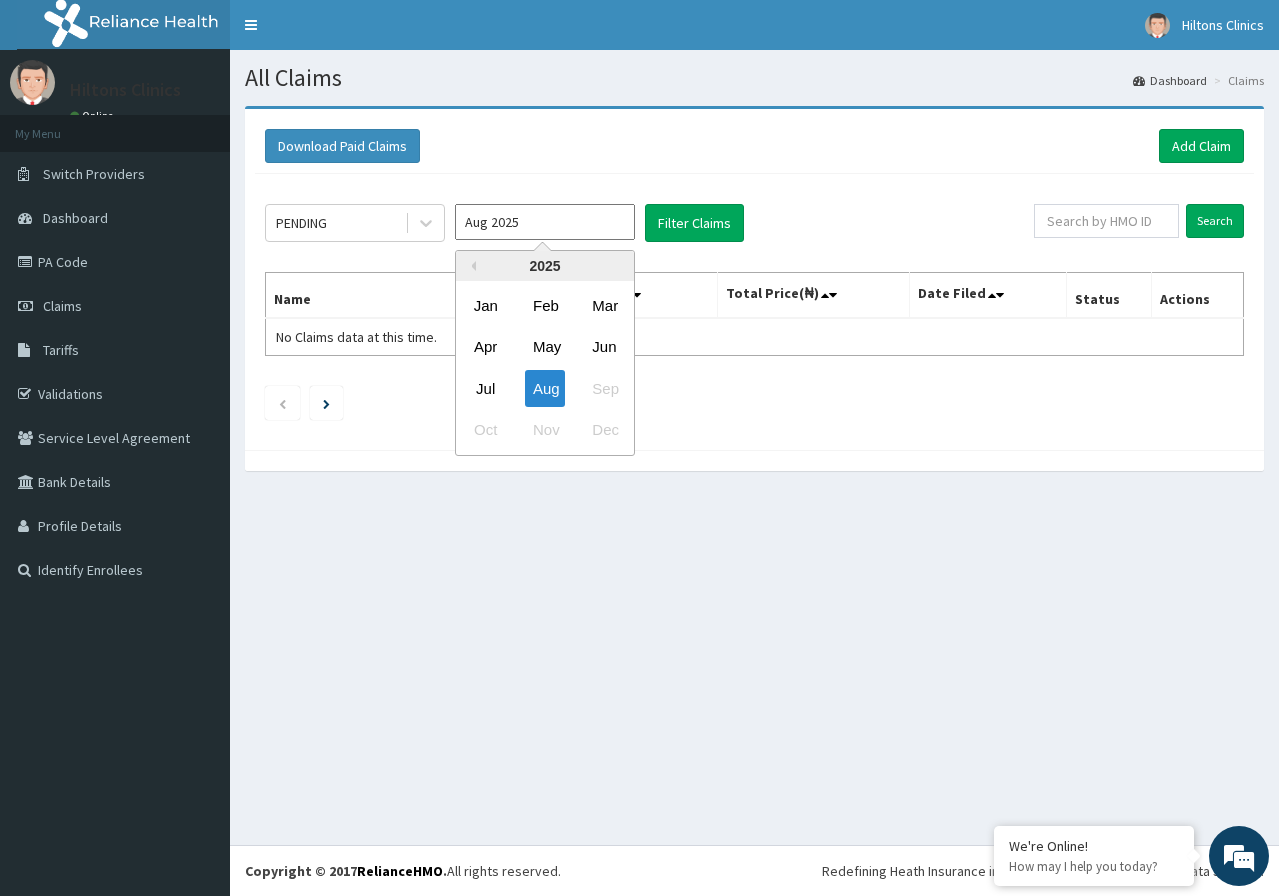 click on "Aug 2025" at bounding box center (545, 222) 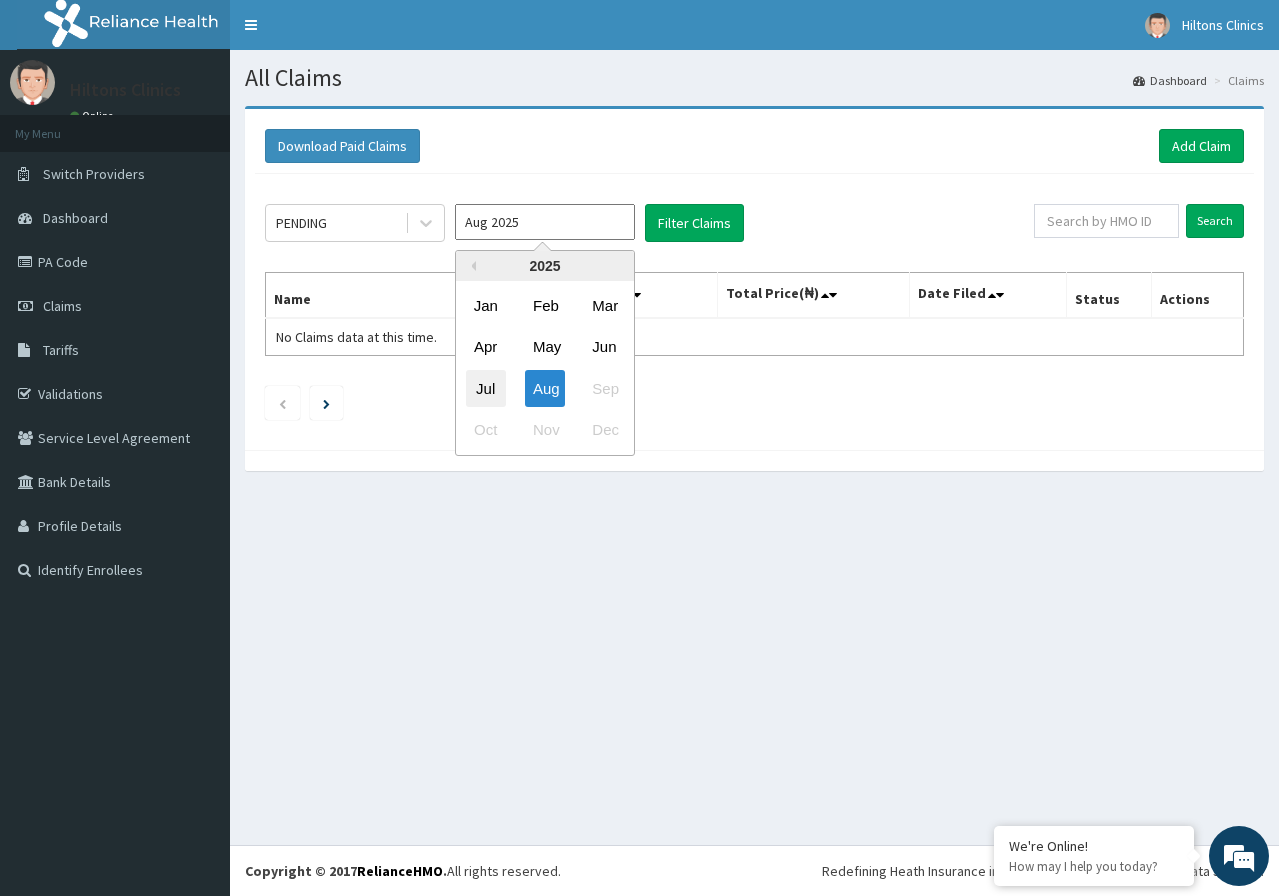 click on "Jul" at bounding box center (486, 388) 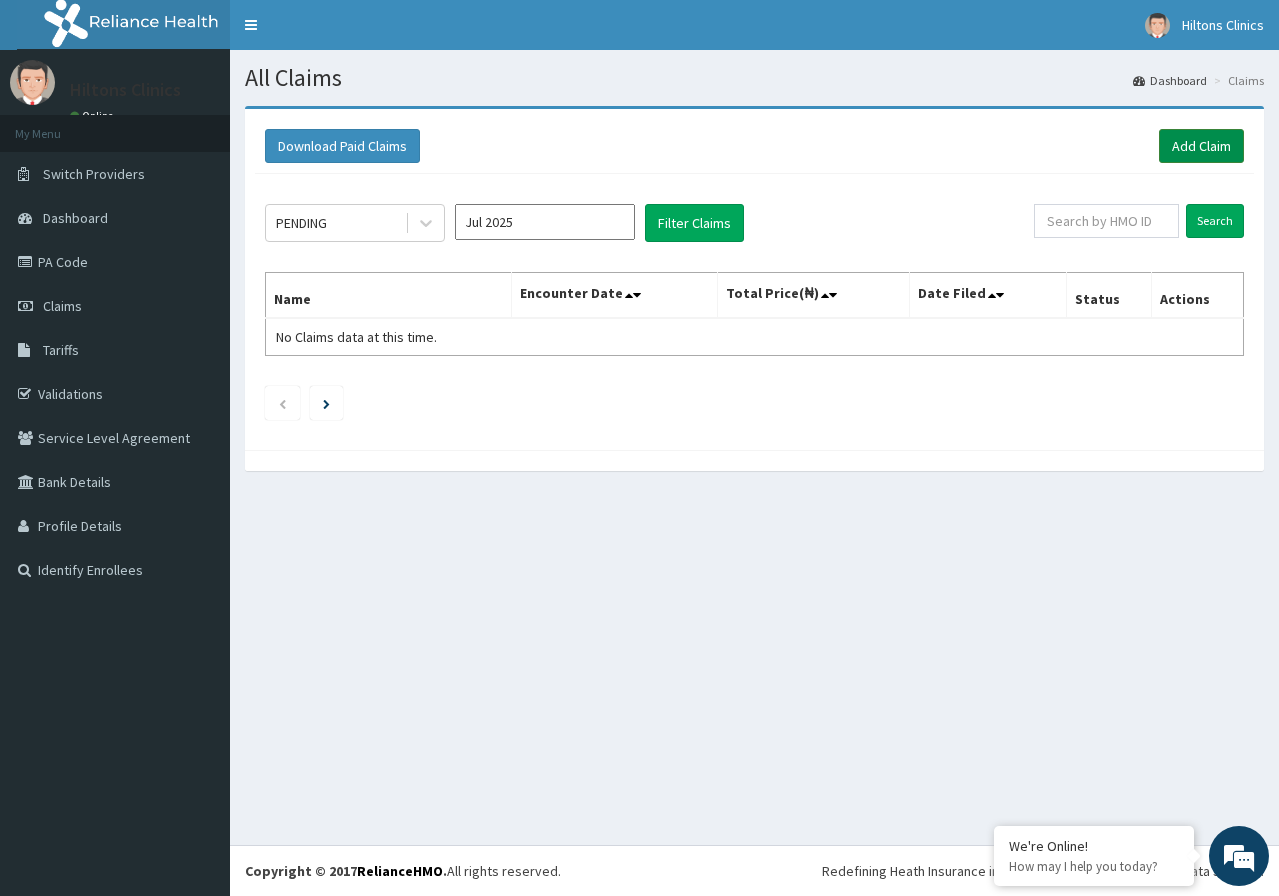 scroll, scrollTop: 0, scrollLeft: 0, axis: both 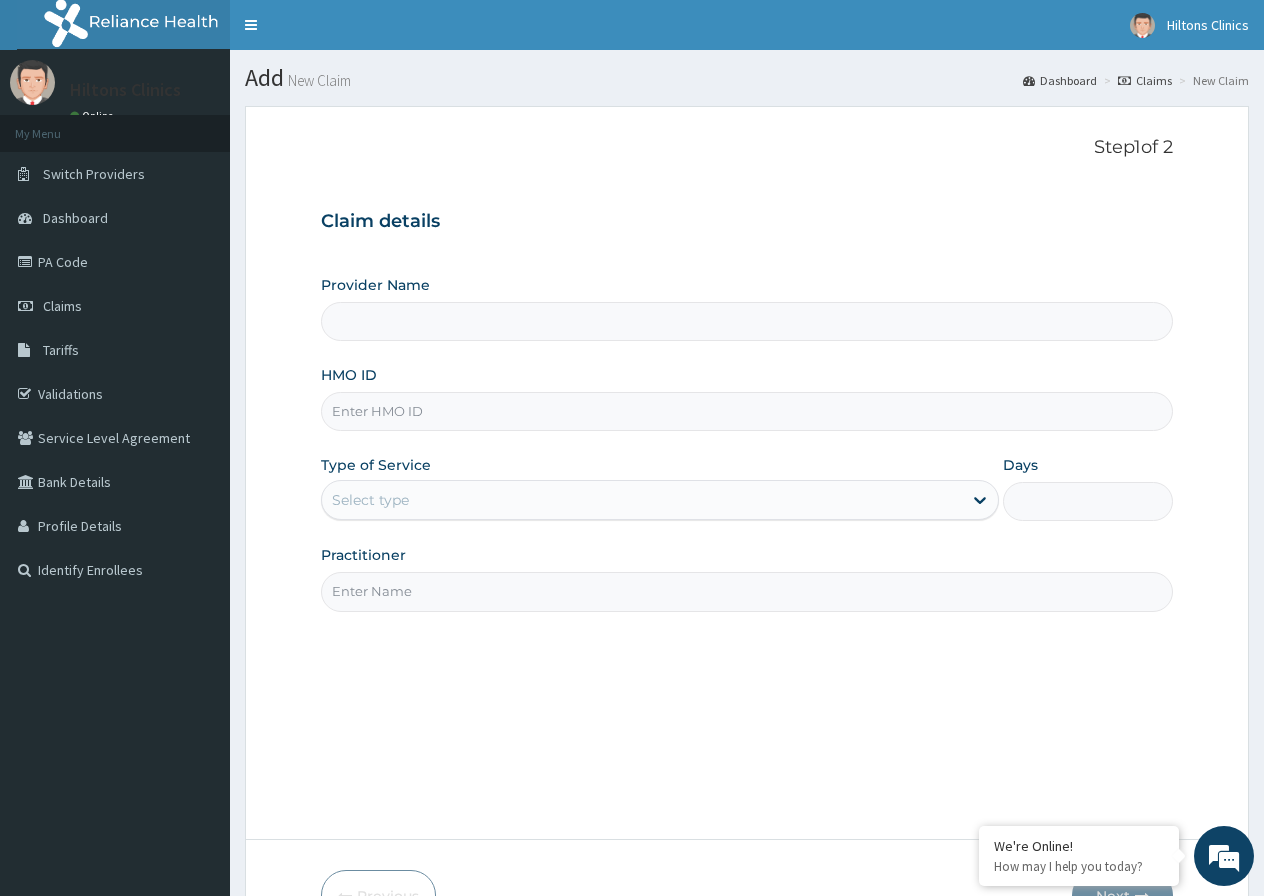 type on "Hilton Clinics" 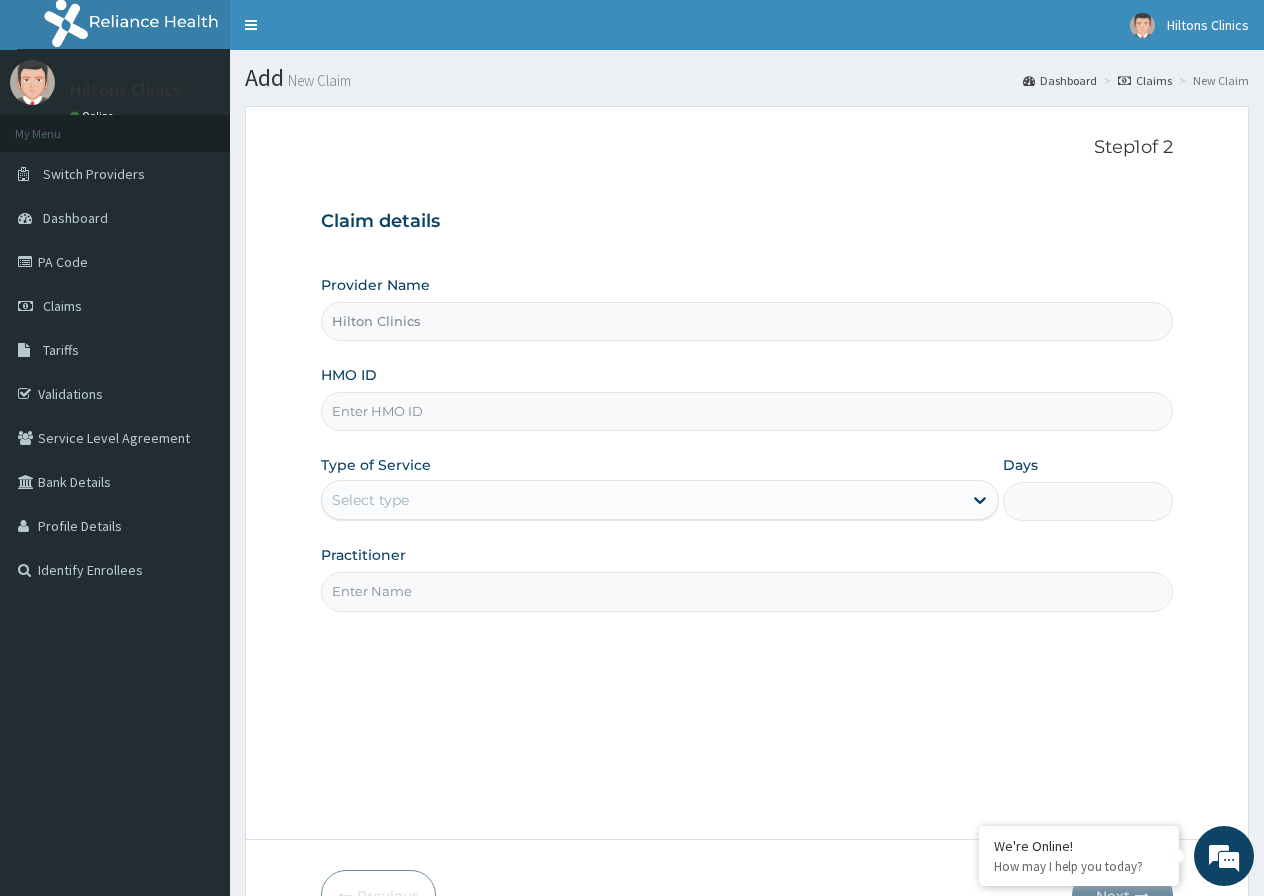 drag, startPoint x: 408, startPoint y: 413, endPoint x: 419, endPoint y: 417, distance: 11.7046995 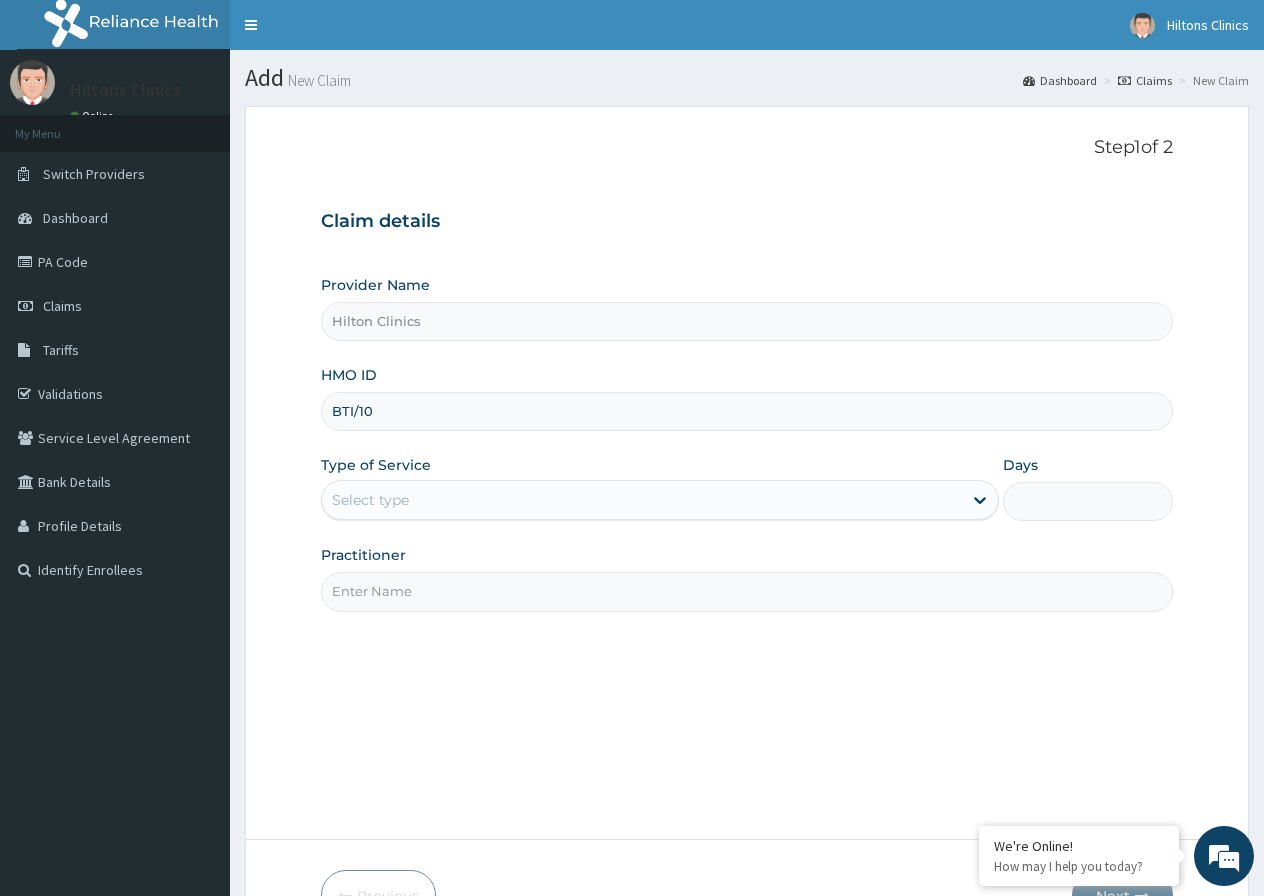 scroll, scrollTop: 0, scrollLeft: 0, axis: both 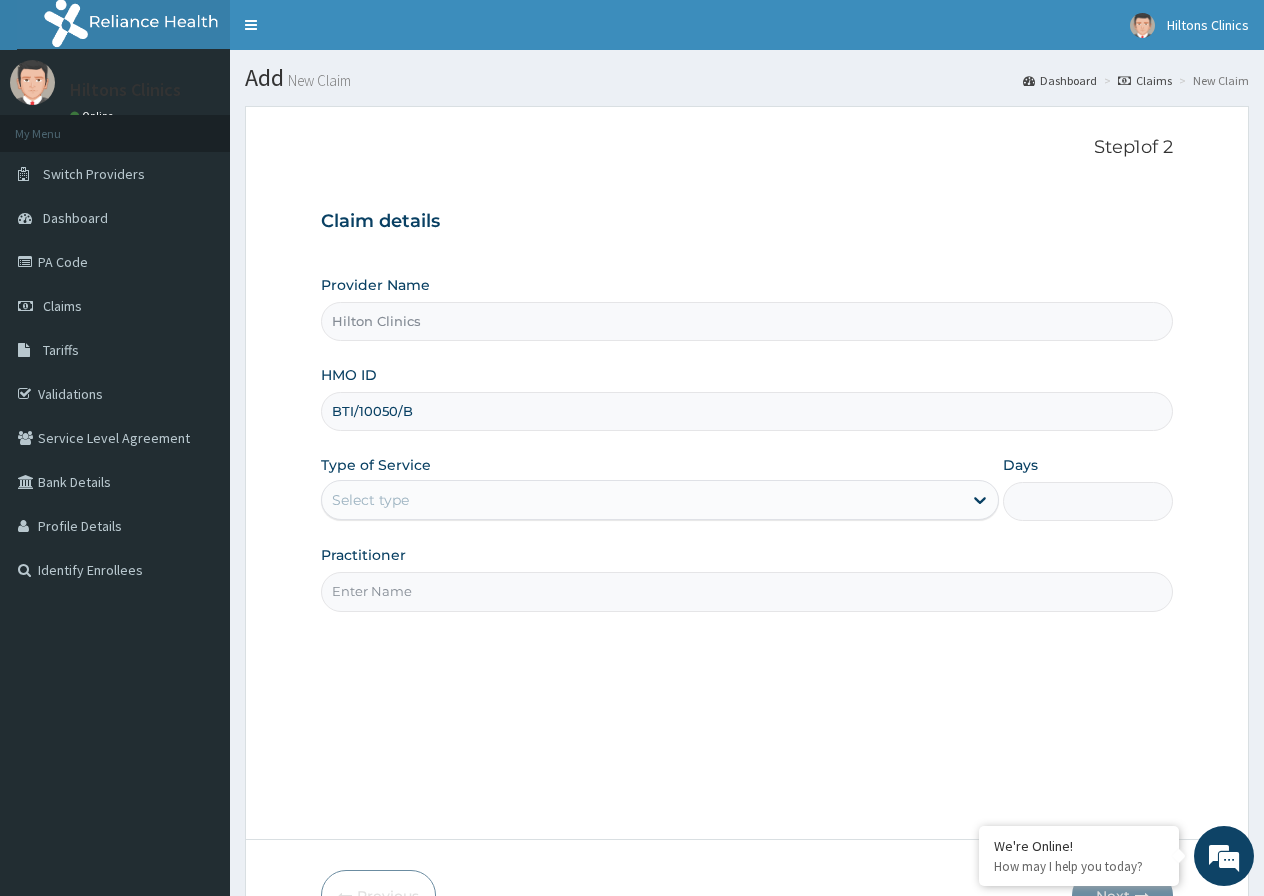 type on "BTI/10050/B" 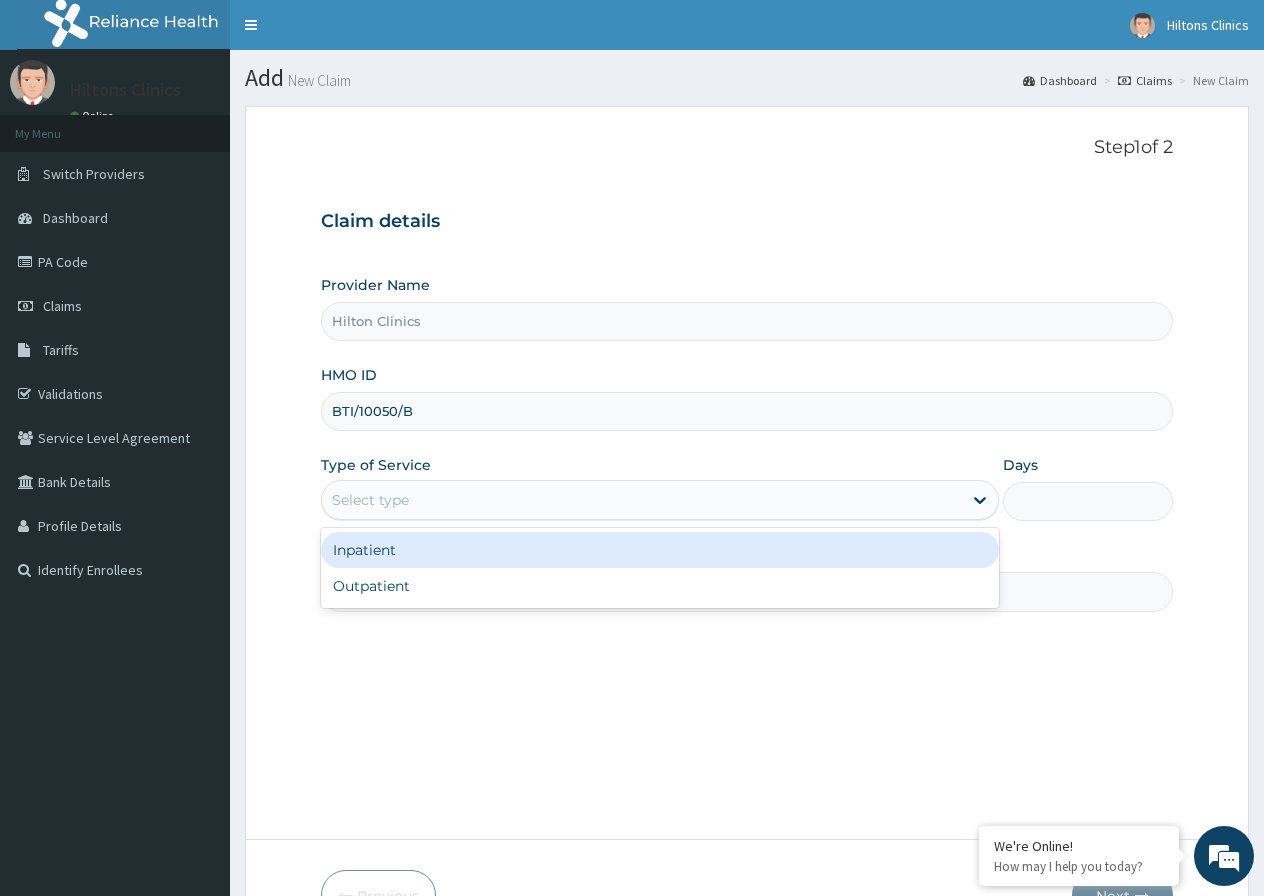 click on "Select type" at bounding box center (642, 500) 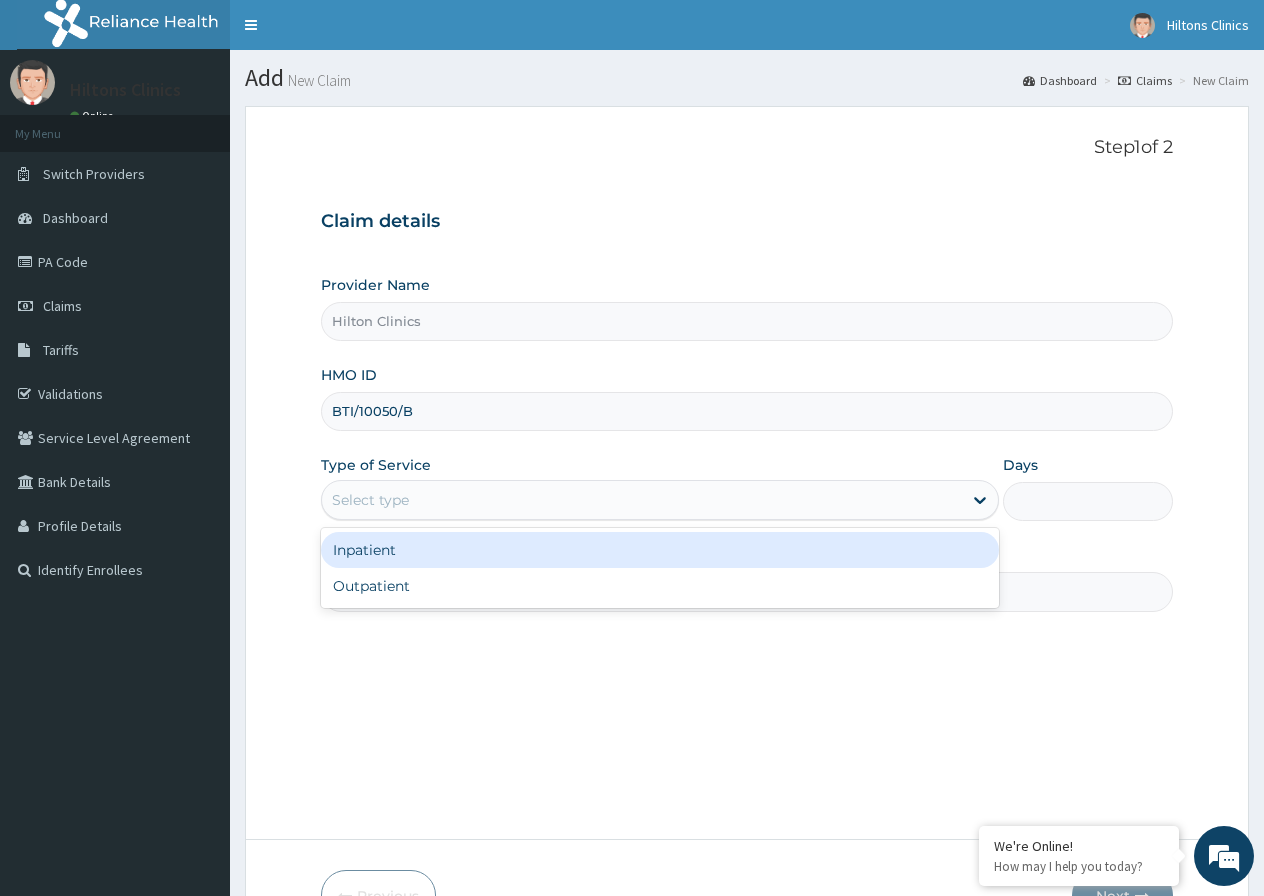 click on "Inpatient" at bounding box center [660, 550] 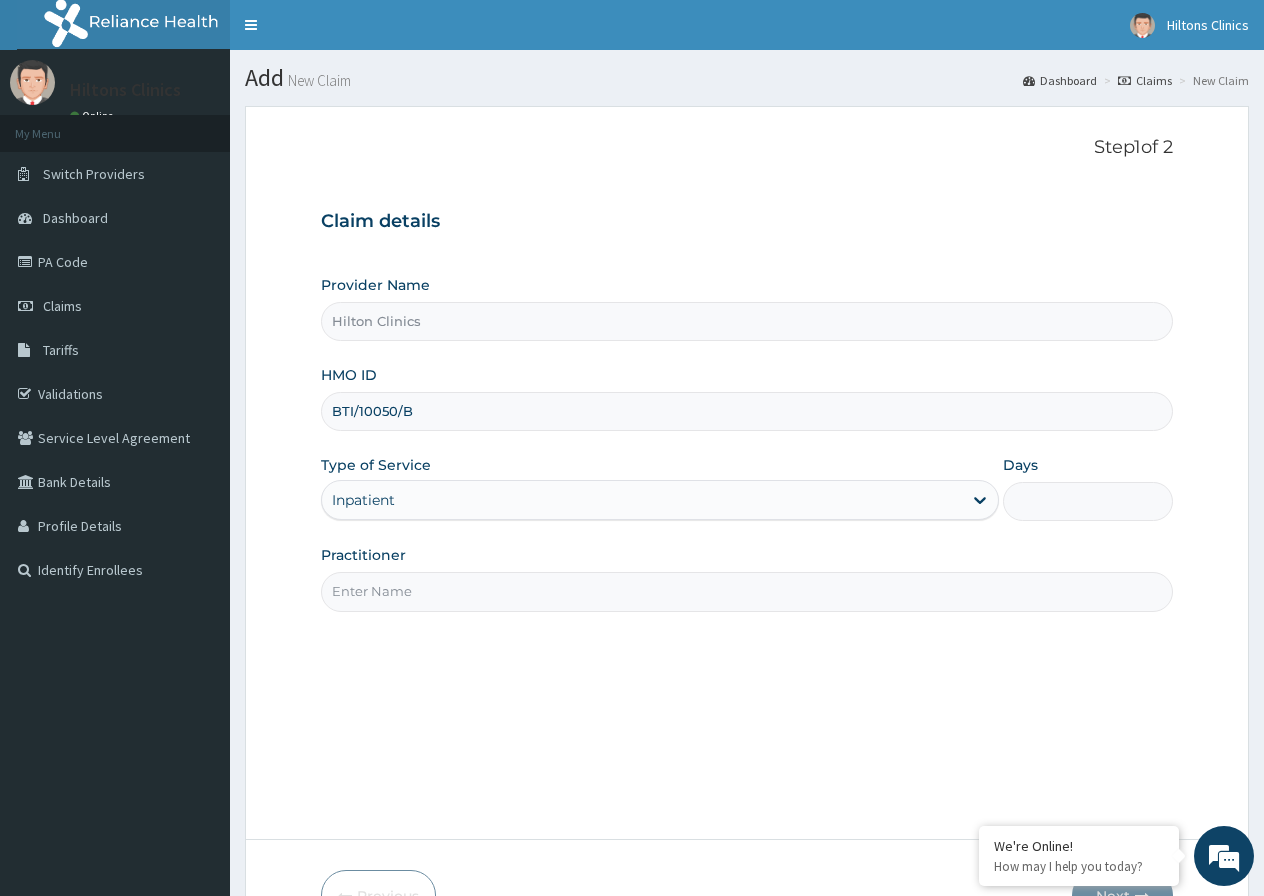 click on "Practitioner" at bounding box center (747, 591) 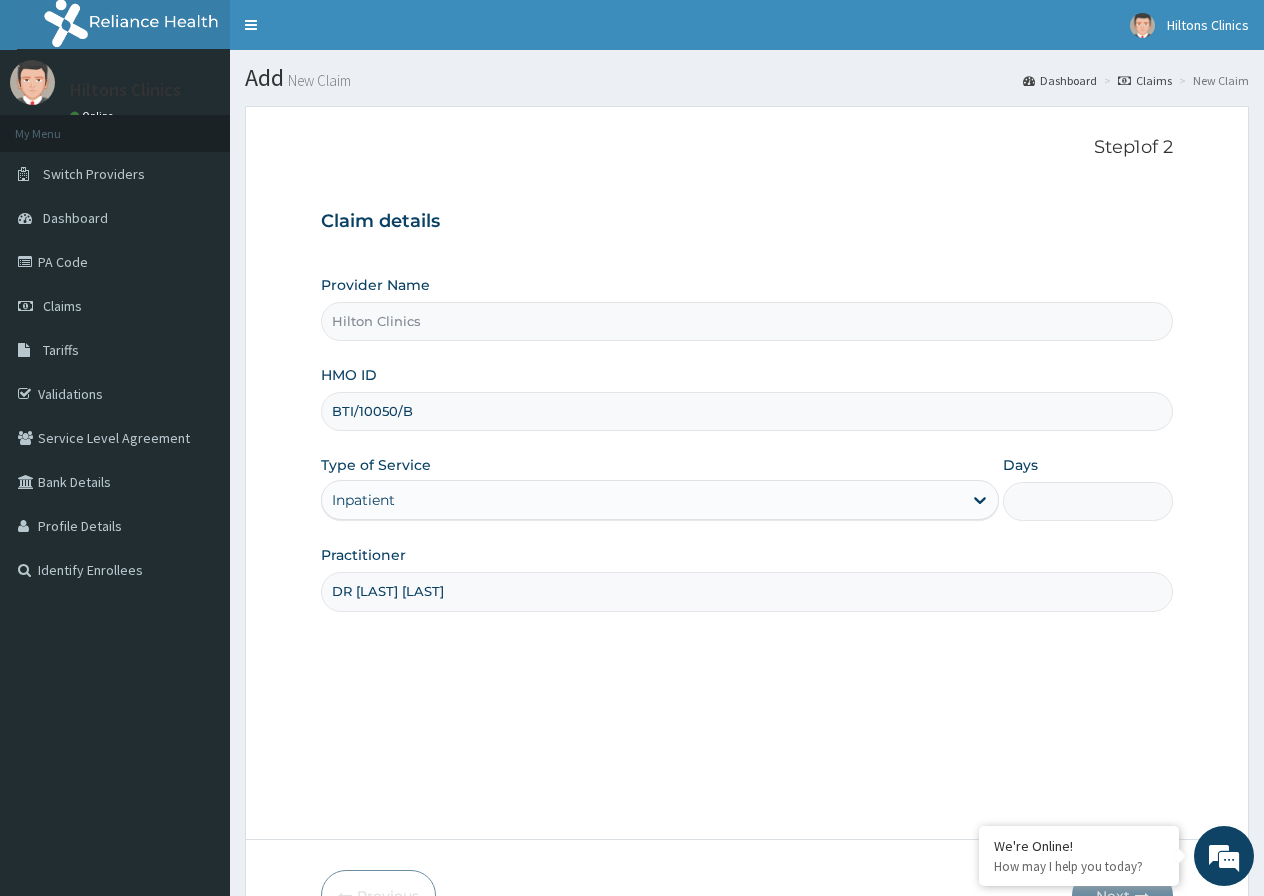 click on "Days" at bounding box center [1088, 501] 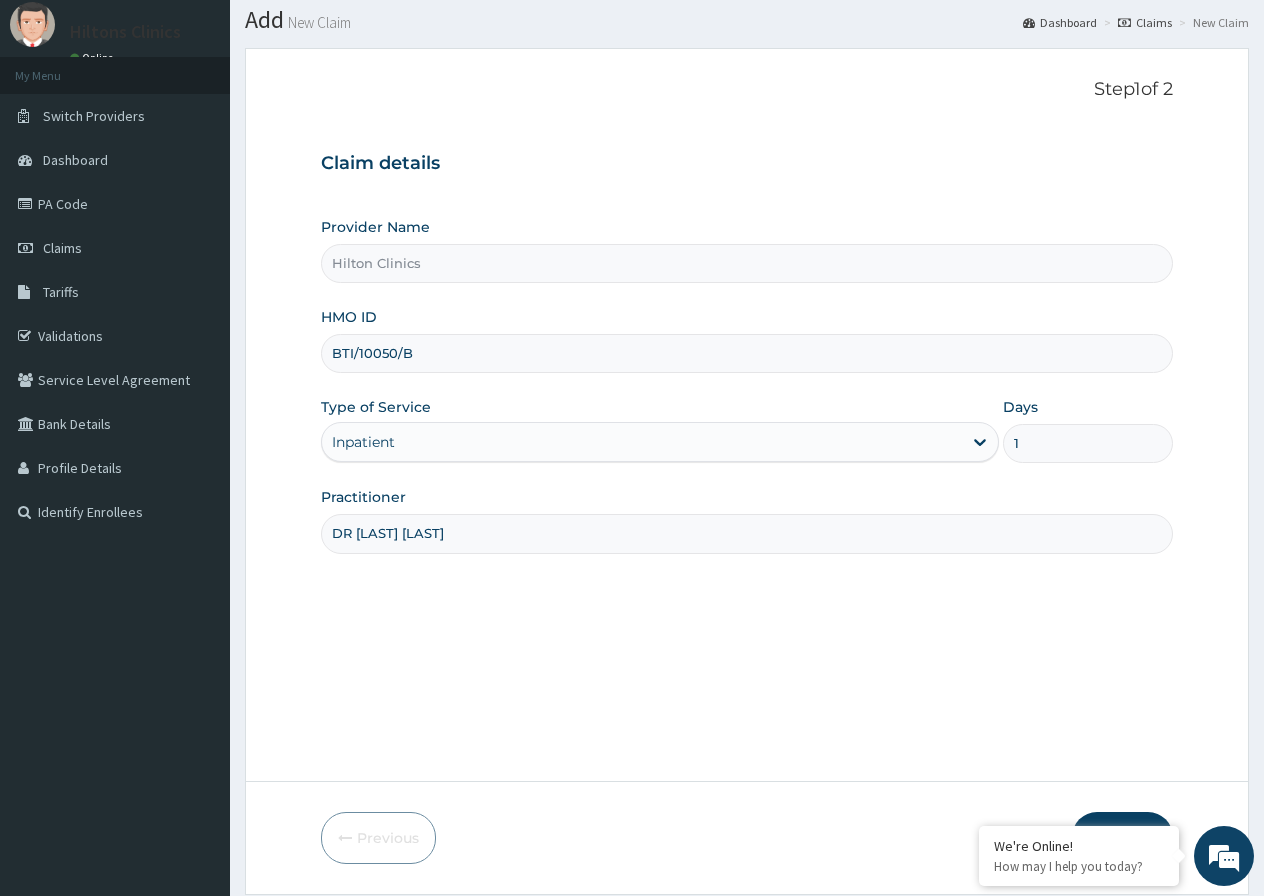 scroll, scrollTop: 123, scrollLeft: 0, axis: vertical 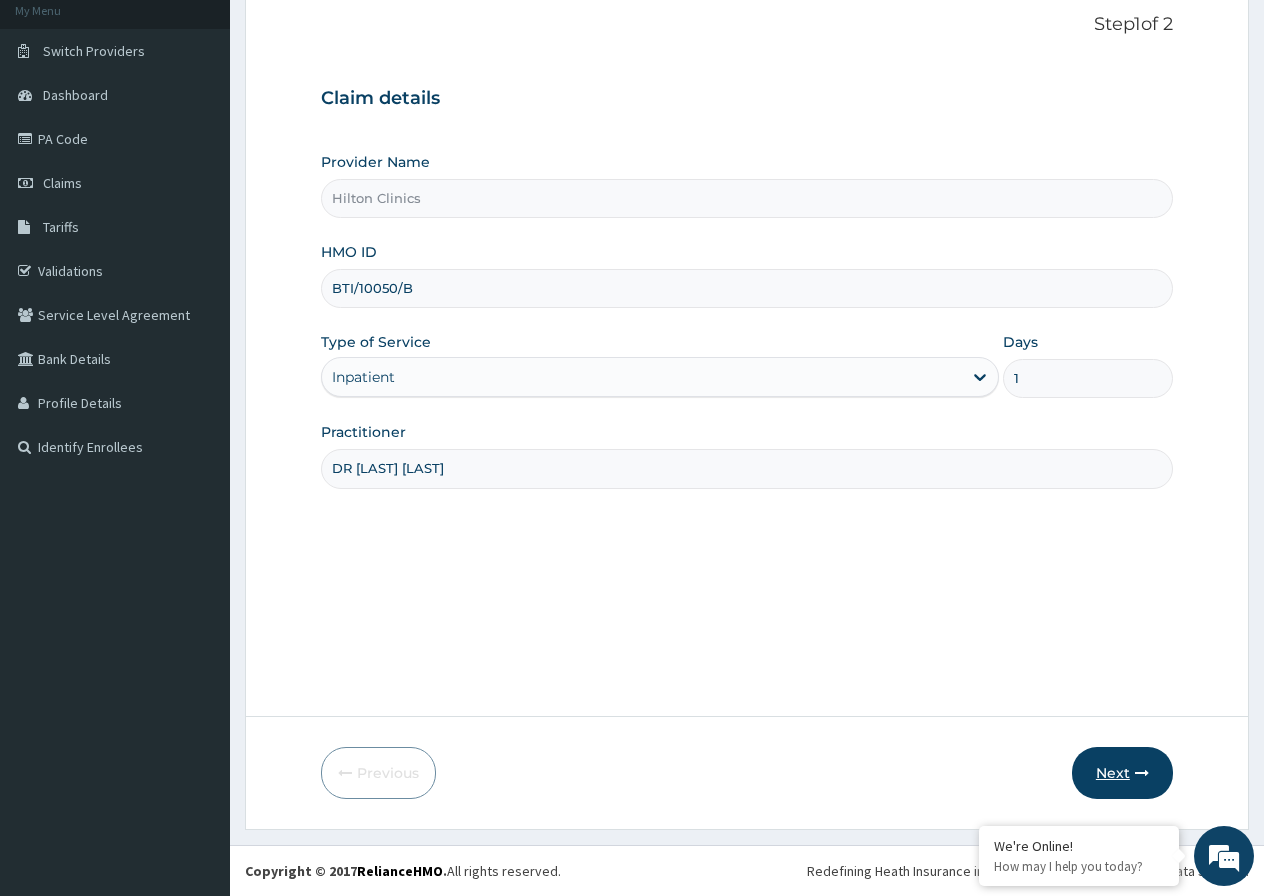 type on "1" 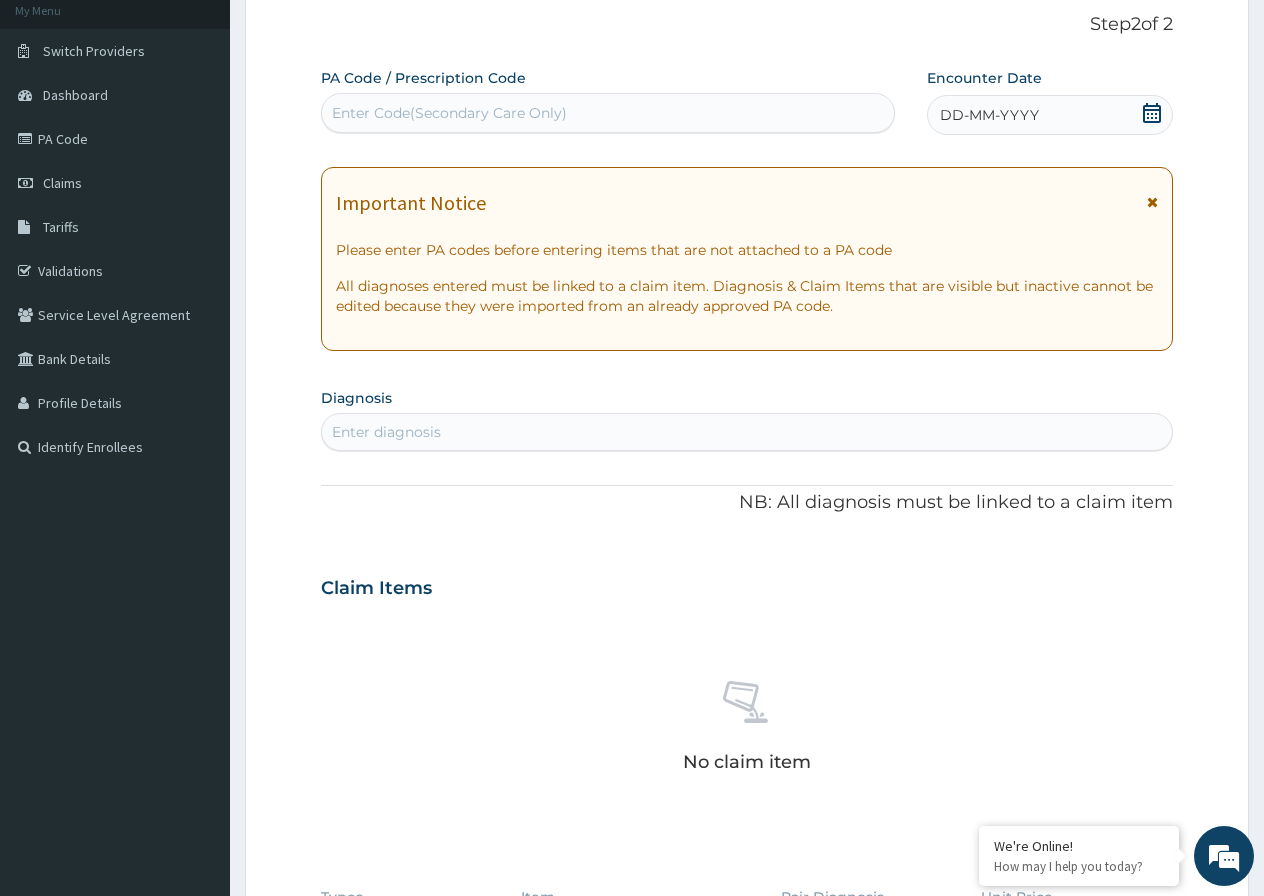 click on "Enter diagnosis" at bounding box center (386, 432) 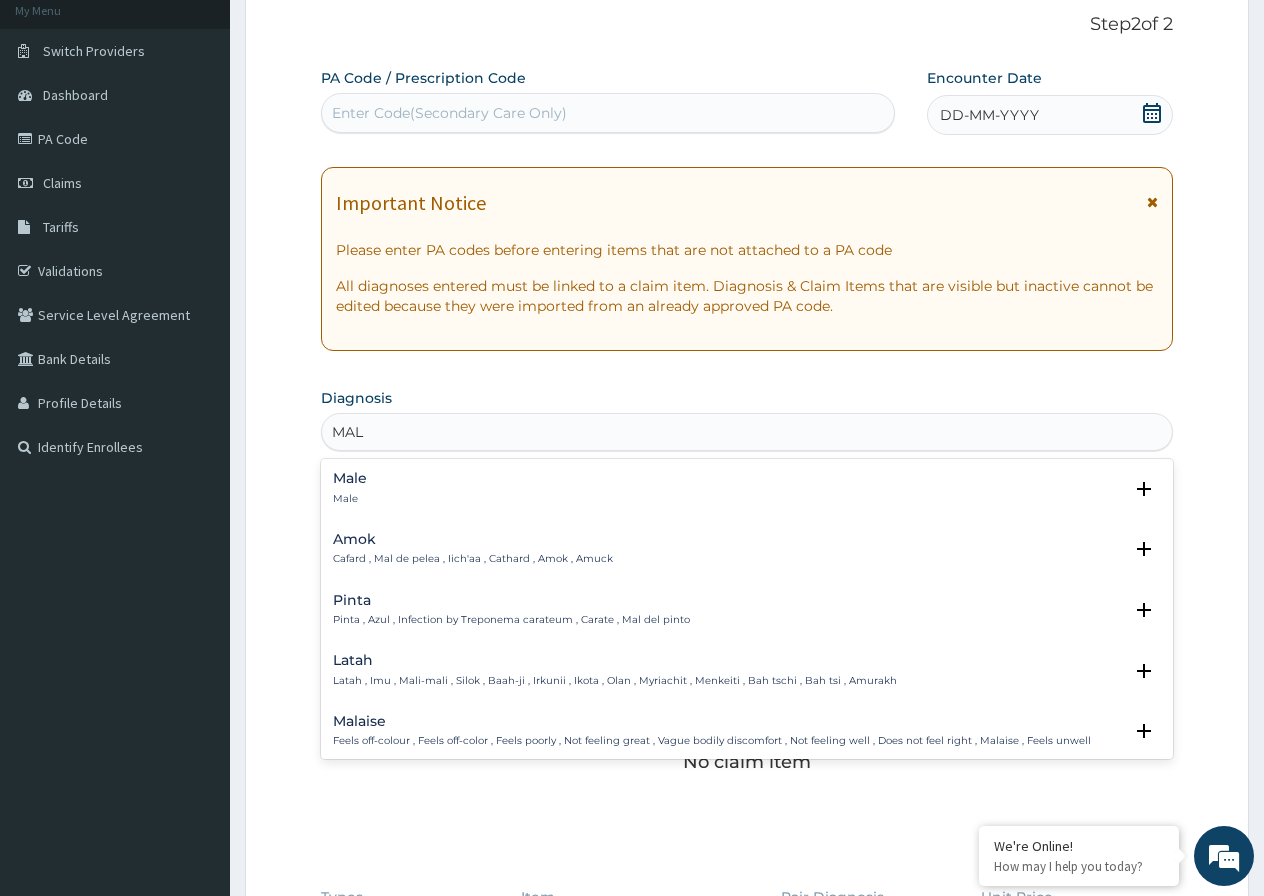 type on "MALA" 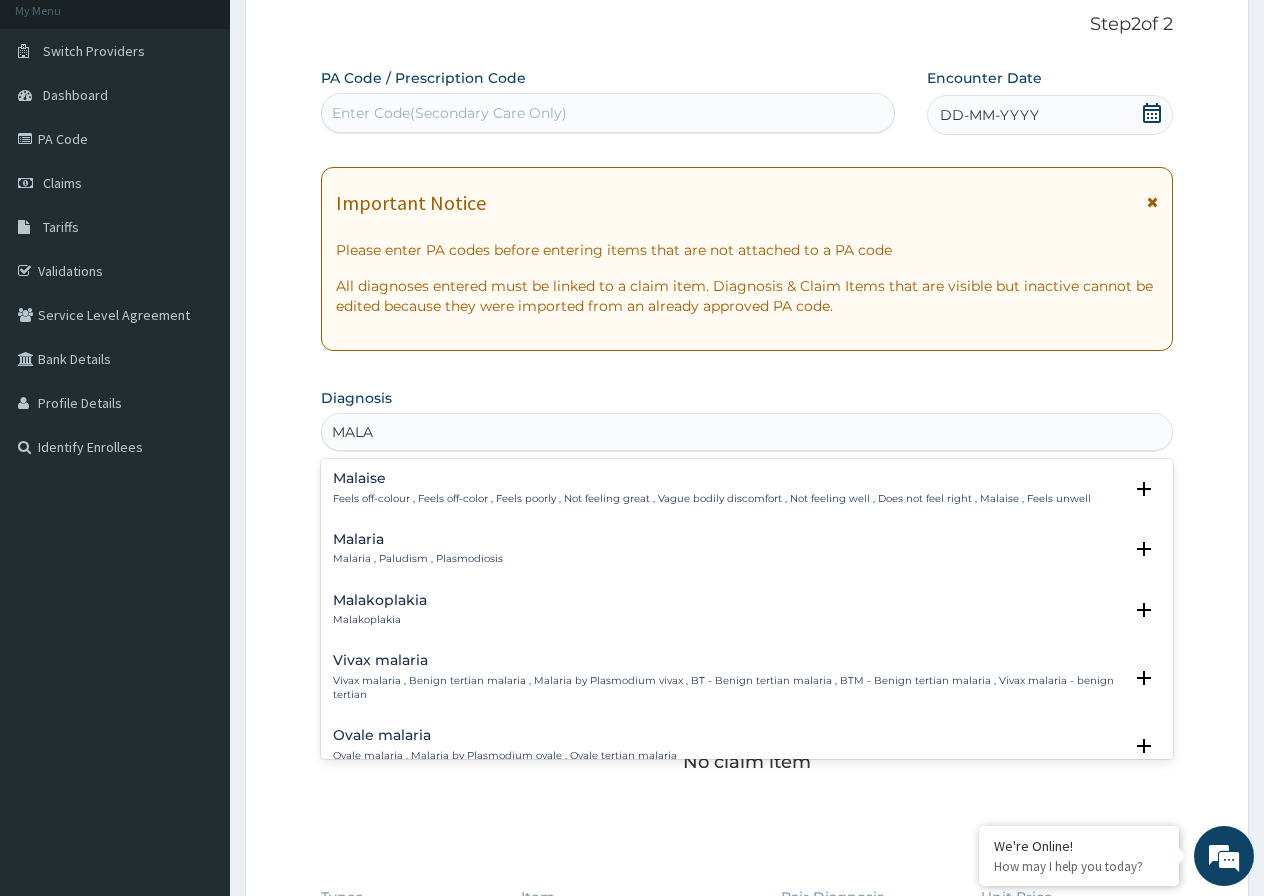 click on "Malaria" at bounding box center (418, 539) 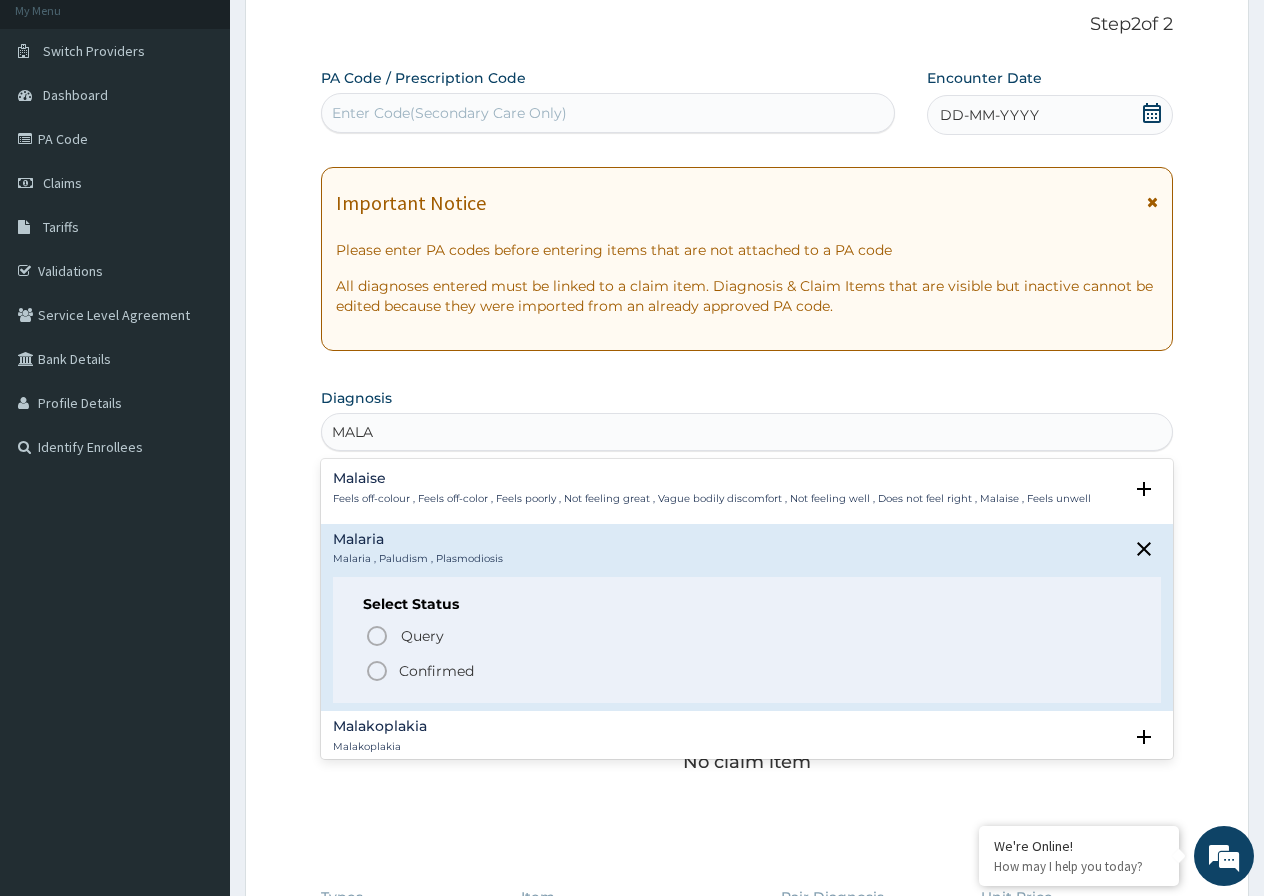 click 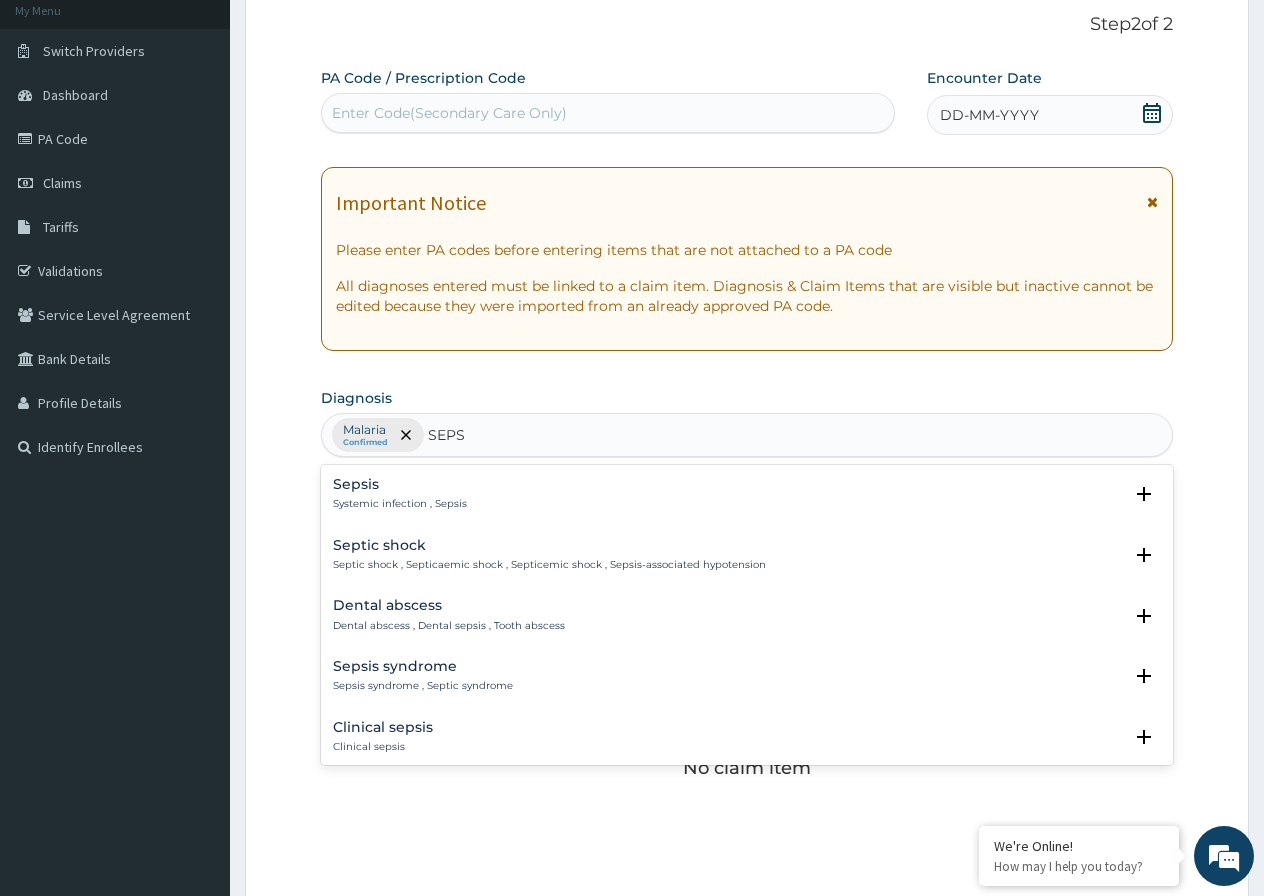 type on "SEPSI" 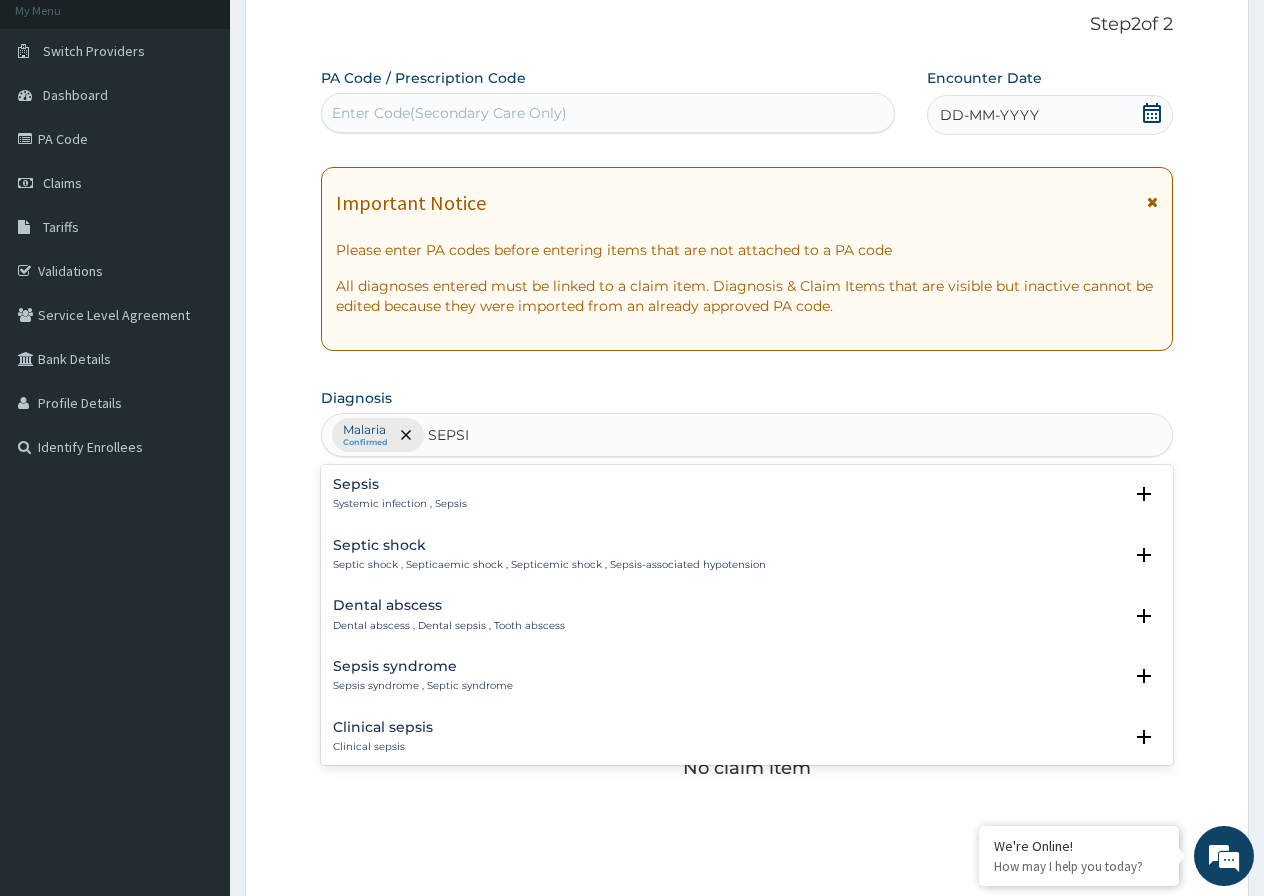 click on "Sepsis Systemic infection , Sepsis" at bounding box center [400, 494] 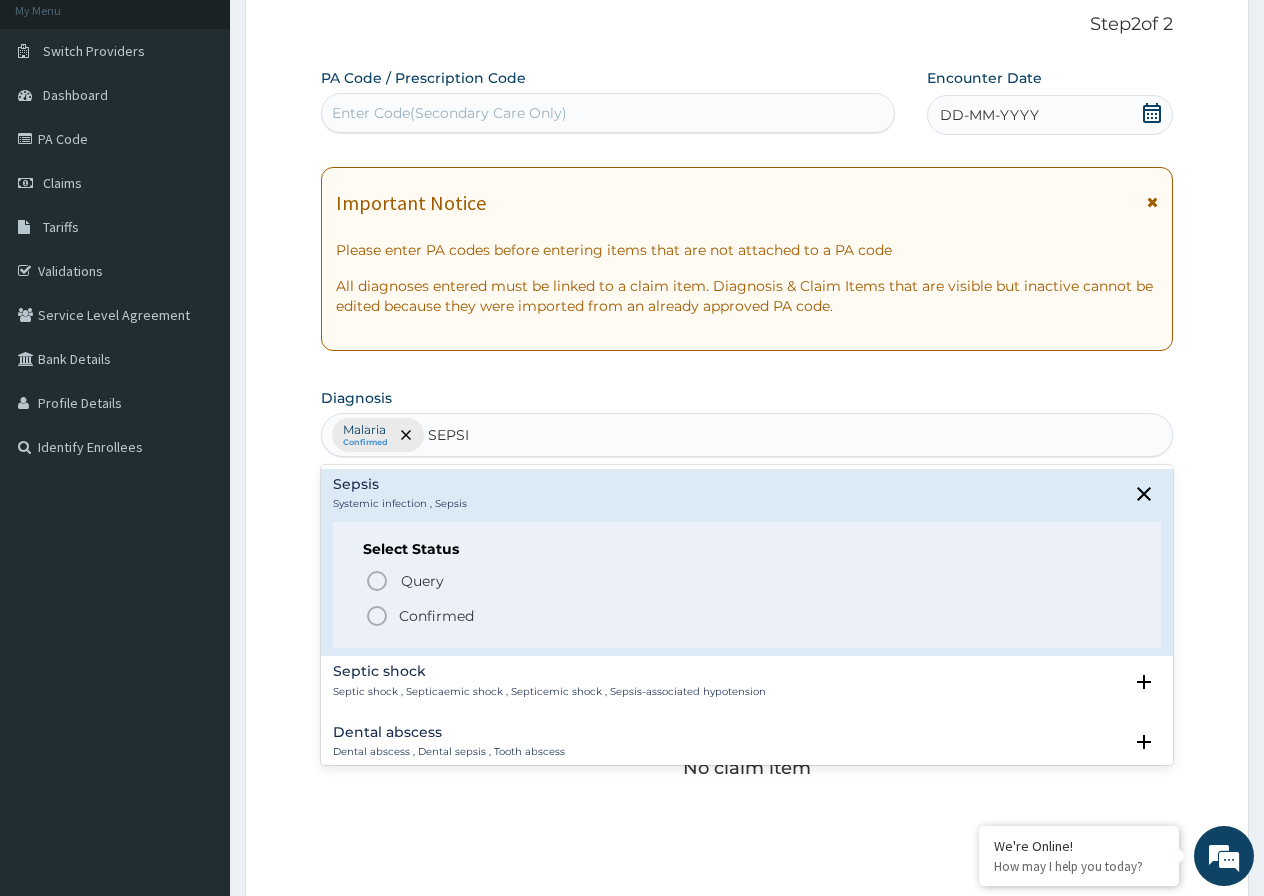 click 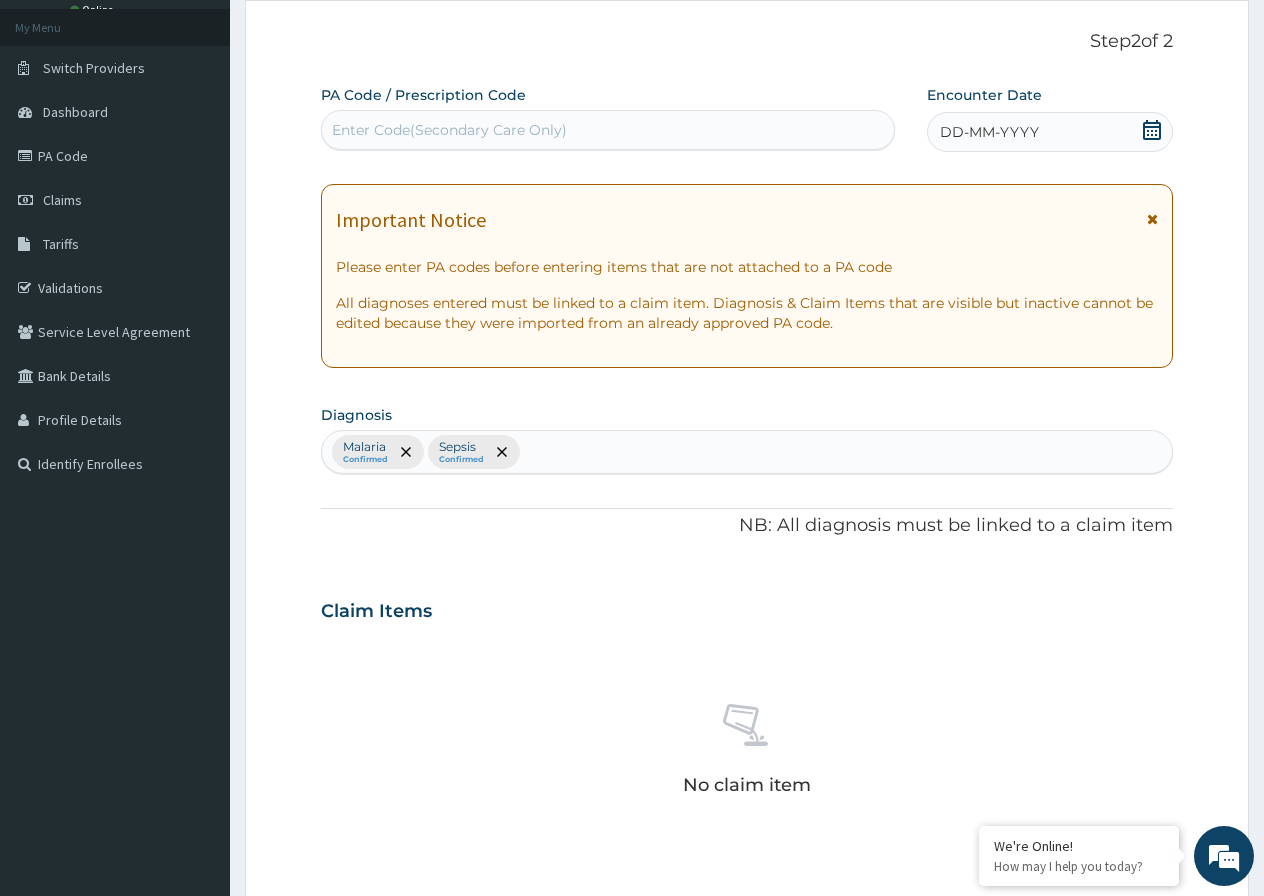 scroll, scrollTop: 100, scrollLeft: 0, axis: vertical 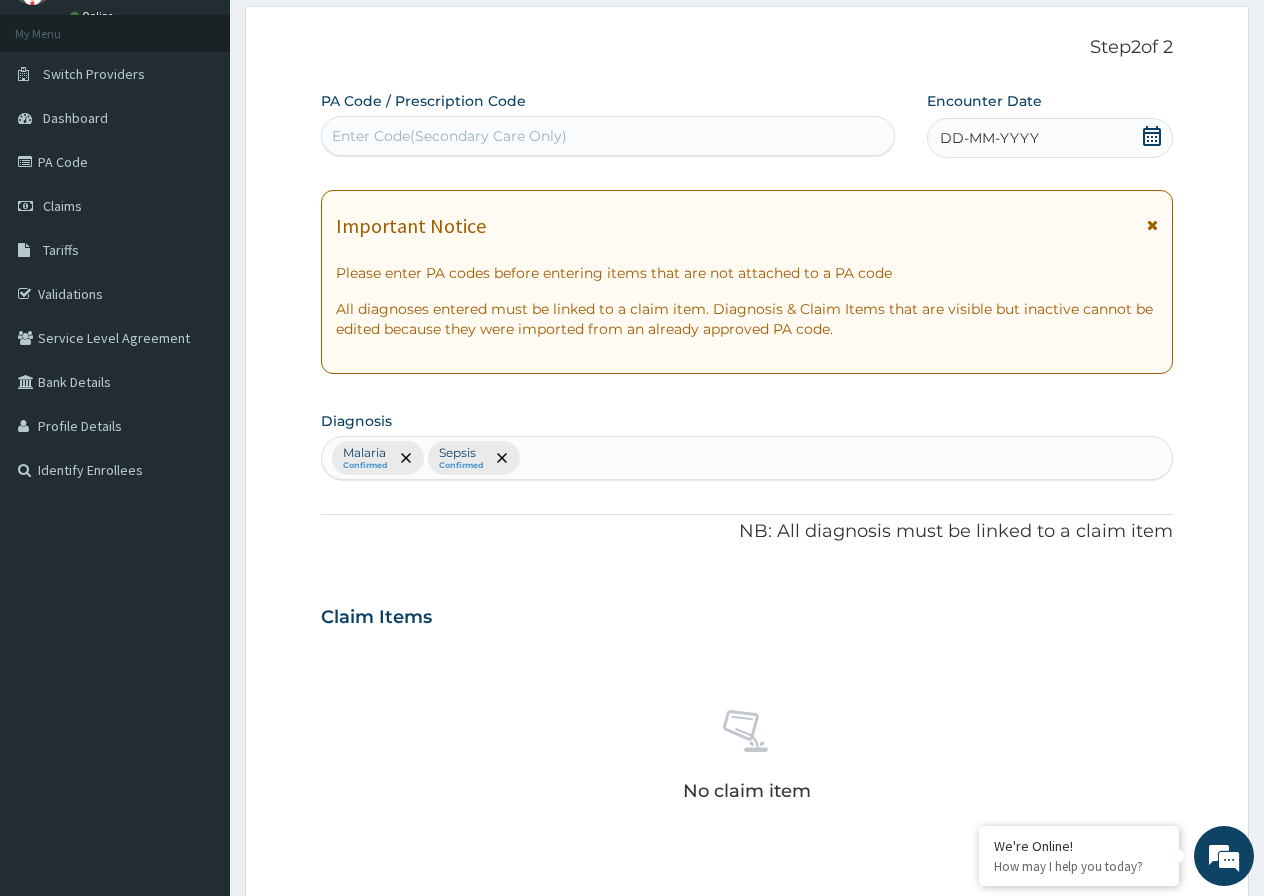click 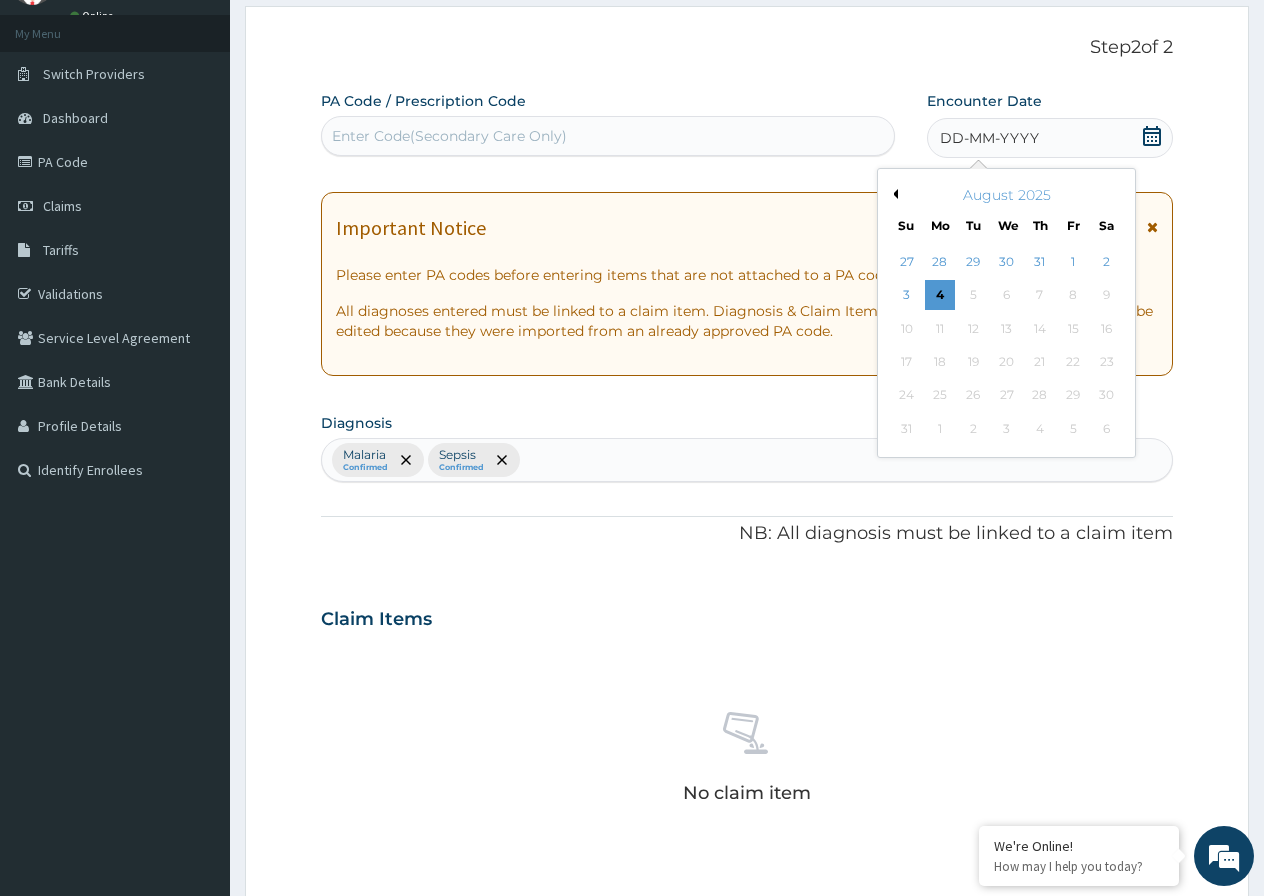 click on "August 2025" at bounding box center (1006, 195) 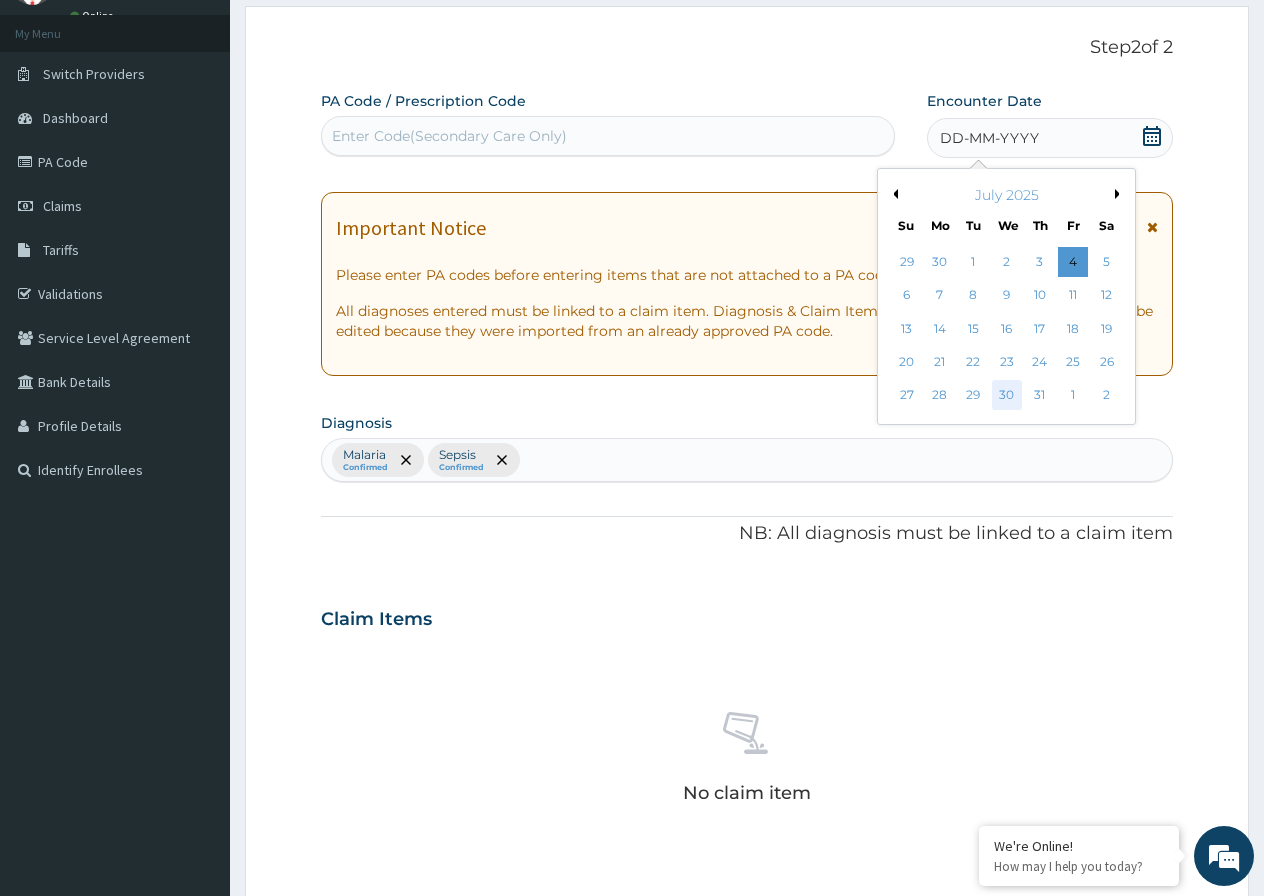 click on "30" at bounding box center [1007, 396] 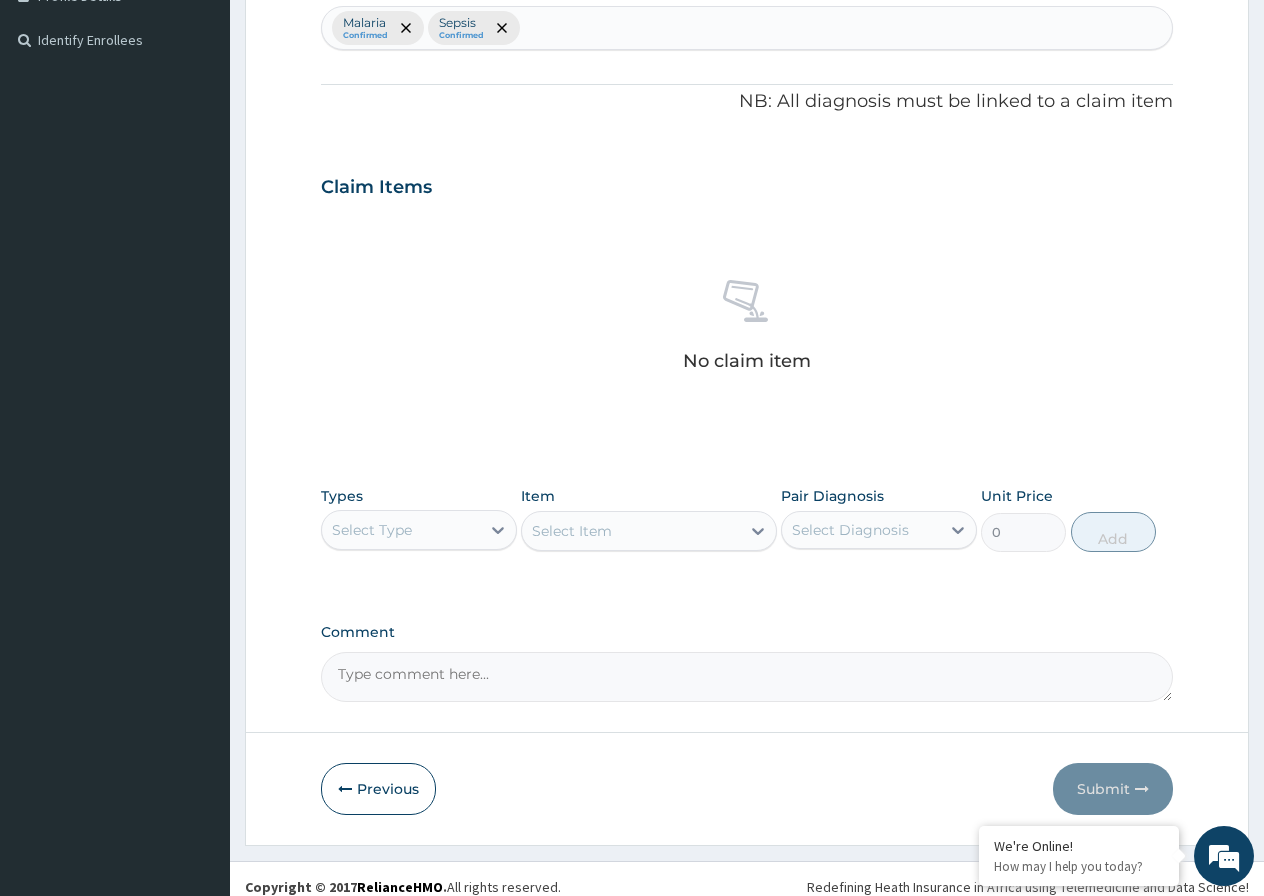 scroll, scrollTop: 546, scrollLeft: 0, axis: vertical 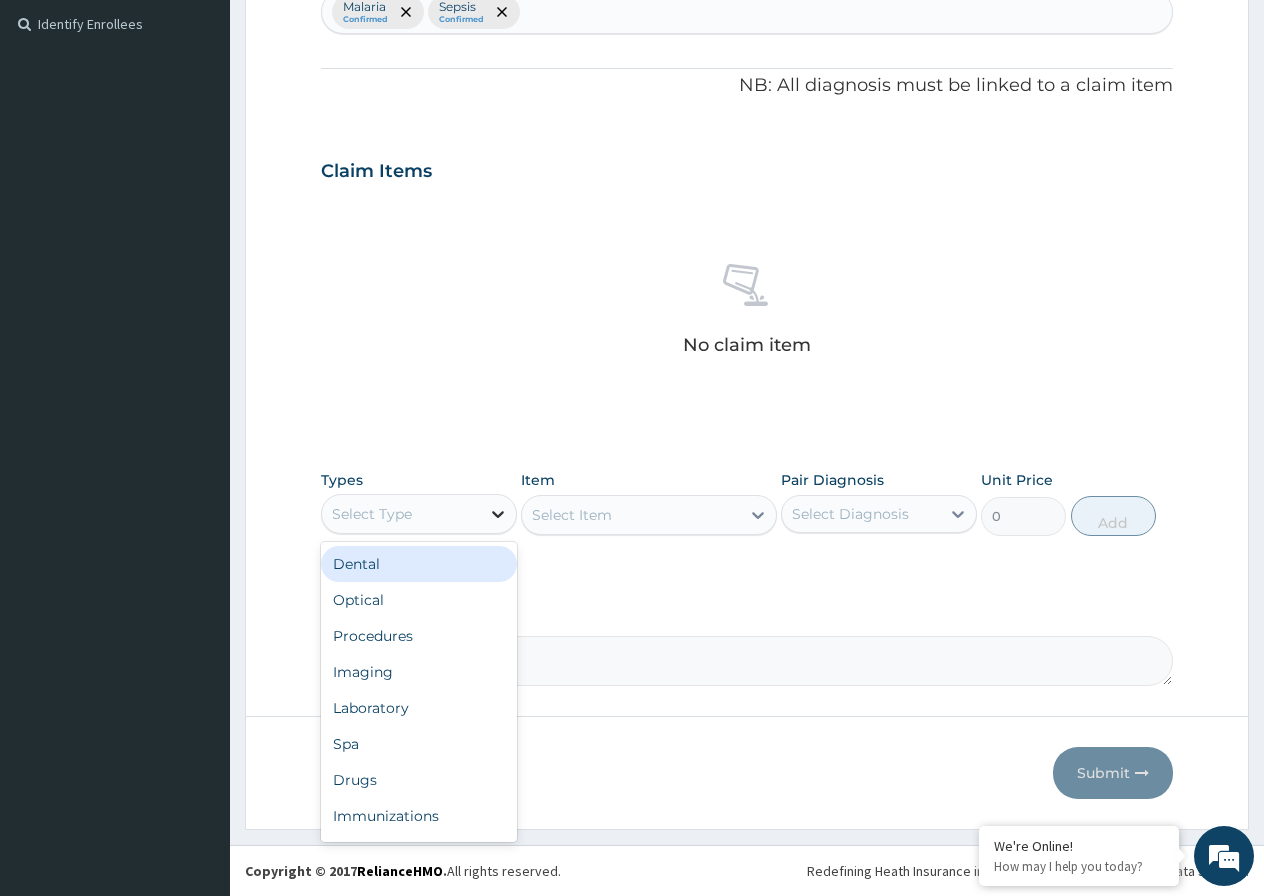 click 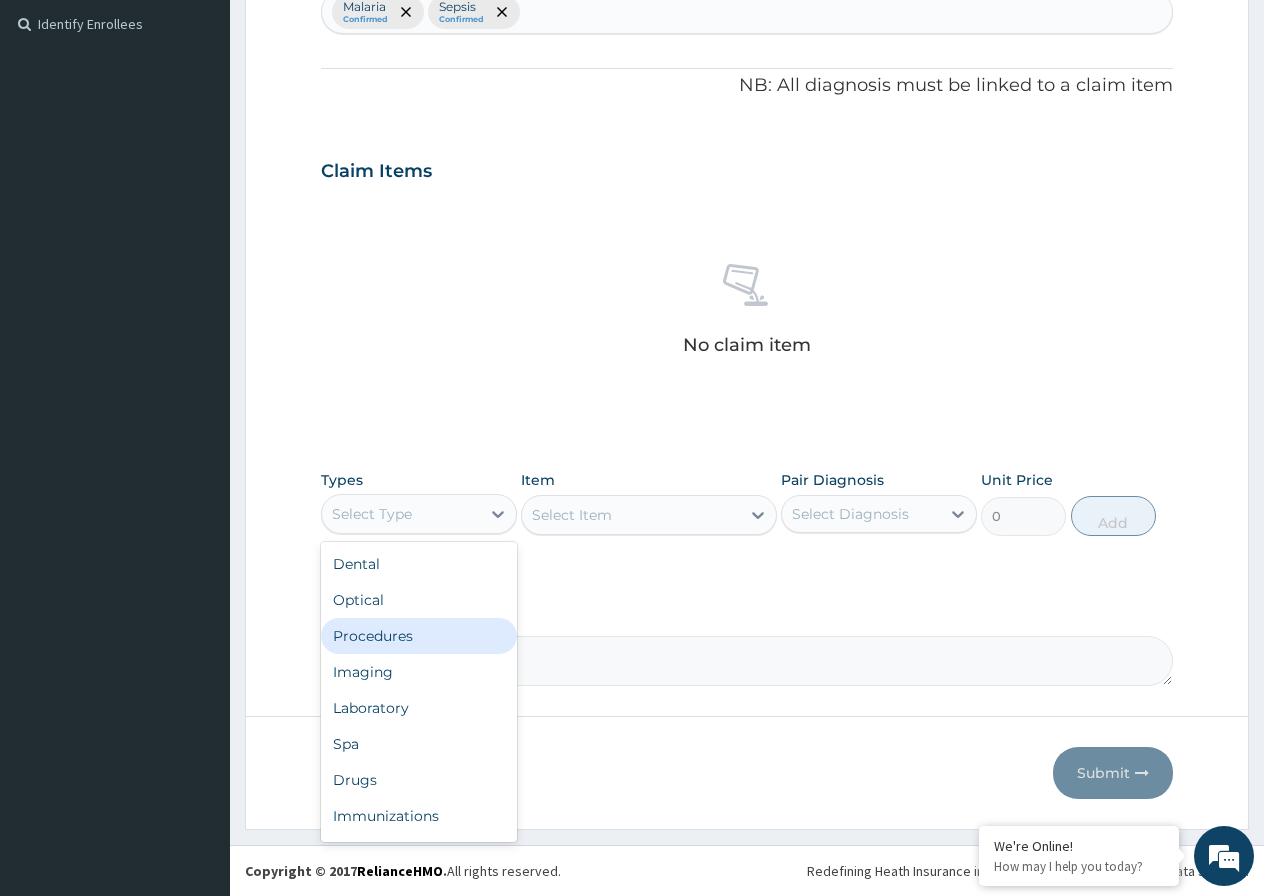 click on "Procedures" at bounding box center (419, 636) 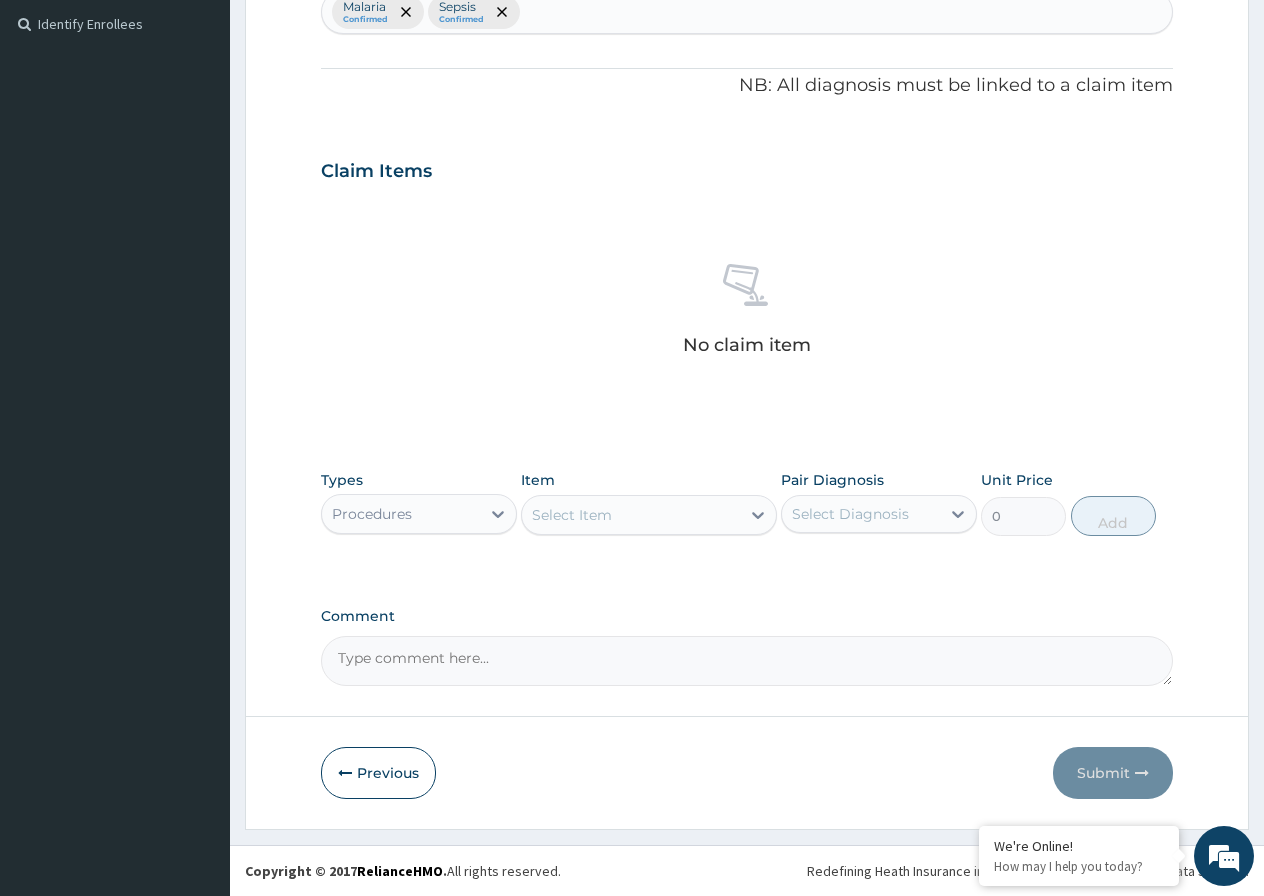 click 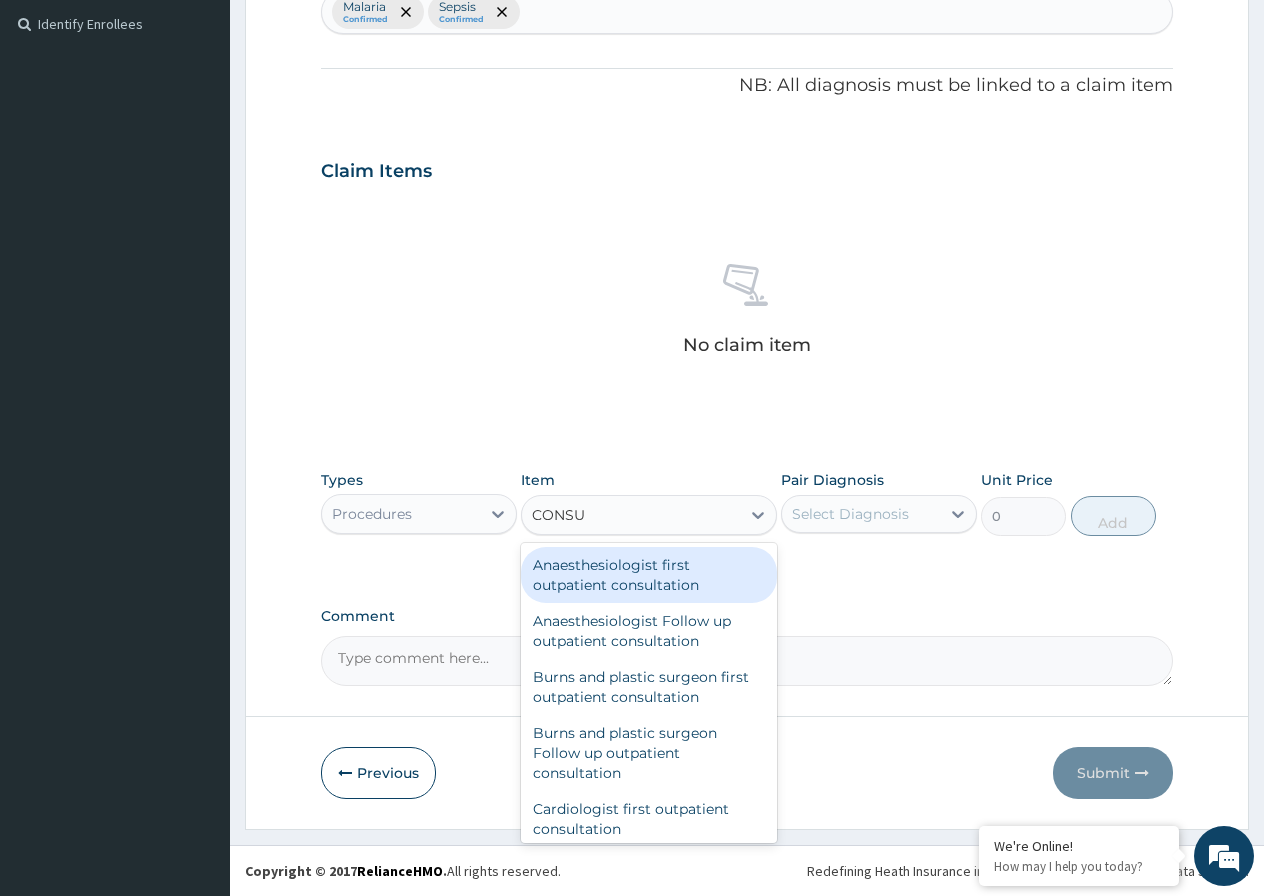 type on "CONSUL" 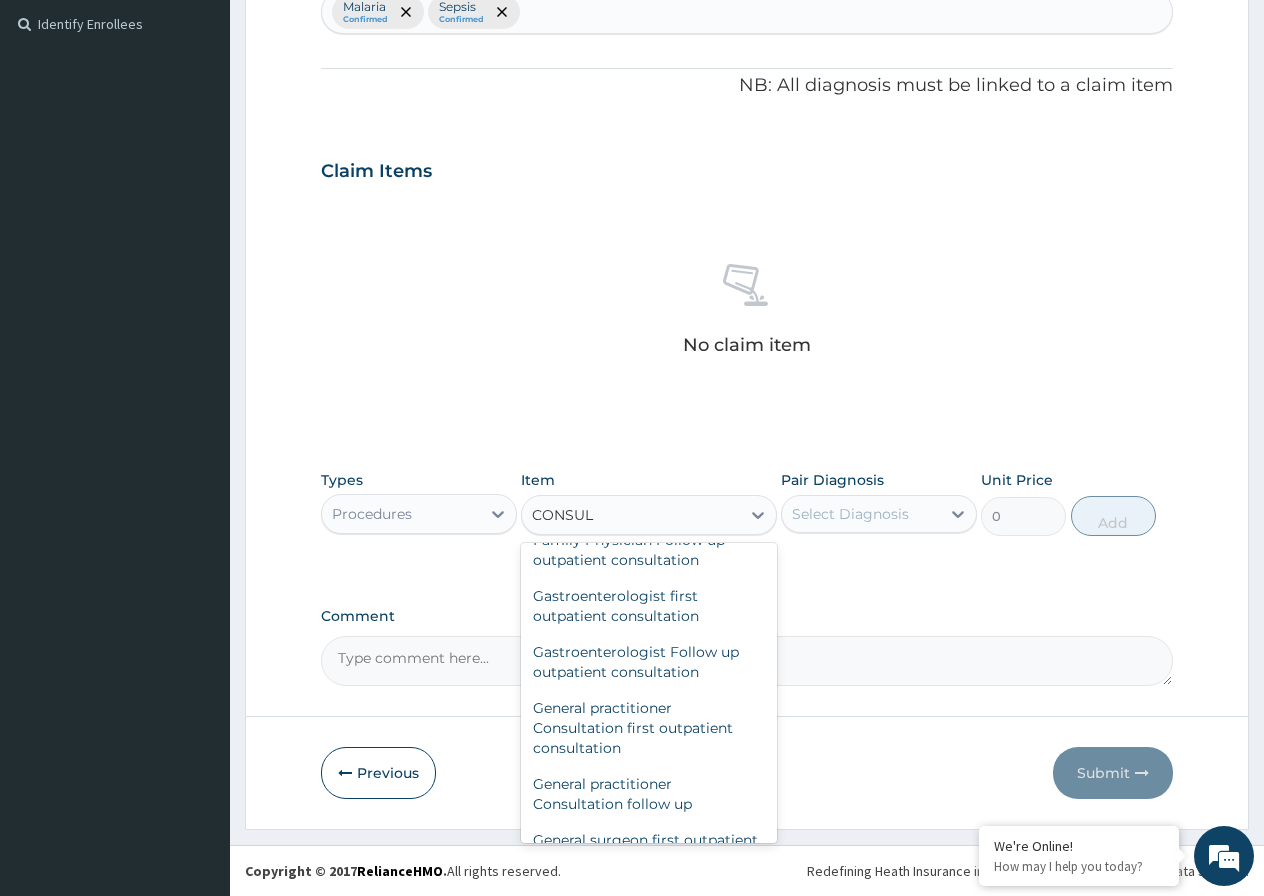 scroll, scrollTop: 1029, scrollLeft: 0, axis: vertical 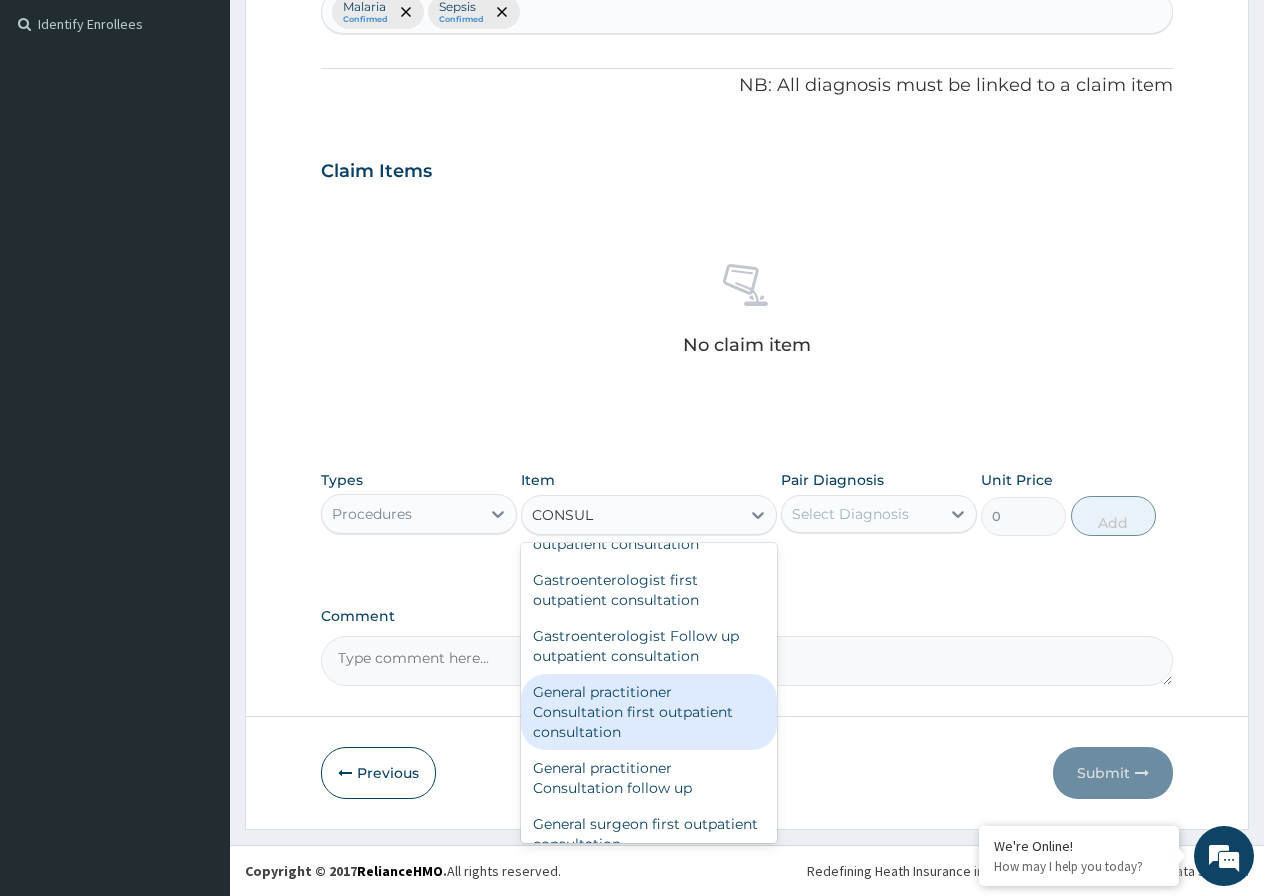 click on "General practitioner Consultation first outpatient consultation" at bounding box center [649, 712] 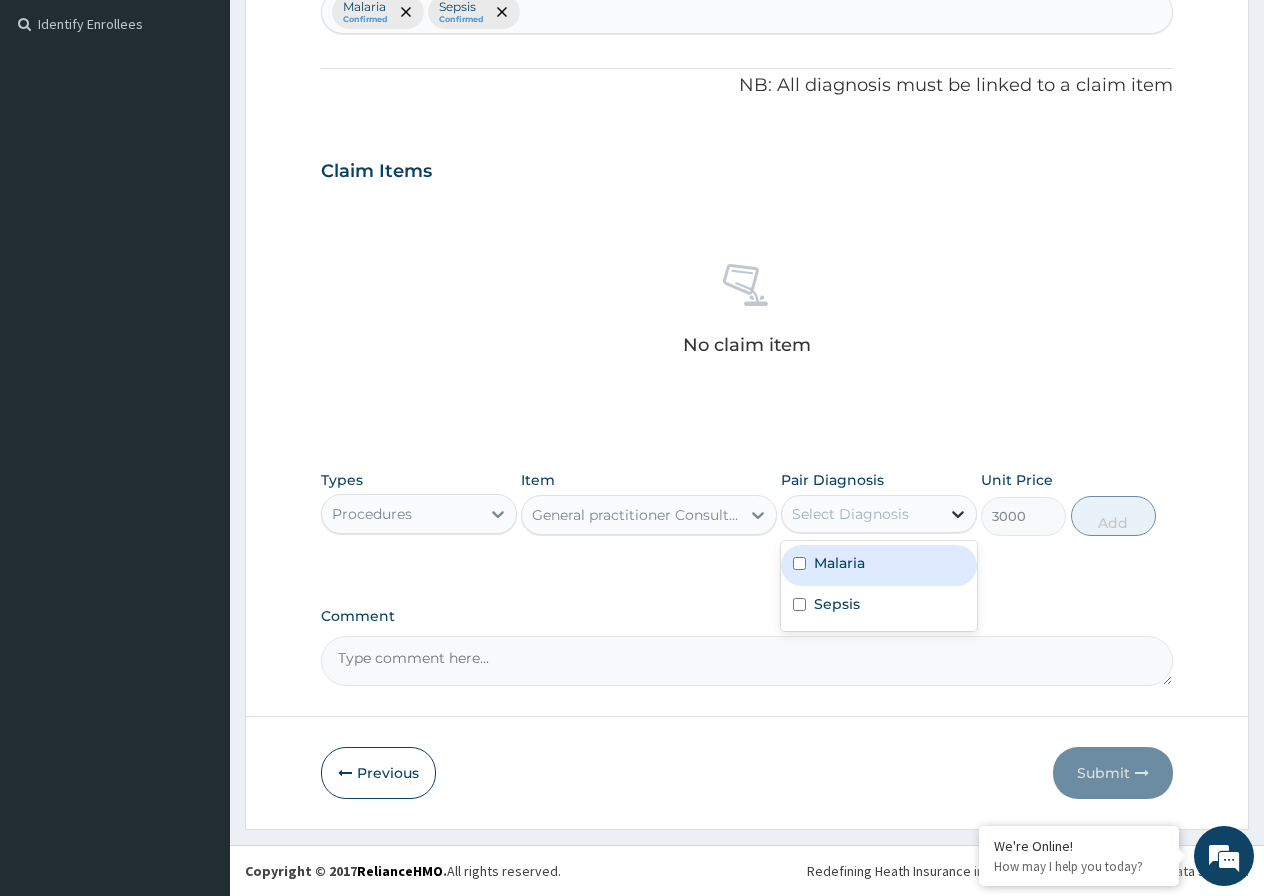 click 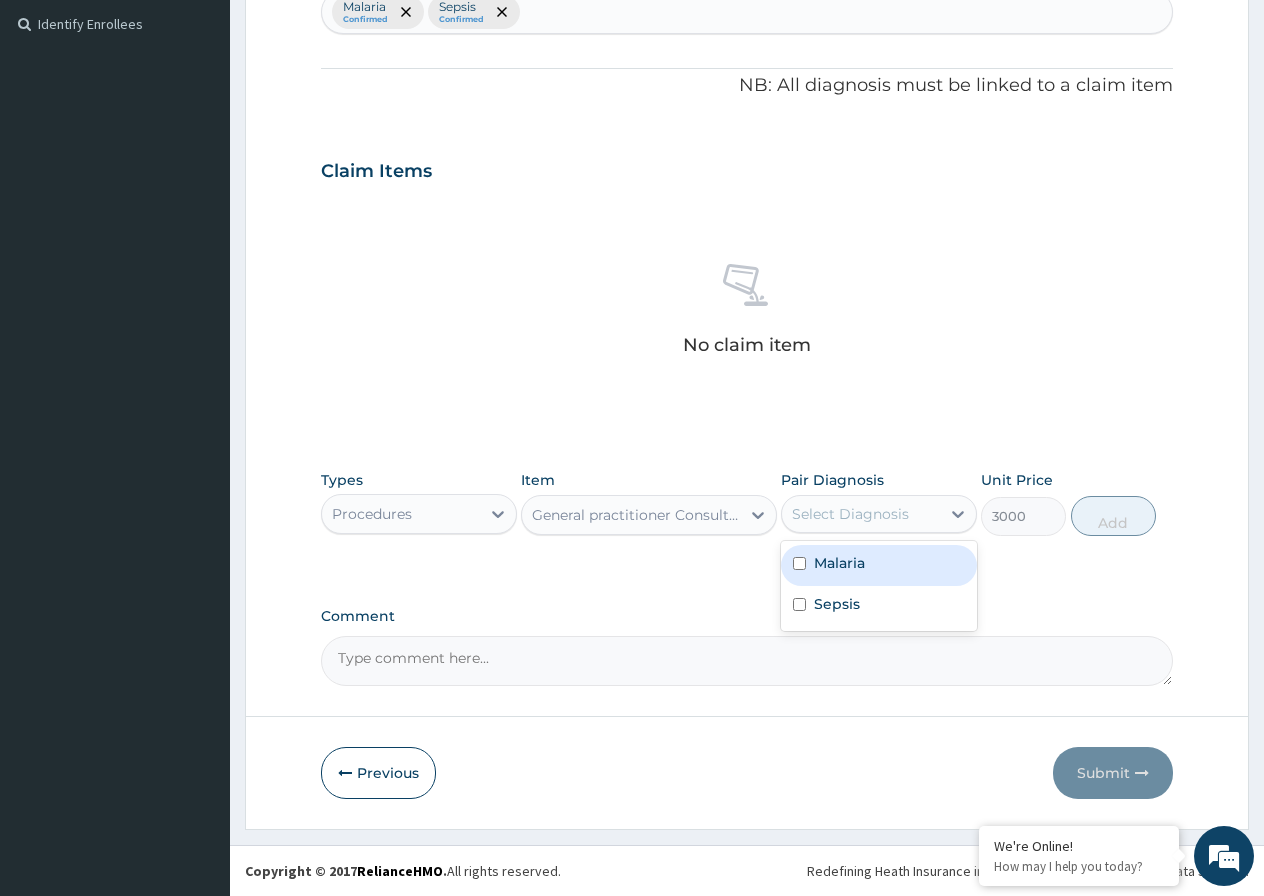 click at bounding box center [799, 563] 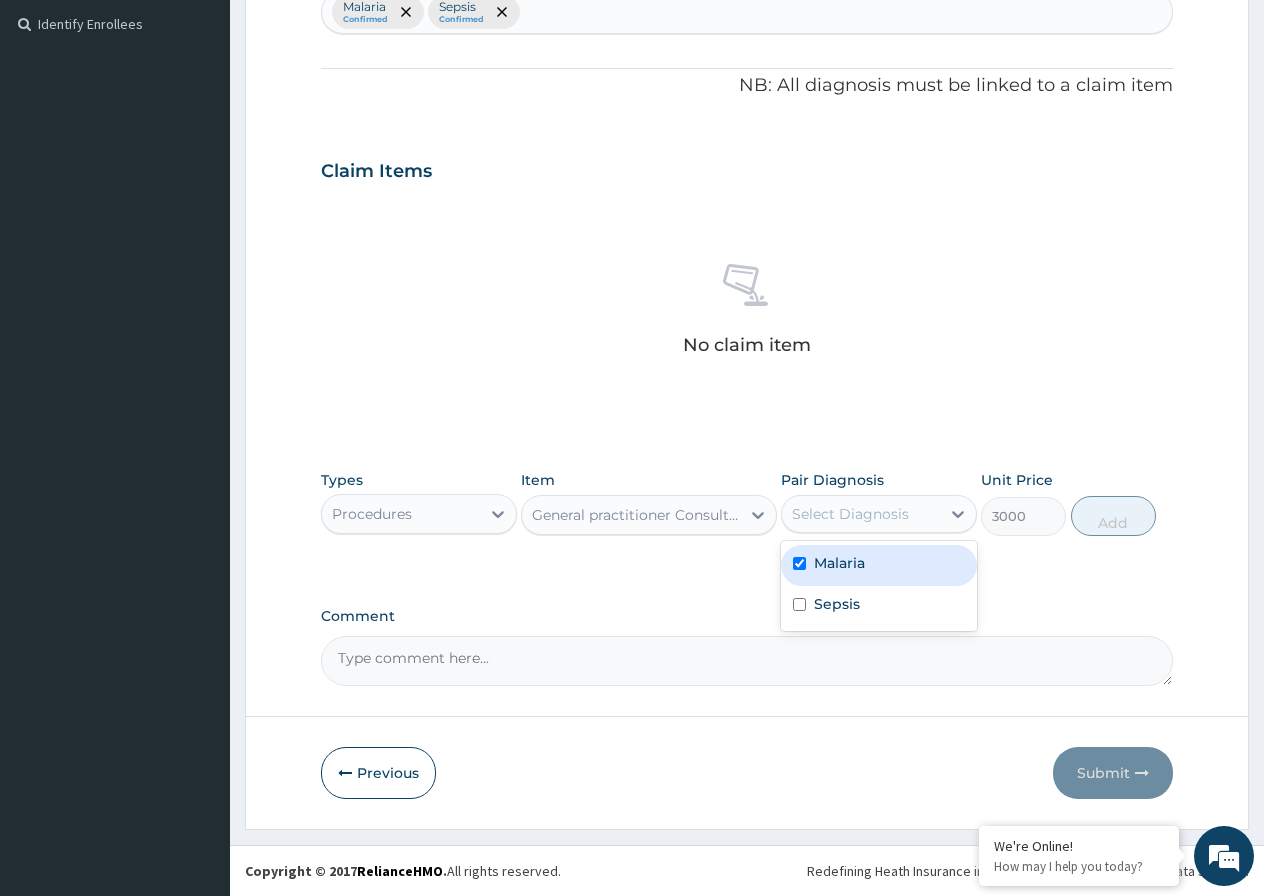 checkbox on "true" 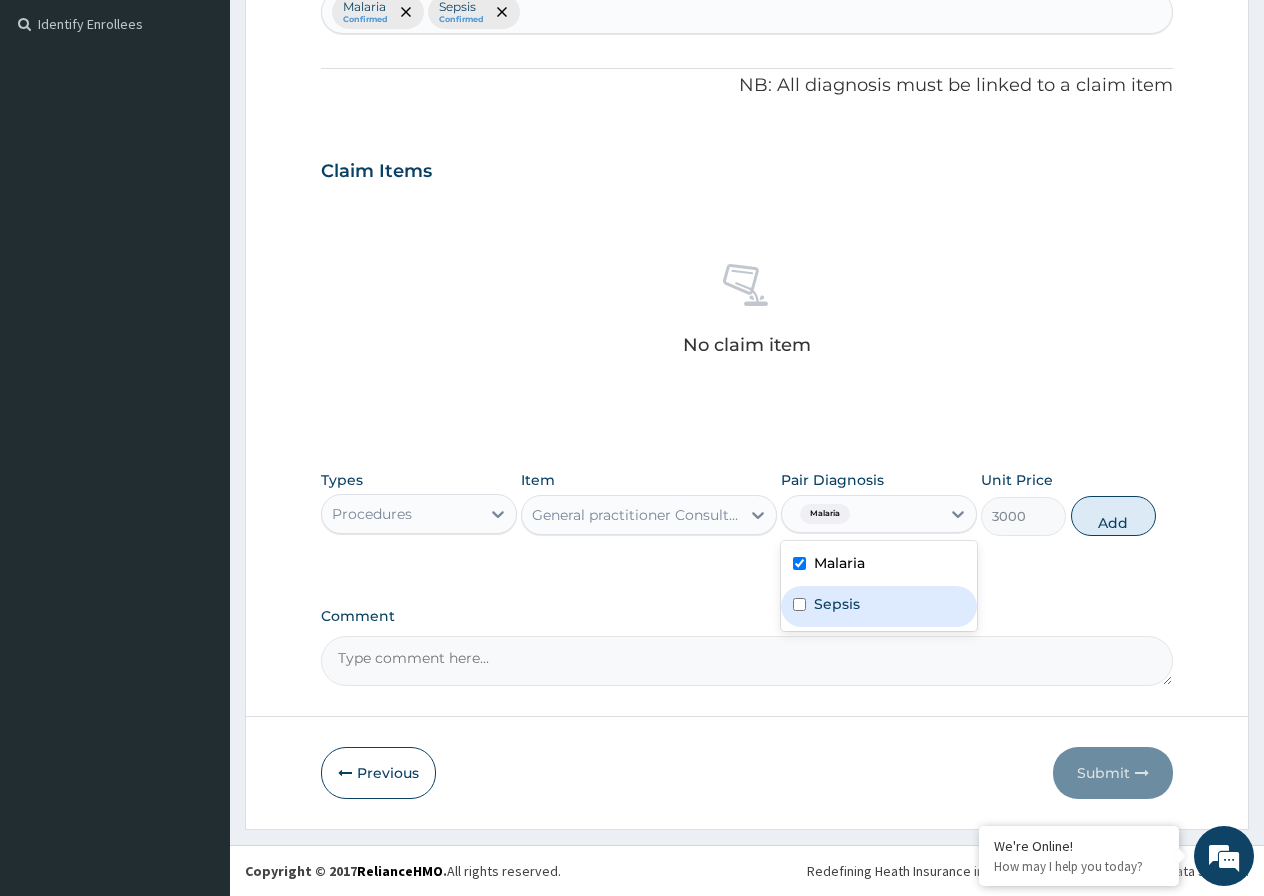 click at bounding box center (799, 604) 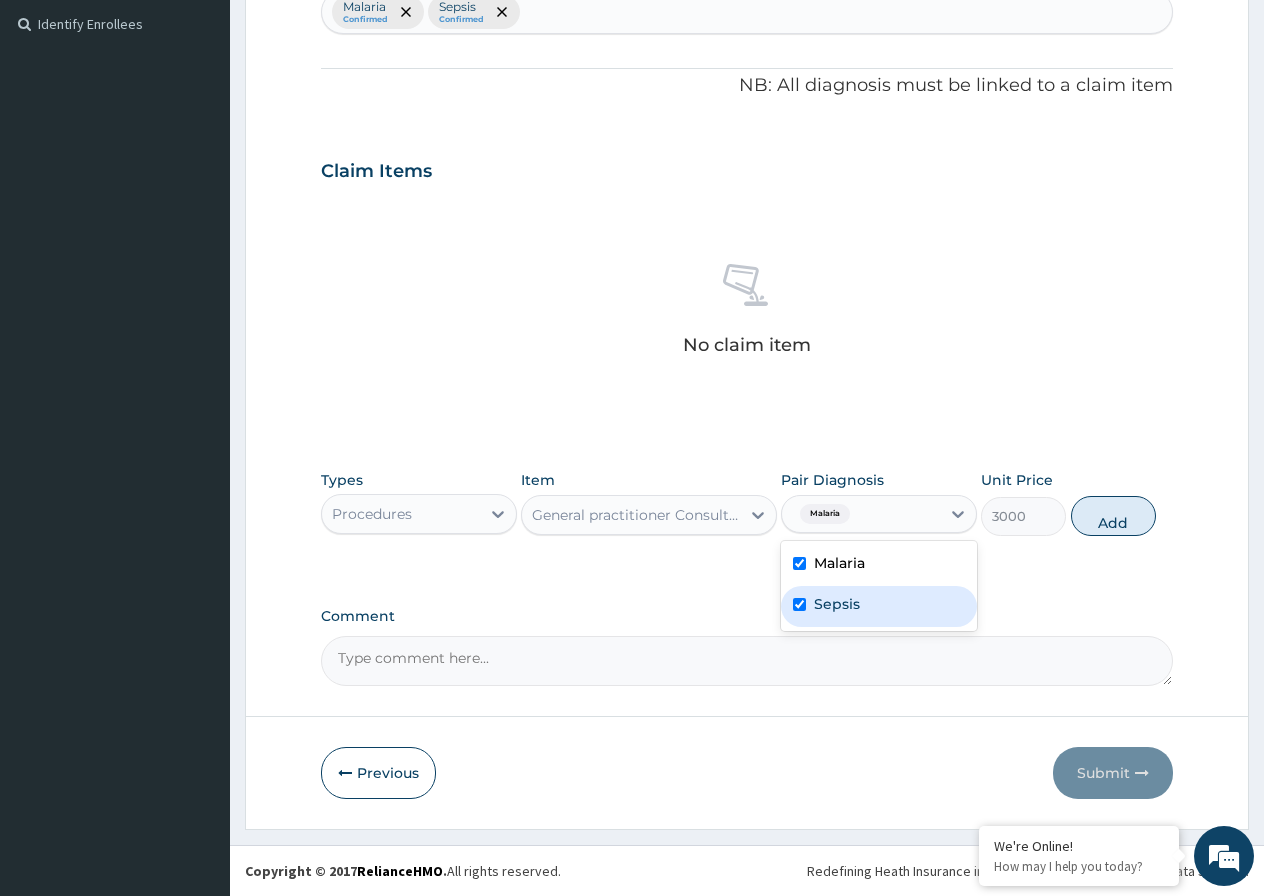 checkbox on "true" 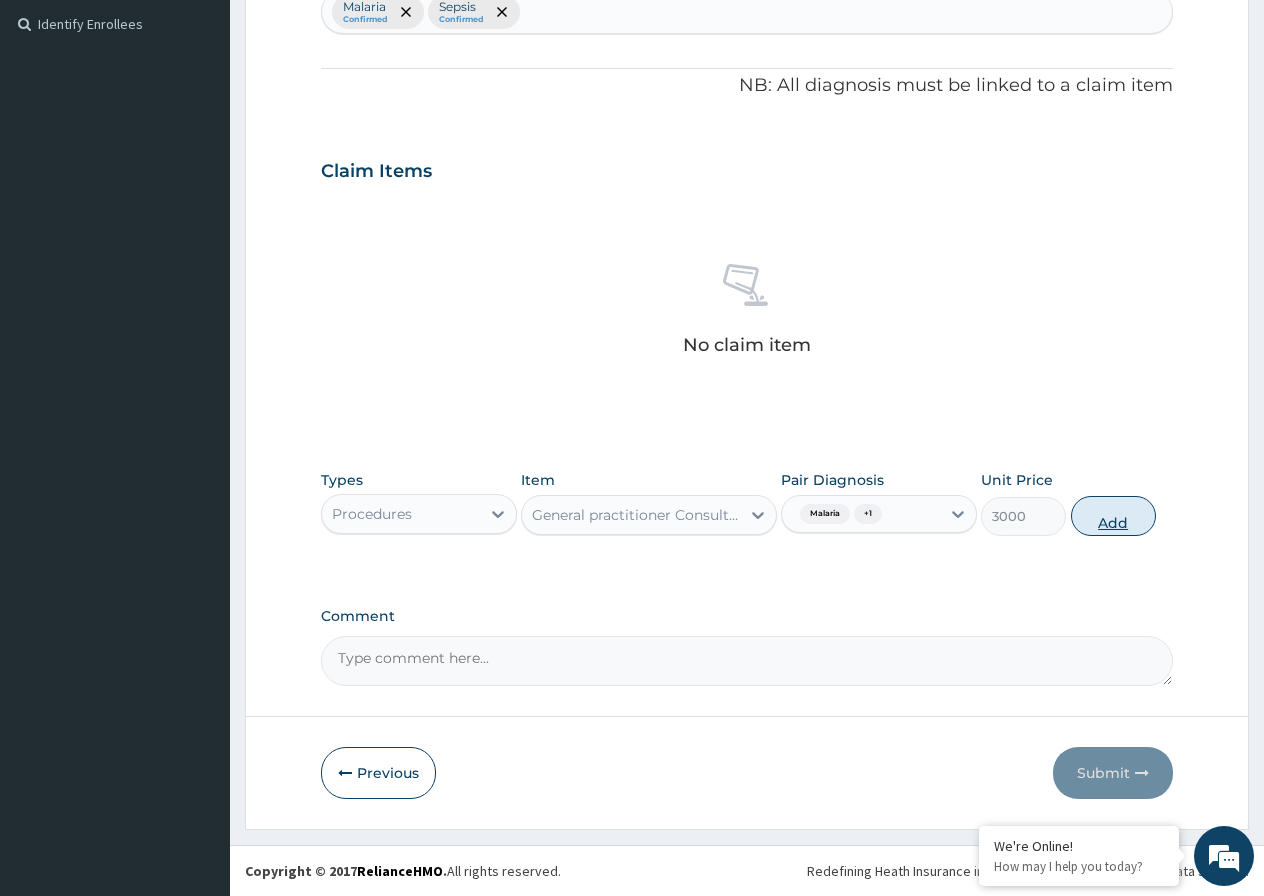 click on "Add" at bounding box center [1113, 516] 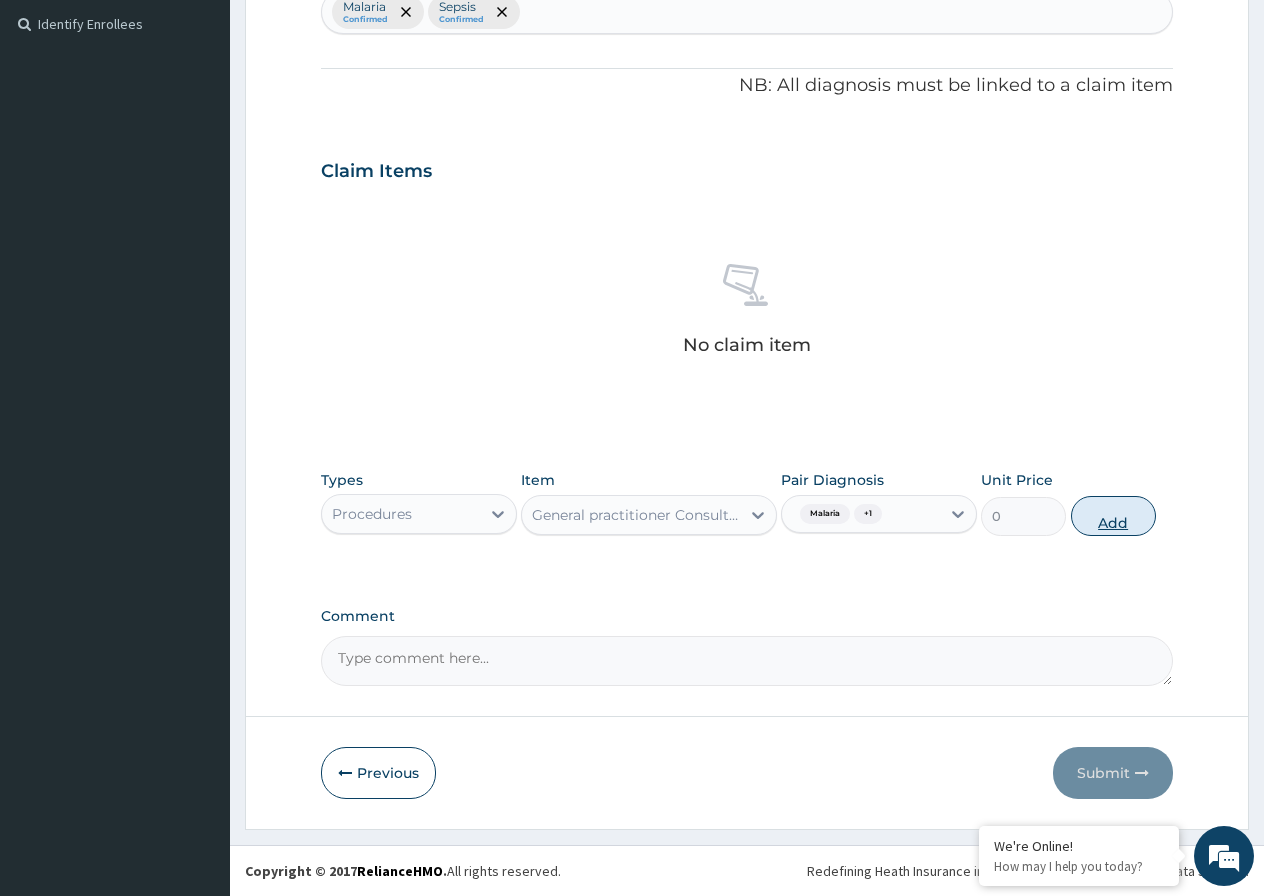scroll, scrollTop: 477, scrollLeft: 0, axis: vertical 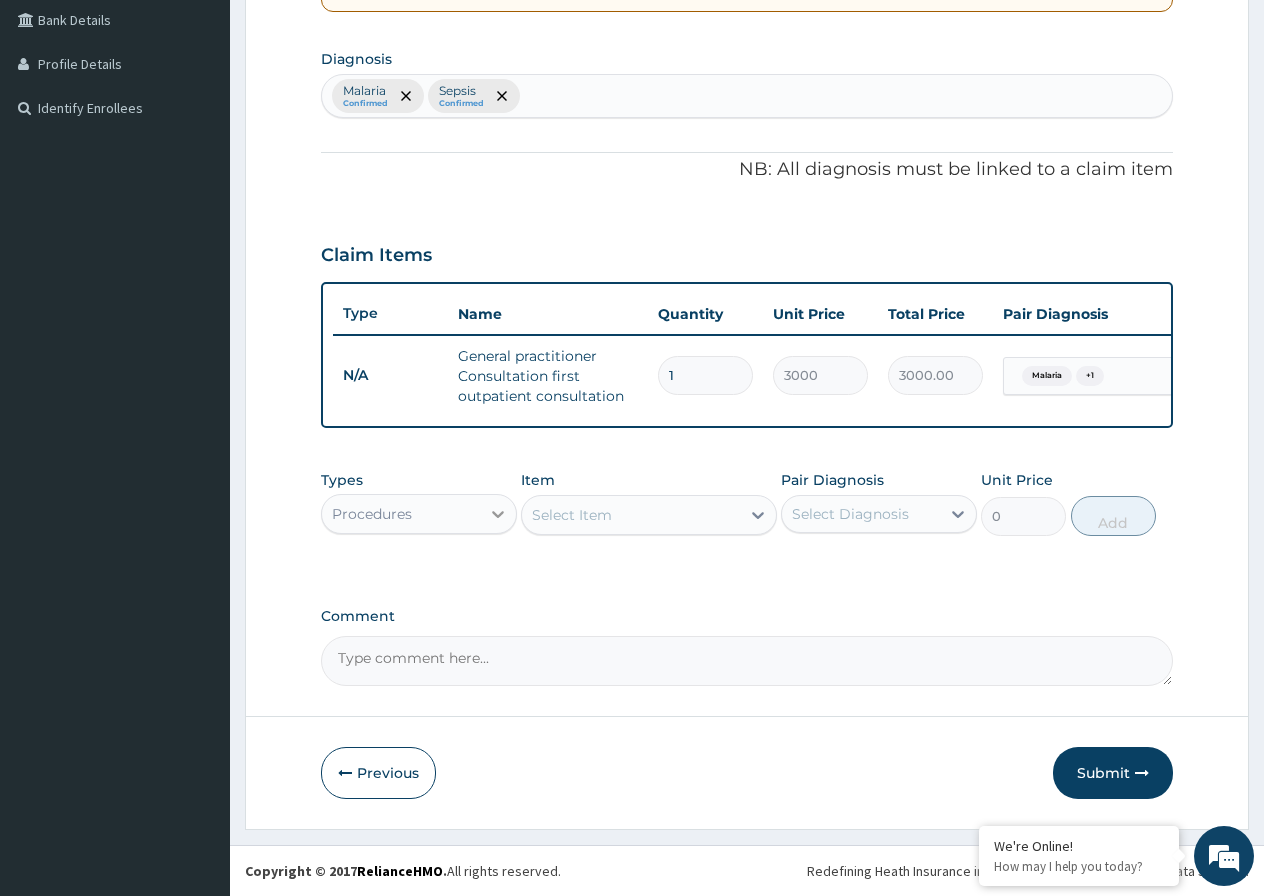 click 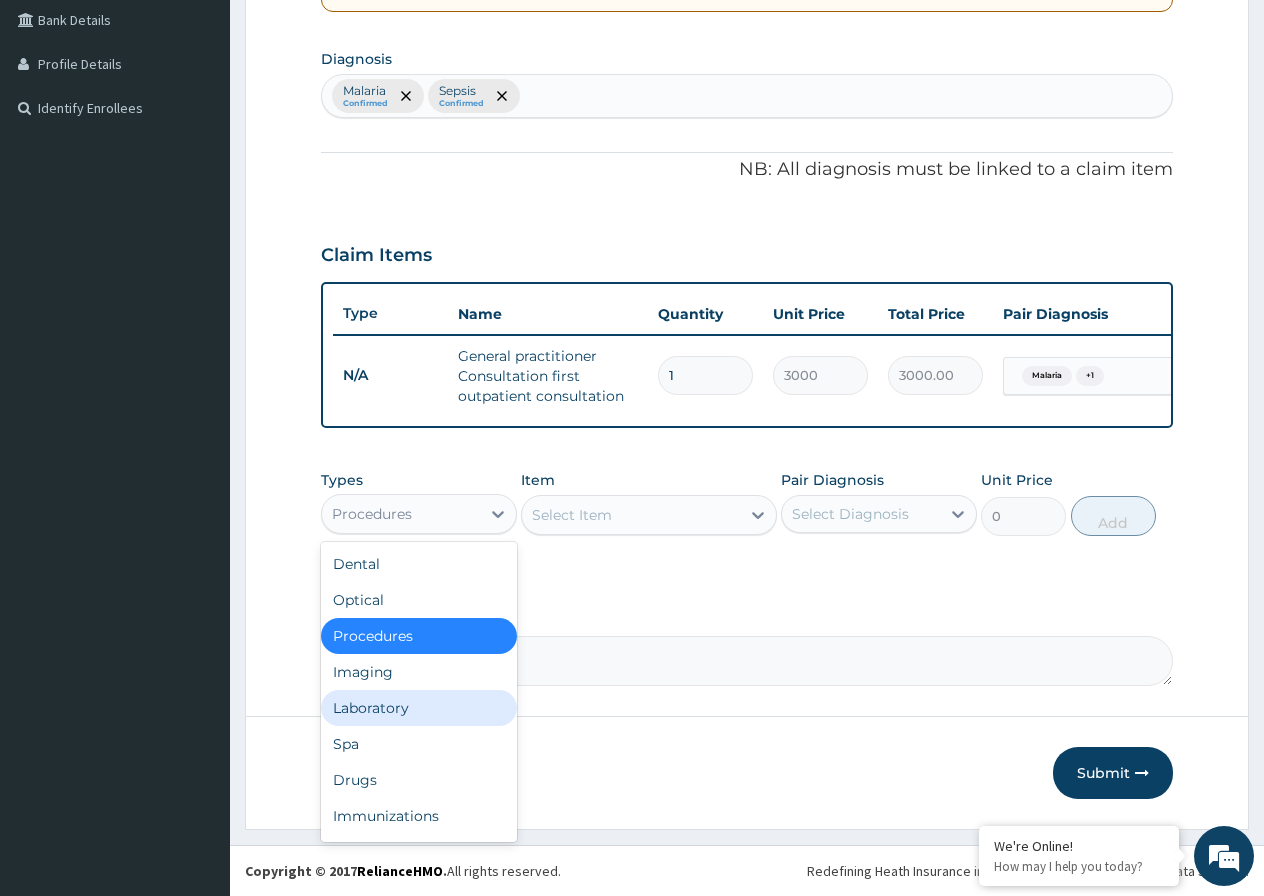 click on "Laboratory" at bounding box center (419, 708) 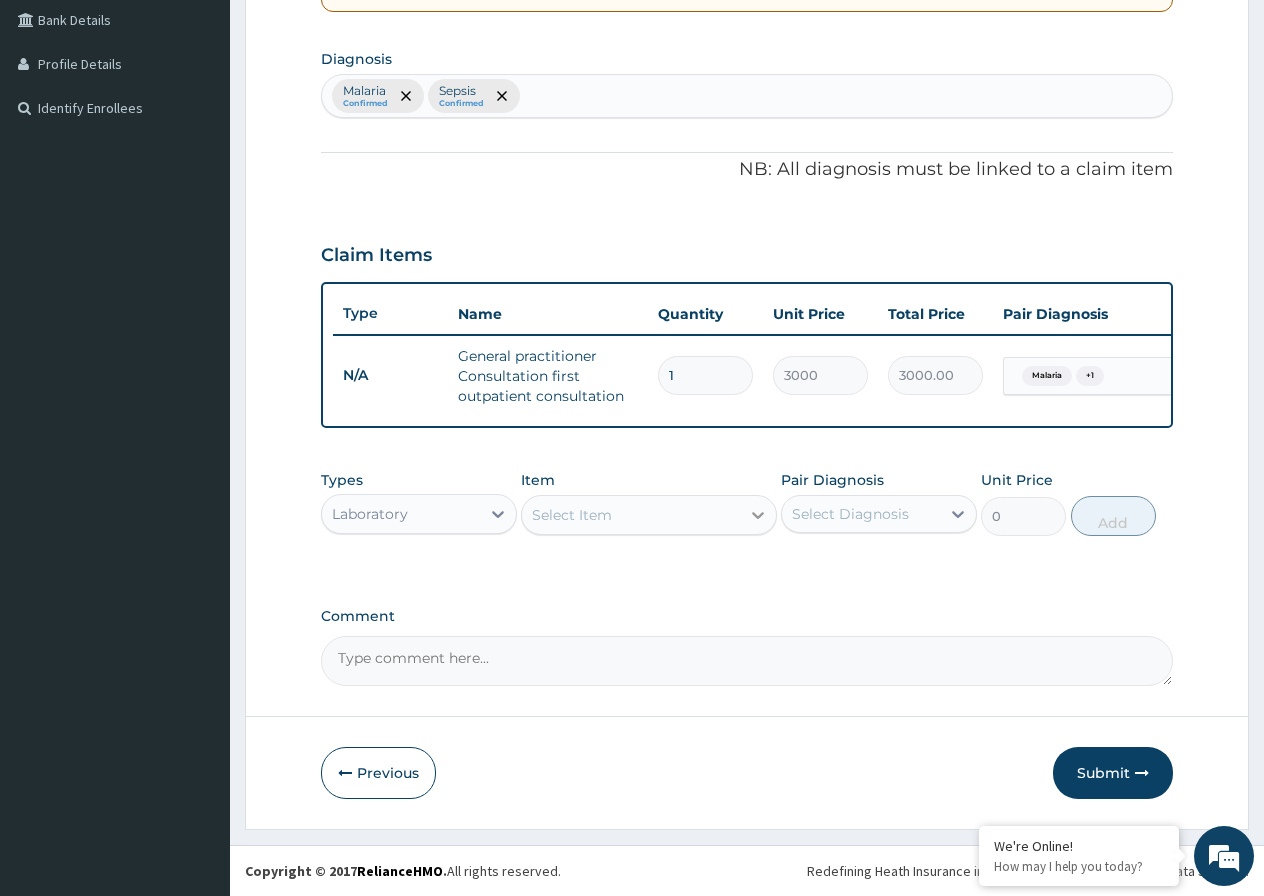 click 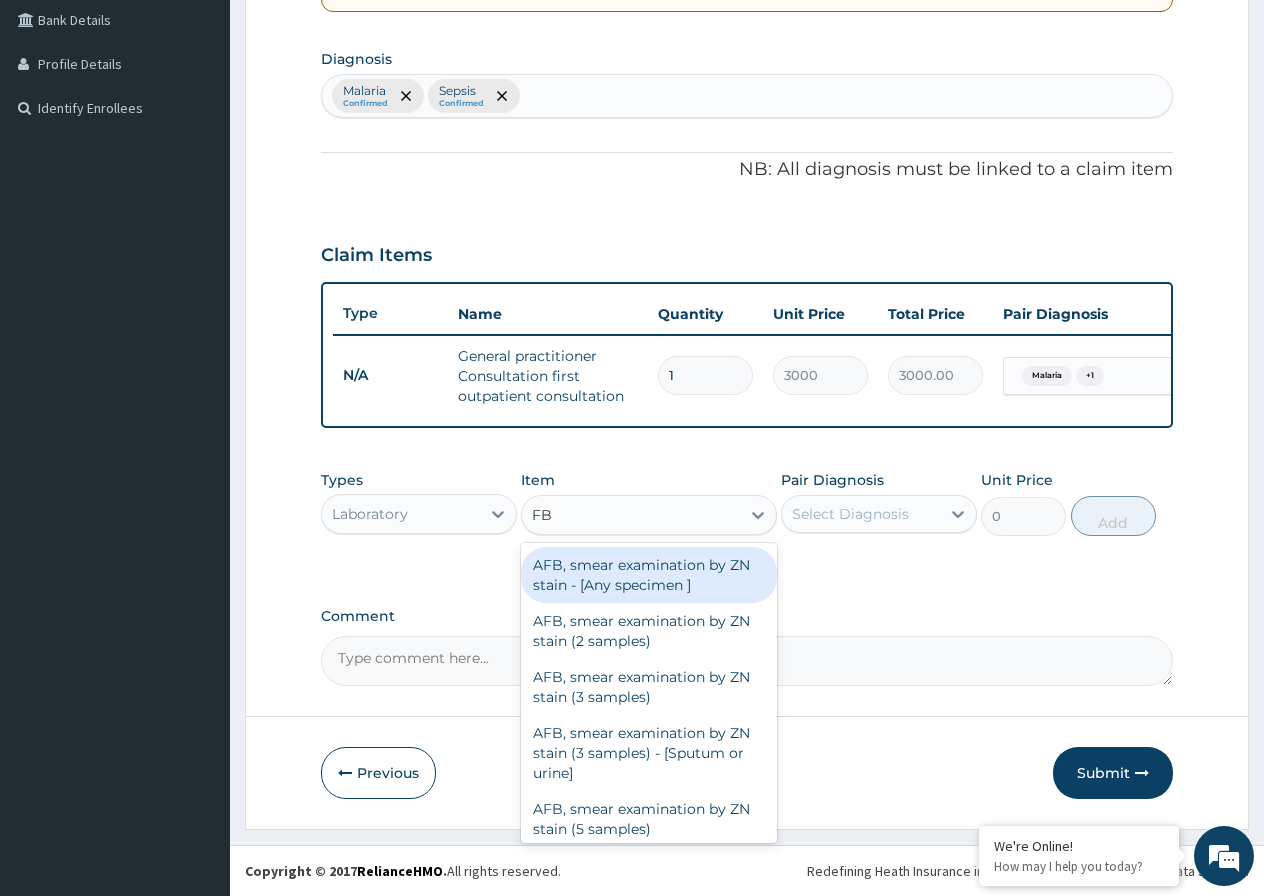 type on "FBC" 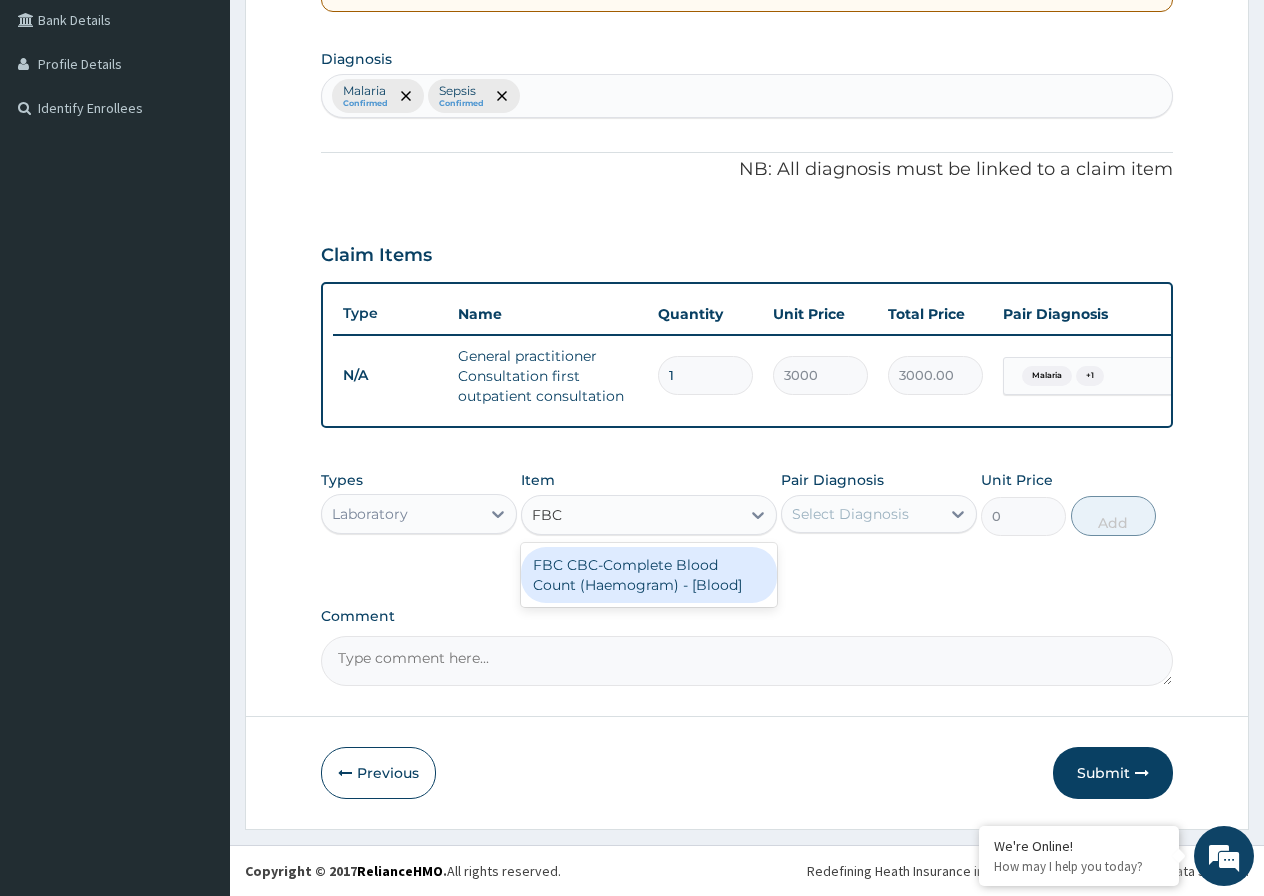 click on "FBC CBC-Complete Blood Count (Haemogram) - [Blood]" at bounding box center [649, 575] 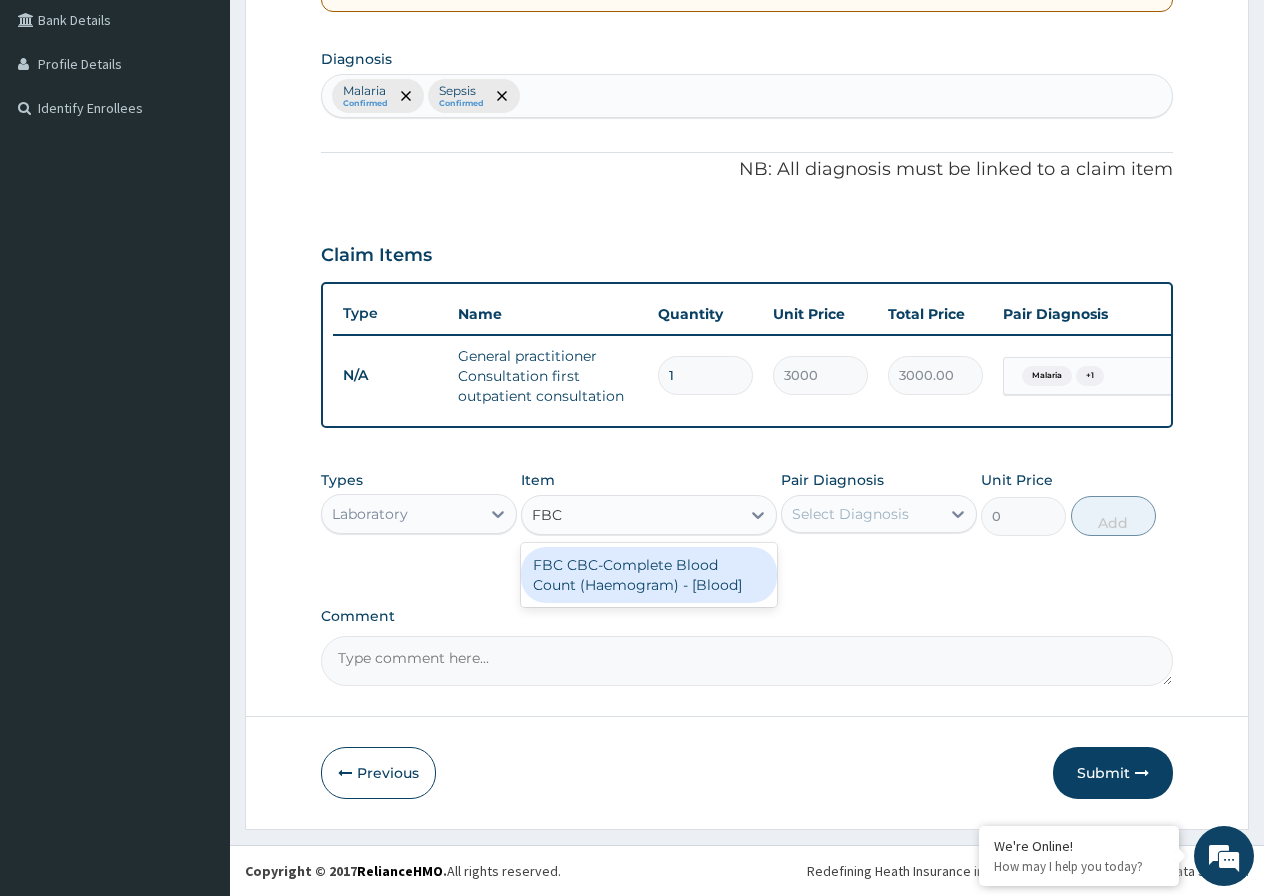 type 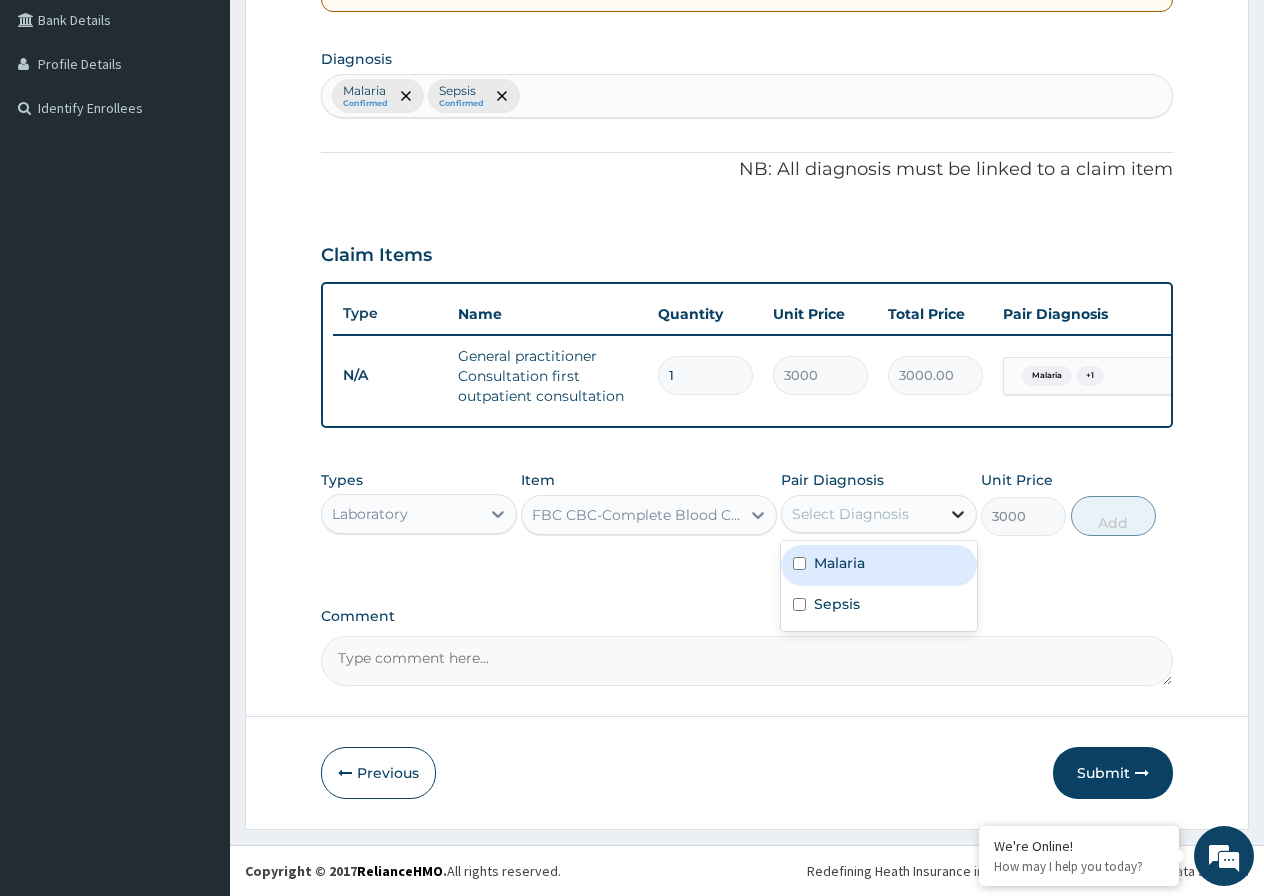 click 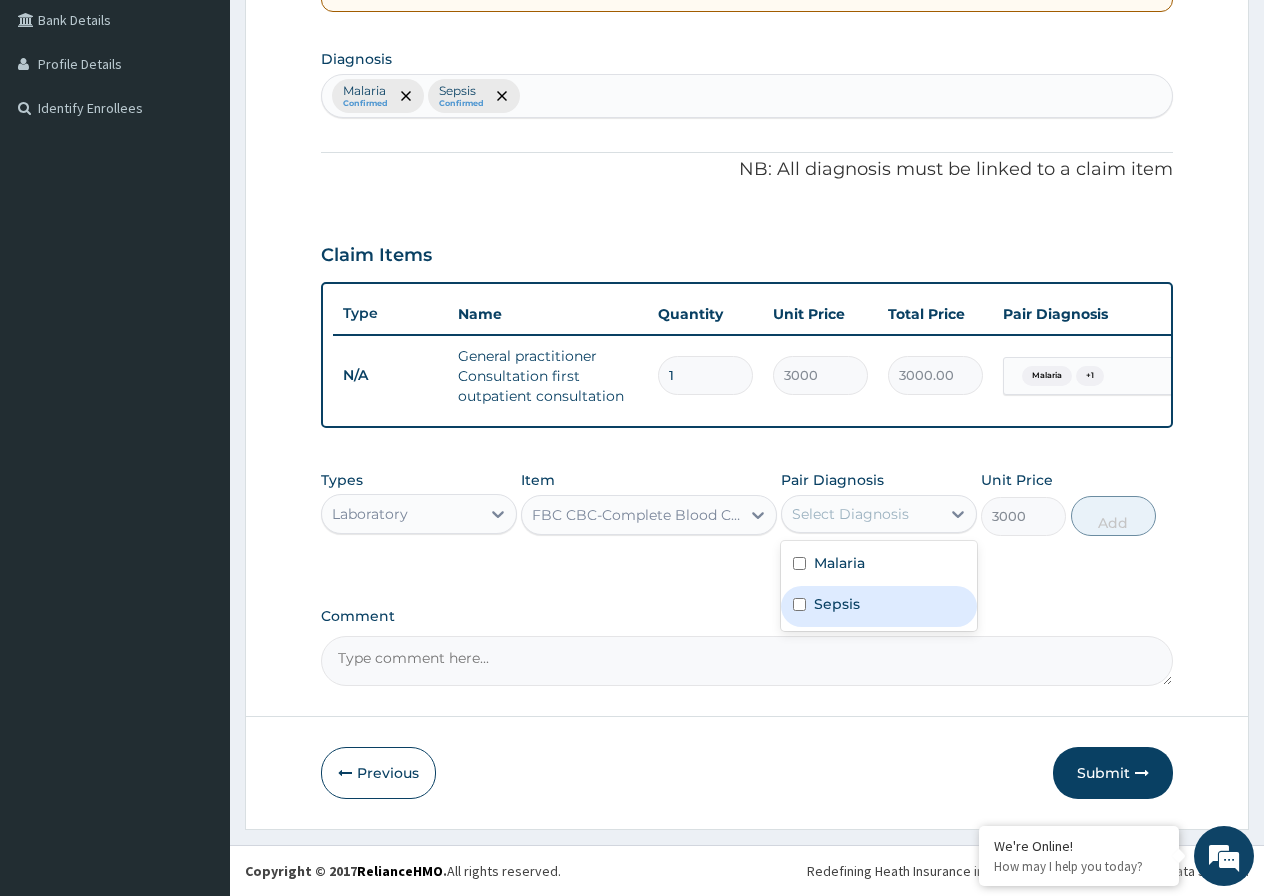 click on "Sepsis" at bounding box center [879, 606] 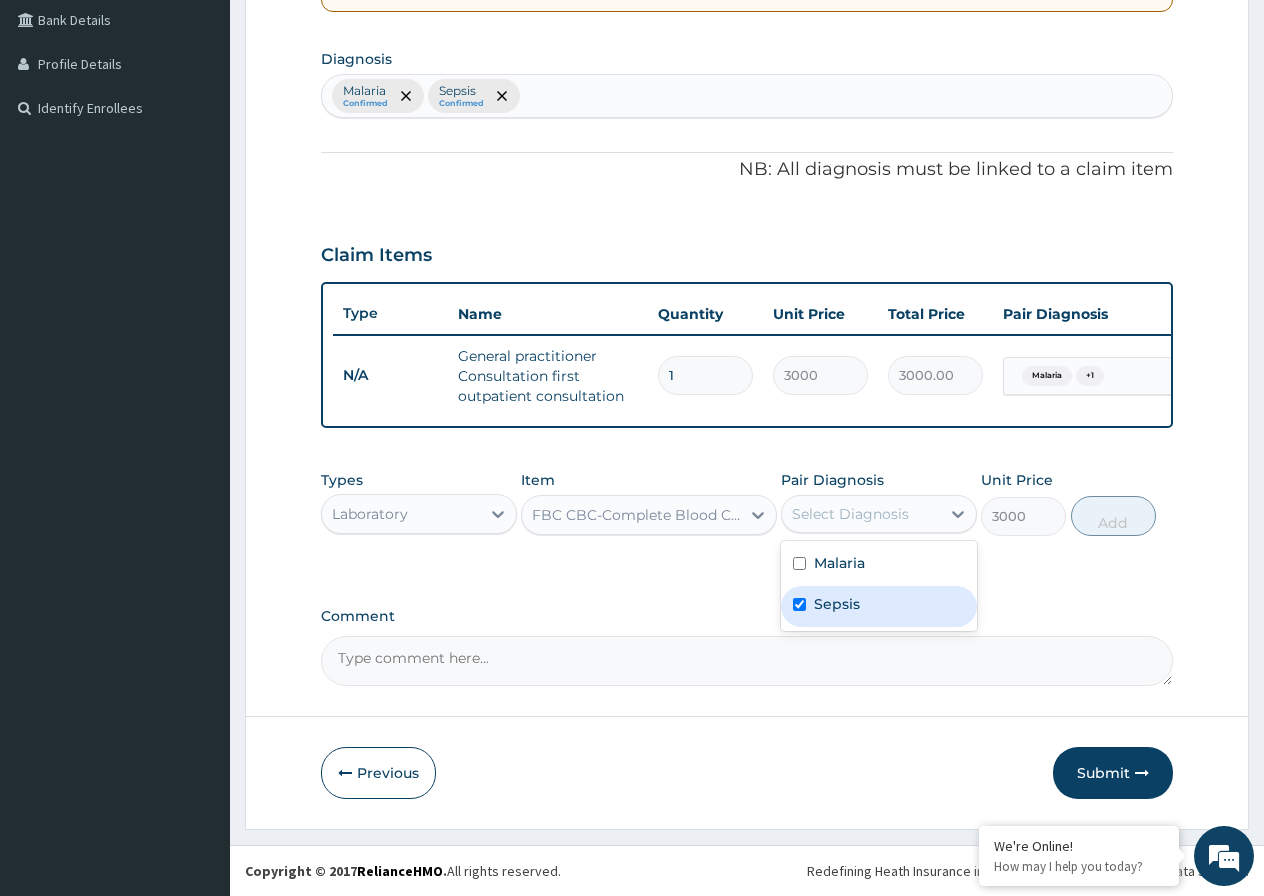 checkbox on "true" 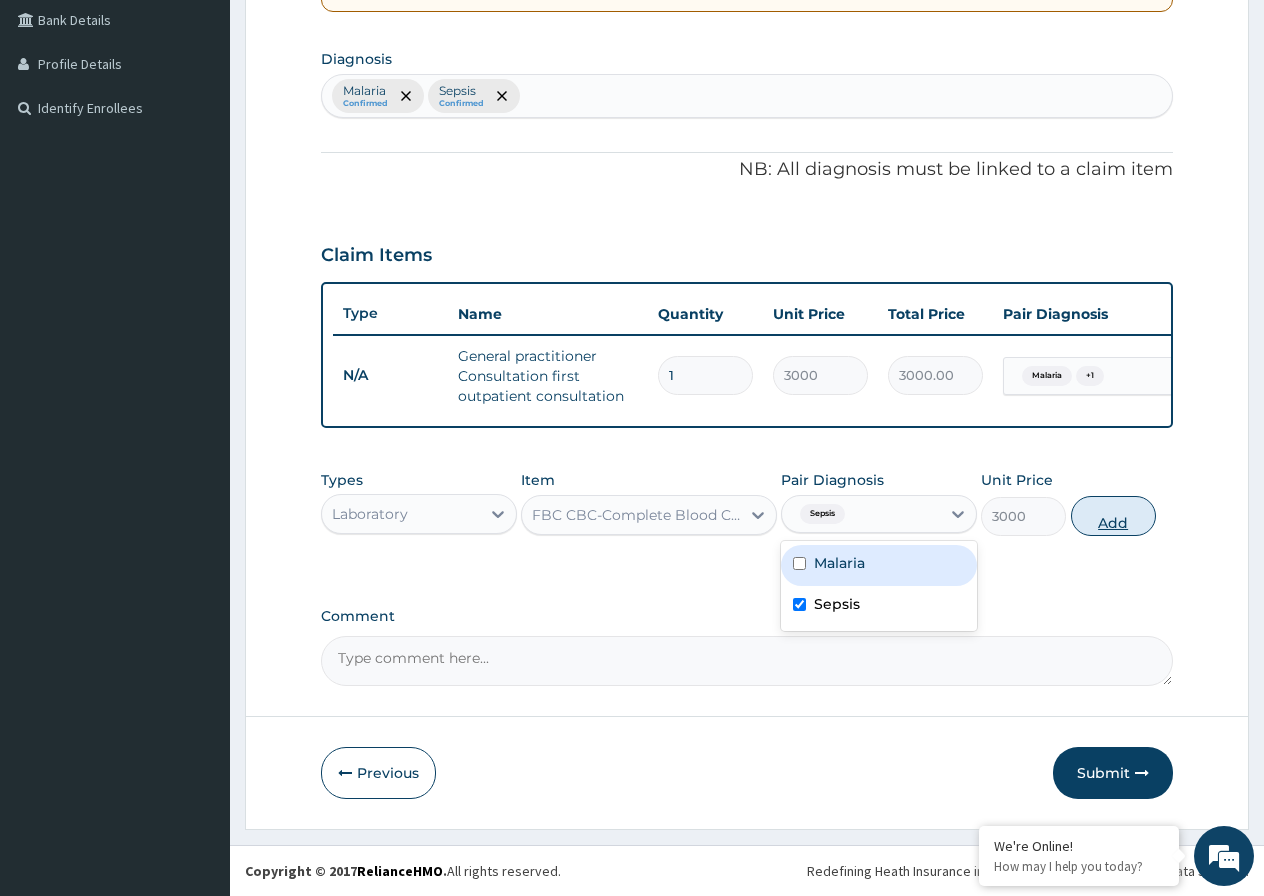 click on "Add" at bounding box center (1113, 516) 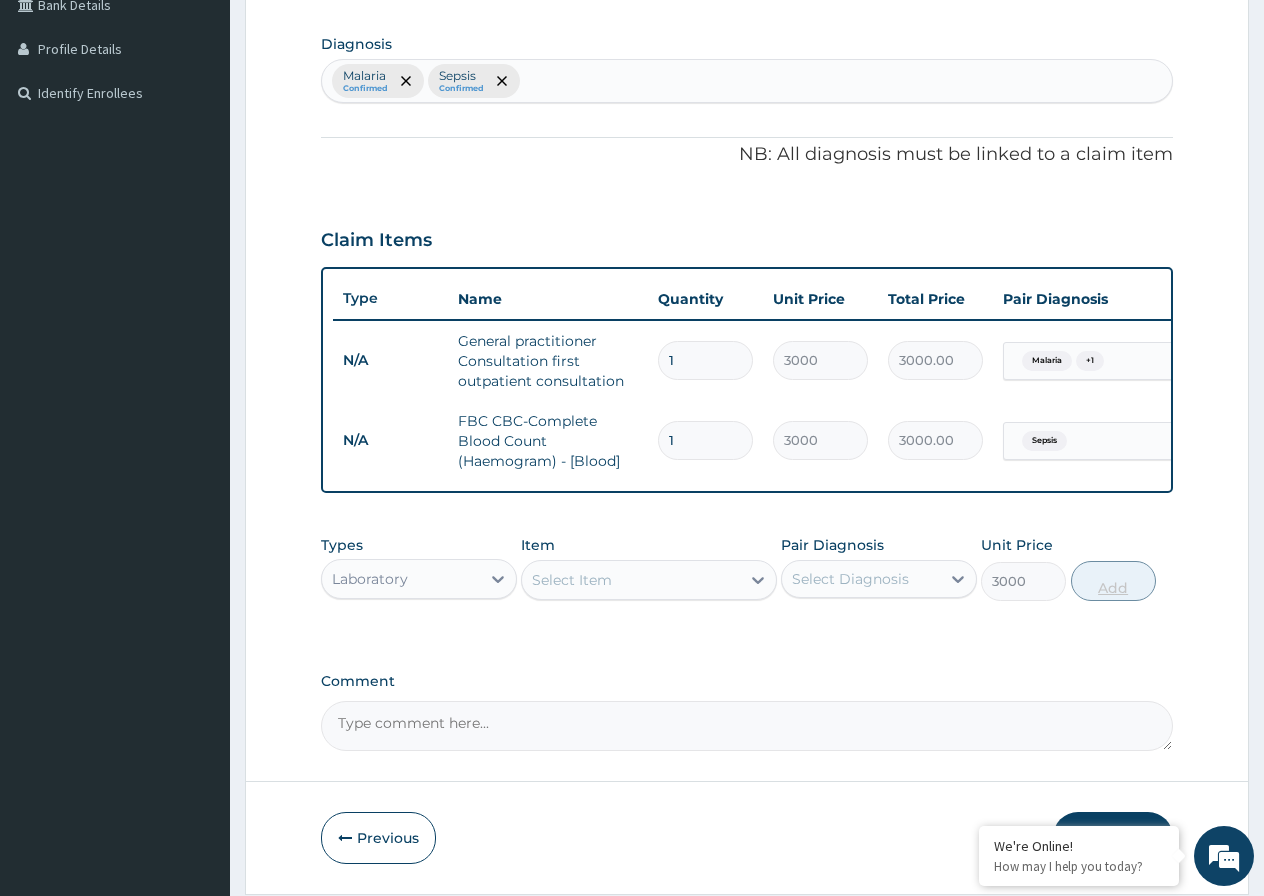type on "0" 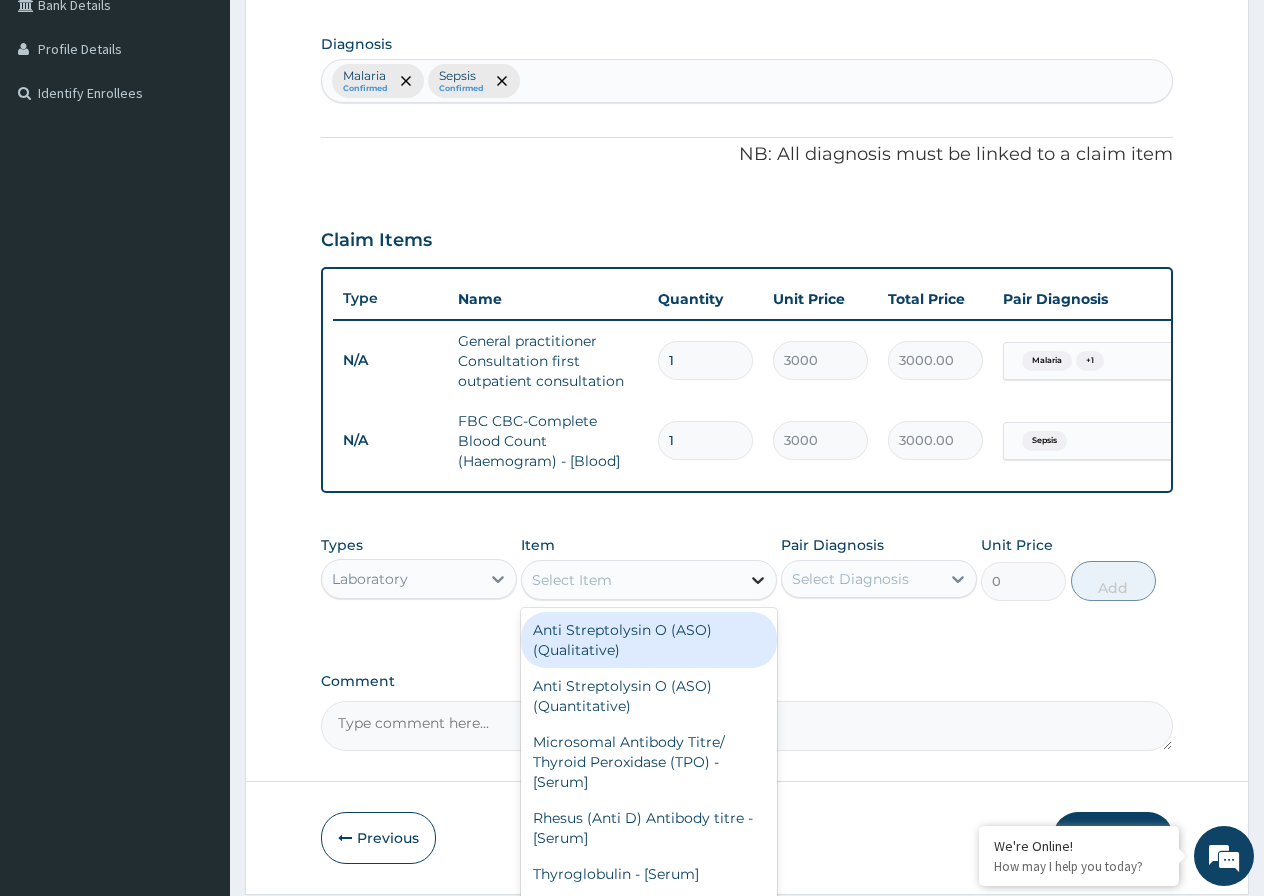 click 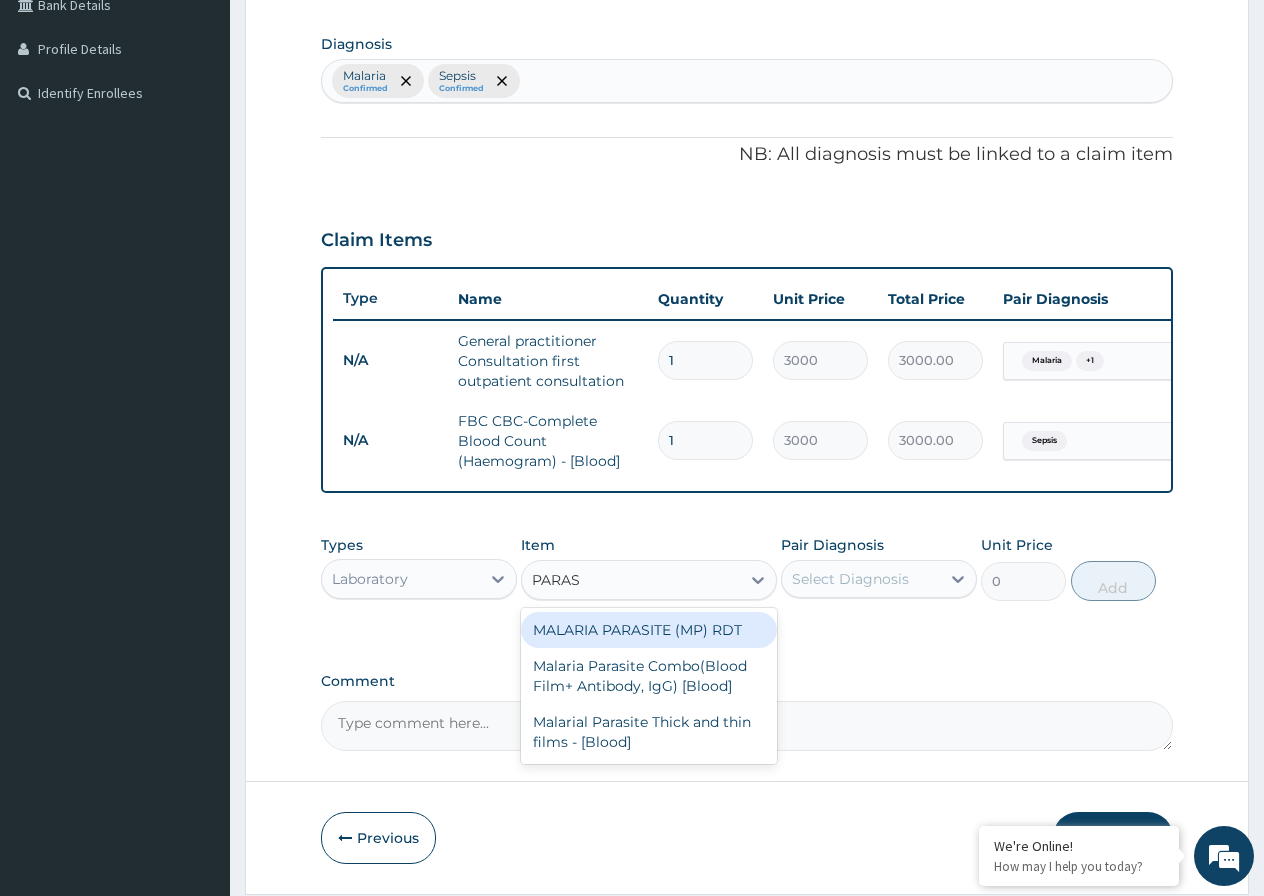 type on "PARASI" 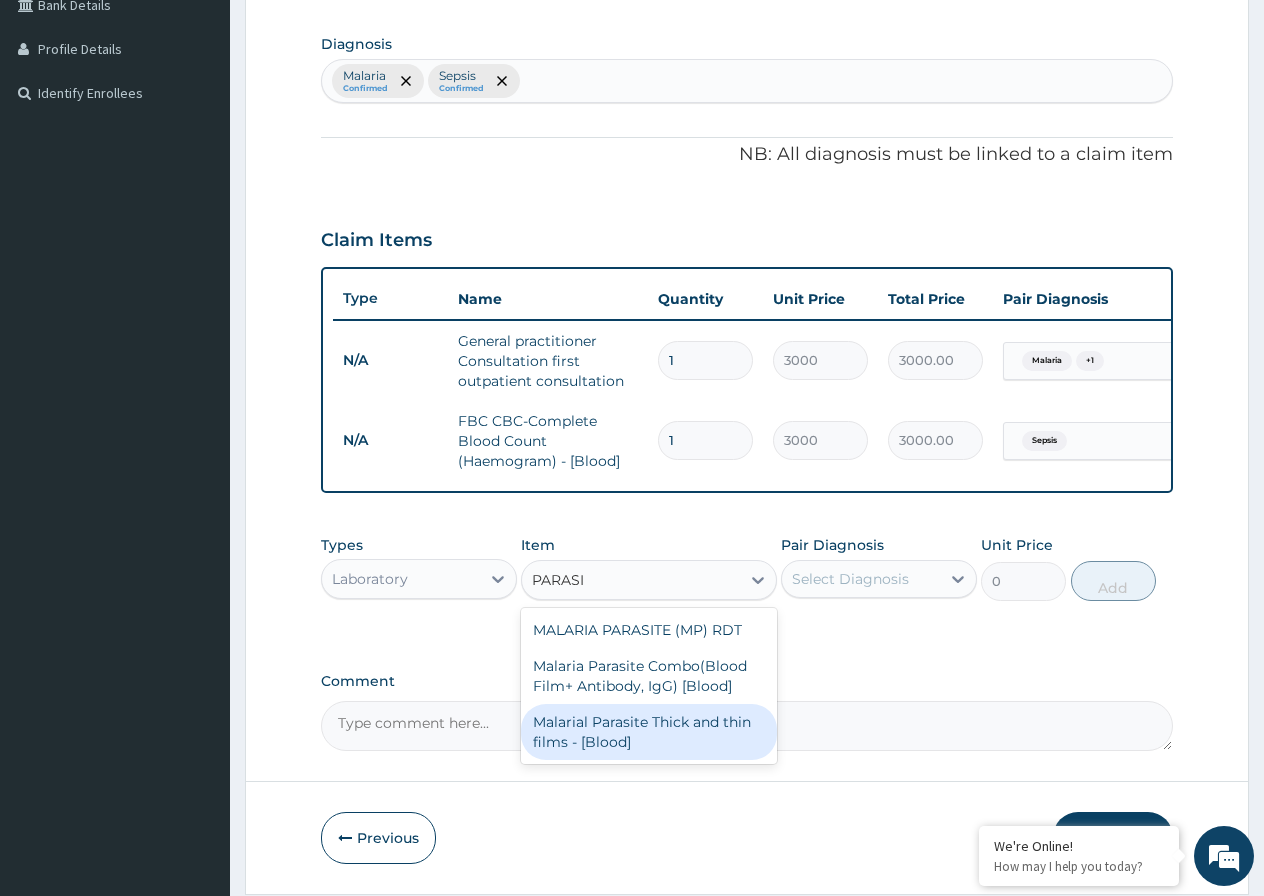 click on "Malarial Parasite Thick and thin films - [Blood]" at bounding box center [649, 732] 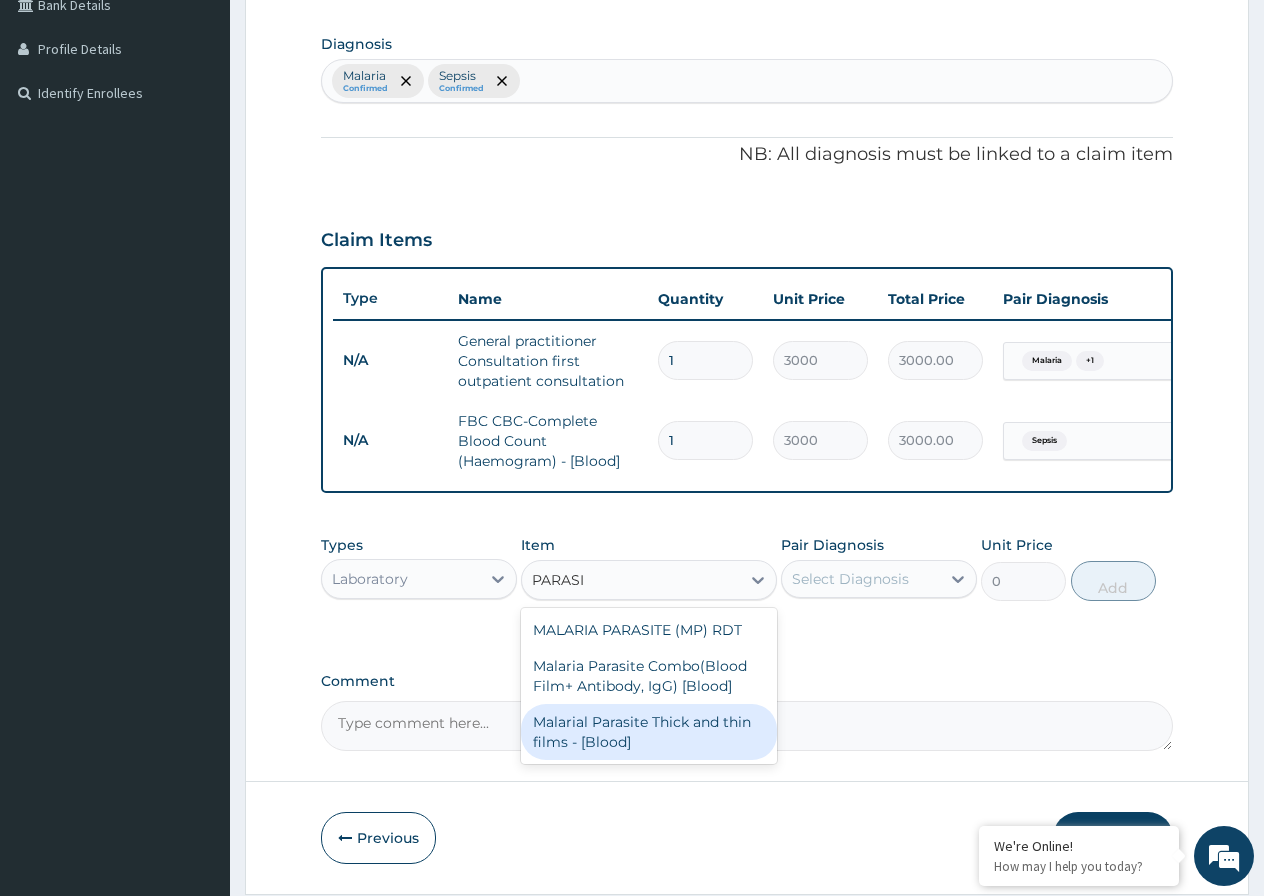 type 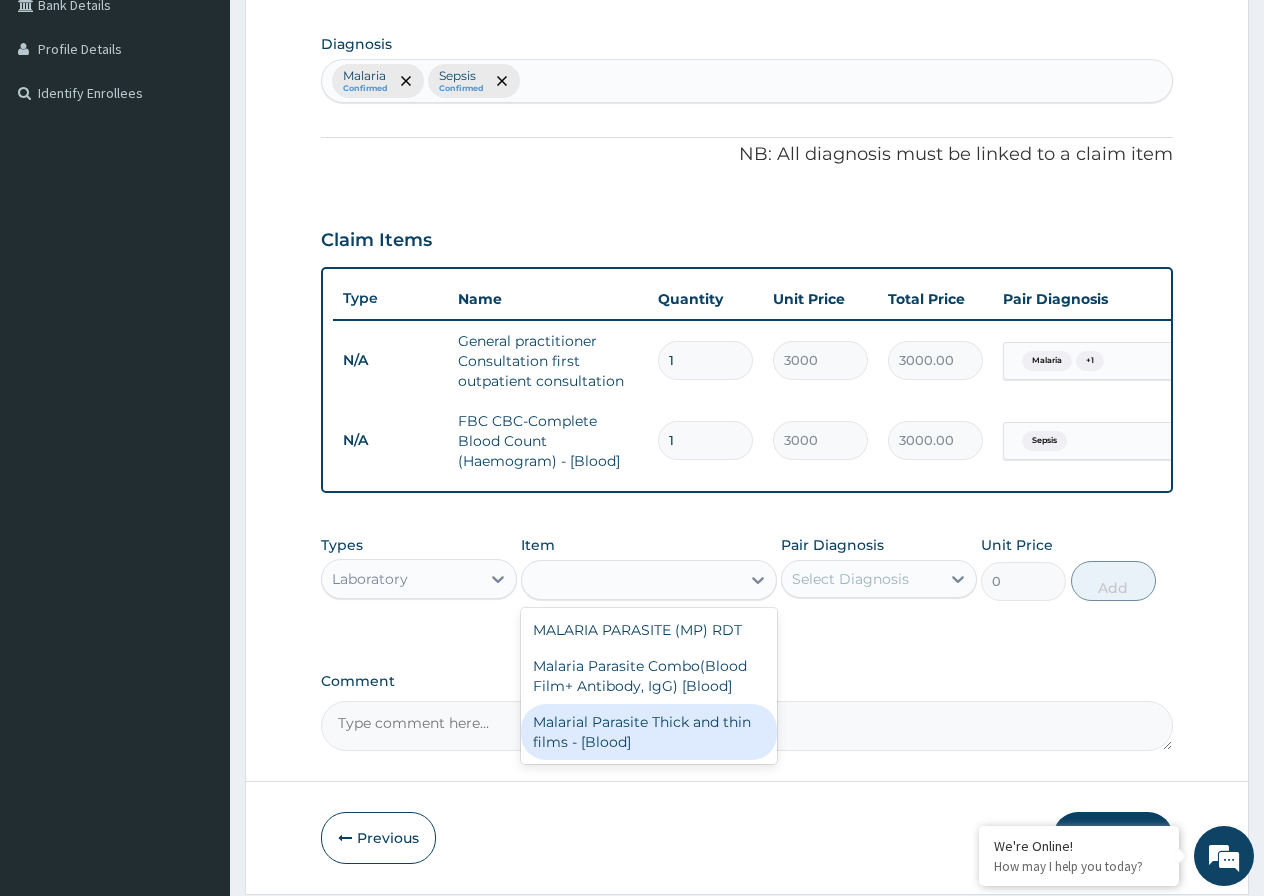 type on "1500" 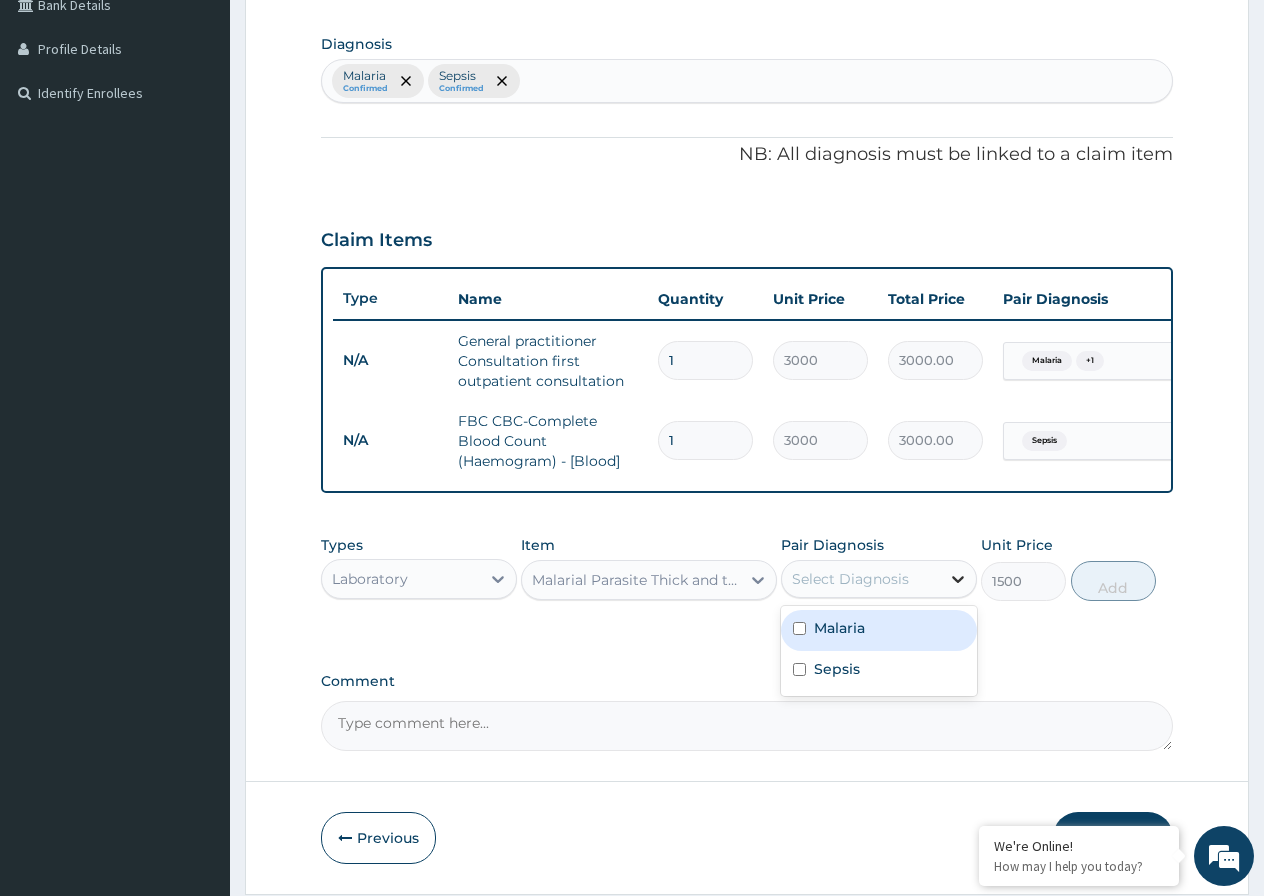 click 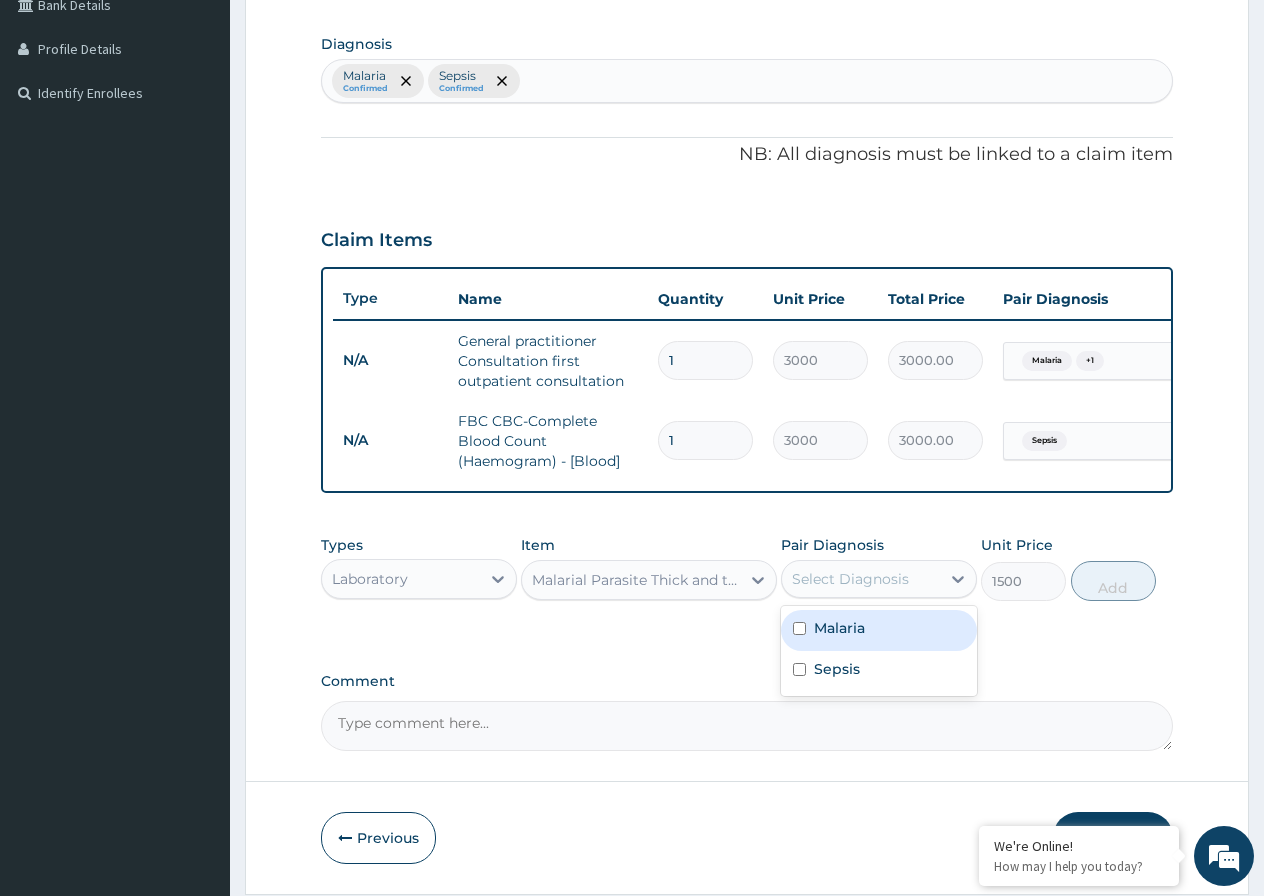 click at bounding box center (799, 628) 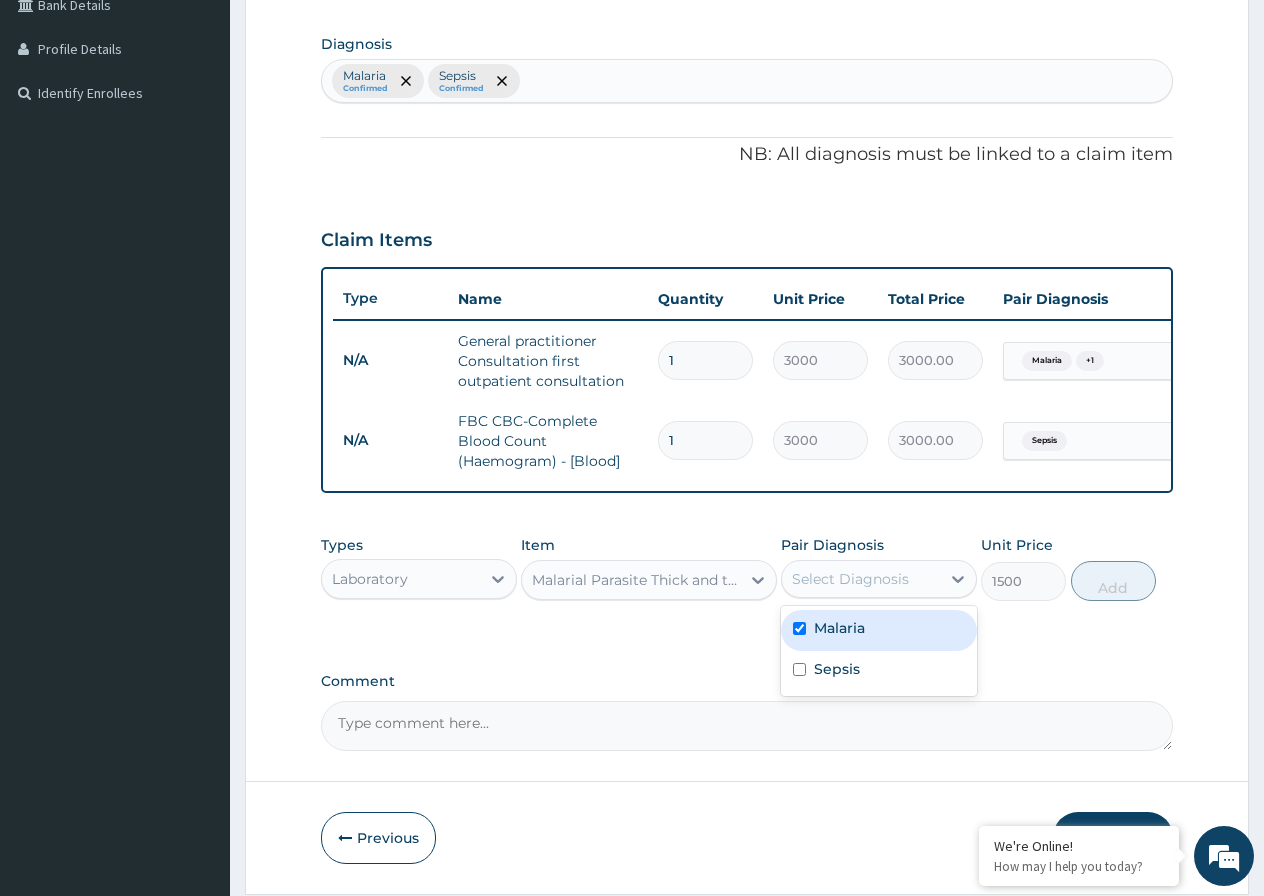 checkbox on "true" 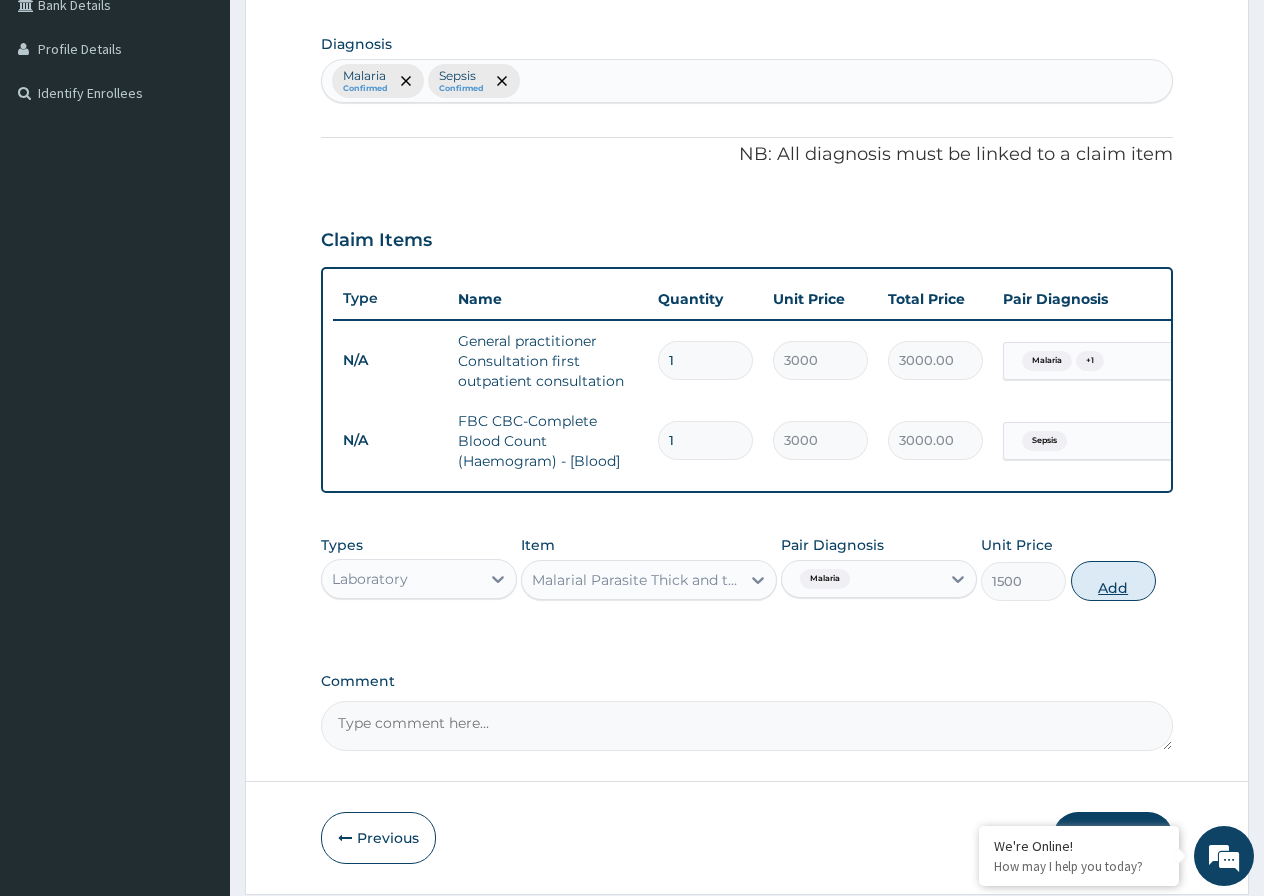 click on "Add" at bounding box center (1113, 581) 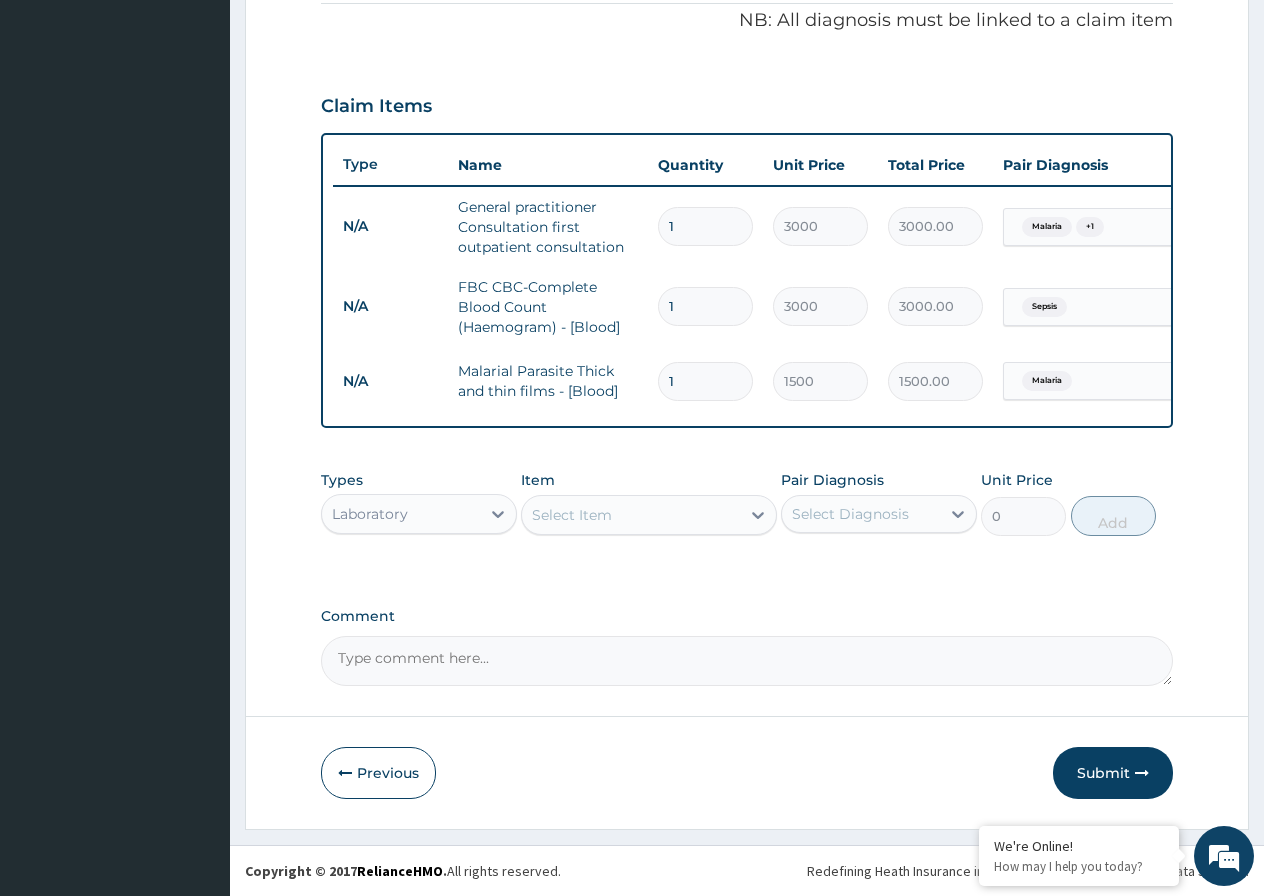 scroll, scrollTop: 626, scrollLeft: 0, axis: vertical 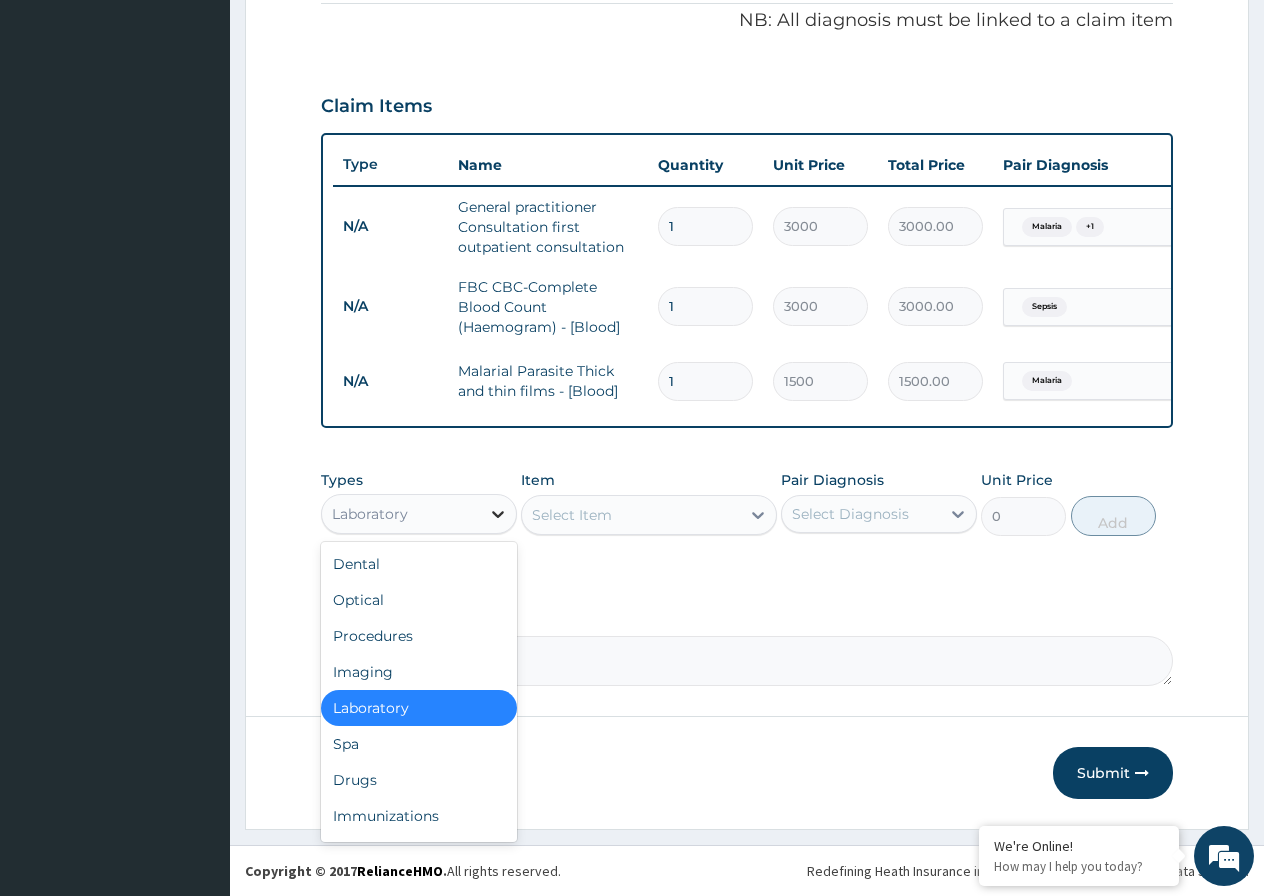 click 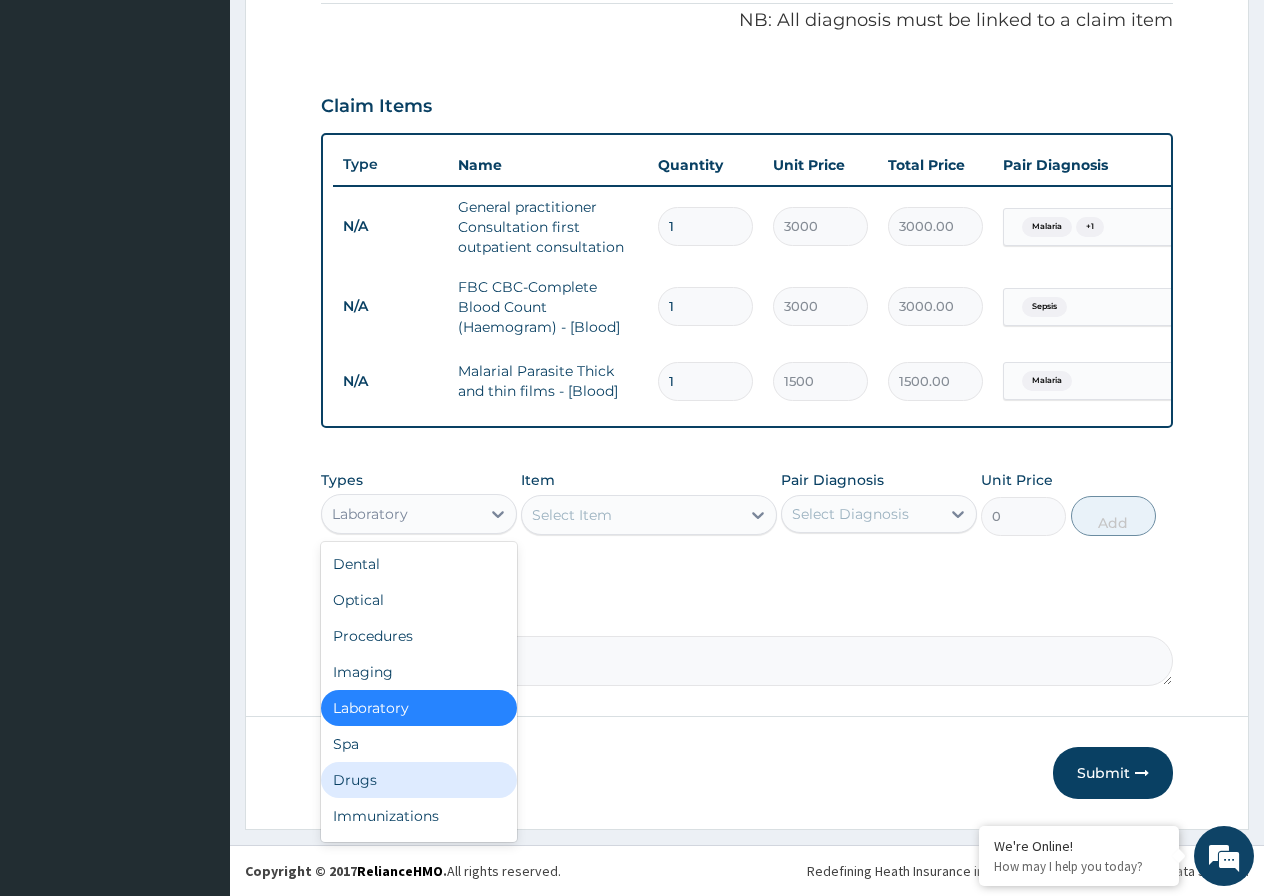 click on "Drugs" at bounding box center (419, 780) 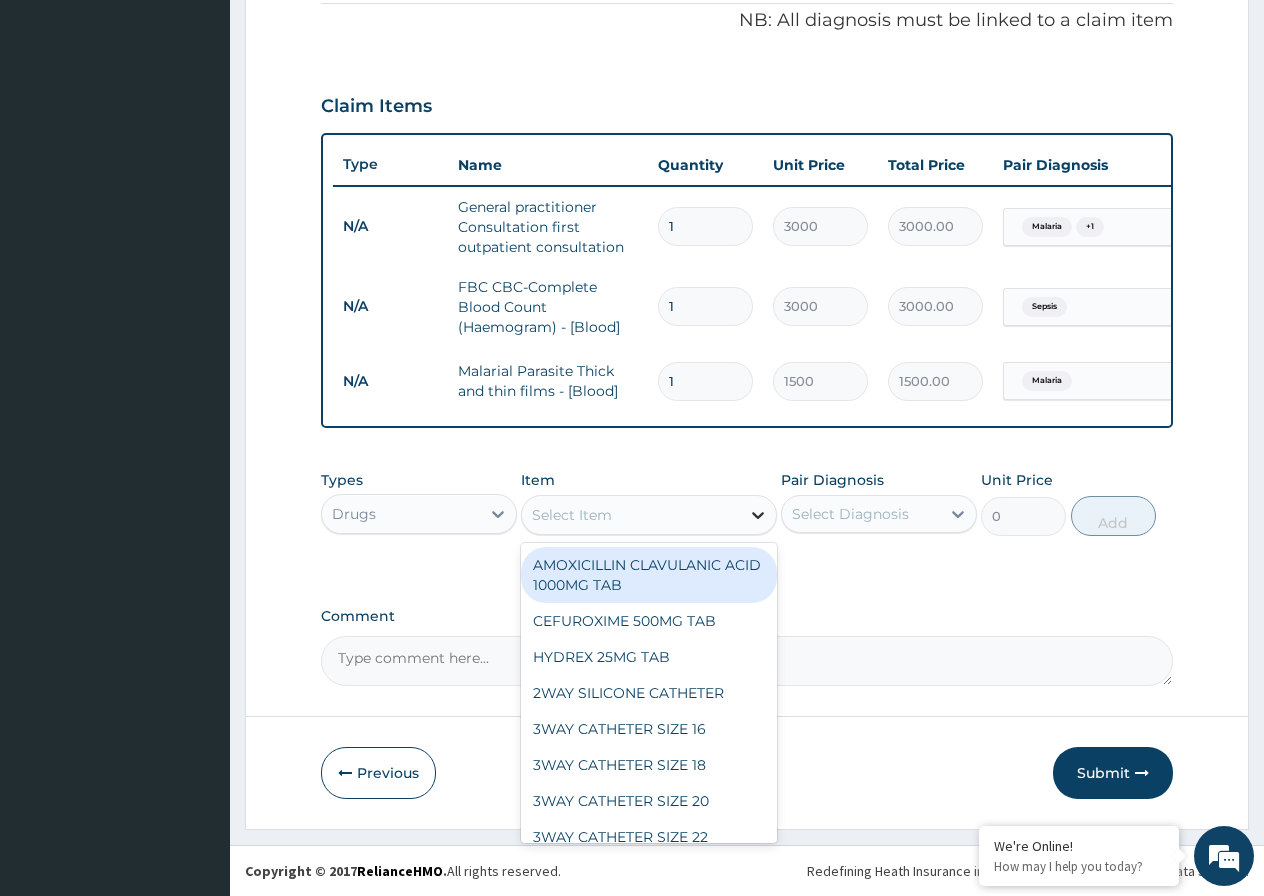 click 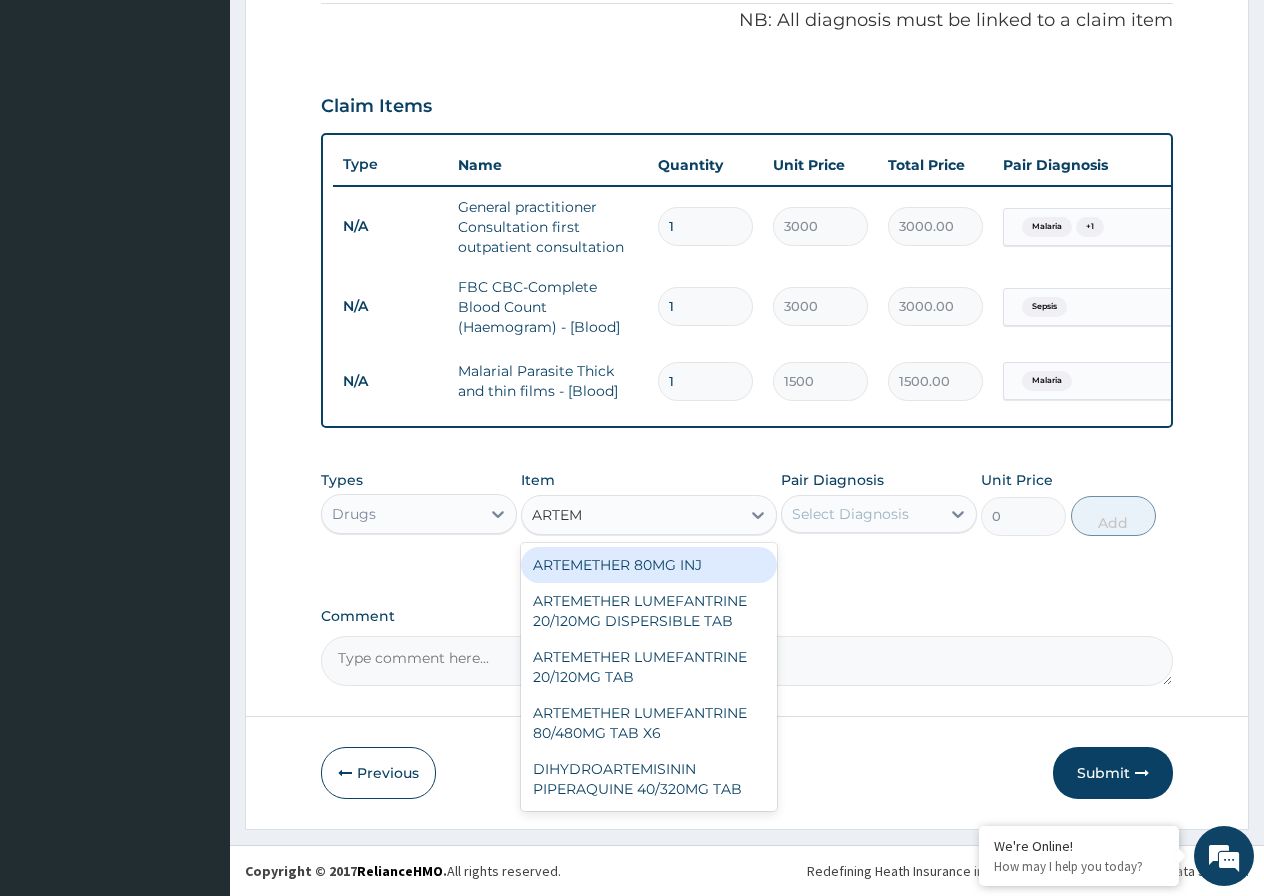 type on "ARTEME" 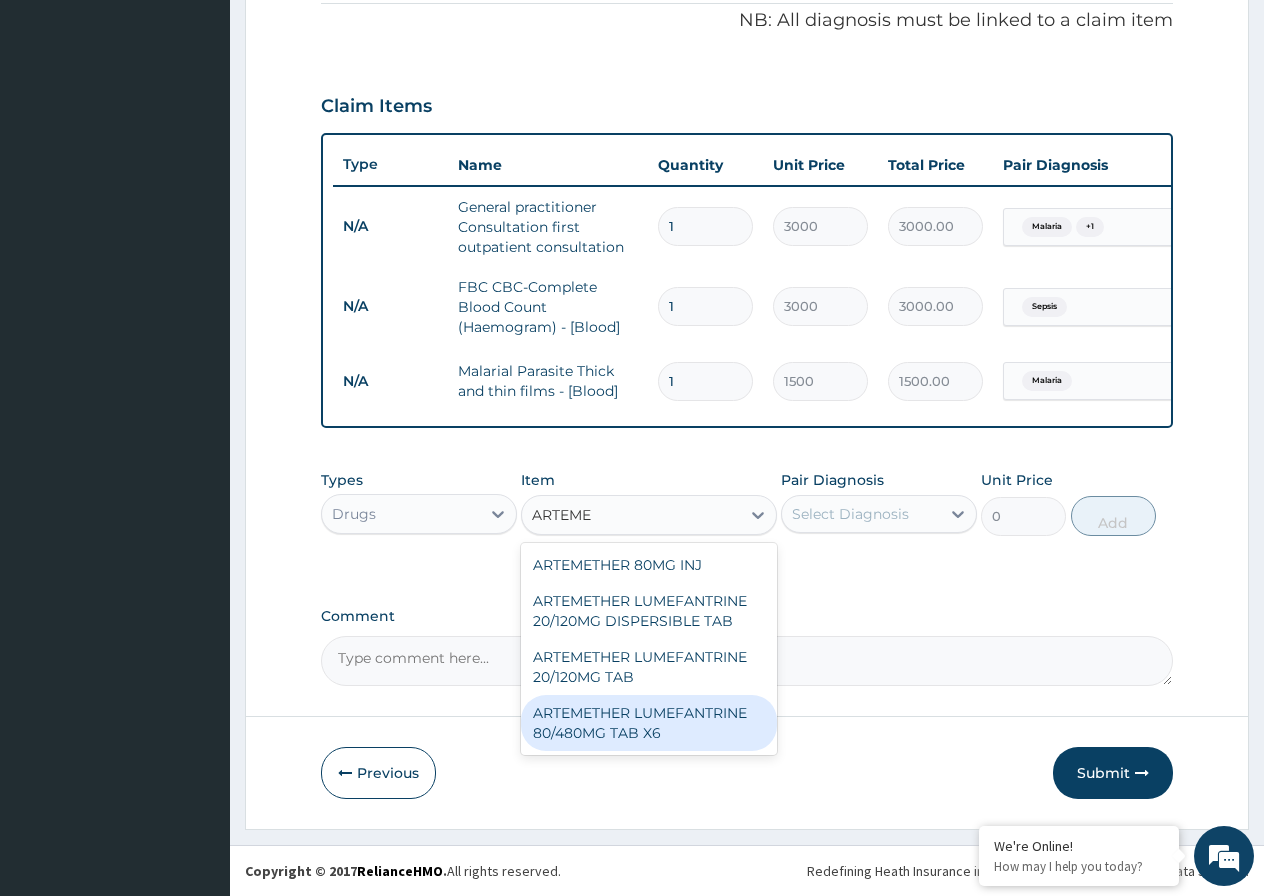 click on "ARTEMETHER LUMEFANTRINE 80/480MG TAB X6" at bounding box center [649, 723] 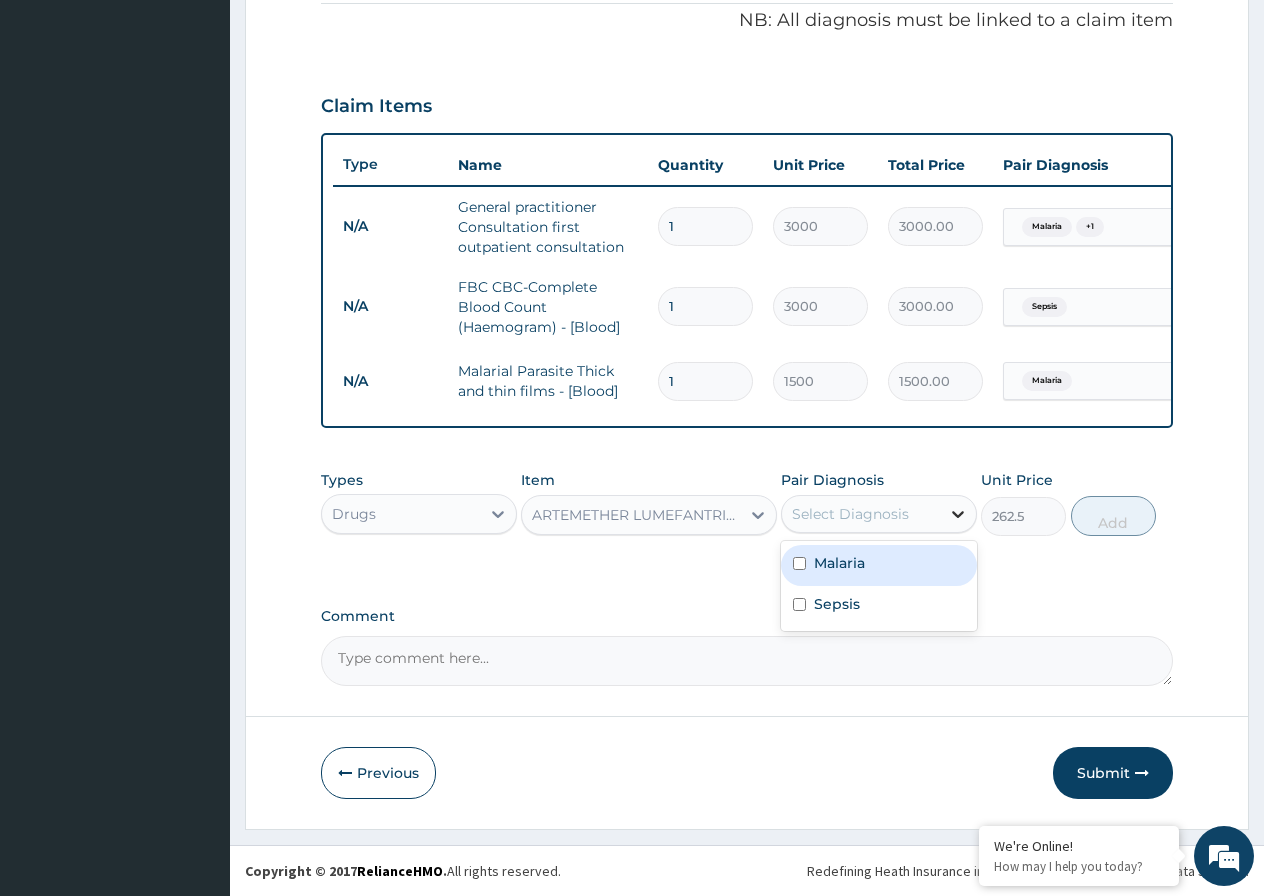 click 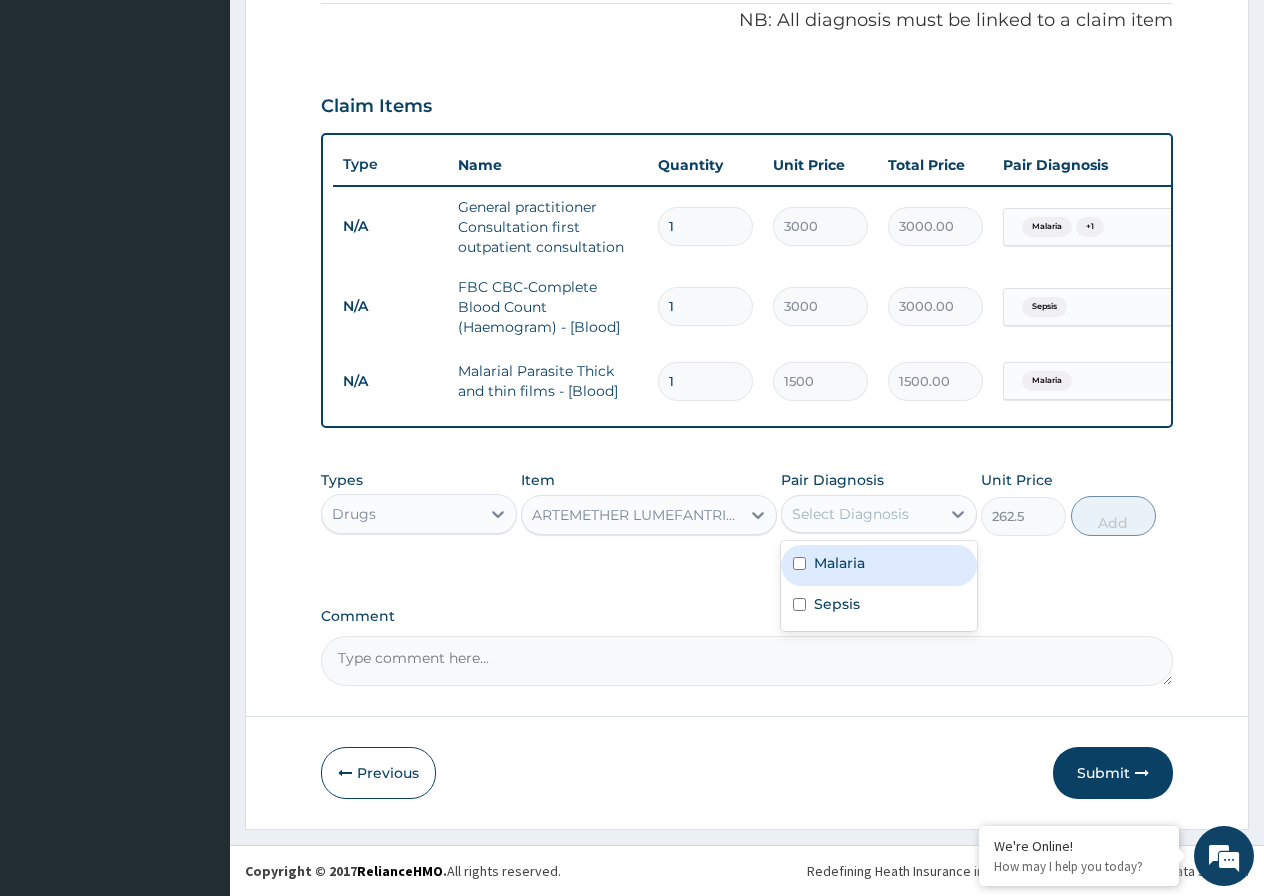 click at bounding box center [799, 563] 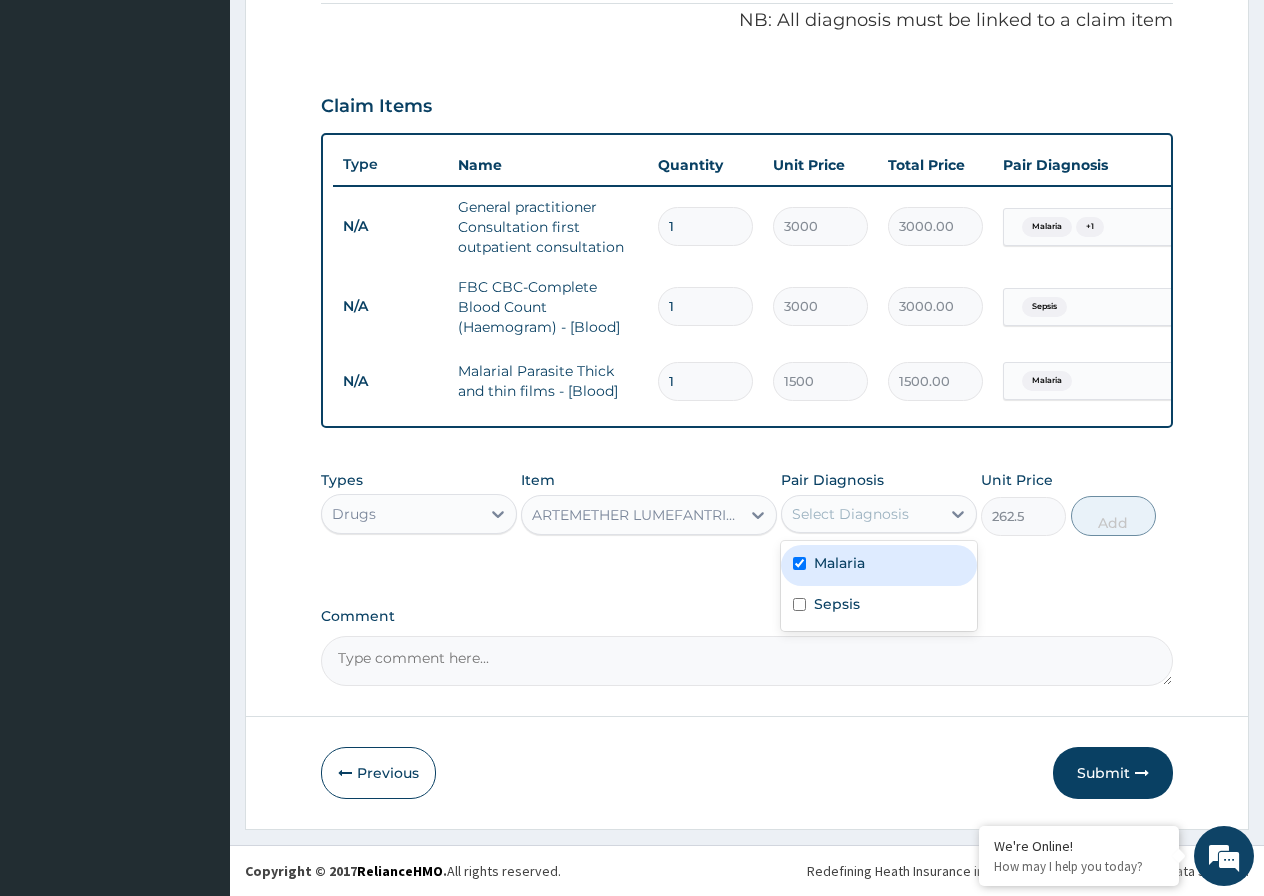 checkbox on "true" 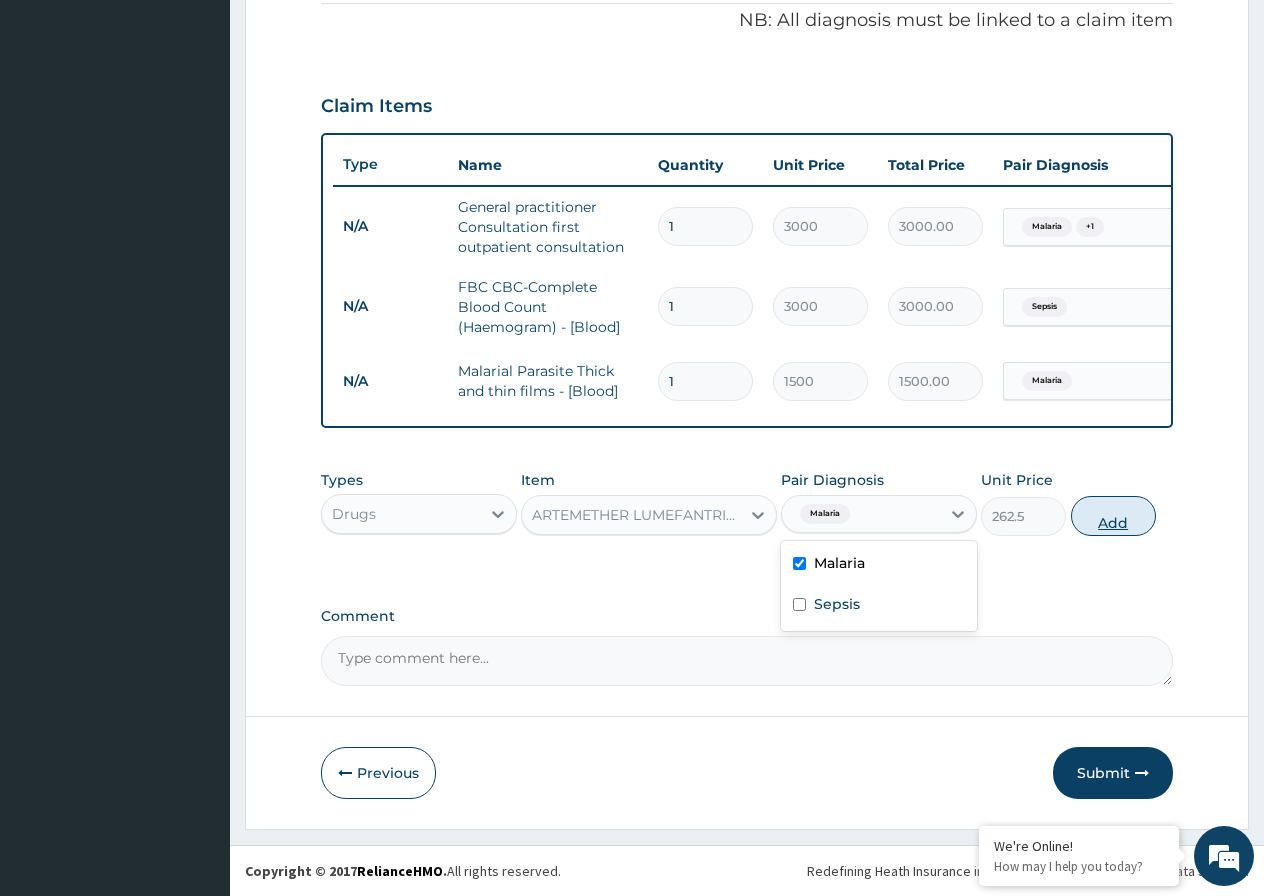 click on "Add" at bounding box center [1113, 516] 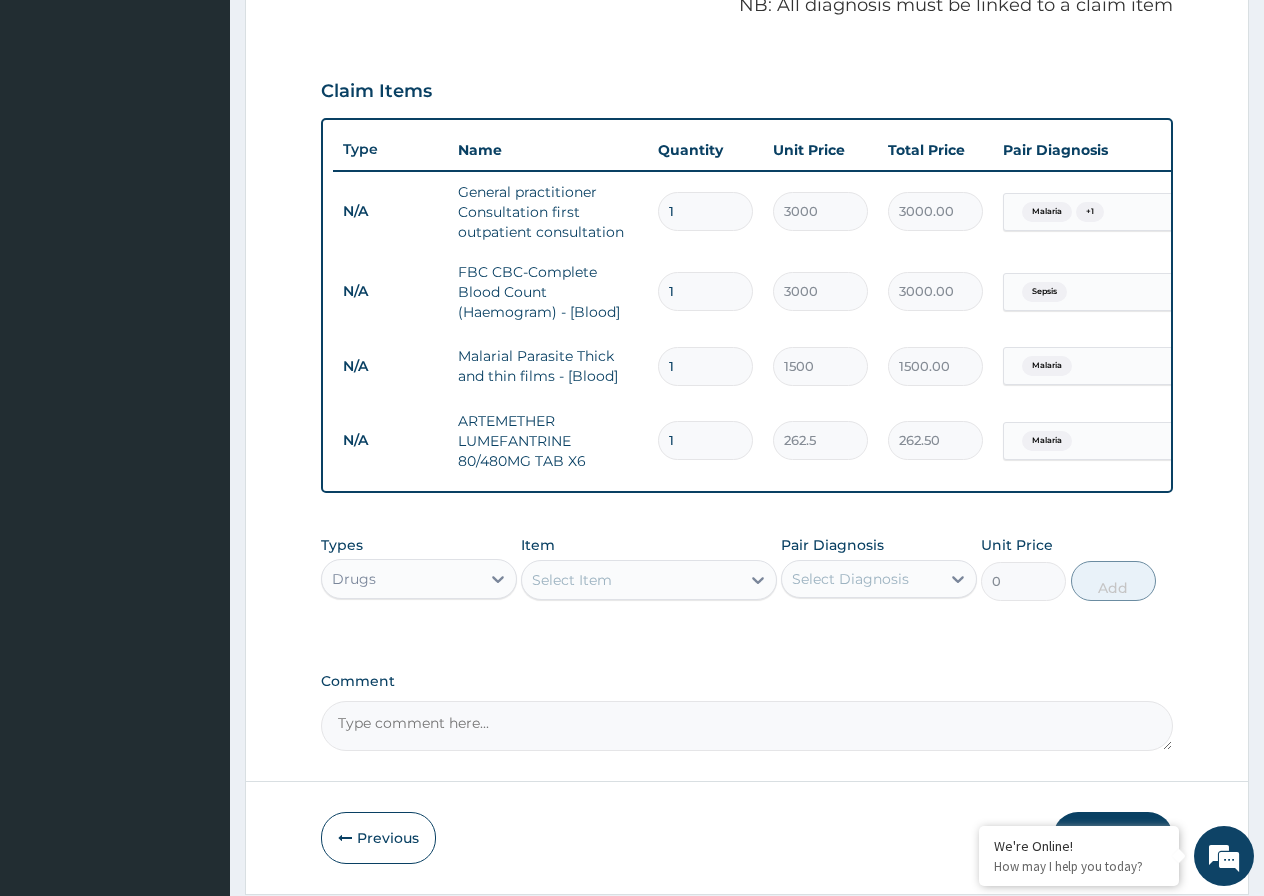 click on "1" at bounding box center [705, 440] 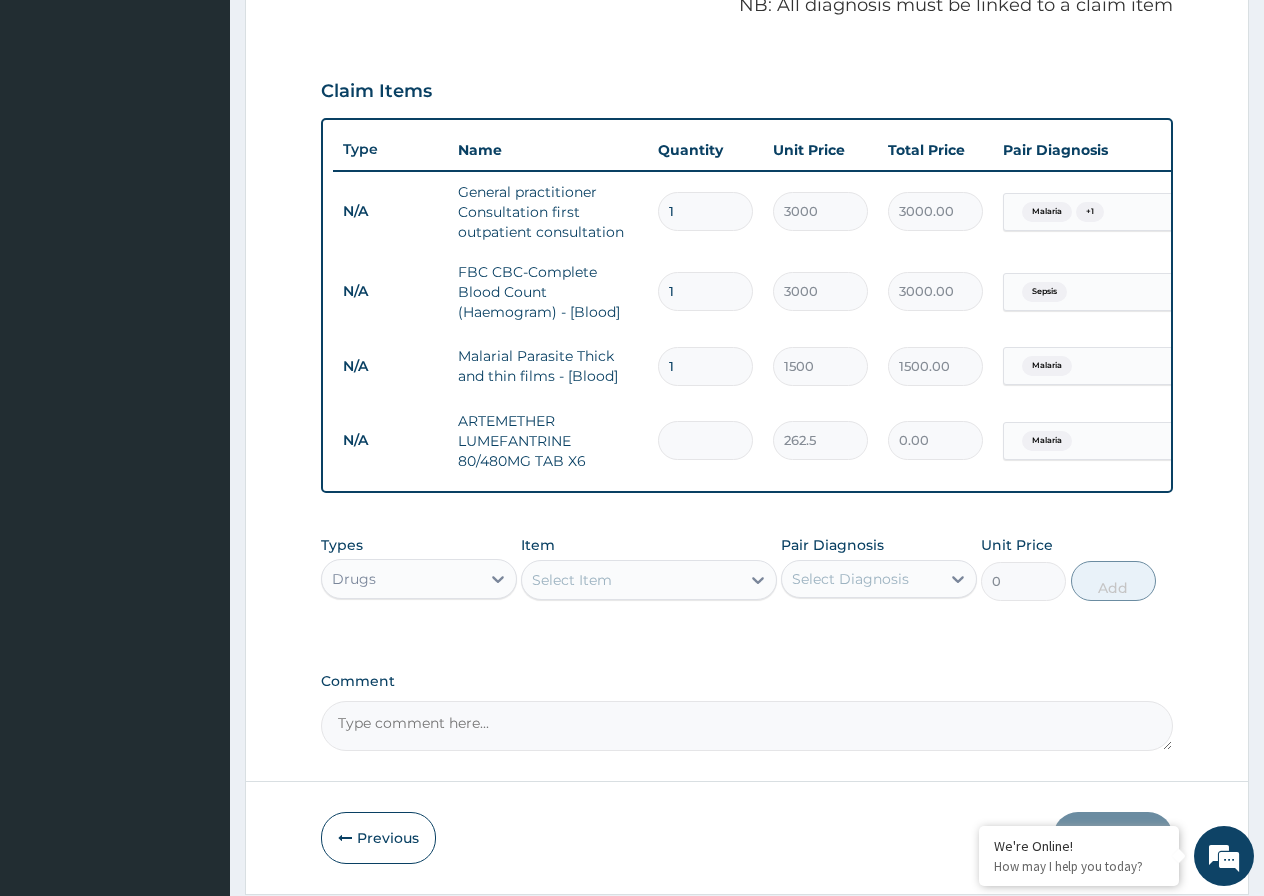 type on "6" 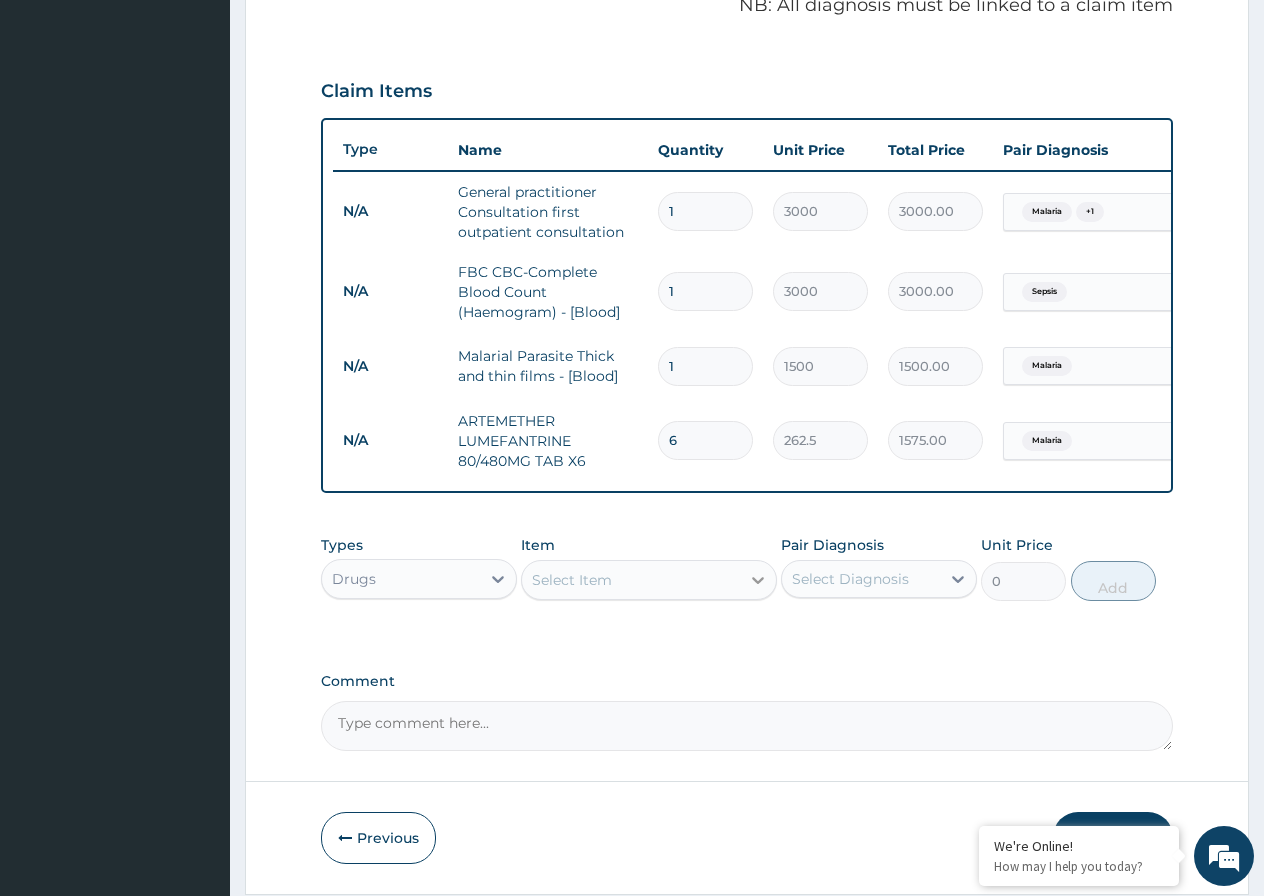type on "6" 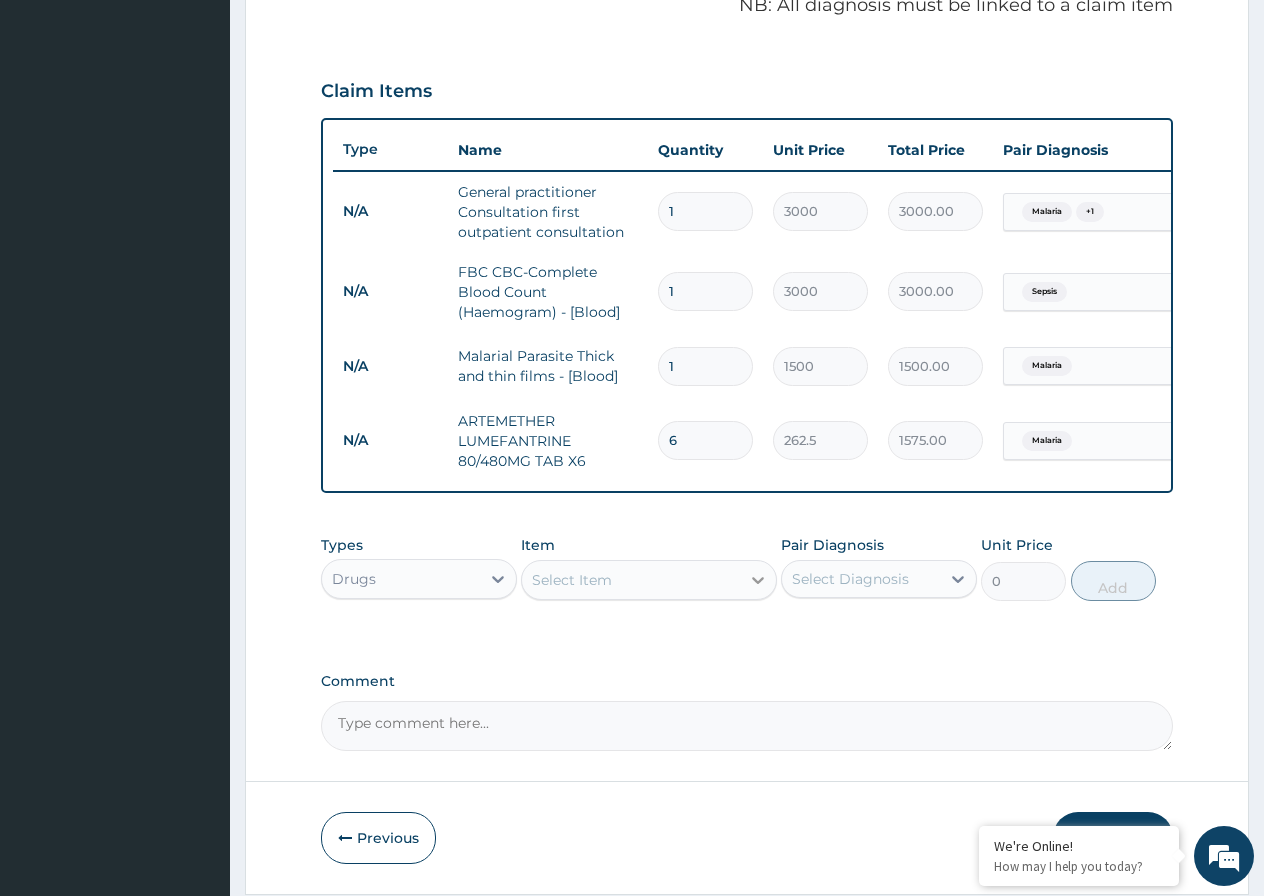 click 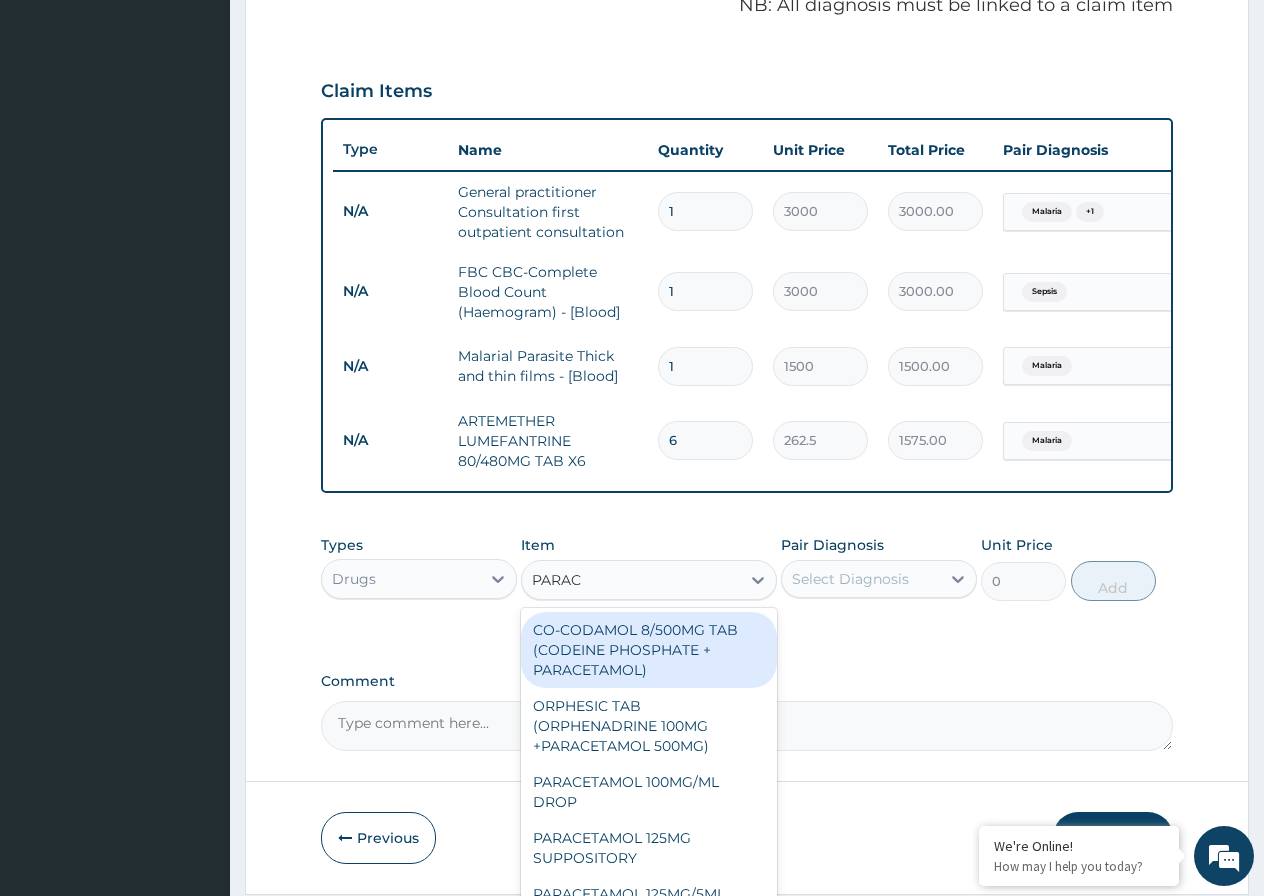 type on "PARACE" 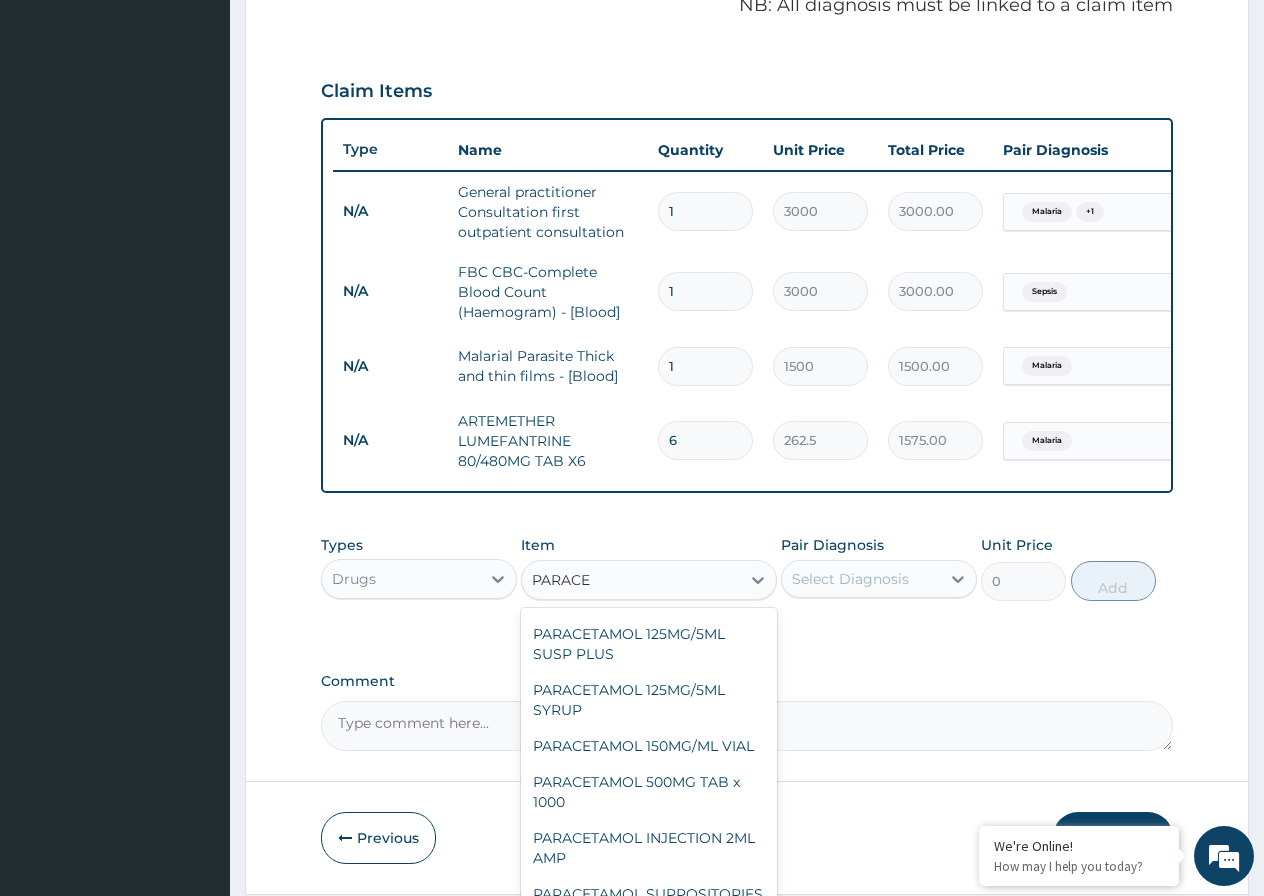 scroll, scrollTop: 267, scrollLeft: 0, axis: vertical 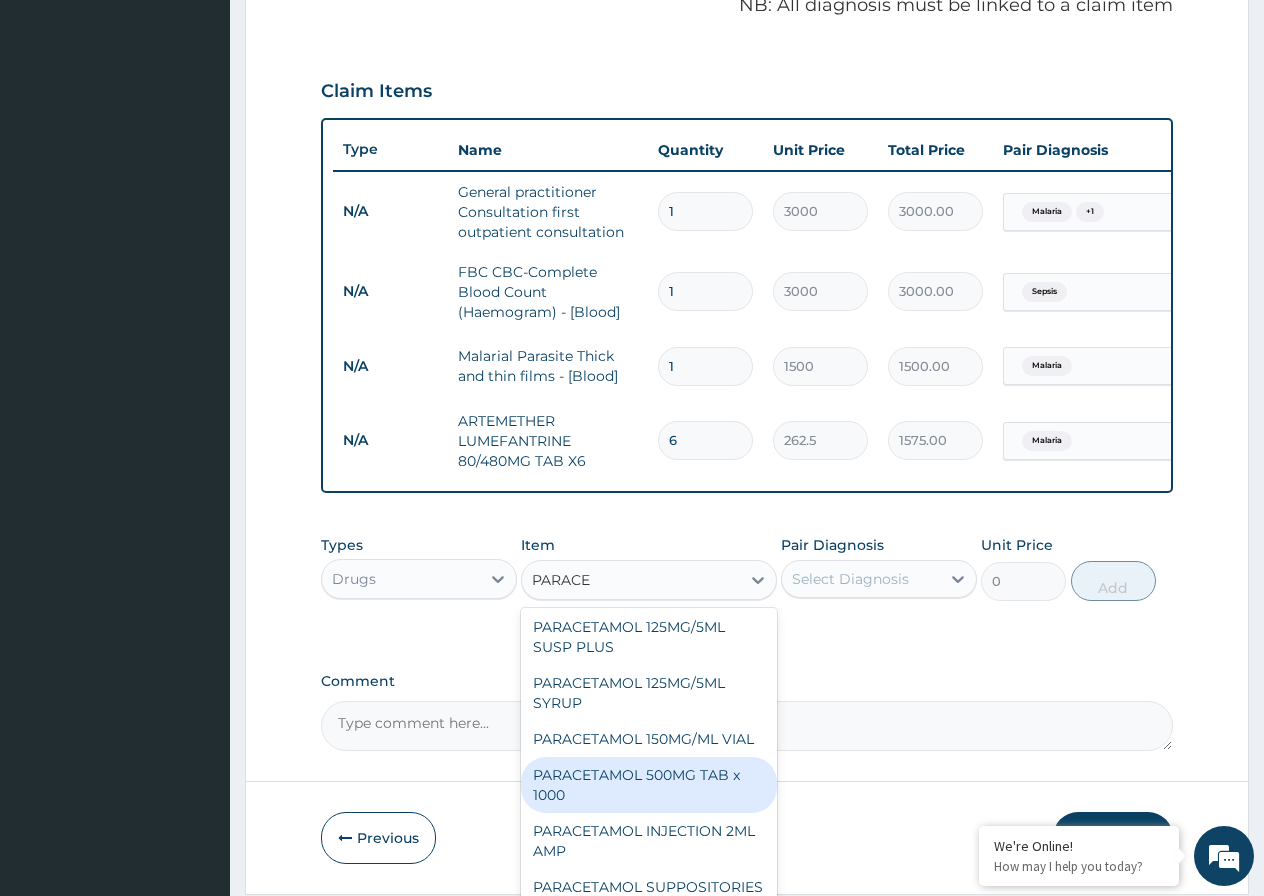 click on "PARACETAMOL 500MG TAB x 1000" at bounding box center (649, 785) 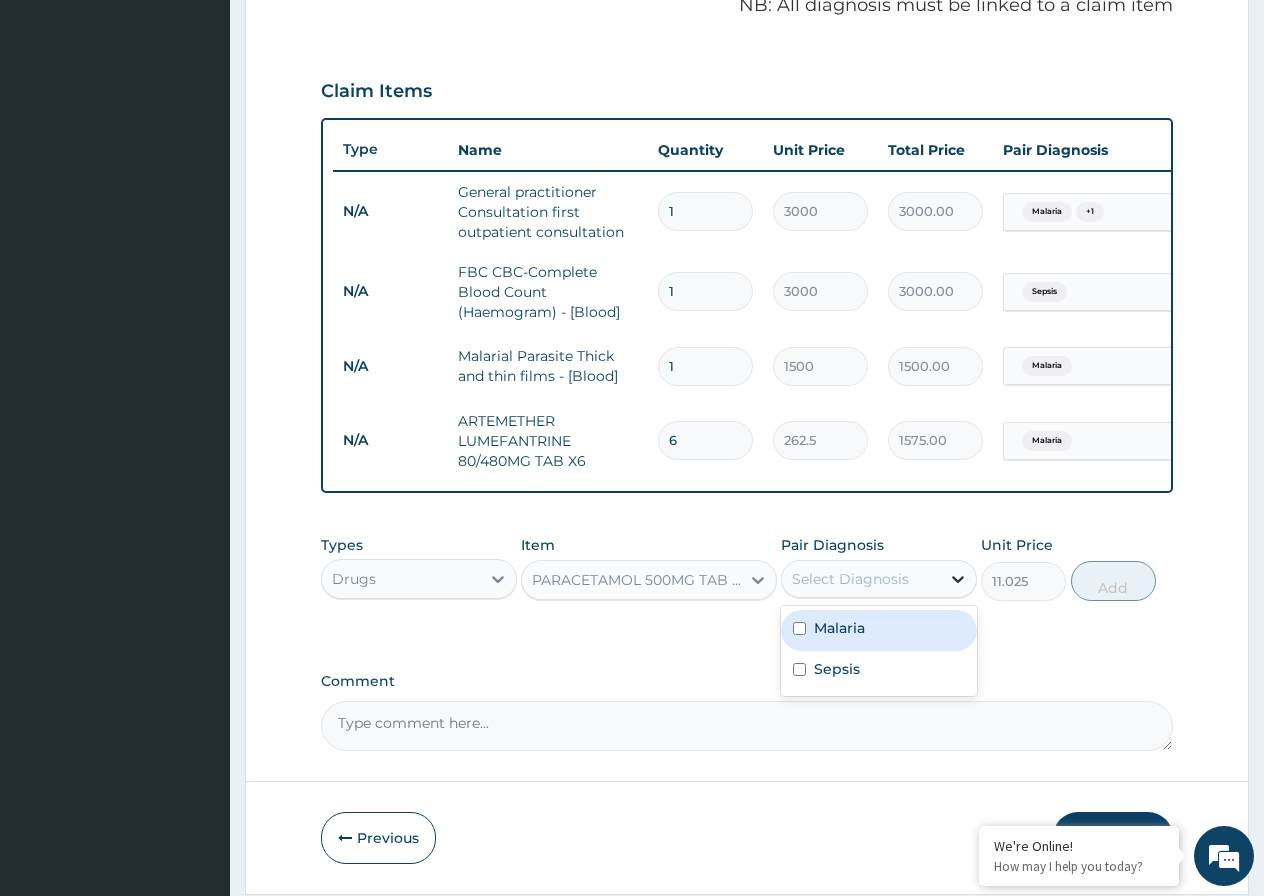 click 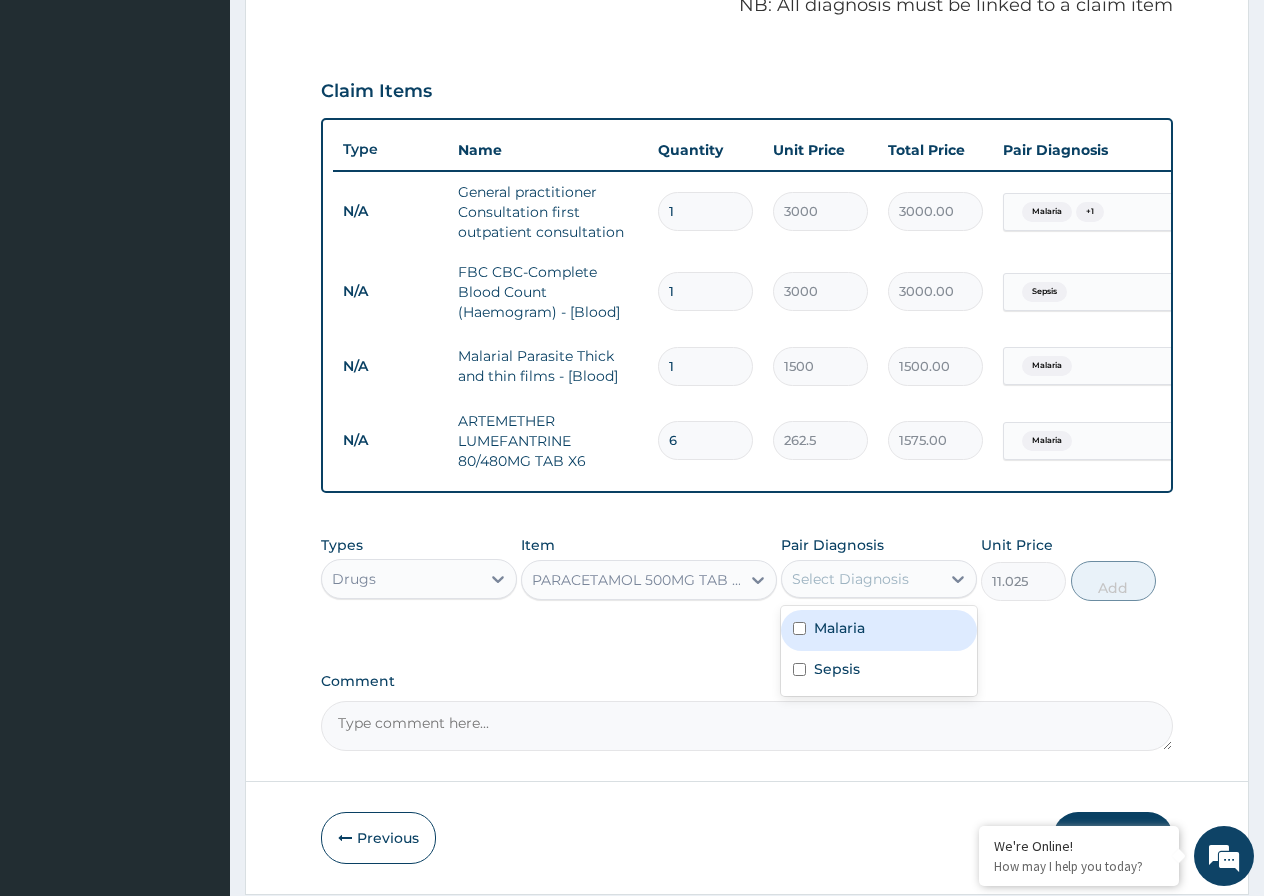 click at bounding box center (799, 628) 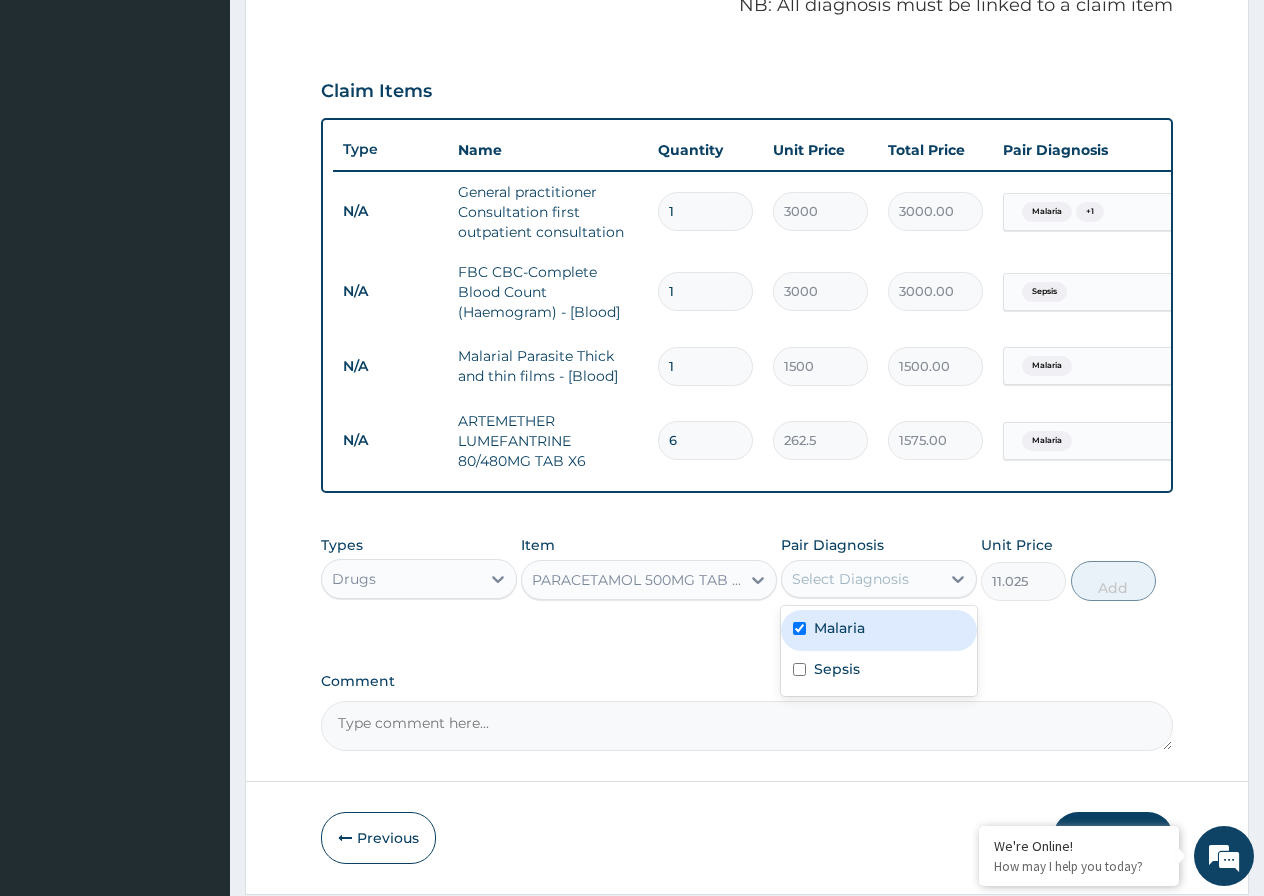 checkbox on "true" 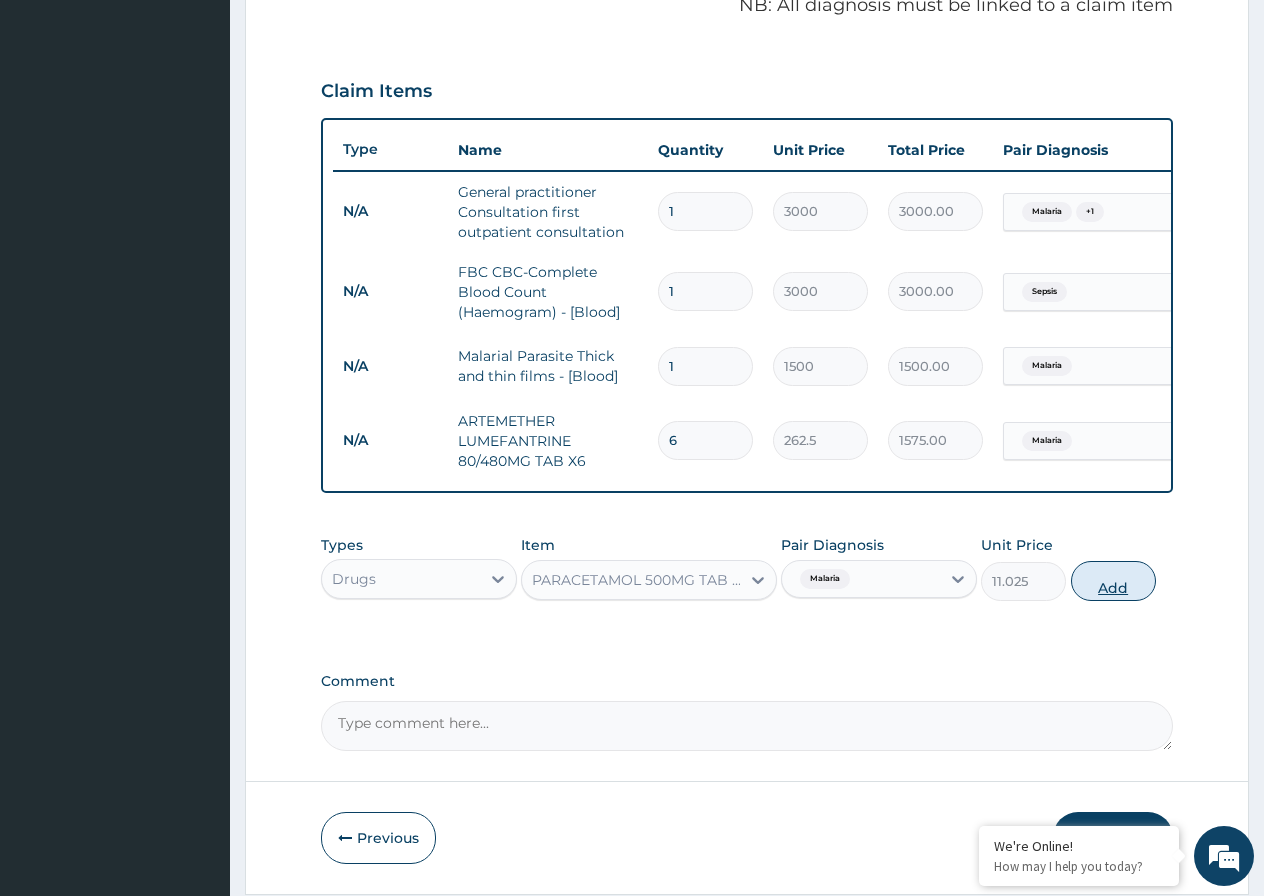 click on "Add" at bounding box center [1113, 581] 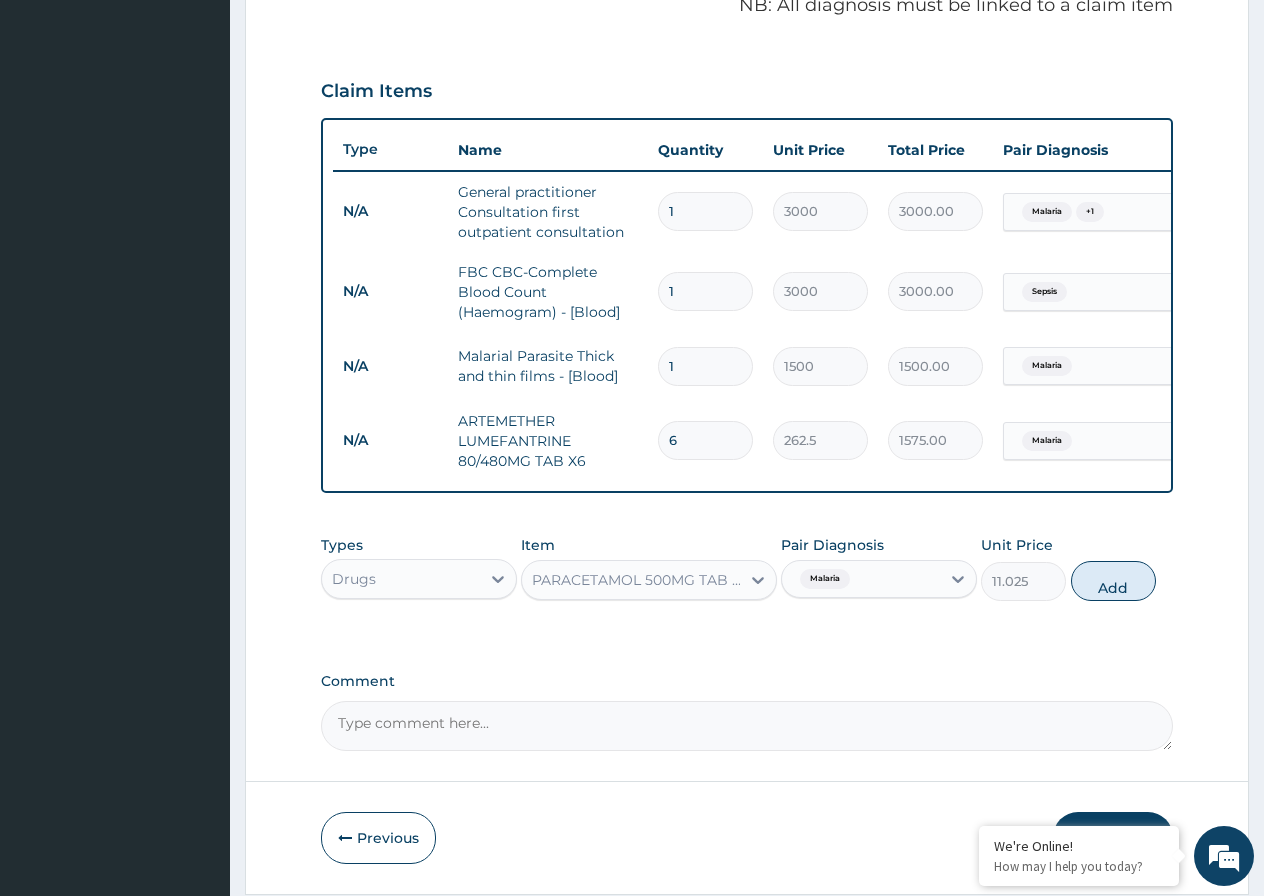 type on "0" 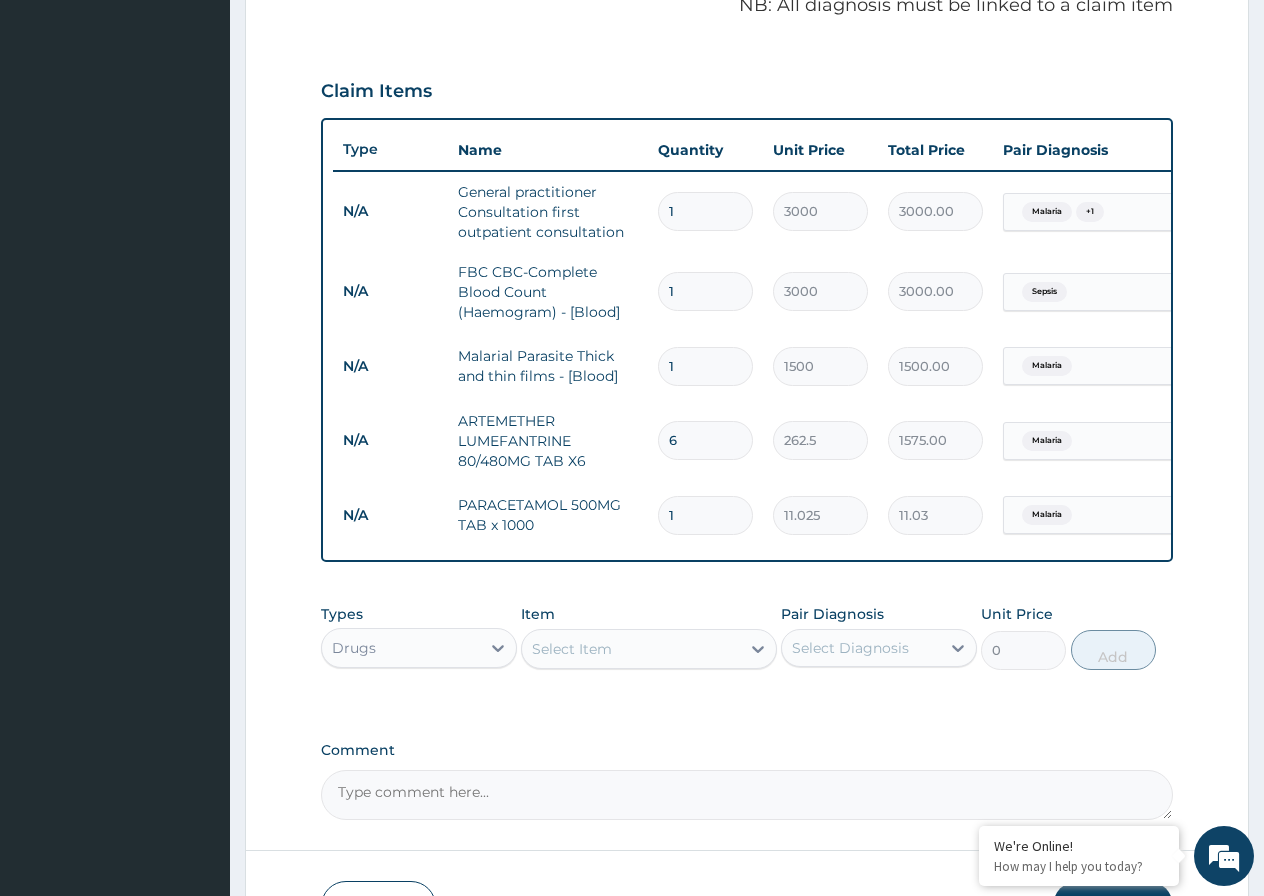 click on "1" at bounding box center (705, 515) 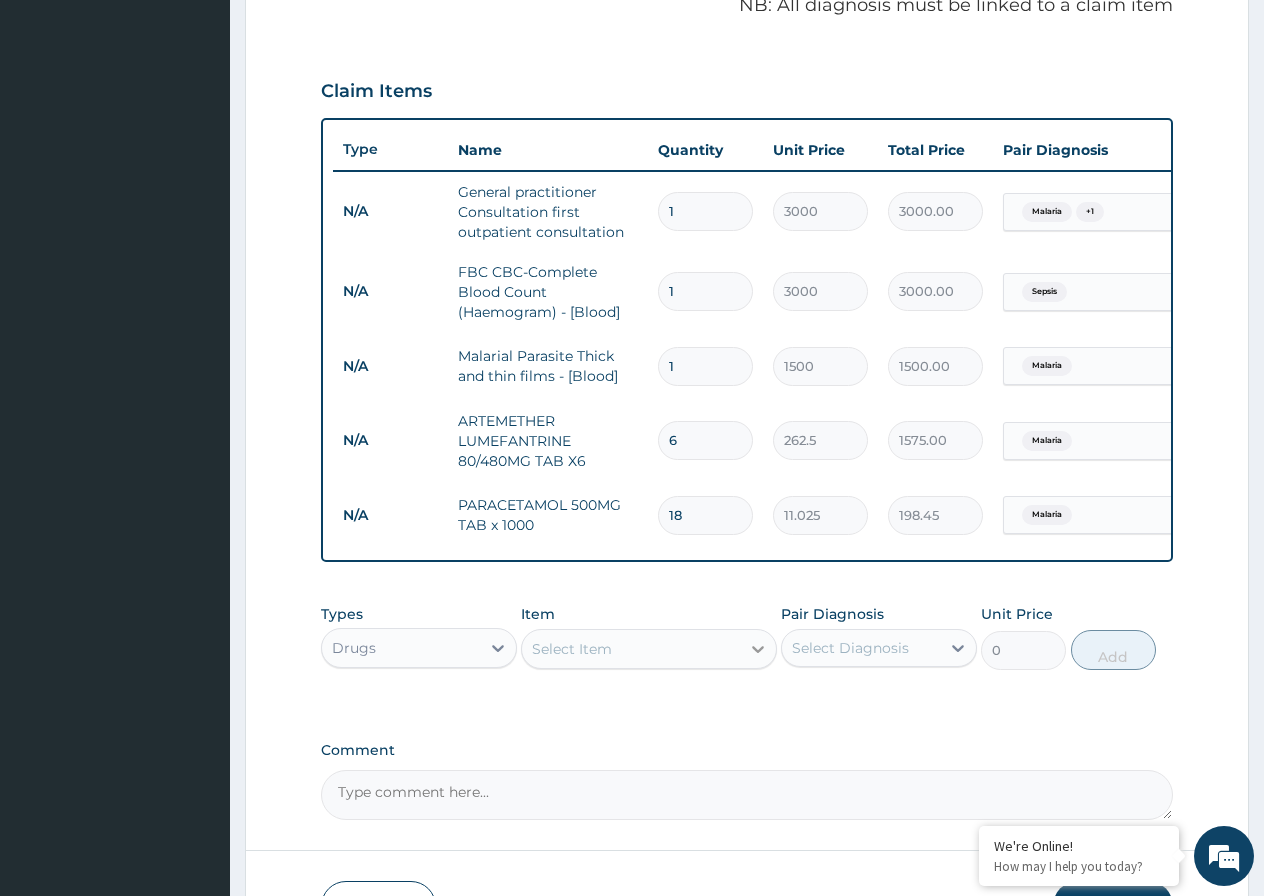 type on "18" 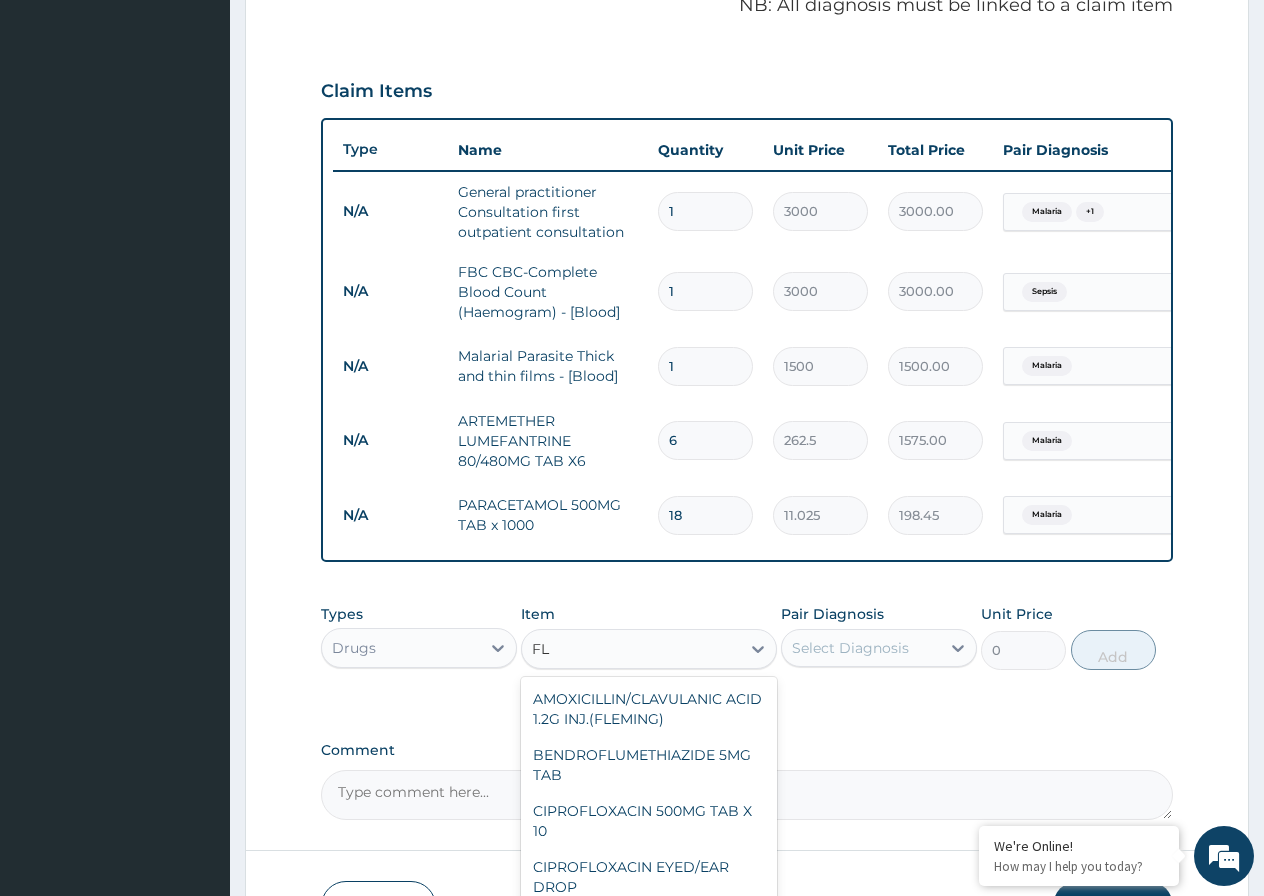type on "F" 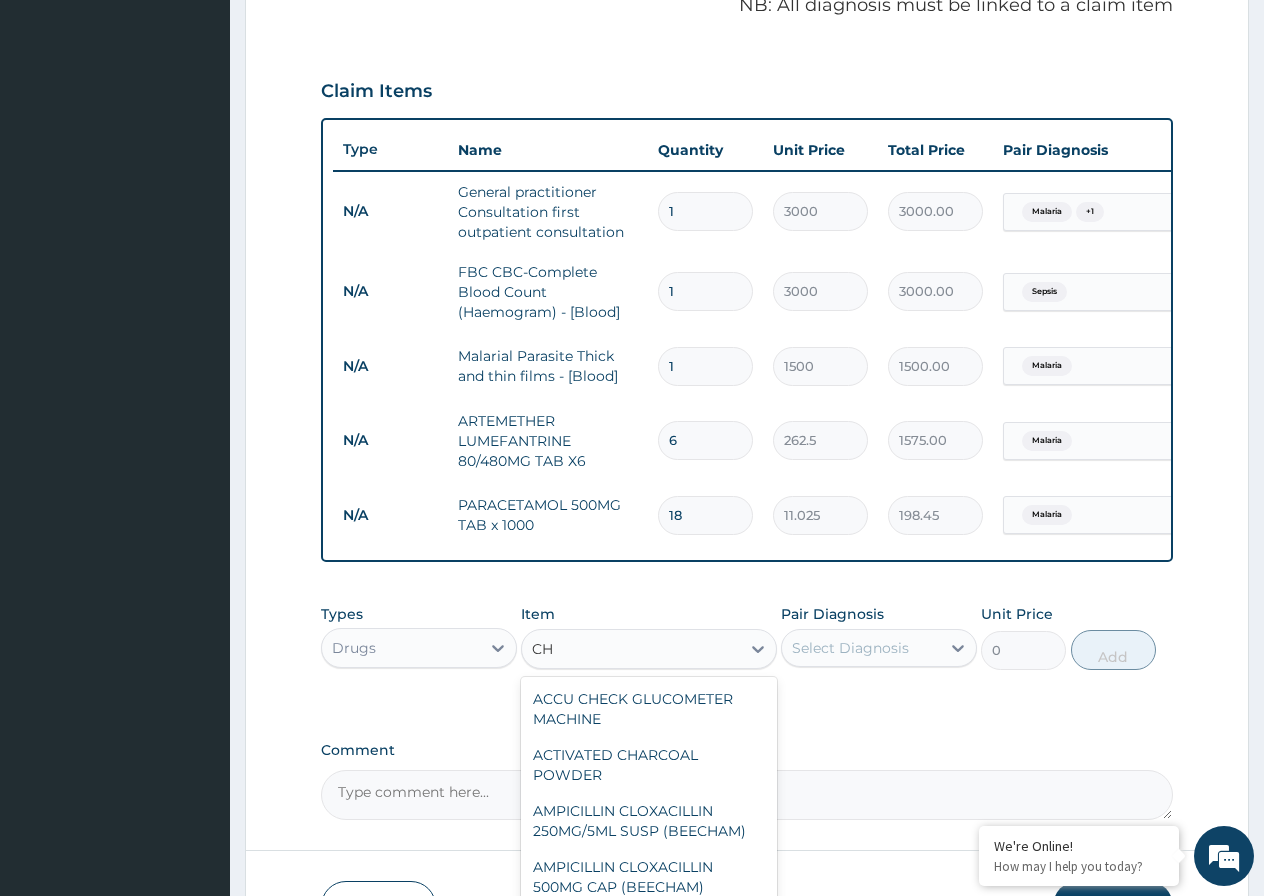 type on "C" 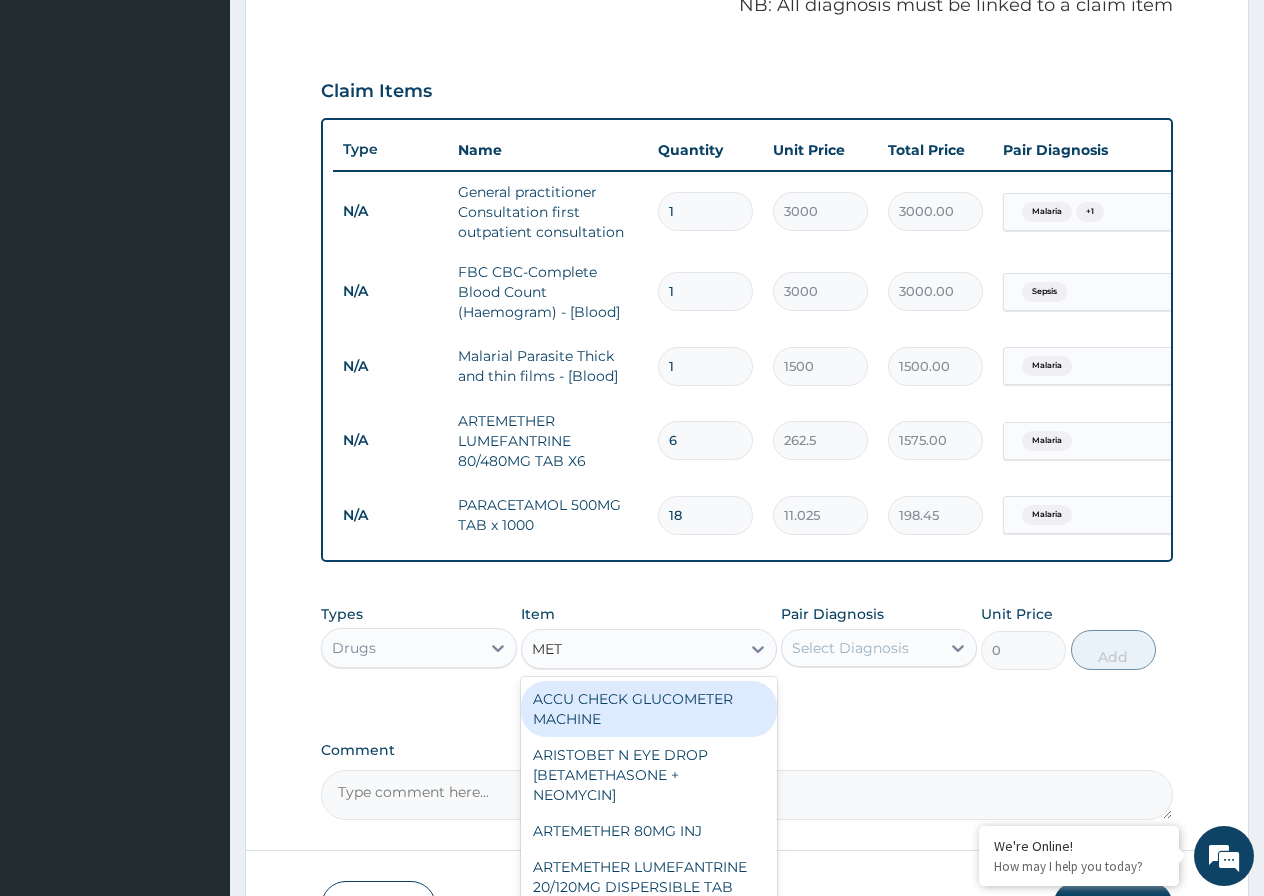 type on "METO" 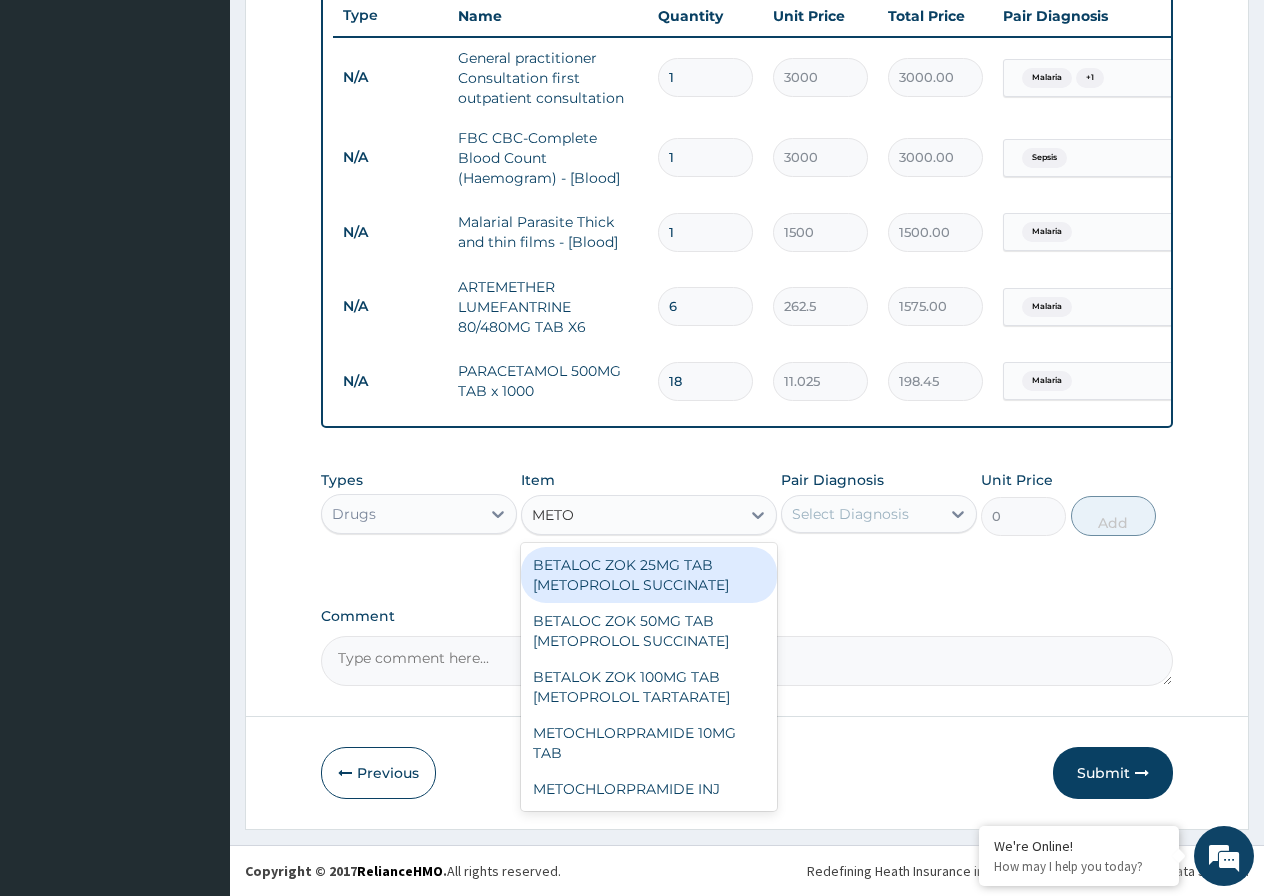 scroll, scrollTop: 775, scrollLeft: 0, axis: vertical 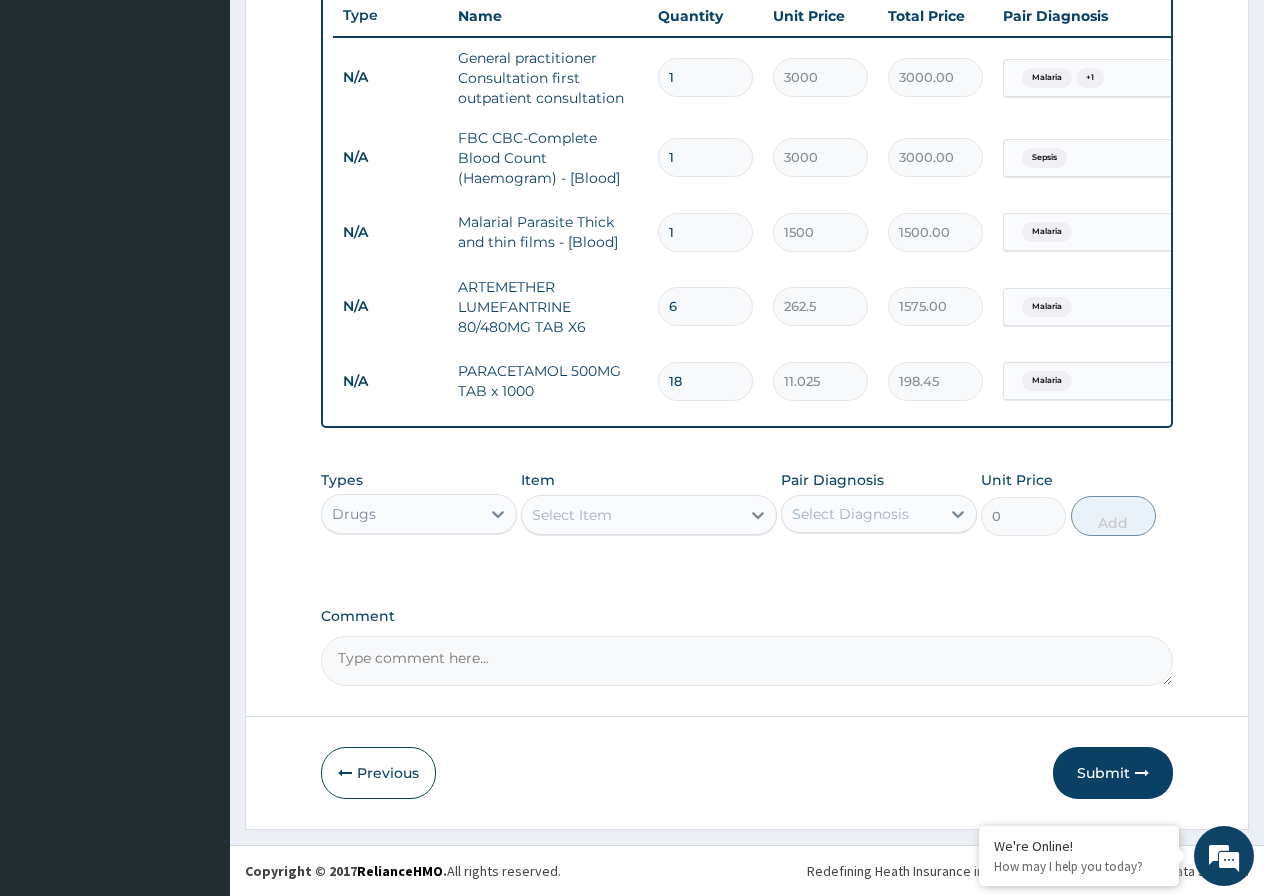 click on "Select Item" at bounding box center [631, 515] 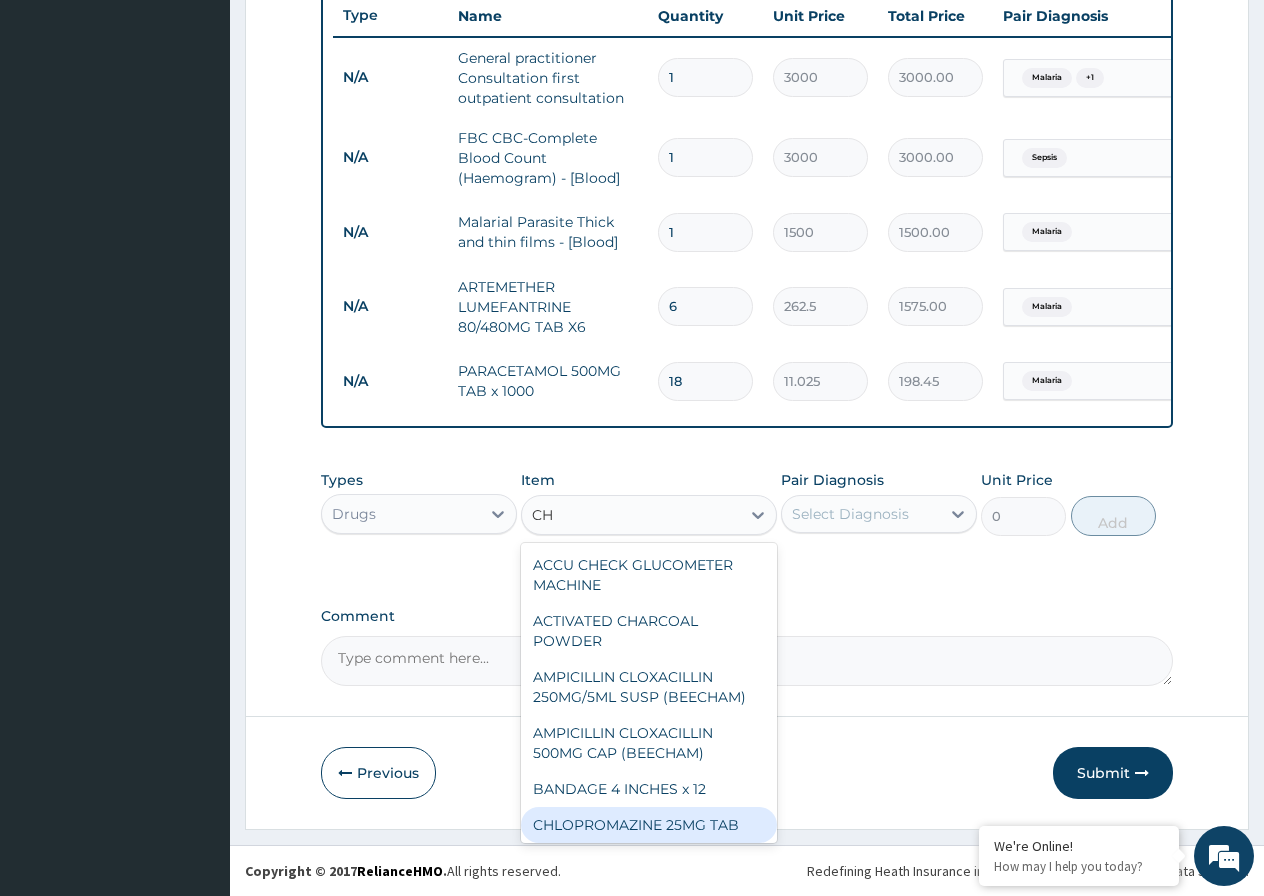 type on "C" 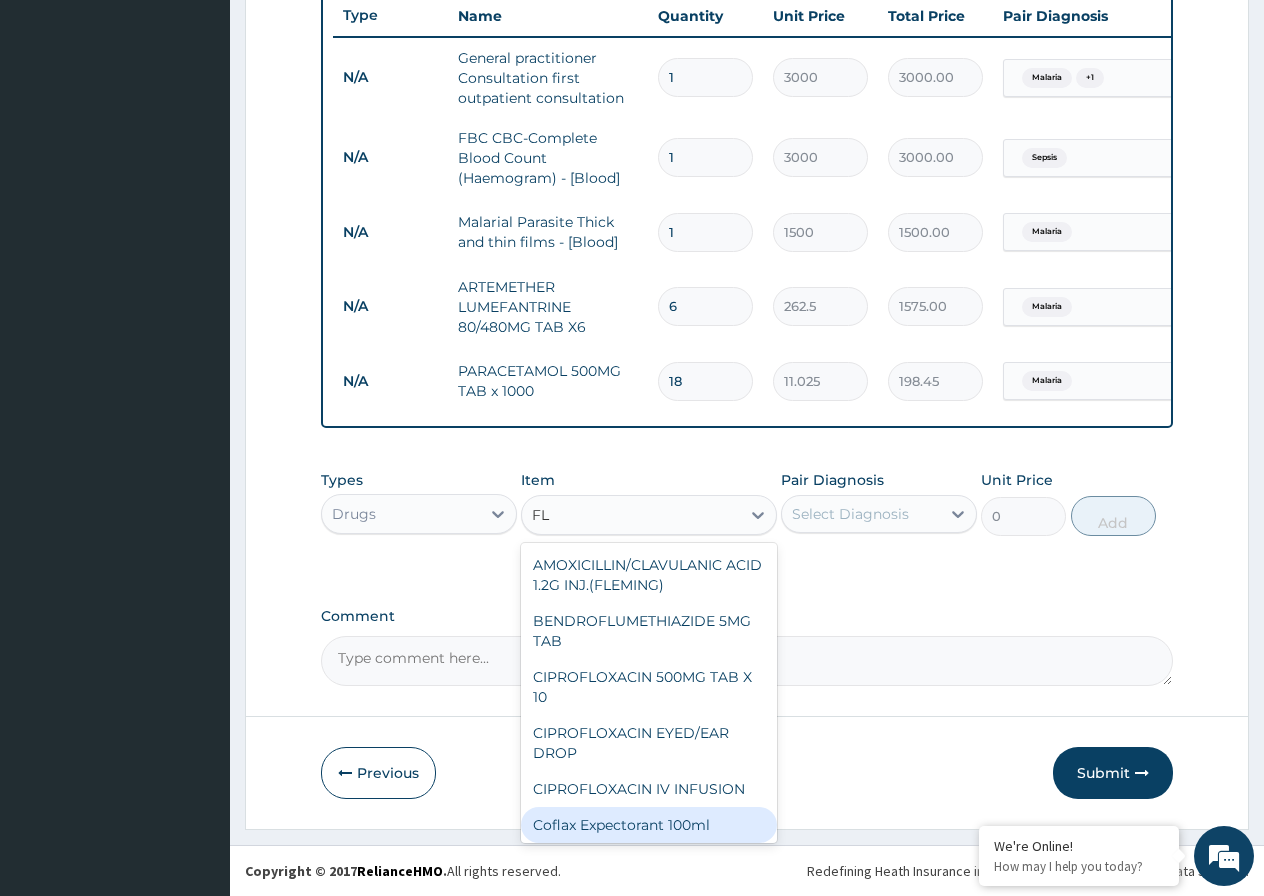 type on "F" 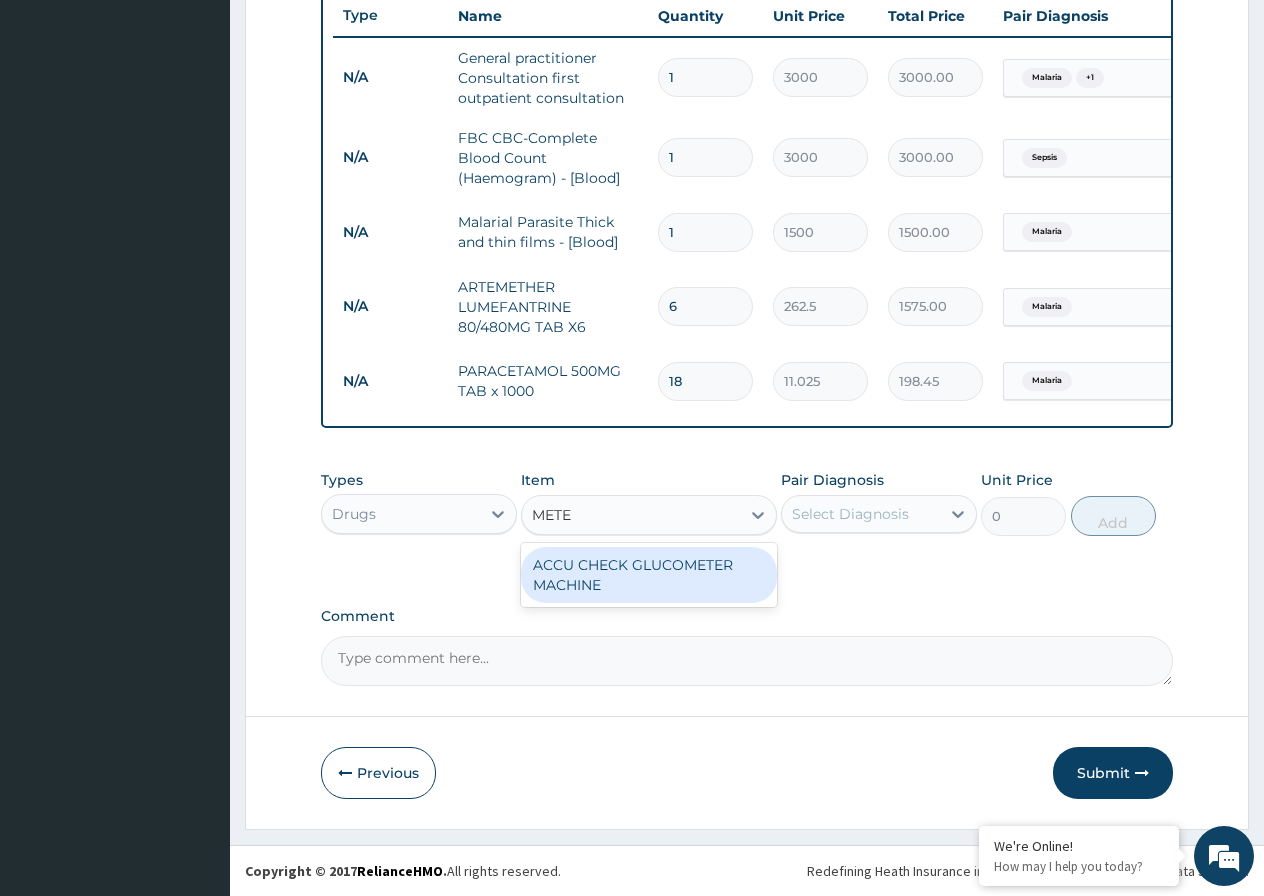type on "MET" 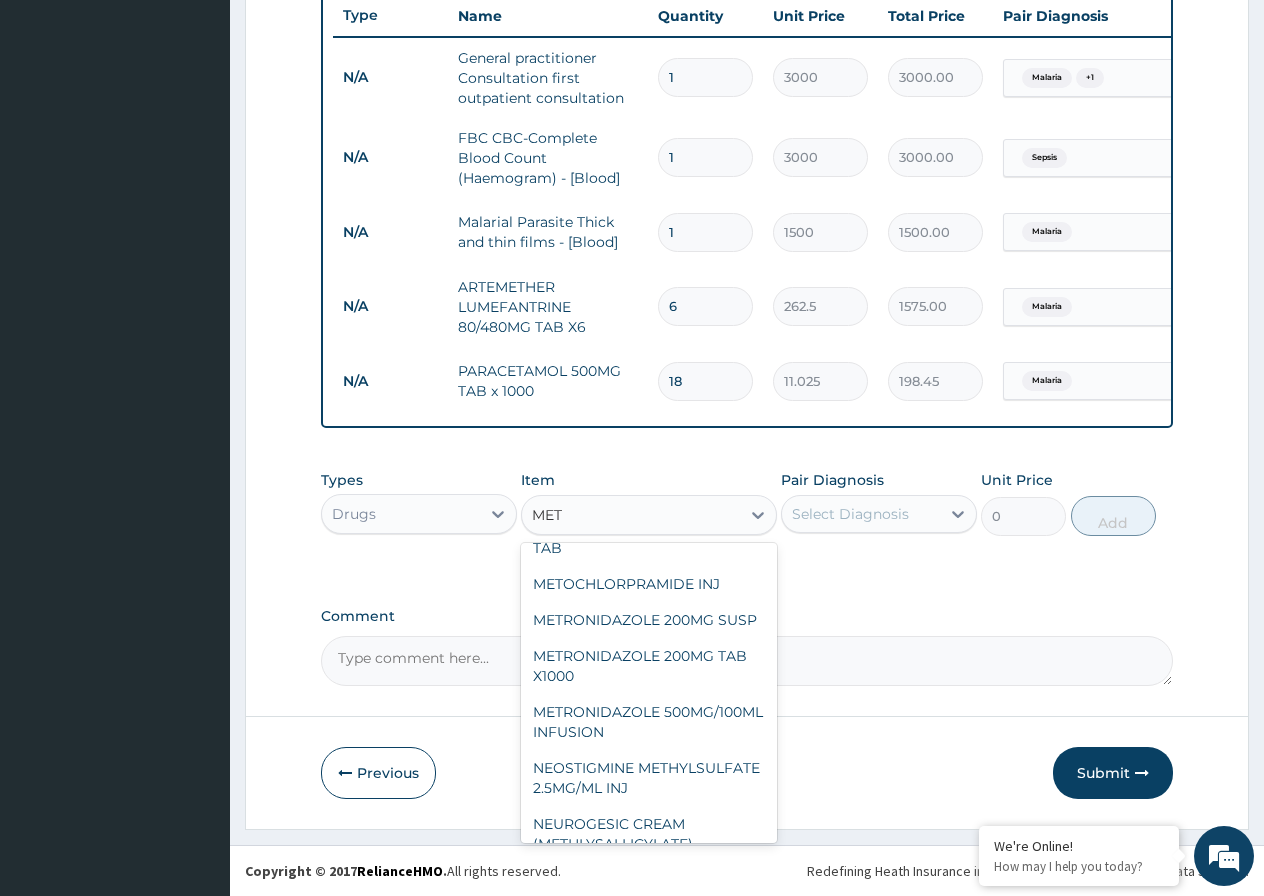 scroll, scrollTop: 1837, scrollLeft: 0, axis: vertical 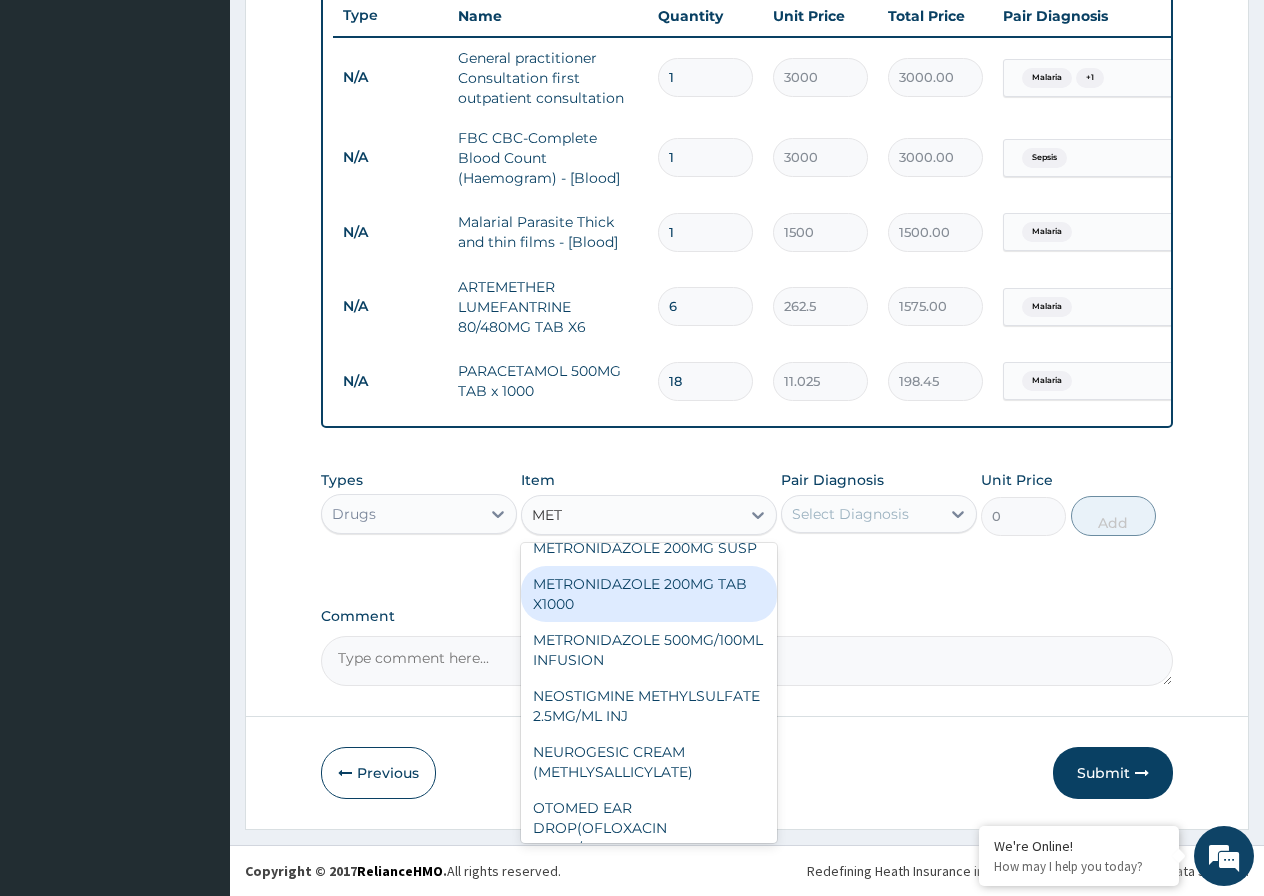 click on "METRONIDAZOLE 200MG TAB X1000" at bounding box center (649, 594) 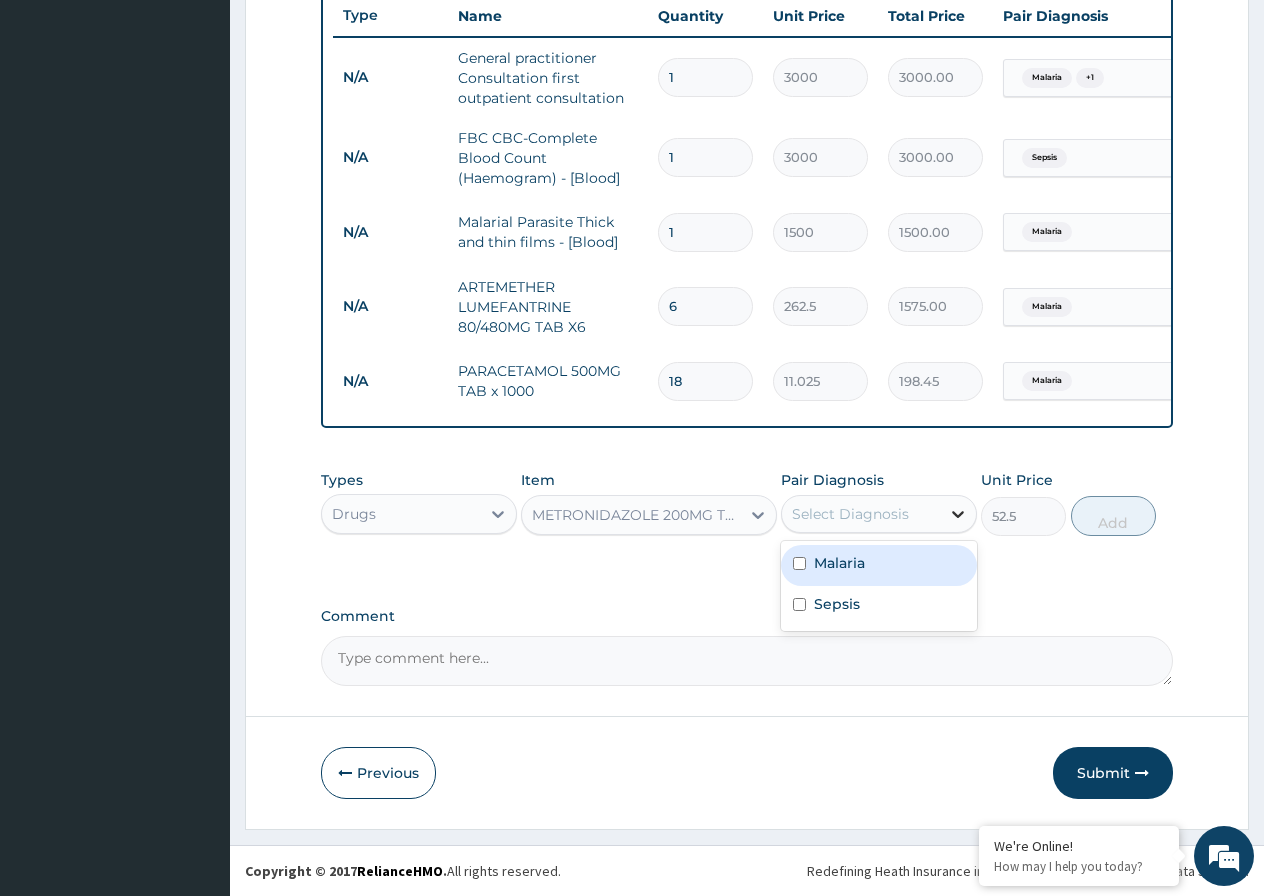 click 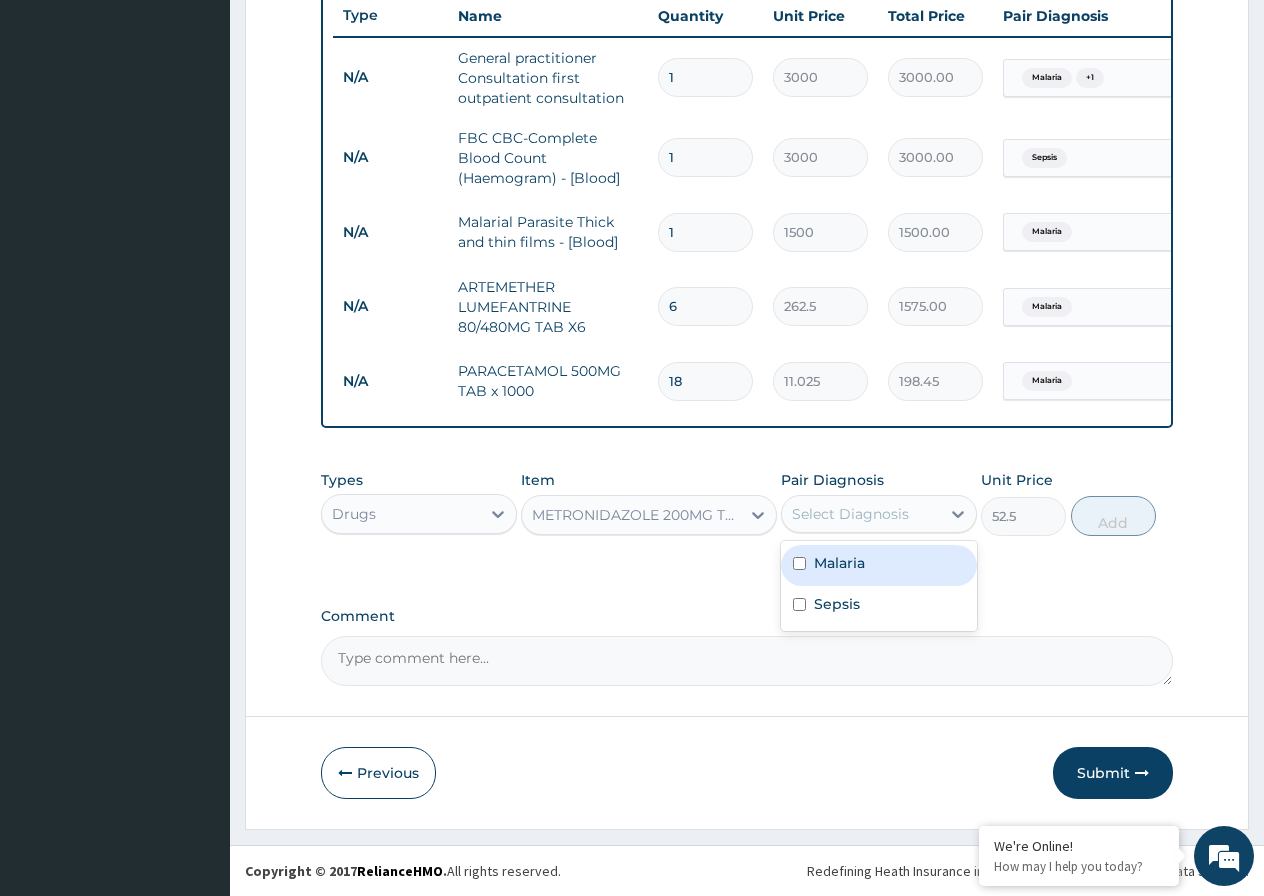 drag, startPoint x: 798, startPoint y: 563, endPoint x: 810, endPoint y: 595, distance: 34.176014 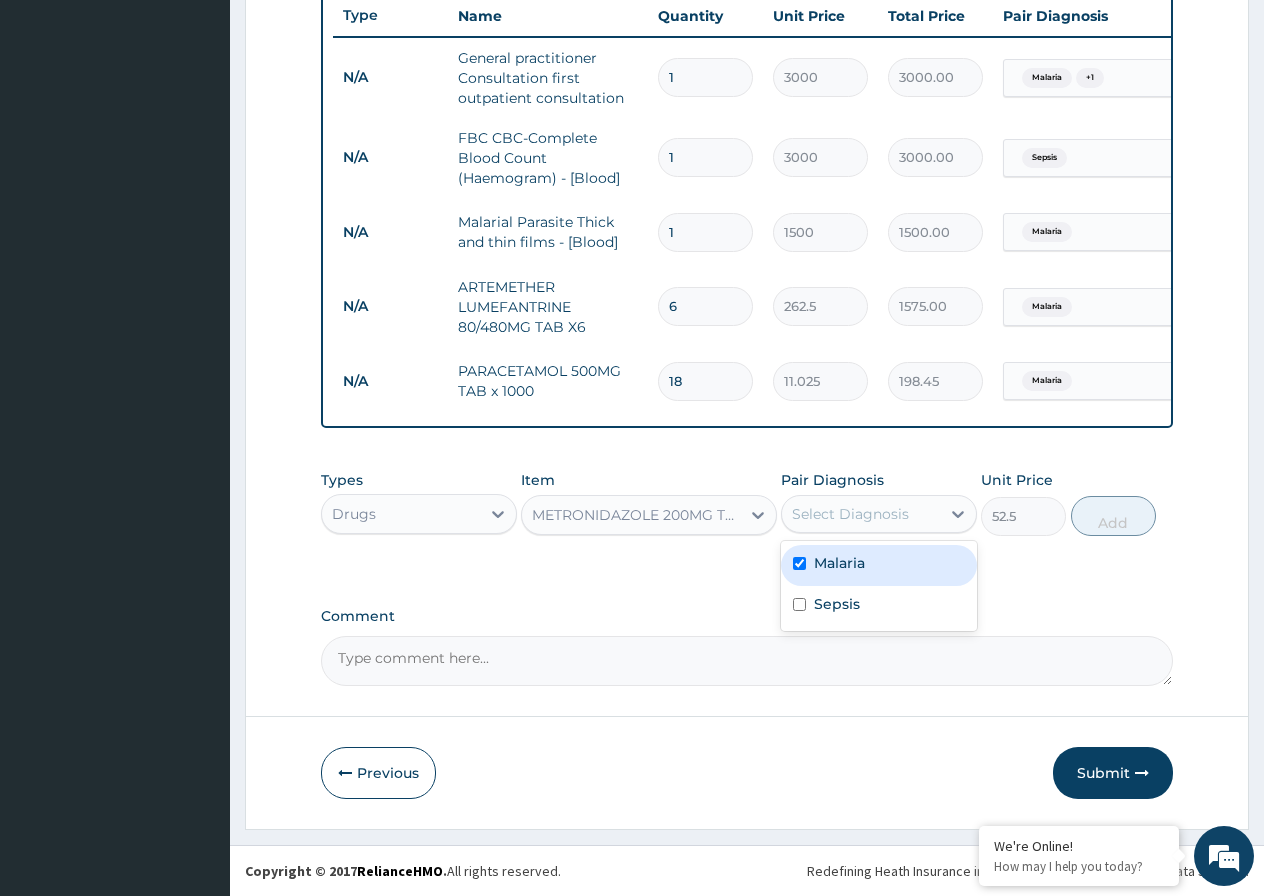 checkbox on "true" 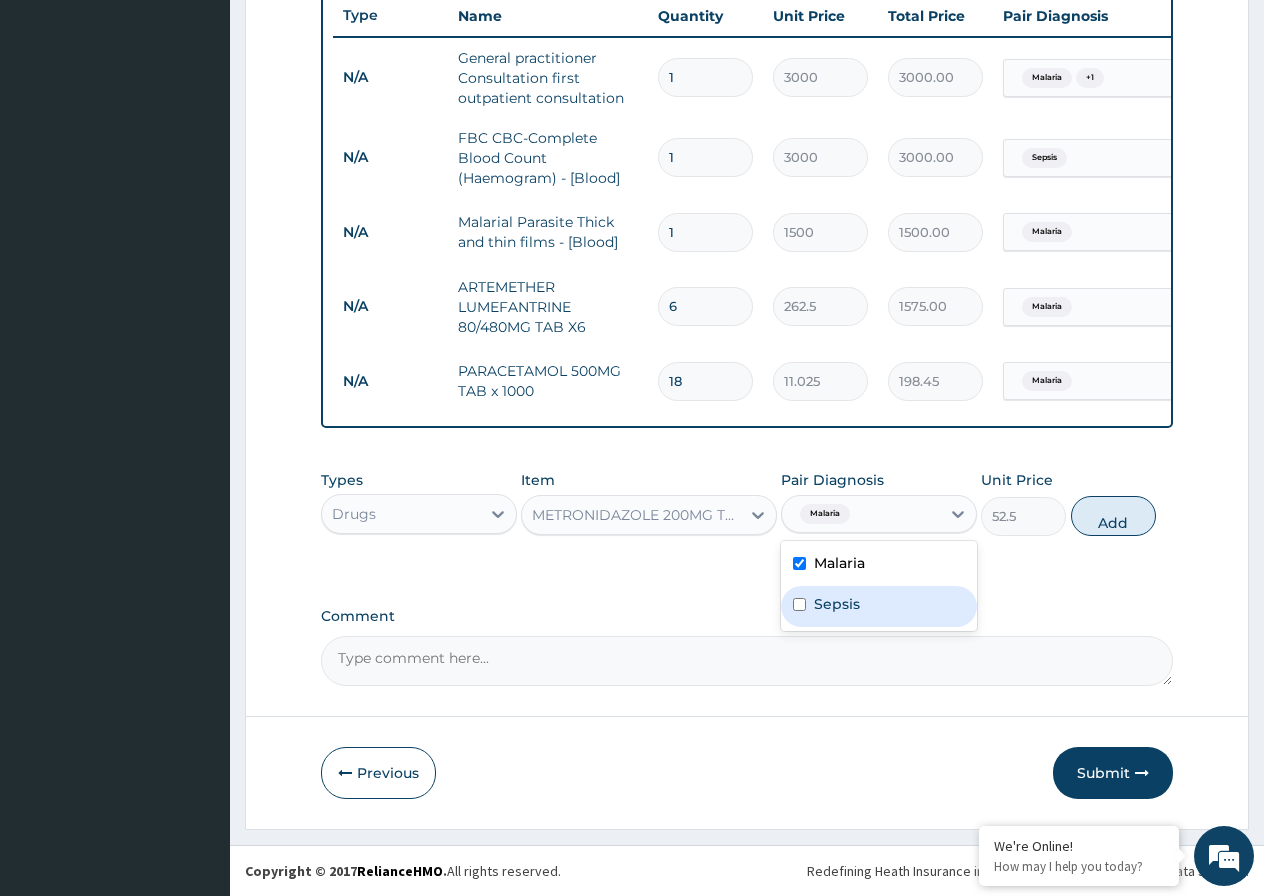 click at bounding box center [799, 604] 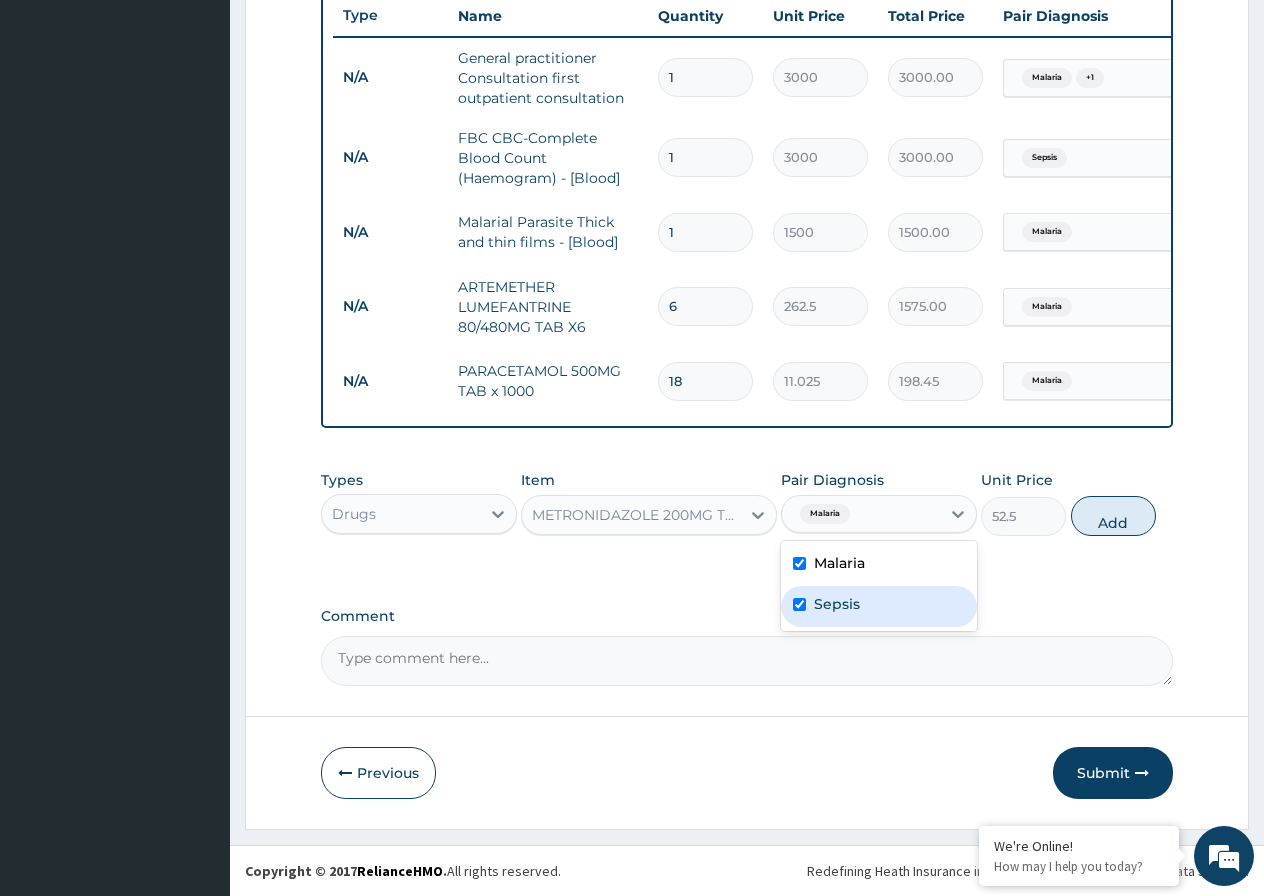 checkbox on "true" 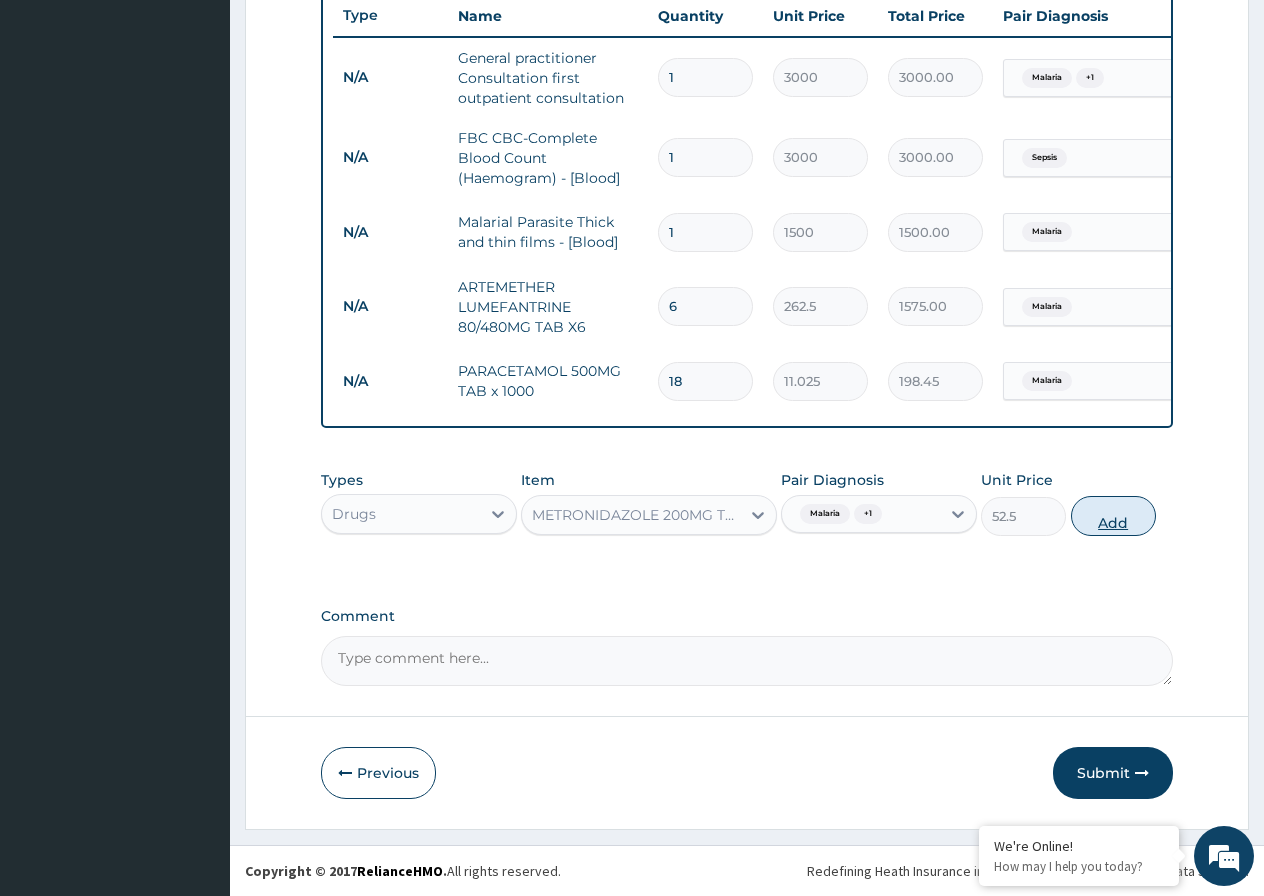 click on "Add" at bounding box center (1113, 516) 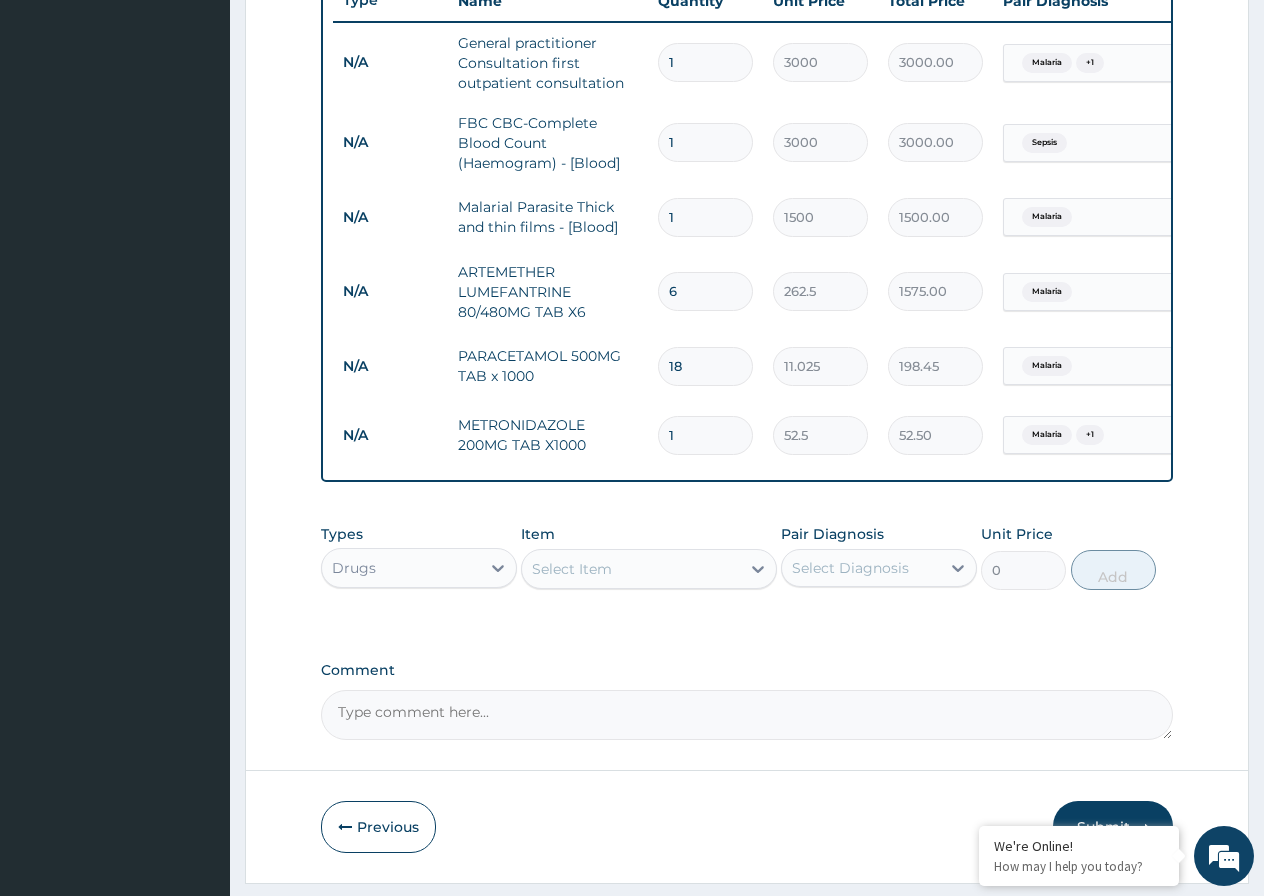 click on "1" at bounding box center (705, 435) 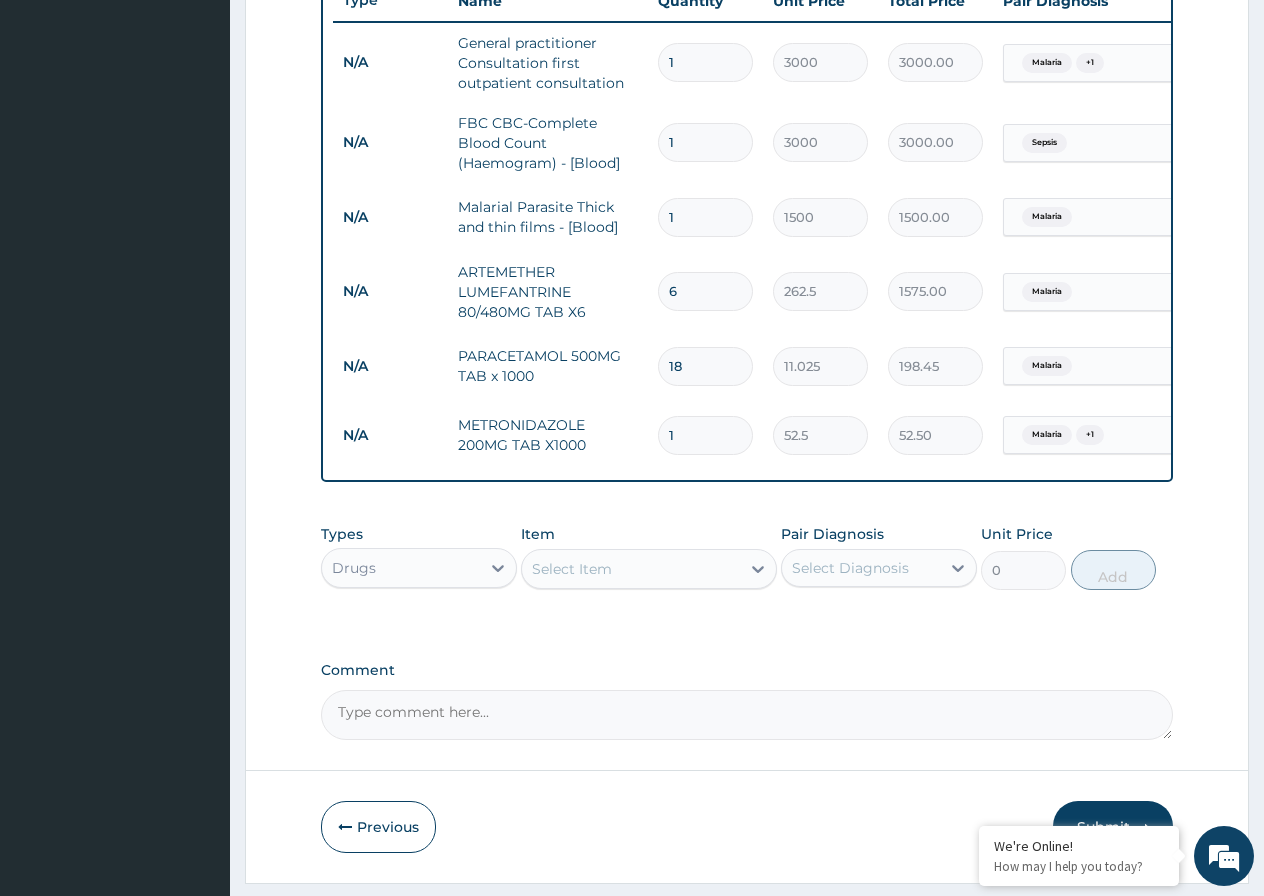 type on "15" 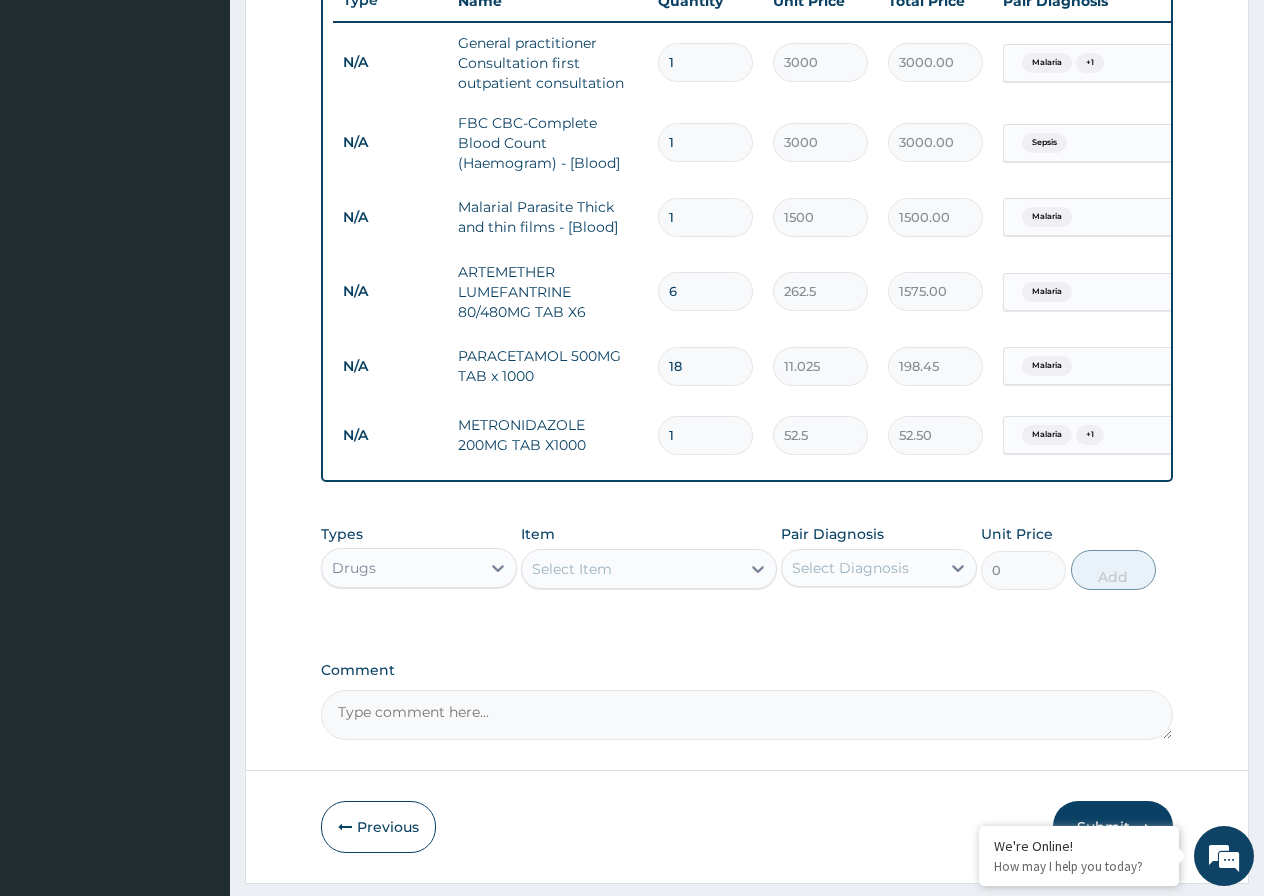 type on "787.50" 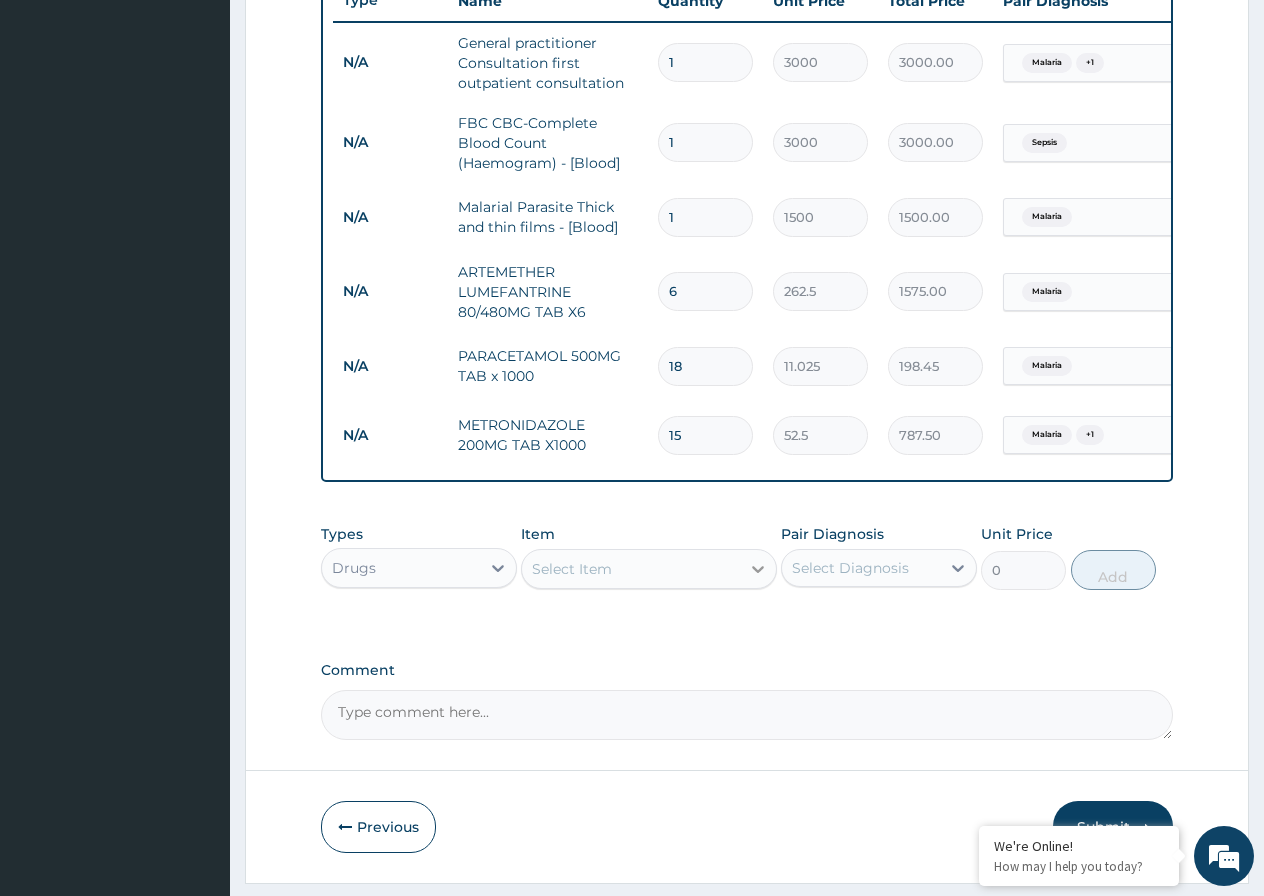type on "15" 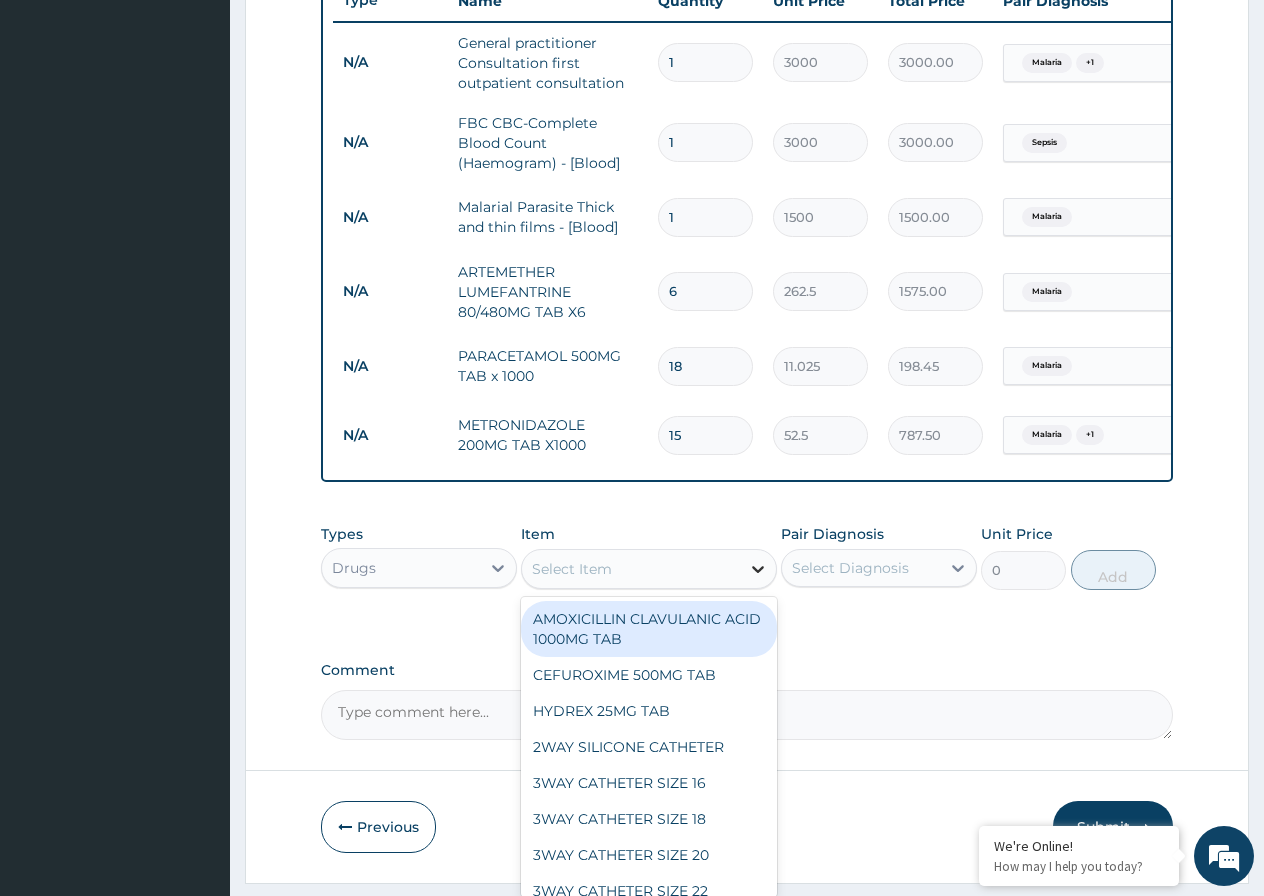click 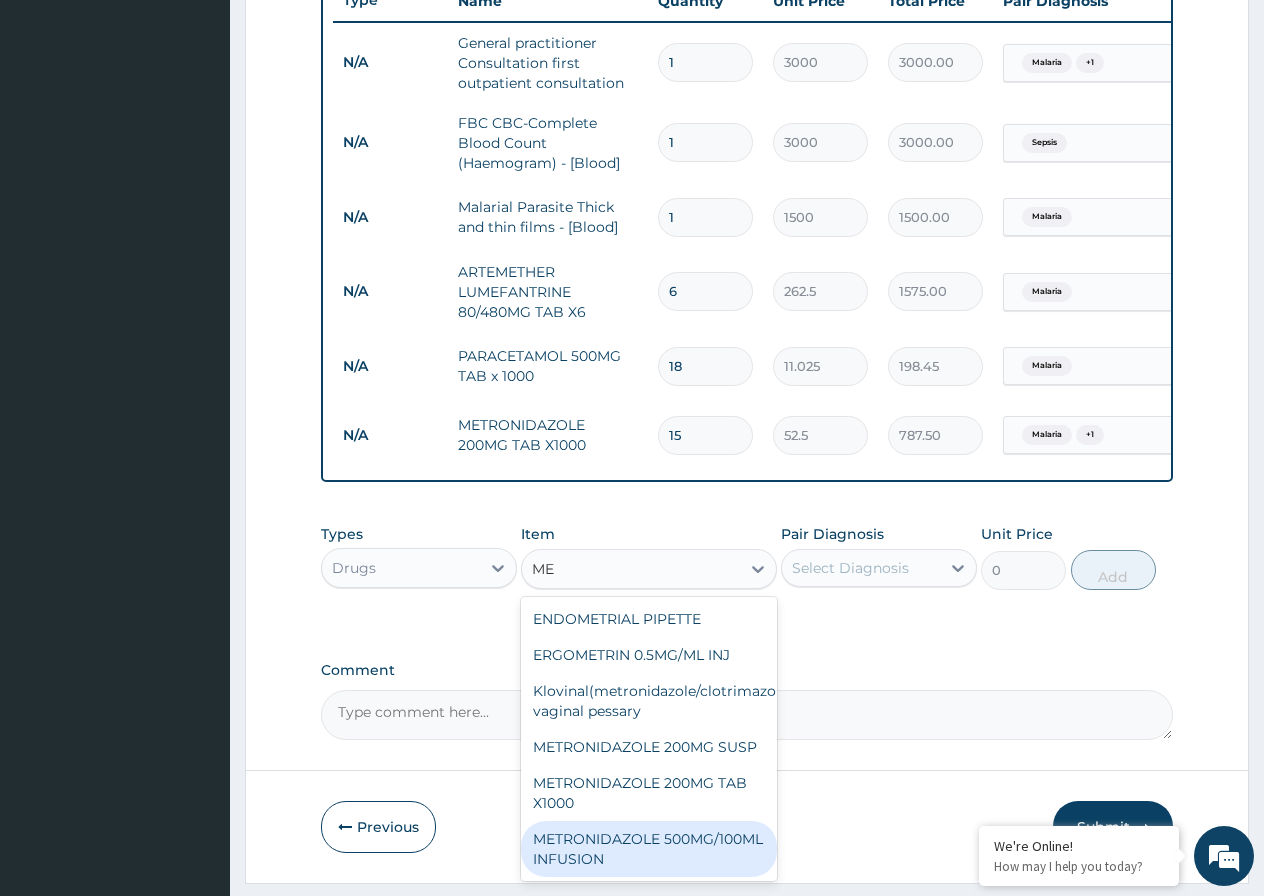 type on "M" 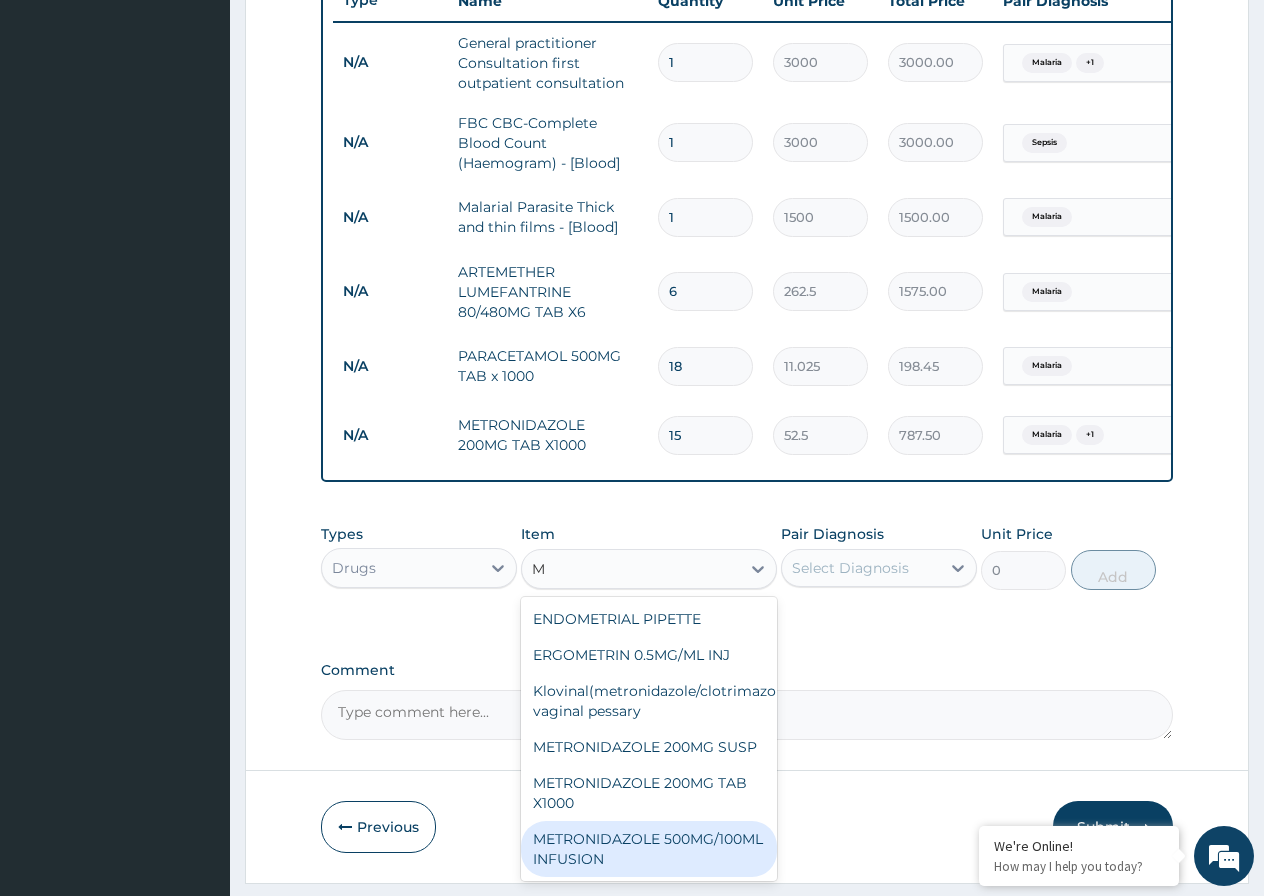 type 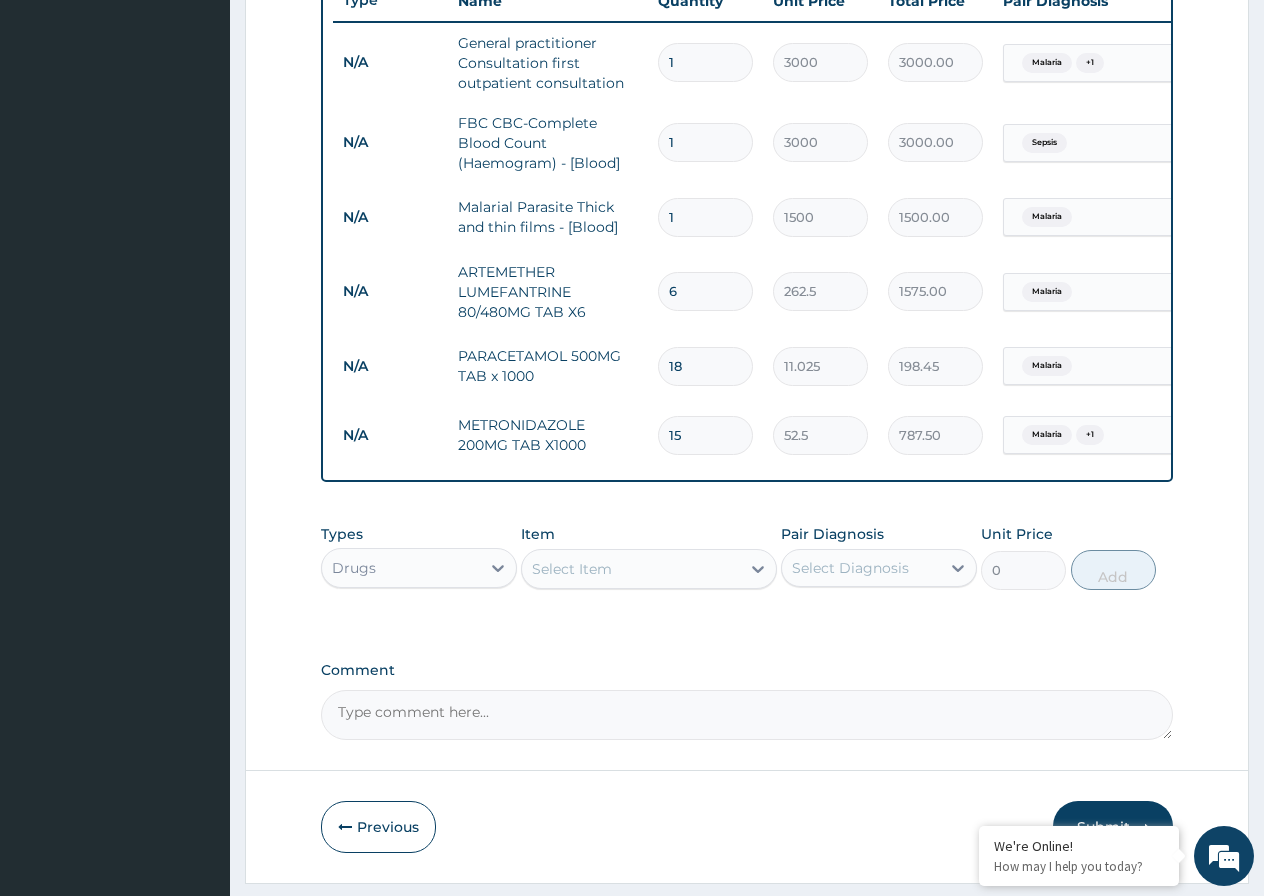 click on "15" at bounding box center [705, 435] 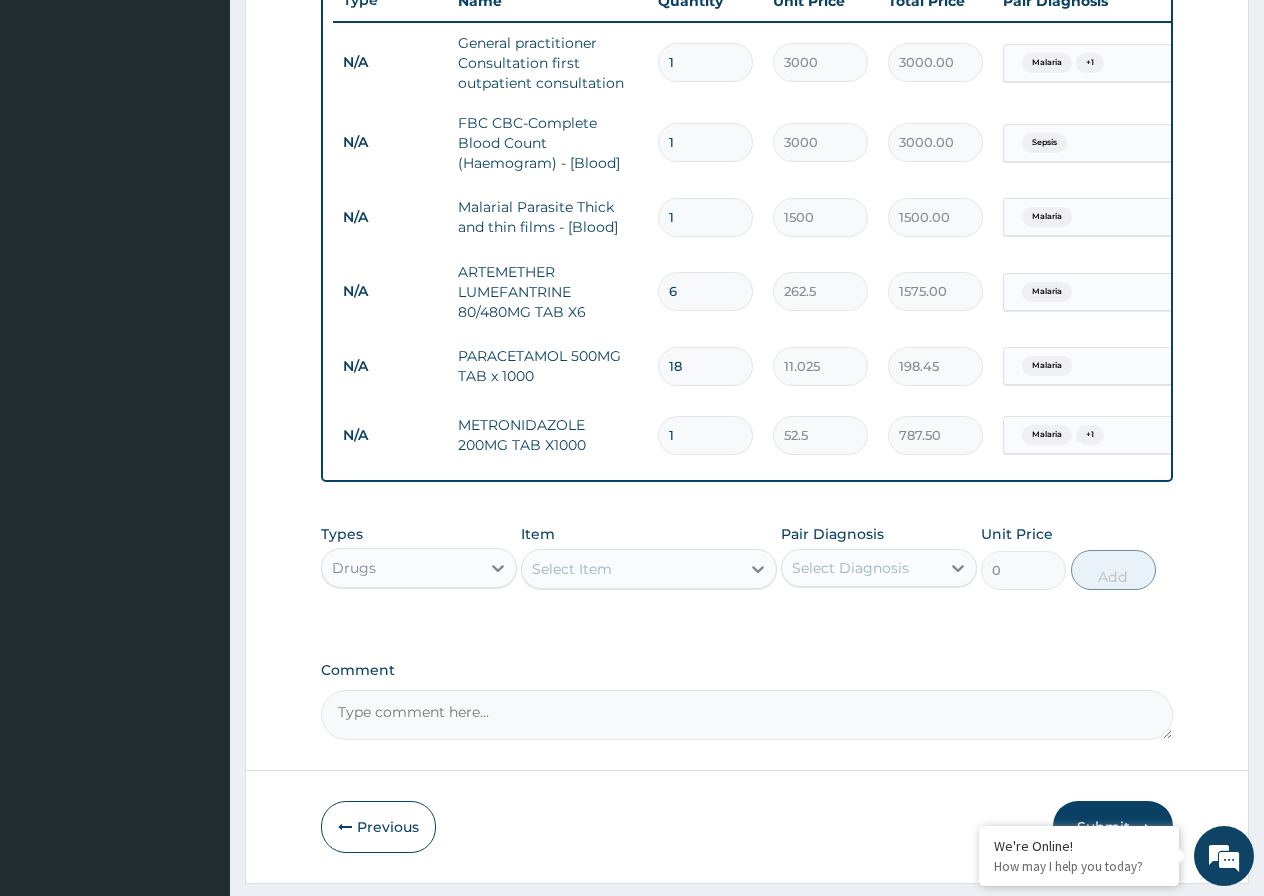 type on "52.50" 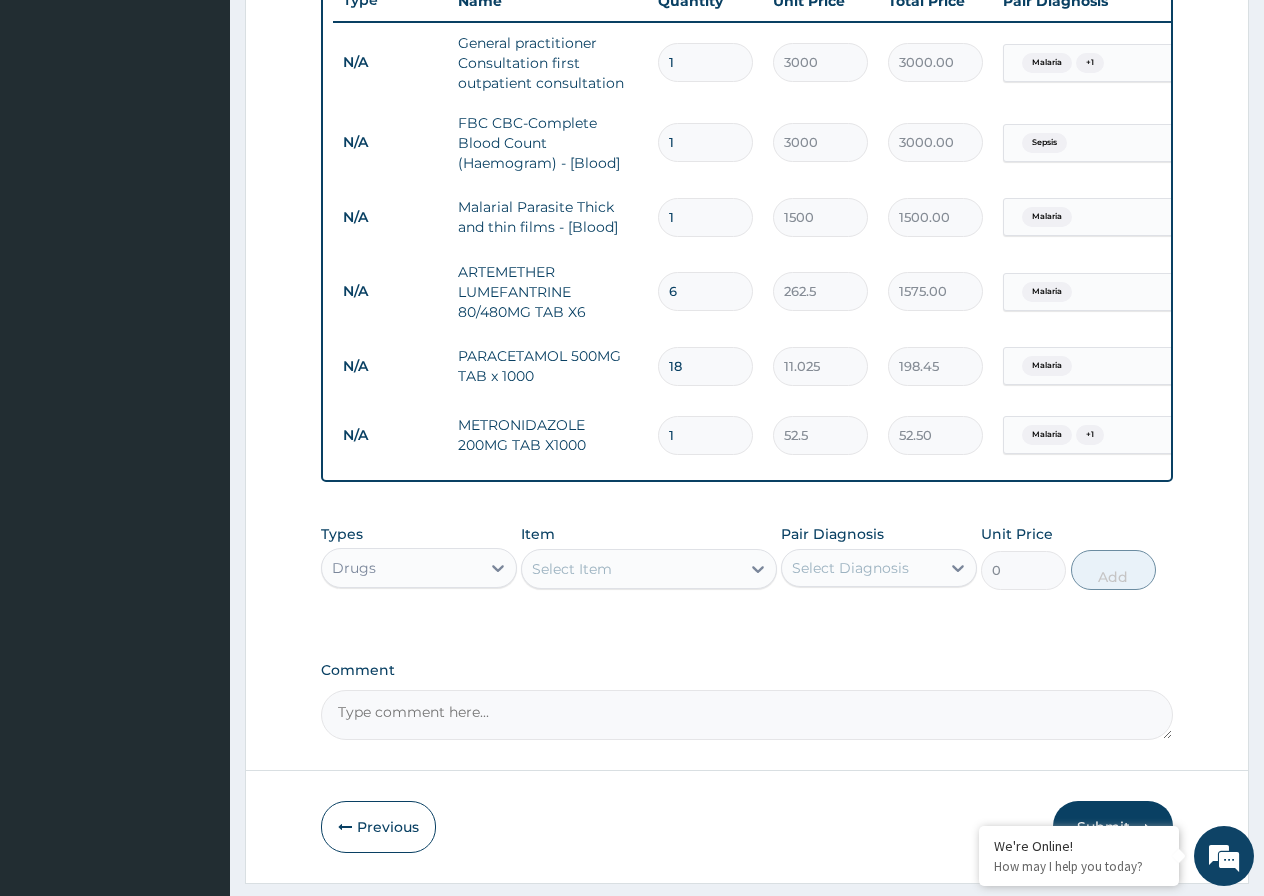 type 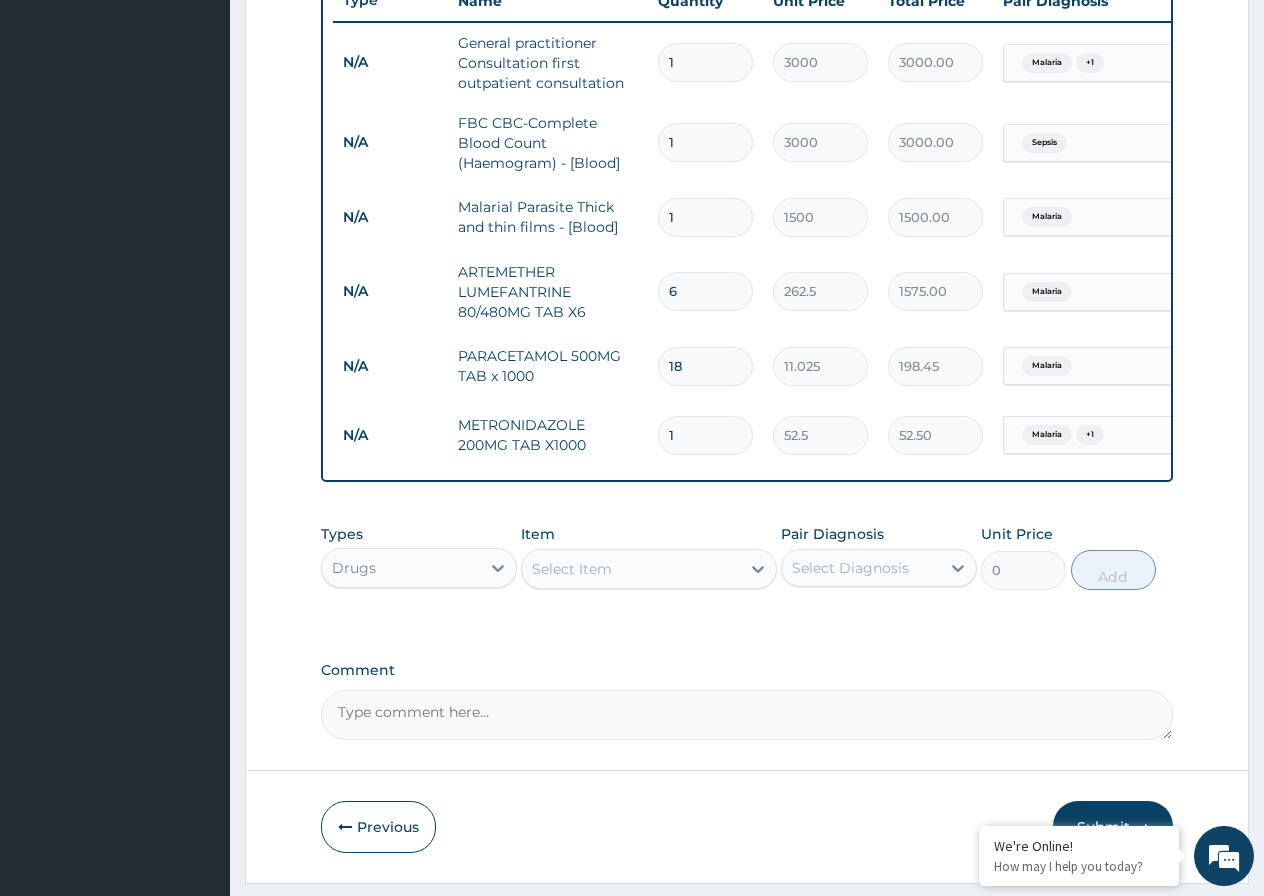 type on "0.00" 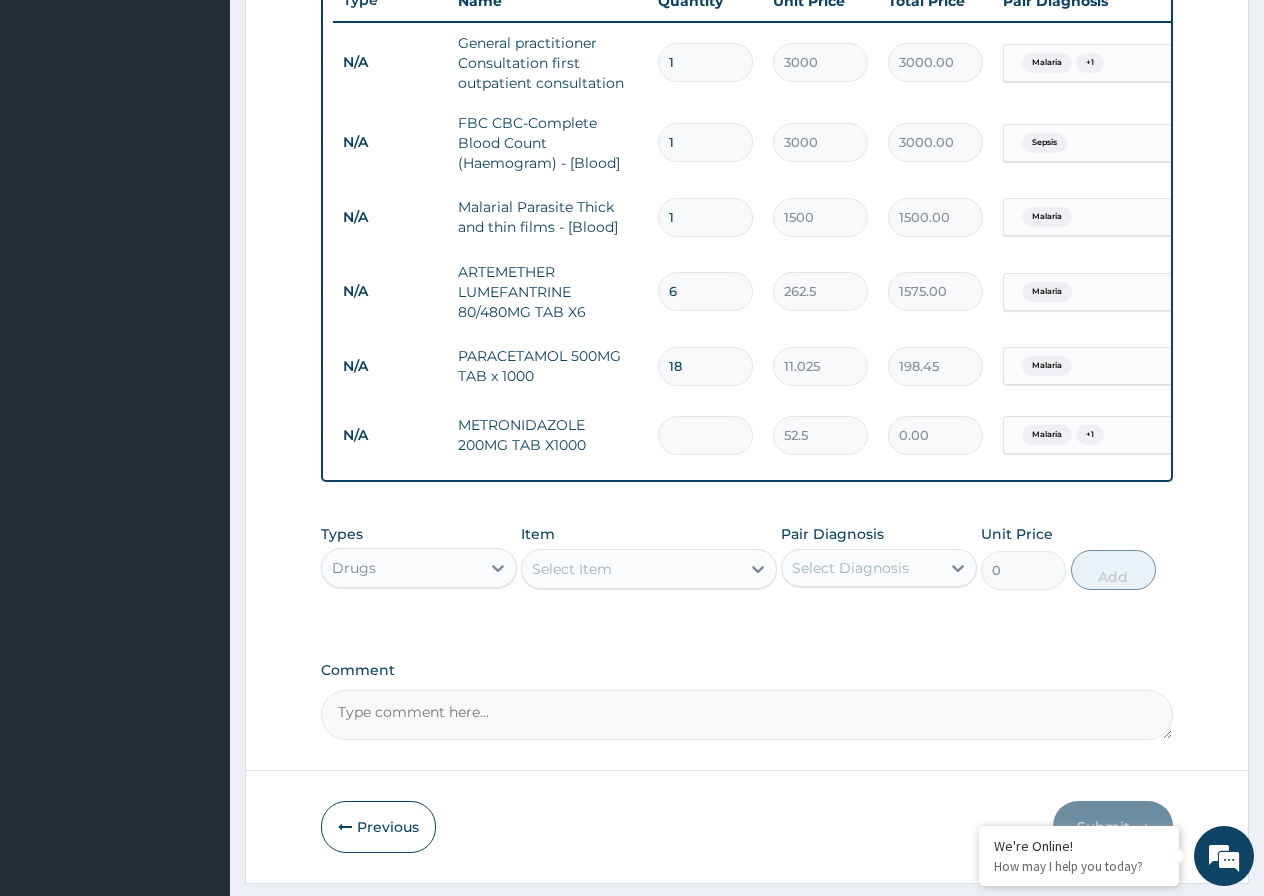 type on "3" 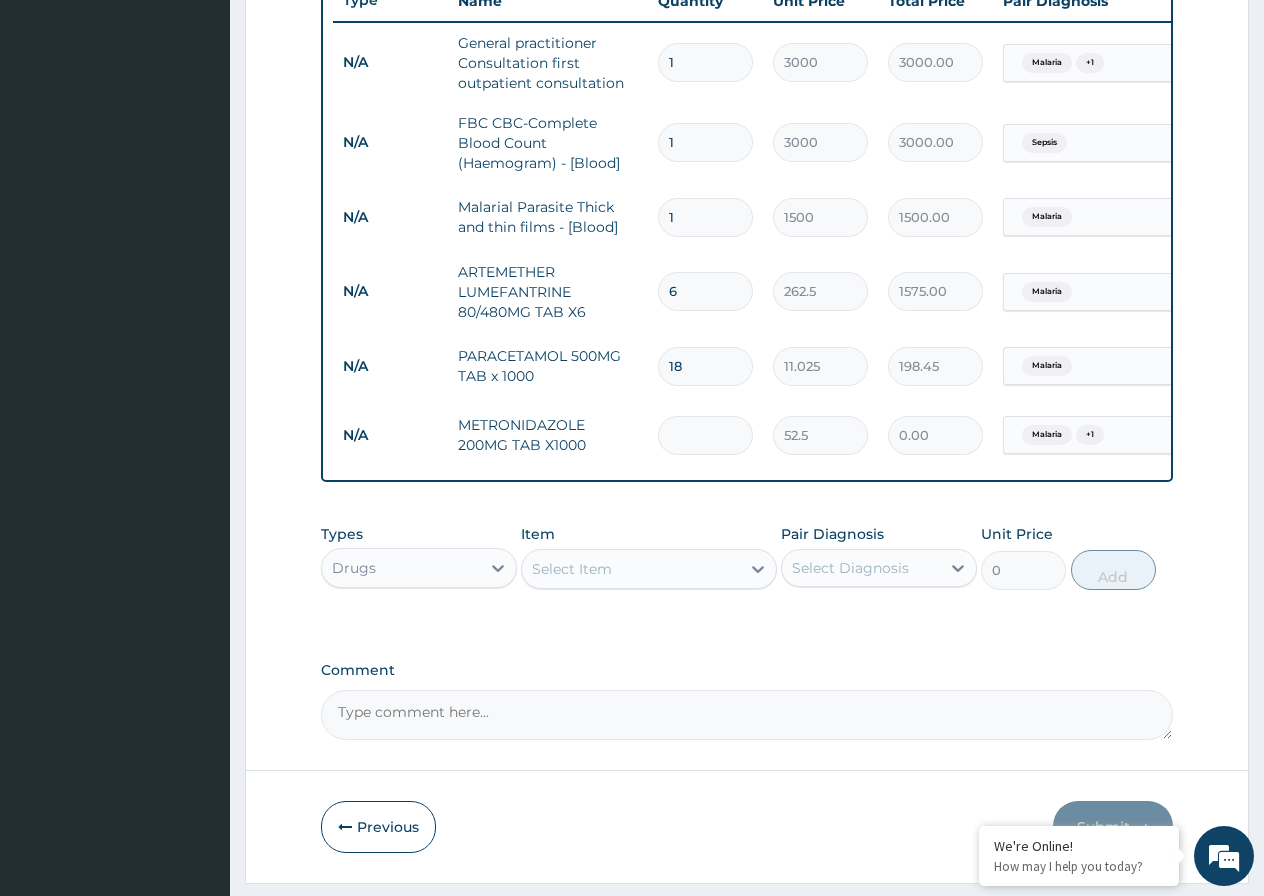 type on "157.50" 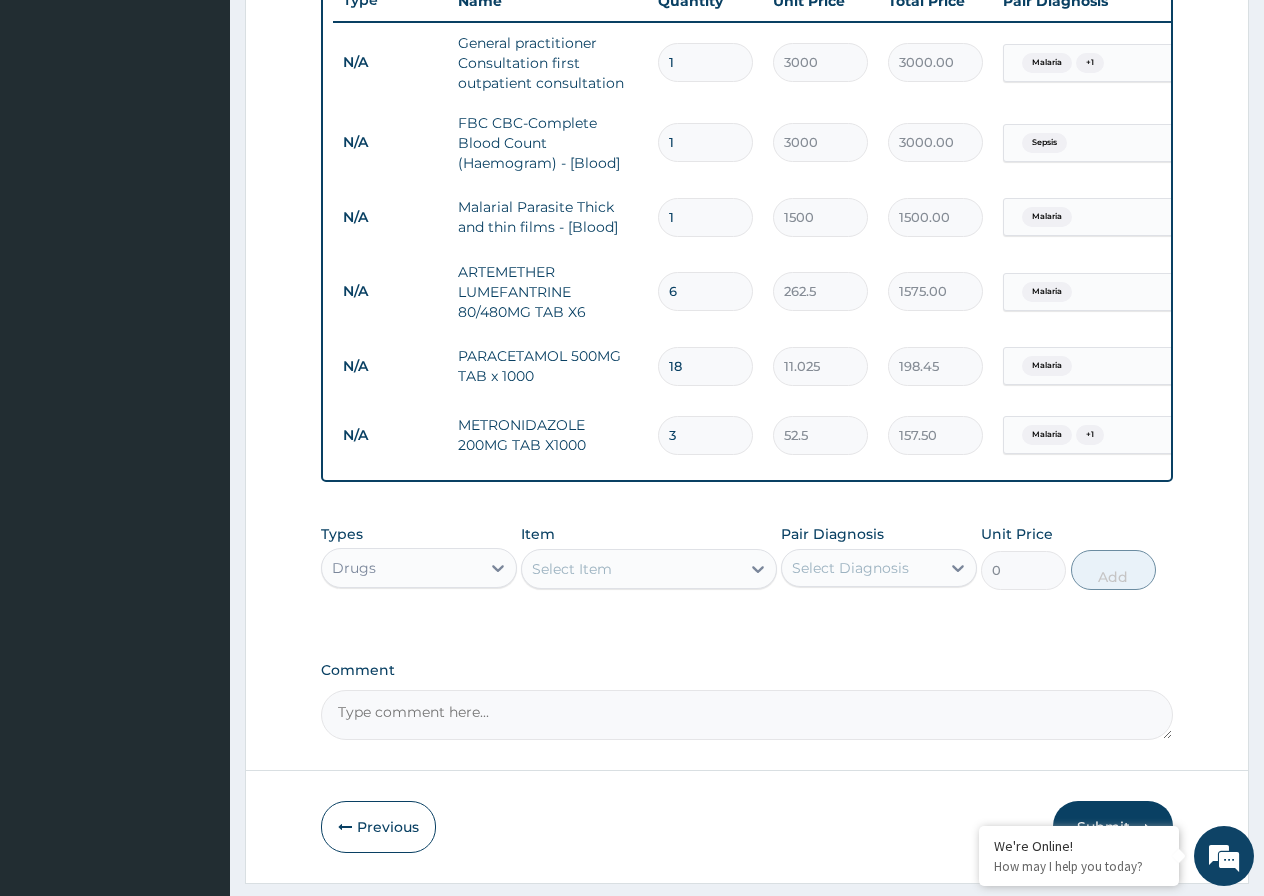 type on "30" 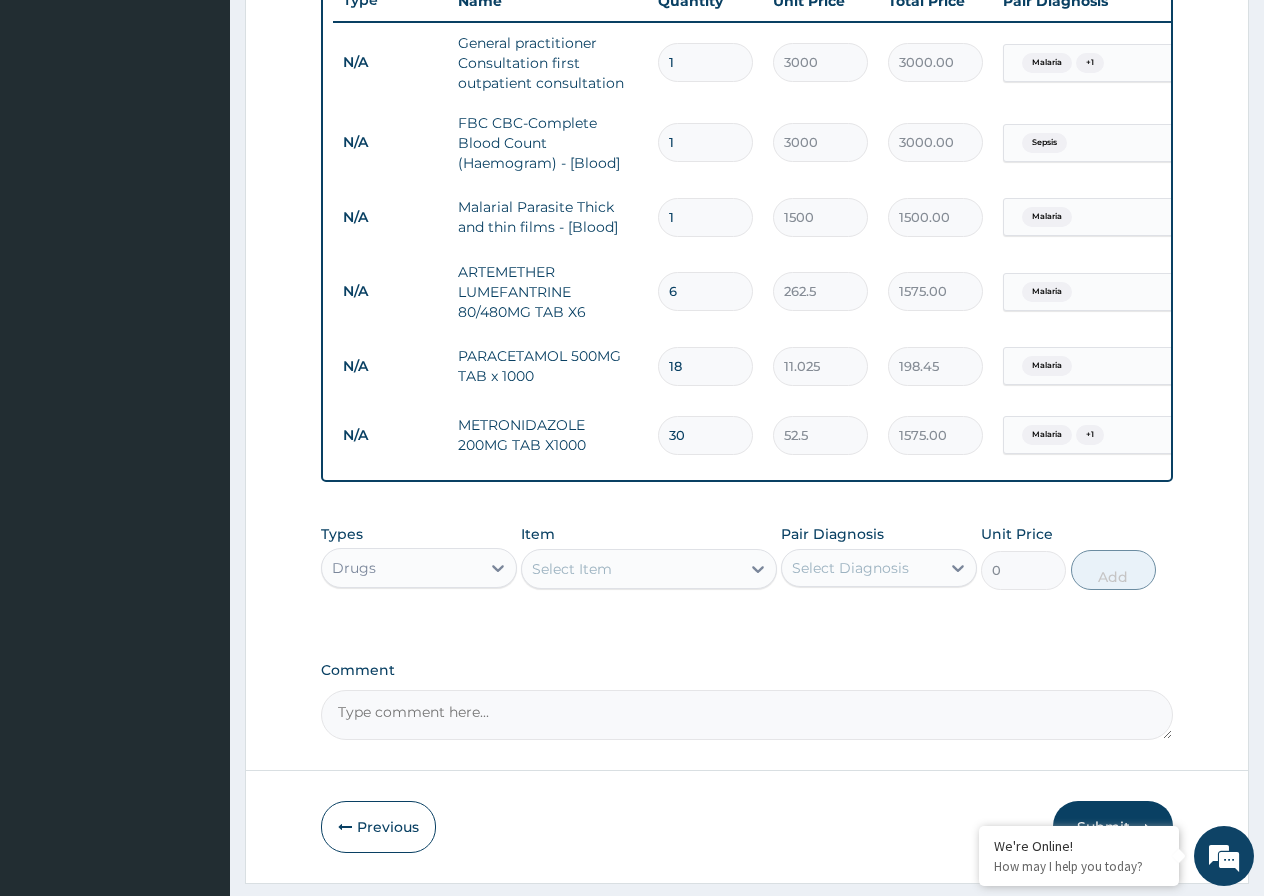 type on "29" 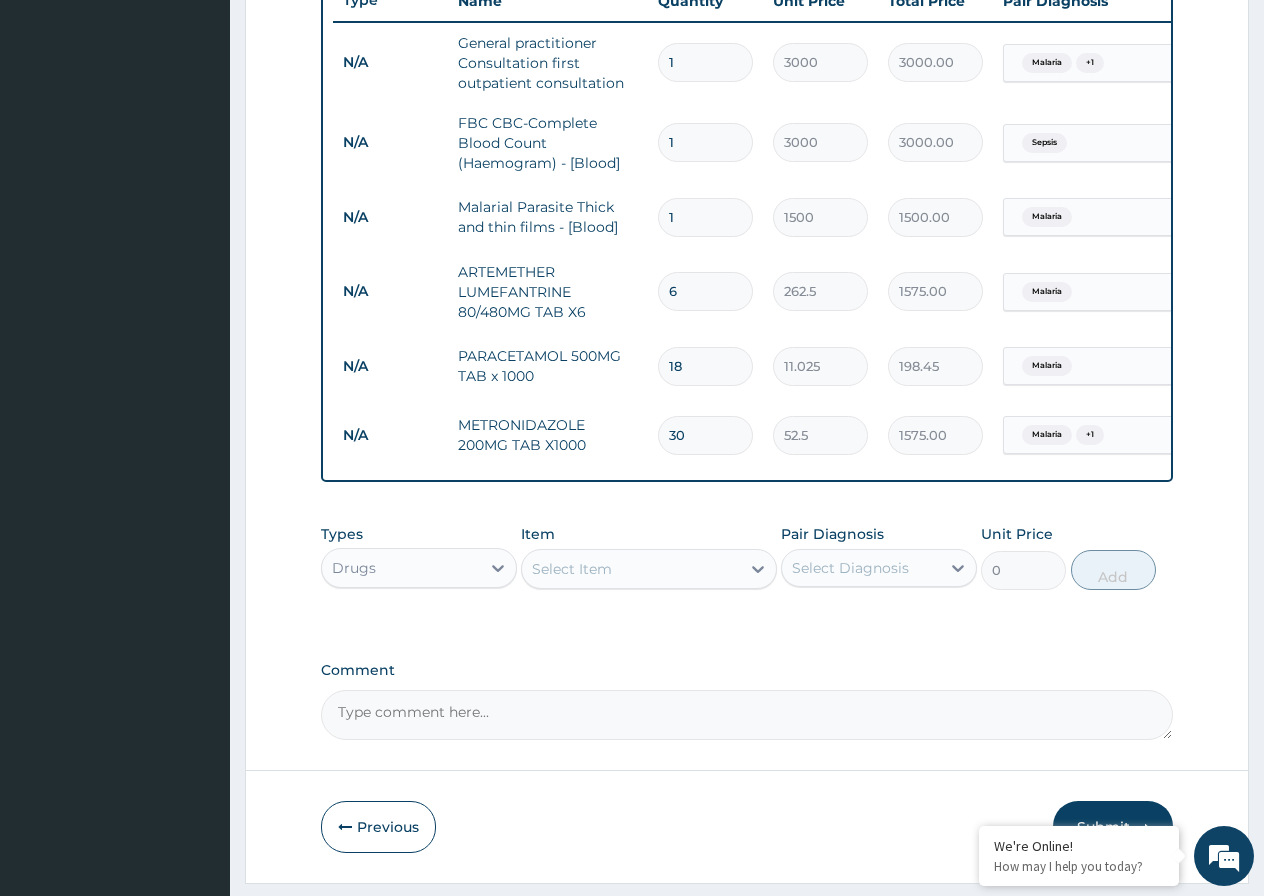 type on "1522.50" 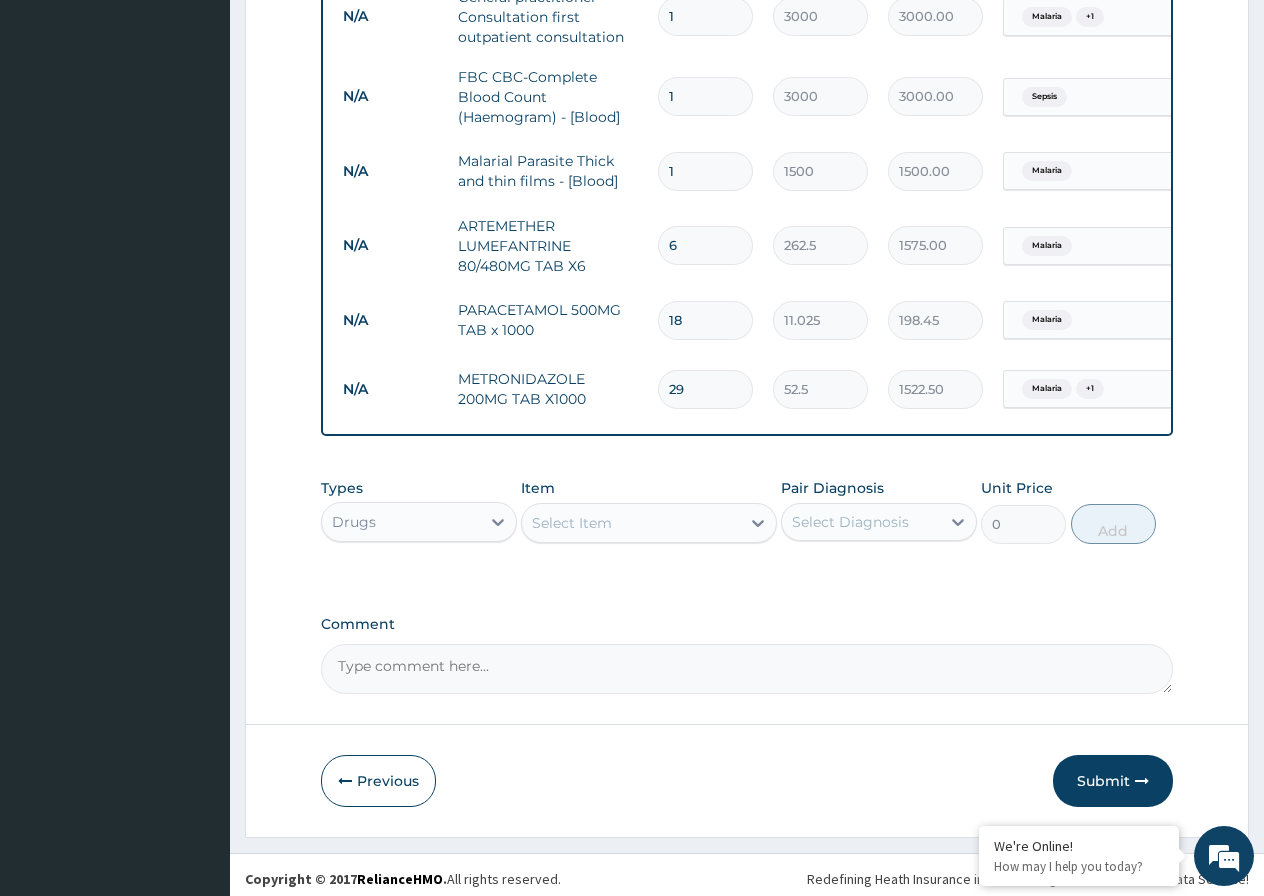 scroll, scrollTop: 844, scrollLeft: 0, axis: vertical 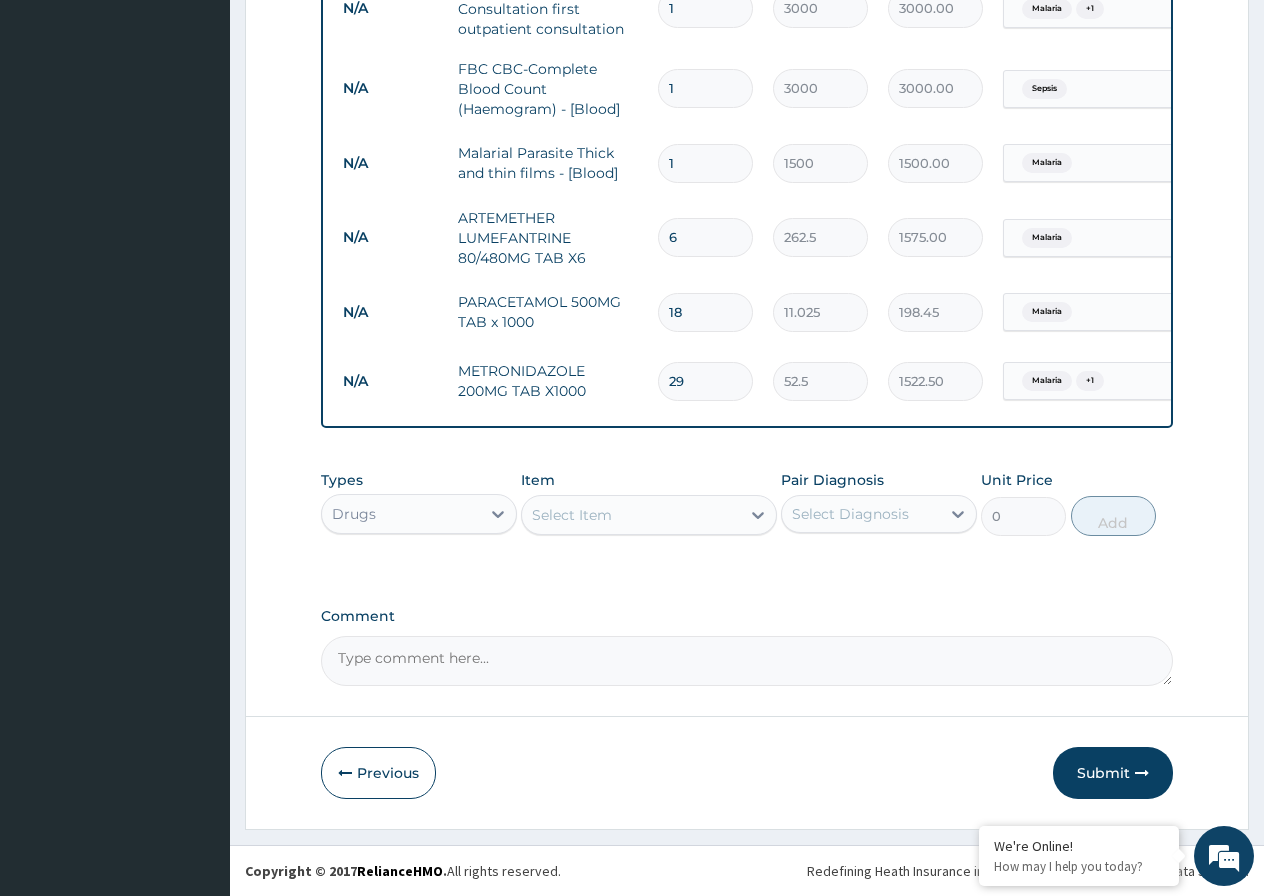 click on "29" at bounding box center (705, 381) 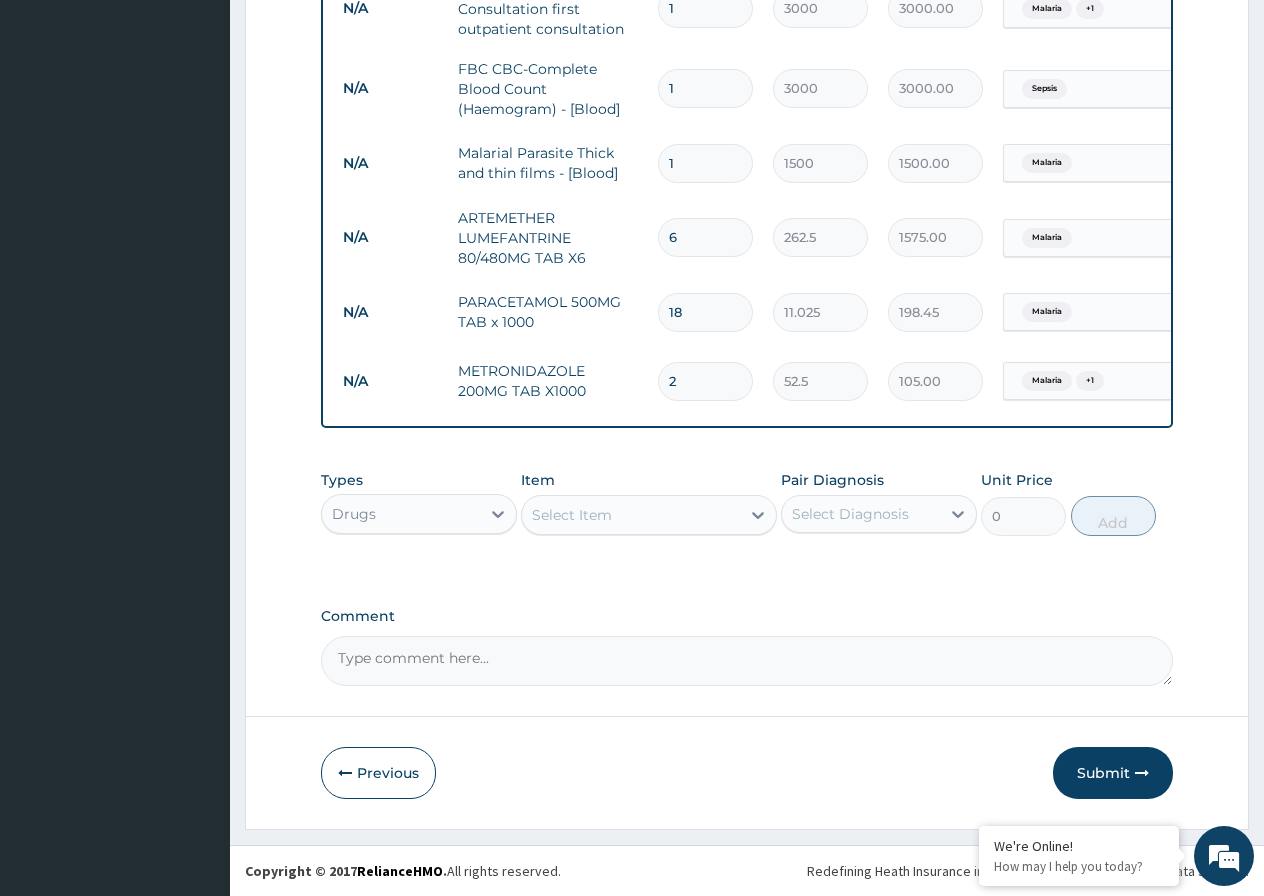 type 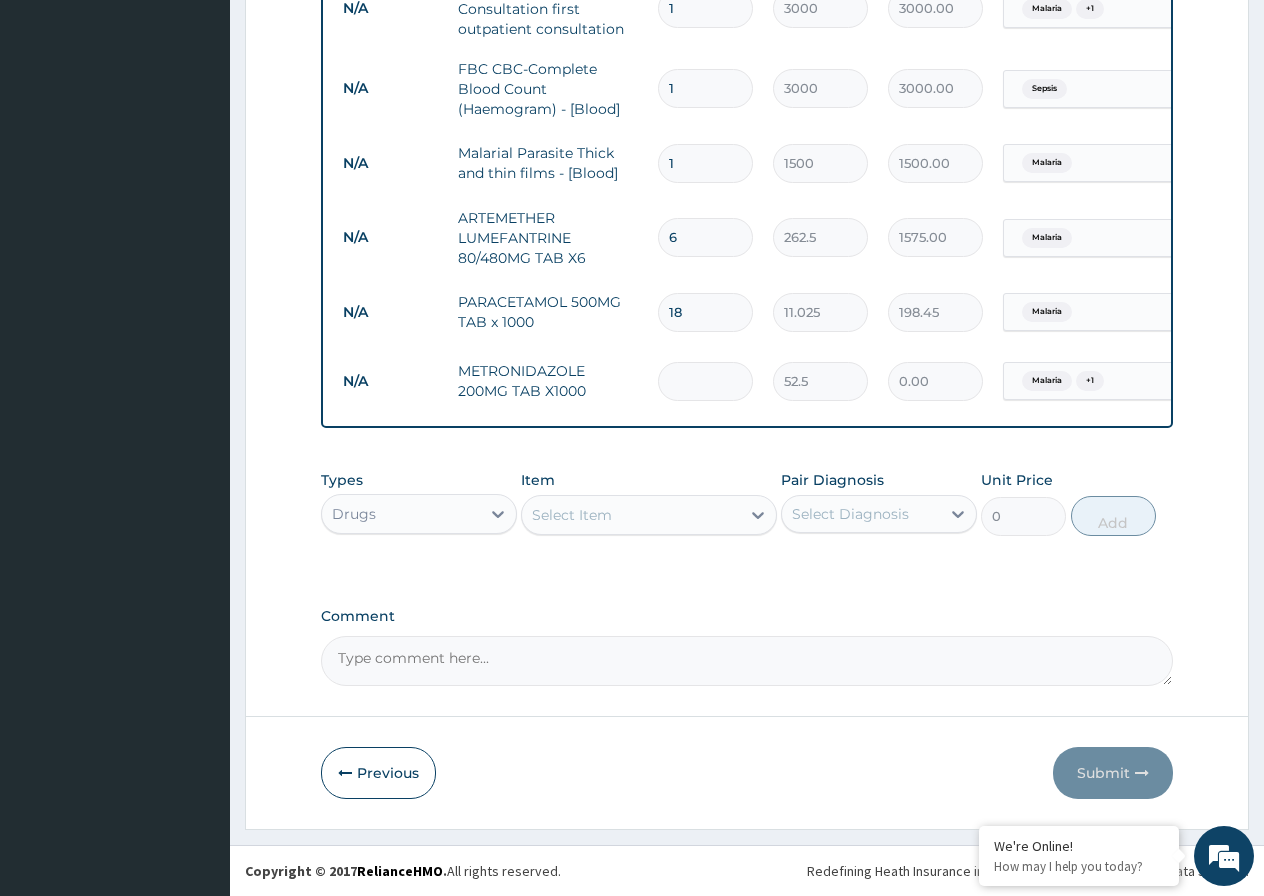 type on "3" 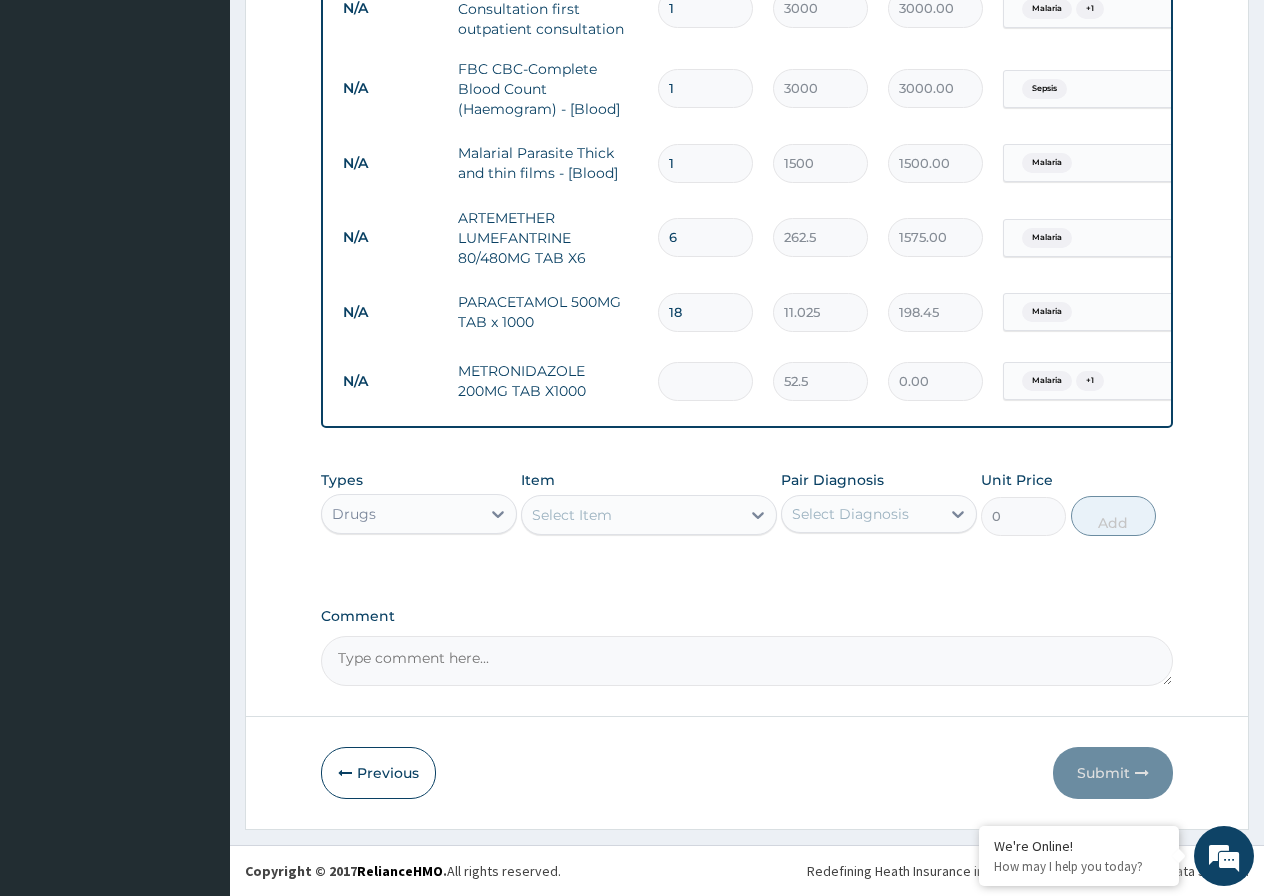 type on "157.50" 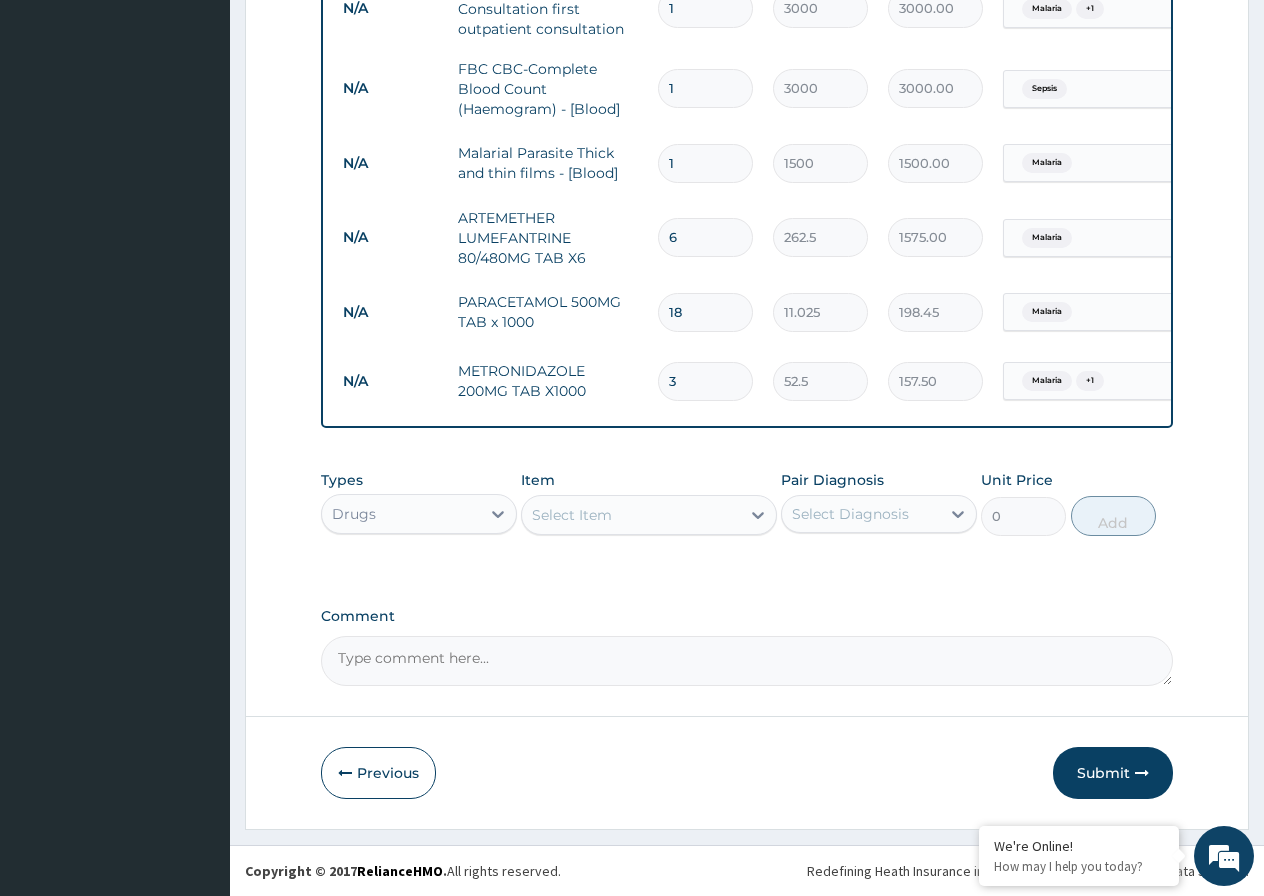 type on "30" 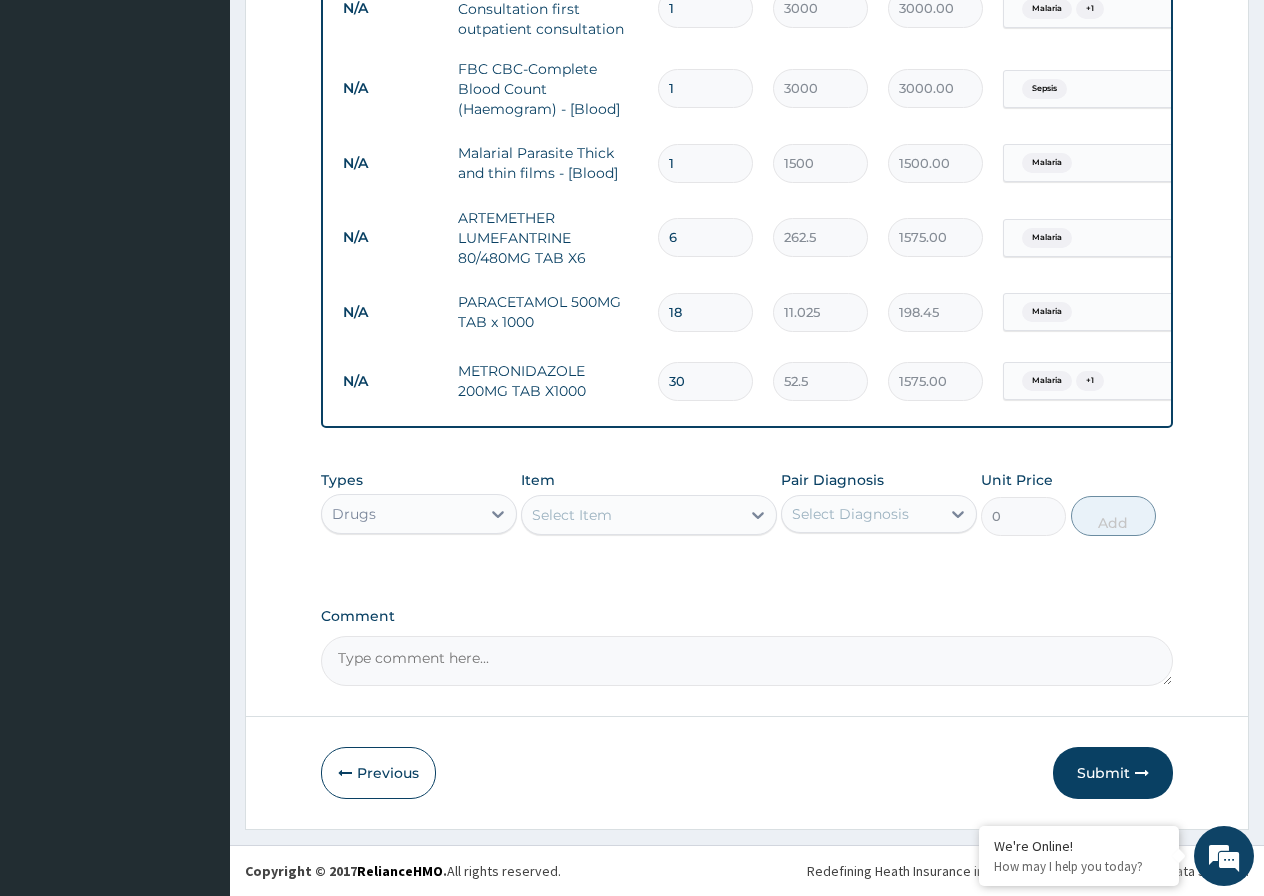 type on "3" 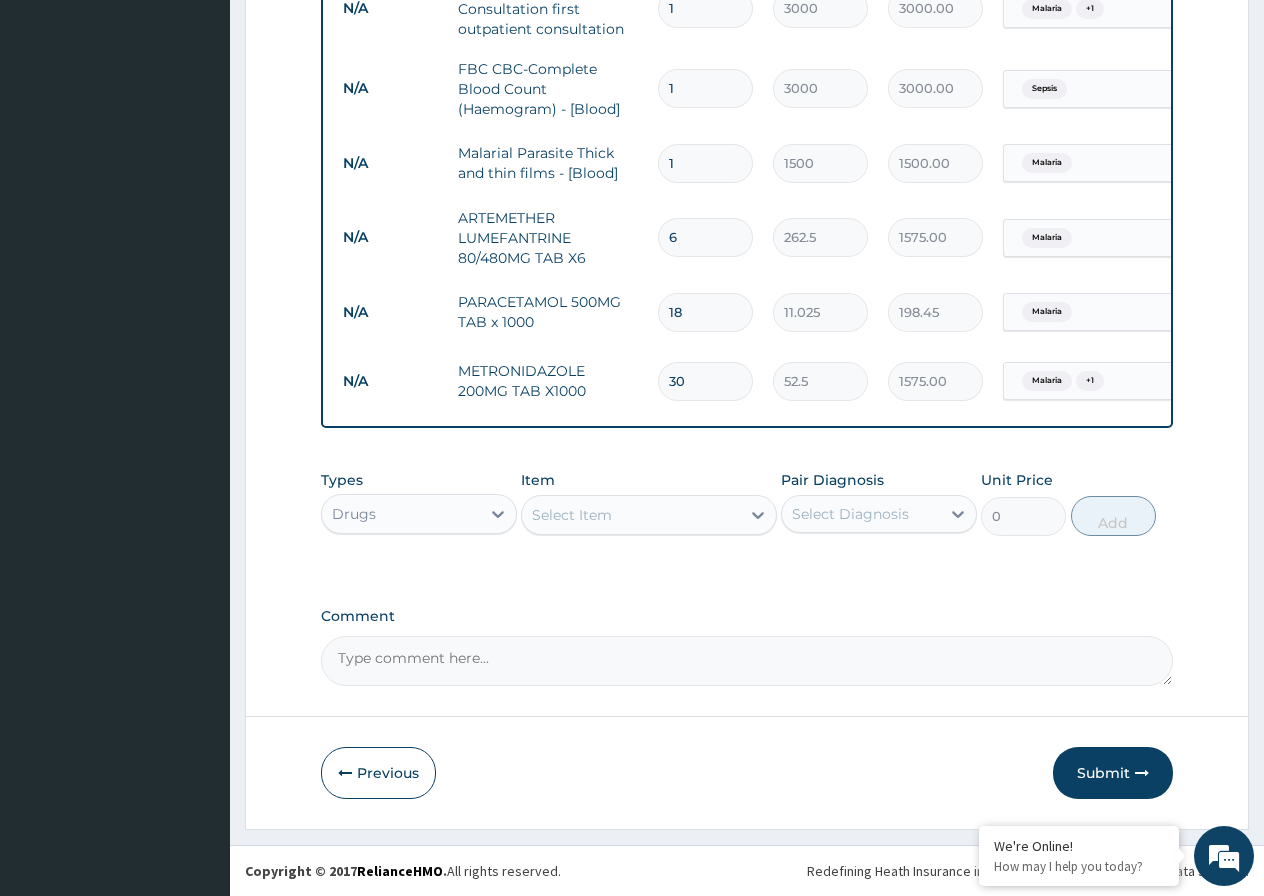 type on "157.50" 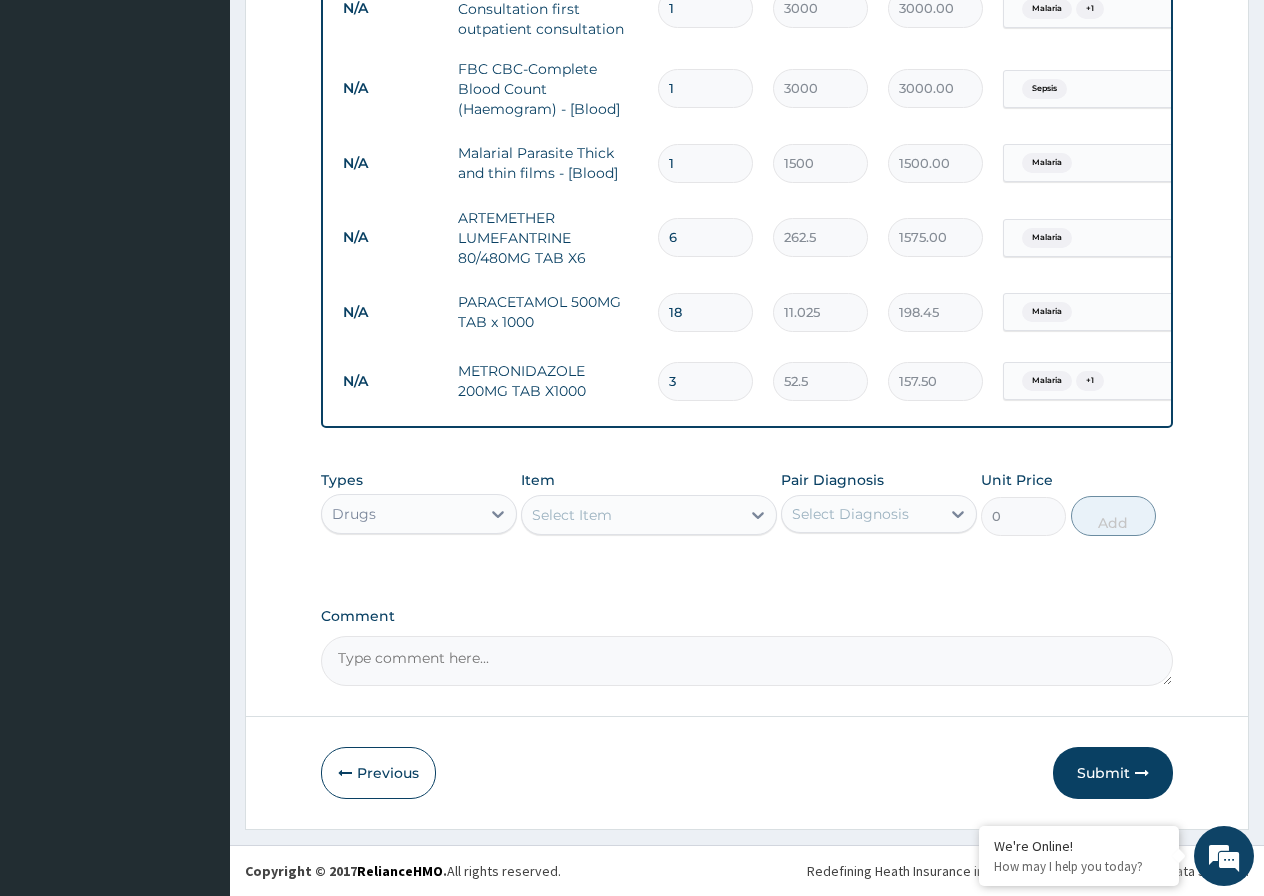 type 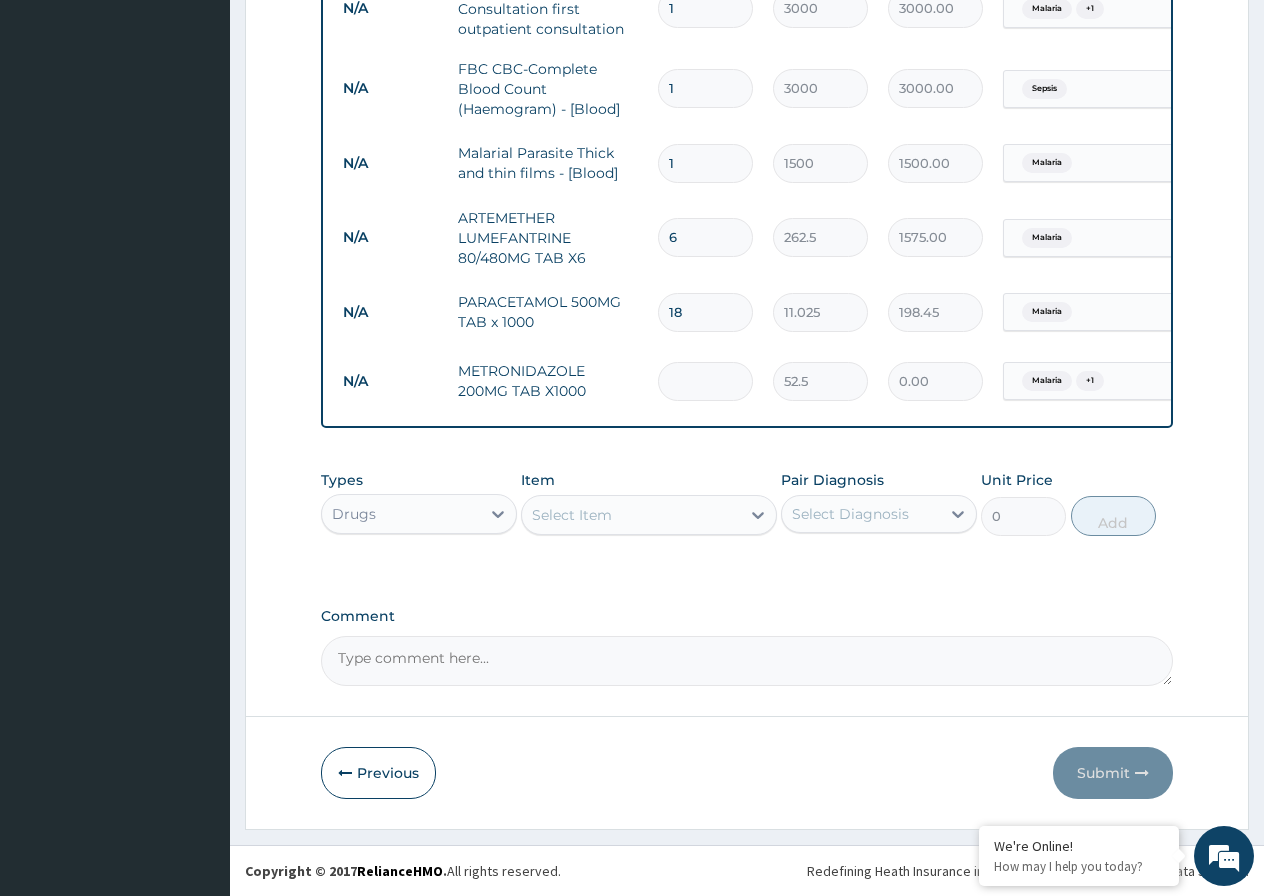 type on "1" 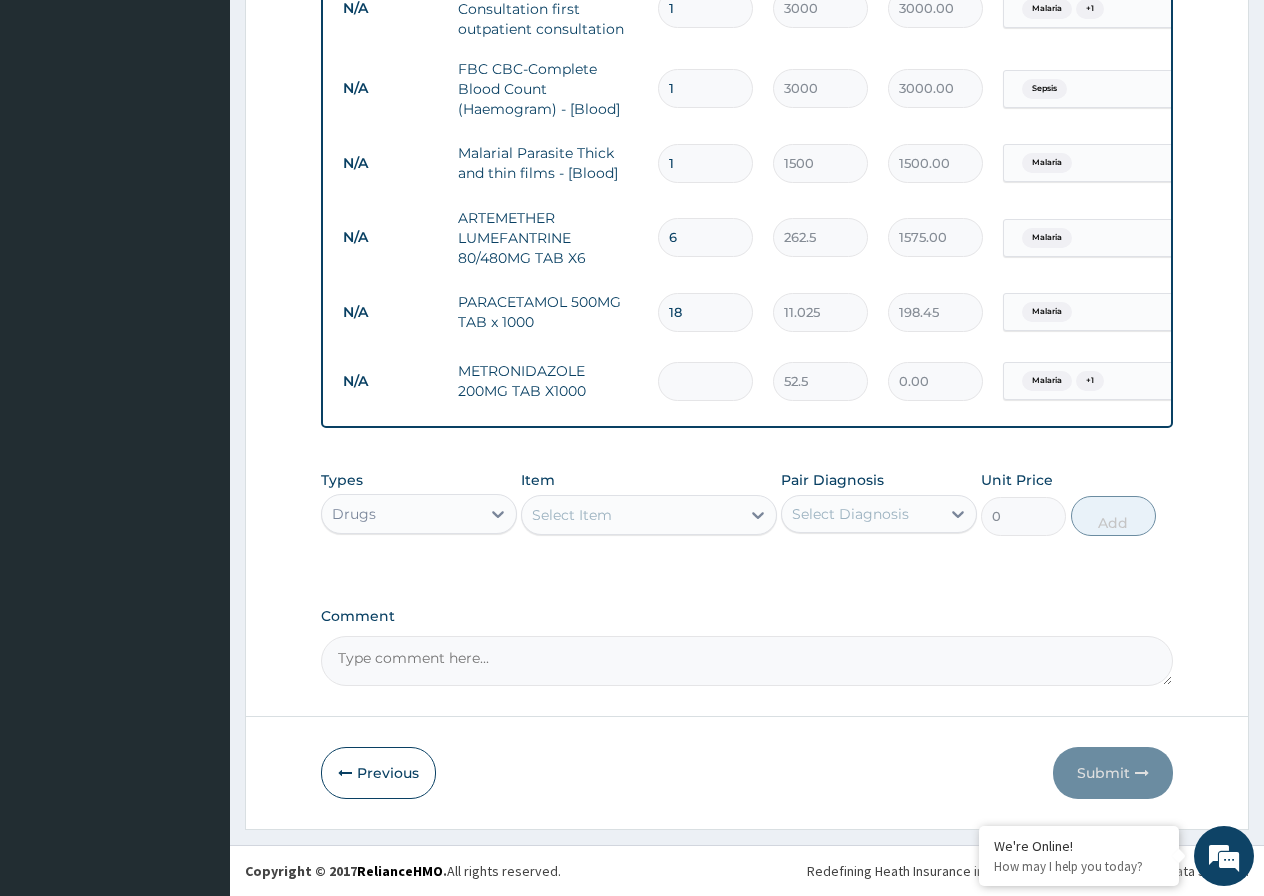 type on "52.50" 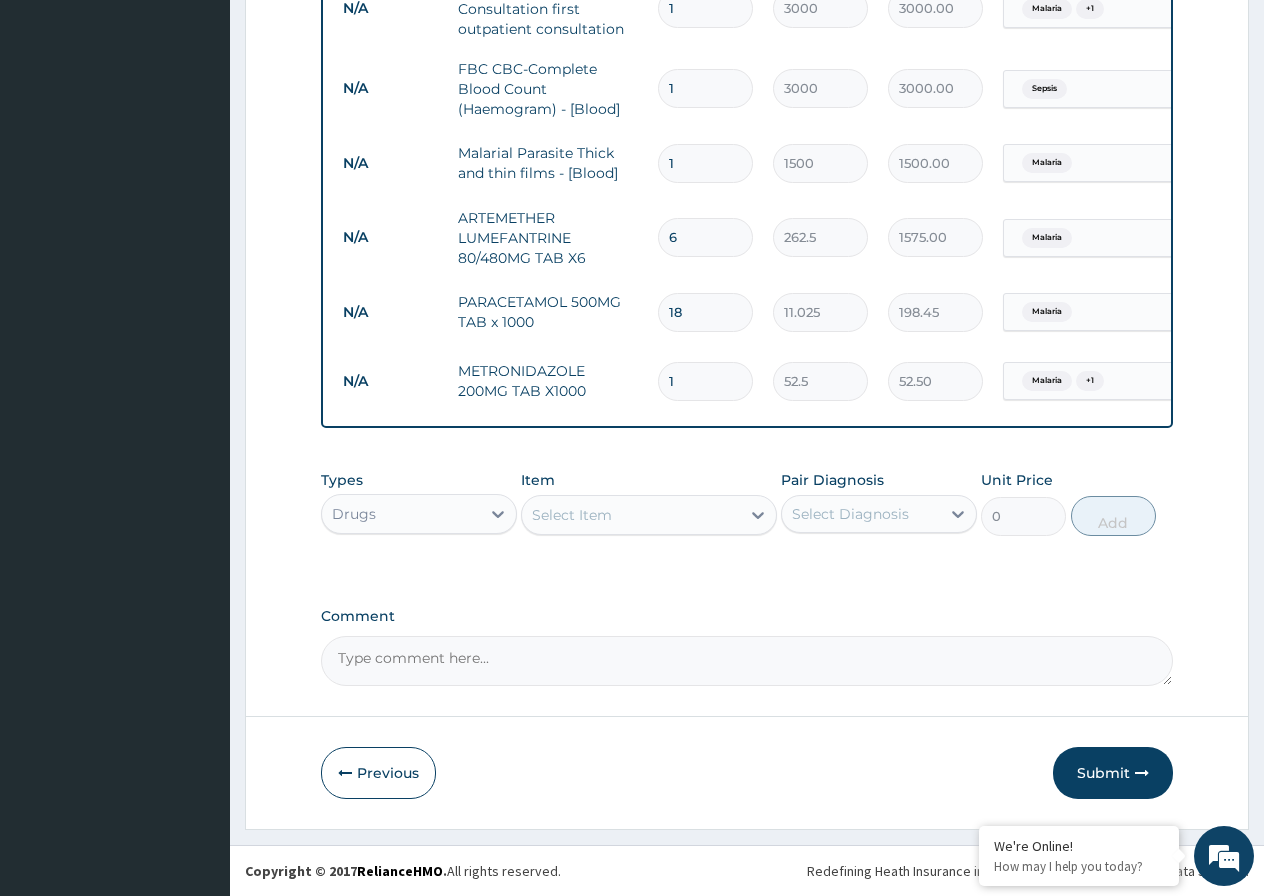 type on "15" 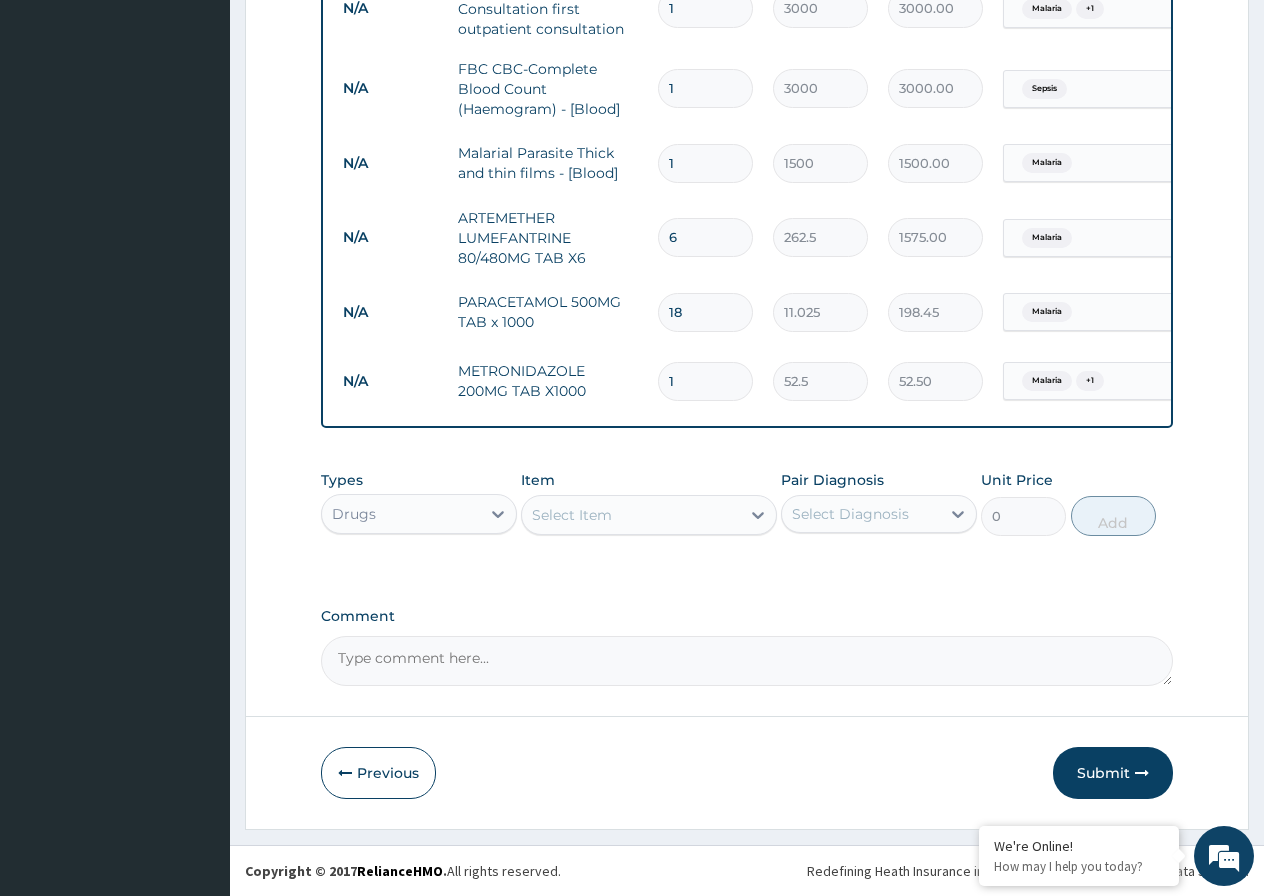 type on "787.50" 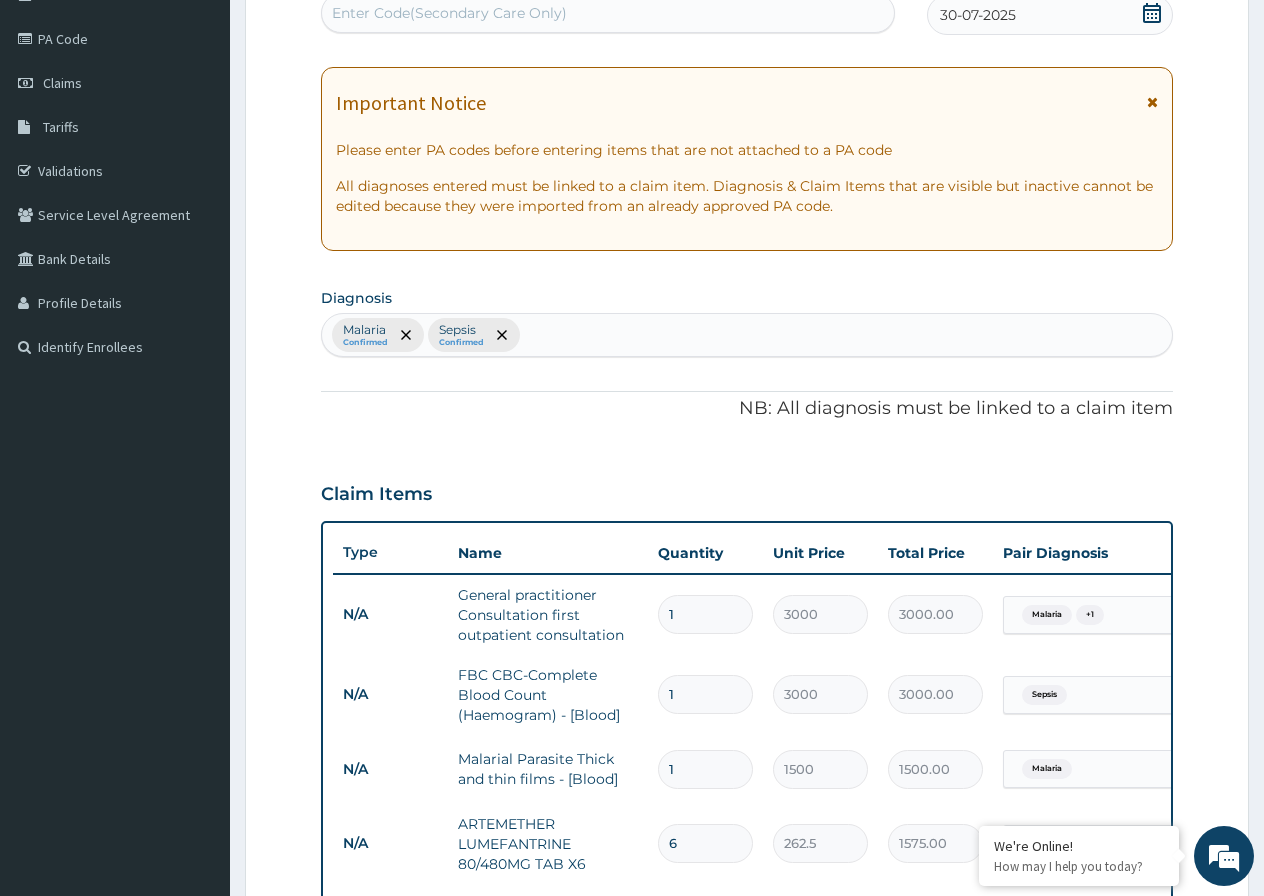 scroll, scrollTop: 100, scrollLeft: 0, axis: vertical 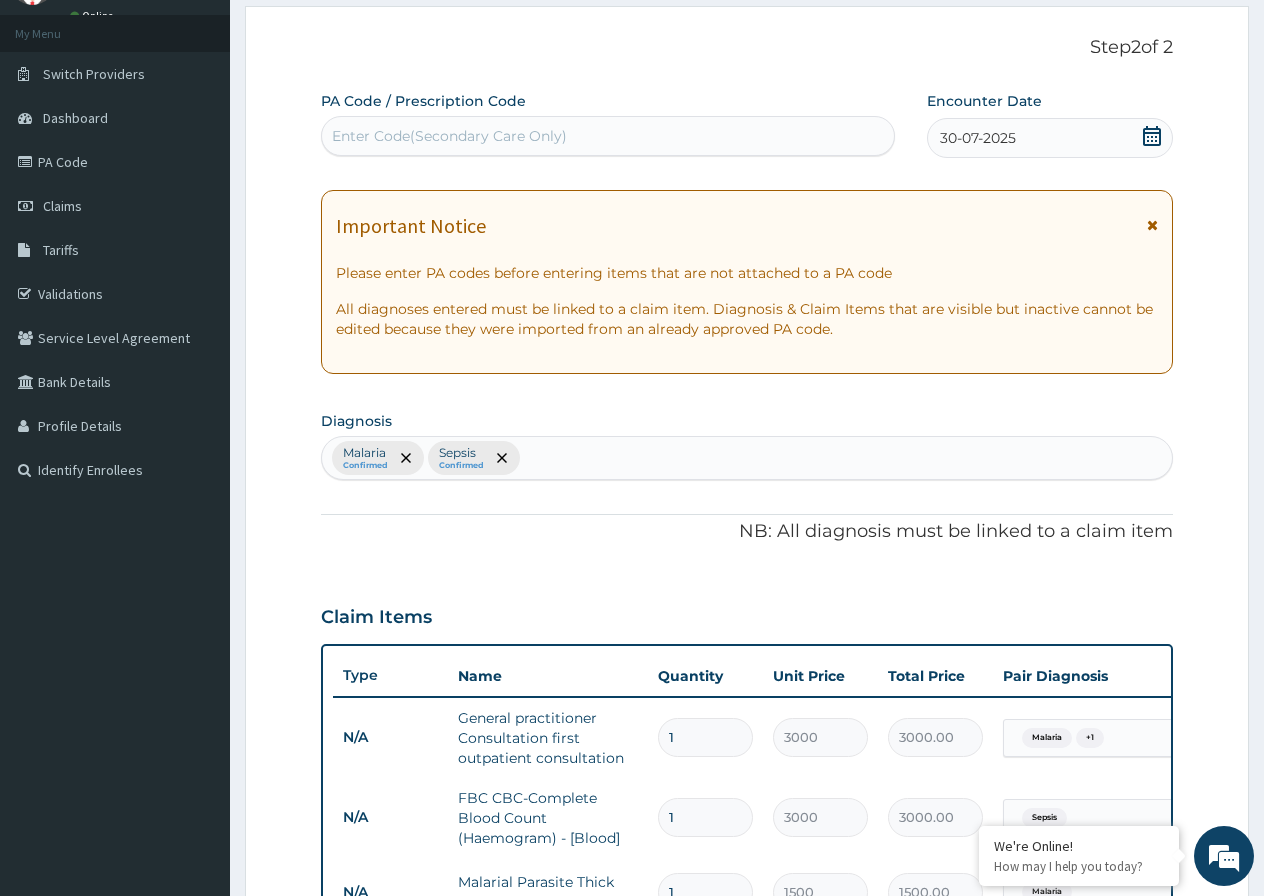click on "Malaria Confirmed Sepsis Confirmed" at bounding box center [747, 458] 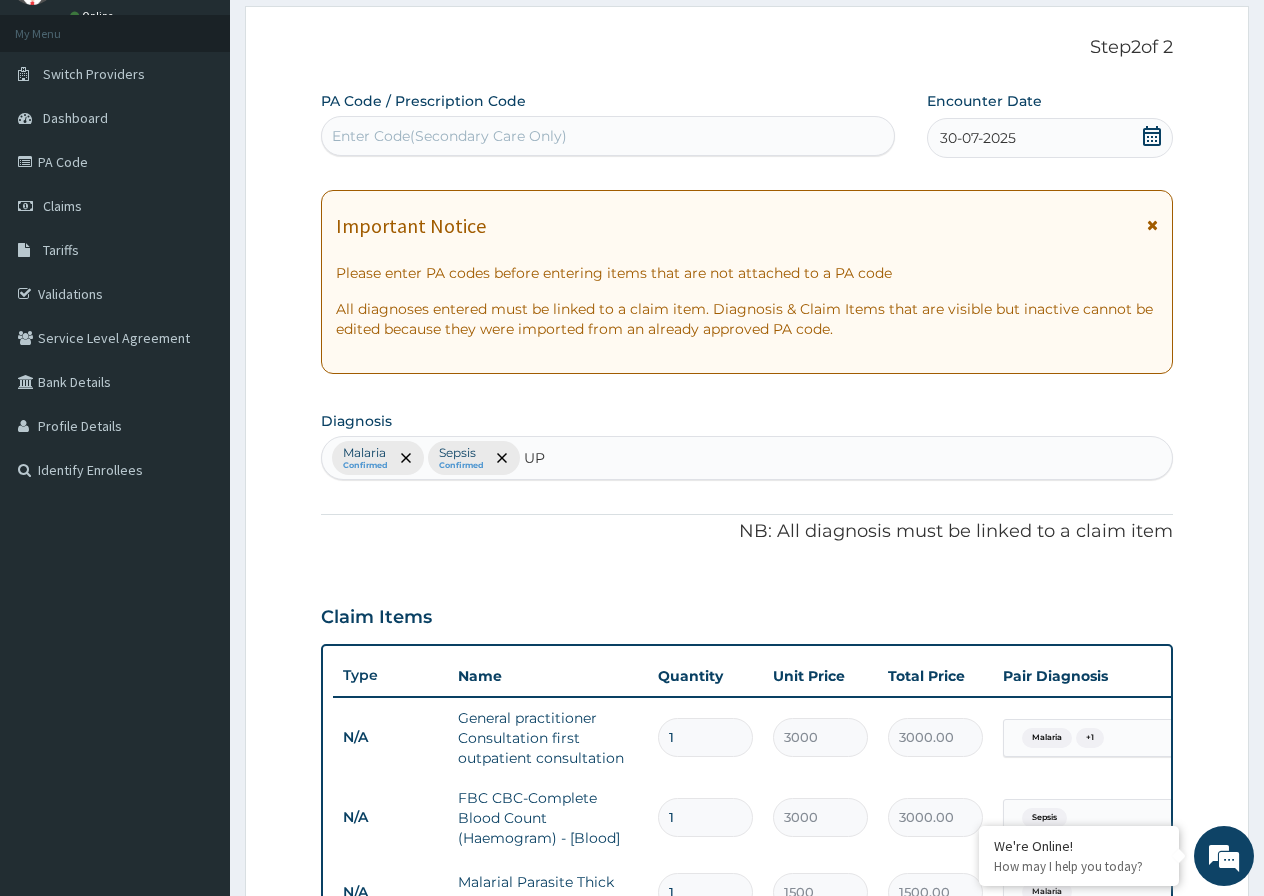 type on "U" 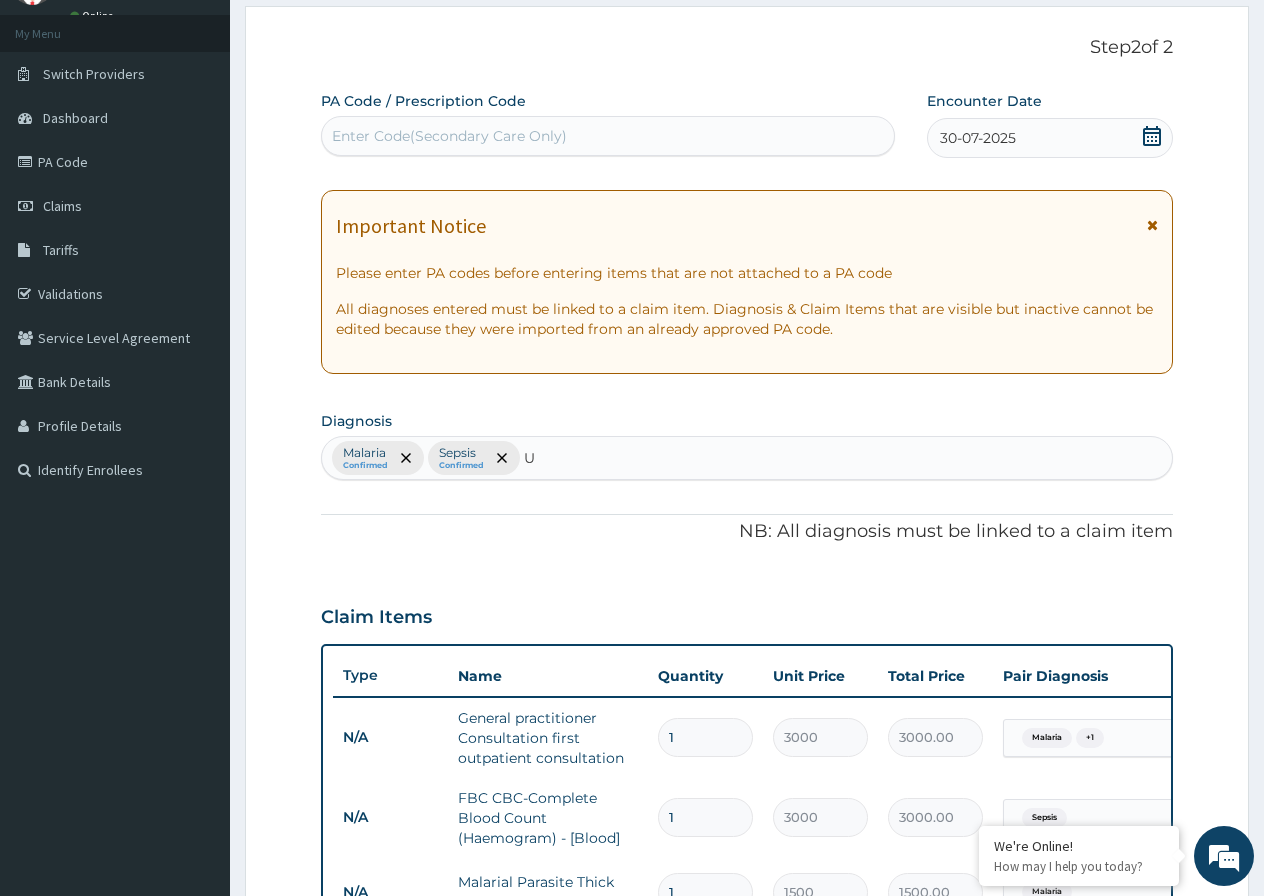 type 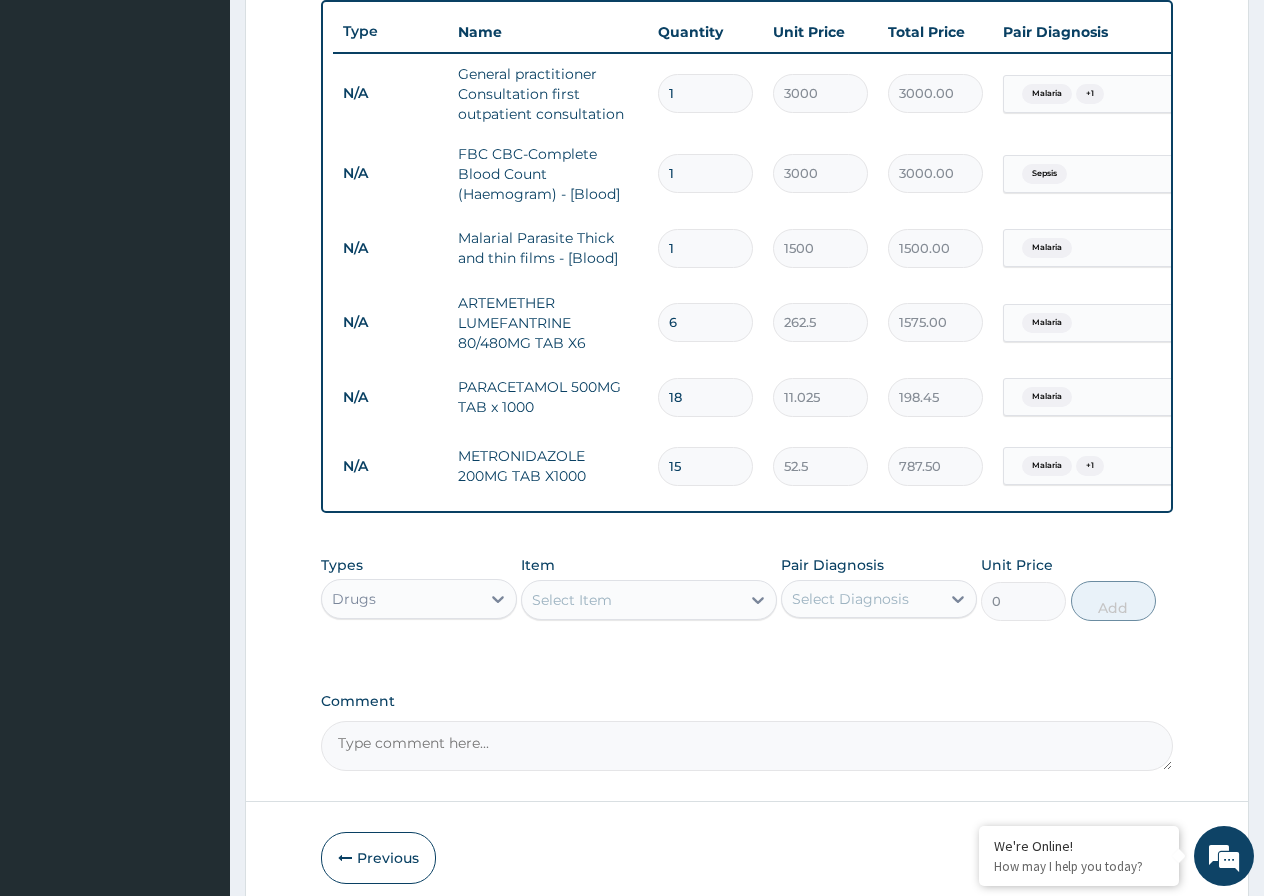 scroll, scrollTop: 844, scrollLeft: 0, axis: vertical 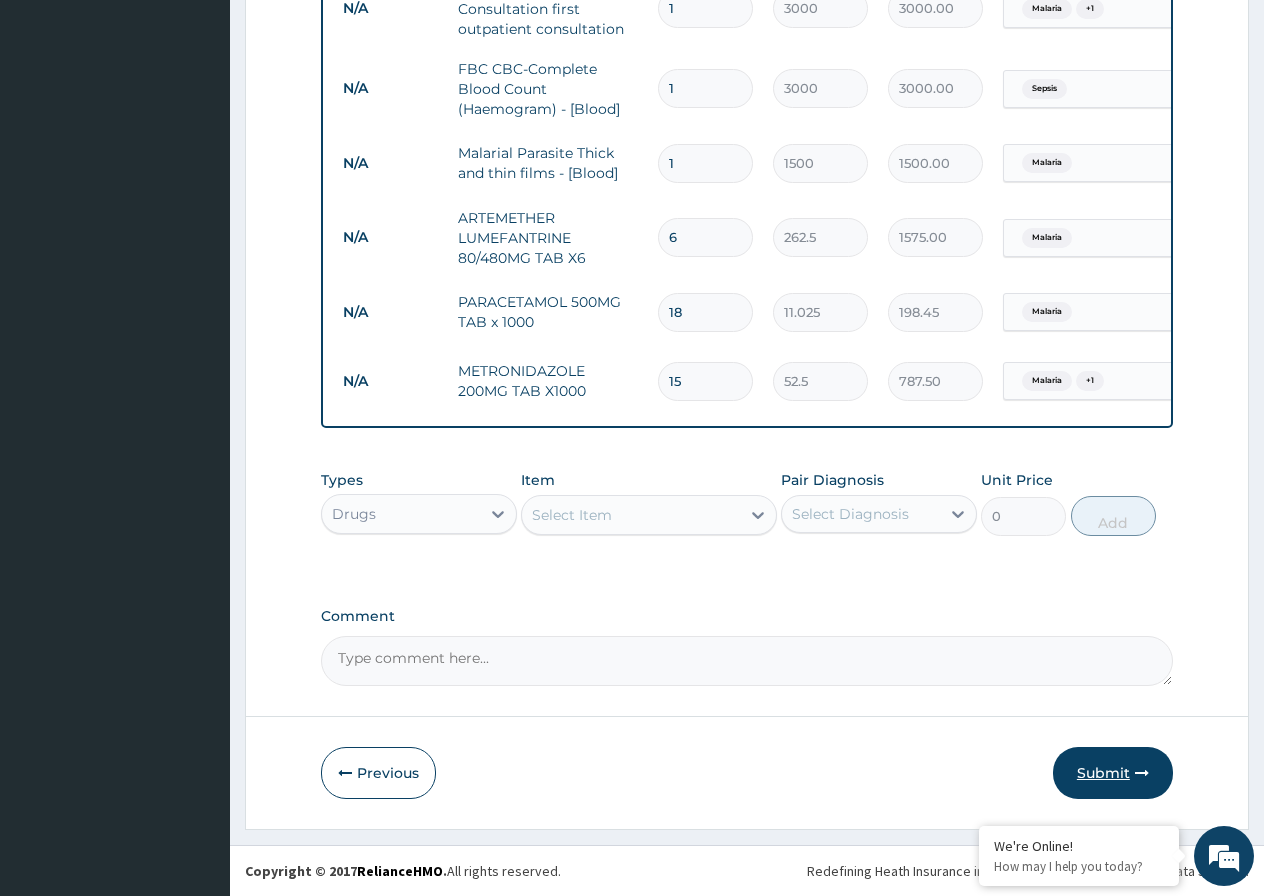 click on "Submit" at bounding box center [1113, 773] 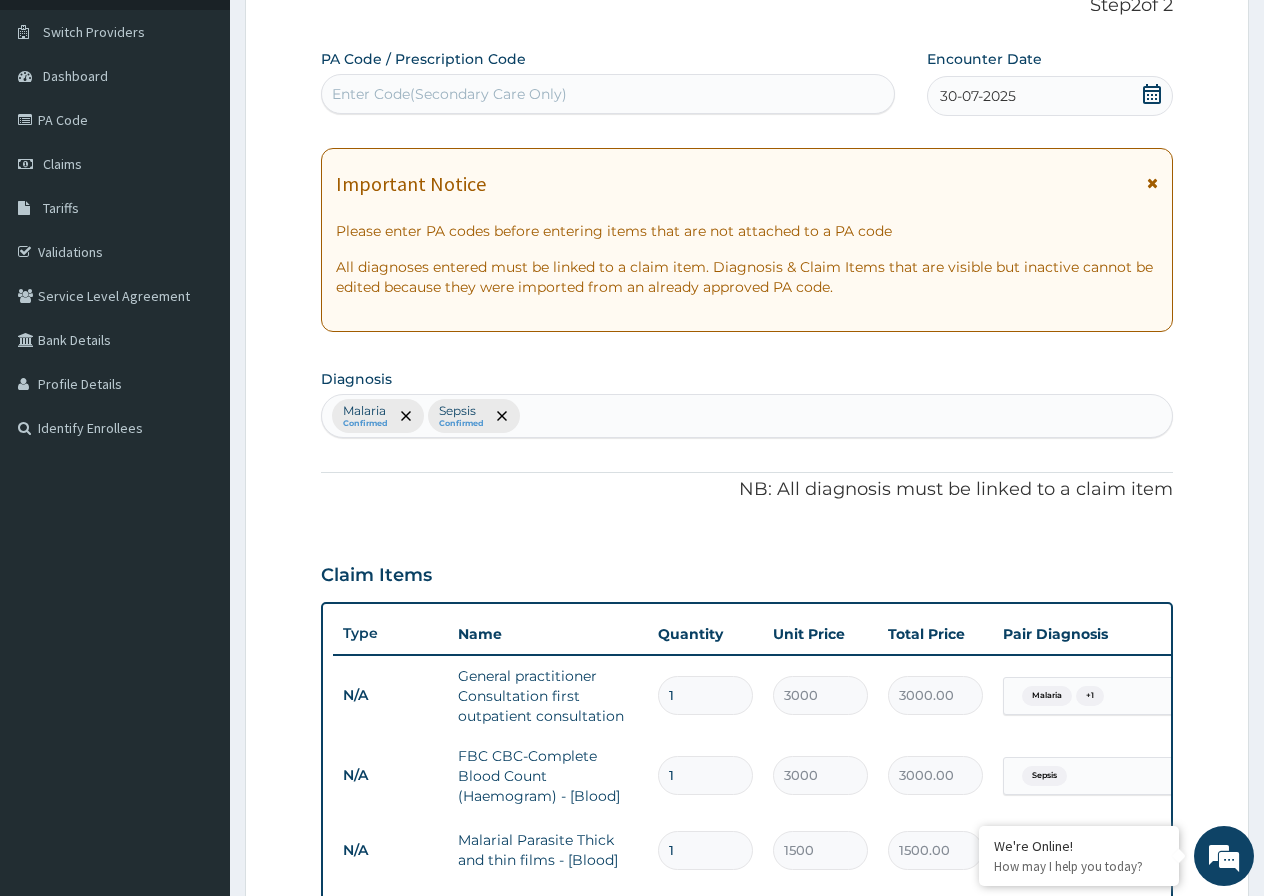 scroll, scrollTop: 0, scrollLeft: 0, axis: both 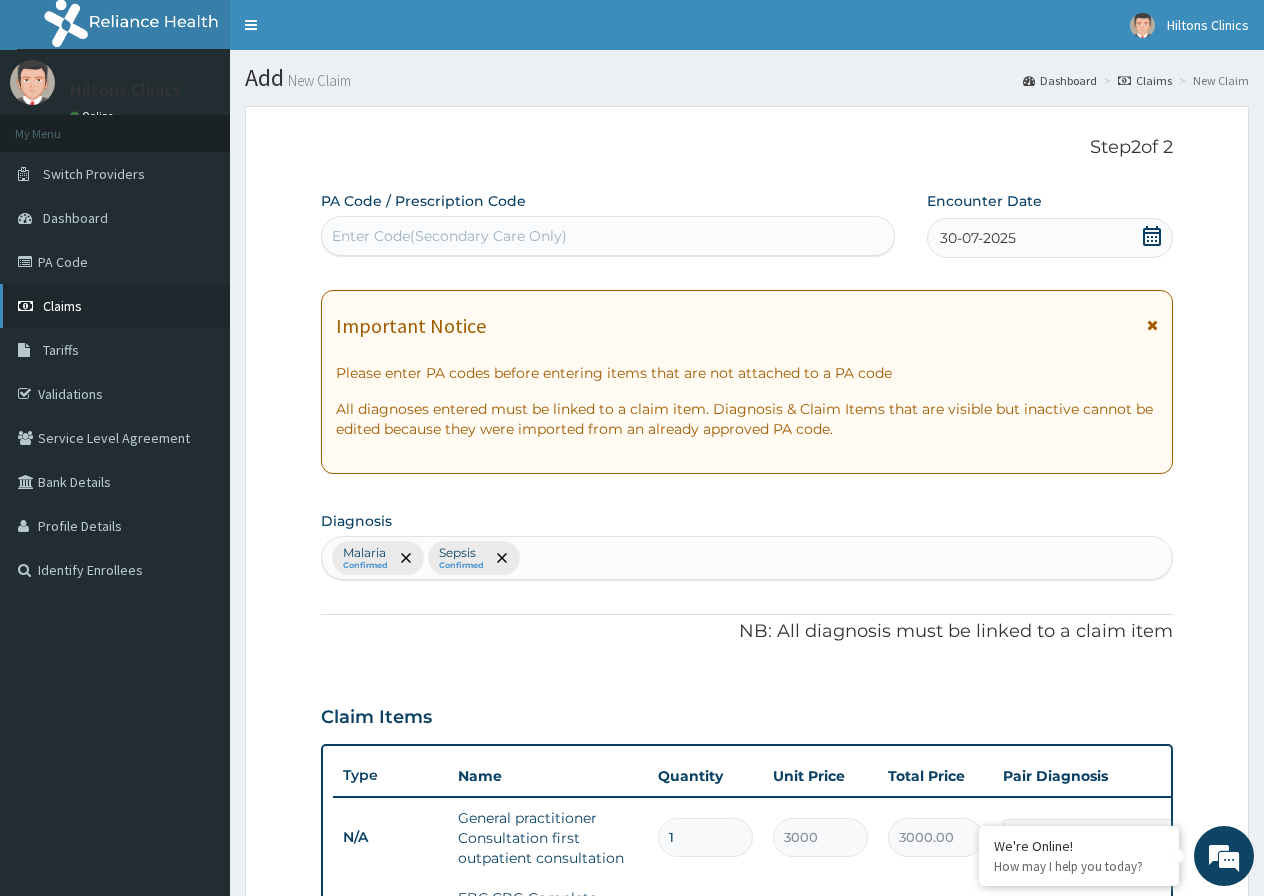 click on "Claims" at bounding box center (115, 306) 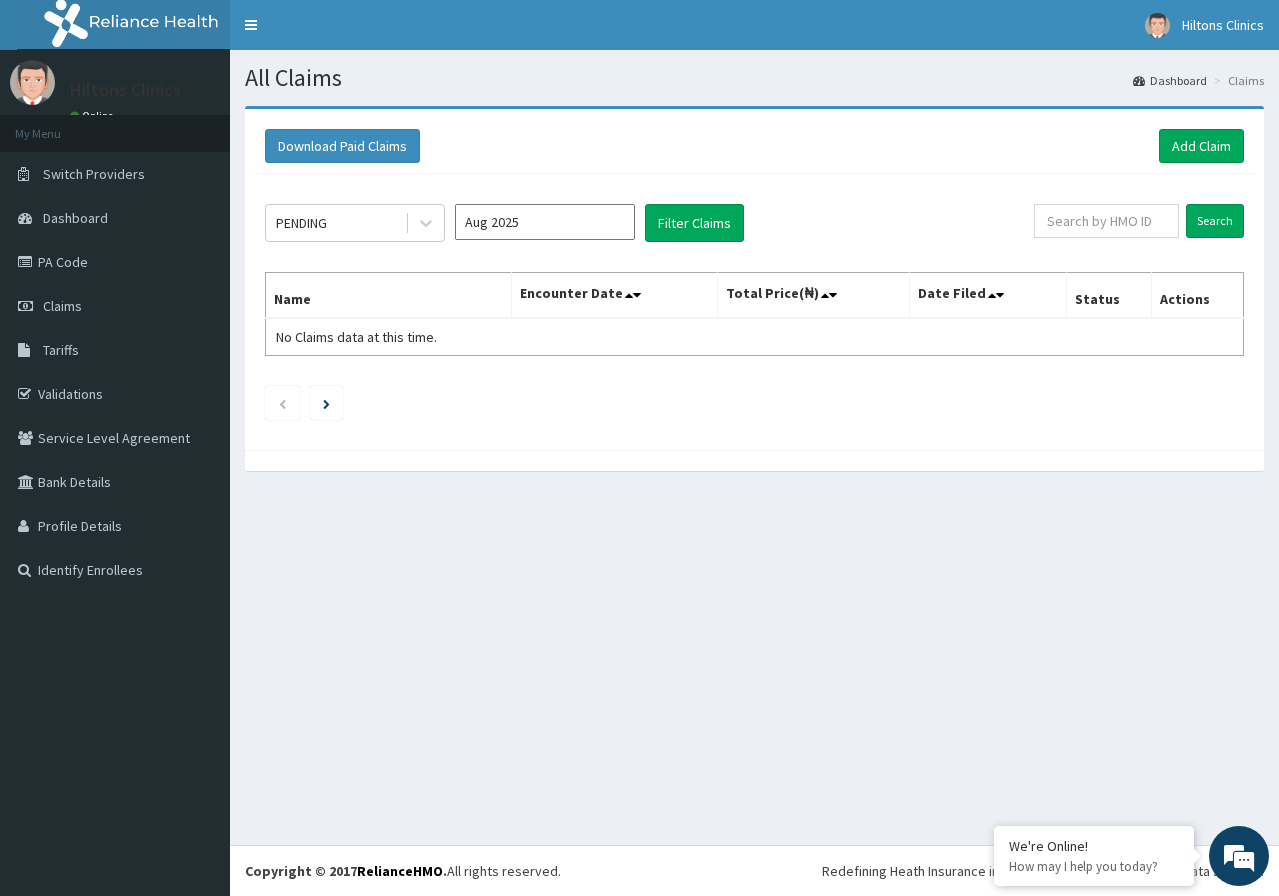 scroll, scrollTop: 0, scrollLeft: 0, axis: both 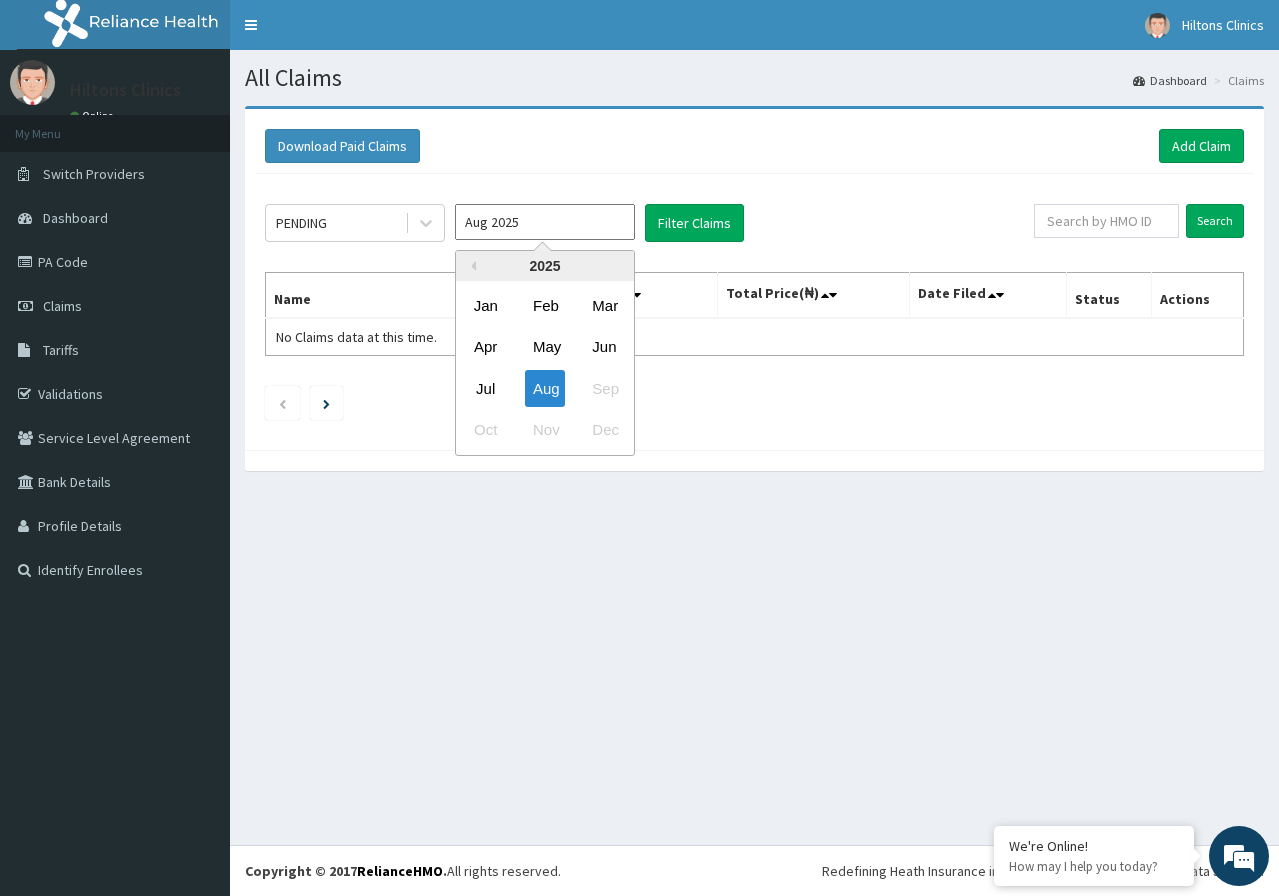 click on "Aug 2025" at bounding box center [545, 222] 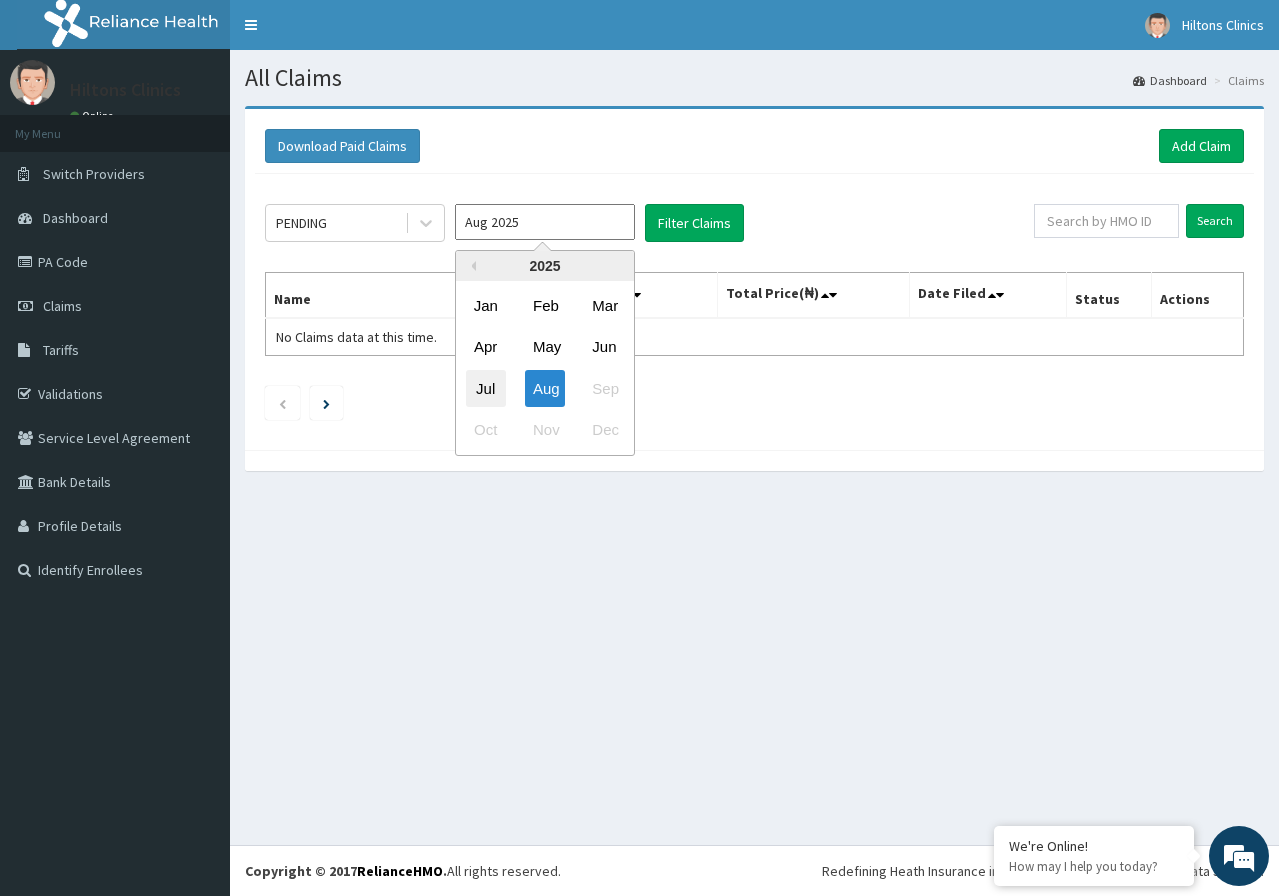 click on "Jul" at bounding box center [486, 388] 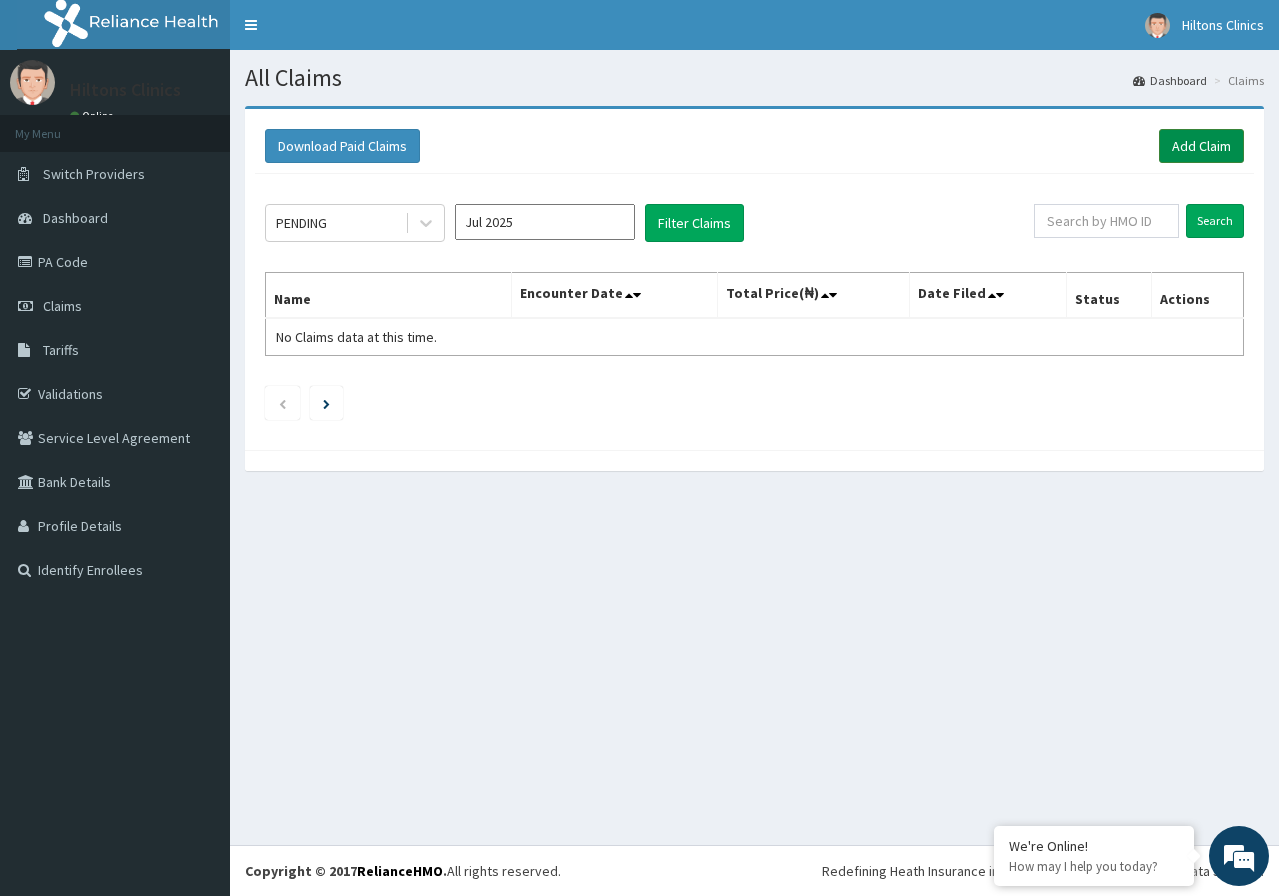 click on "Add Claim" at bounding box center (1201, 146) 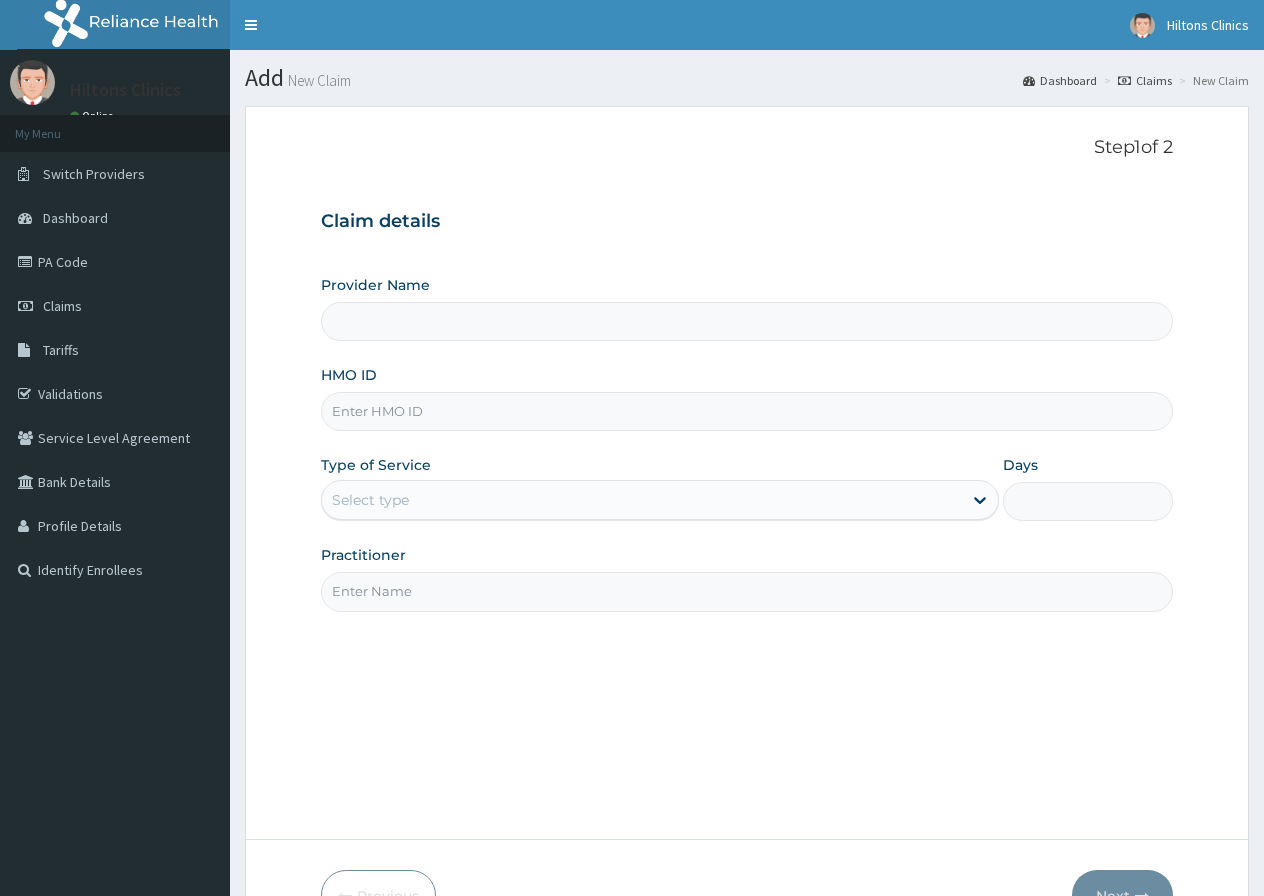 scroll, scrollTop: 0, scrollLeft: 0, axis: both 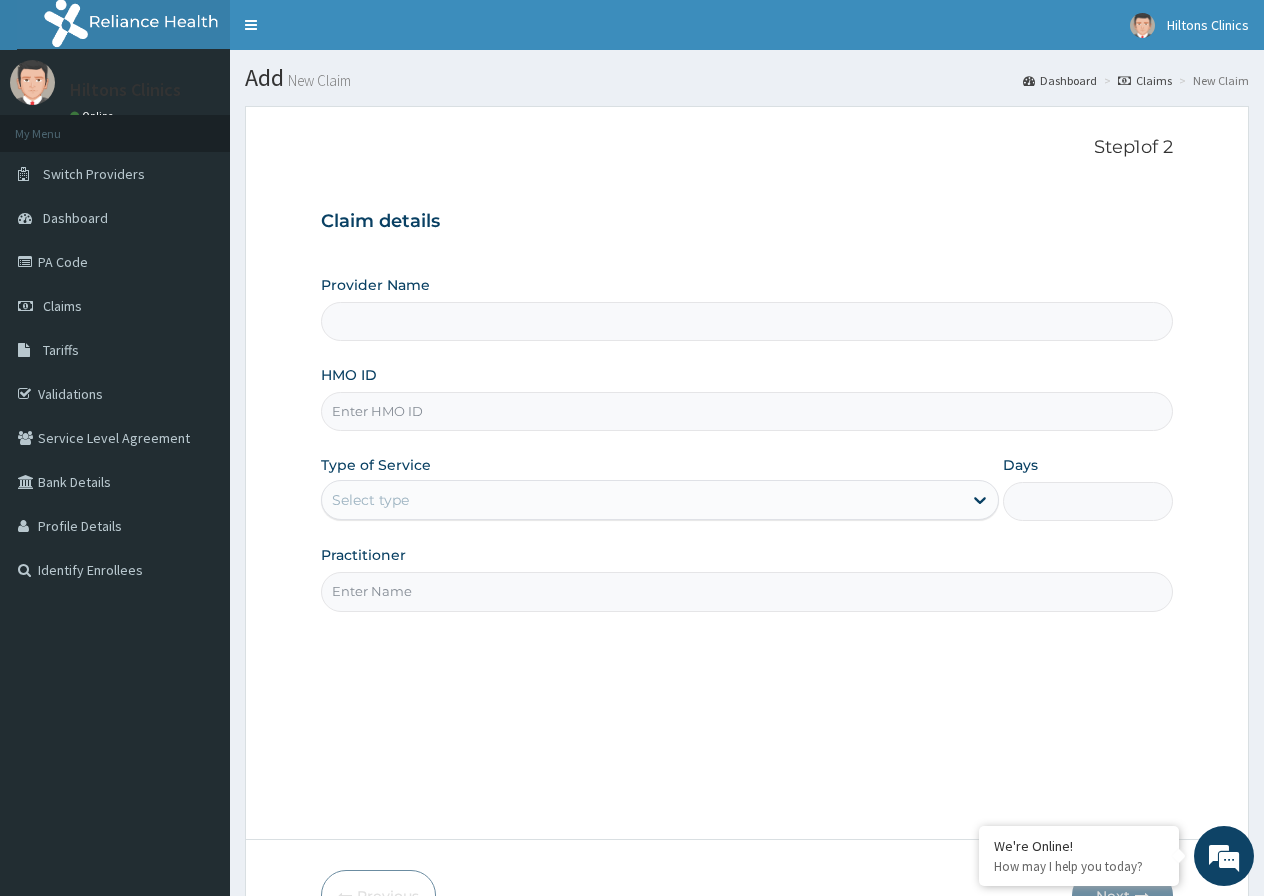 drag, startPoint x: 382, startPoint y: 413, endPoint x: 392, endPoint y: 415, distance: 10.198039 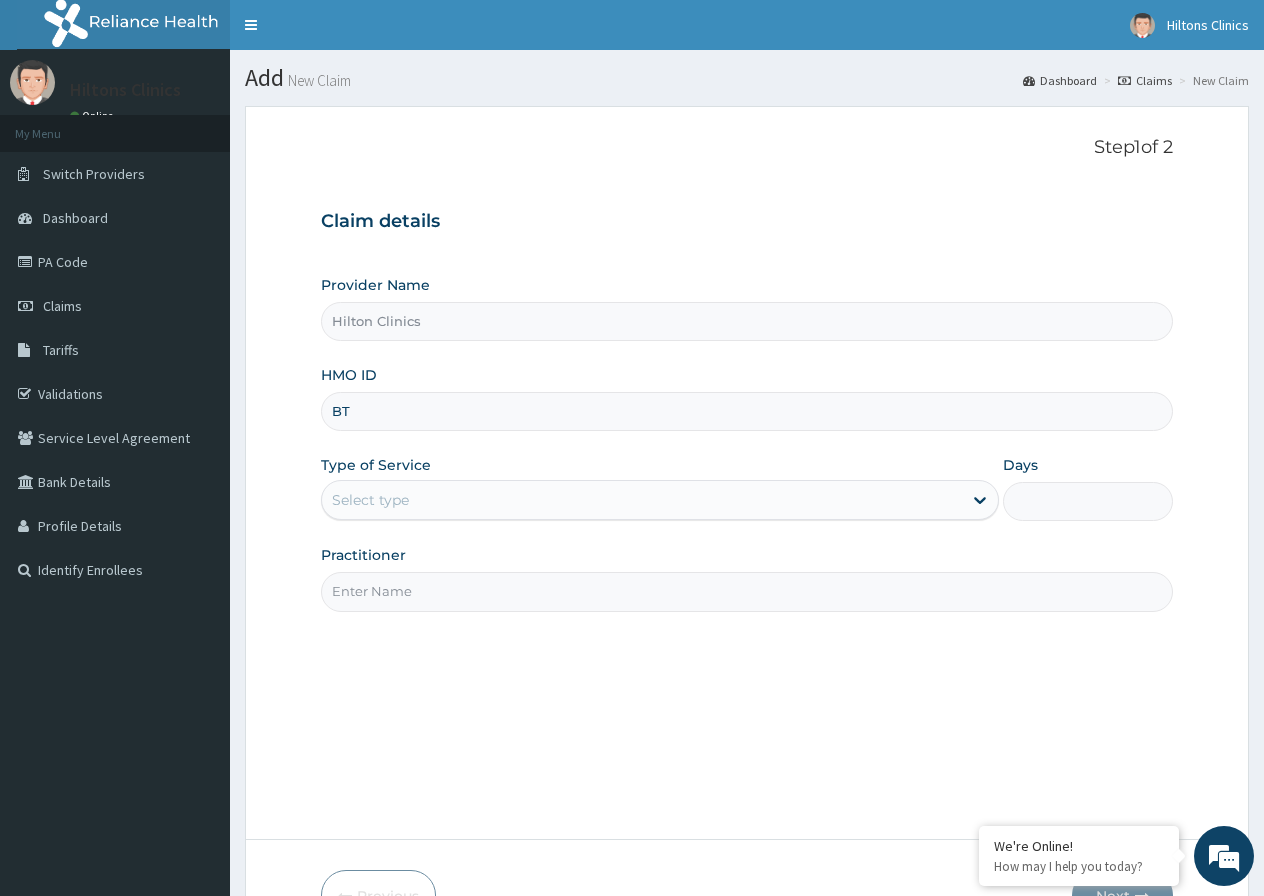 scroll, scrollTop: 0, scrollLeft: 0, axis: both 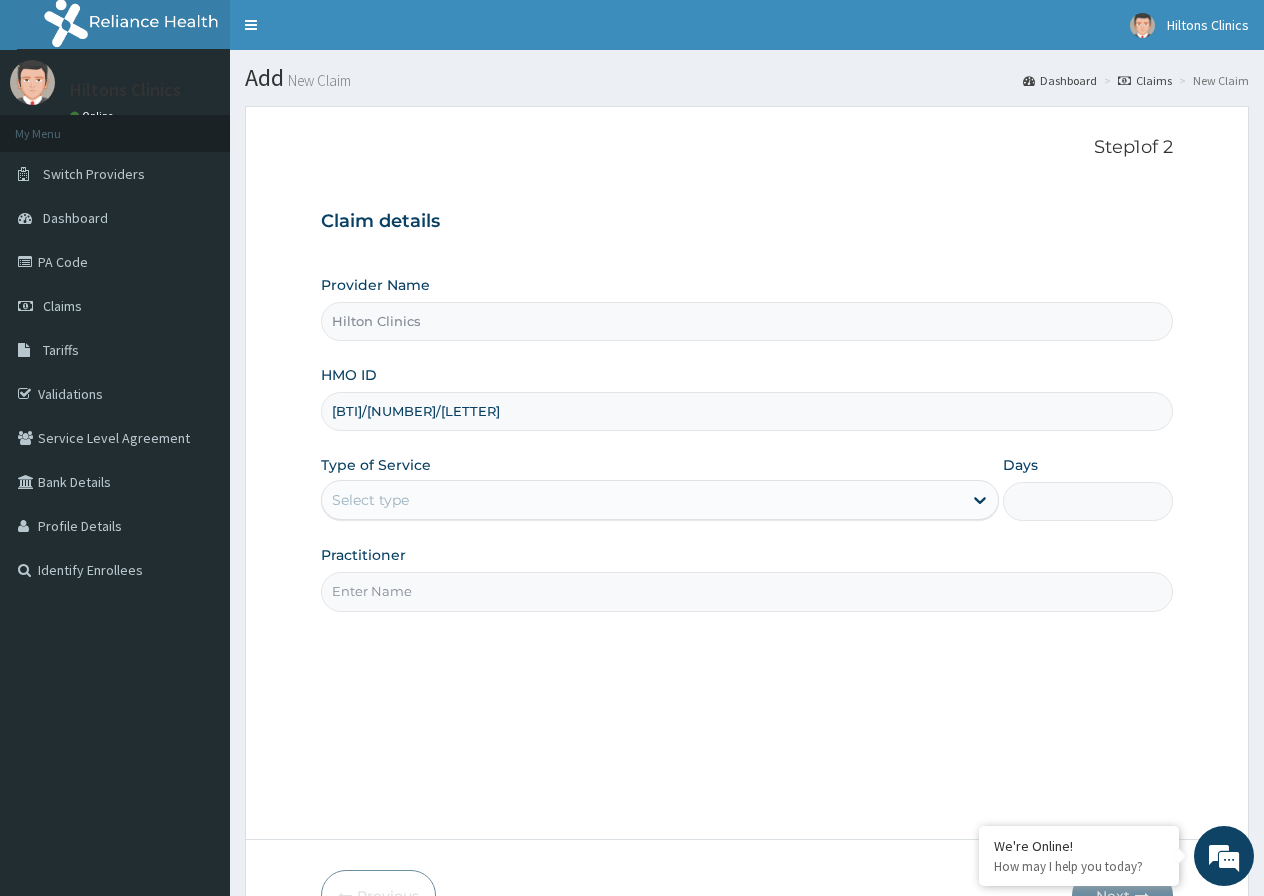 type on "[BTI]/[NUMBER]/[LETTER]" 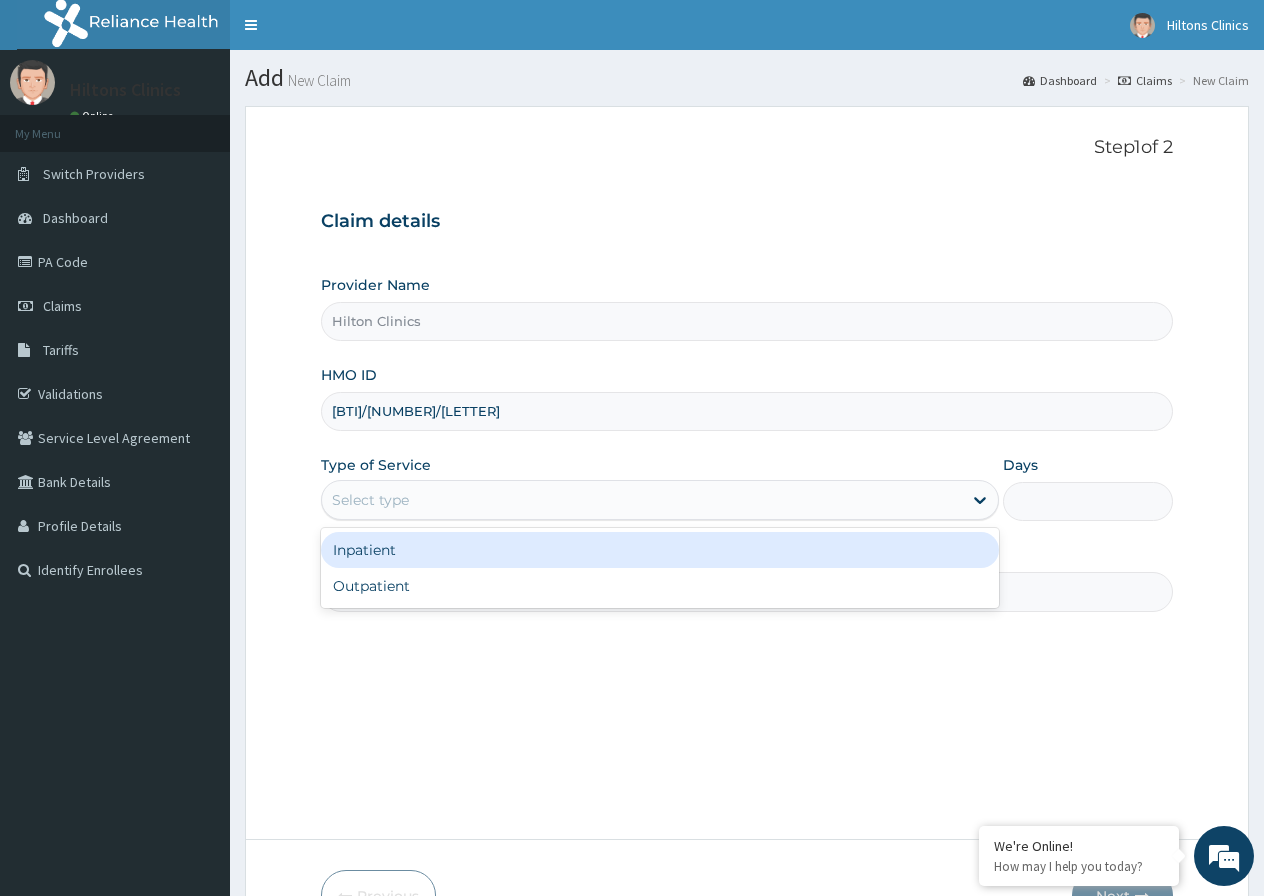 click on "Select type" at bounding box center (642, 500) 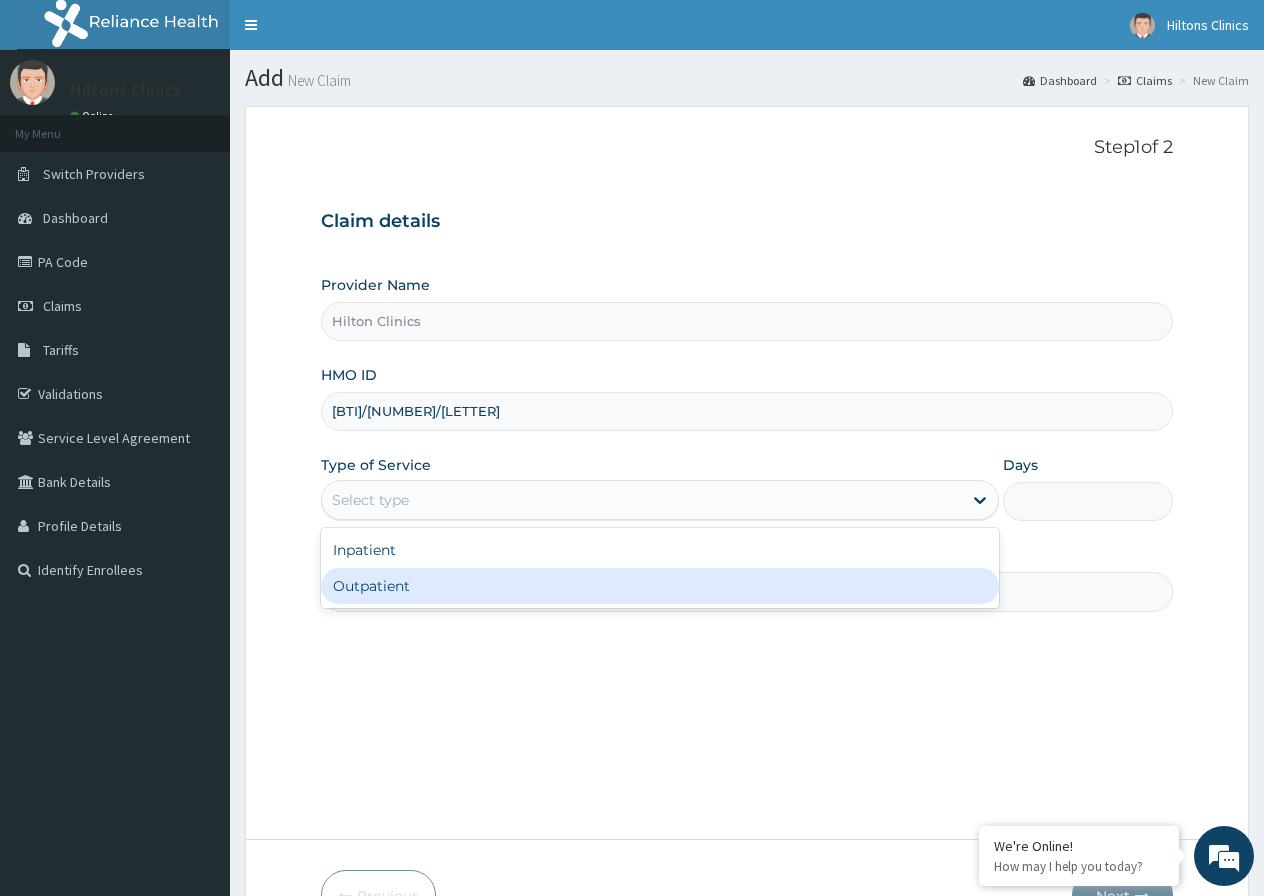 click on "Outpatient" at bounding box center (660, 586) 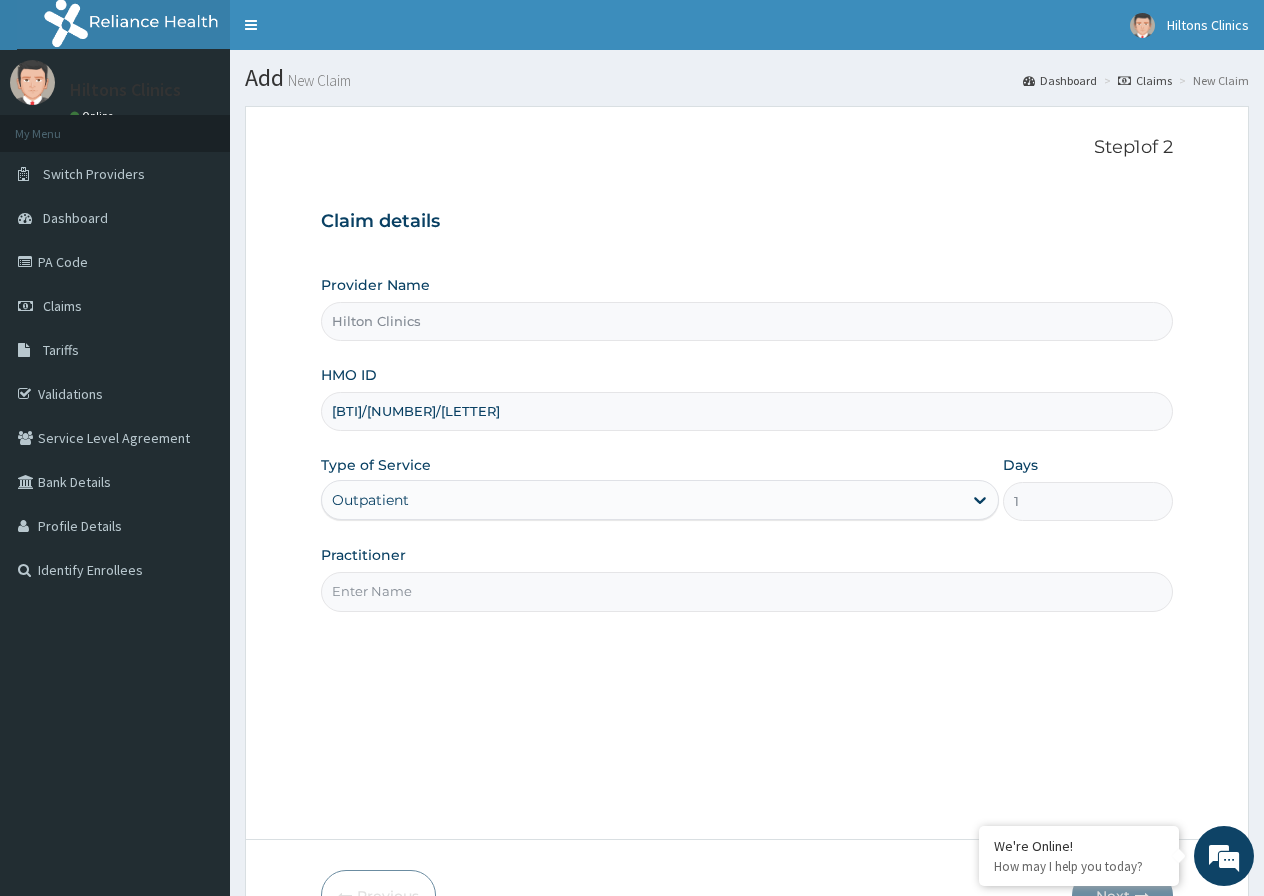 click on "Practitioner" at bounding box center (747, 591) 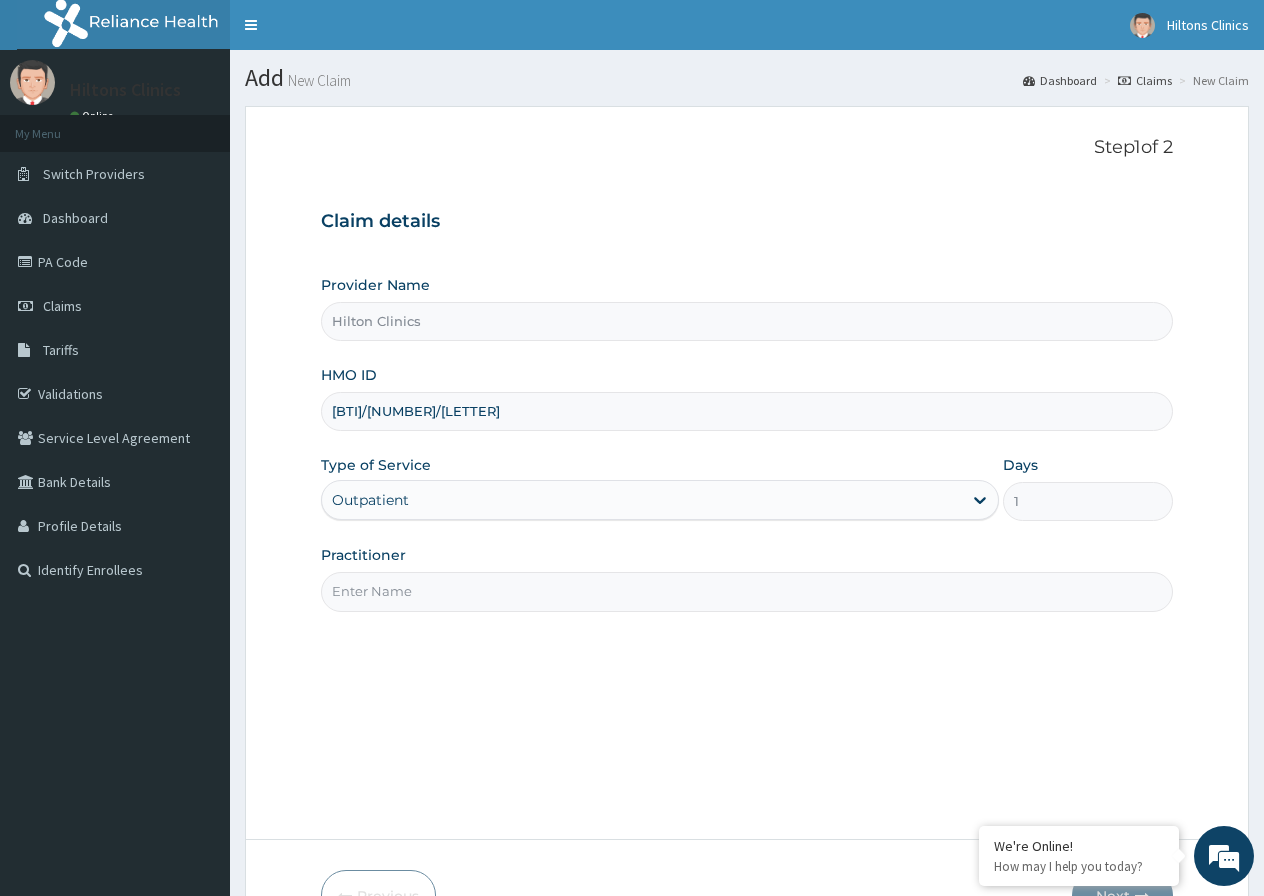 type on "DR [LAST] [INITIAL]" 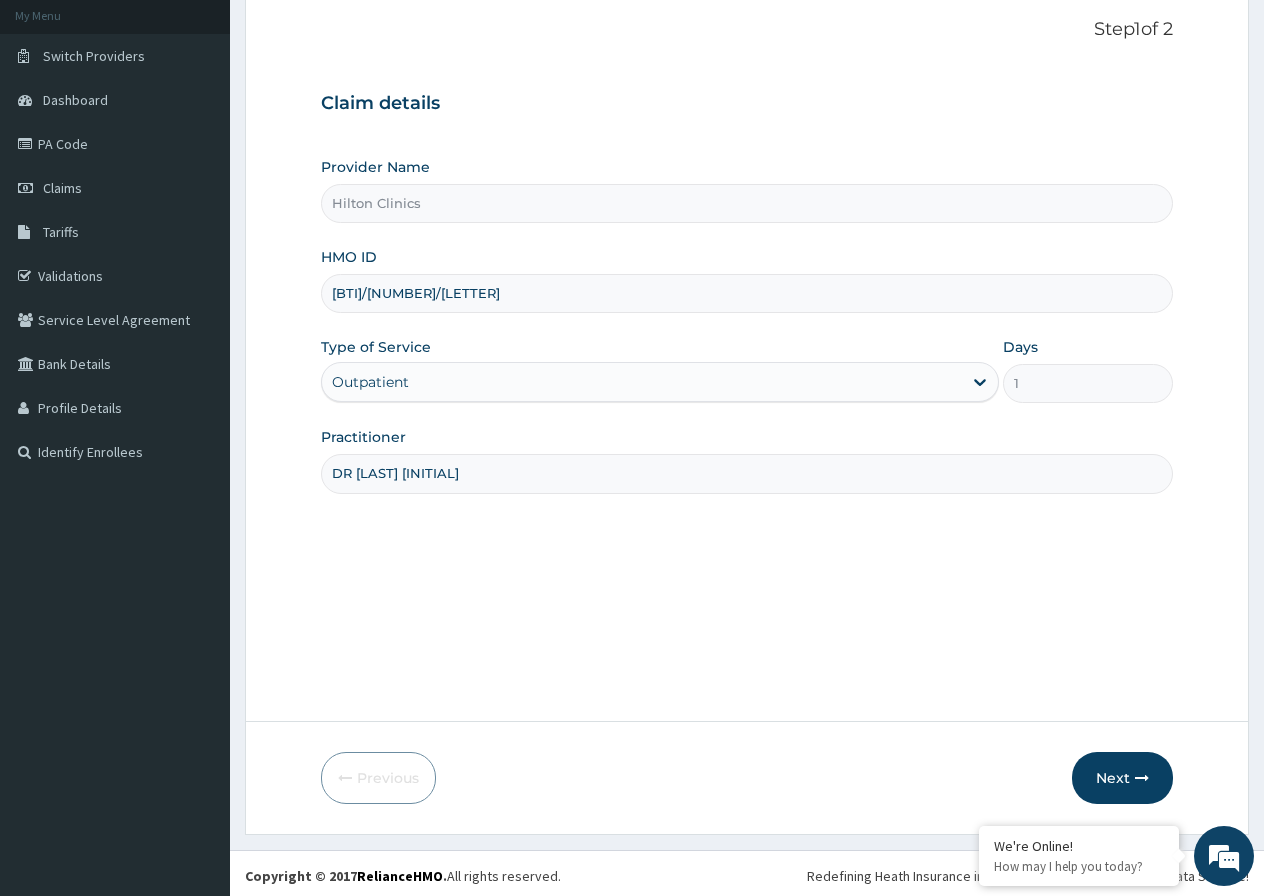 scroll, scrollTop: 123, scrollLeft: 0, axis: vertical 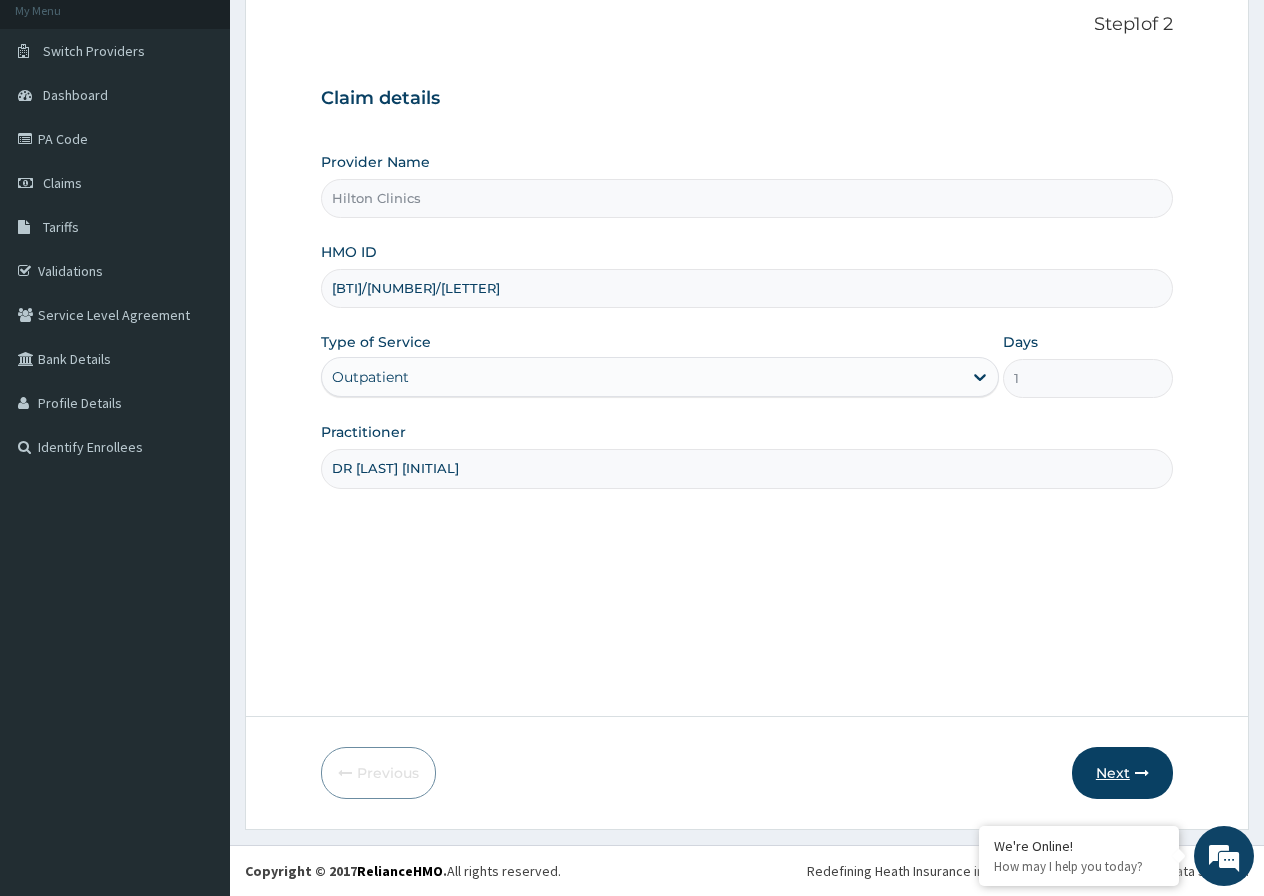 click on "Next" at bounding box center [1122, 773] 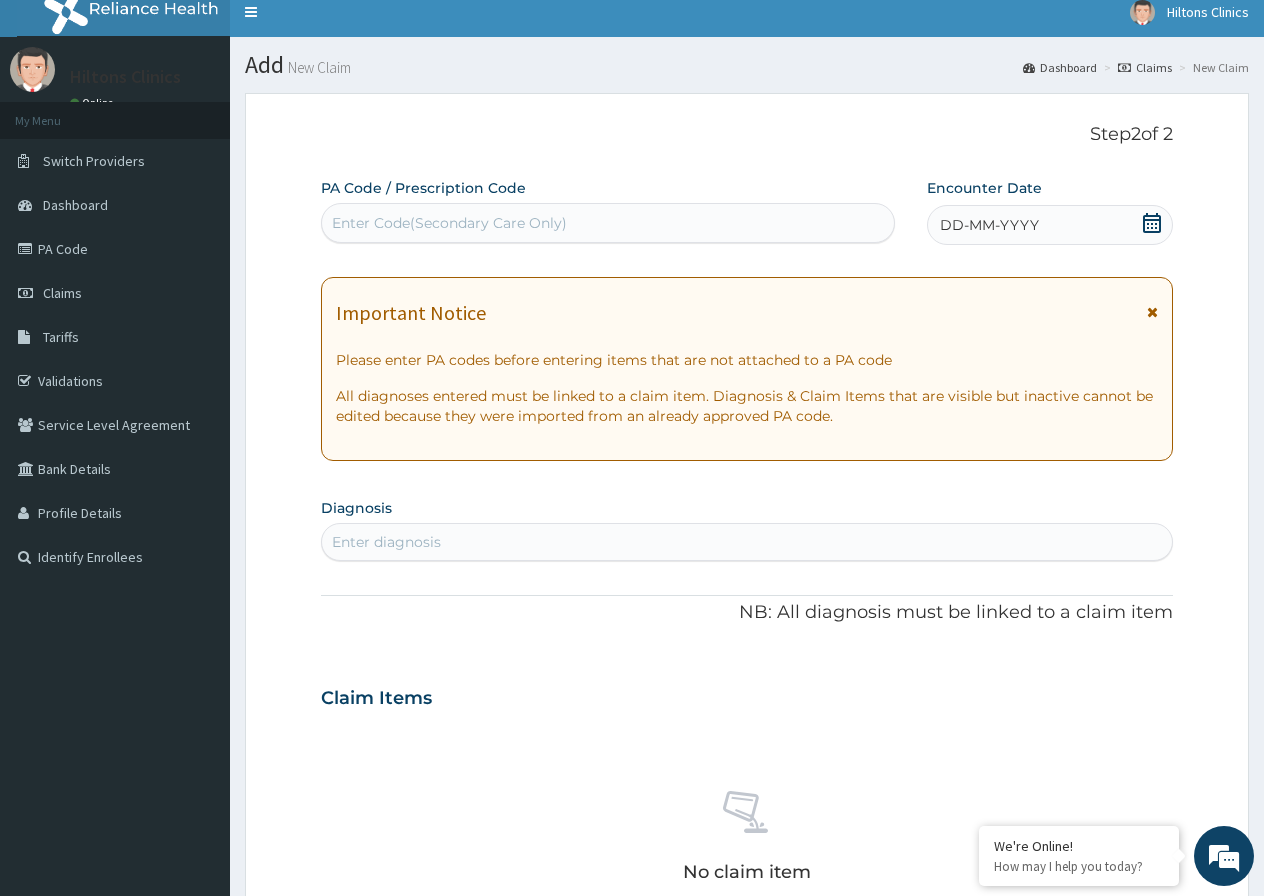scroll, scrollTop: 0, scrollLeft: 0, axis: both 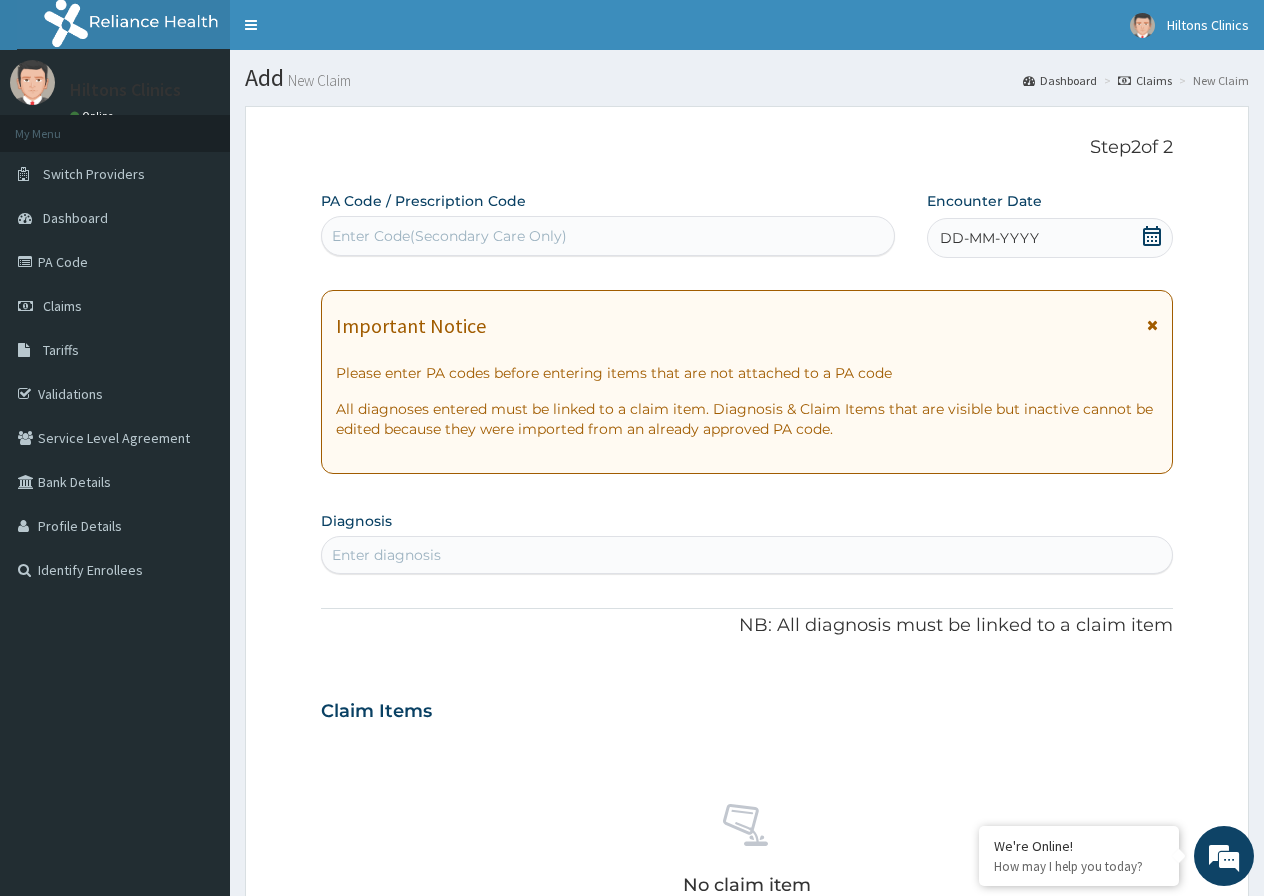 drag, startPoint x: 1152, startPoint y: 239, endPoint x: 1167, endPoint y: 239, distance: 15 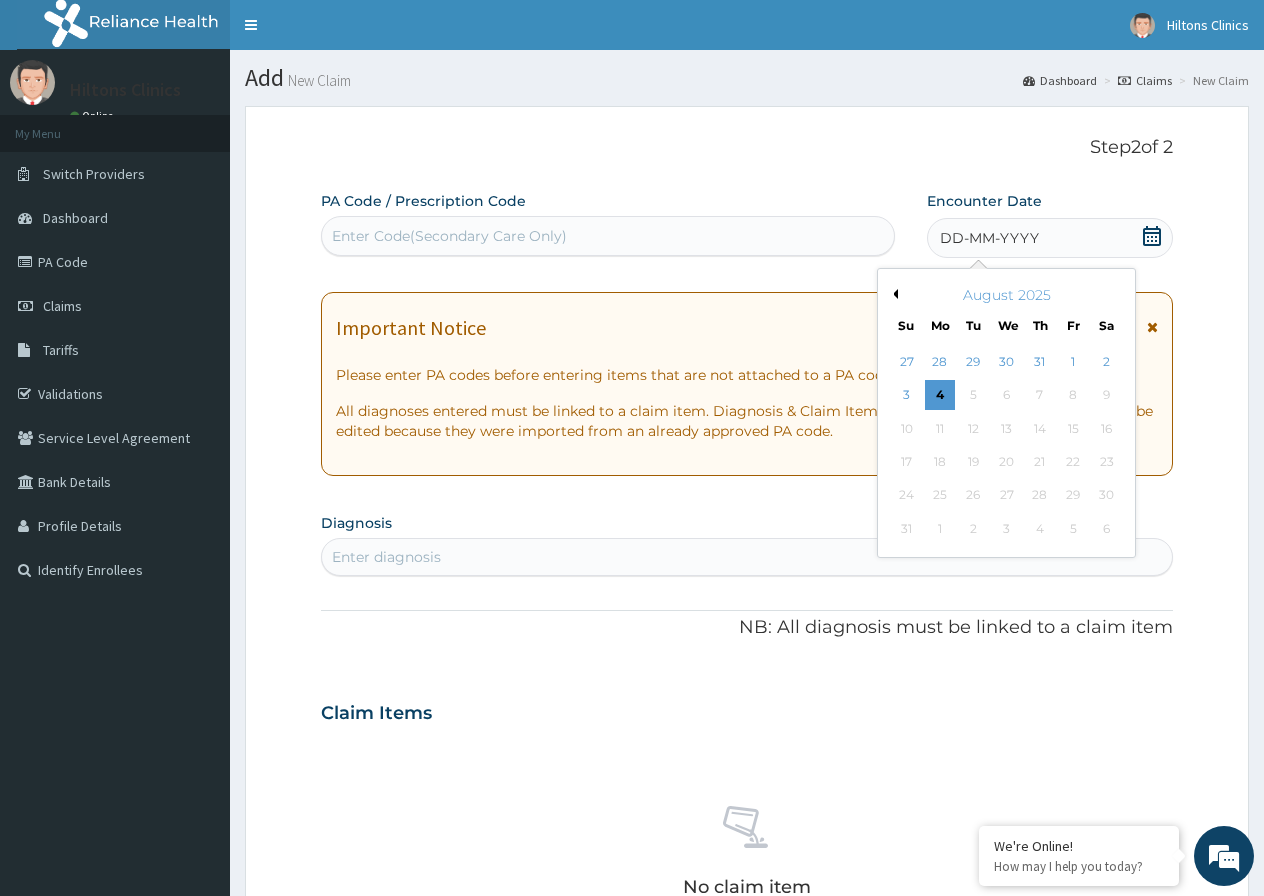 click on "Previous Month" at bounding box center [893, 294] 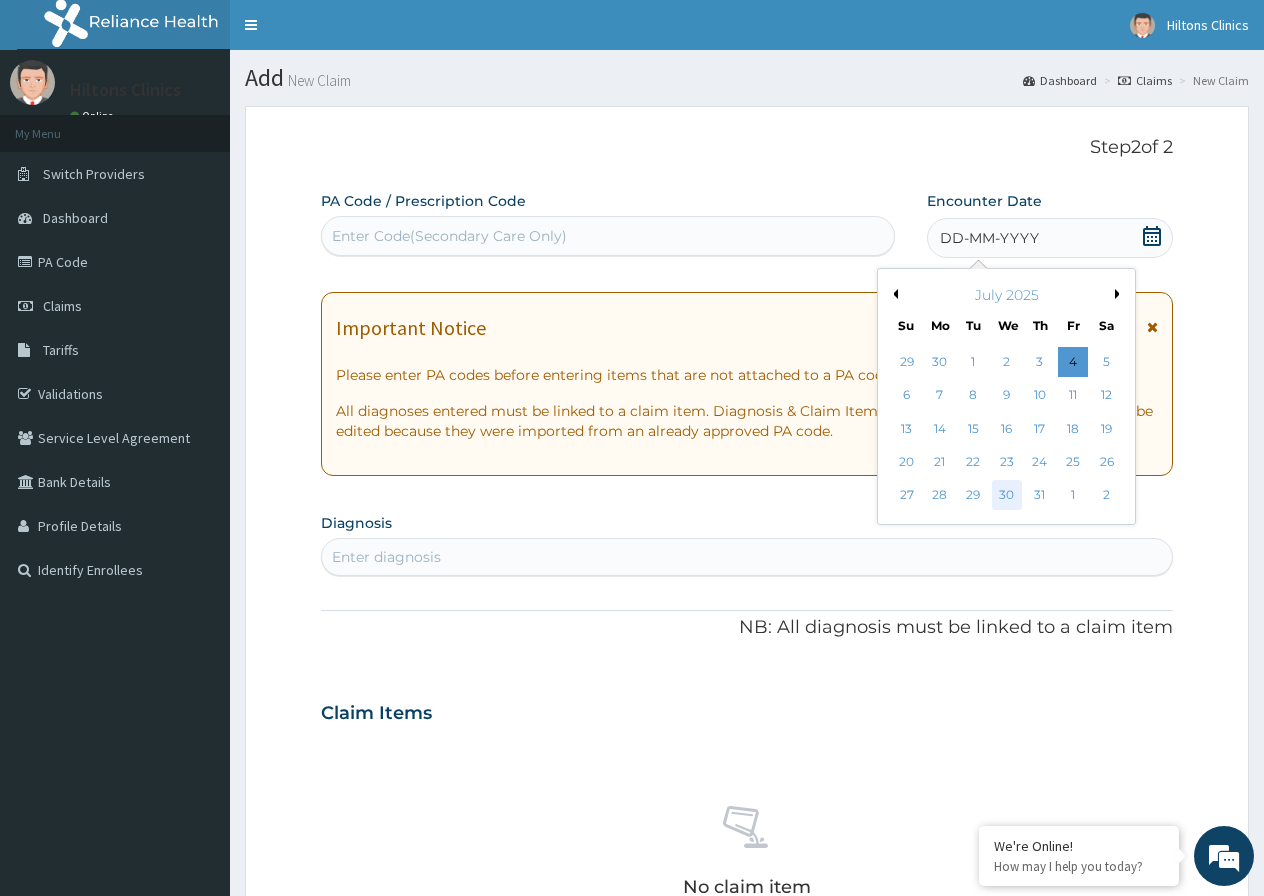 click on "30" at bounding box center (1007, 496) 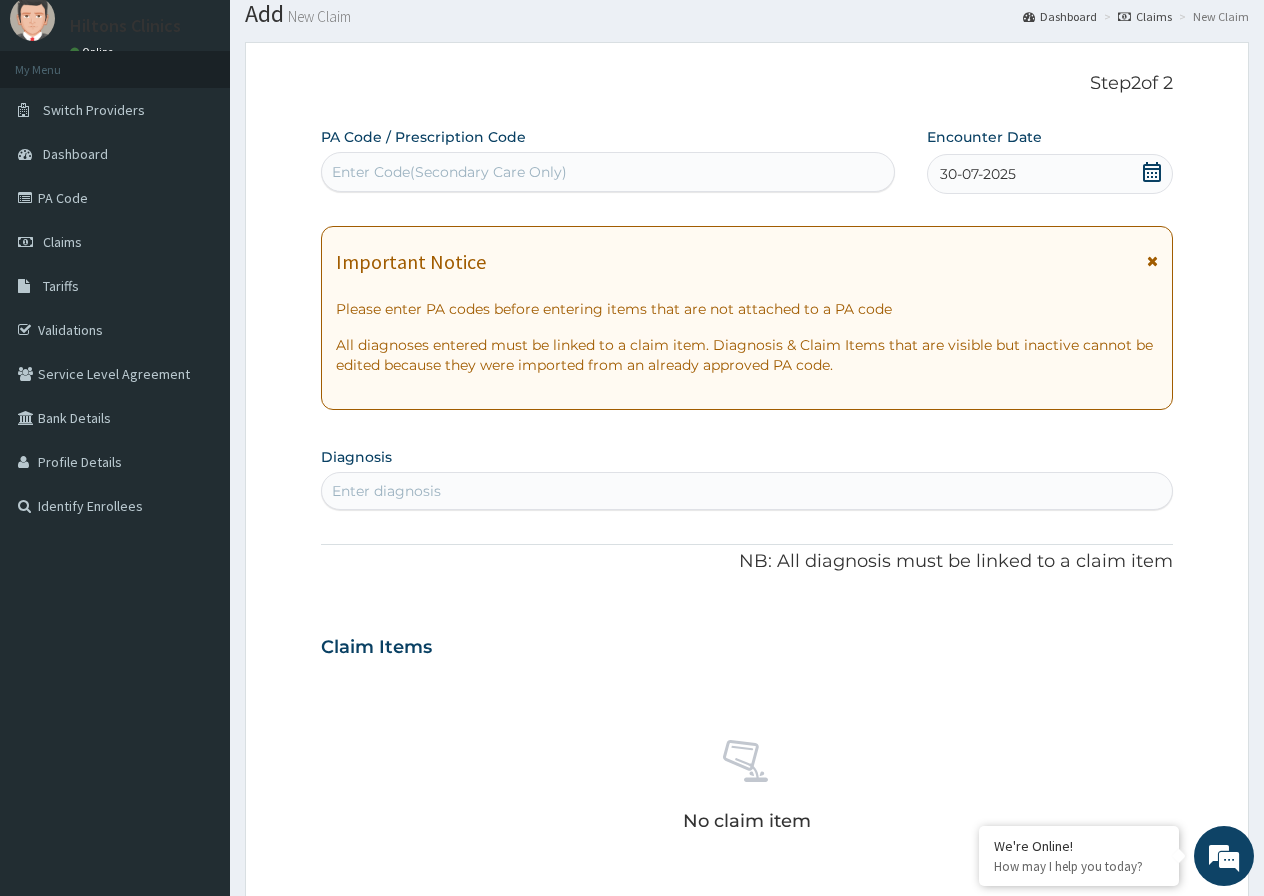 scroll, scrollTop: 100, scrollLeft: 0, axis: vertical 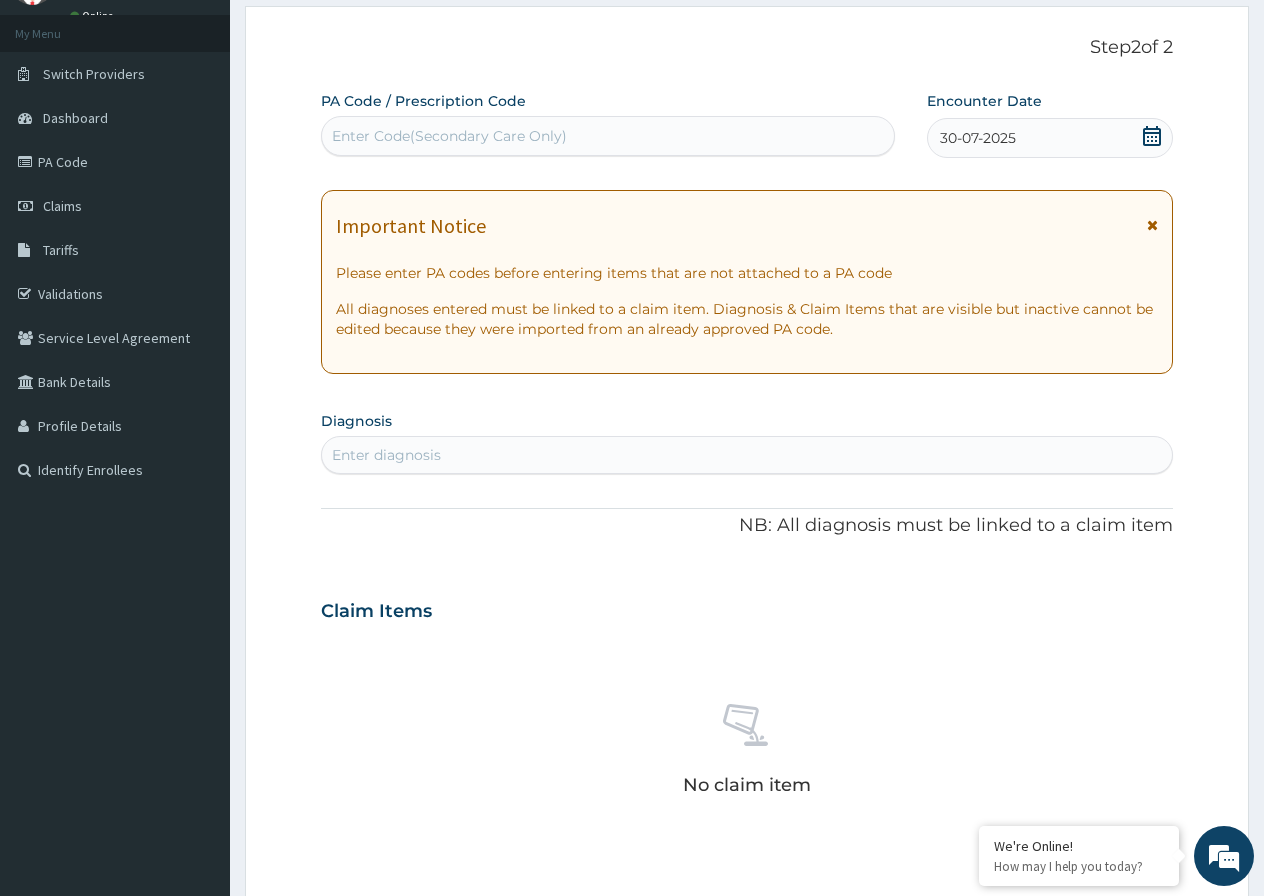 click on "Enter diagnosis" at bounding box center (747, 455) 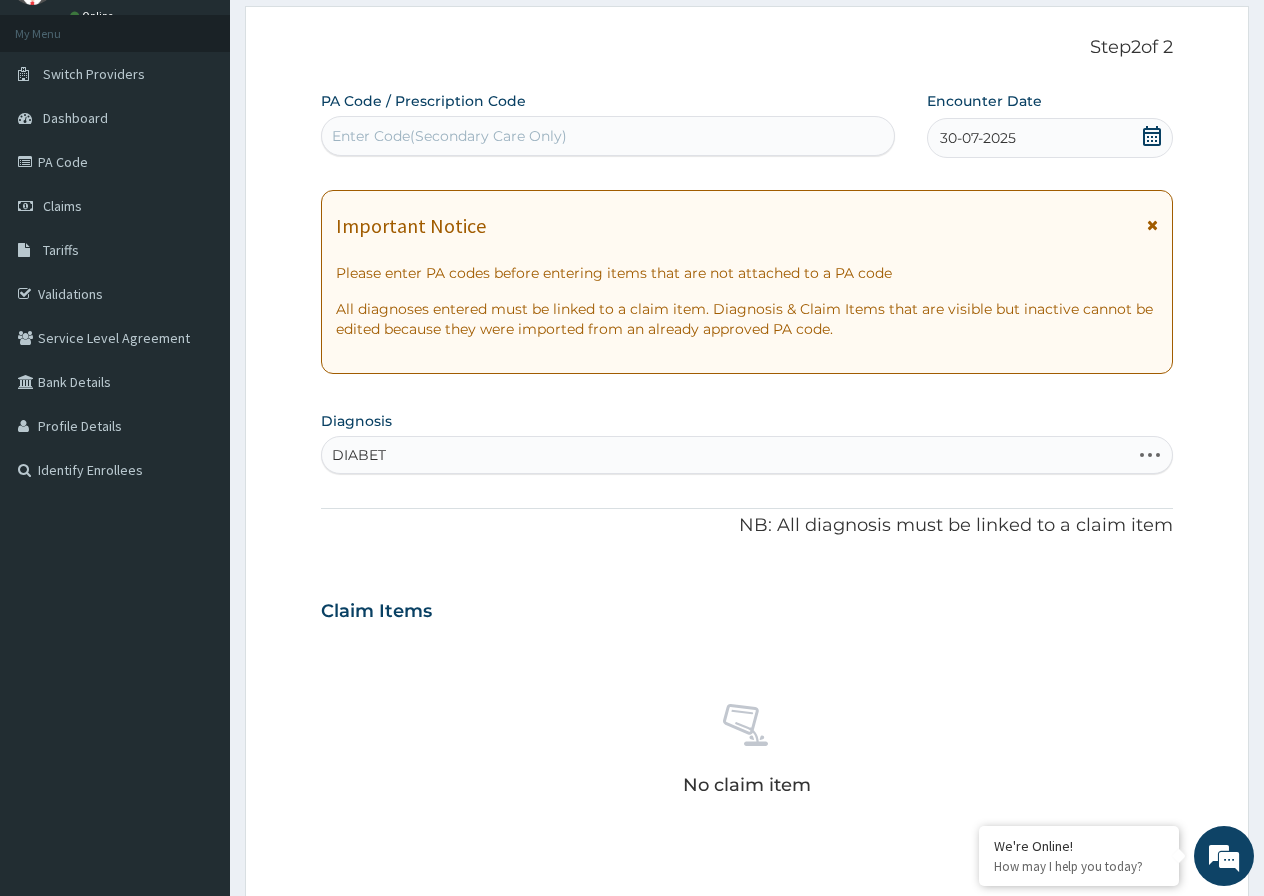 type on "DIABETI" 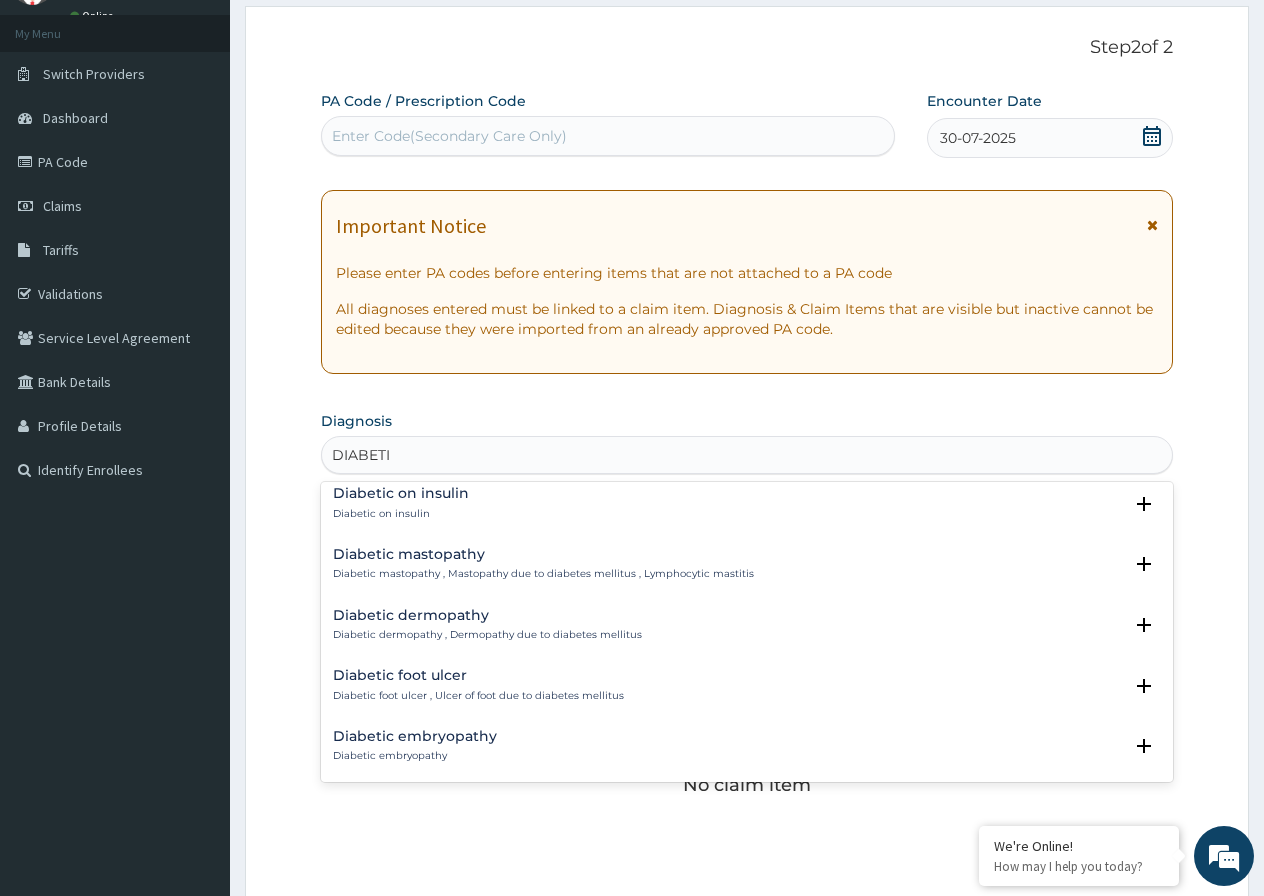 scroll, scrollTop: 156, scrollLeft: 0, axis: vertical 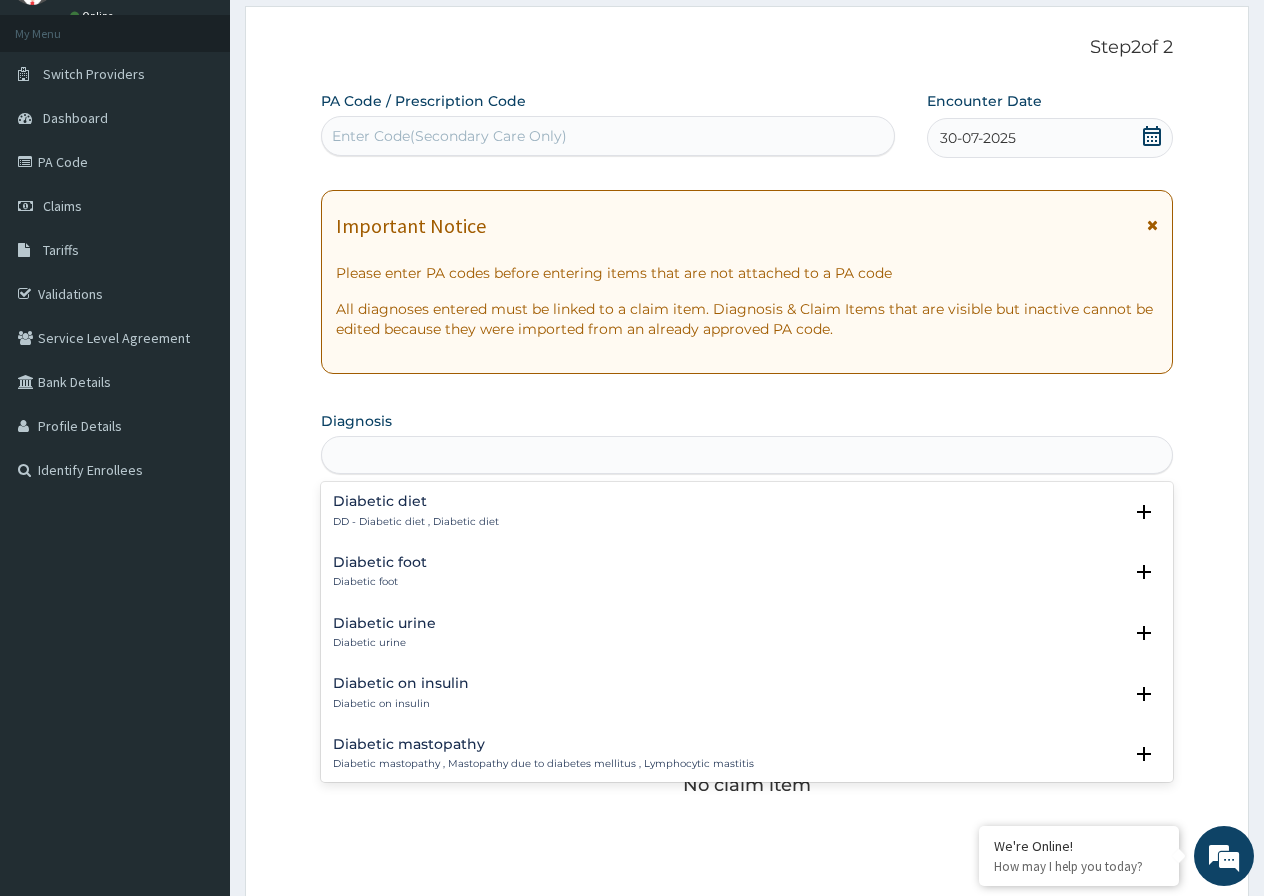 click on "DIABETI" at bounding box center (747, 455) 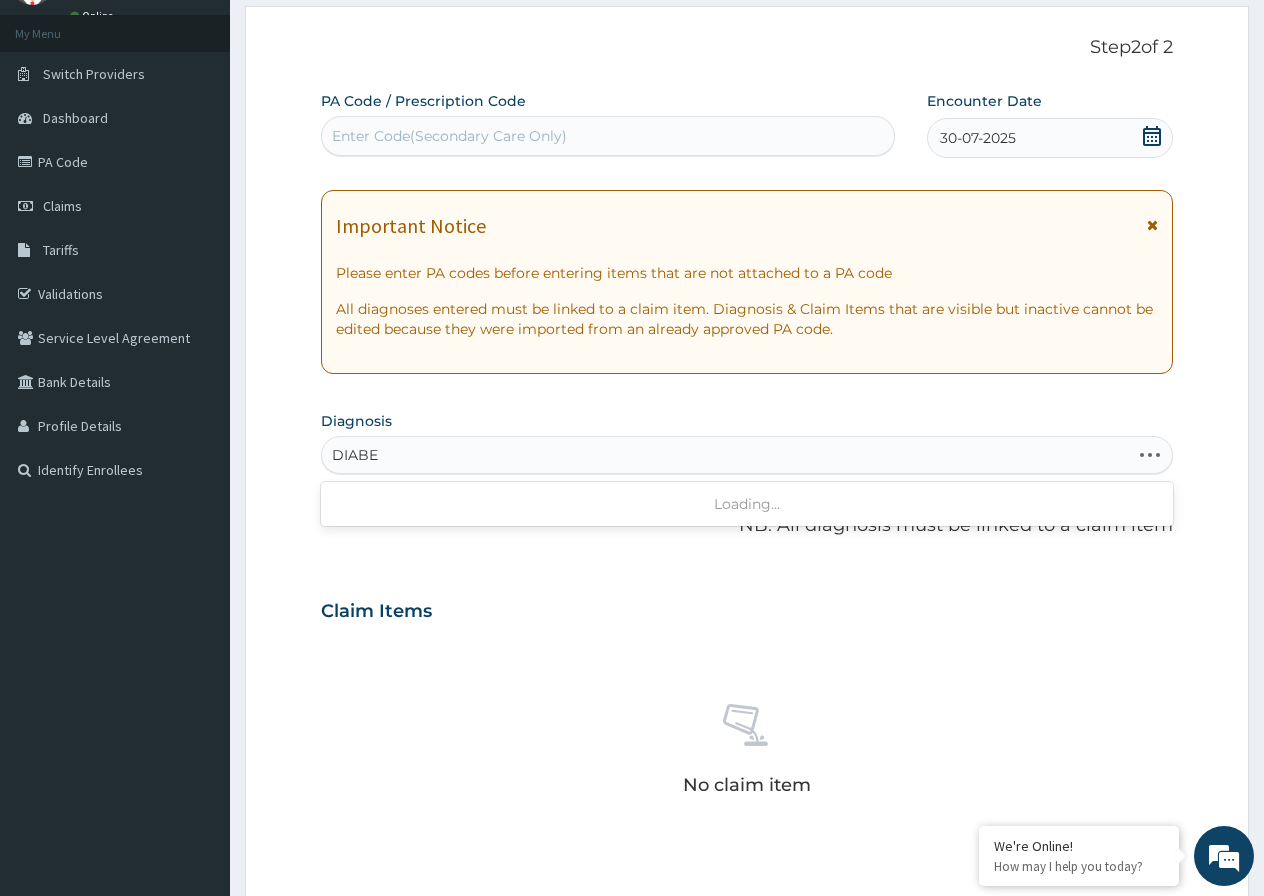 type on "DIABET" 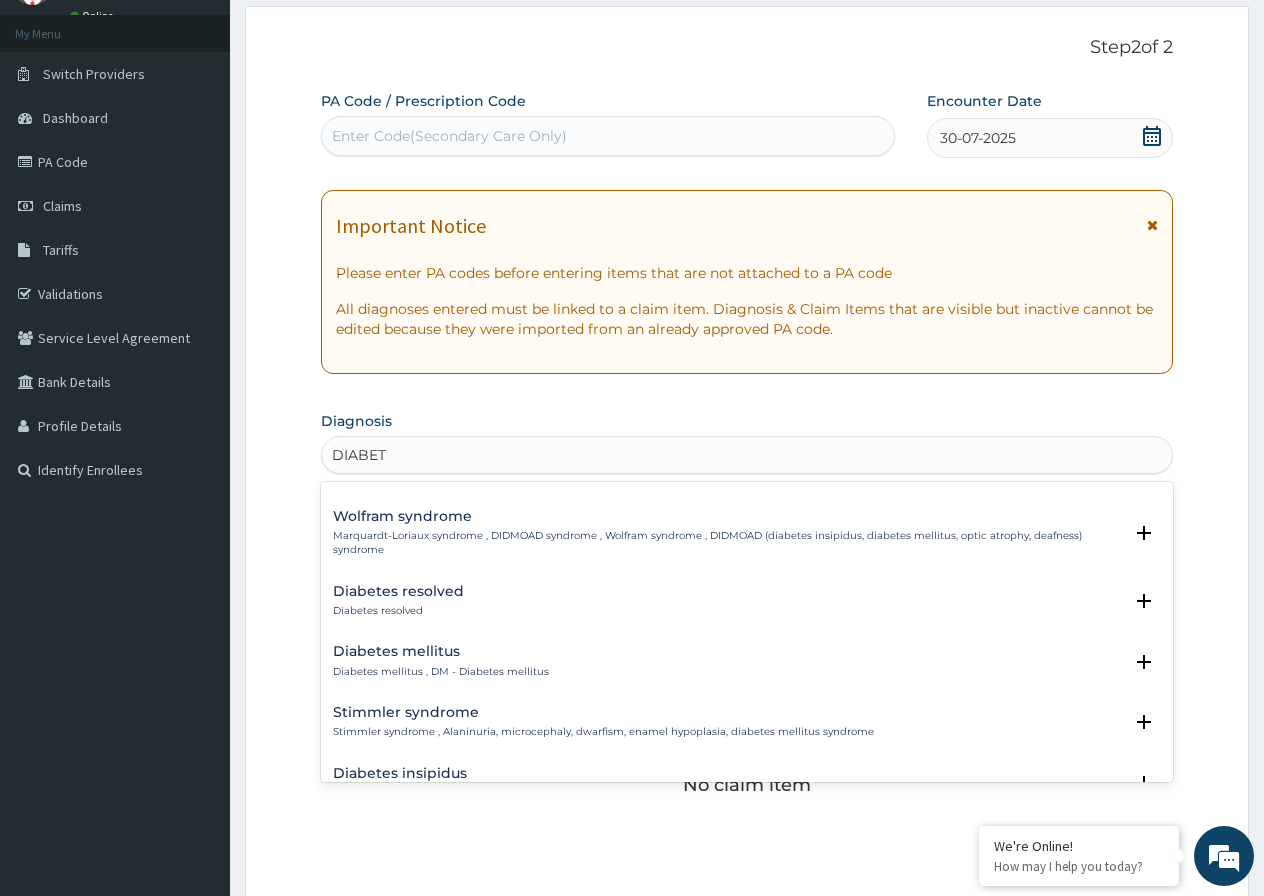 scroll, scrollTop: 300, scrollLeft: 0, axis: vertical 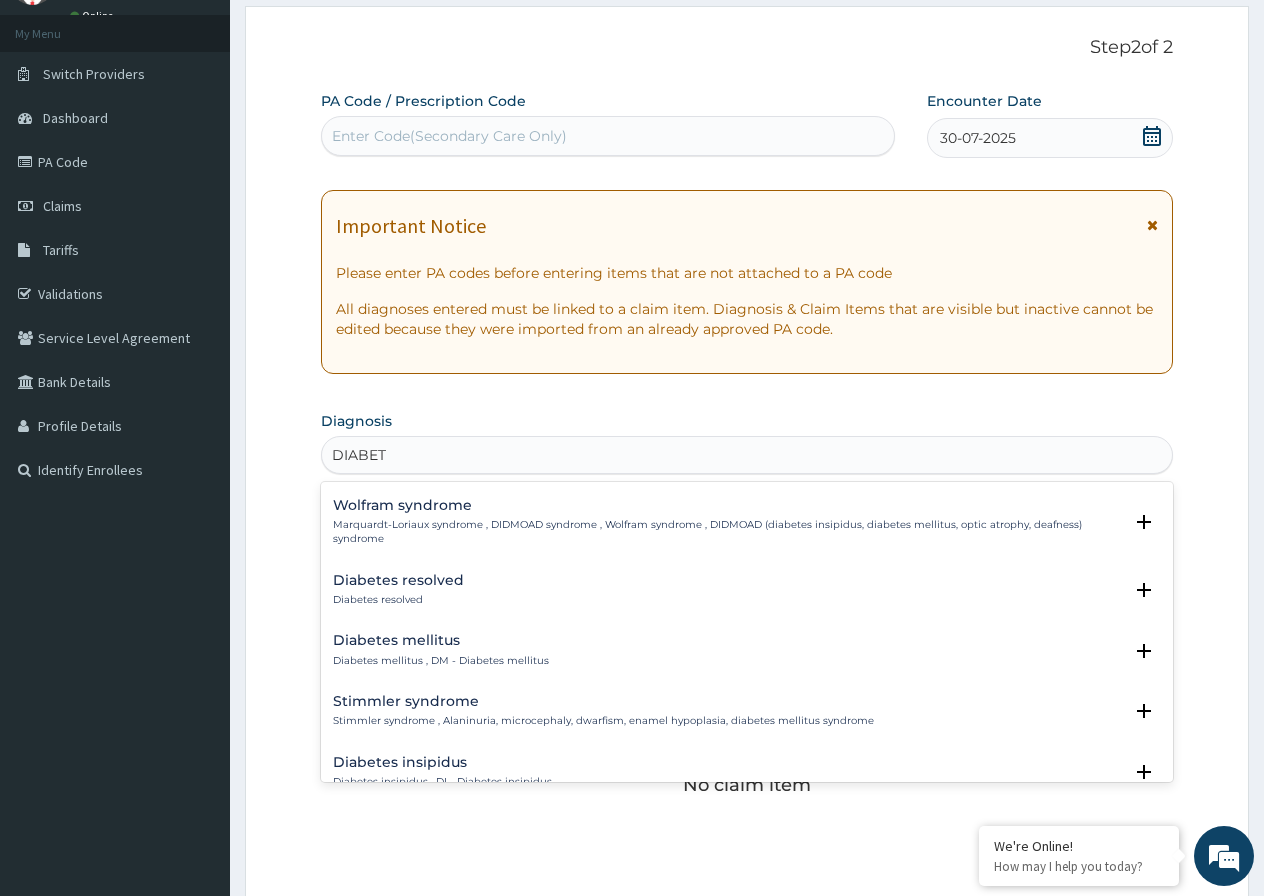 click on "Diabetes mellitus" at bounding box center [441, 640] 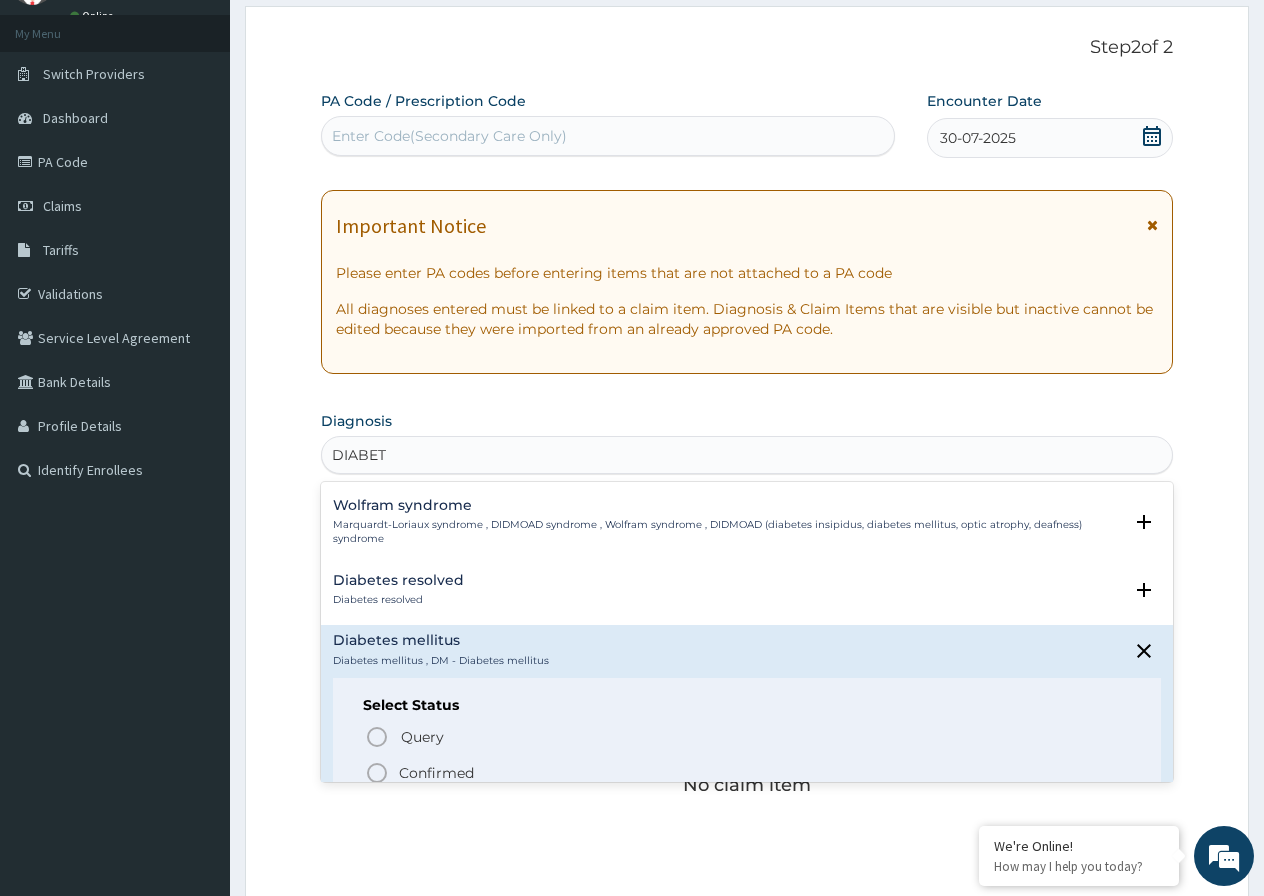 click 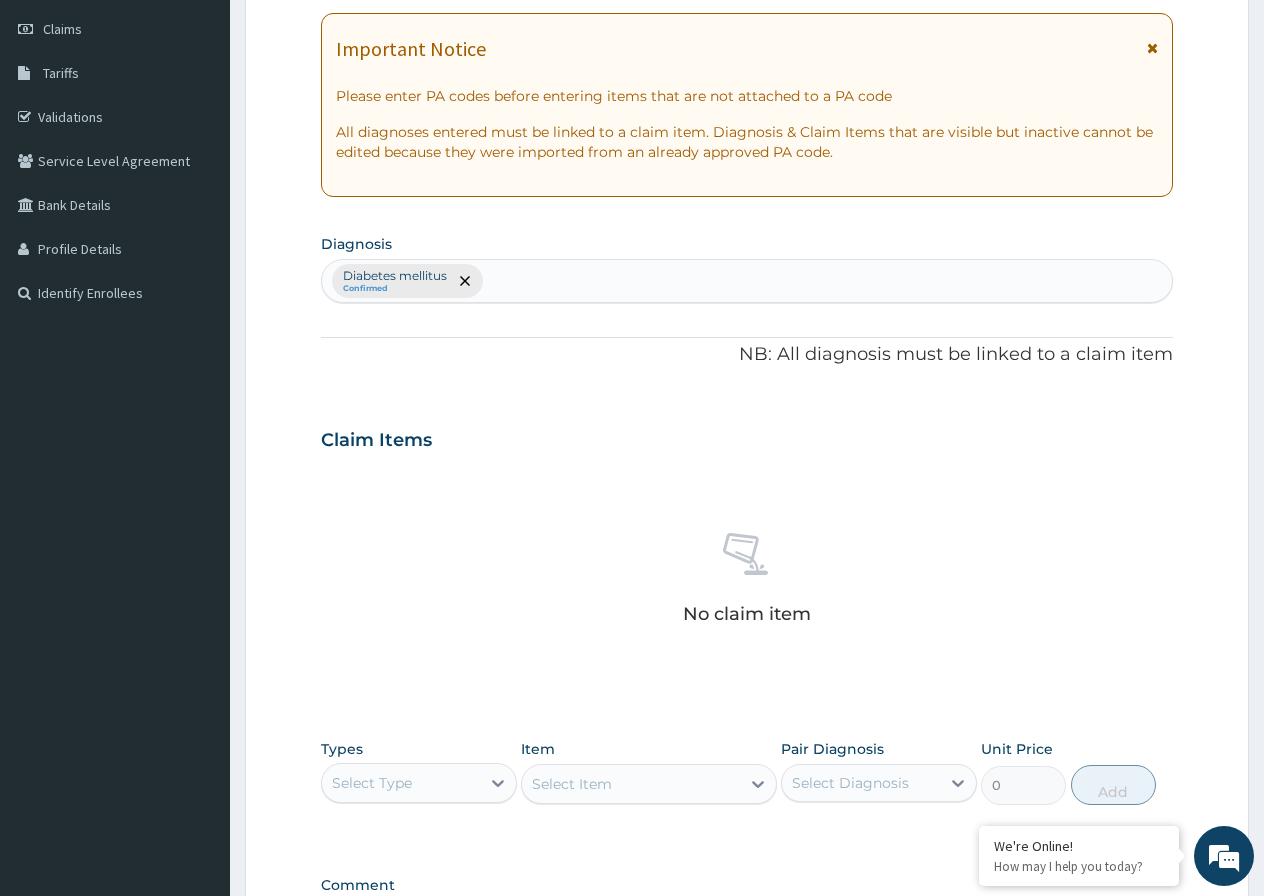 scroll, scrollTop: 300, scrollLeft: 0, axis: vertical 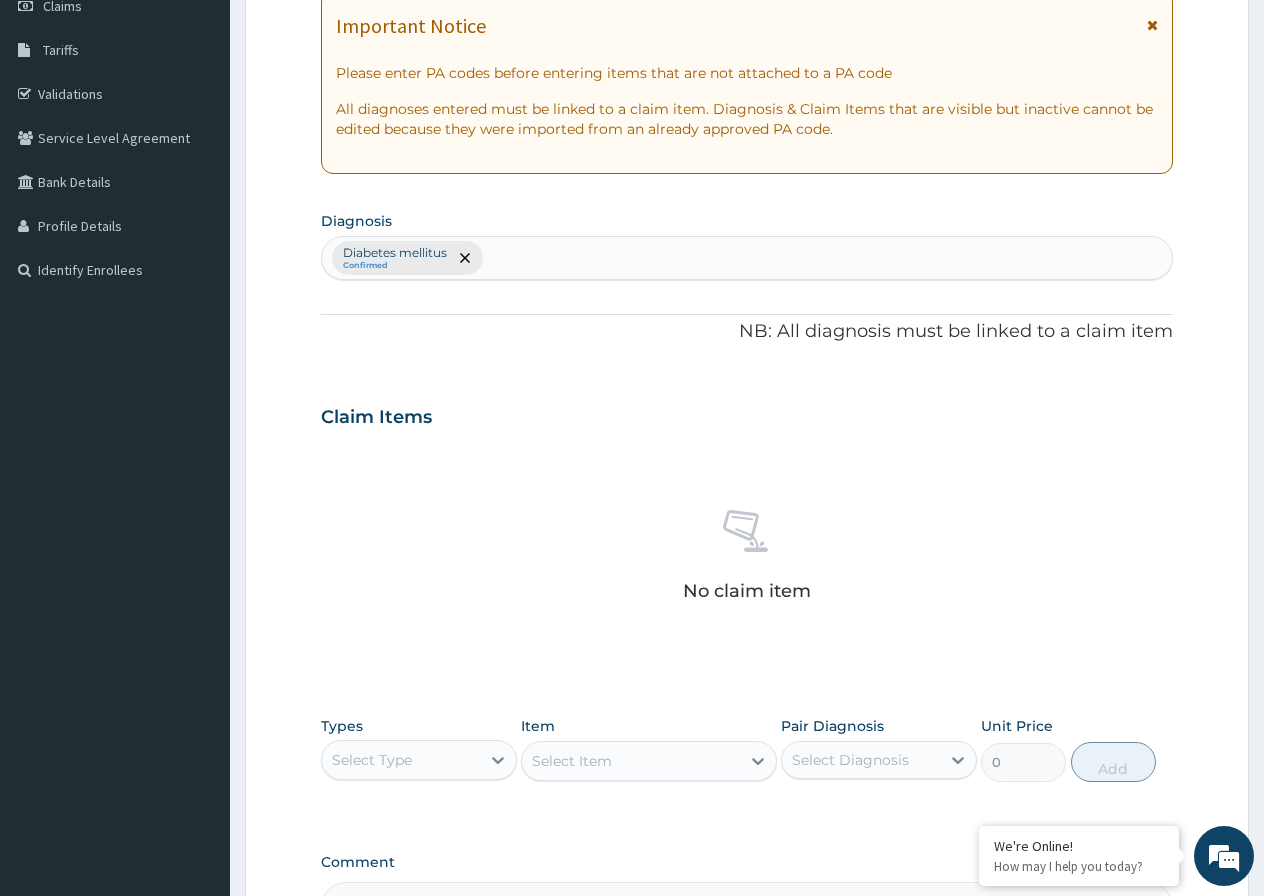 click on "Diabetes mellitus Confirmed" at bounding box center (747, 258) 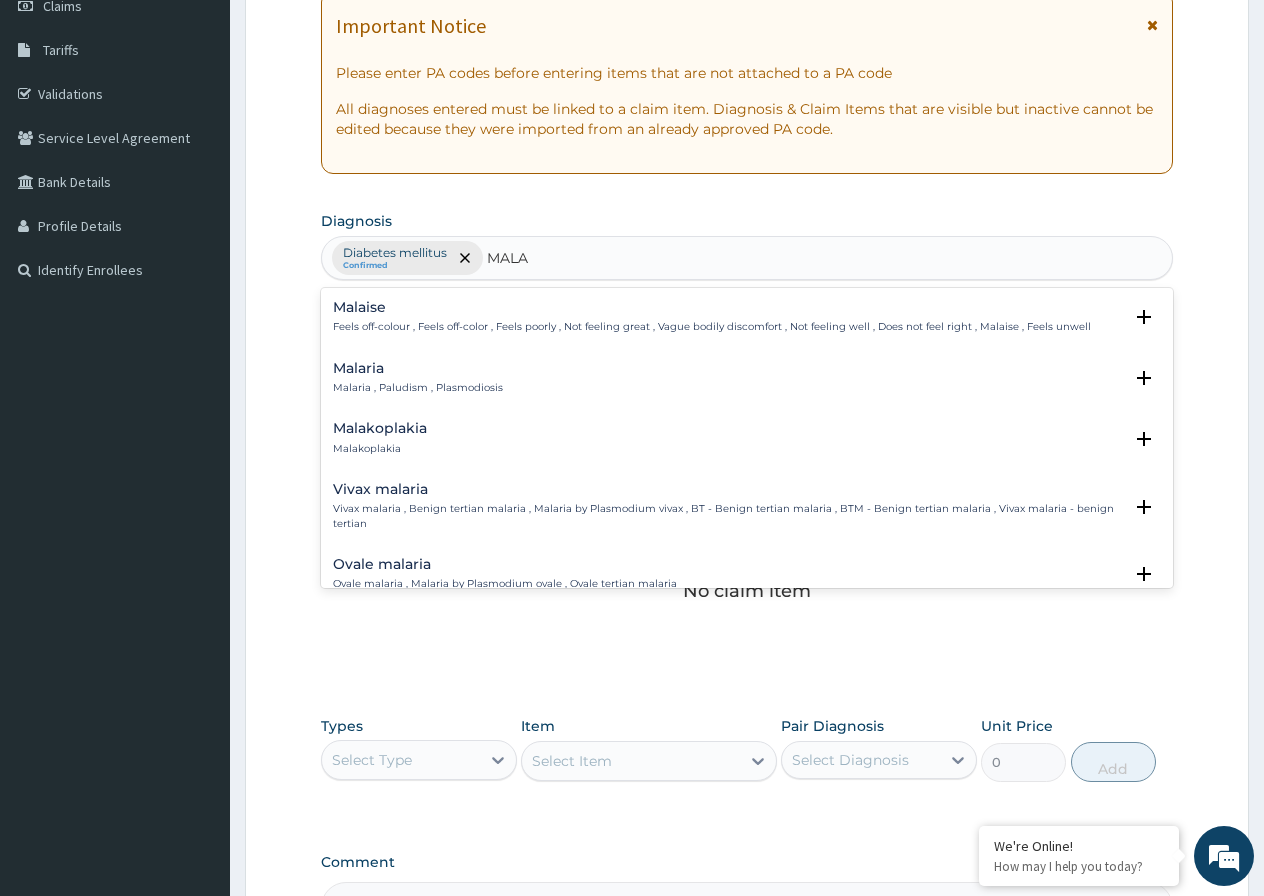type on "MALAR" 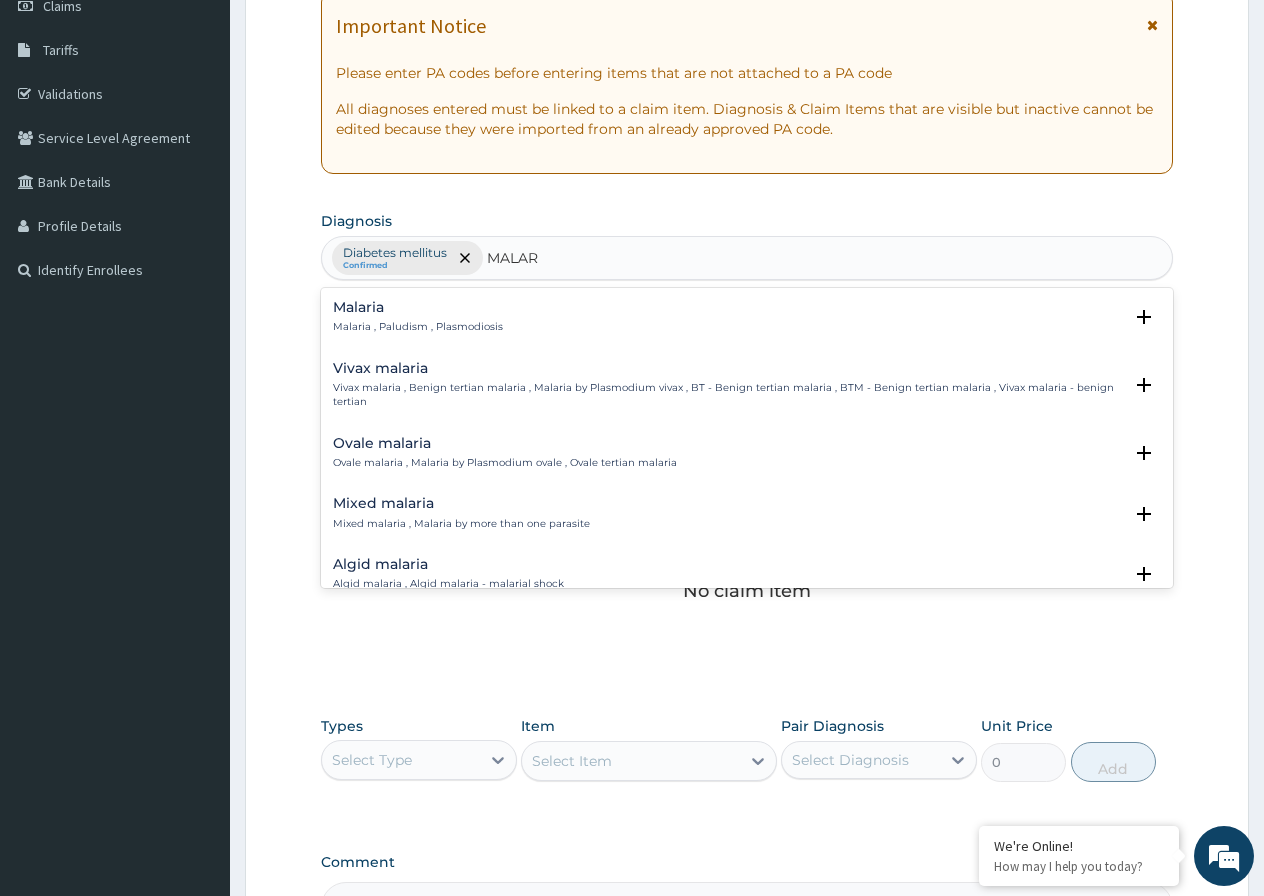 click on "Malaria" at bounding box center [418, 307] 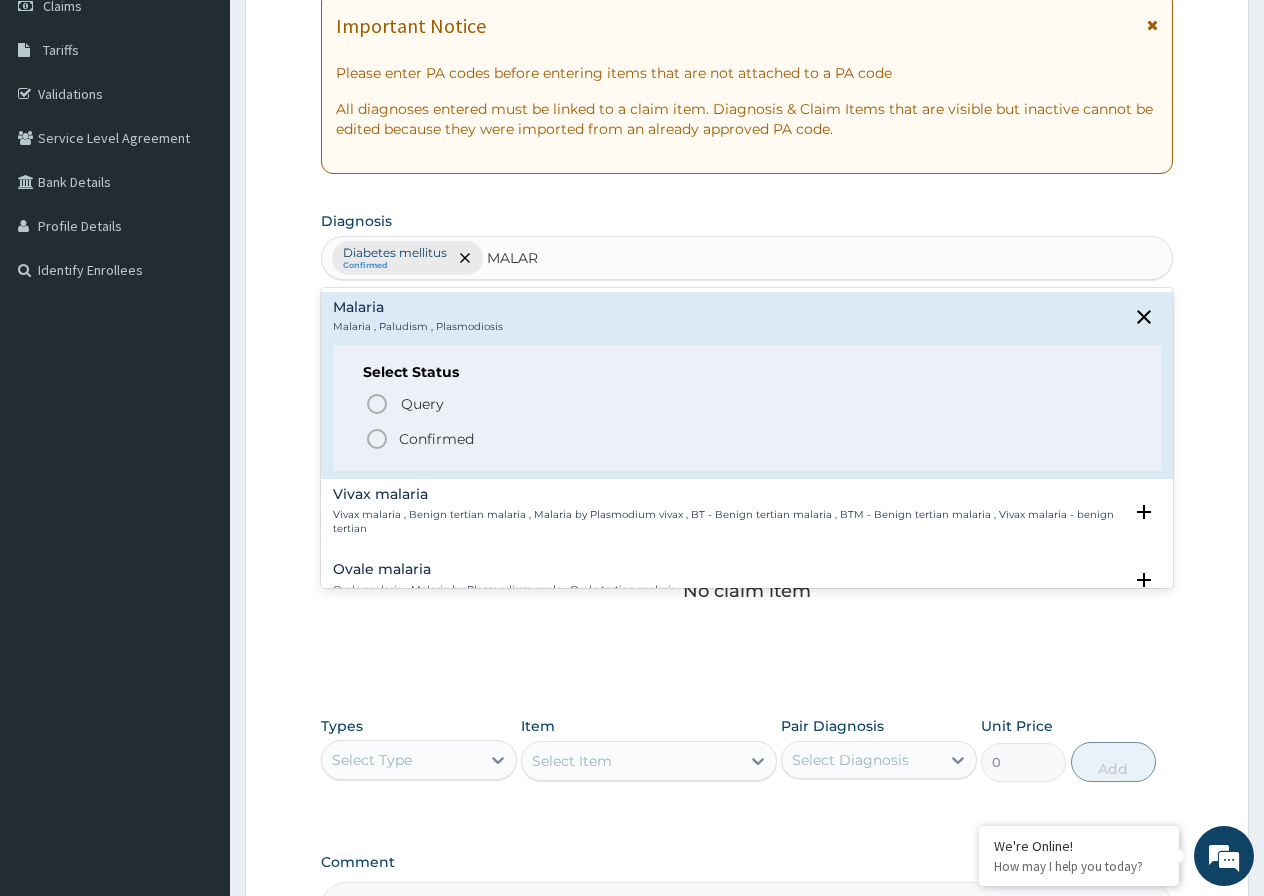 click 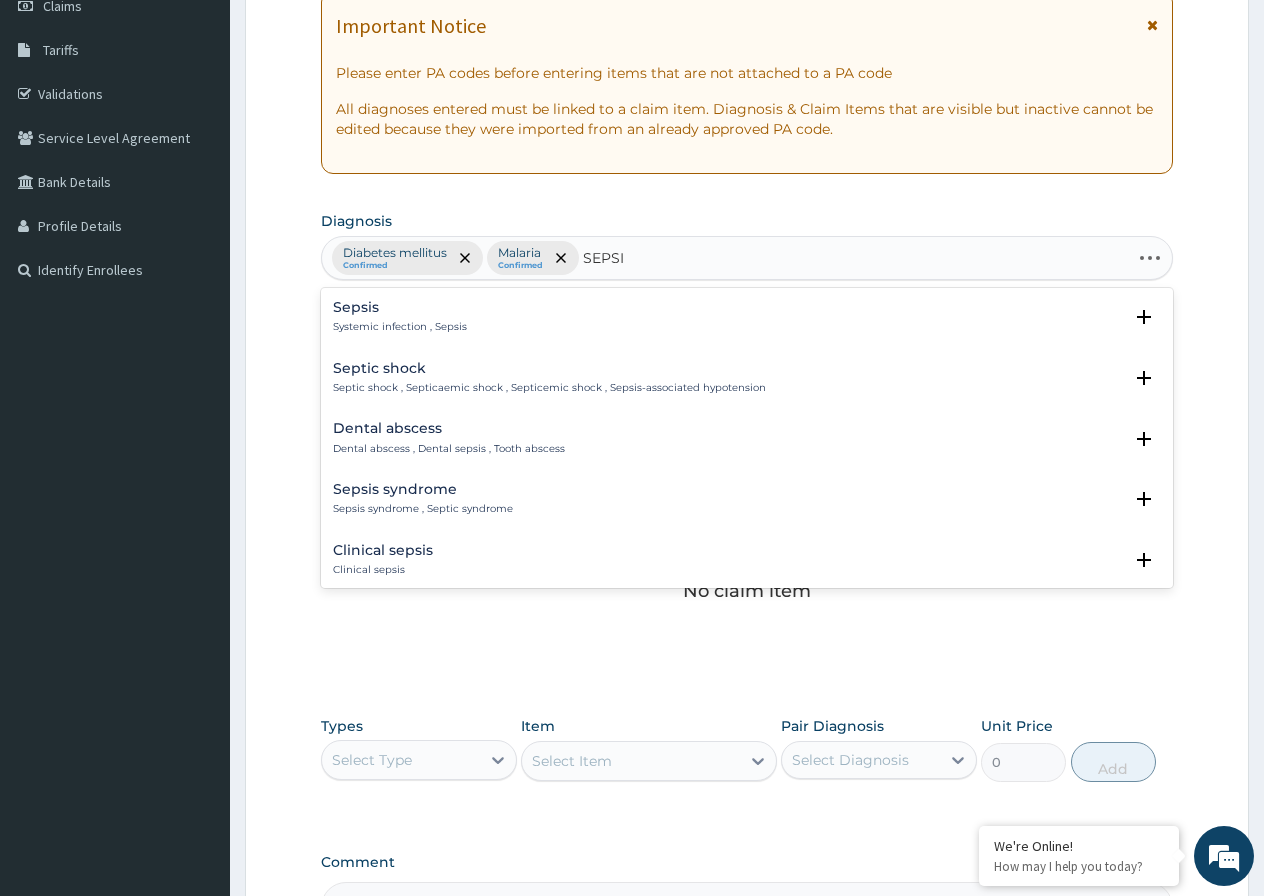 type on "SEPSIS" 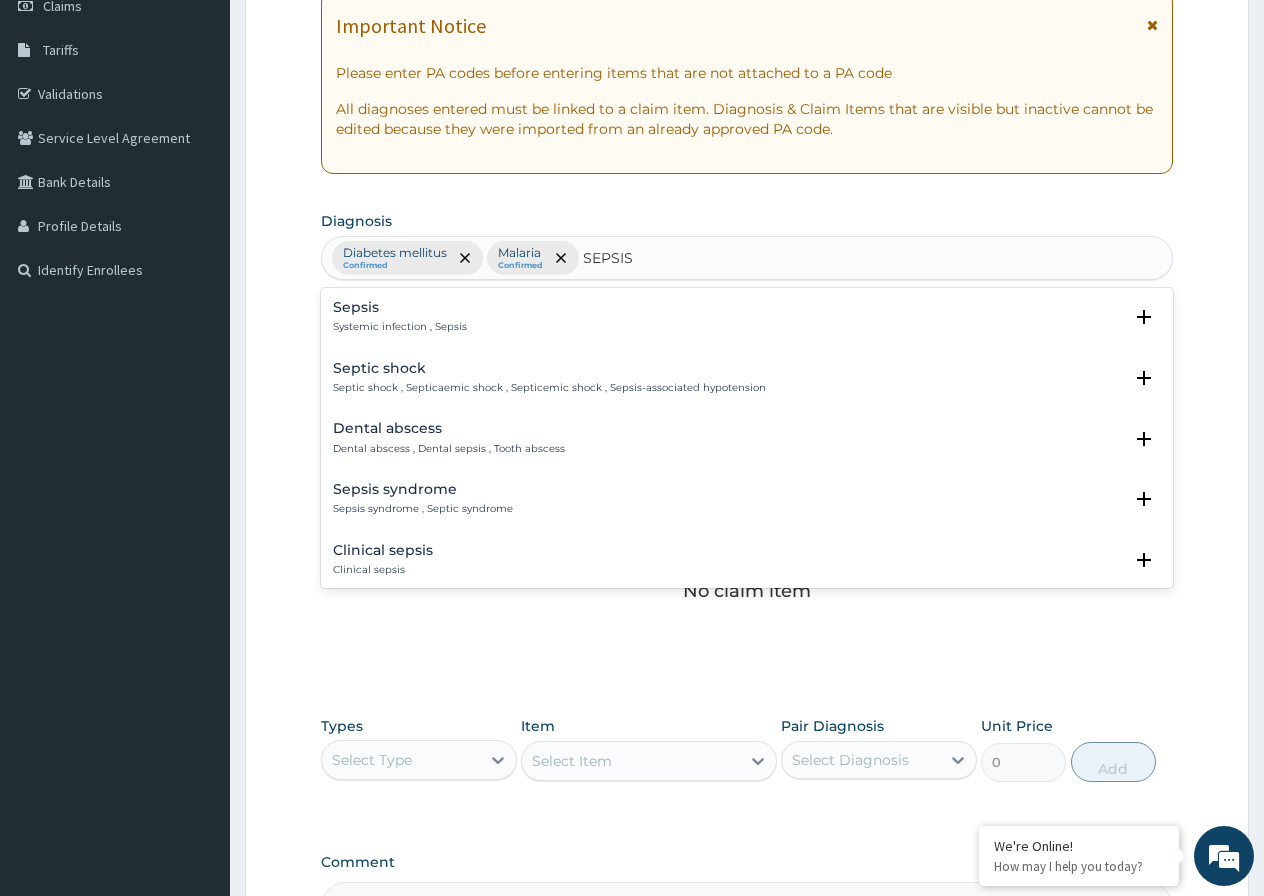 click on "Sepsis" at bounding box center [400, 307] 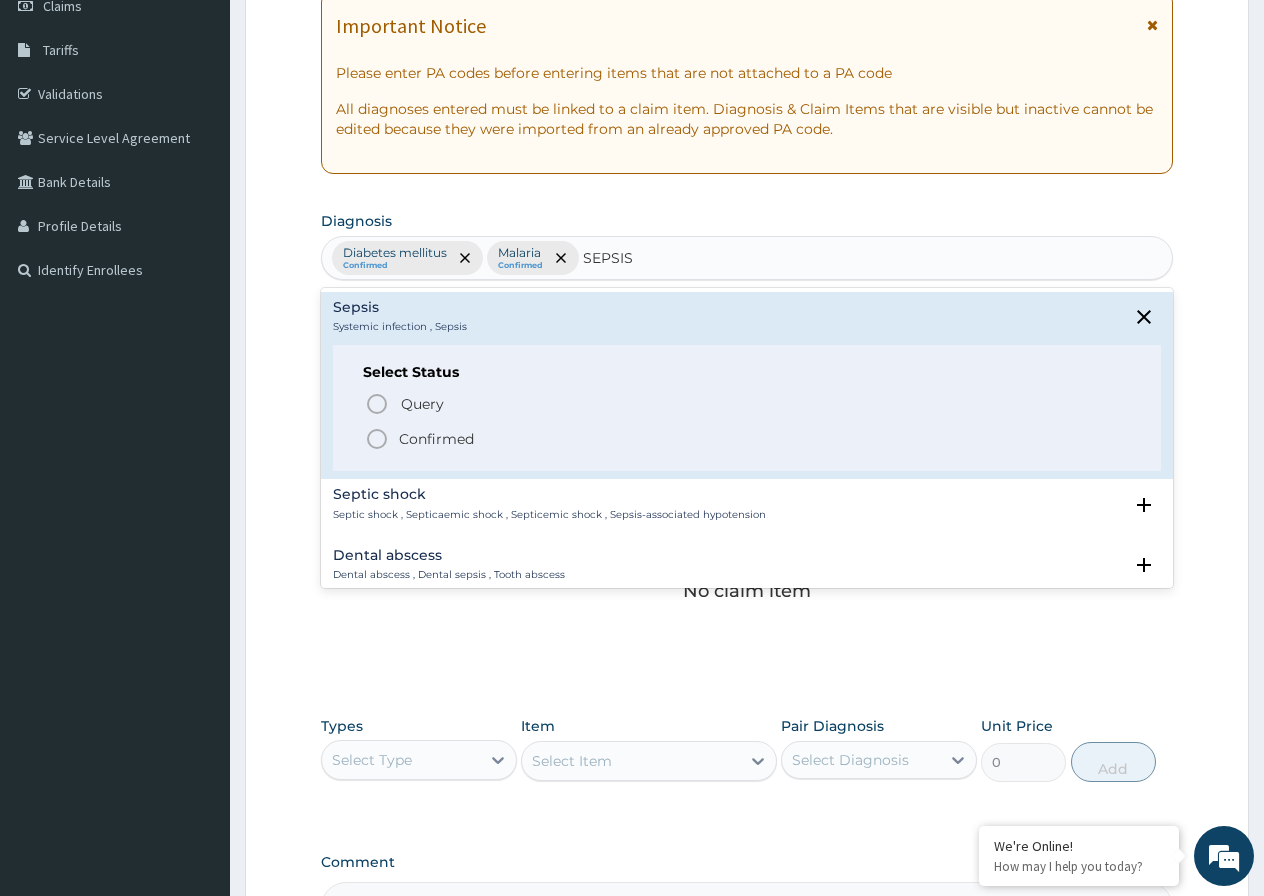 click 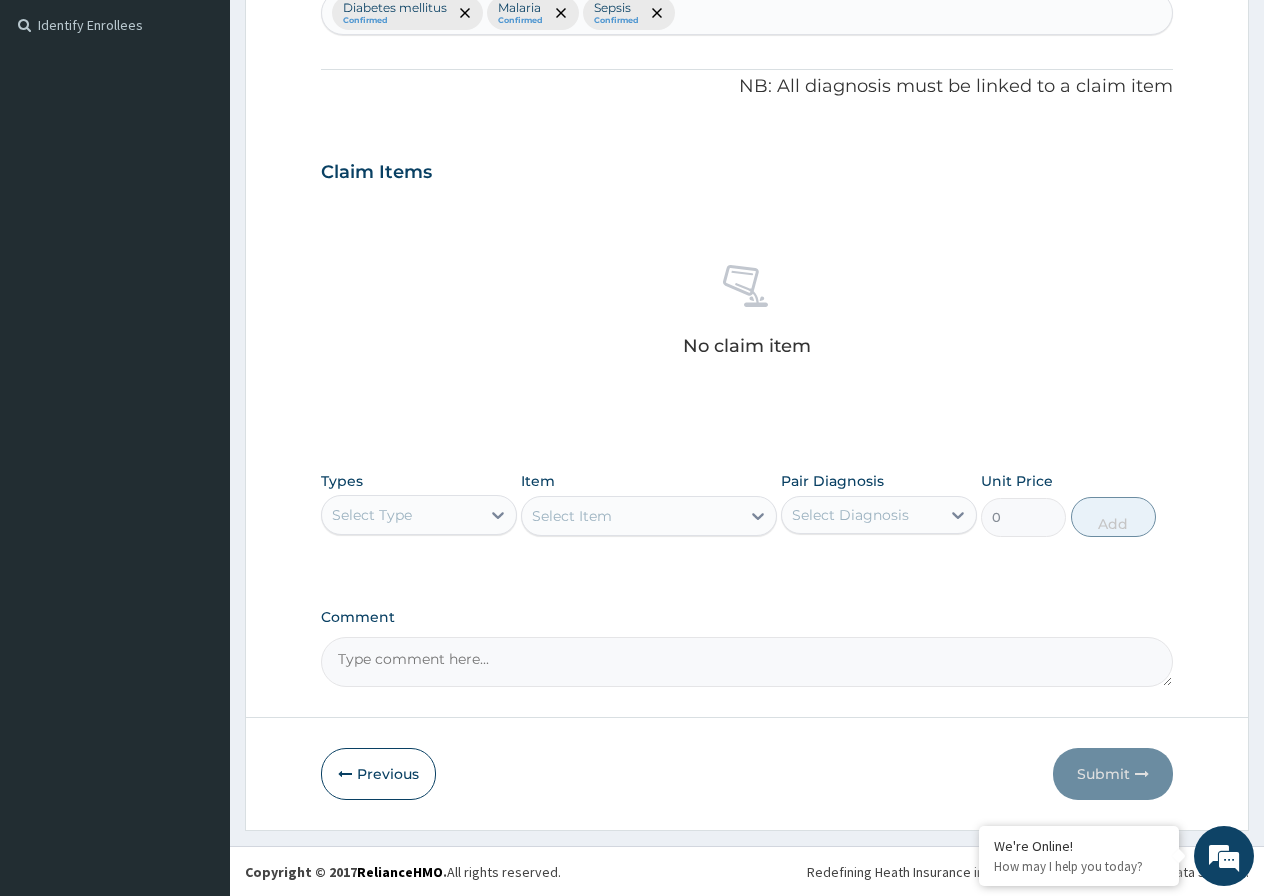 scroll, scrollTop: 546, scrollLeft: 0, axis: vertical 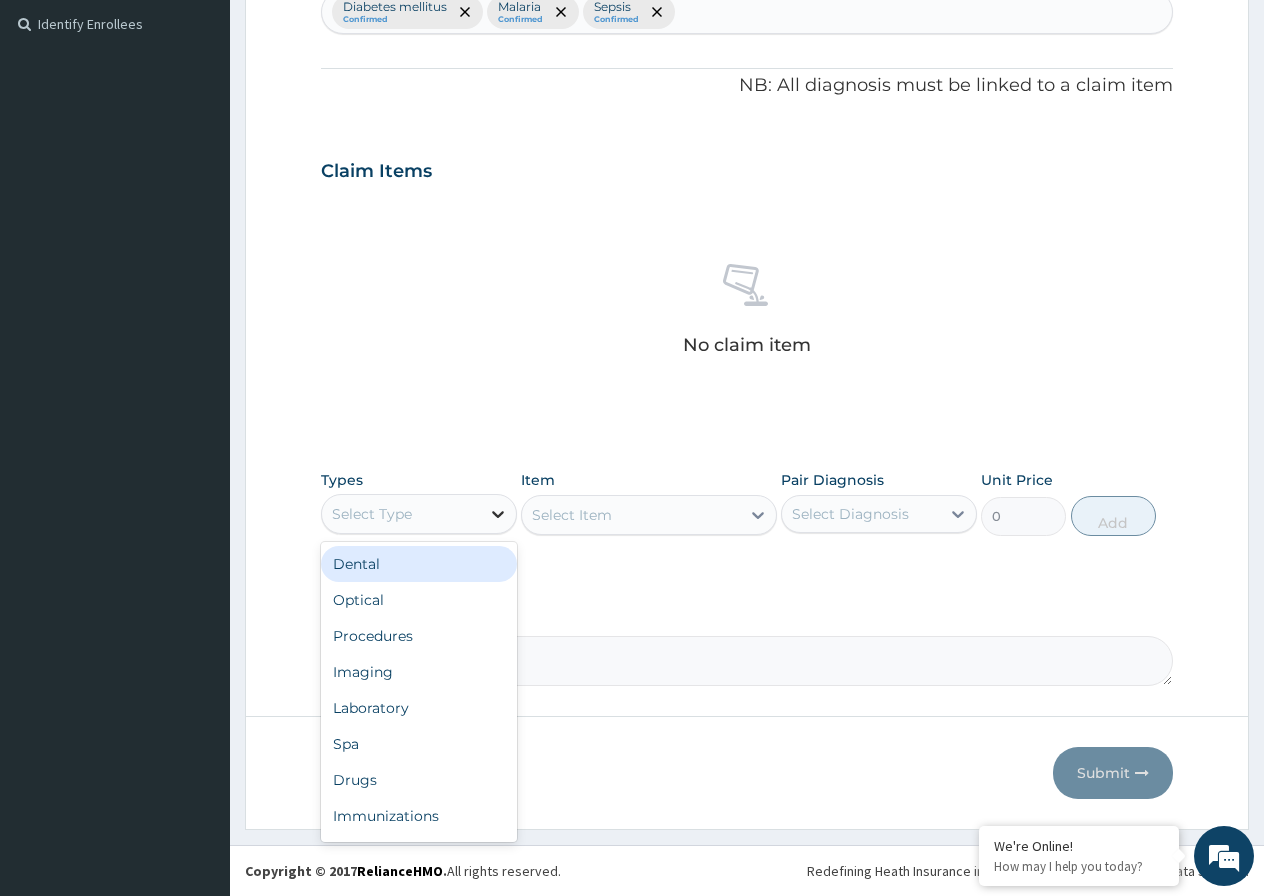 click 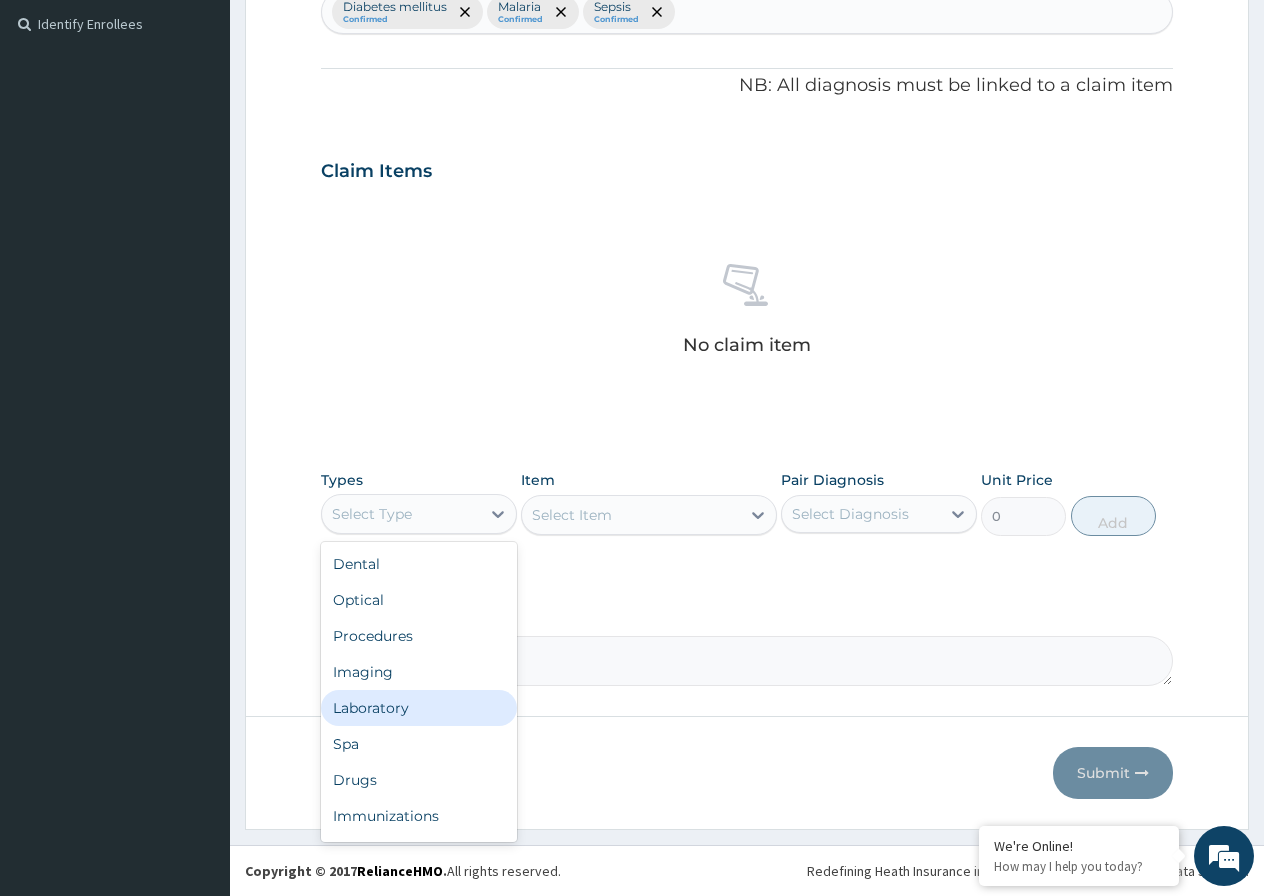 click on "Laboratory" at bounding box center [419, 708] 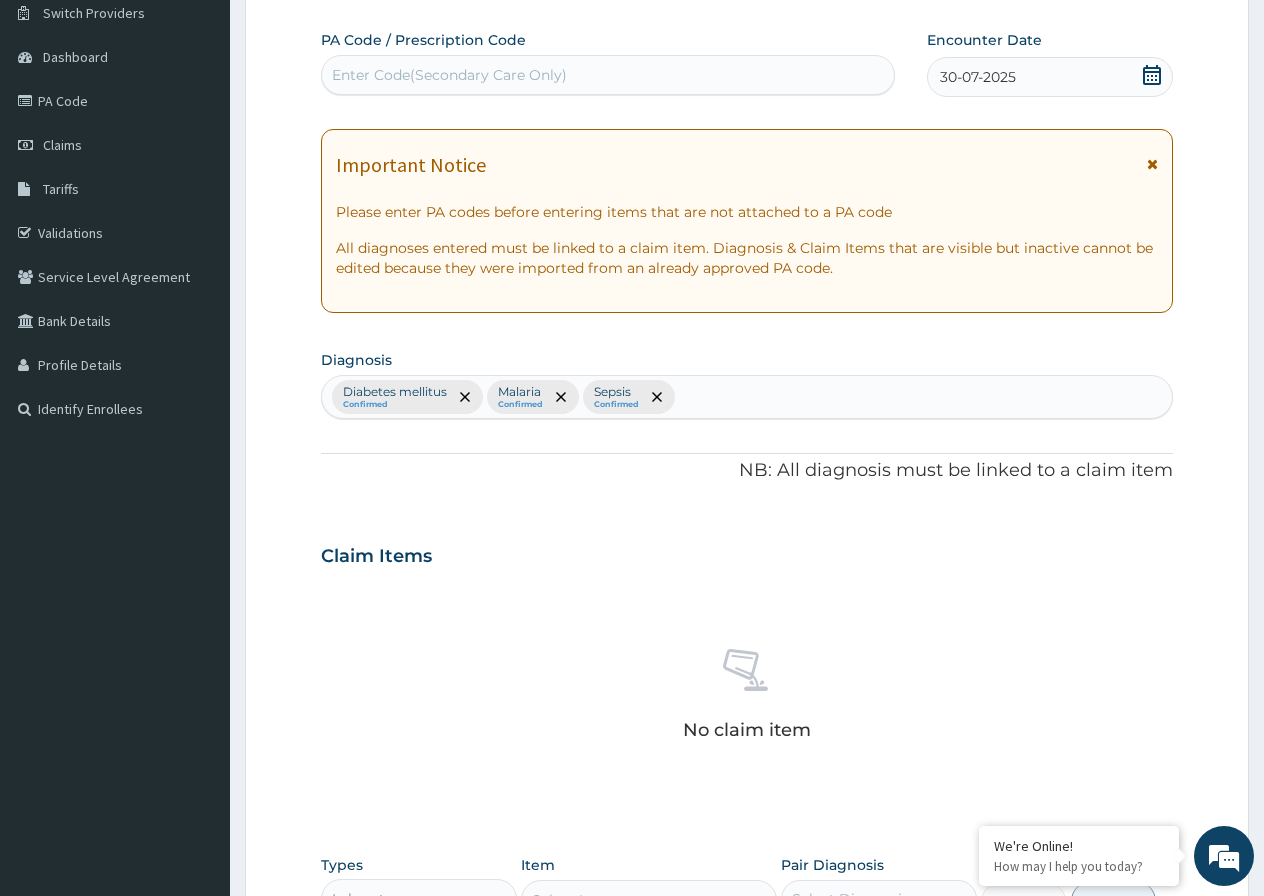 scroll, scrollTop: 146, scrollLeft: 0, axis: vertical 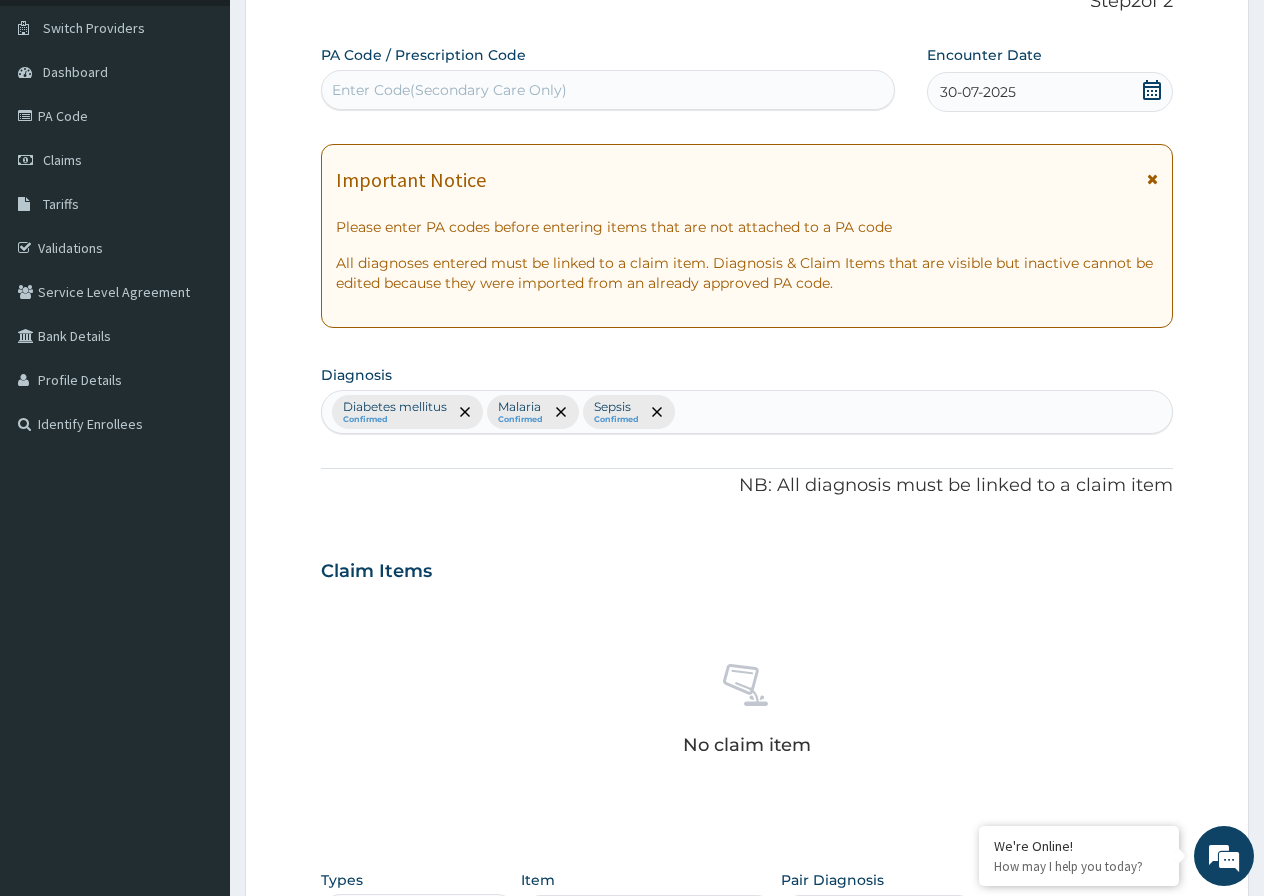 click on "Diabetes mellitus Confirmed Malaria Confirmed Sepsis Confirmed" at bounding box center (747, 412) 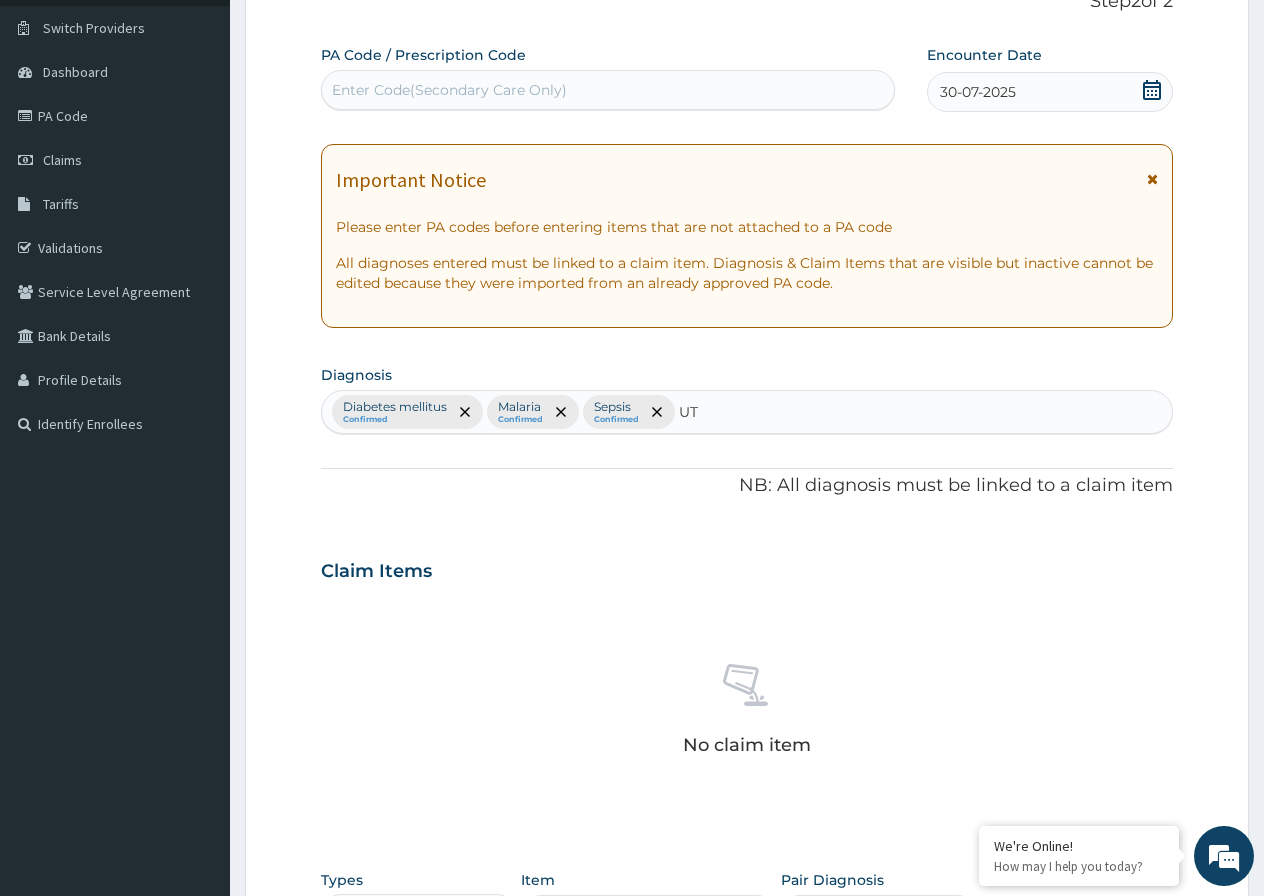 type on "UTI" 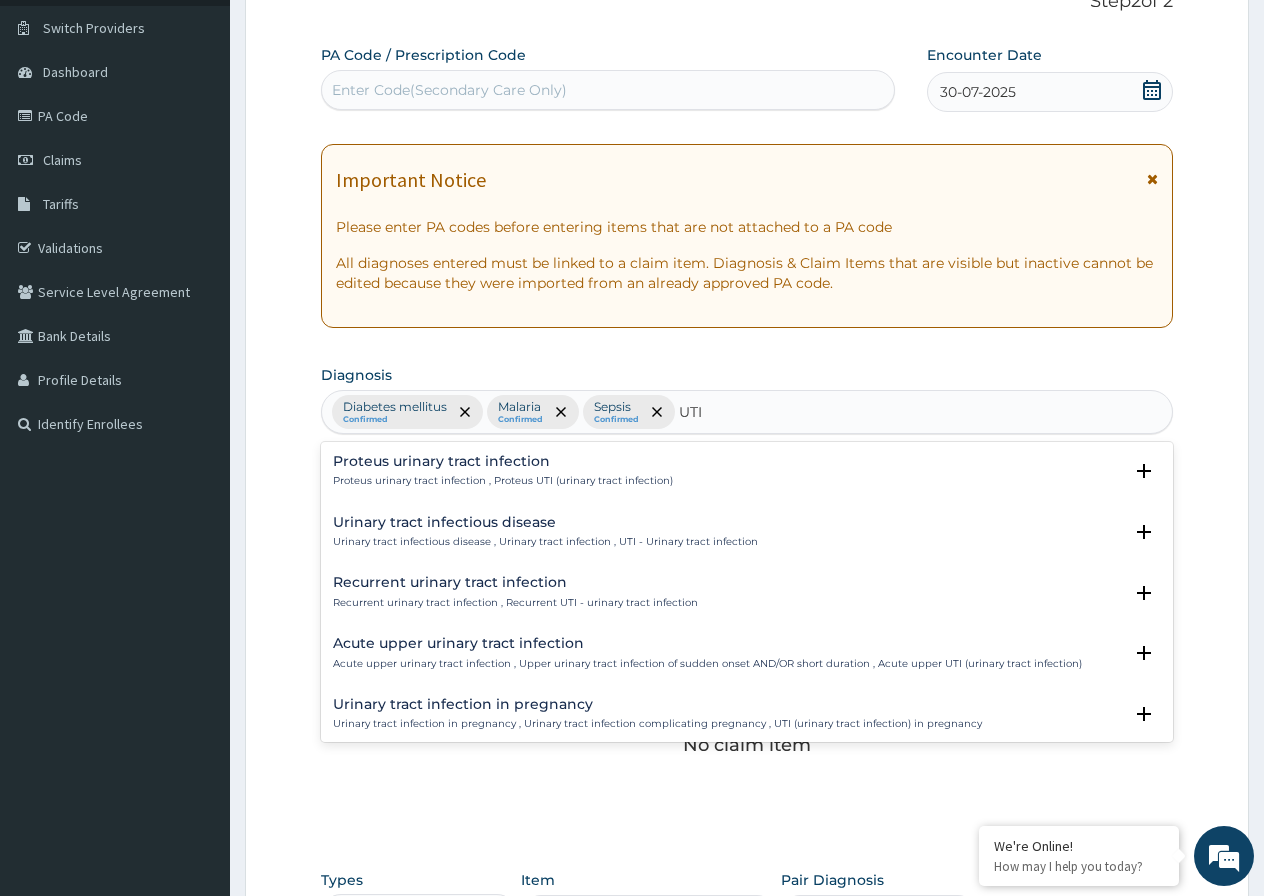 scroll, scrollTop: 200, scrollLeft: 0, axis: vertical 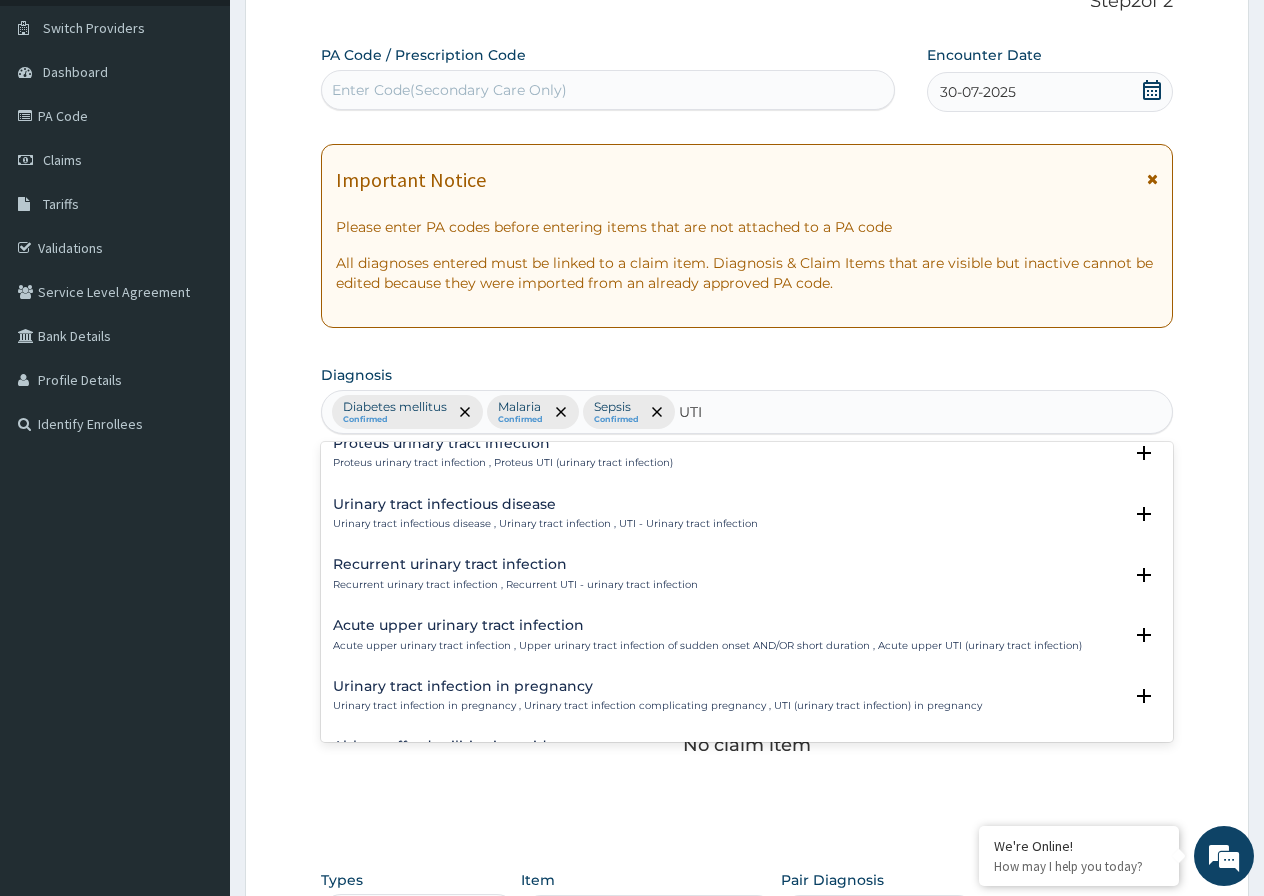 click on "Urinary tract infectious disease" at bounding box center [545, 504] 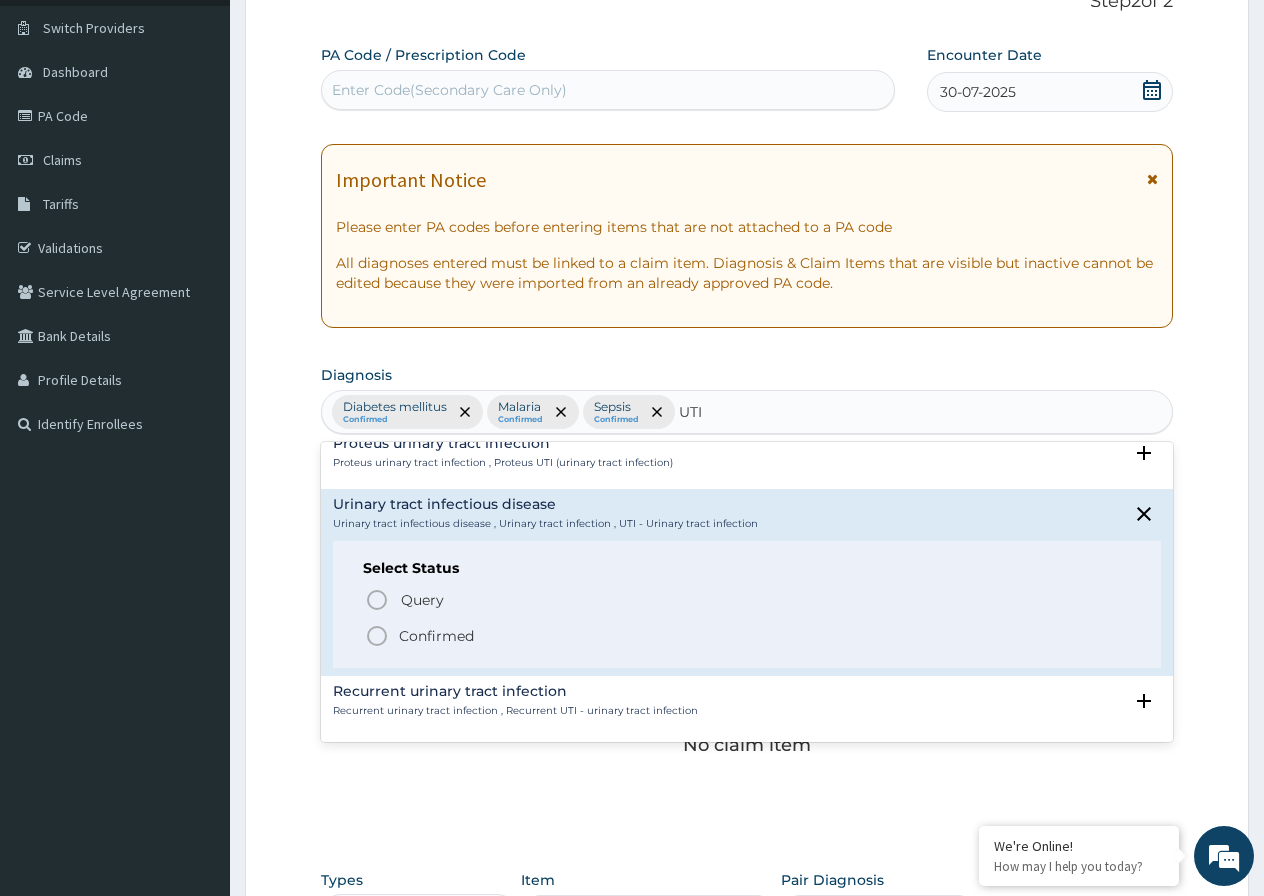 click 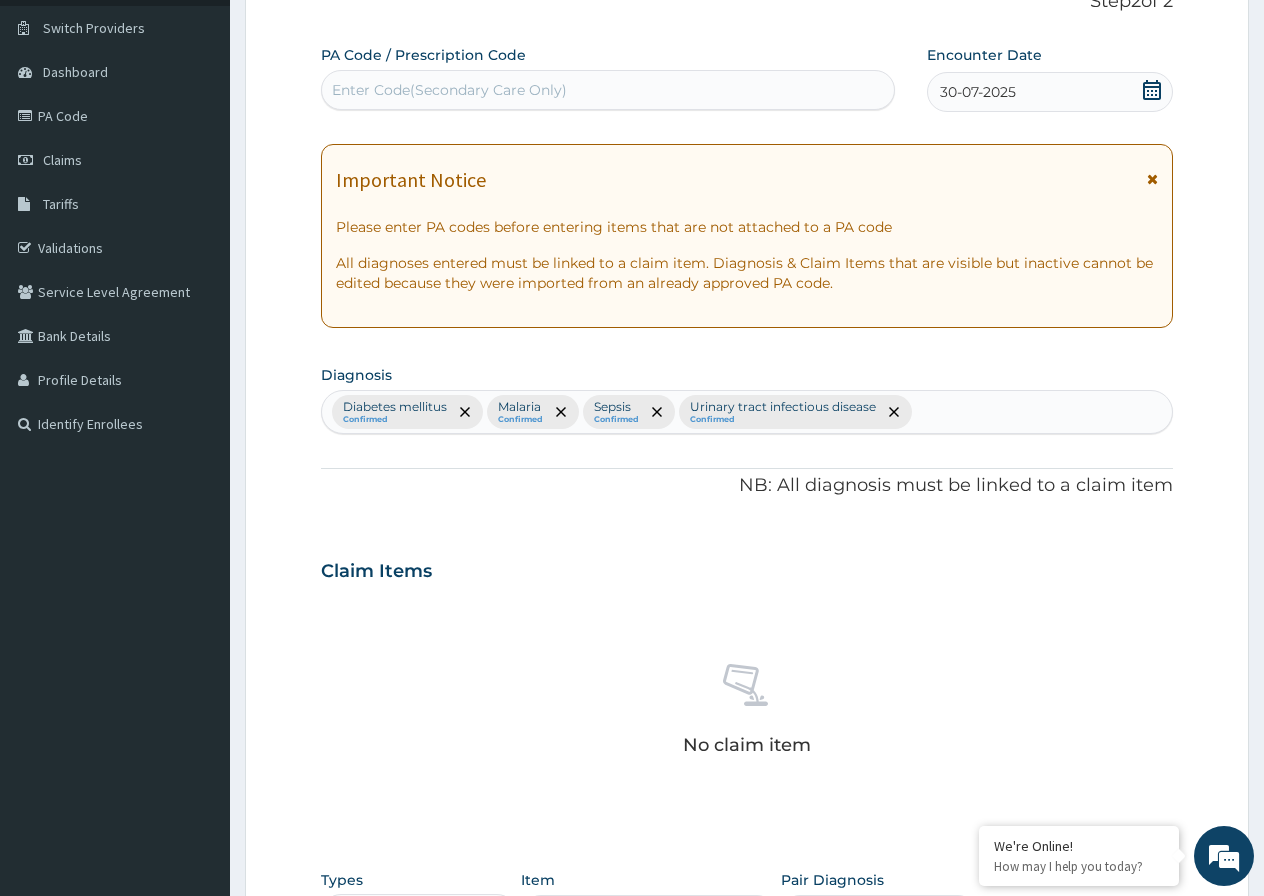 click on "Diabetes mellitus Confirmed Malaria Confirmed Sepsis Confirmed Urinary tract infectious disease Confirmed" at bounding box center [747, 412] 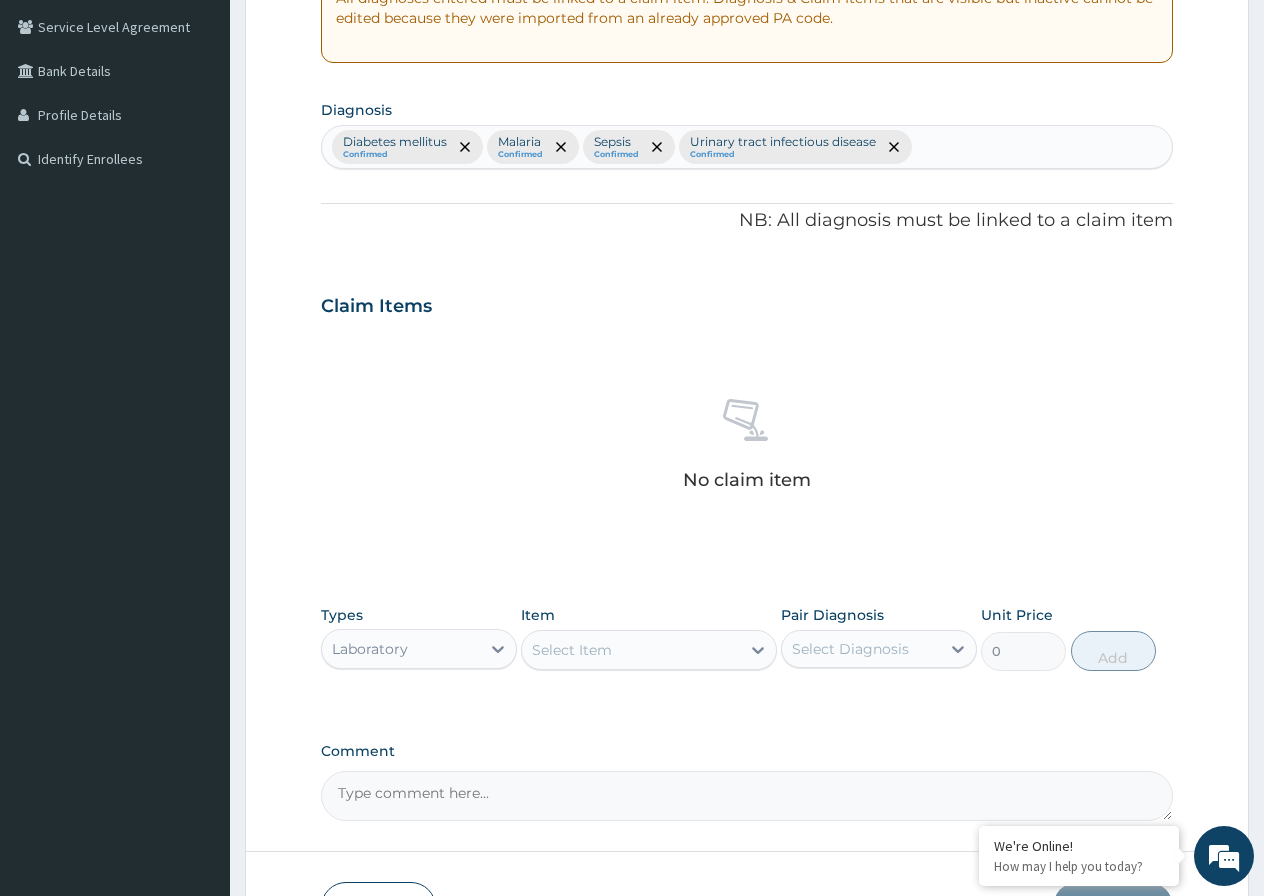 scroll, scrollTop: 446, scrollLeft: 0, axis: vertical 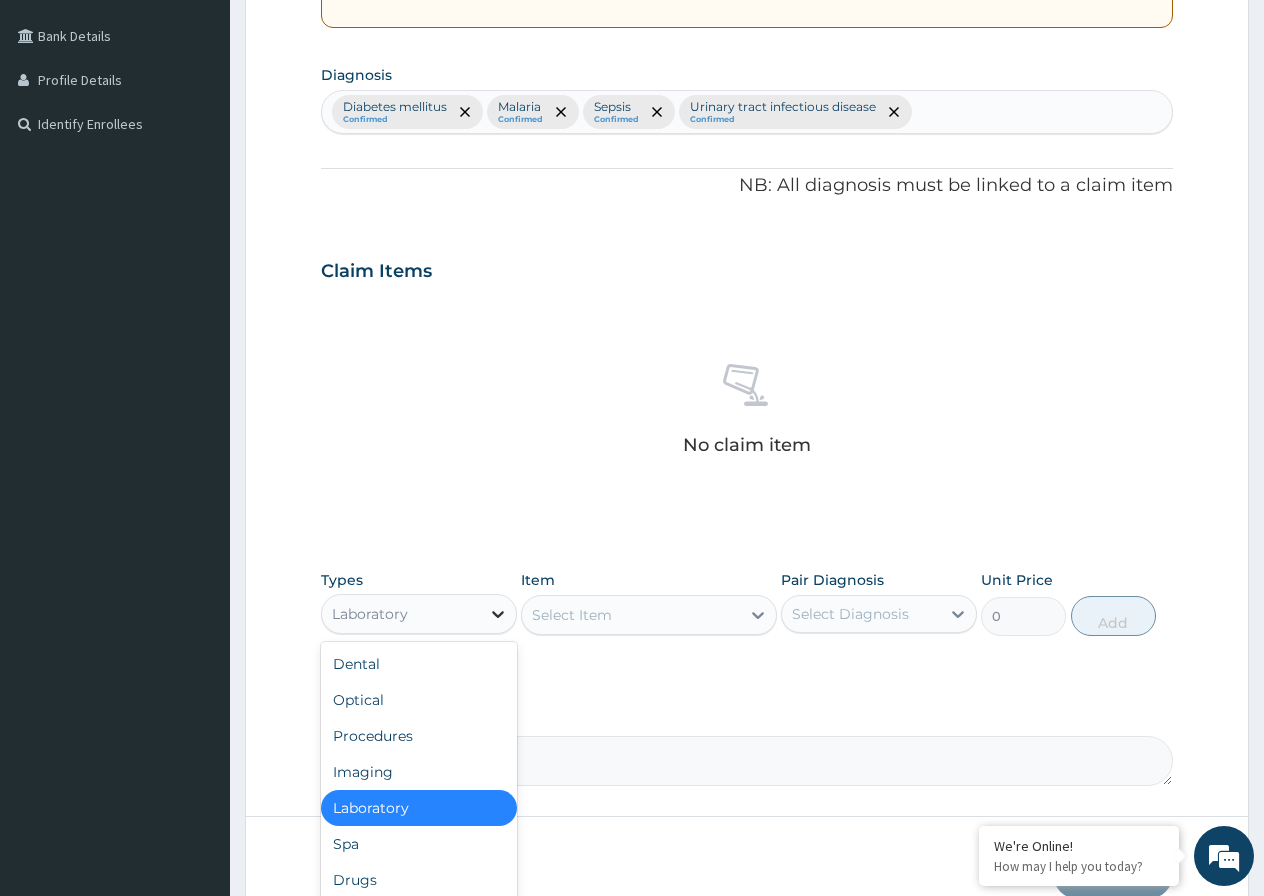click 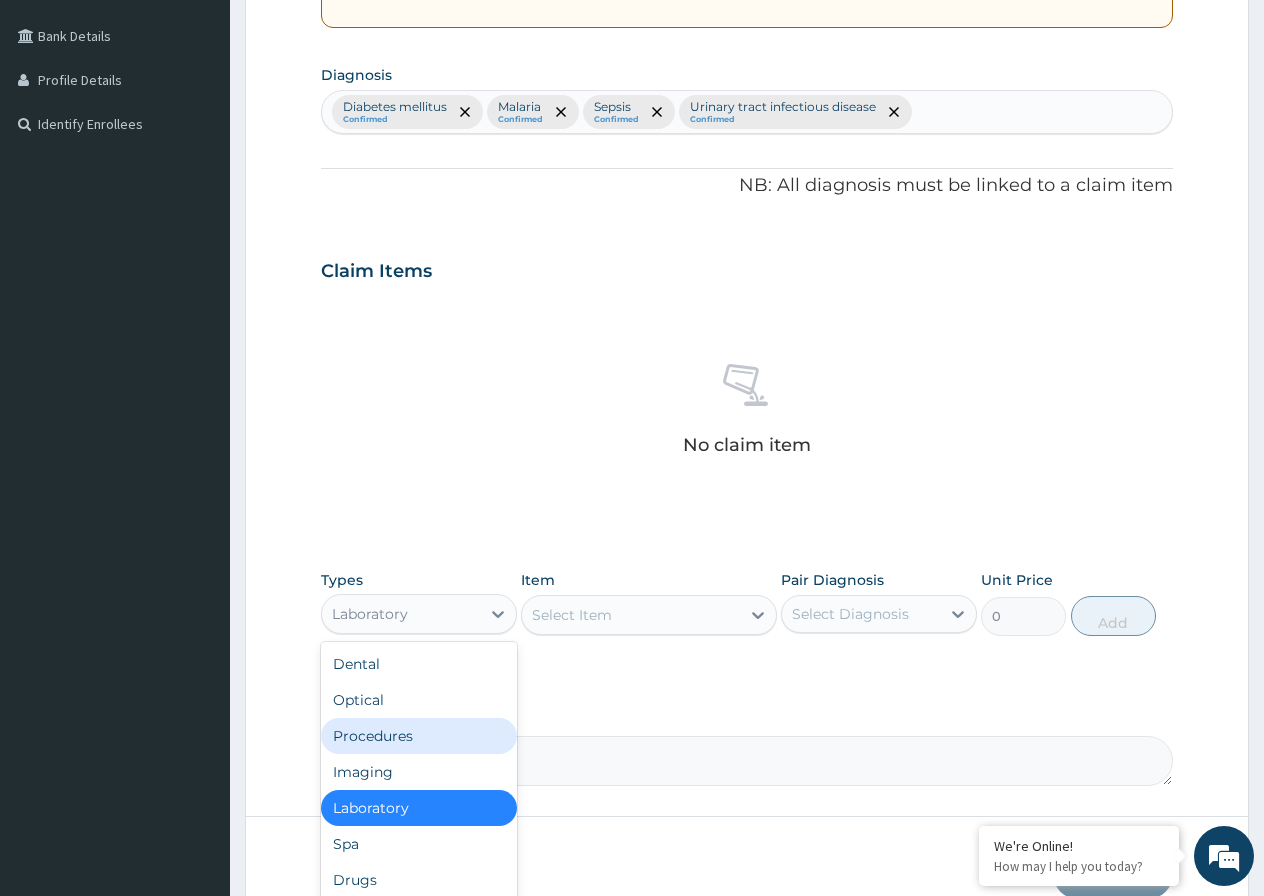 click on "Procedures" at bounding box center [419, 736] 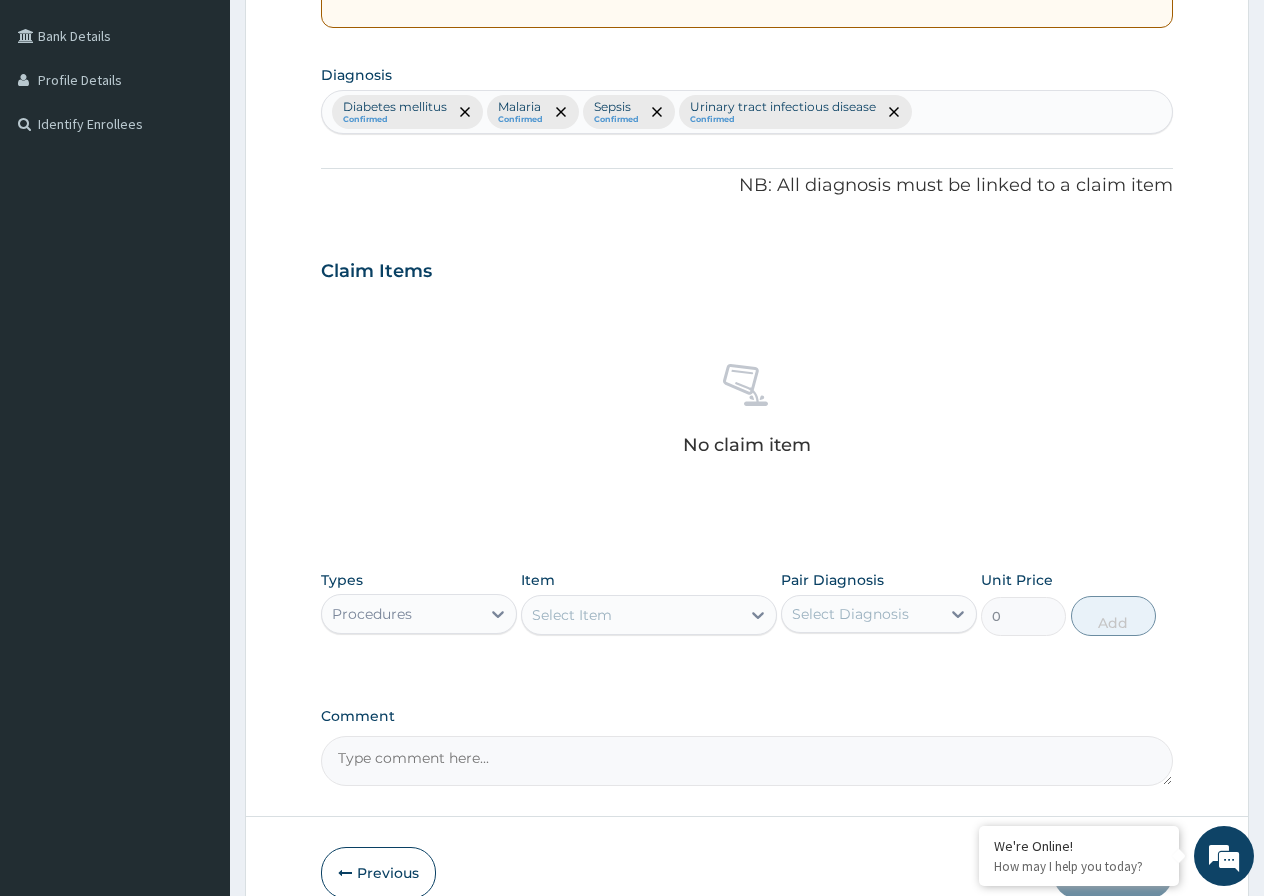 click 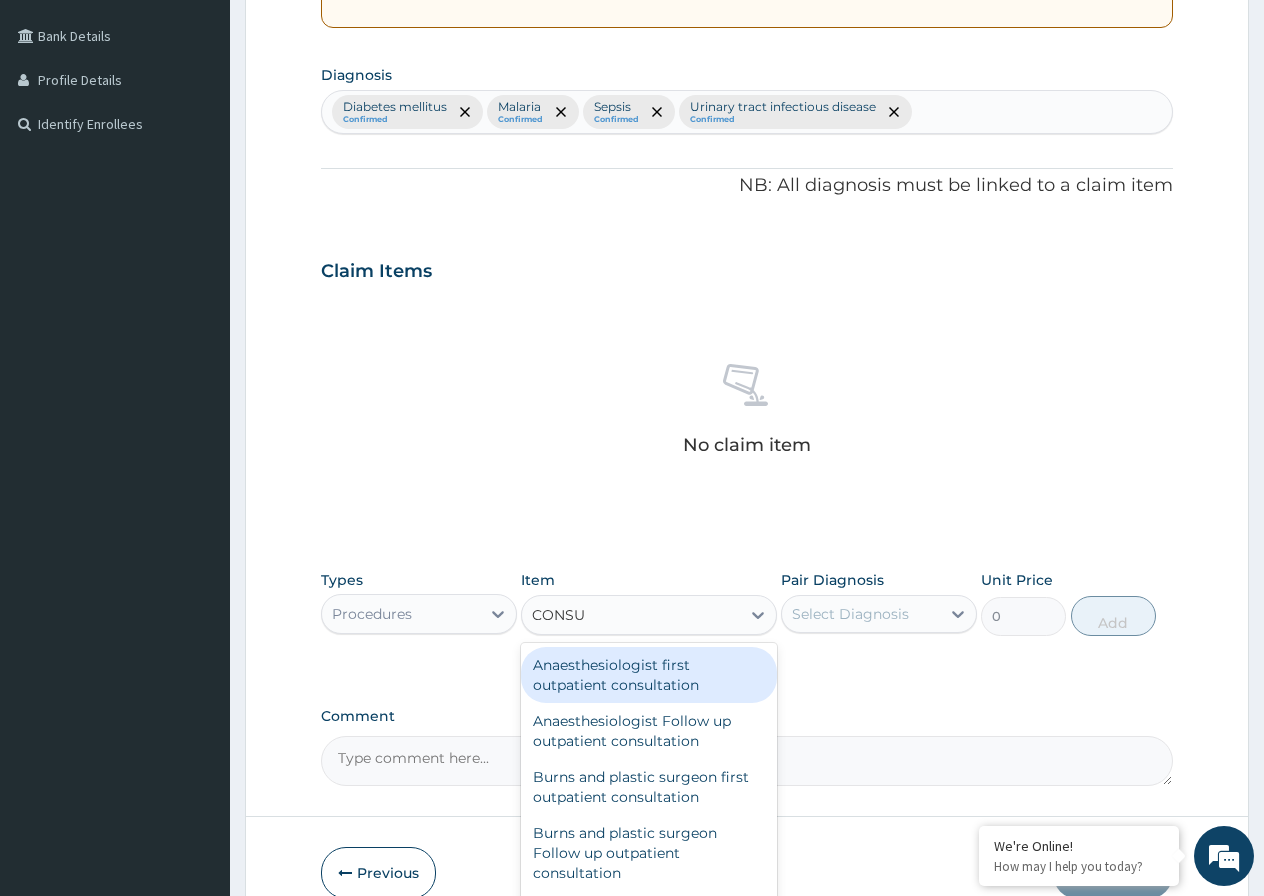 type on "CONSUL" 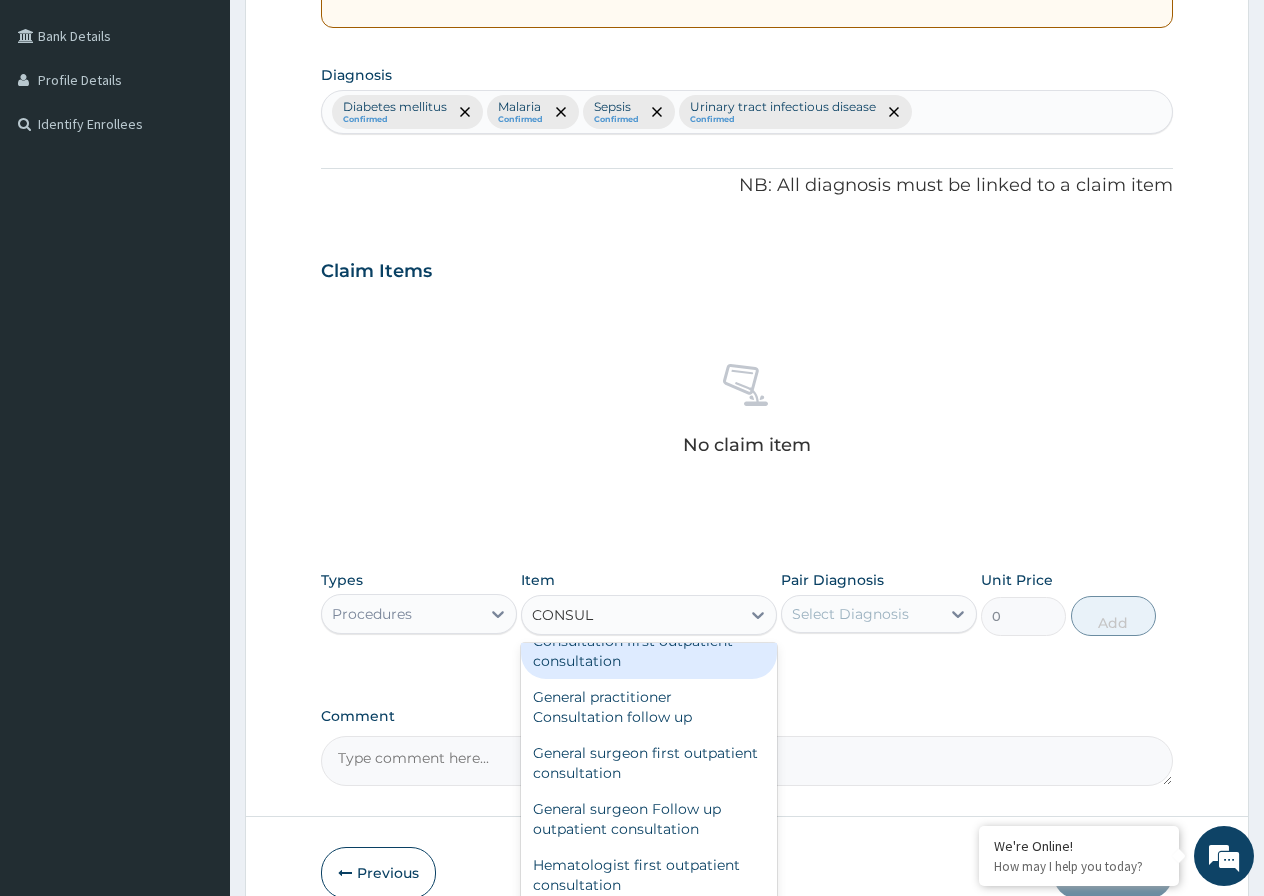 scroll, scrollTop: 1100, scrollLeft: 0, axis: vertical 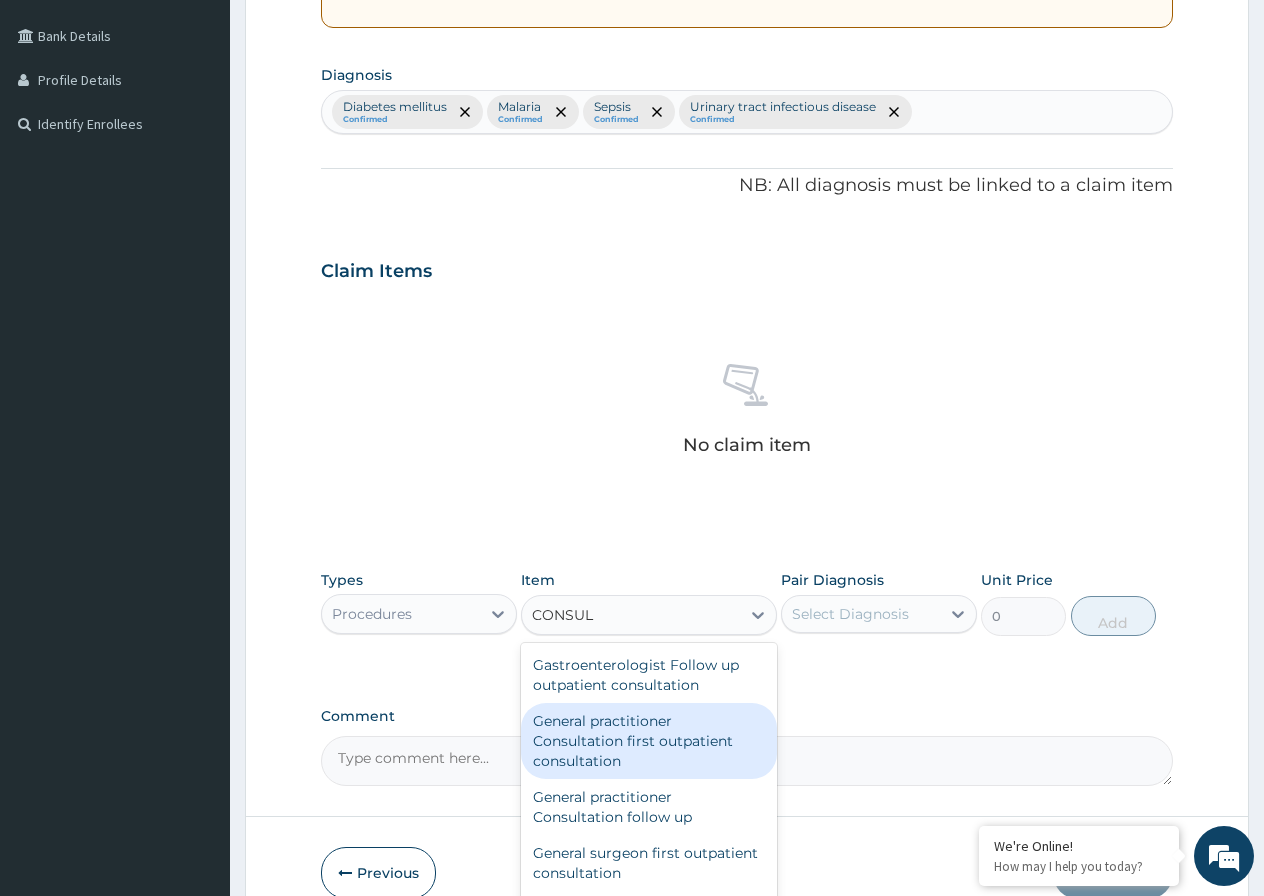 click on "General practitioner Consultation first outpatient consultation" at bounding box center (649, 741) 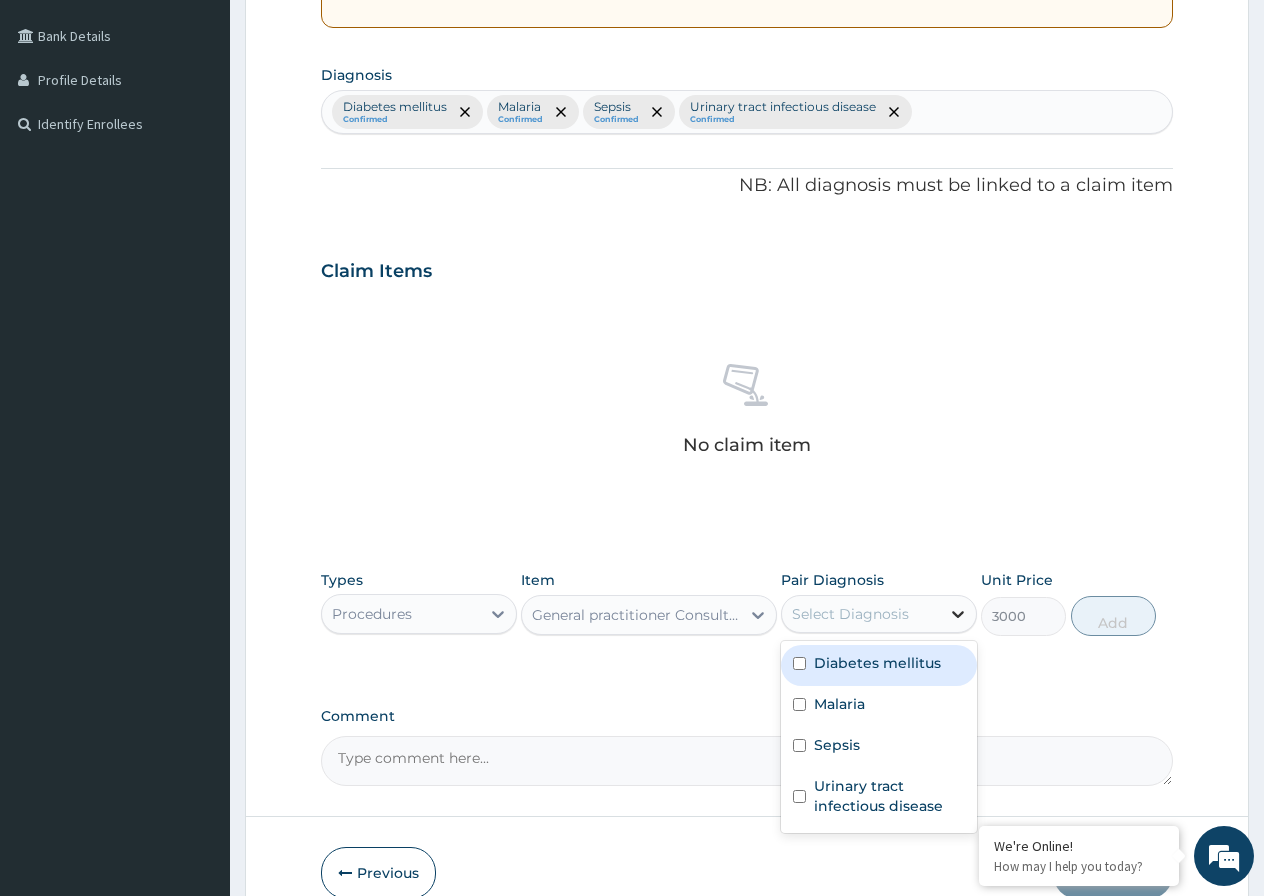 click 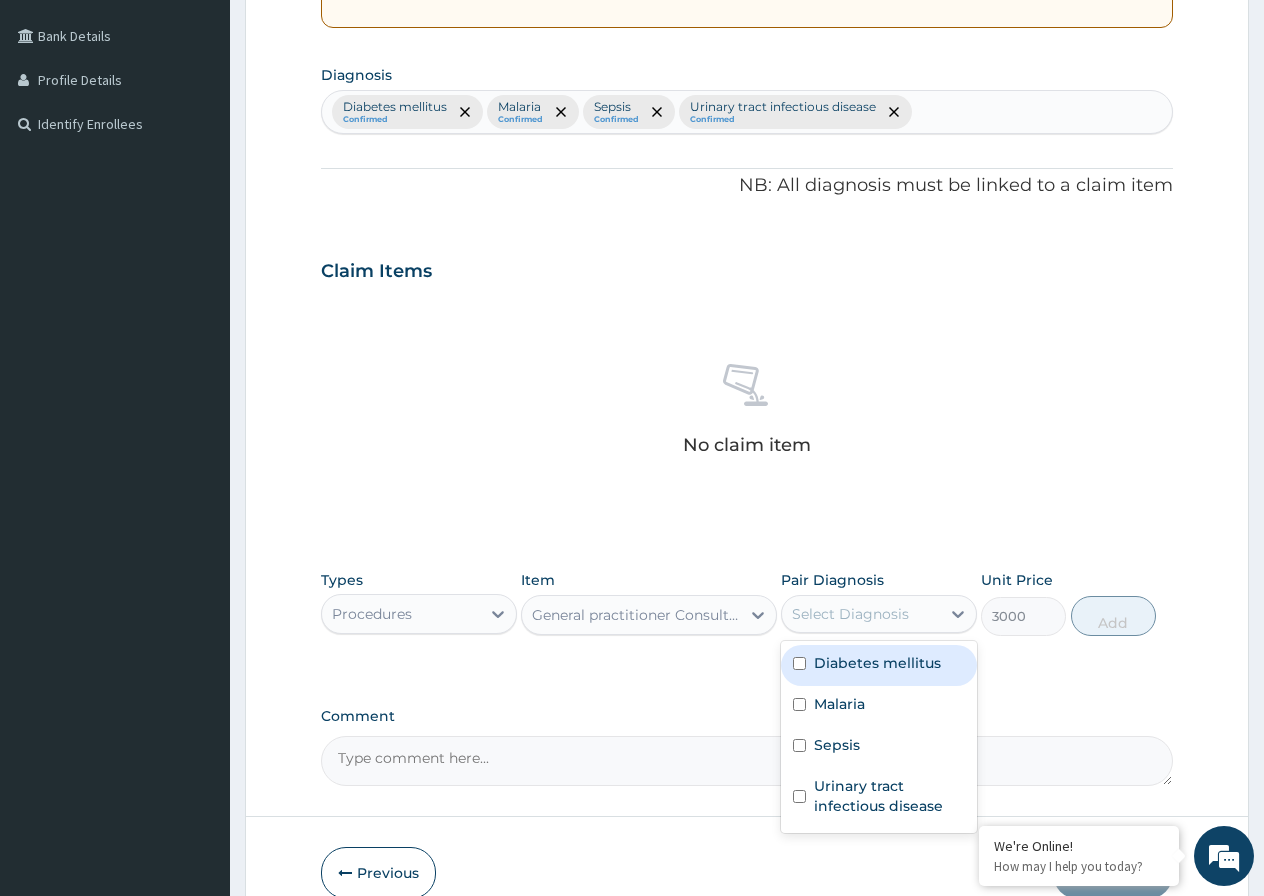 click at bounding box center [799, 663] 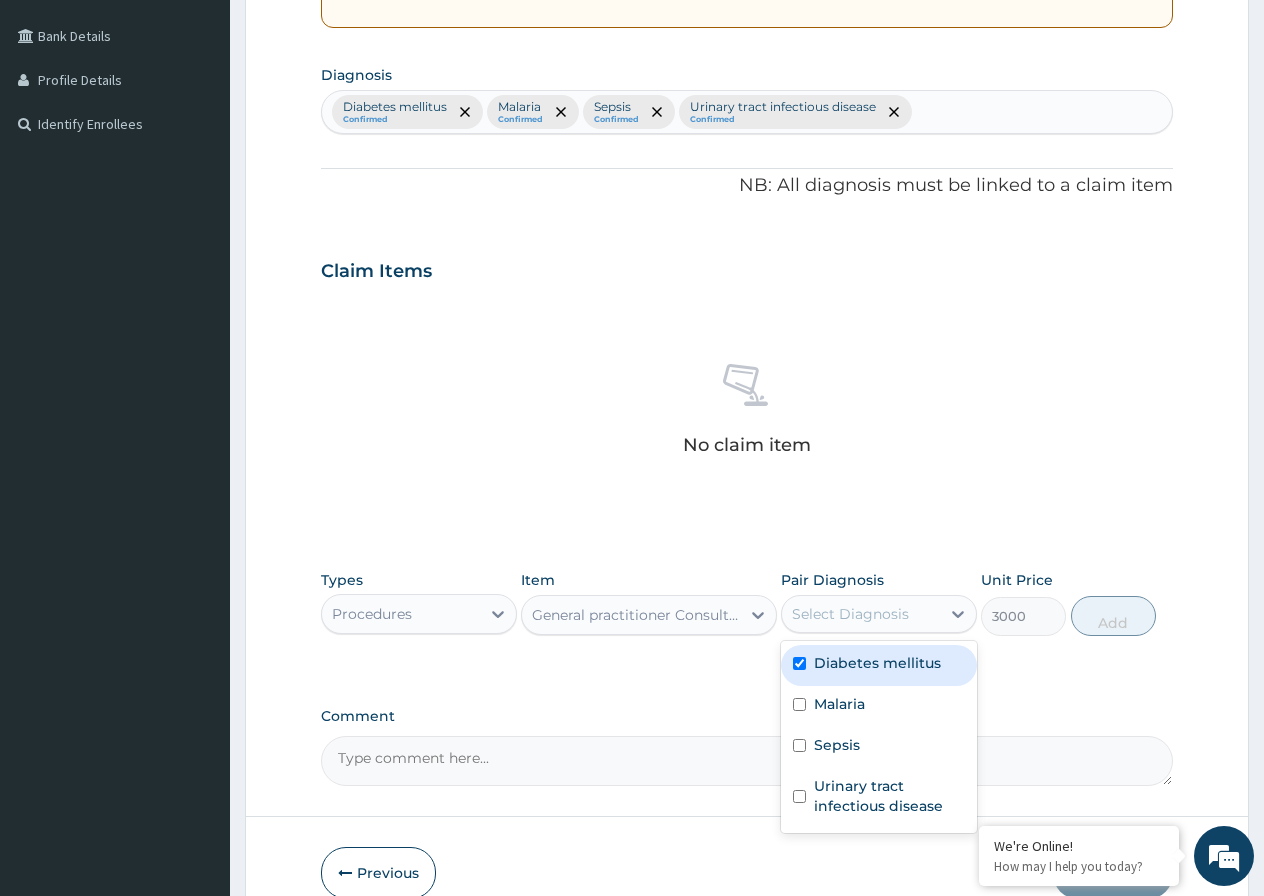 checkbox on "true" 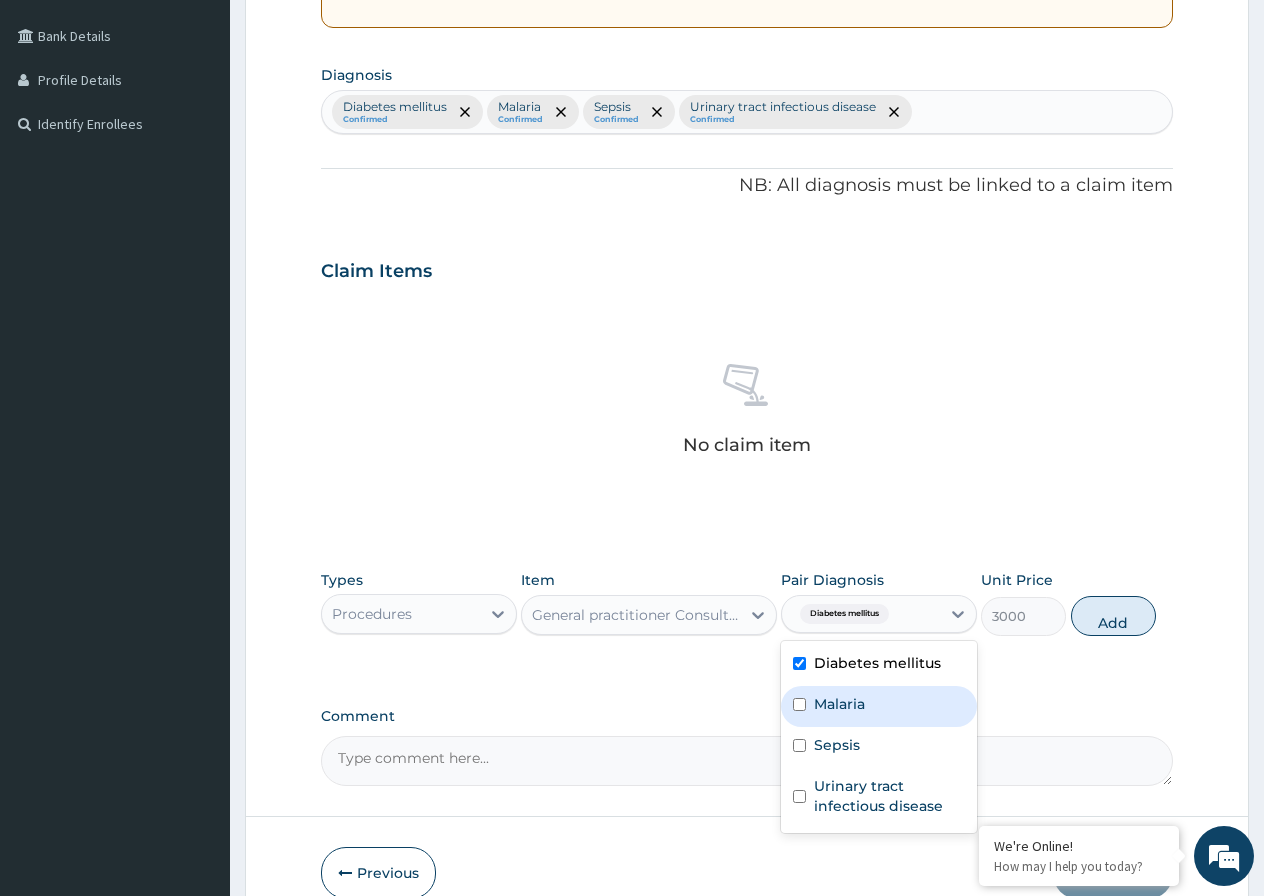 click at bounding box center [799, 704] 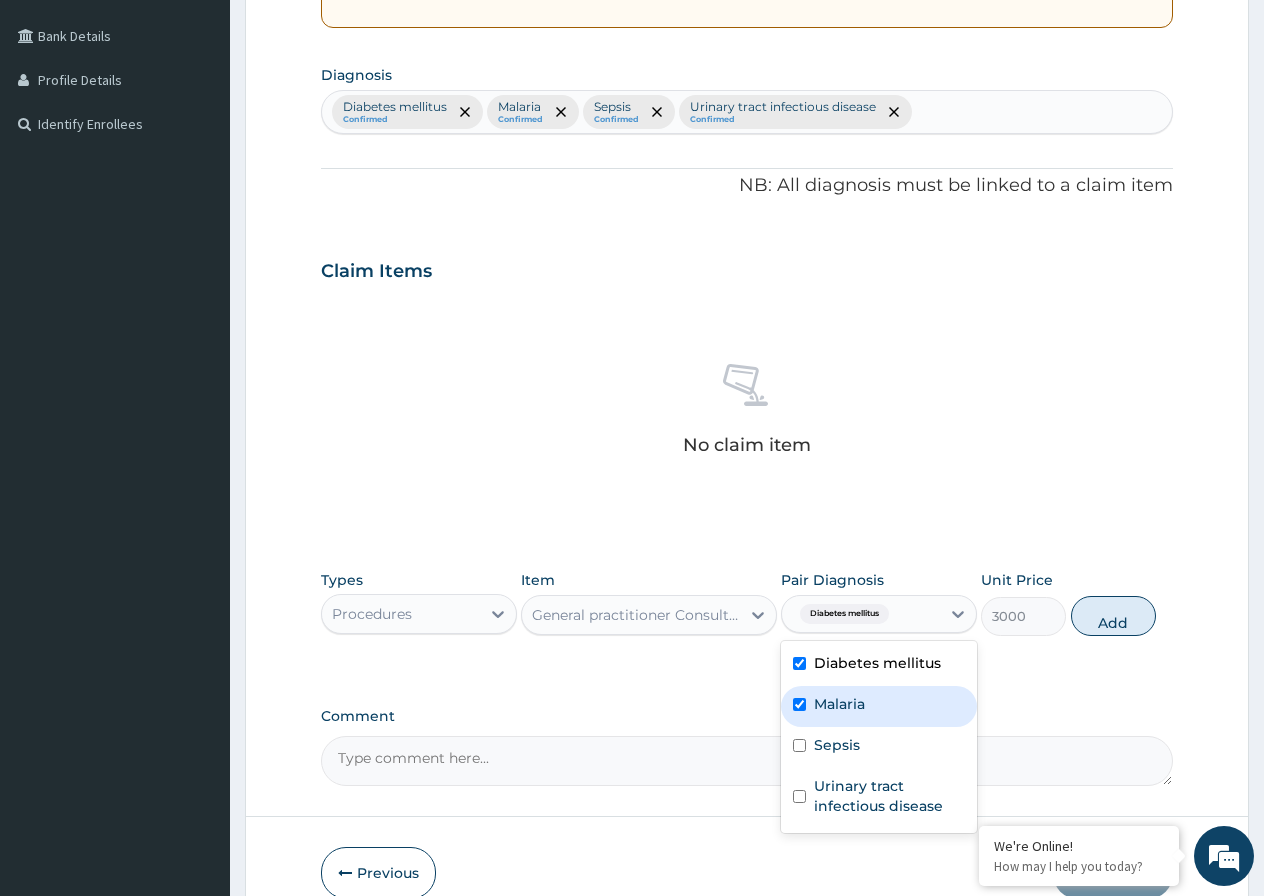checkbox on "true" 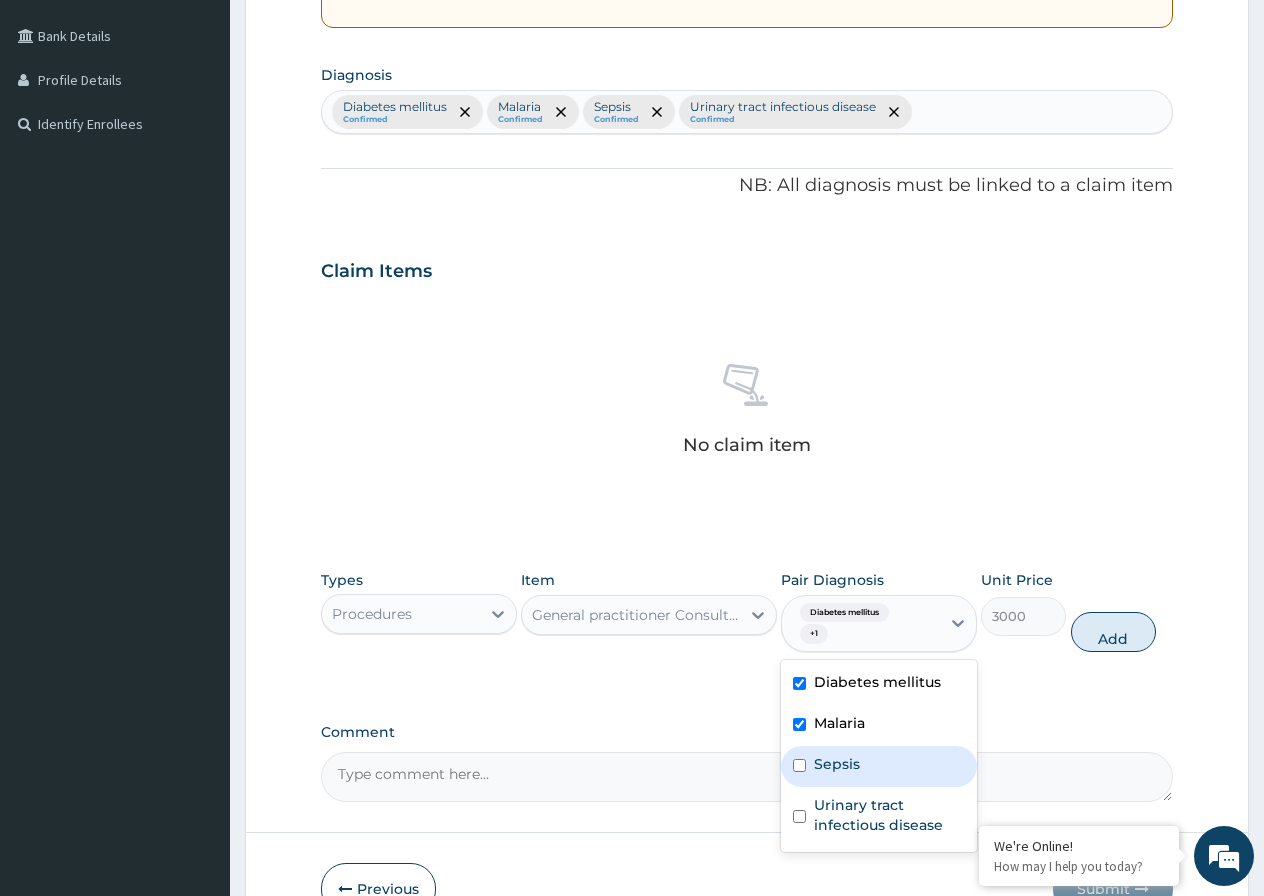 click at bounding box center [799, 765] 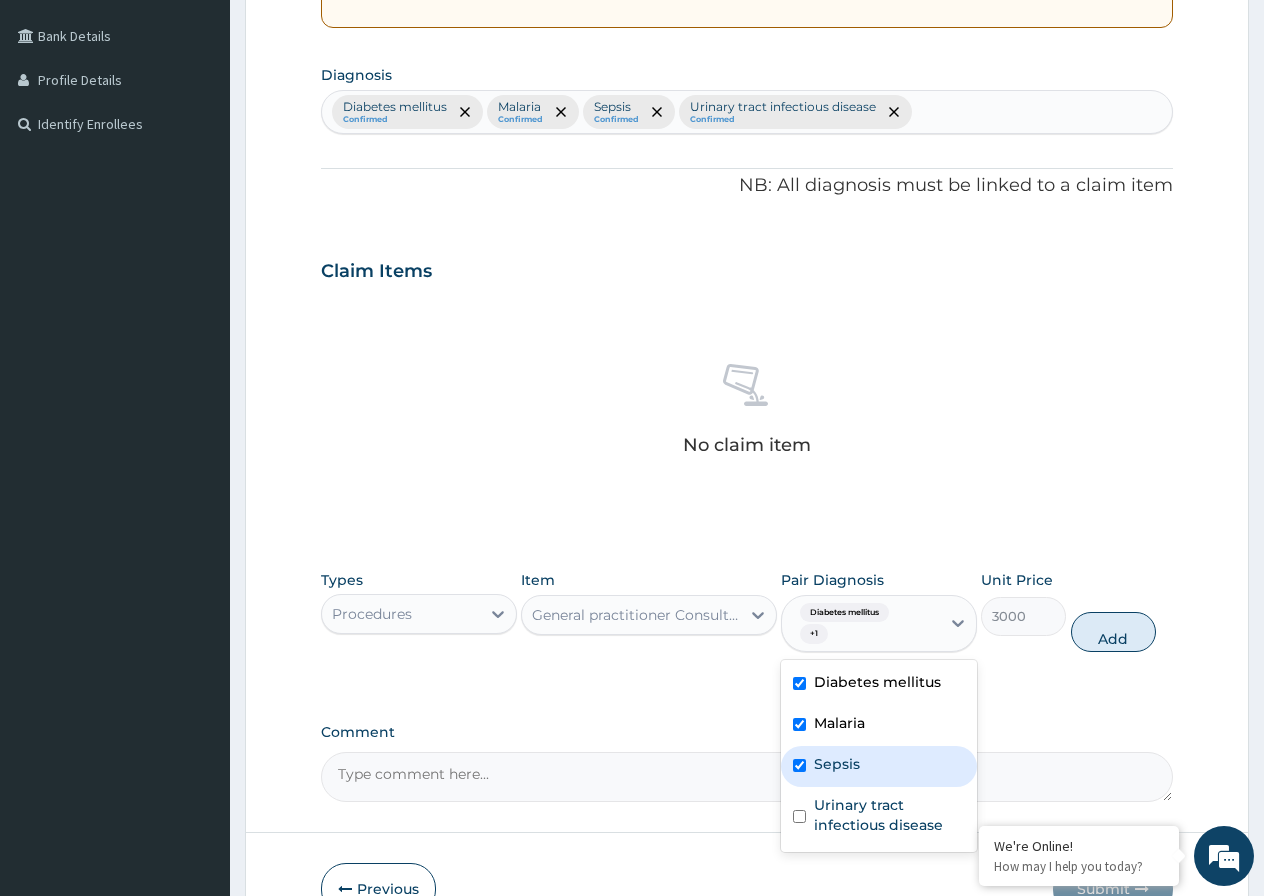 checkbox on "true" 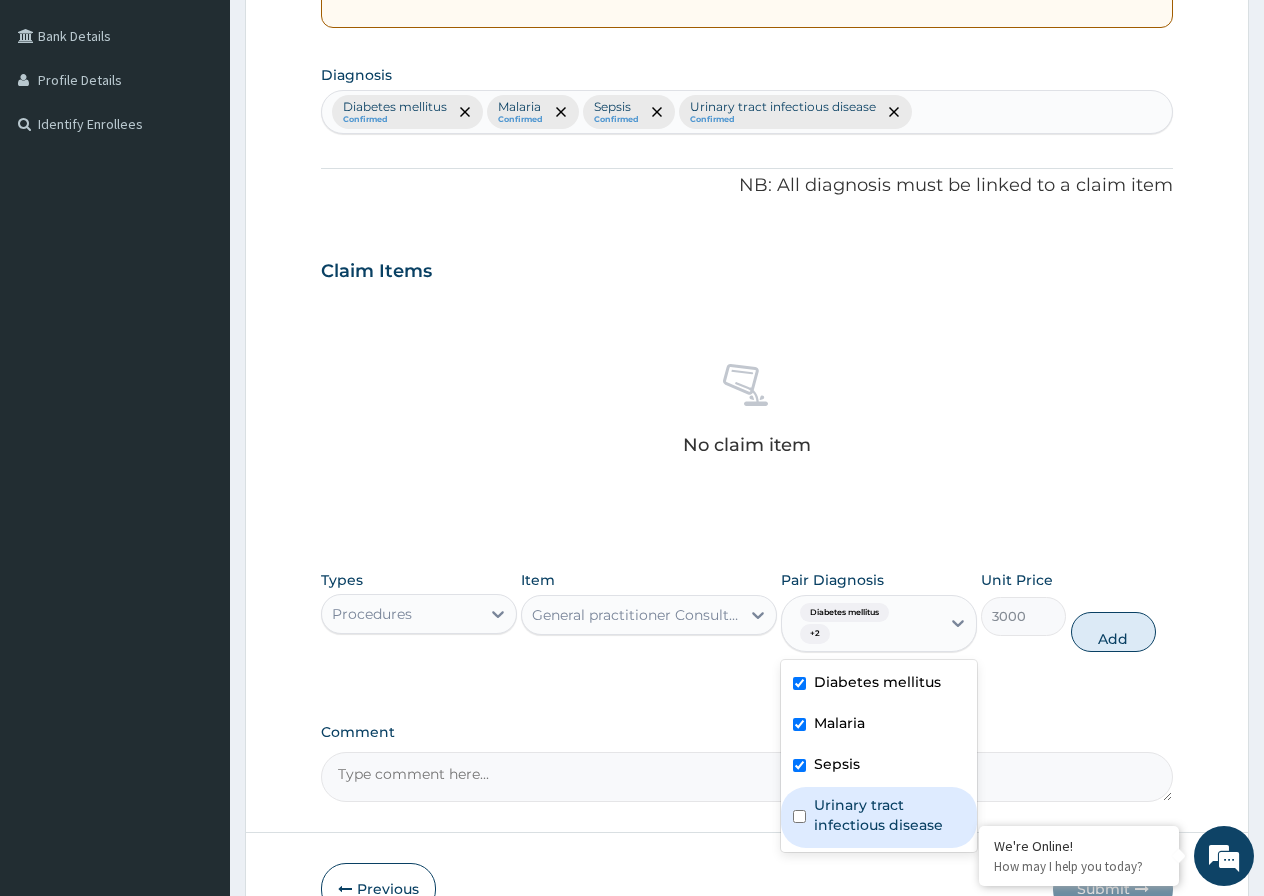 click at bounding box center (799, 816) 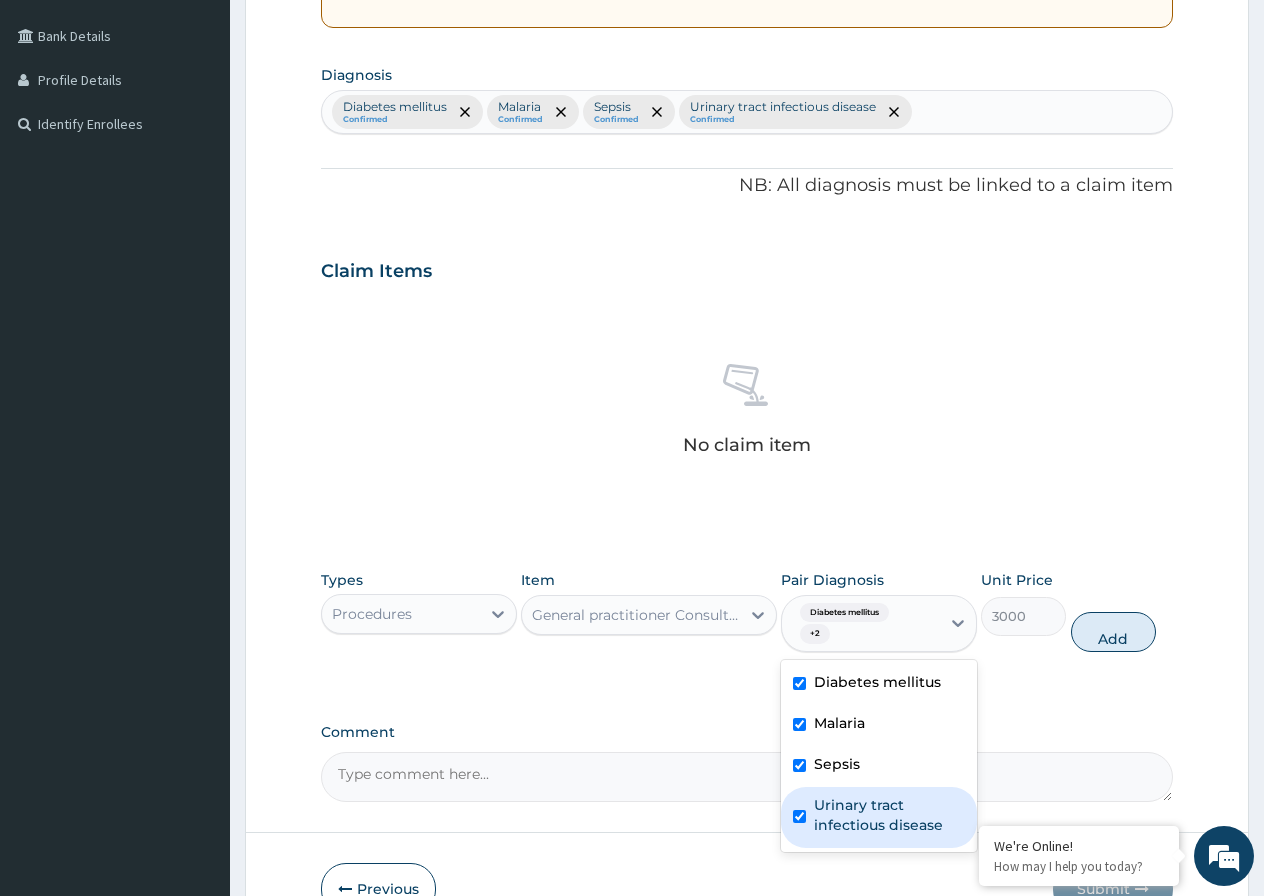 checkbox on "true" 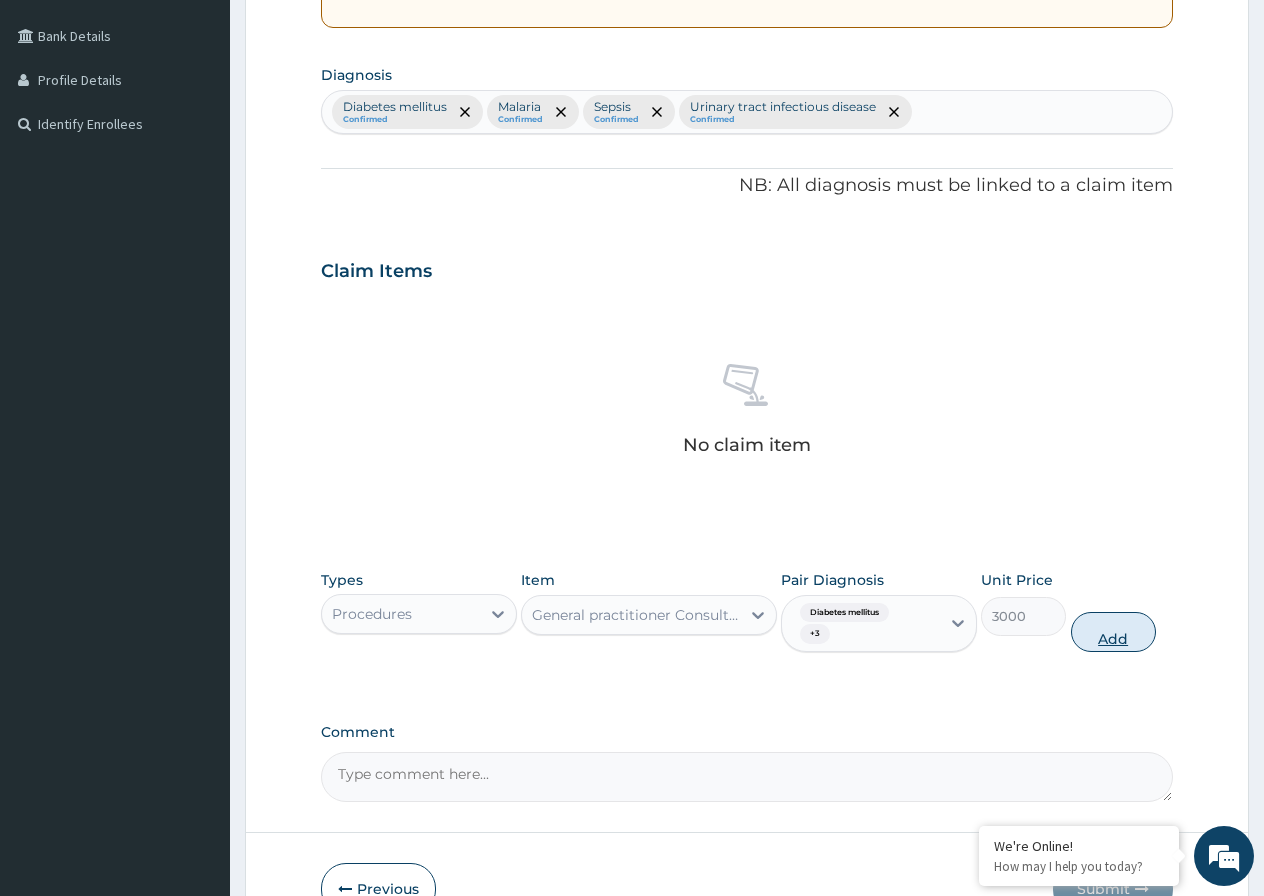 click on "Add" at bounding box center [1113, 632] 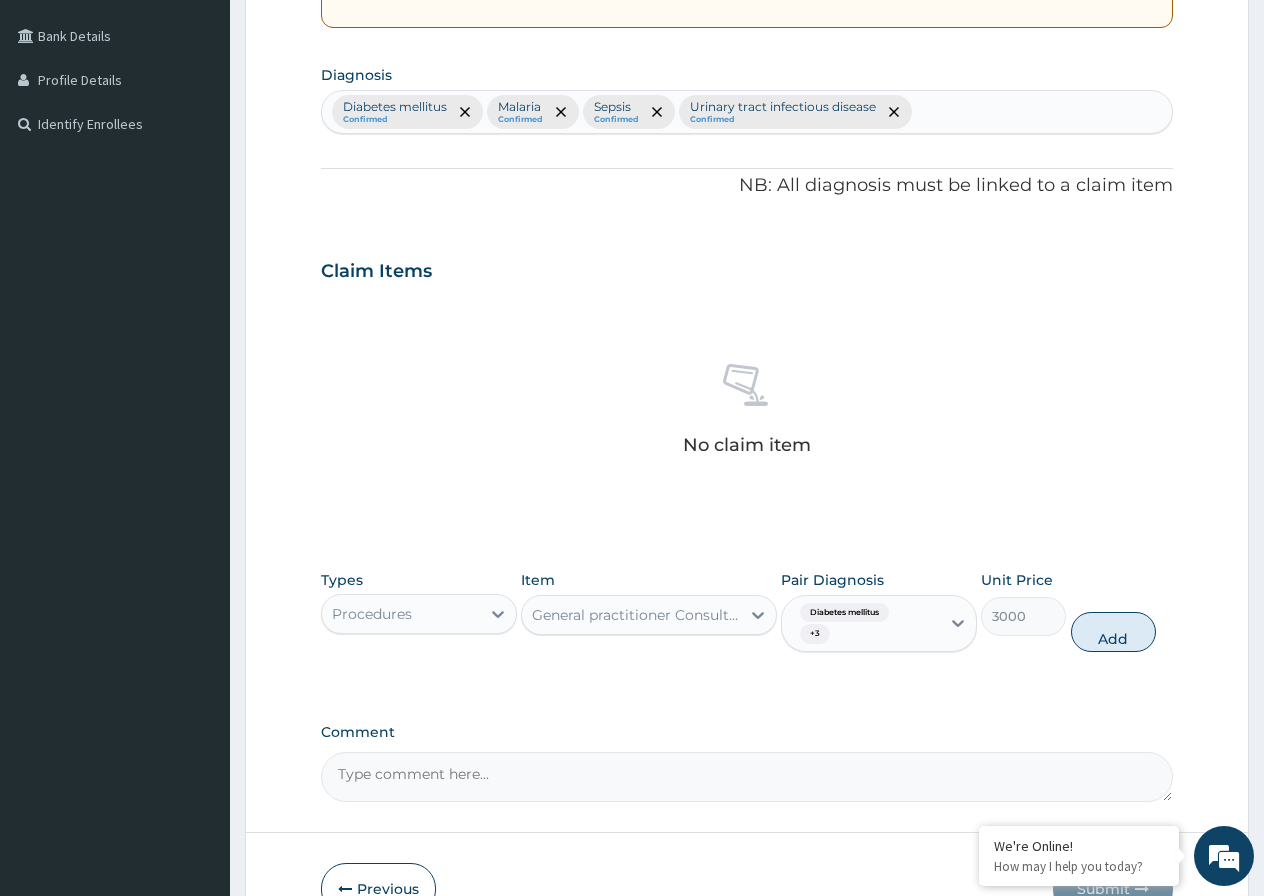 type on "0" 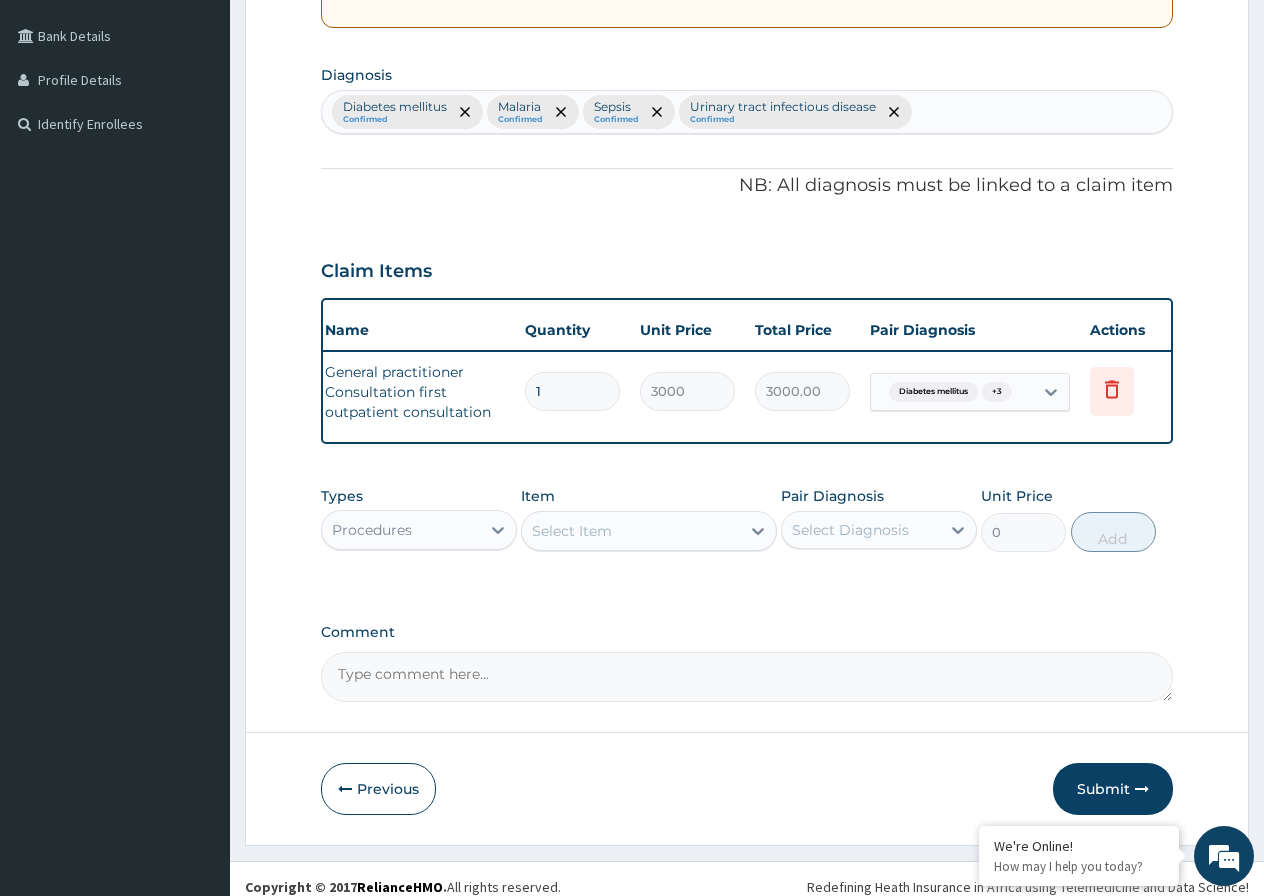 scroll, scrollTop: 0, scrollLeft: 152, axis: horizontal 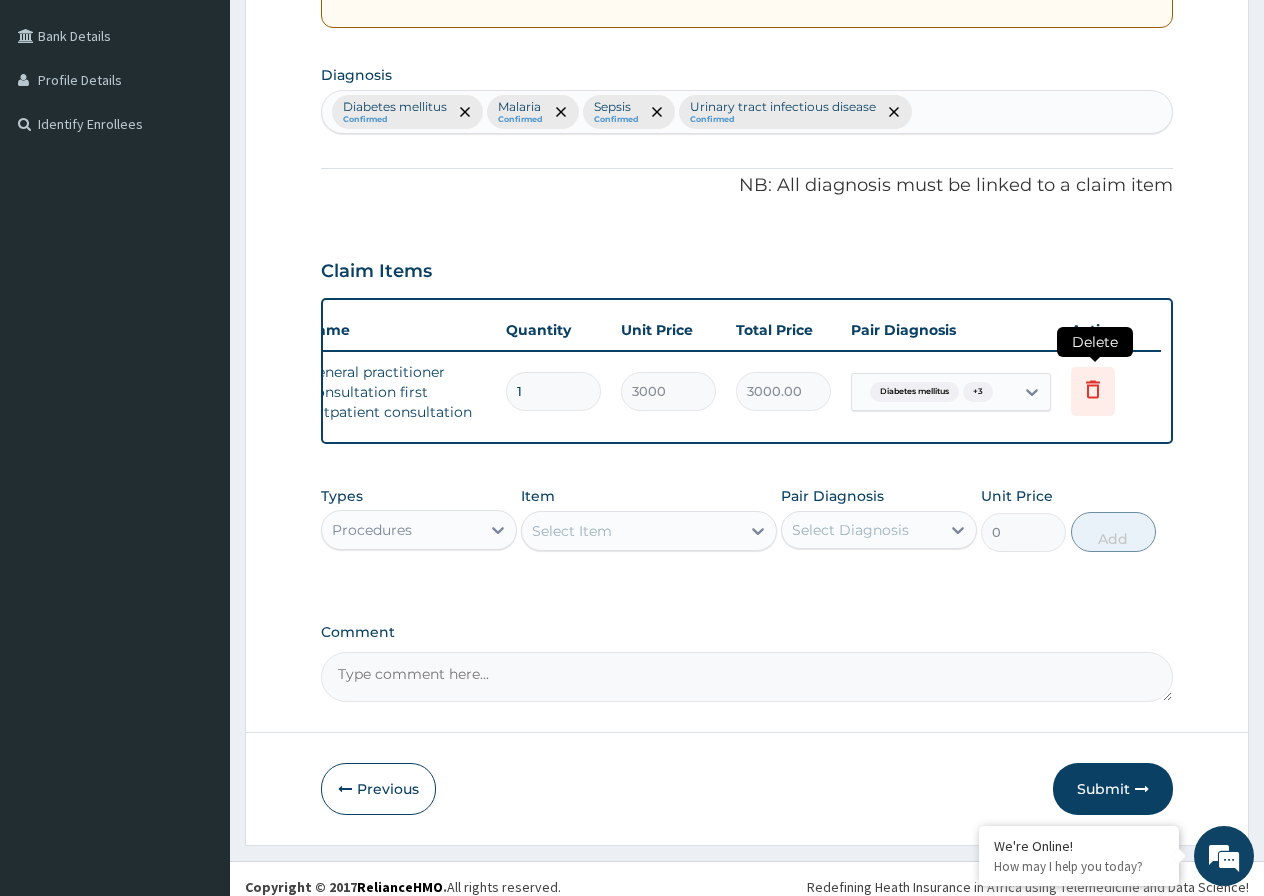 click 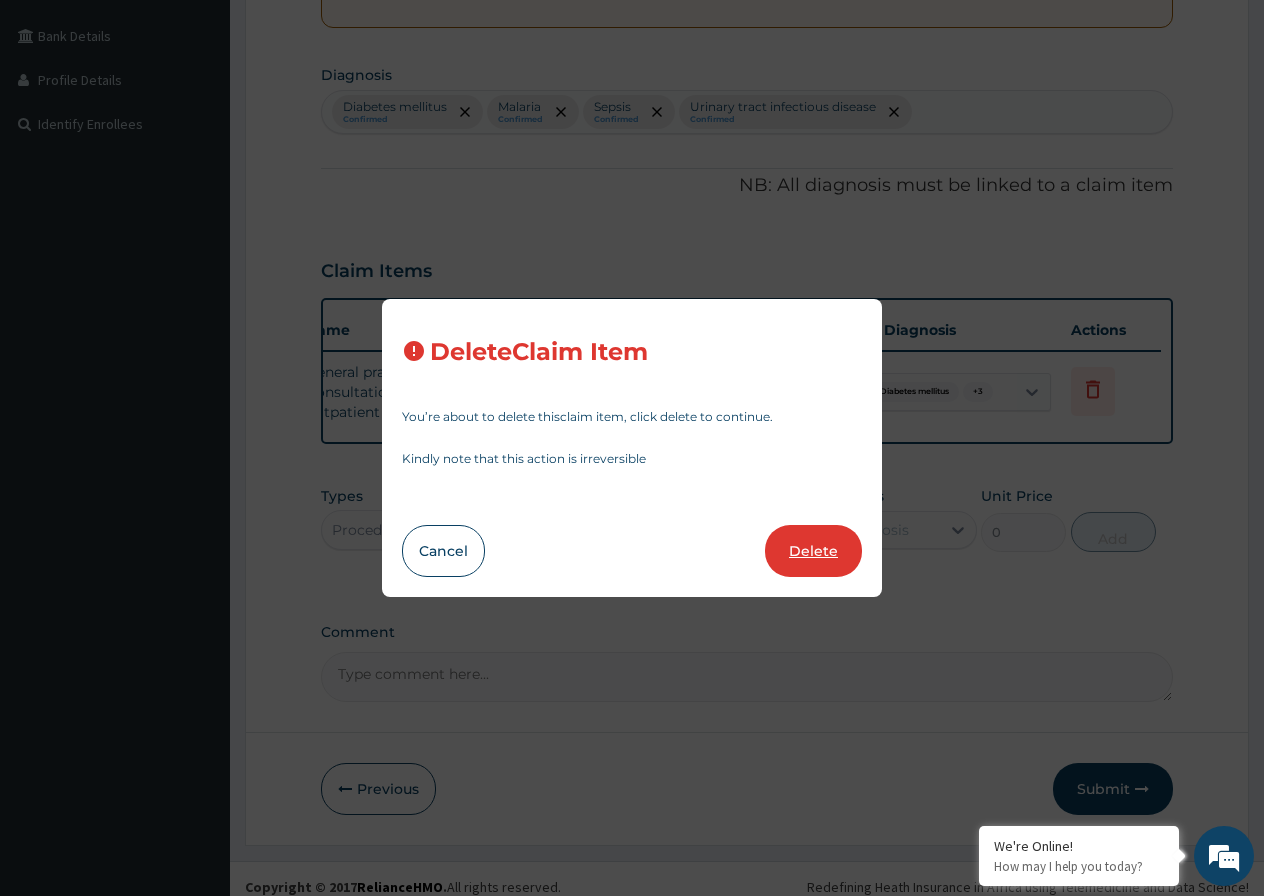 click on "Delete" at bounding box center (813, 551) 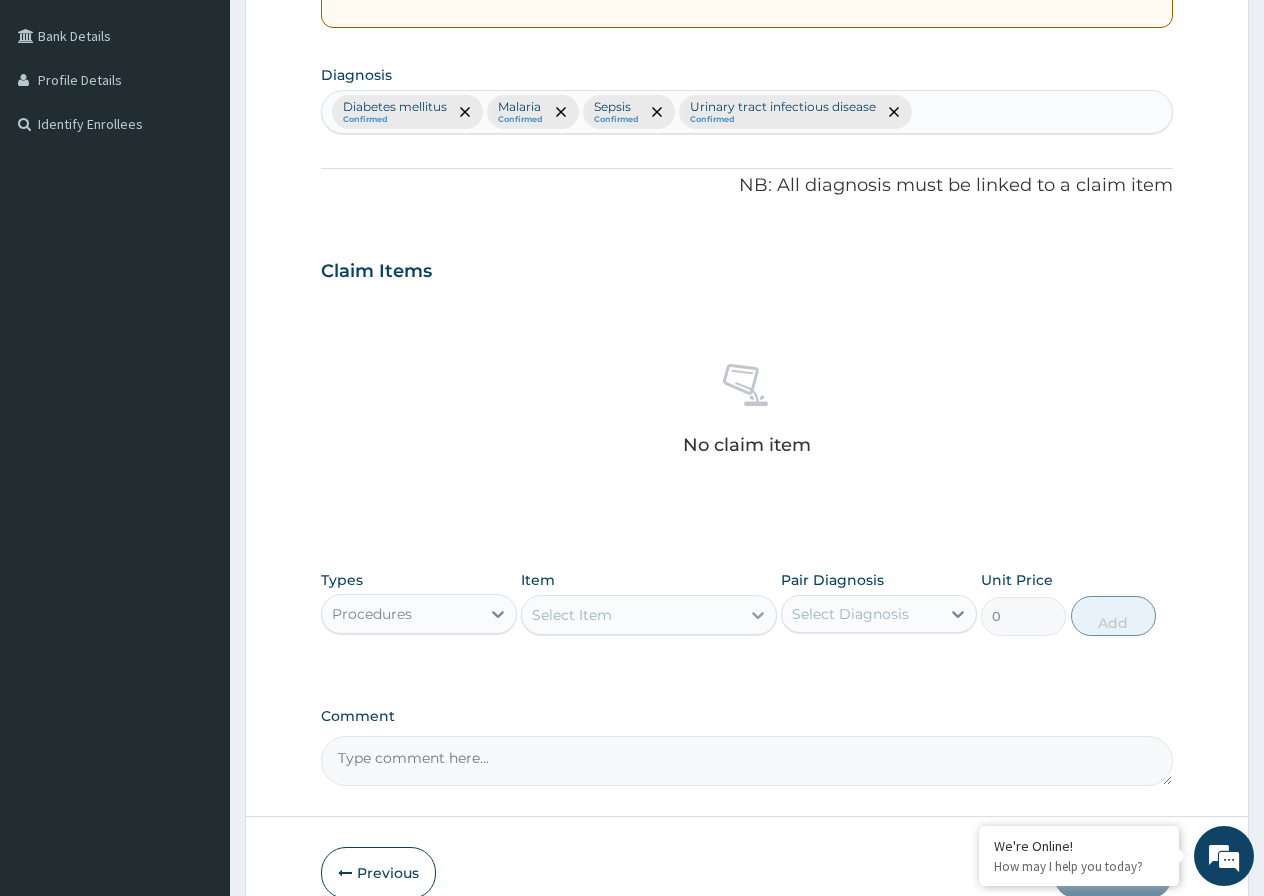 click 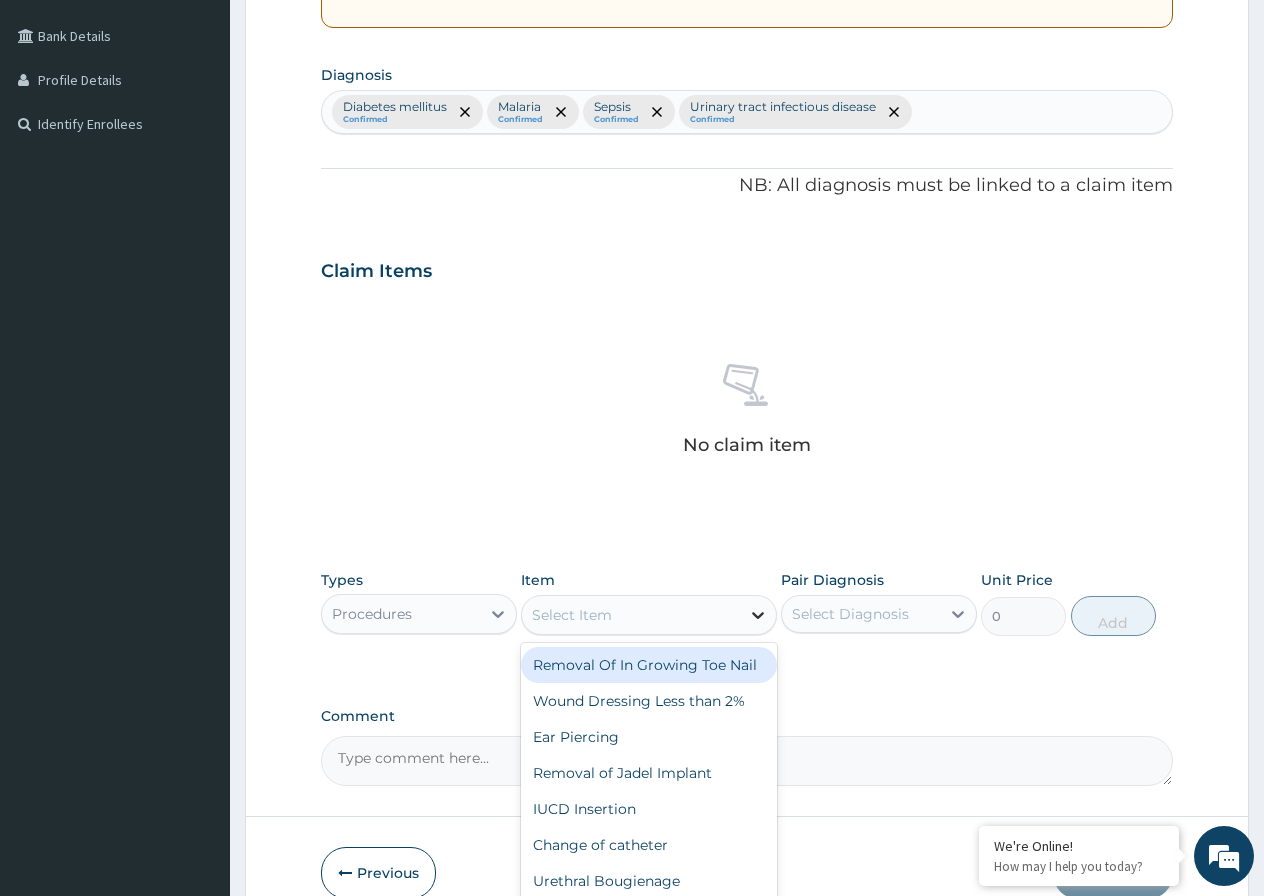 scroll, scrollTop: 546, scrollLeft: 0, axis: vertical 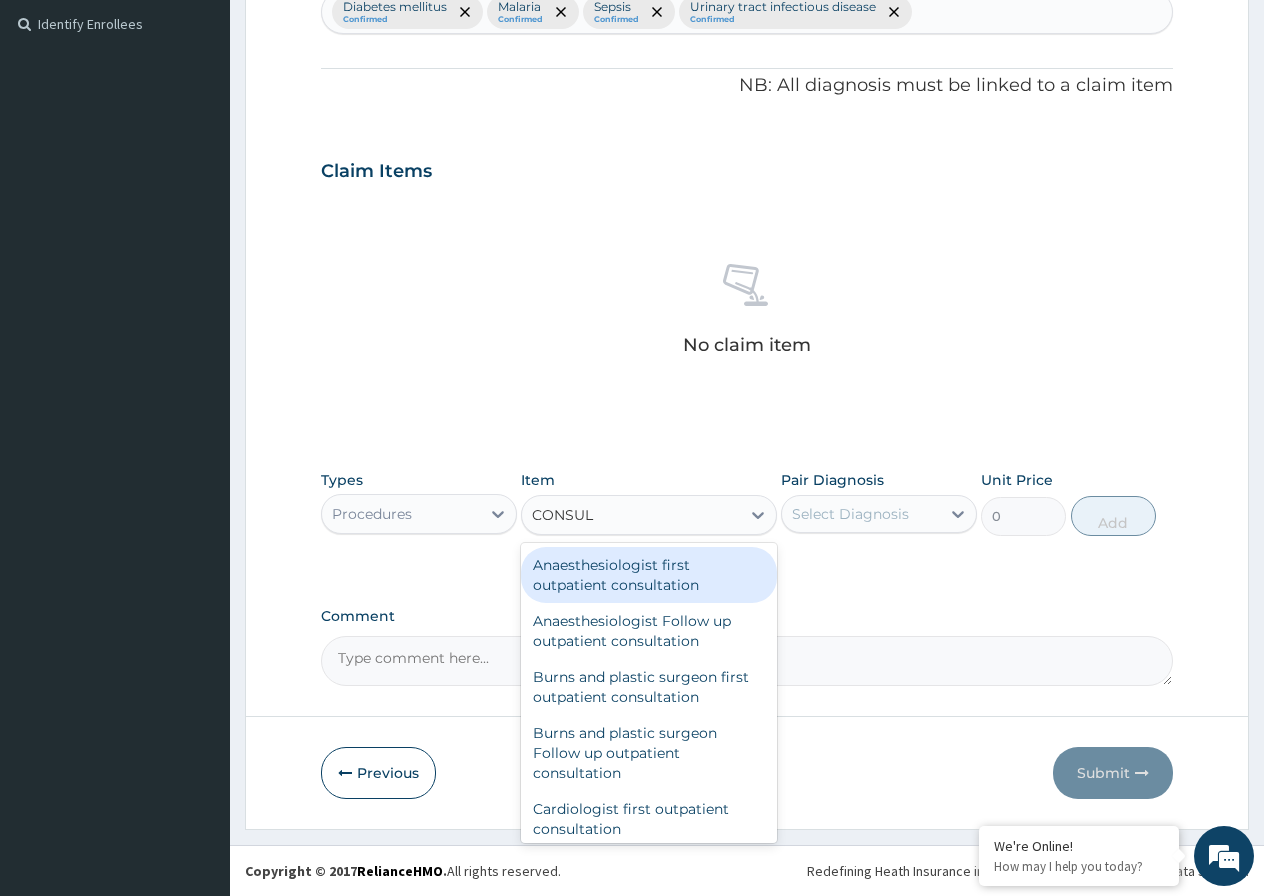 type on "CONSULT" 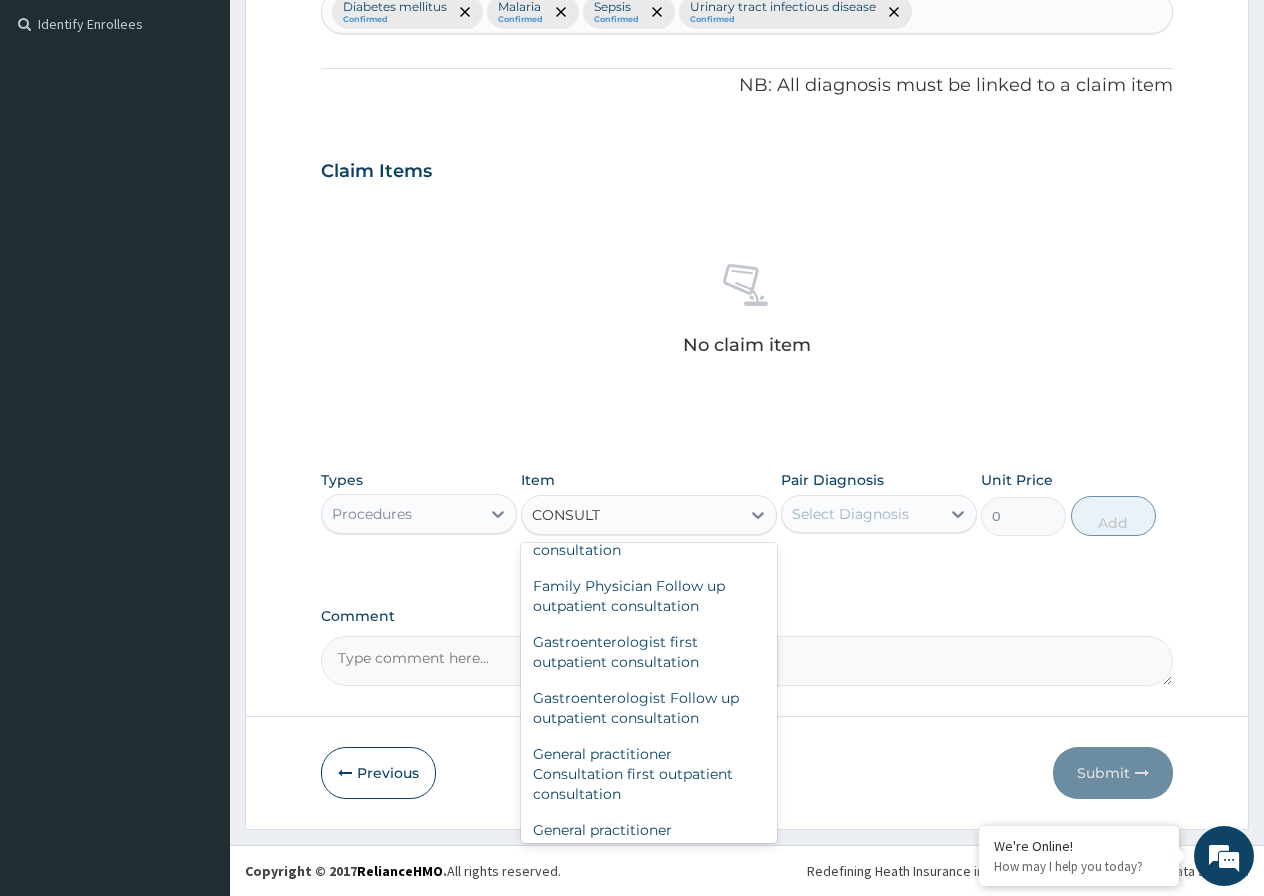 scroll, scrollTop: 1029, scrollLeft: 0, axis: vertical 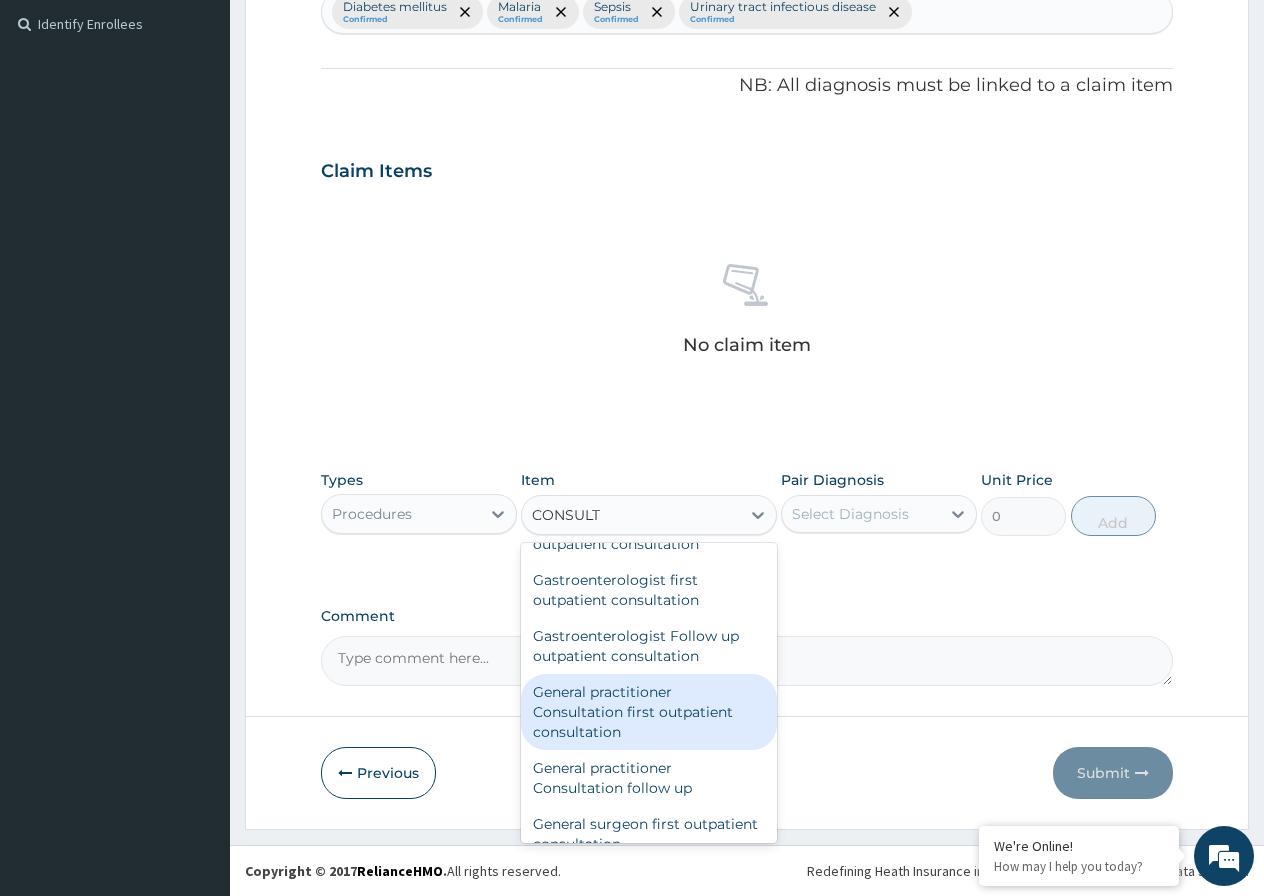 click on "General practitioner Consultation first outpatient consultation" at bounding box center [649, 712] 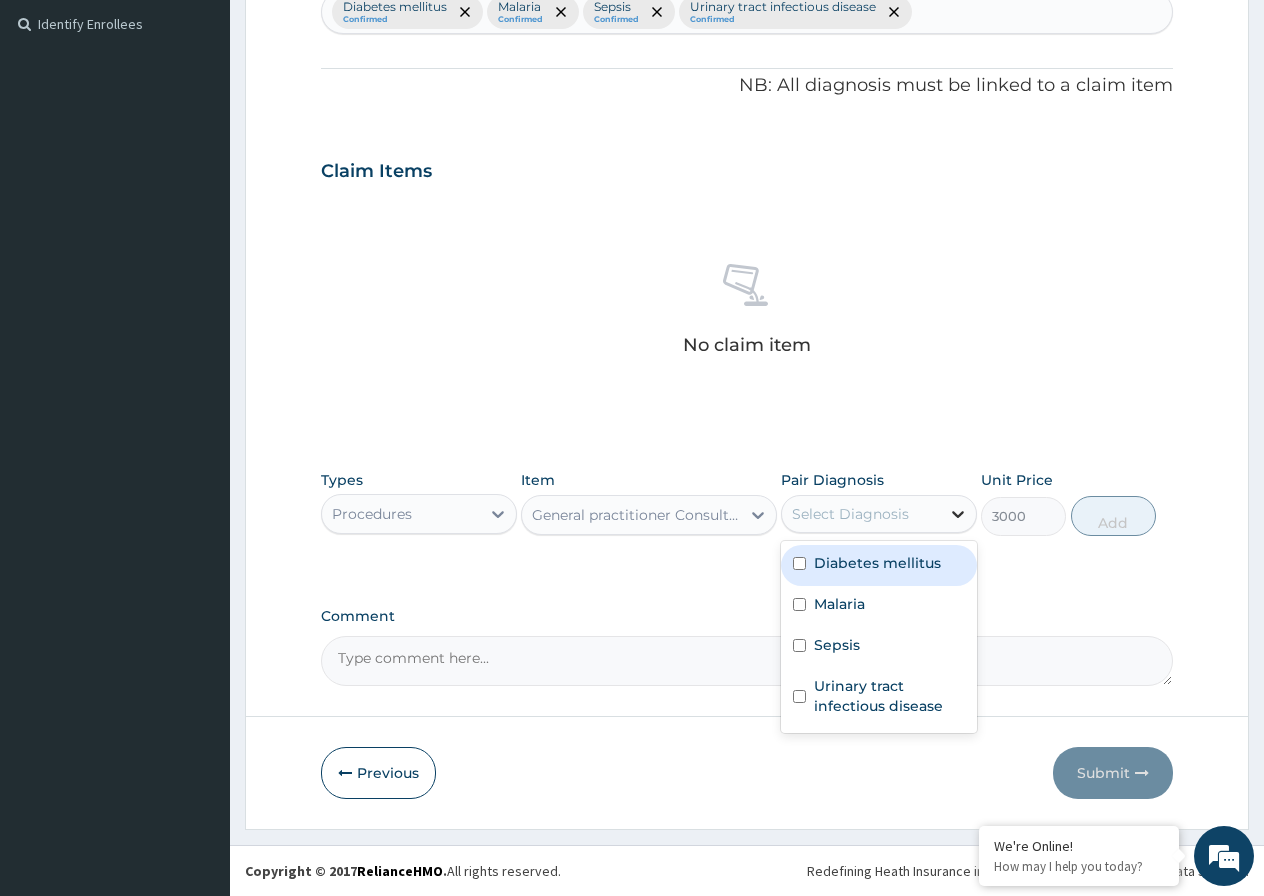 click 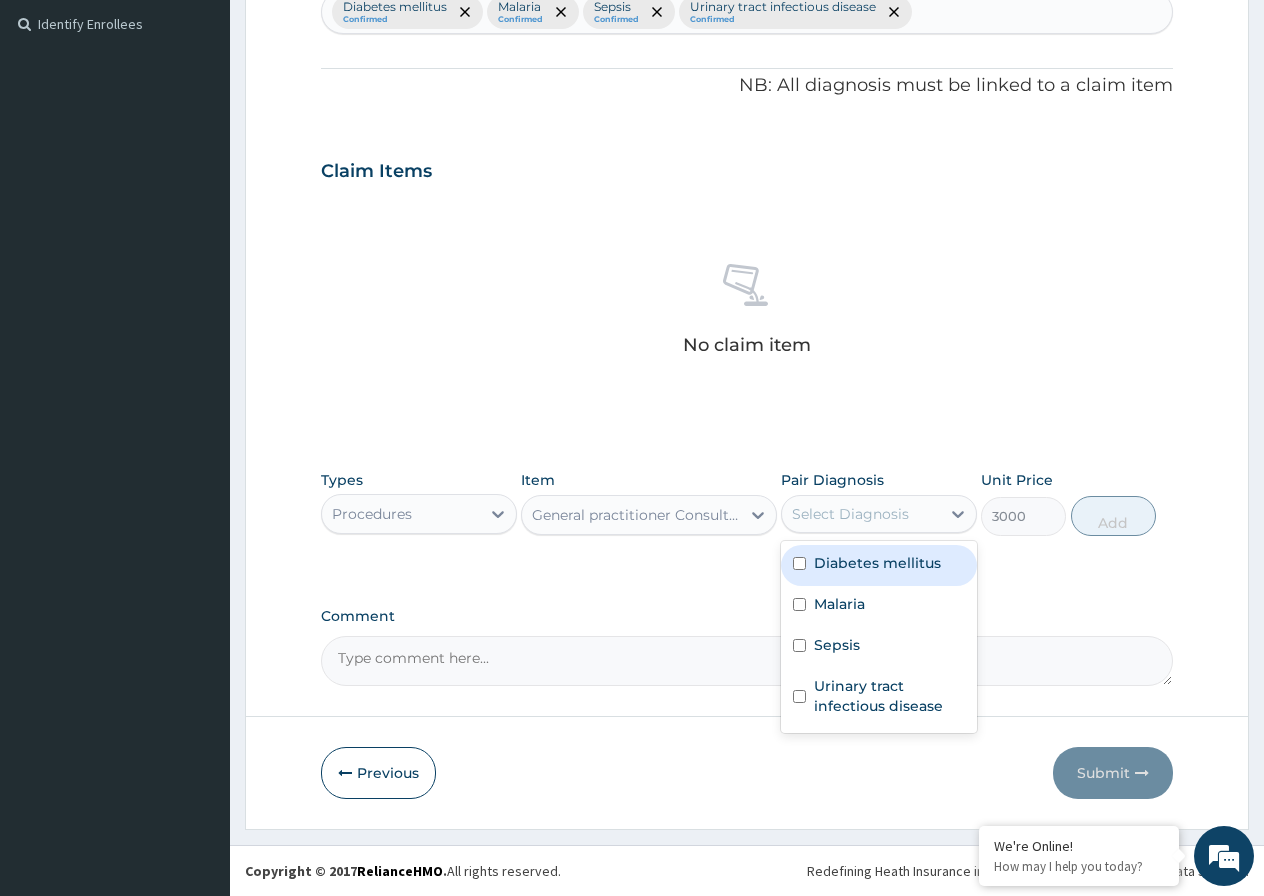 click at bounding box center (799, 563) 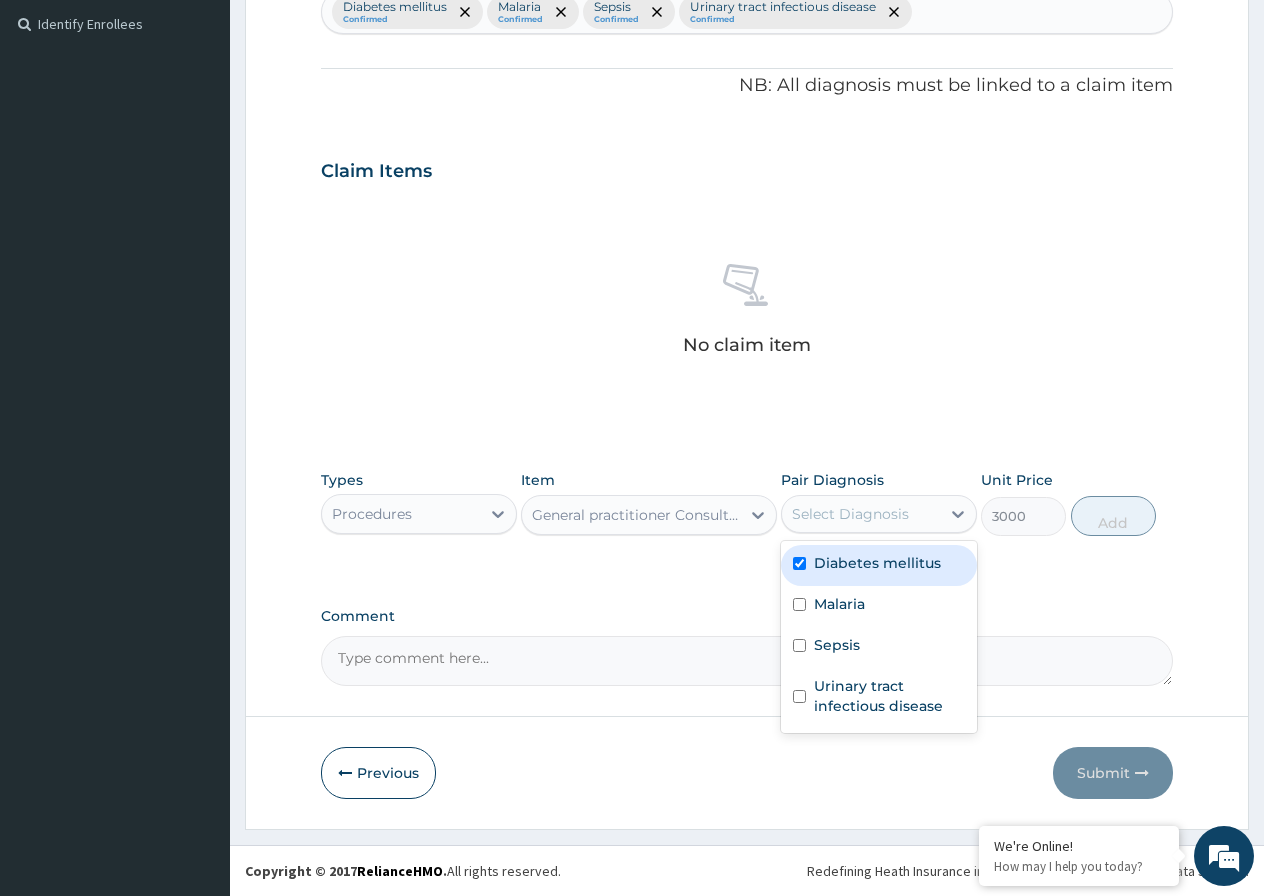 checkbox on "true" 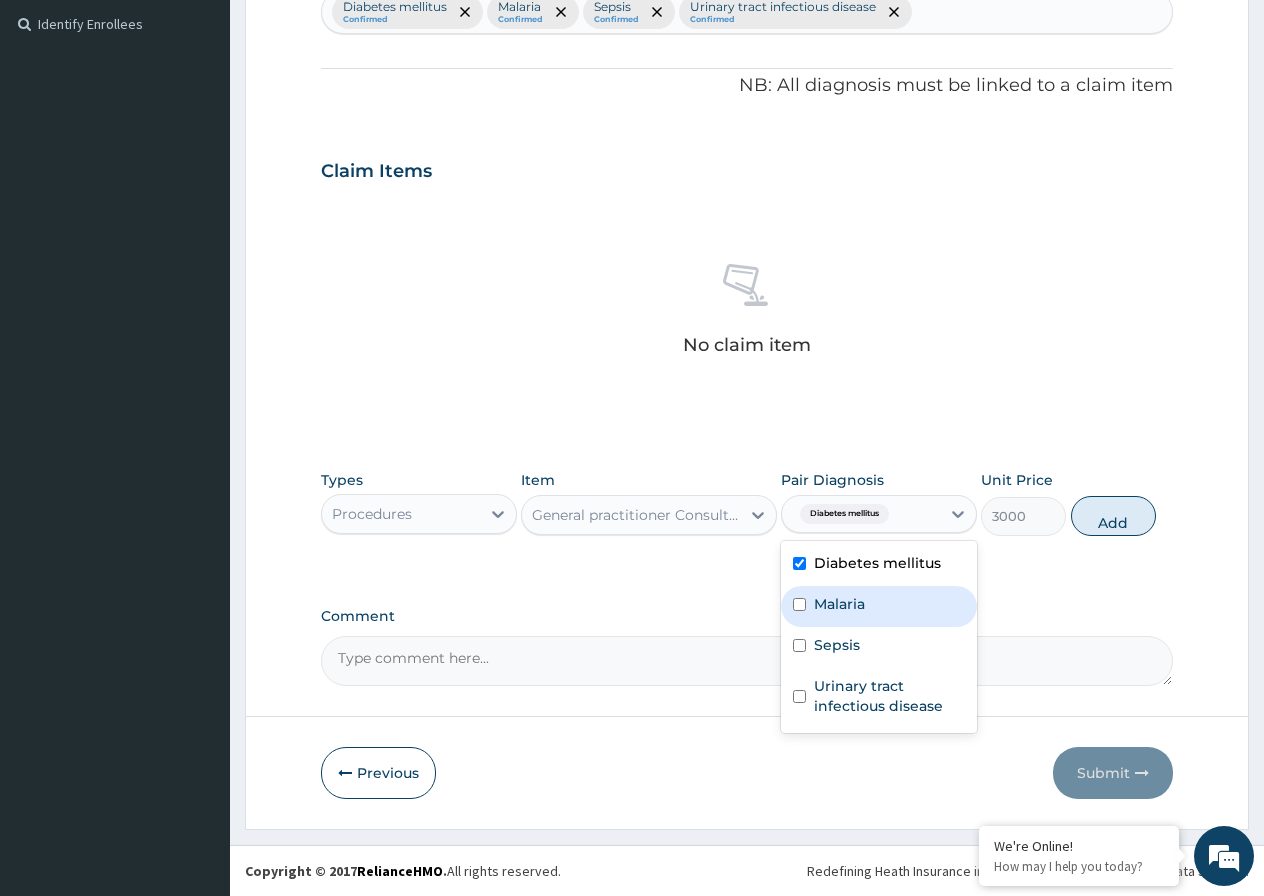 click at bounding box center (799, 604) 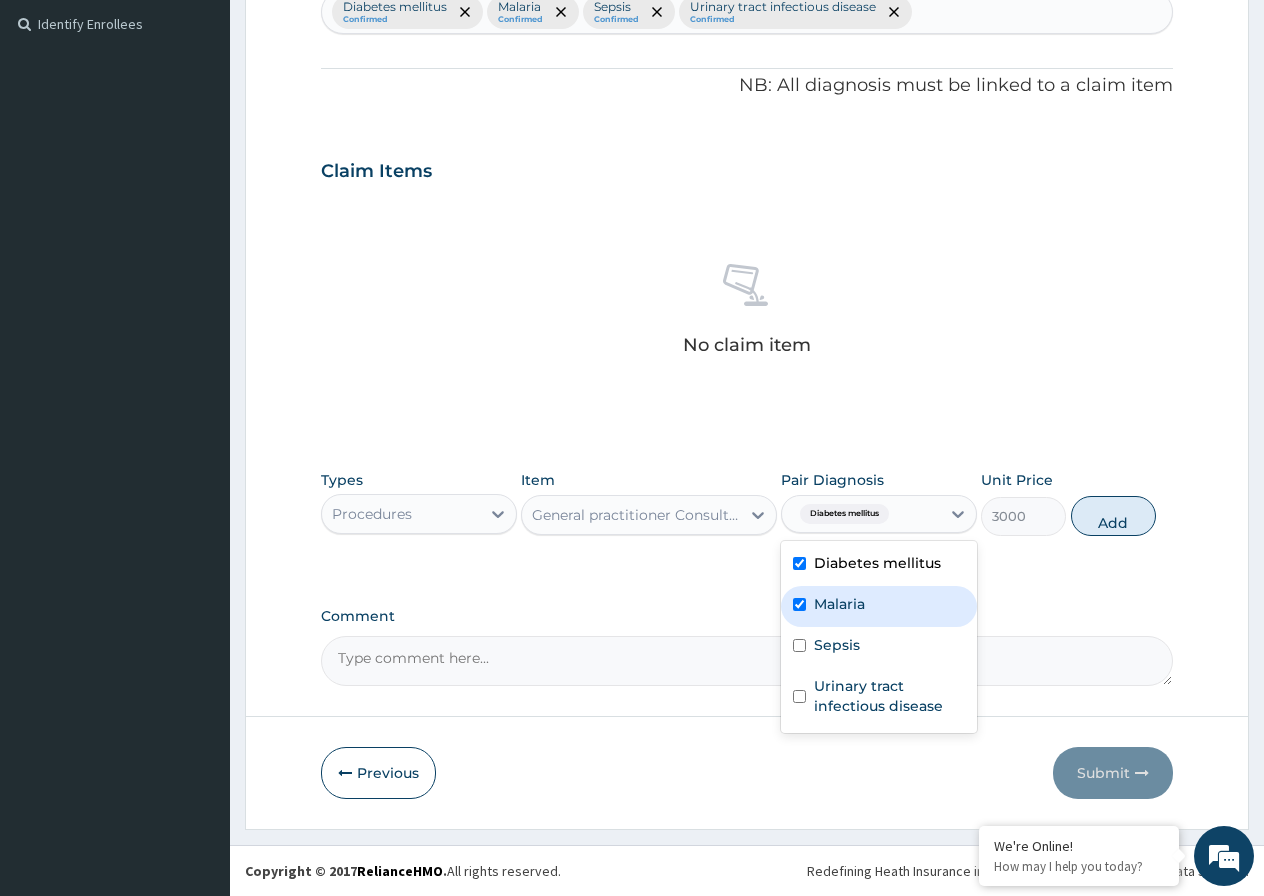 checkbox on "true" 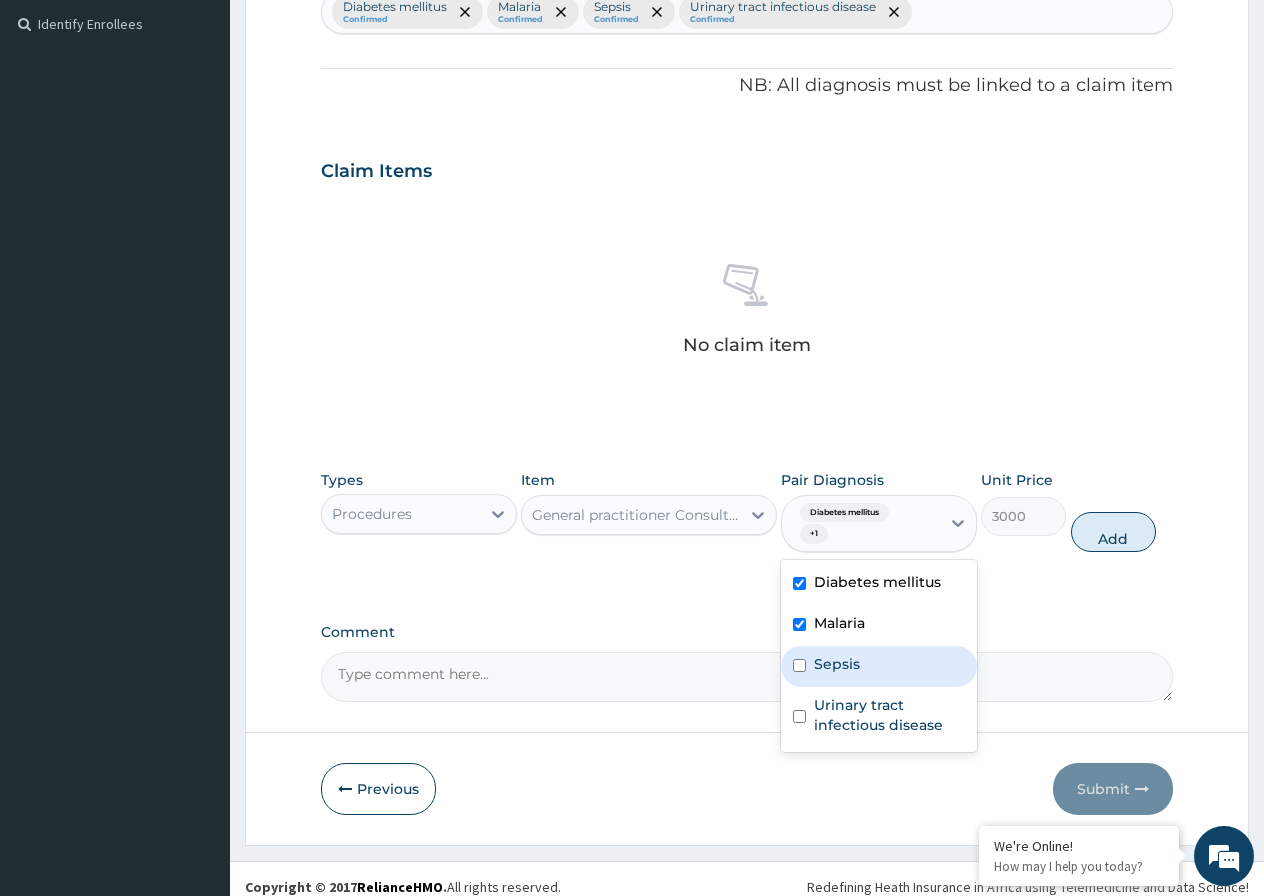 click at bounding box center [799, 665] 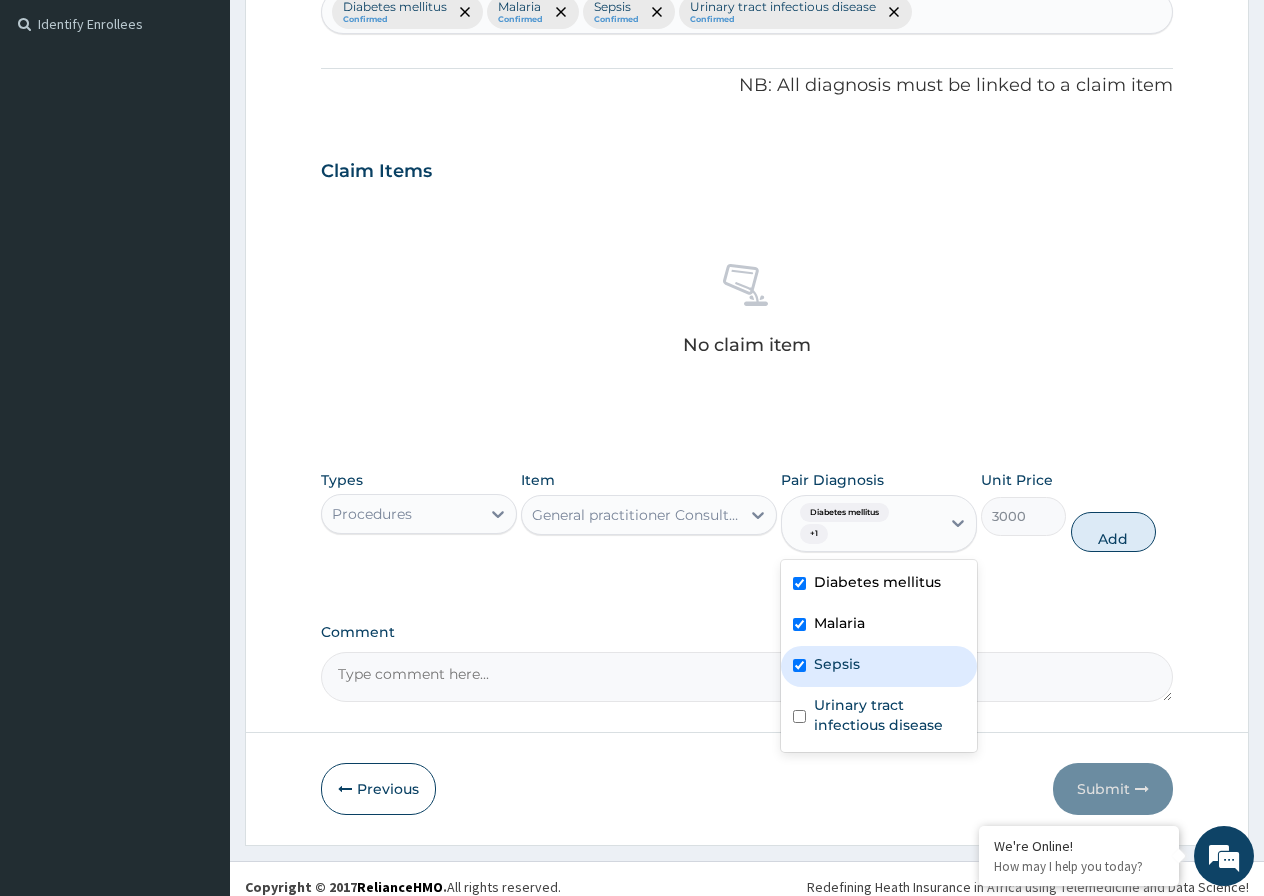checkbox on "true" 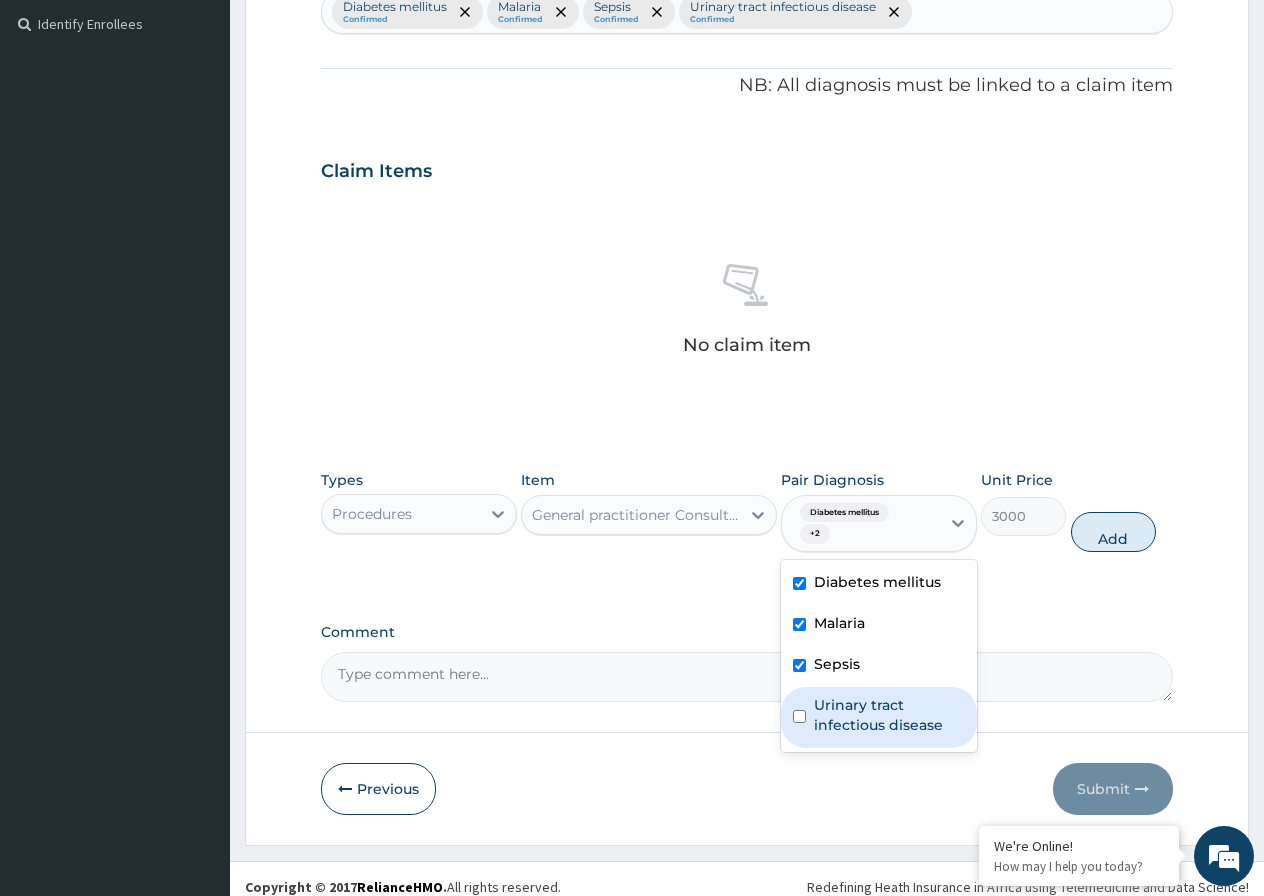 click at bounding box center (799, 716) 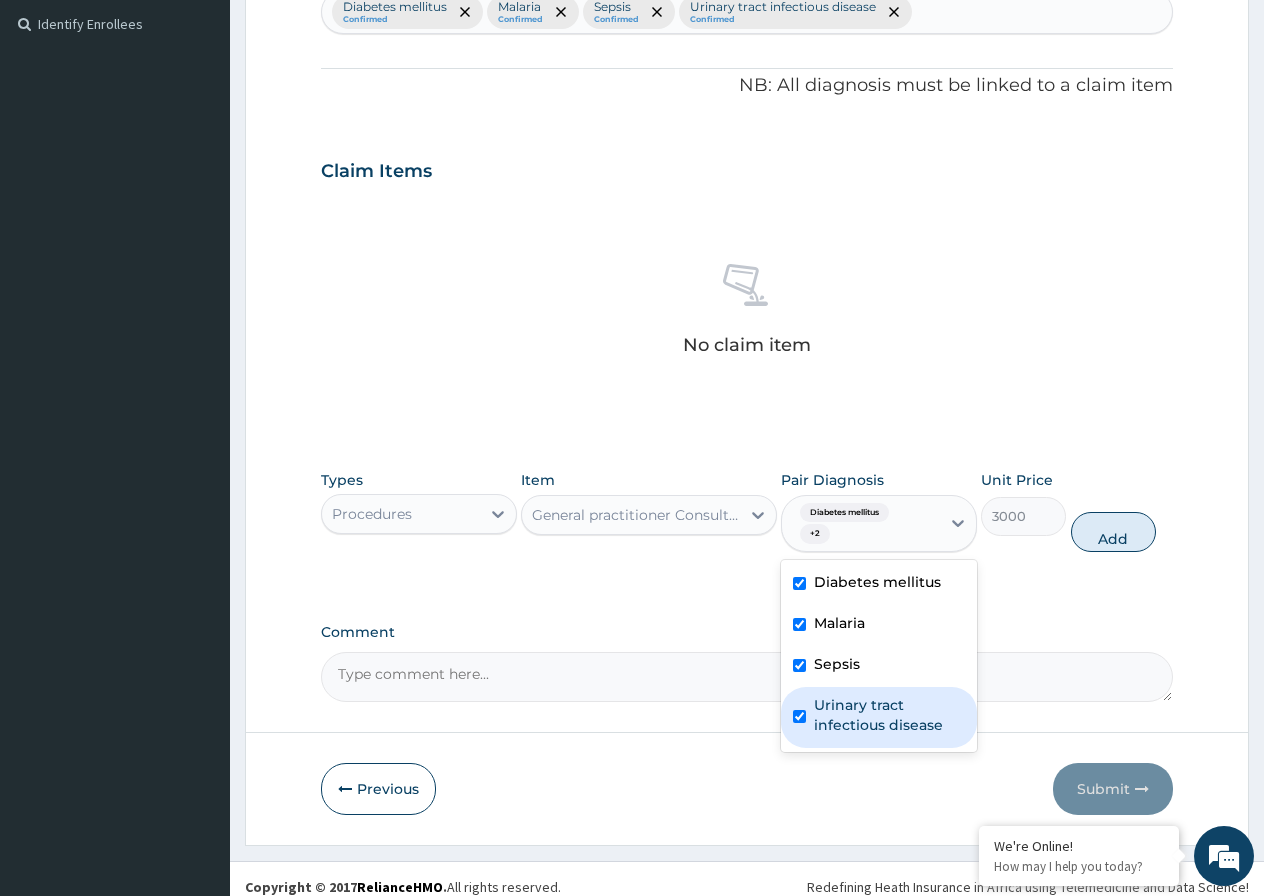 checkbox on "true" 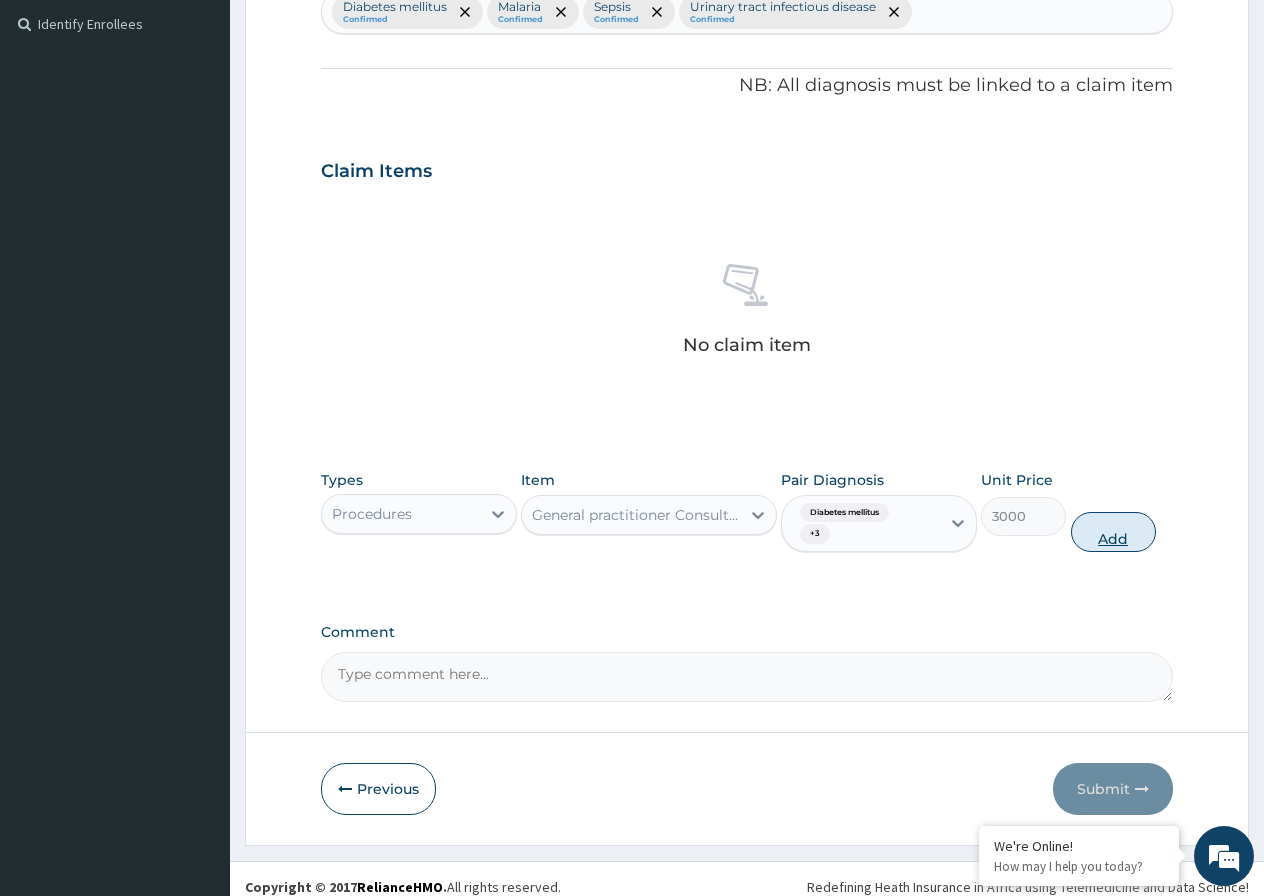 click on "Add" at bounding box center [1113, 532] 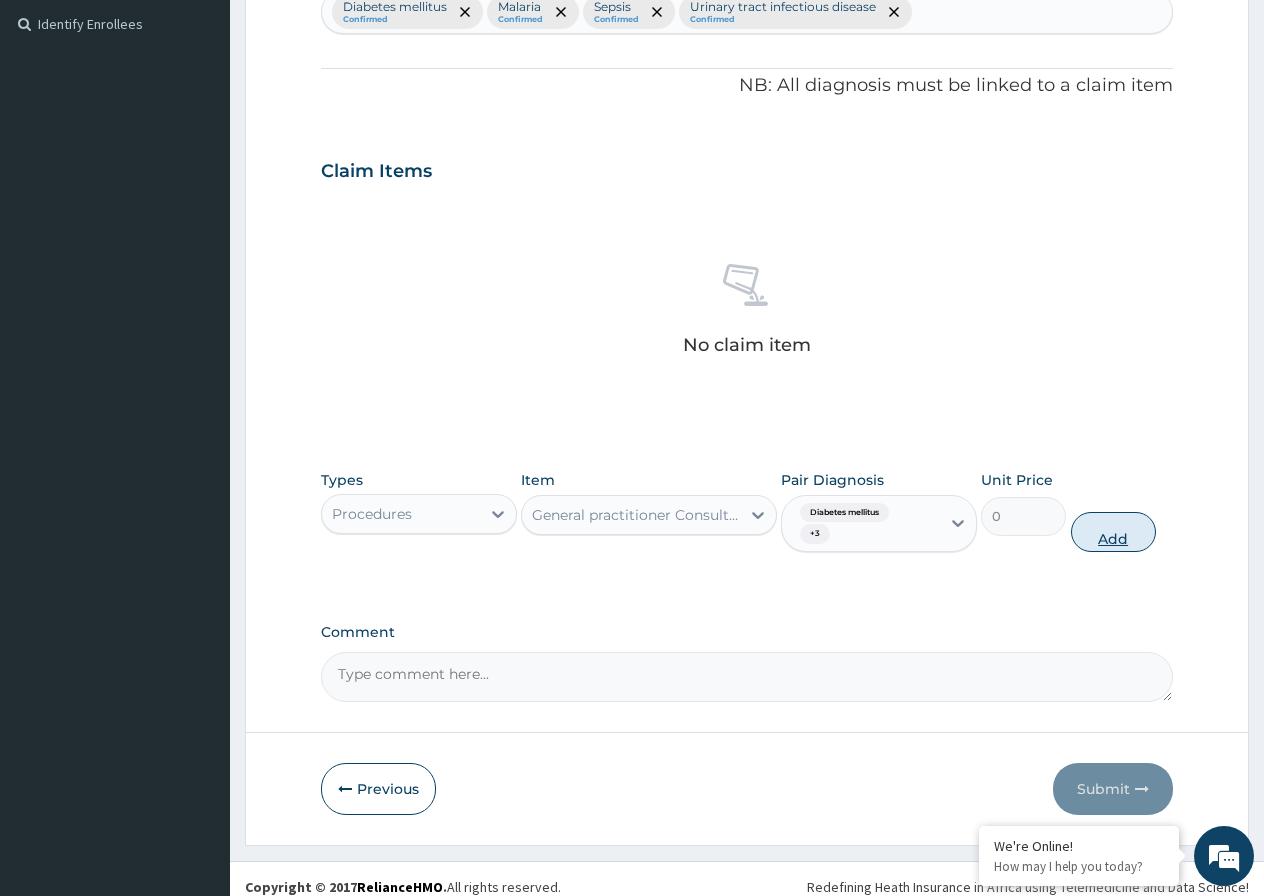 scroll, scrollTop: 477, scrollLeft: 0, axis: vertical 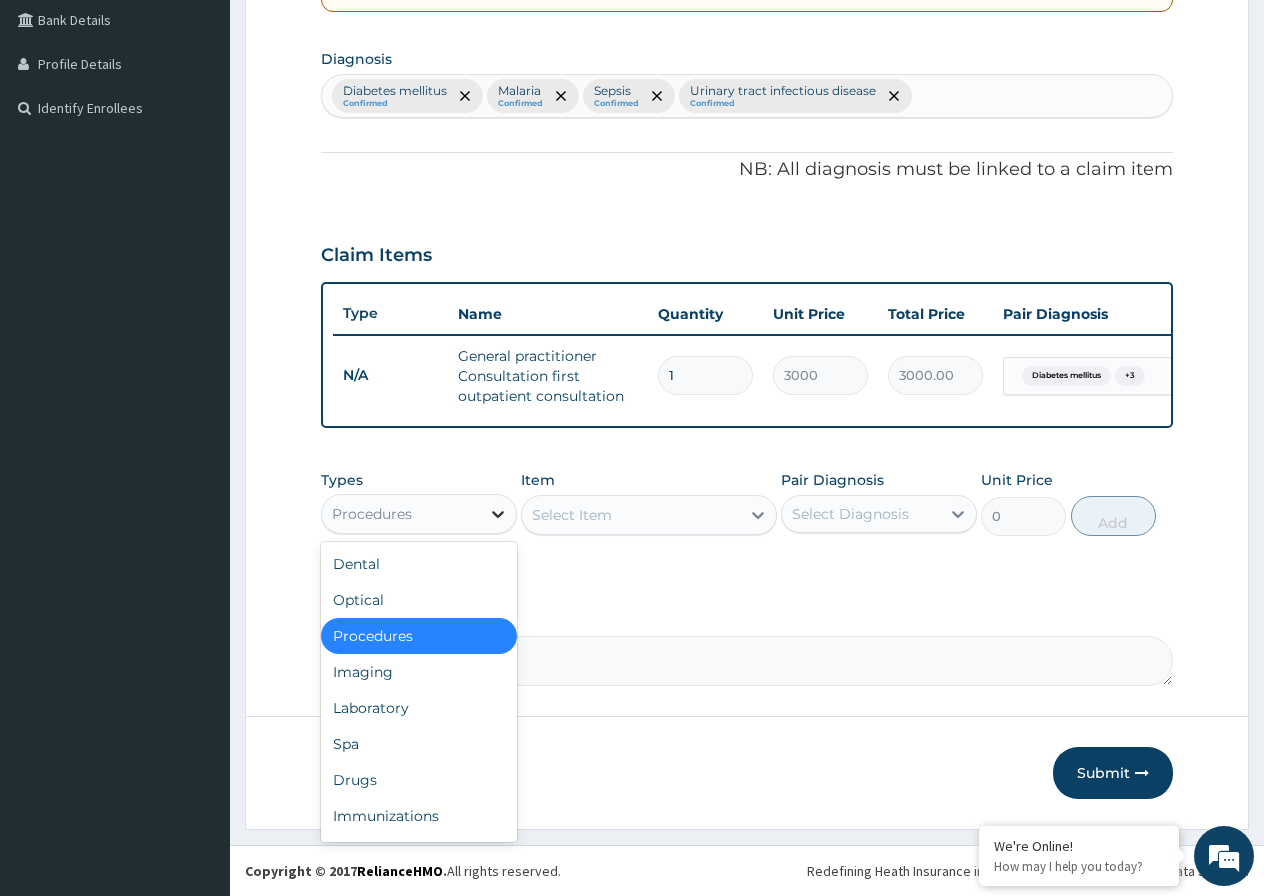 click 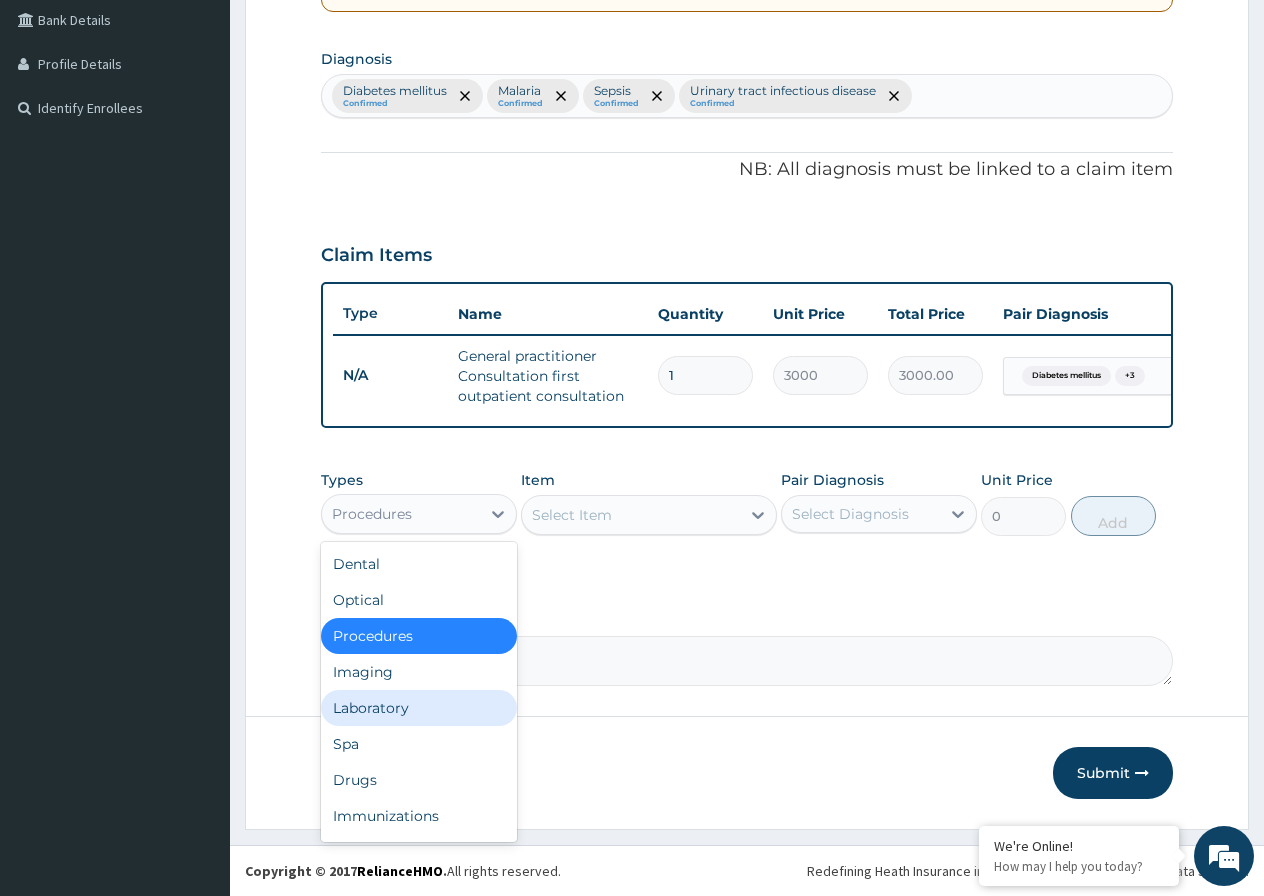 scroll, scrollTop: 68, scrollLeft: 0, axis: vertical 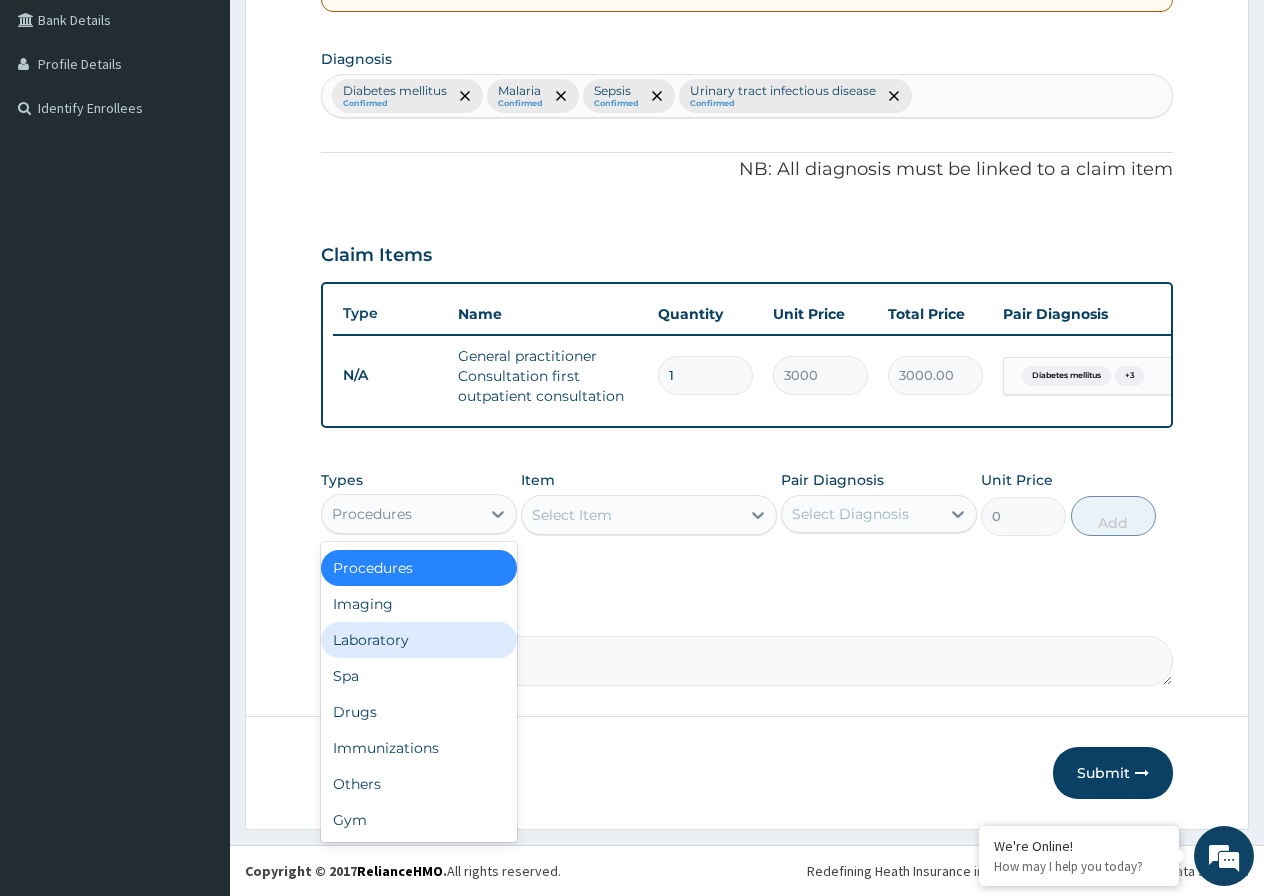 click on "Laboratory" at bounding box center (419, 640) 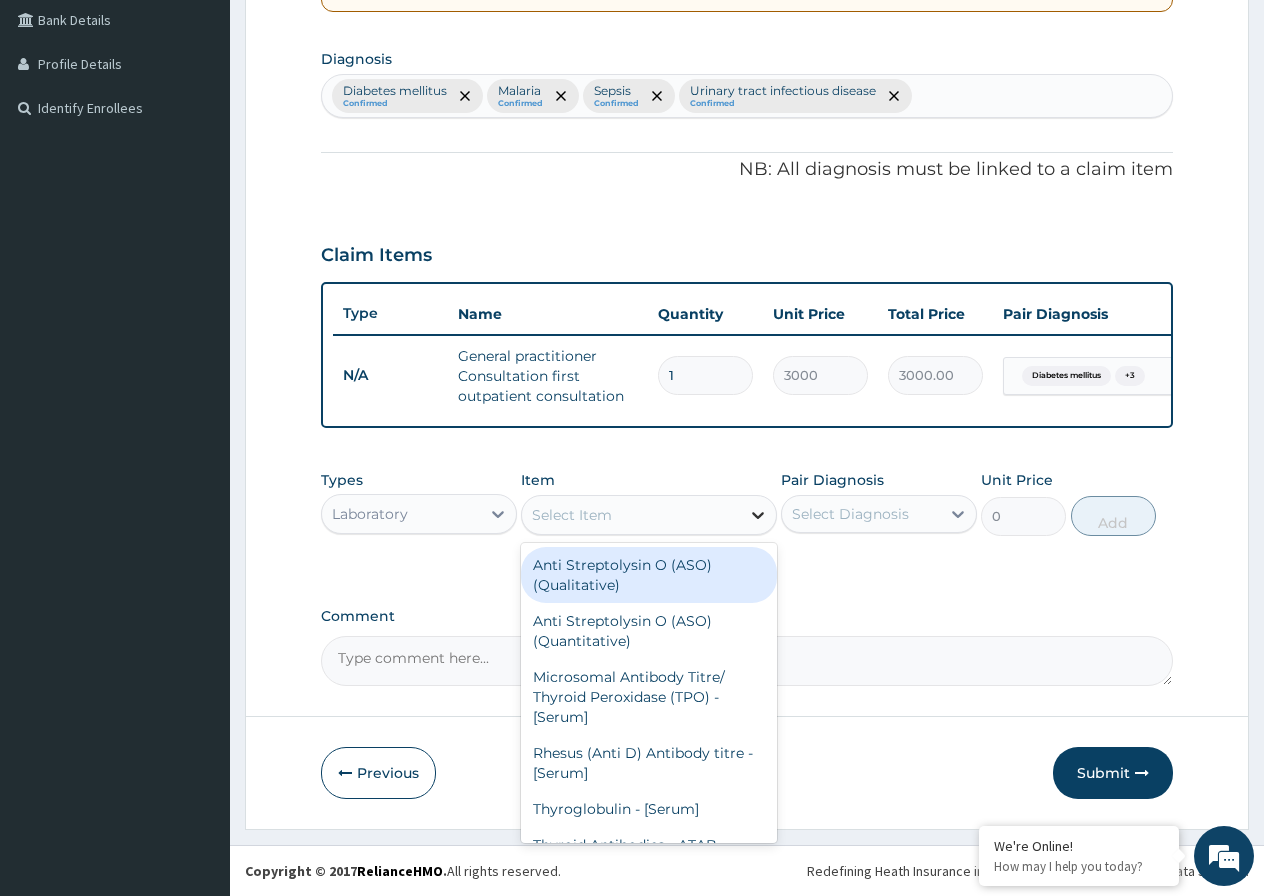 click 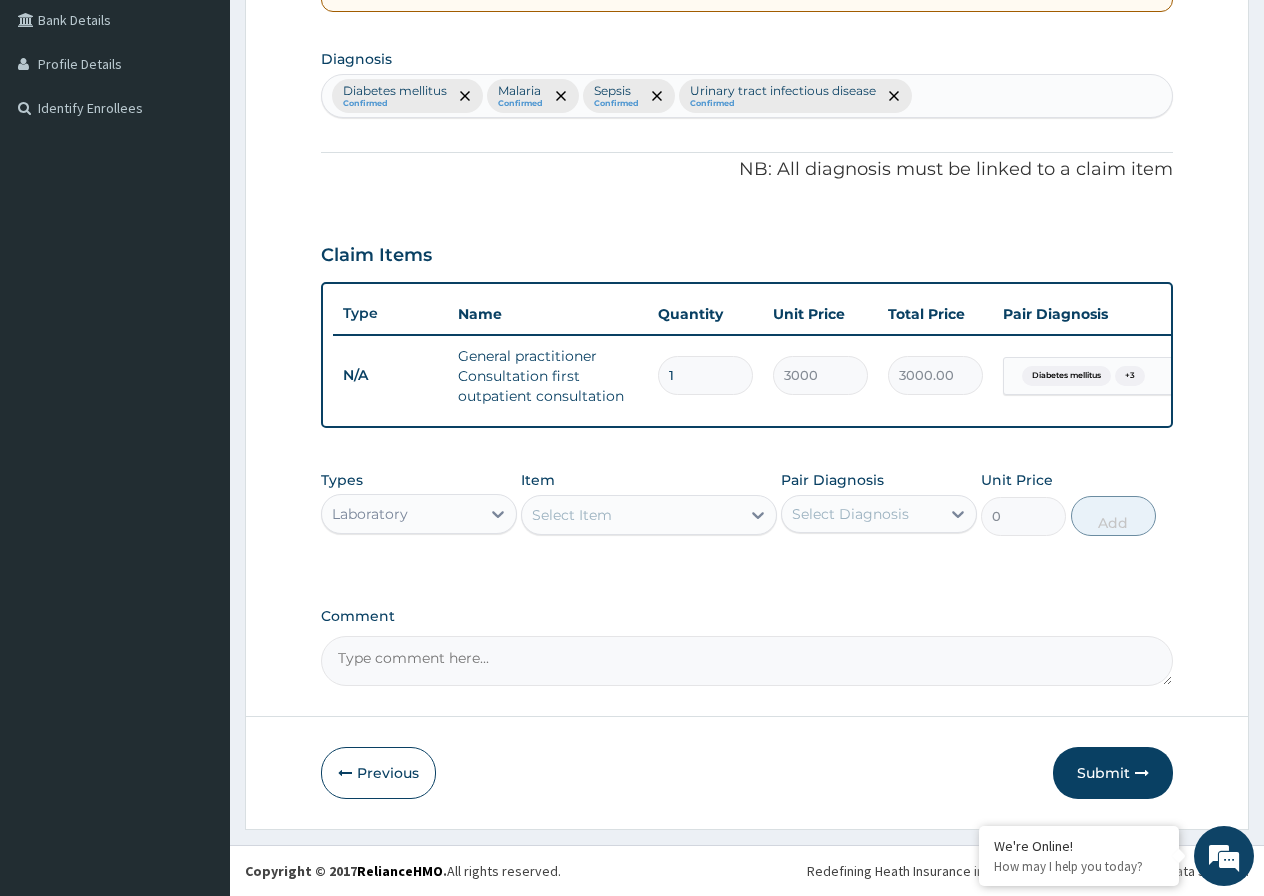 click on "Select Item" at bounding box center [631, 515] 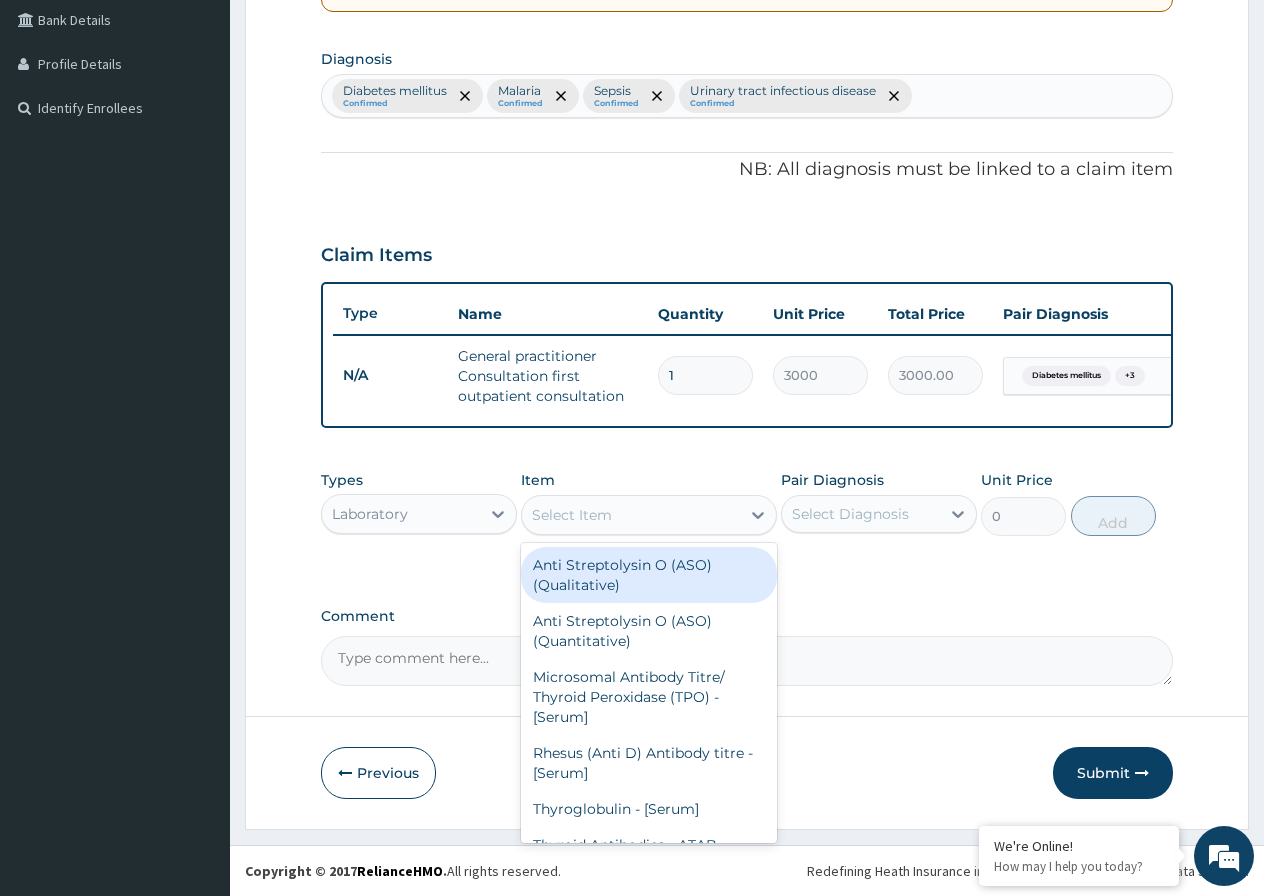 click on "Select Item" at bounding box center (631, 515) 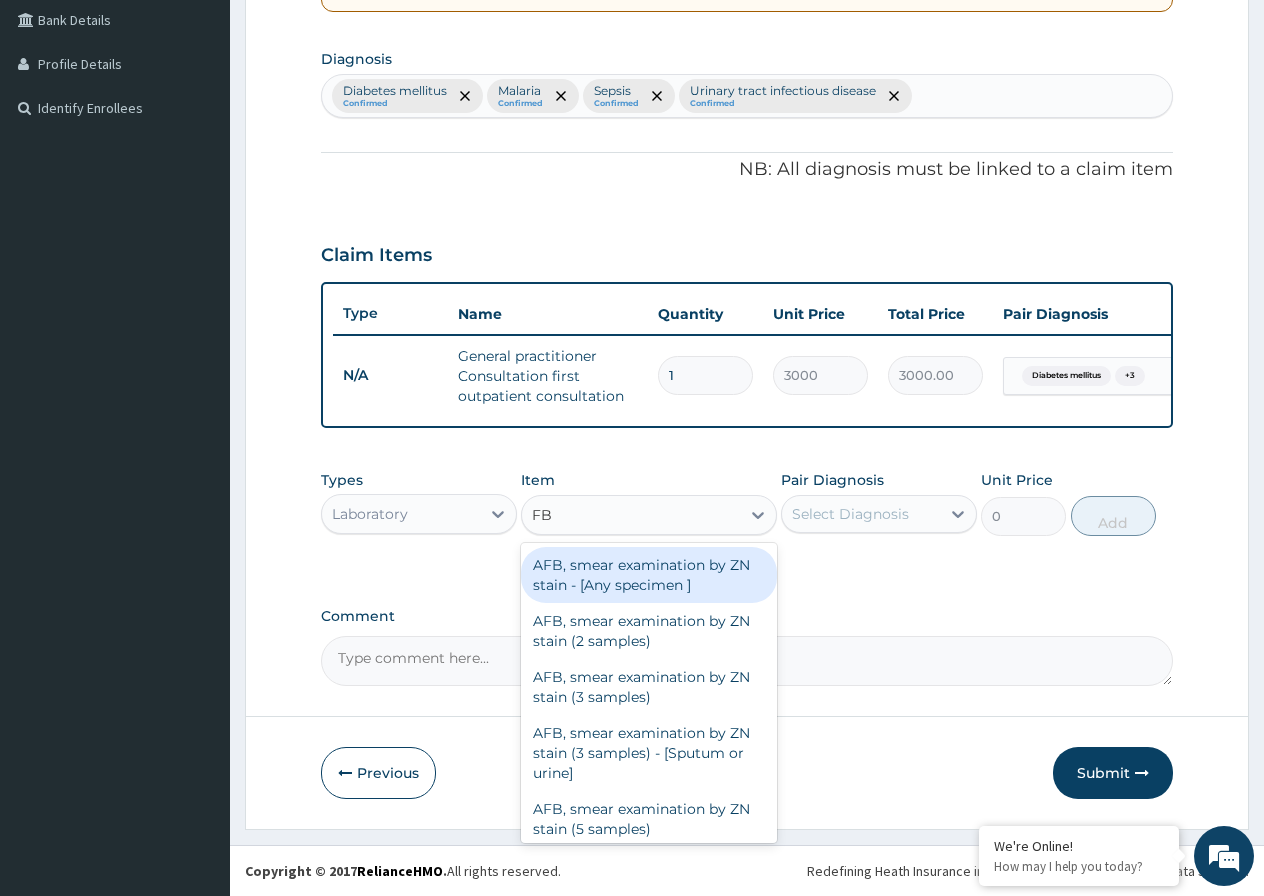 type on "FBC" 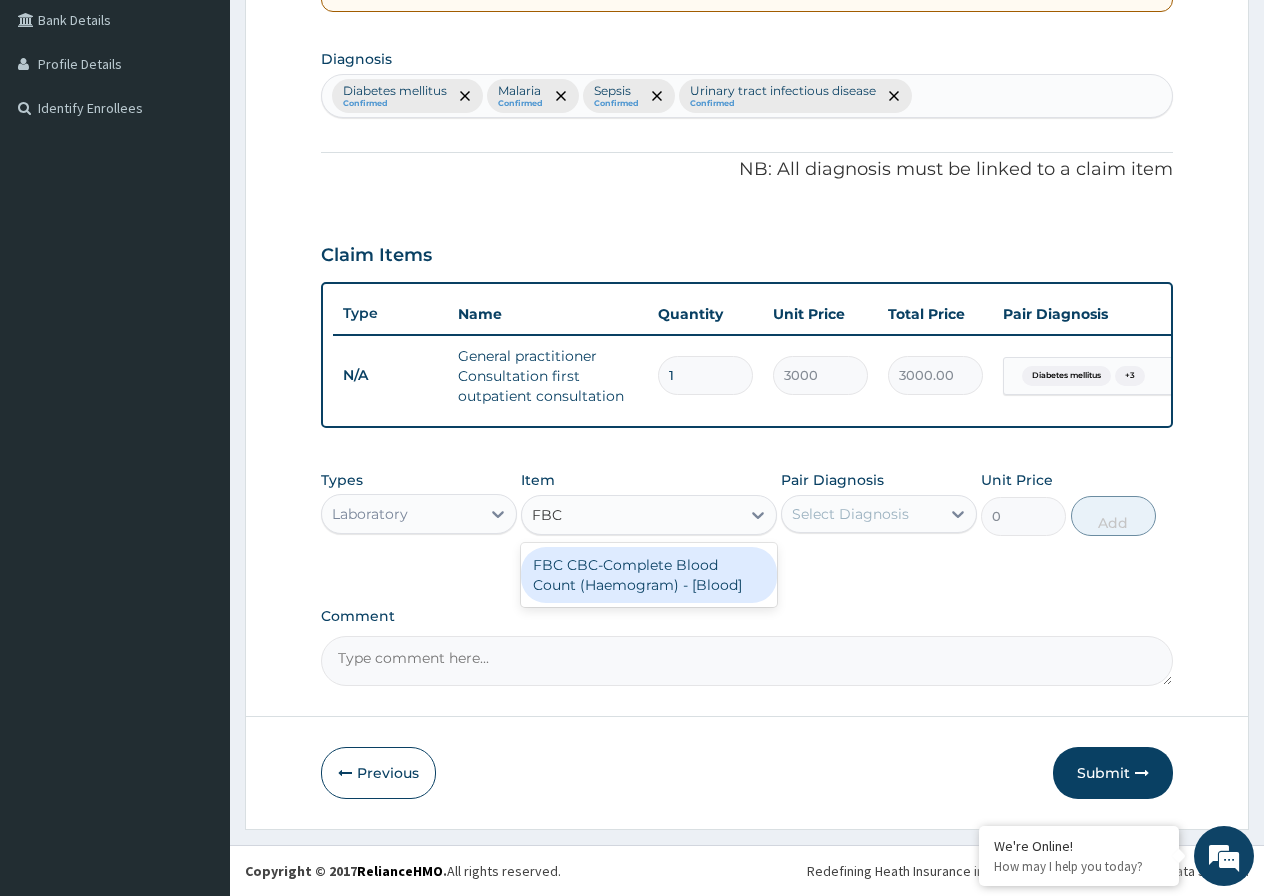 click on "FBC CBC-Complete Blood Count (Haemogram) - [Blood]" at bounding box center [649, 575] 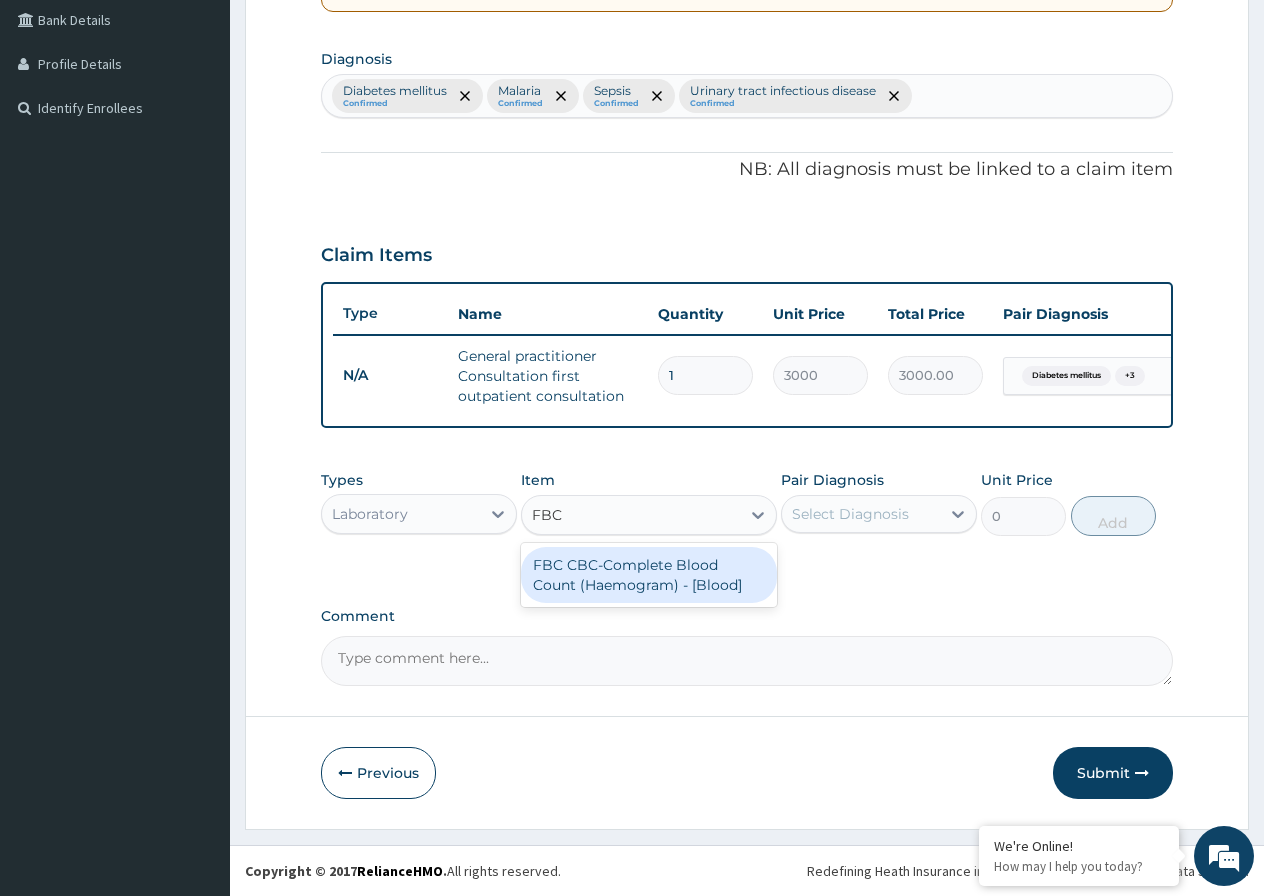 type 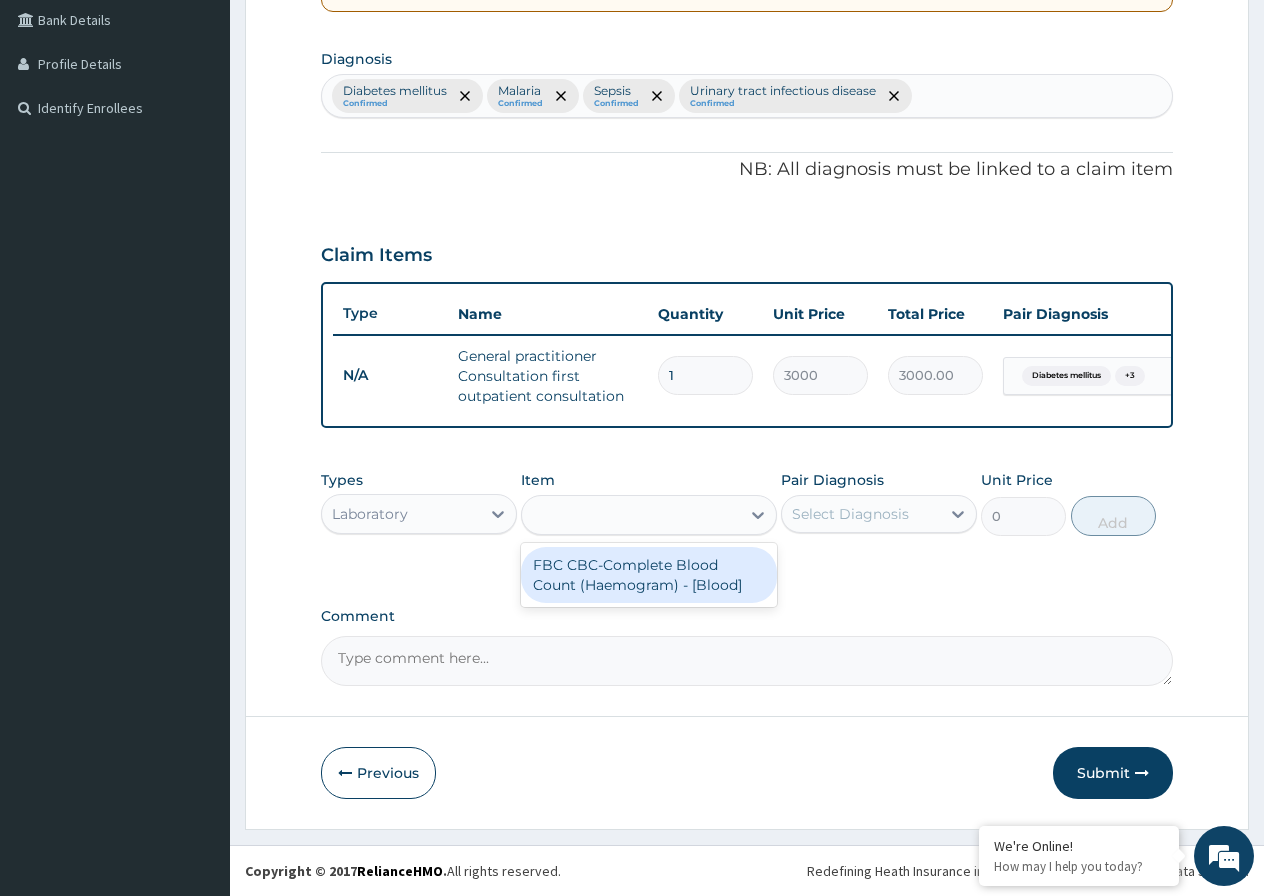 type on "3000" 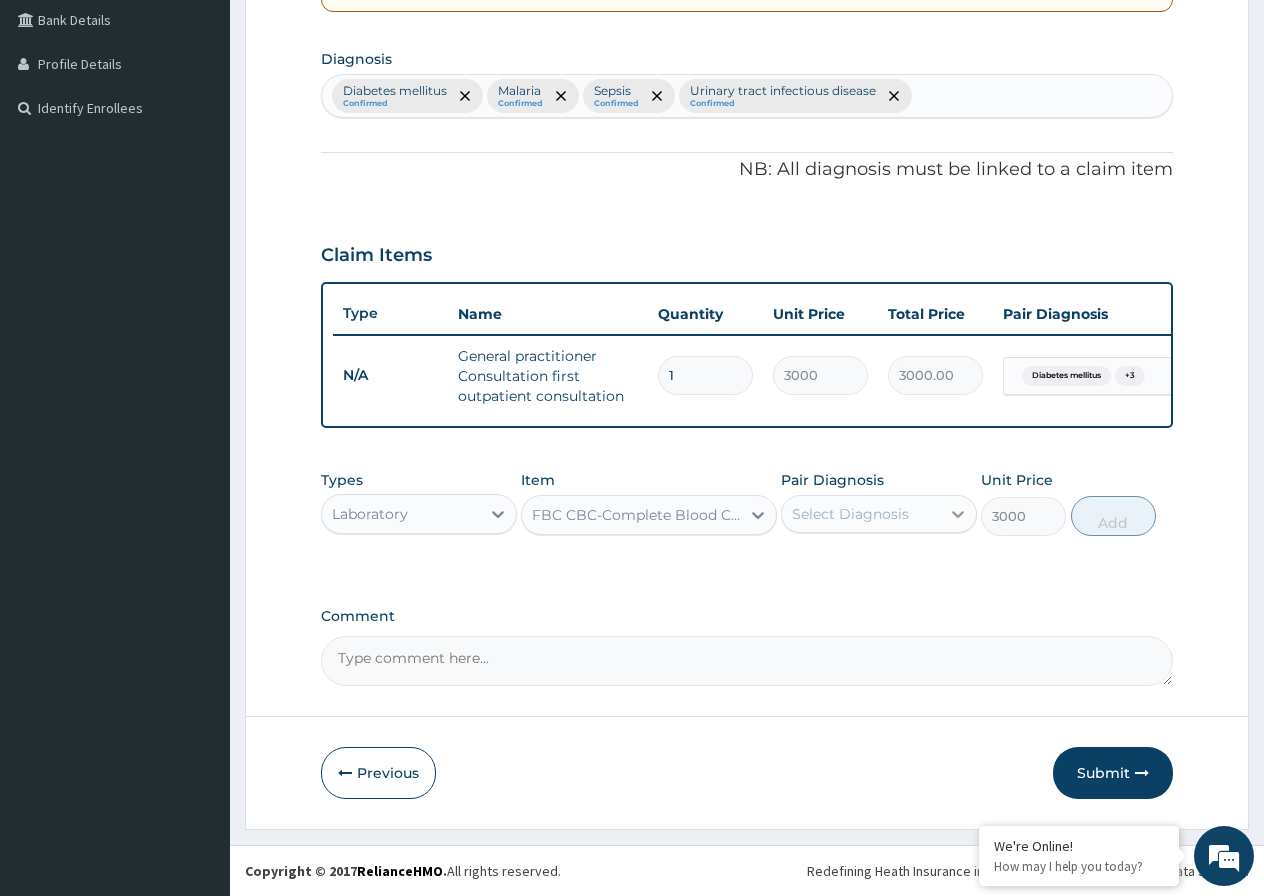click 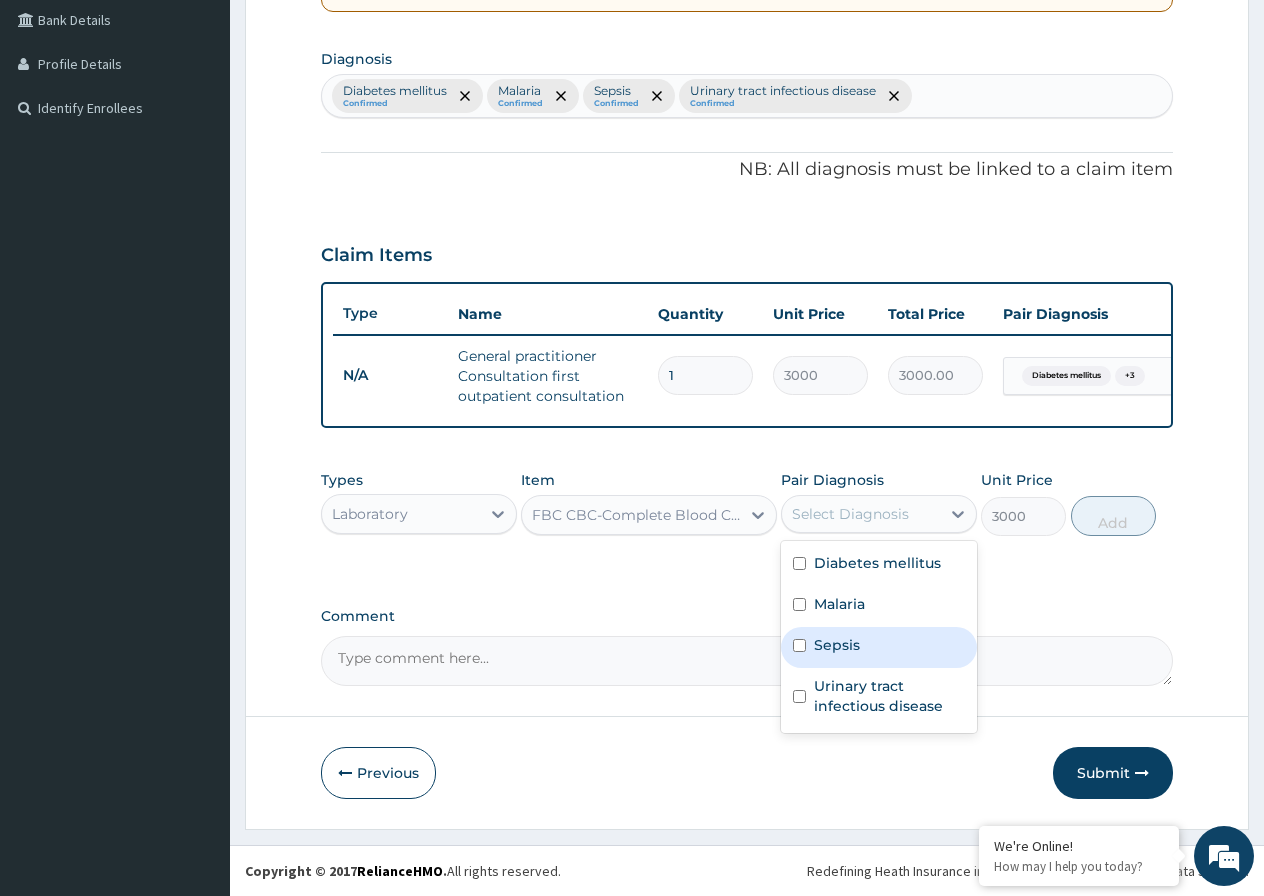 click at bounding box center (799, 645) 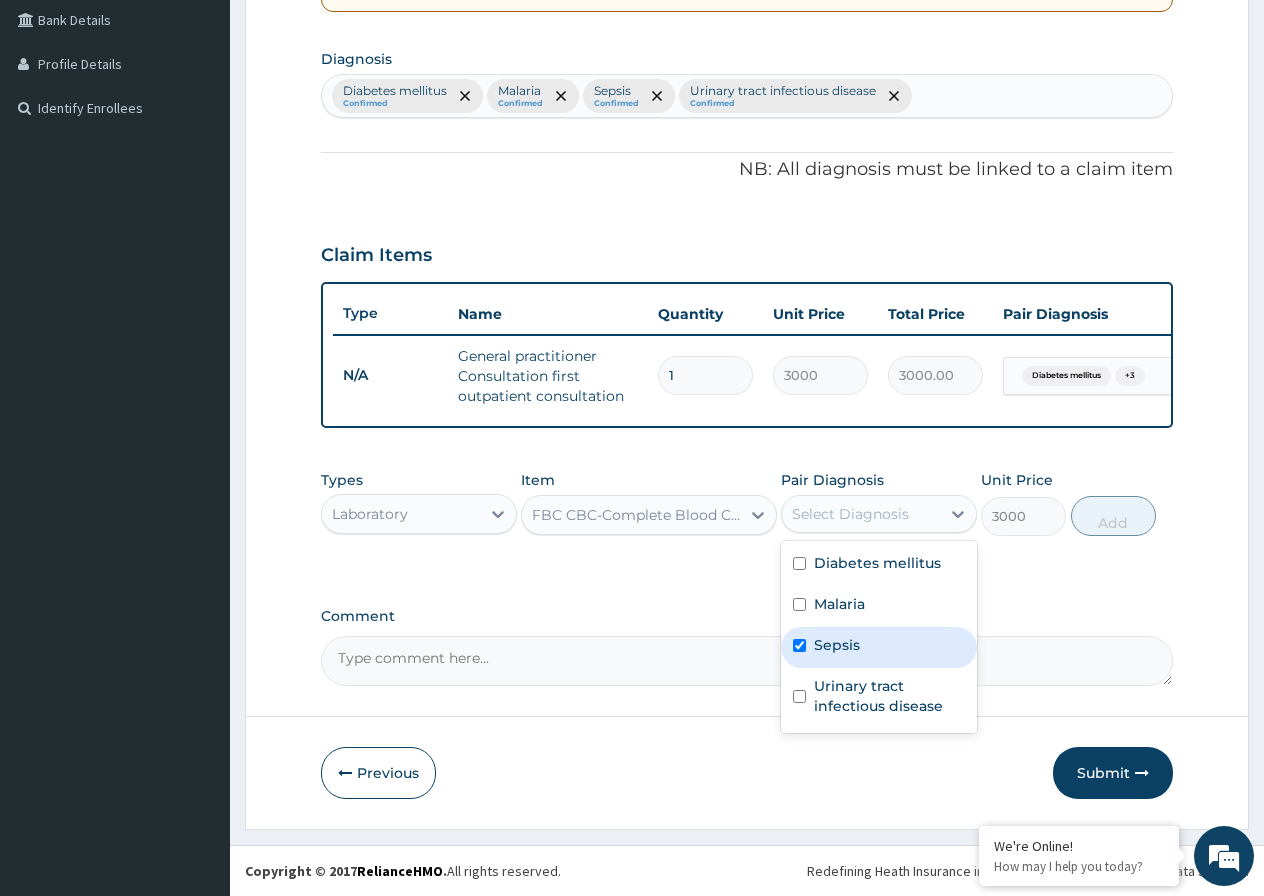 checkbox on "true" 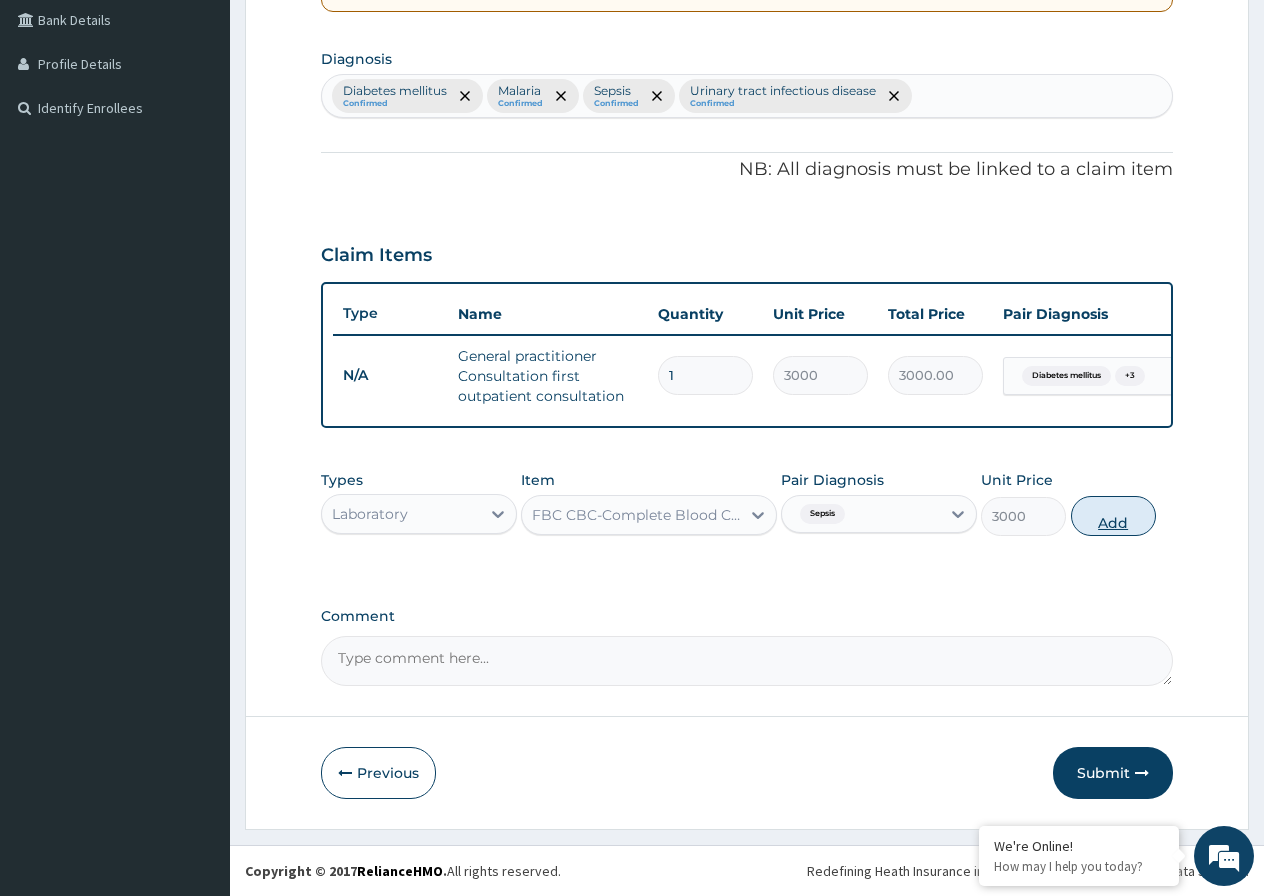 click on "Add" at bounding box center [1113, 516] 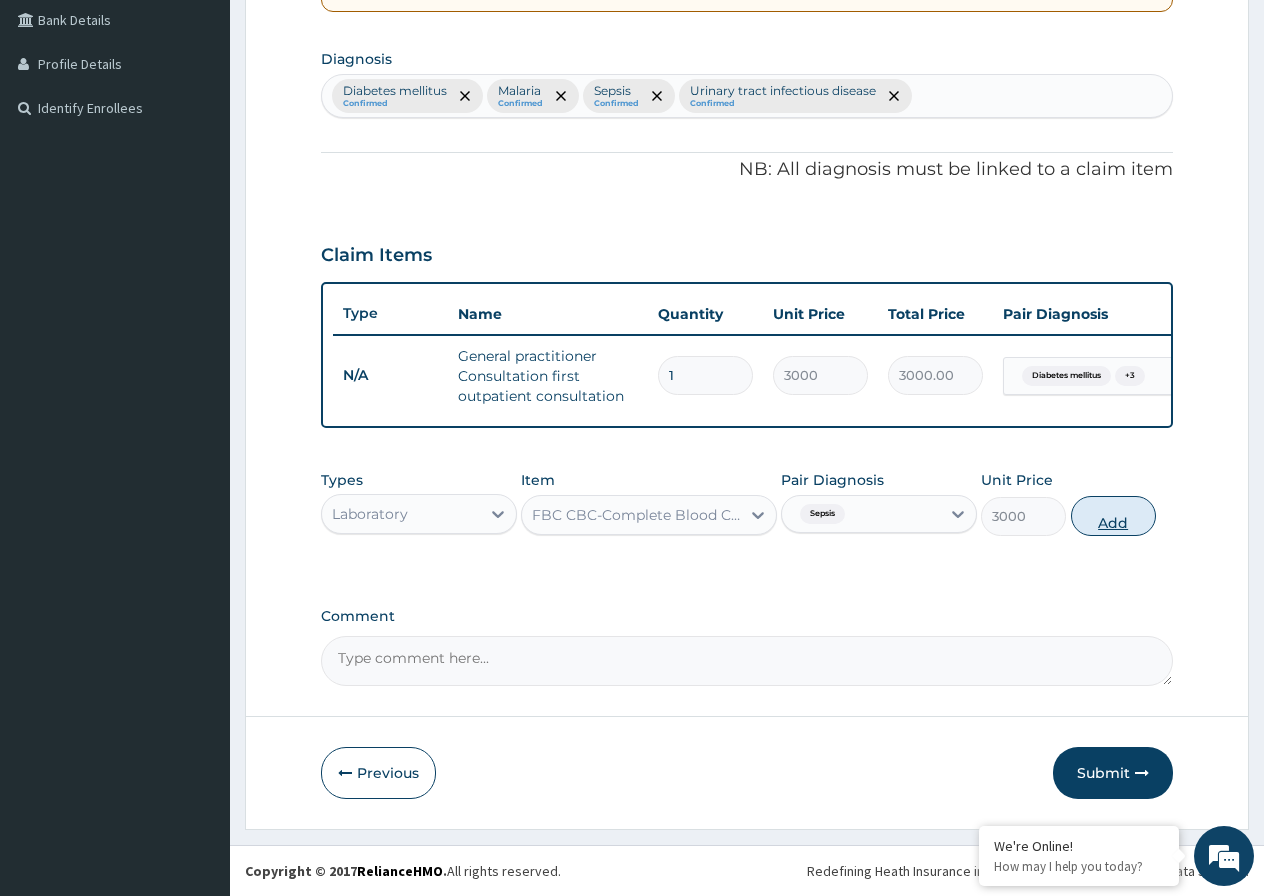 type on "0" 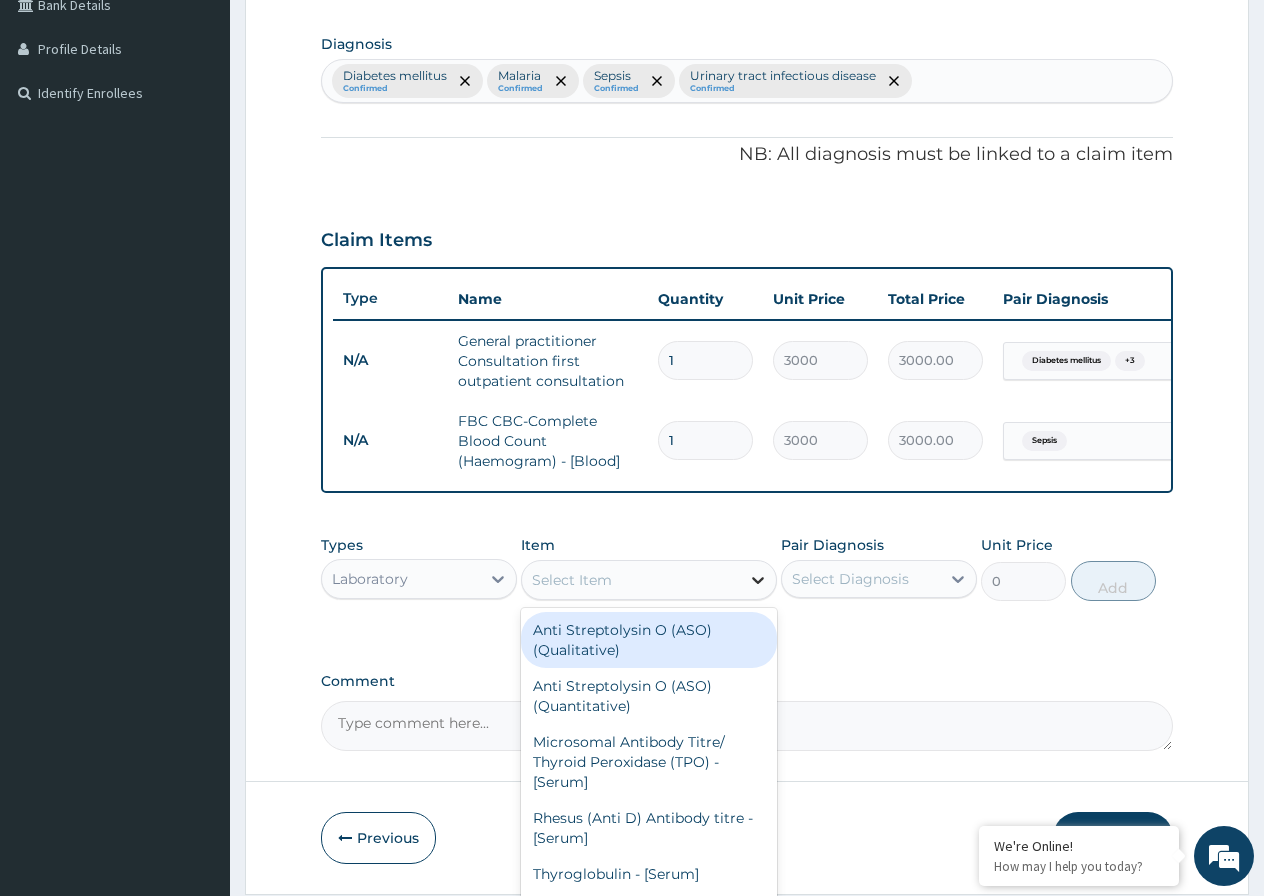 click 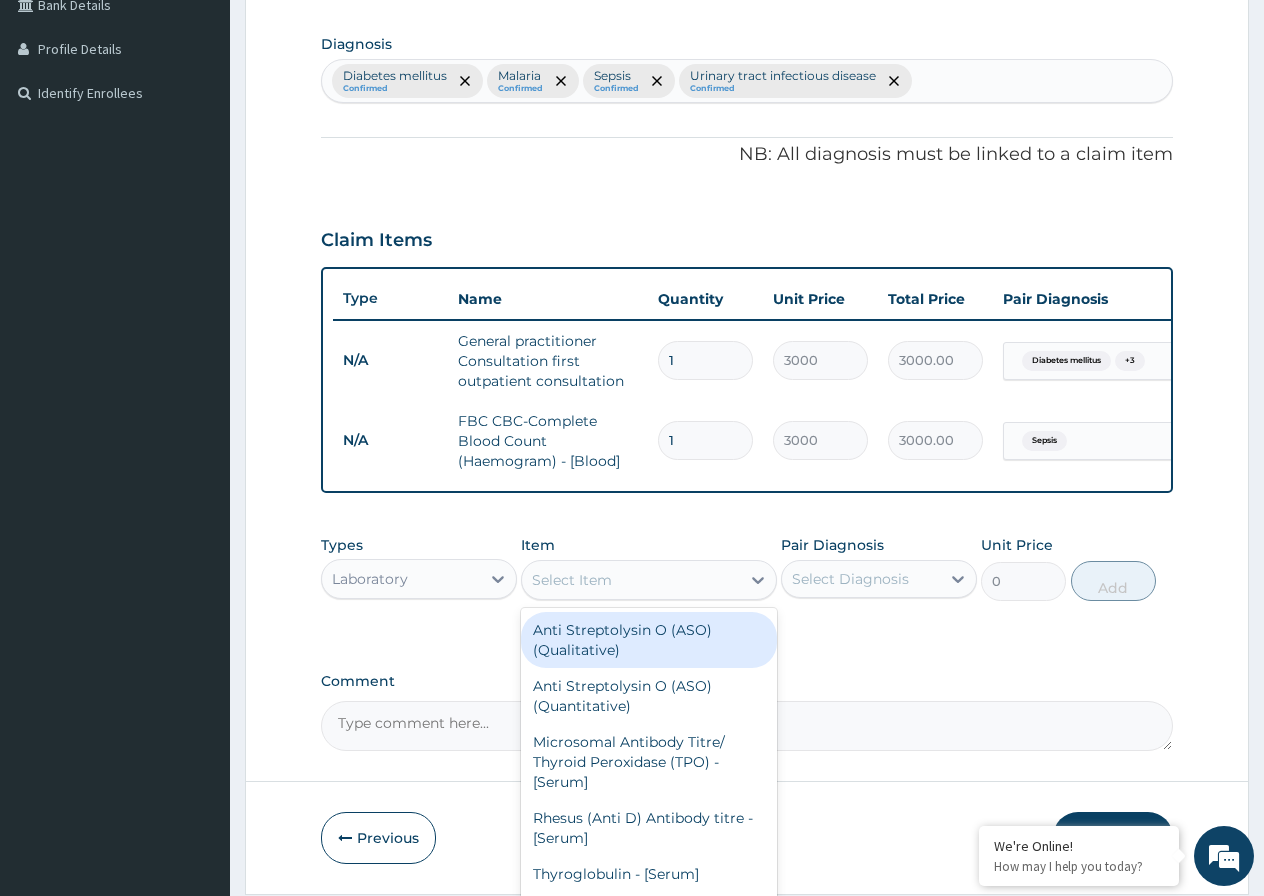 click on "Select Item" at bounding box center (631, 580) 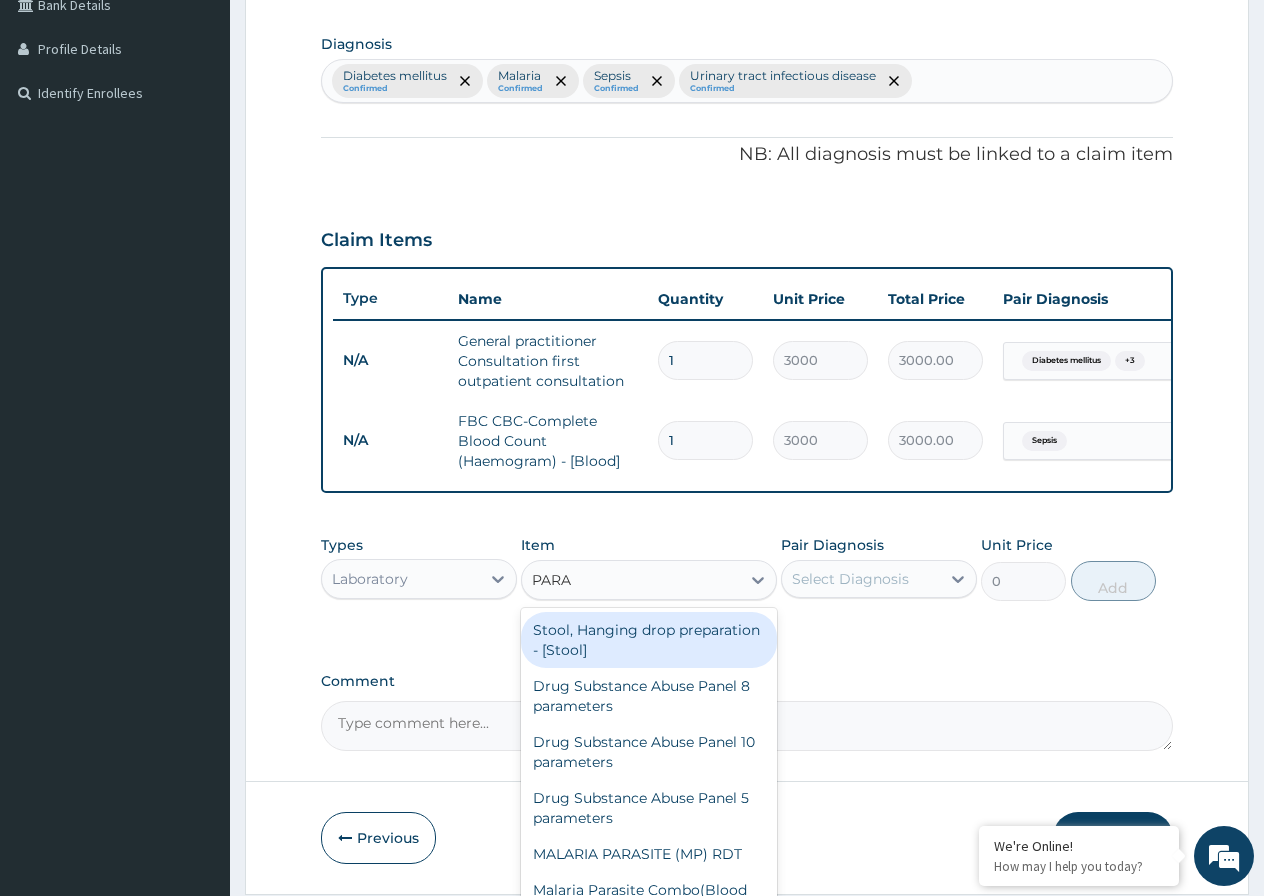 type on "PARAS" 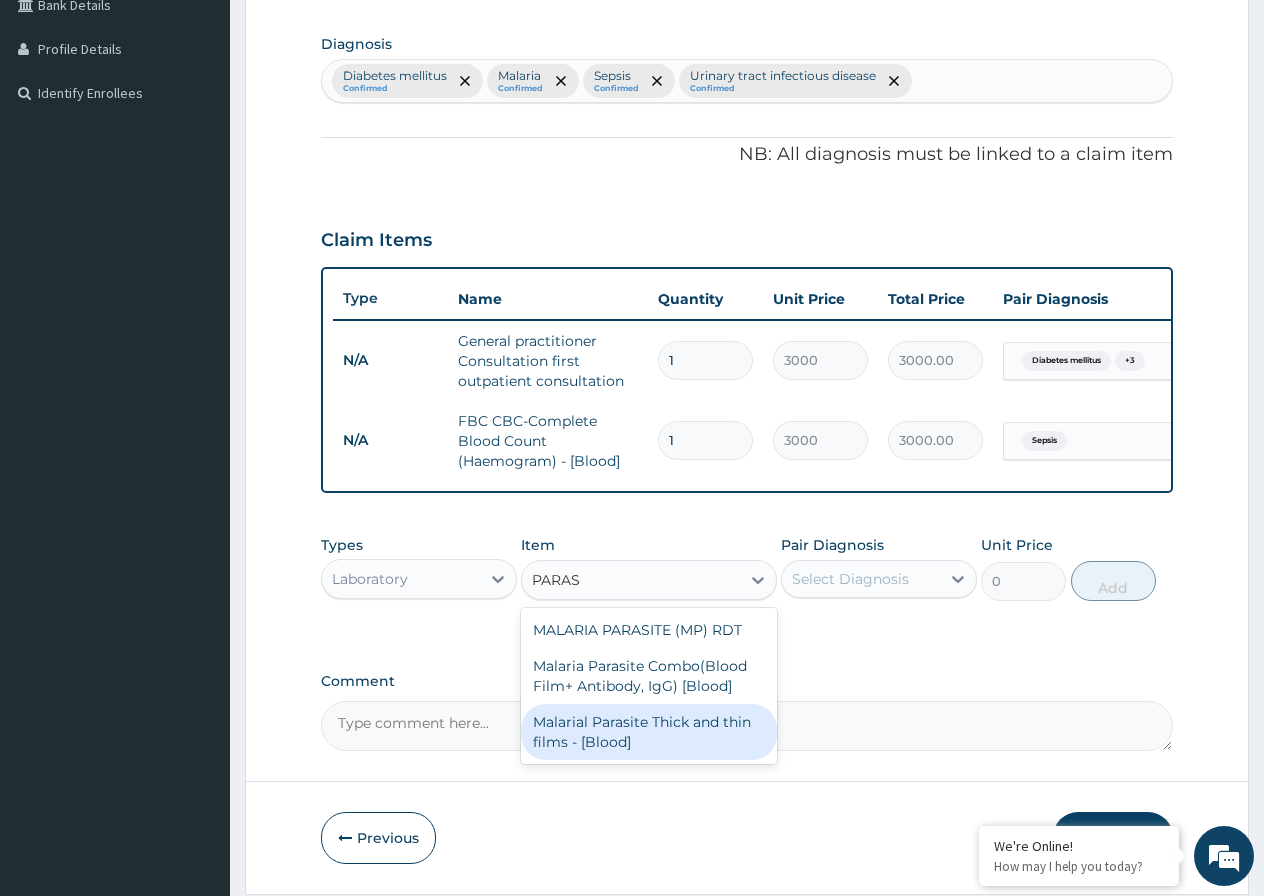 click on "Malarial Parasite Thick and thin films - [Blood]" at bounding box center [649, 732] 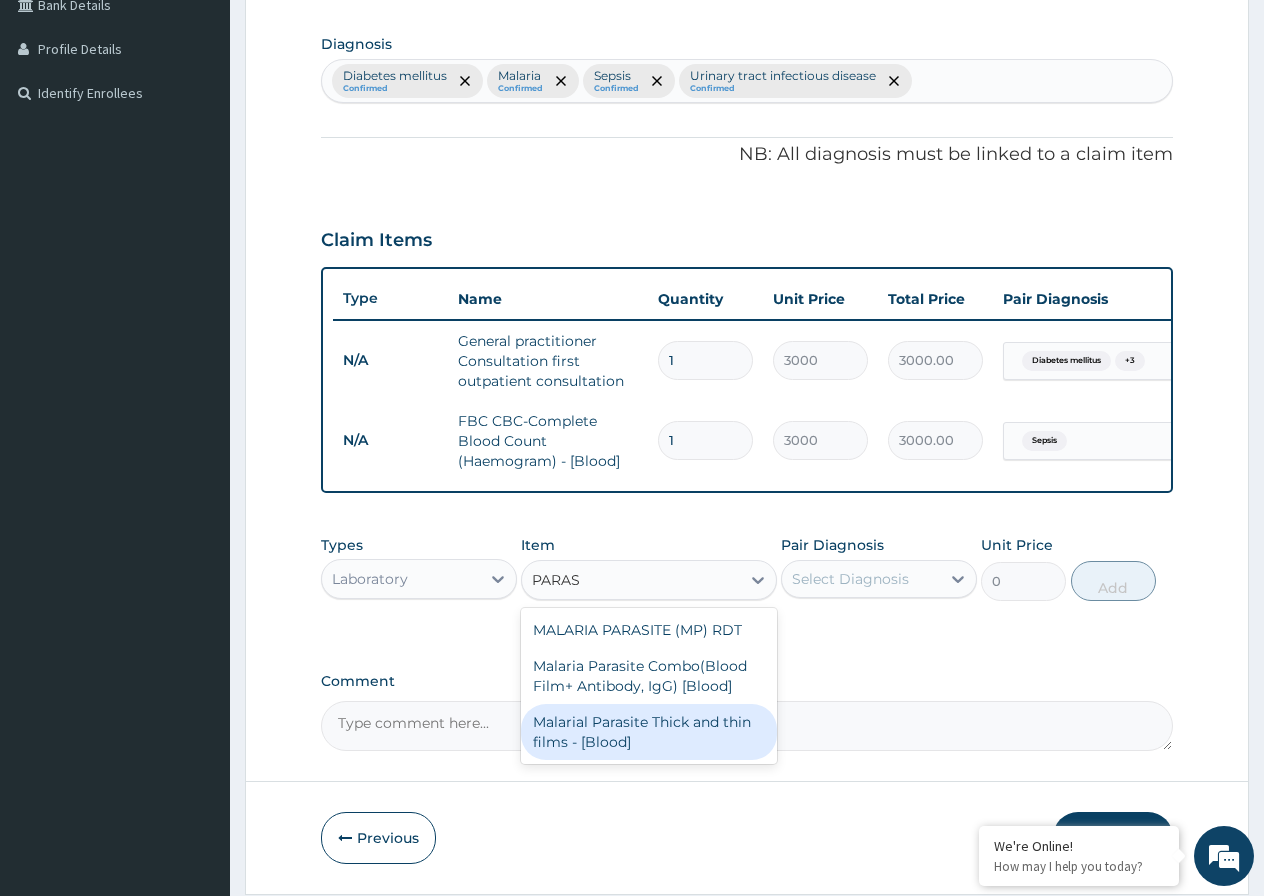 type 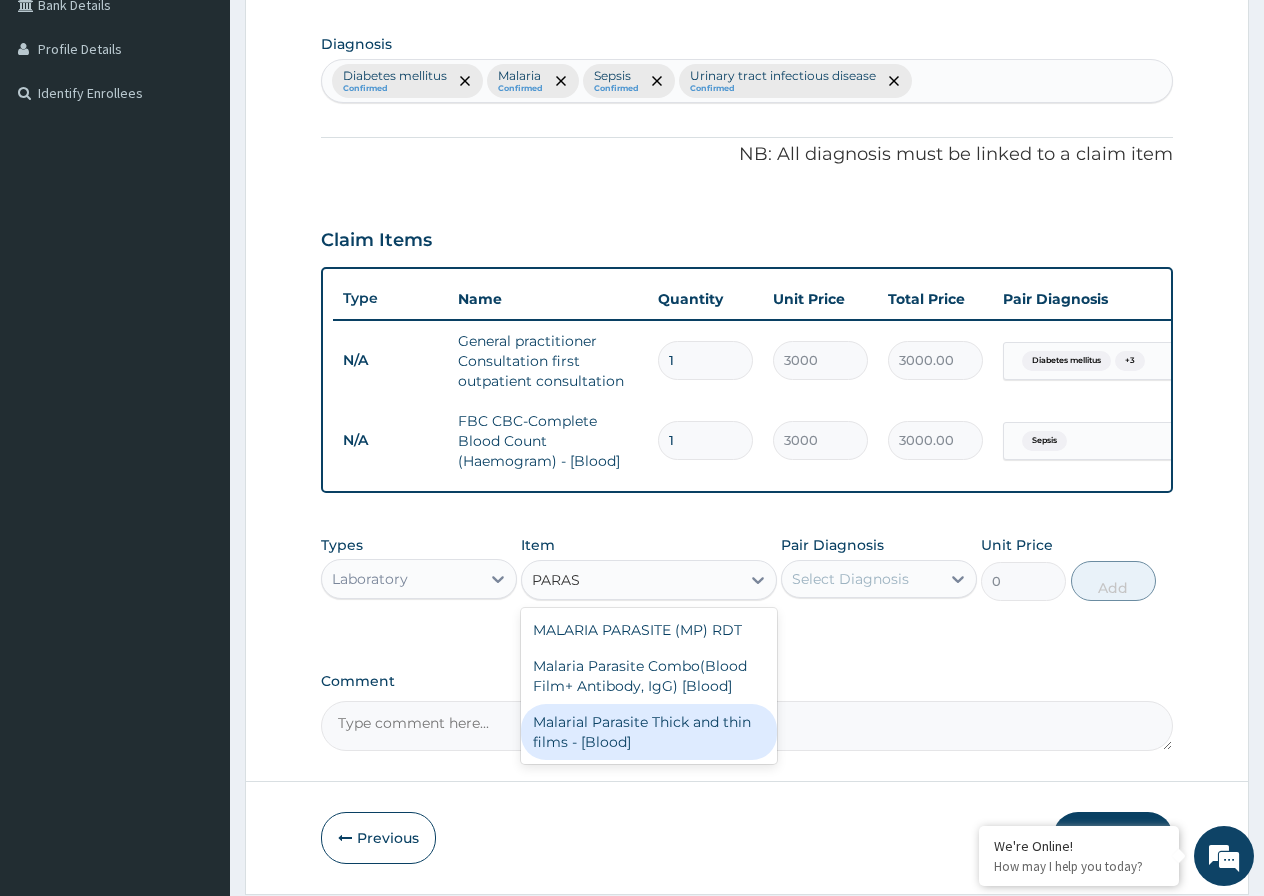type on "1500" 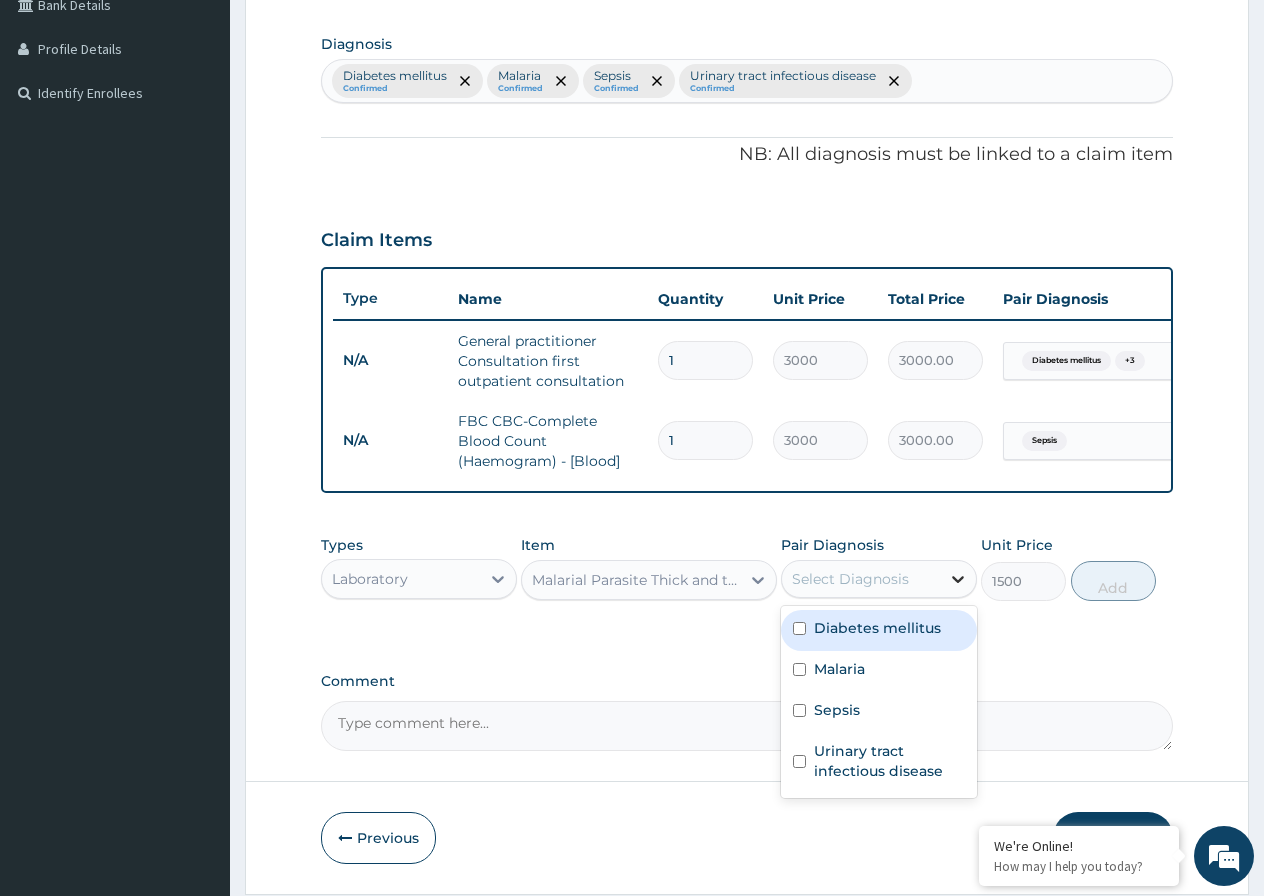 click 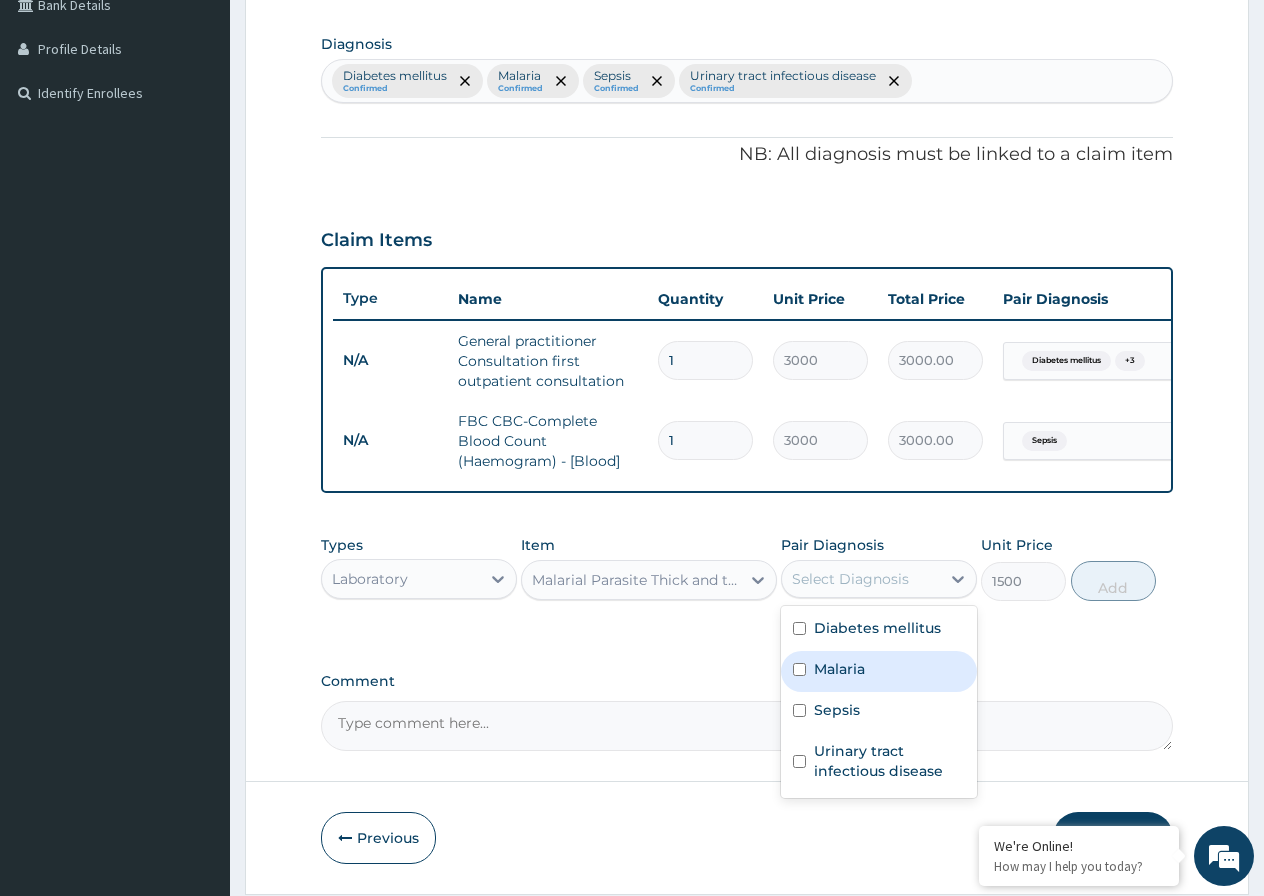 click at bounding box center [799, 669] 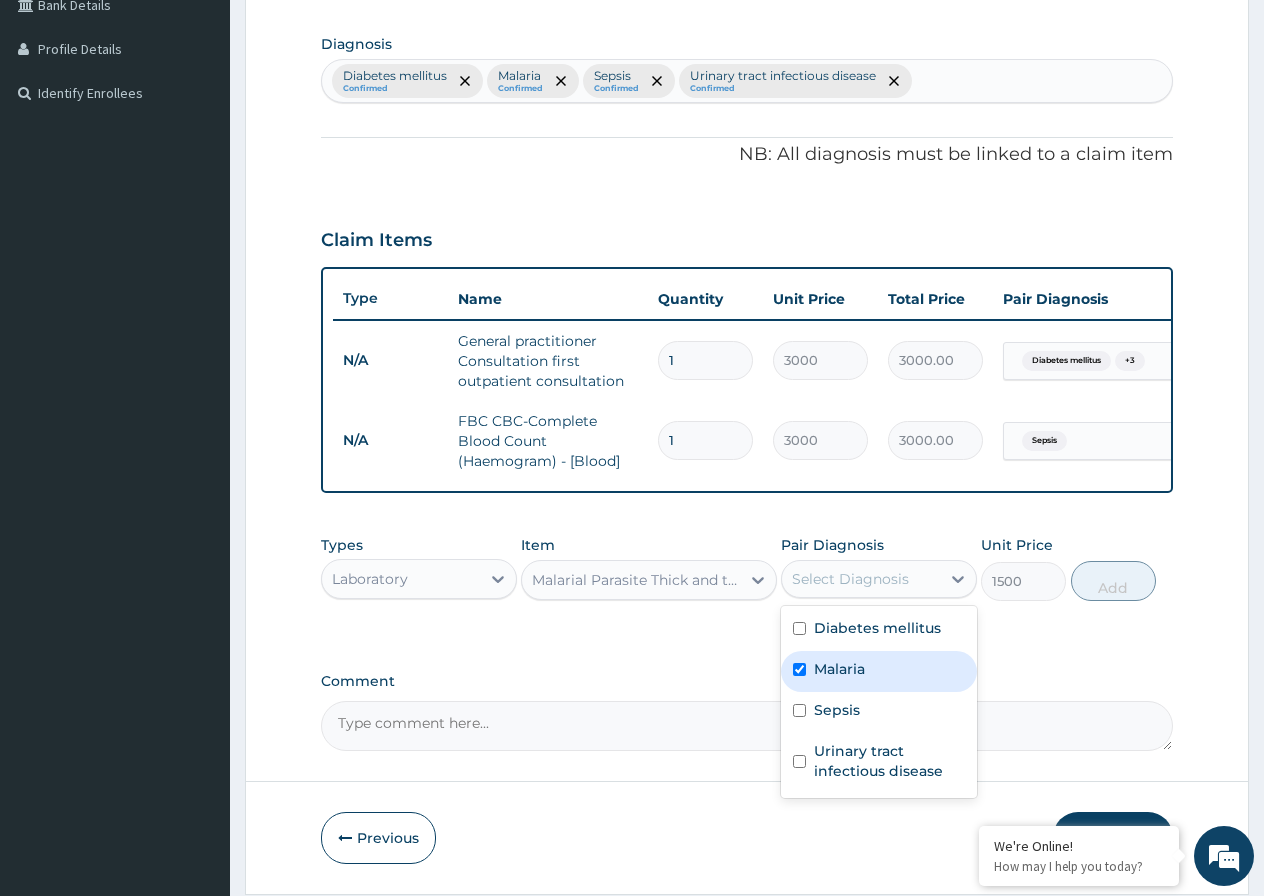 checkbox on "true" 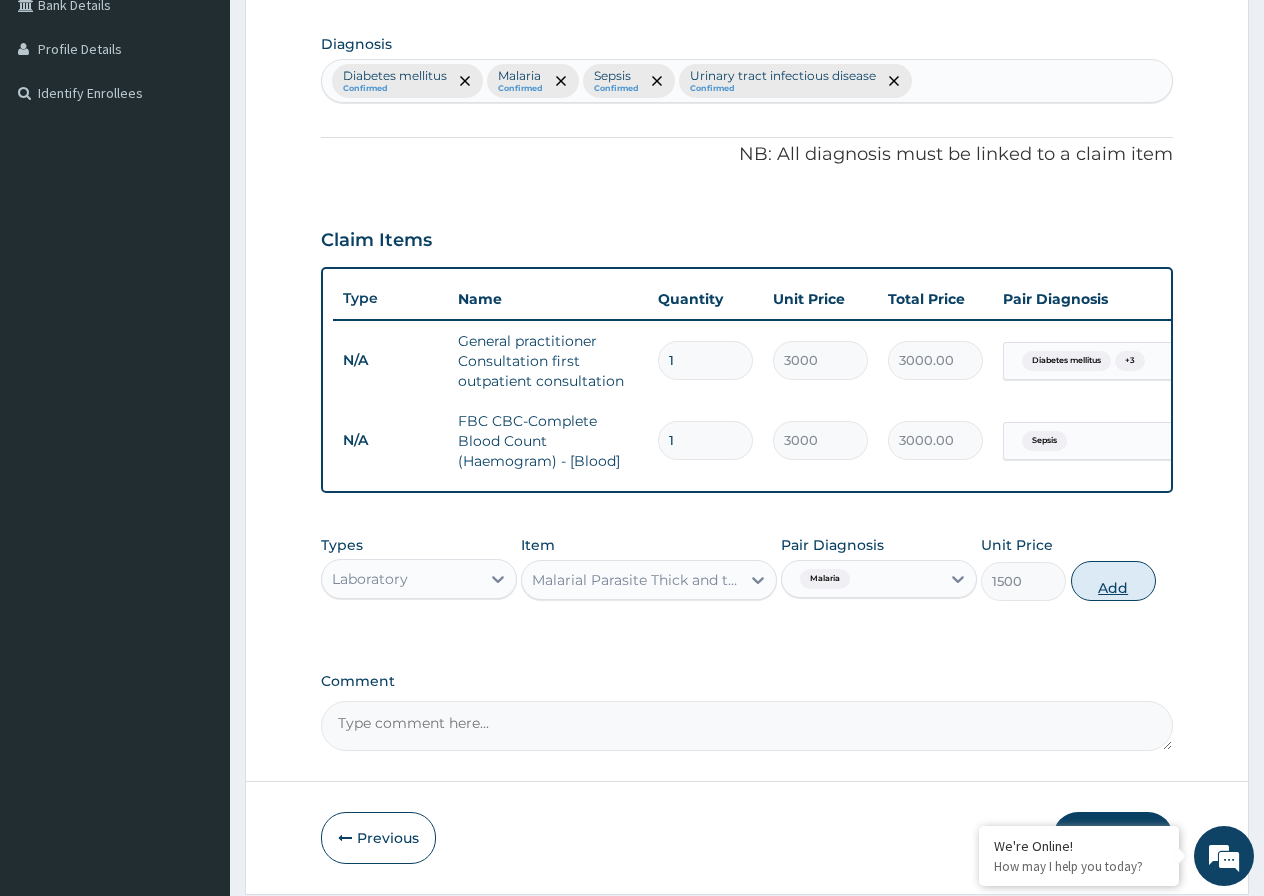 click on "Add" at bounding box center [1113, 581] 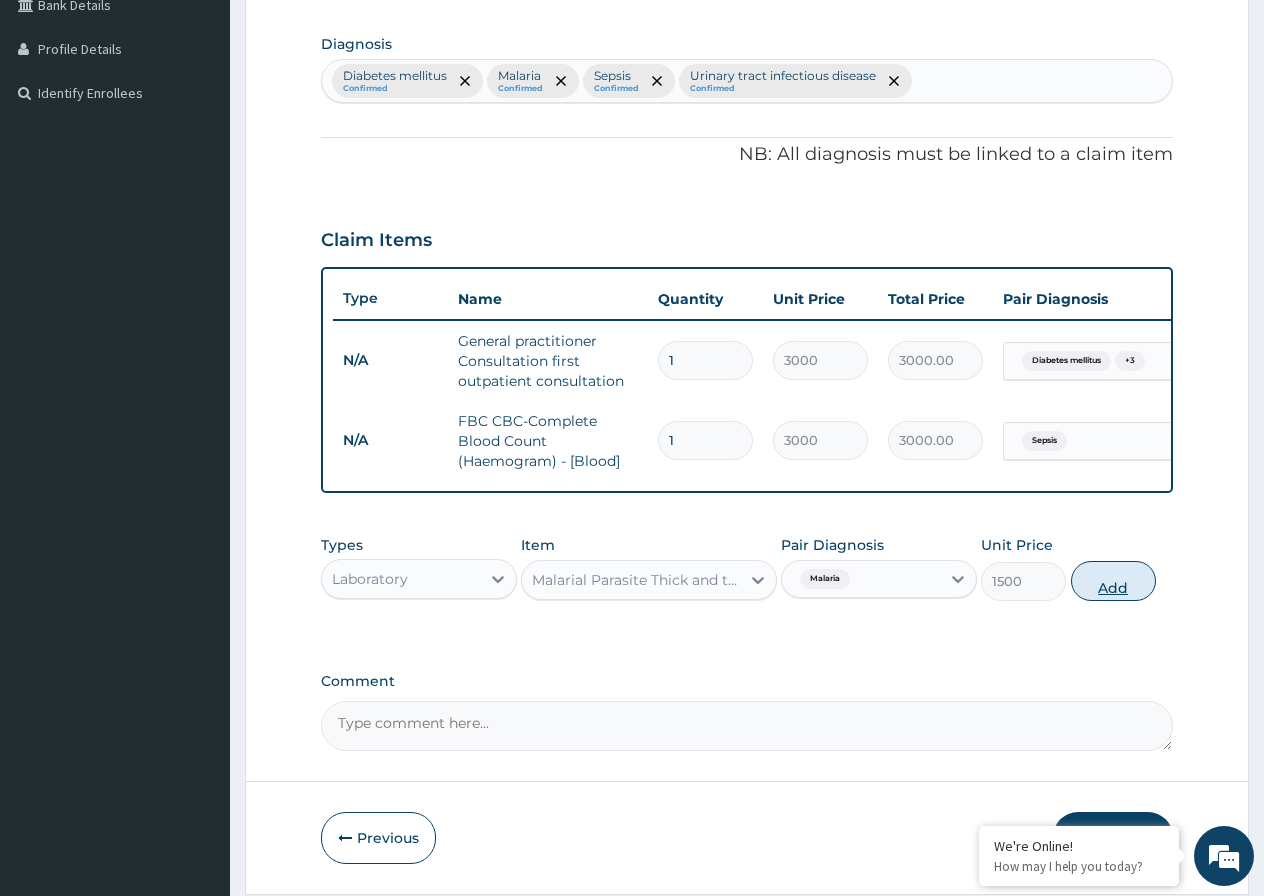 type on "0" 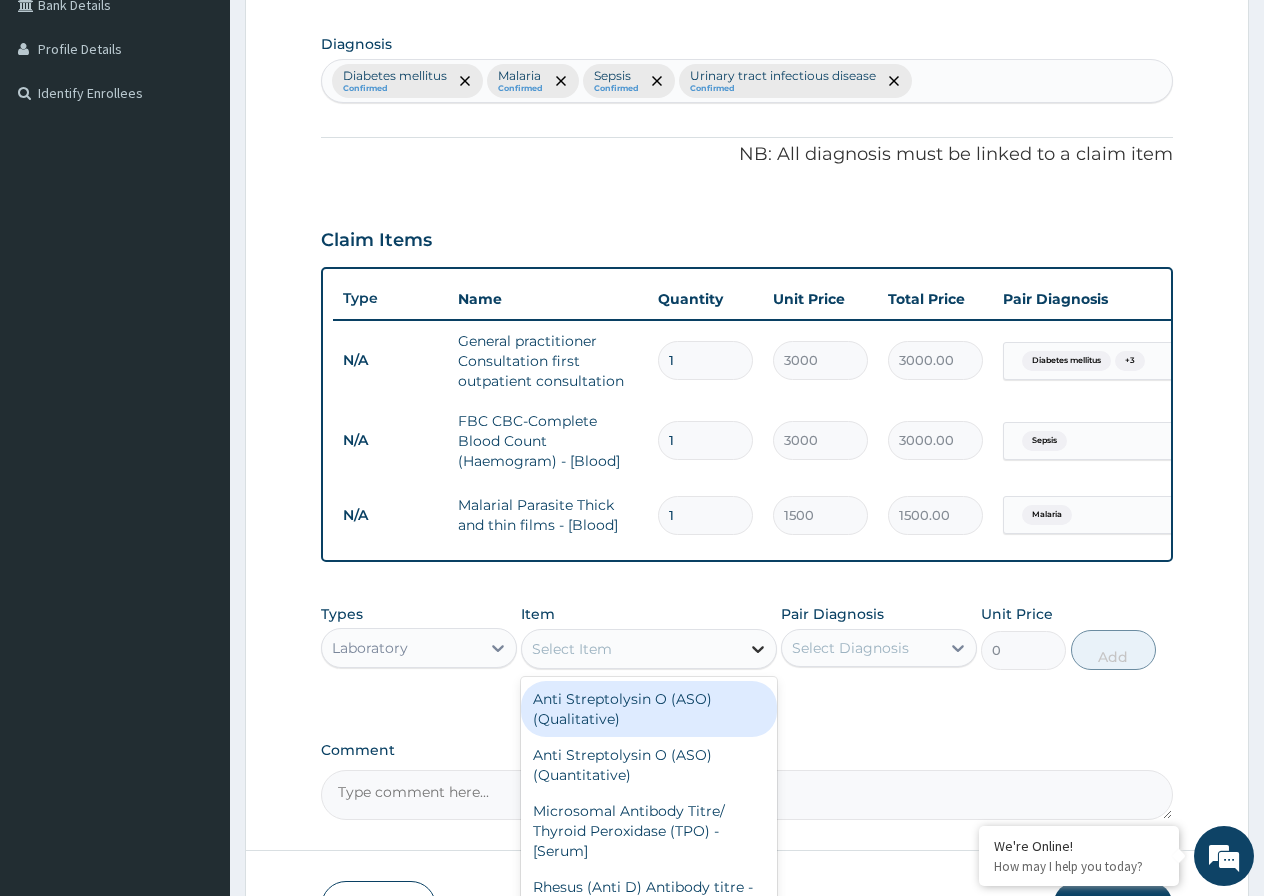 click 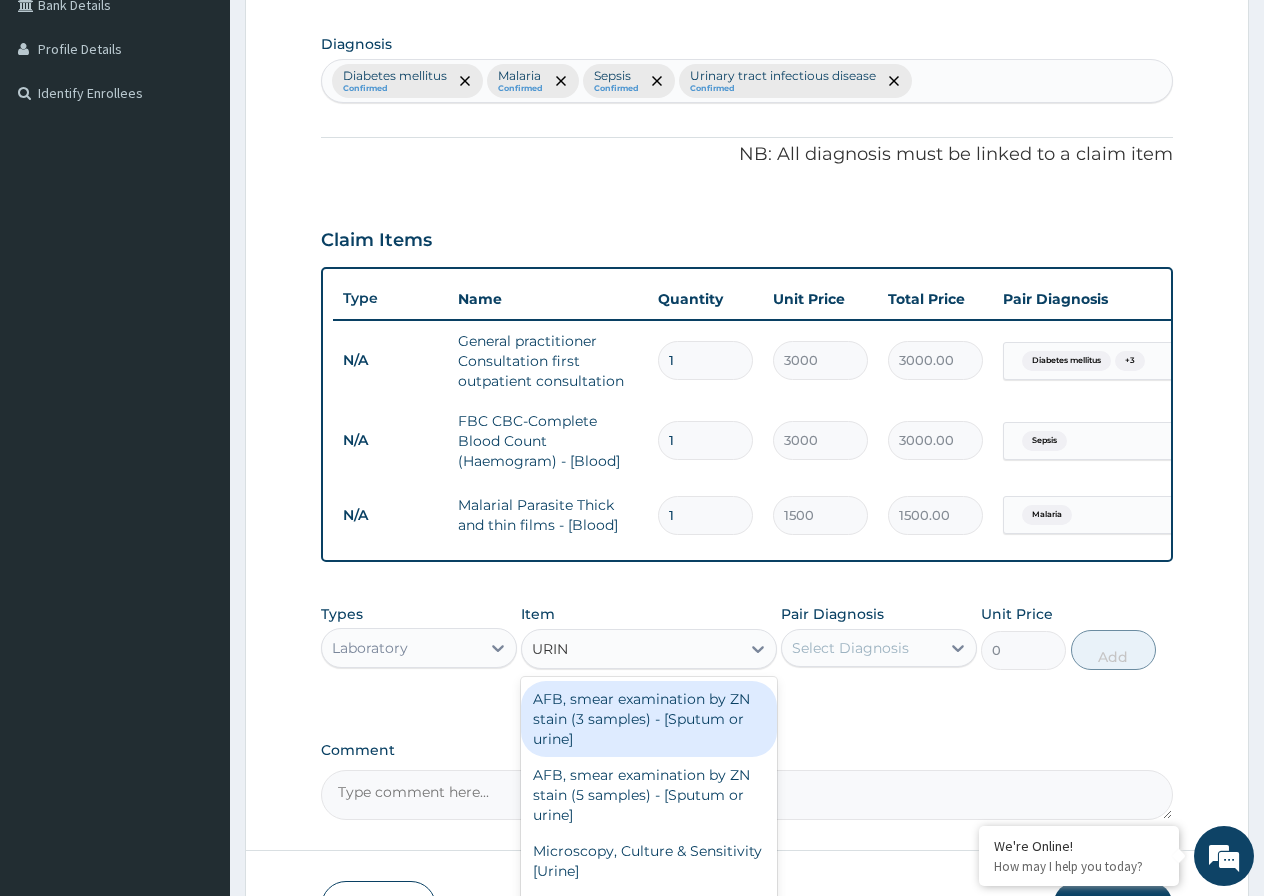 type on "URINA" 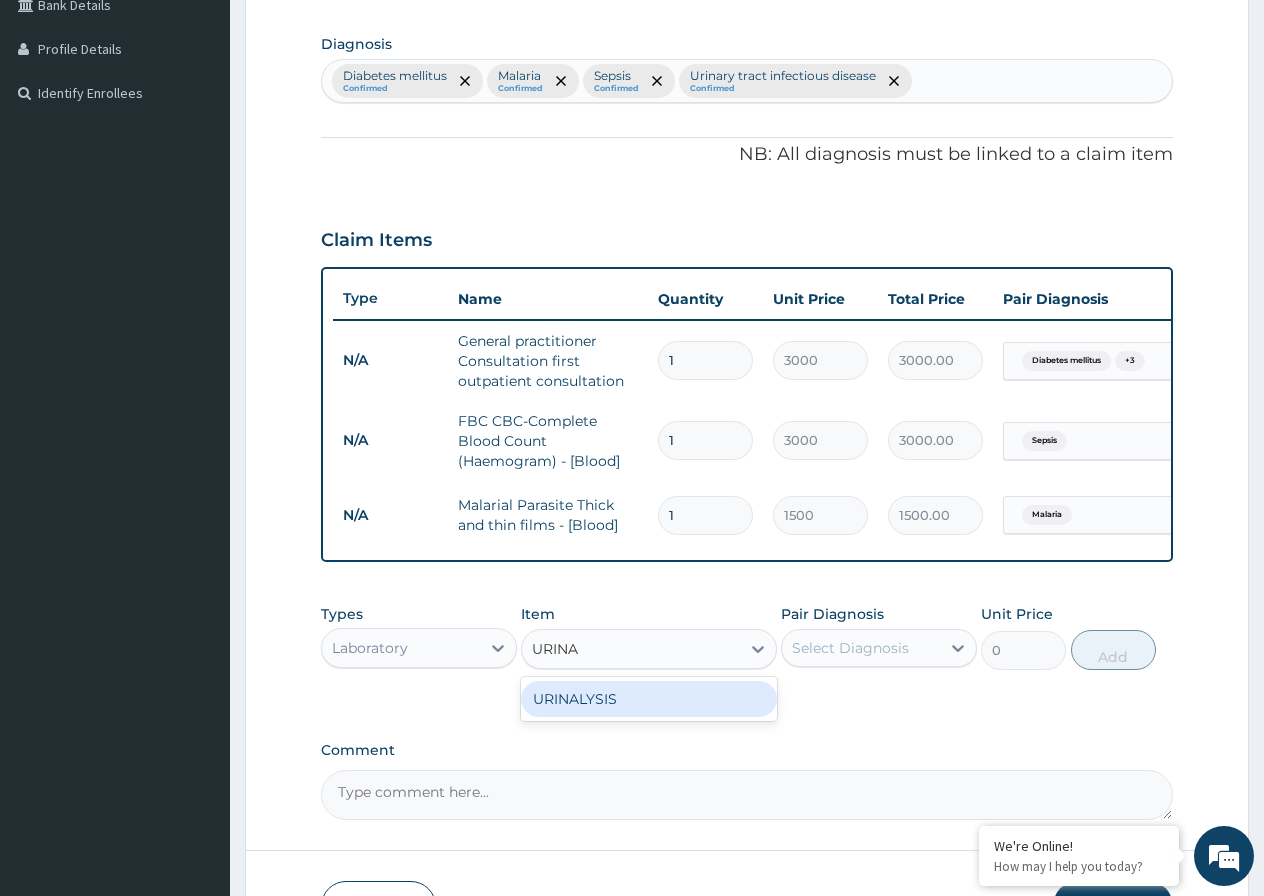 click on "URINALYSIS" at bounding box center (649, 699) 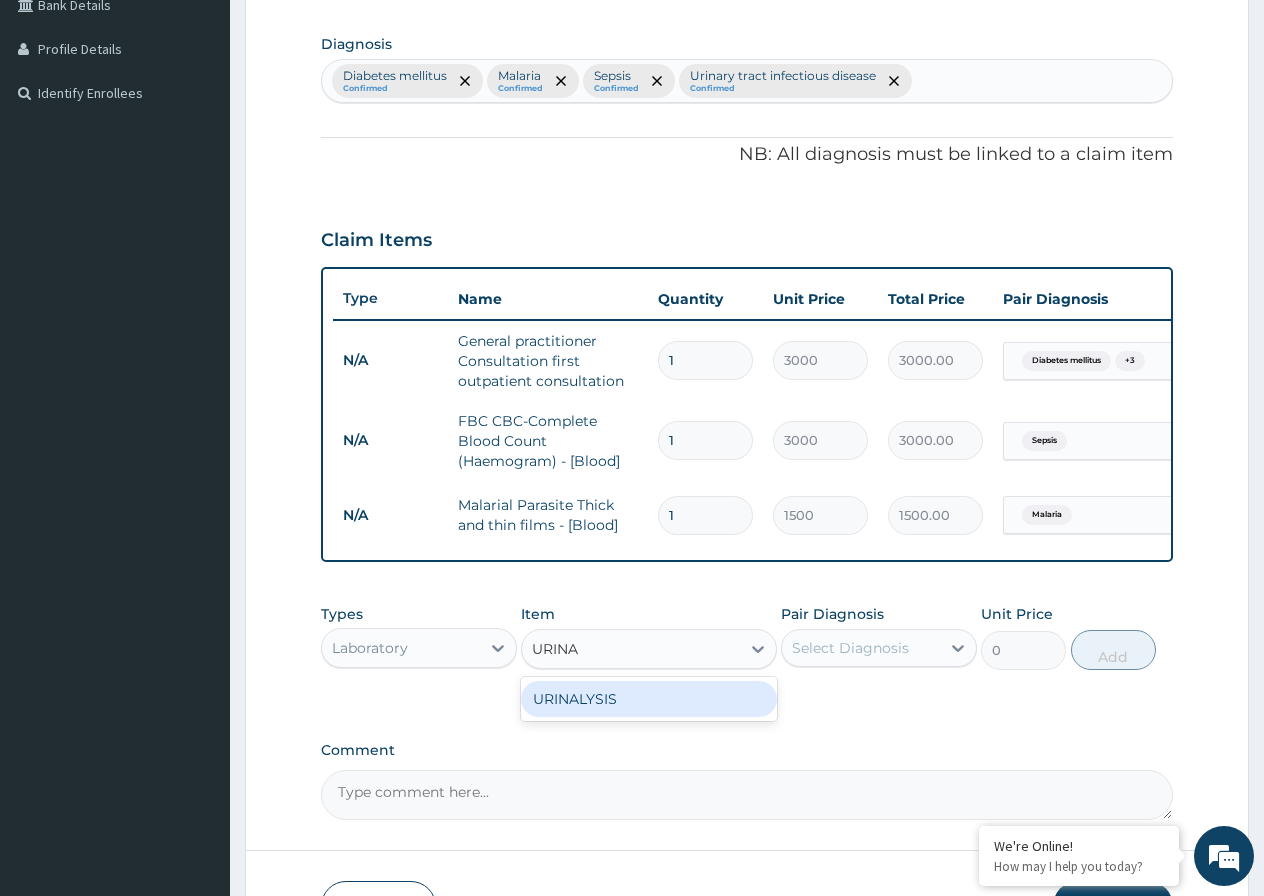 type 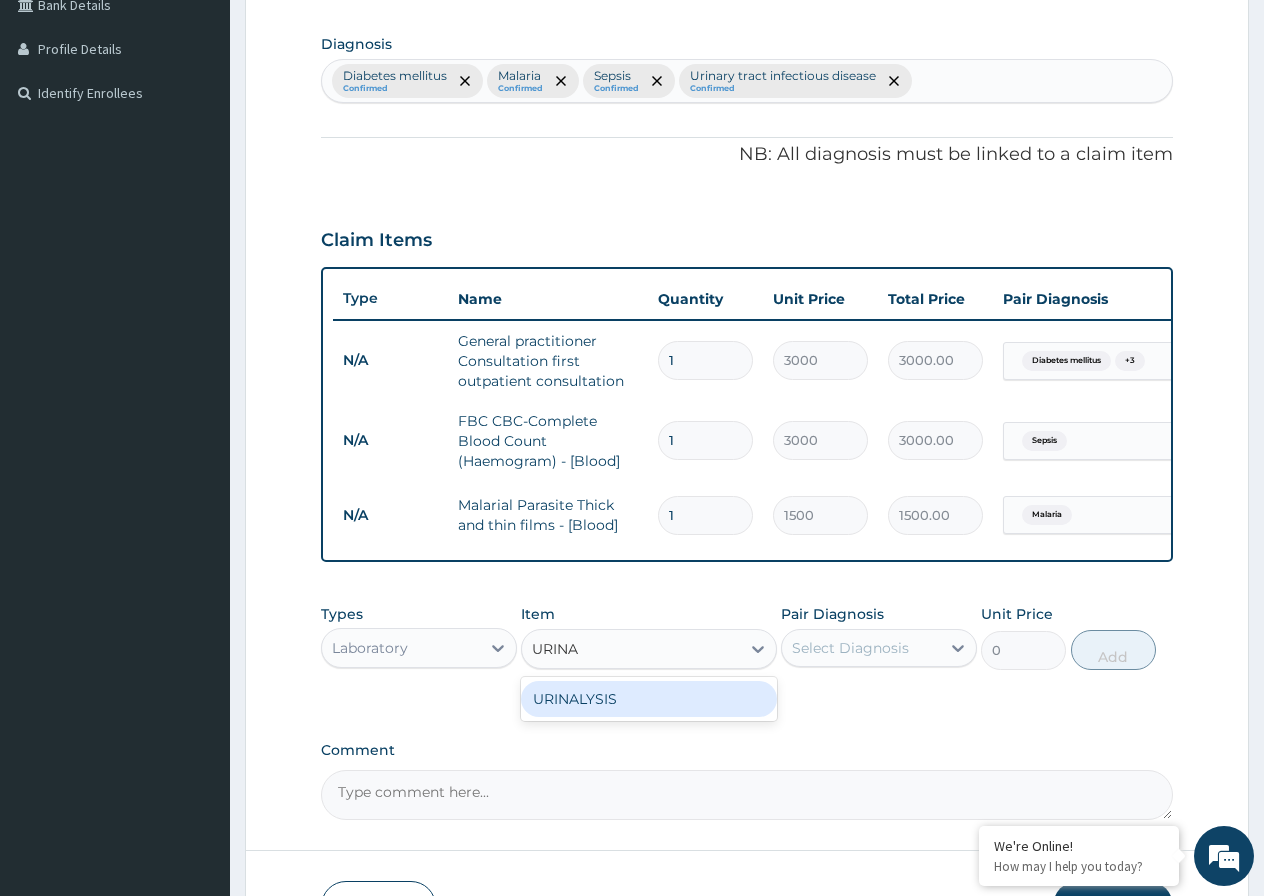 type on "2000" 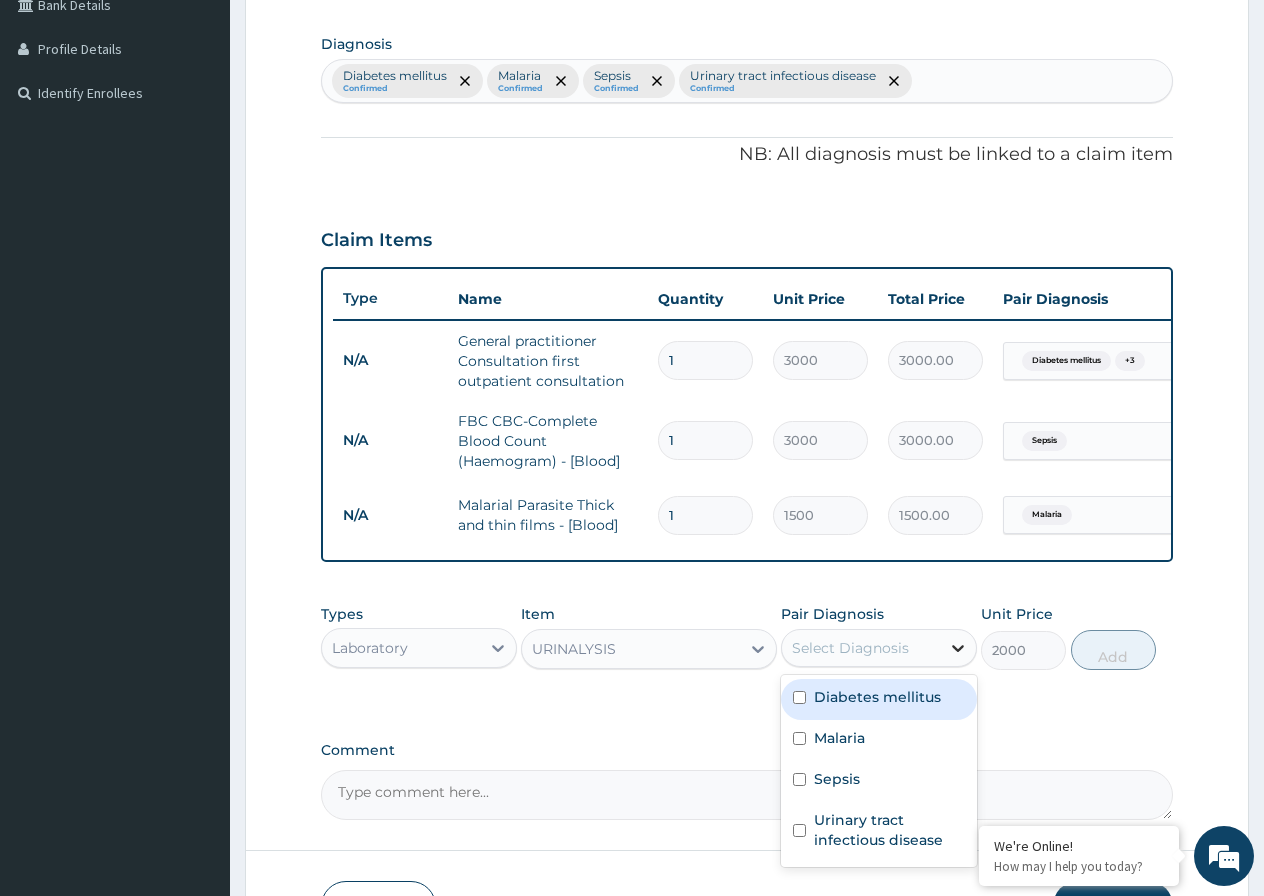 click 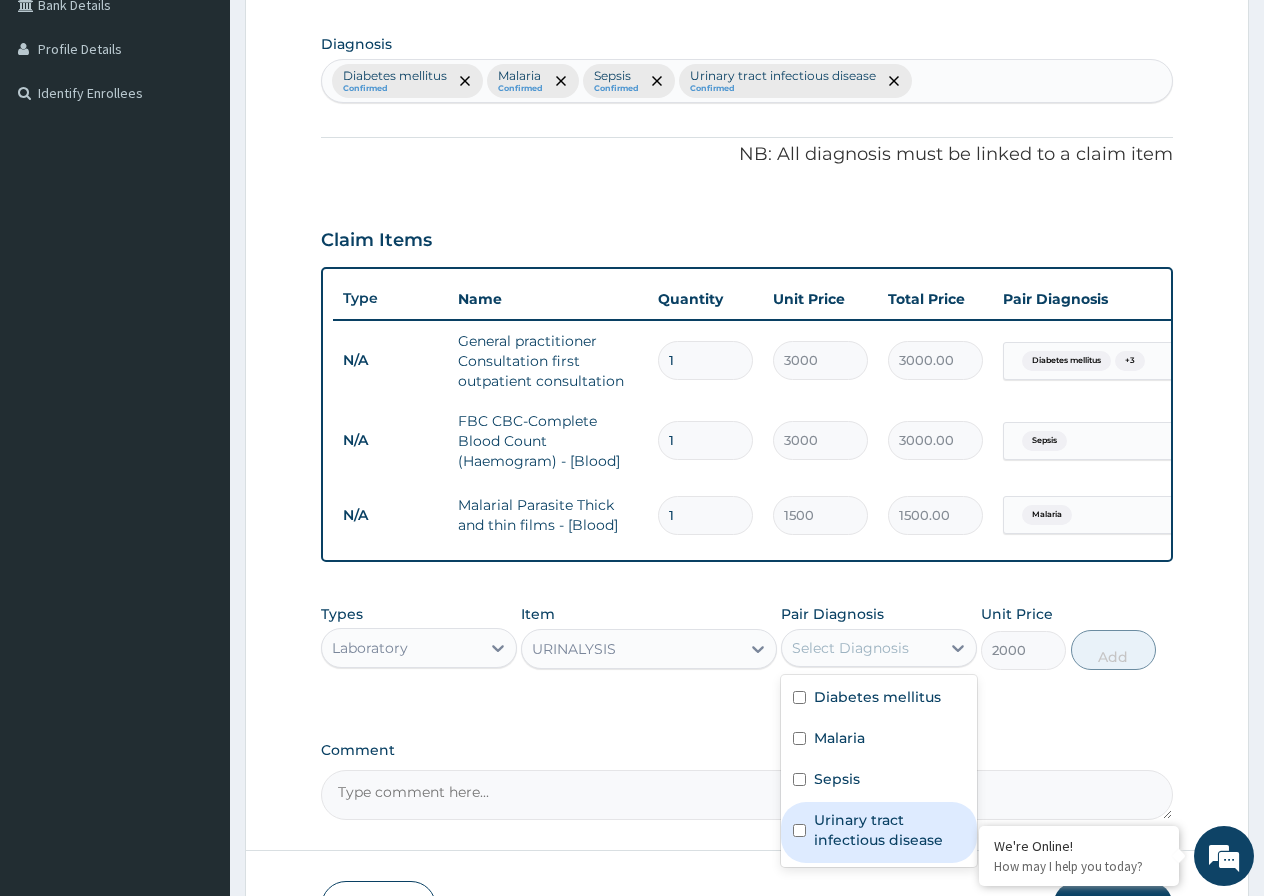 click on "Urinary tract infectious disease" at bounding box center (879, 832) 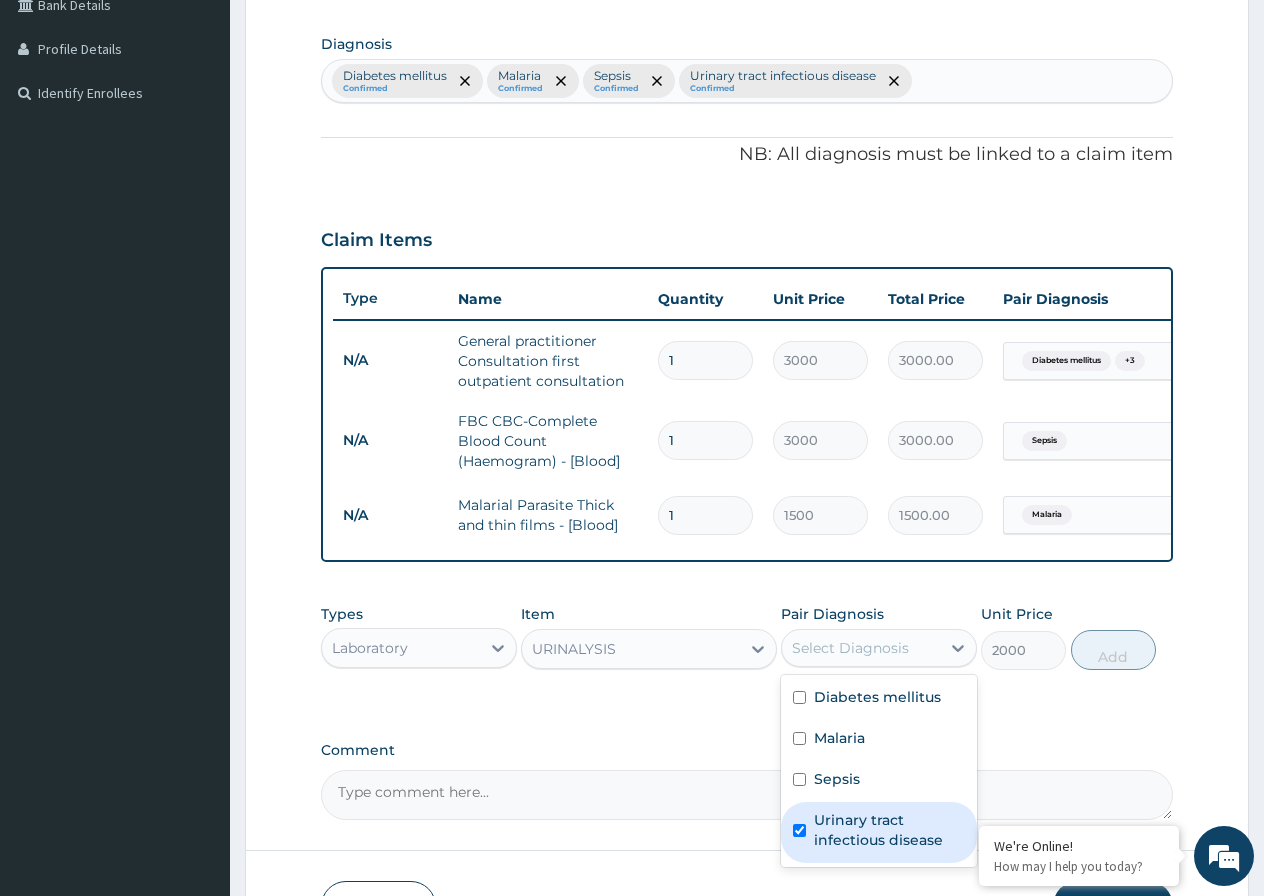 checkbox on "true" 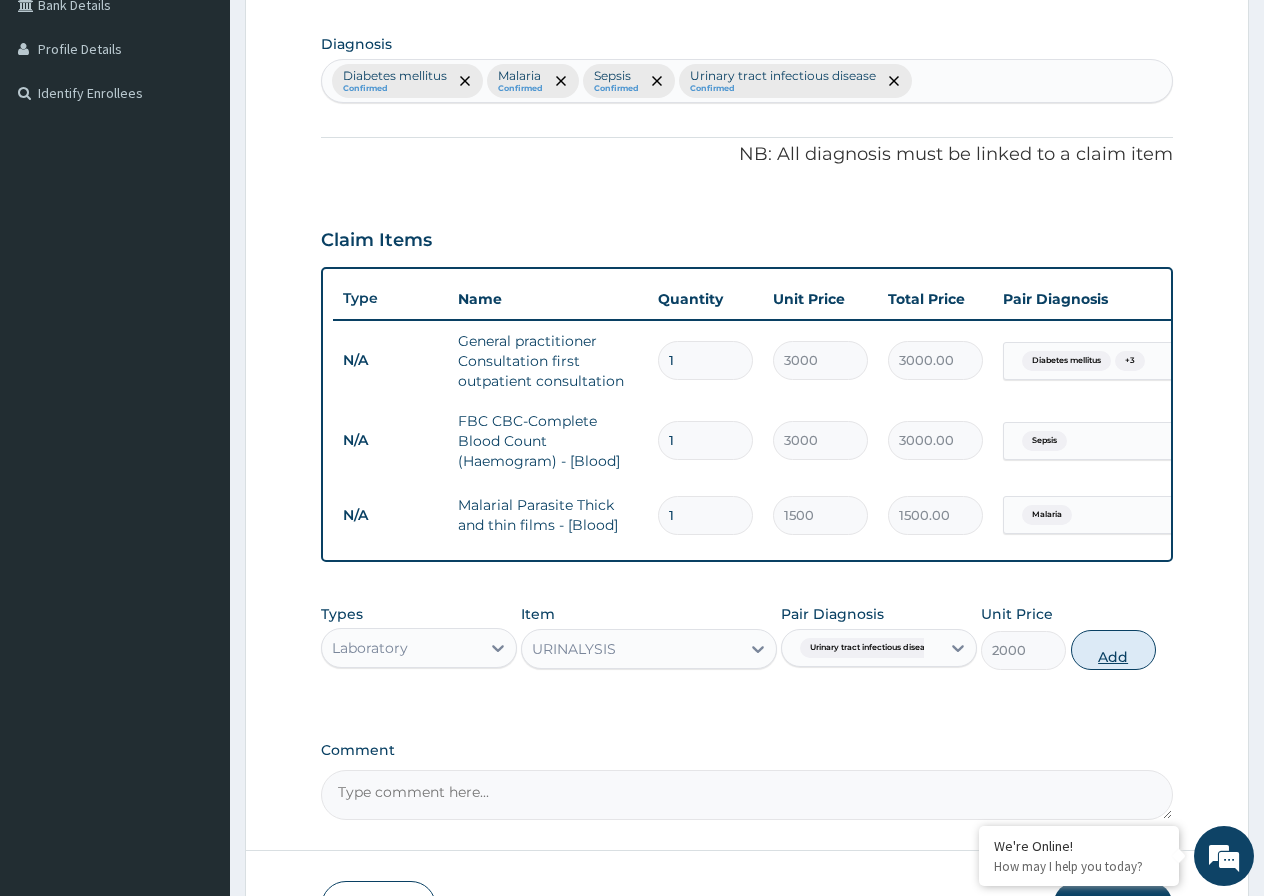 click on "Add" at bounding box center [1113, 650] 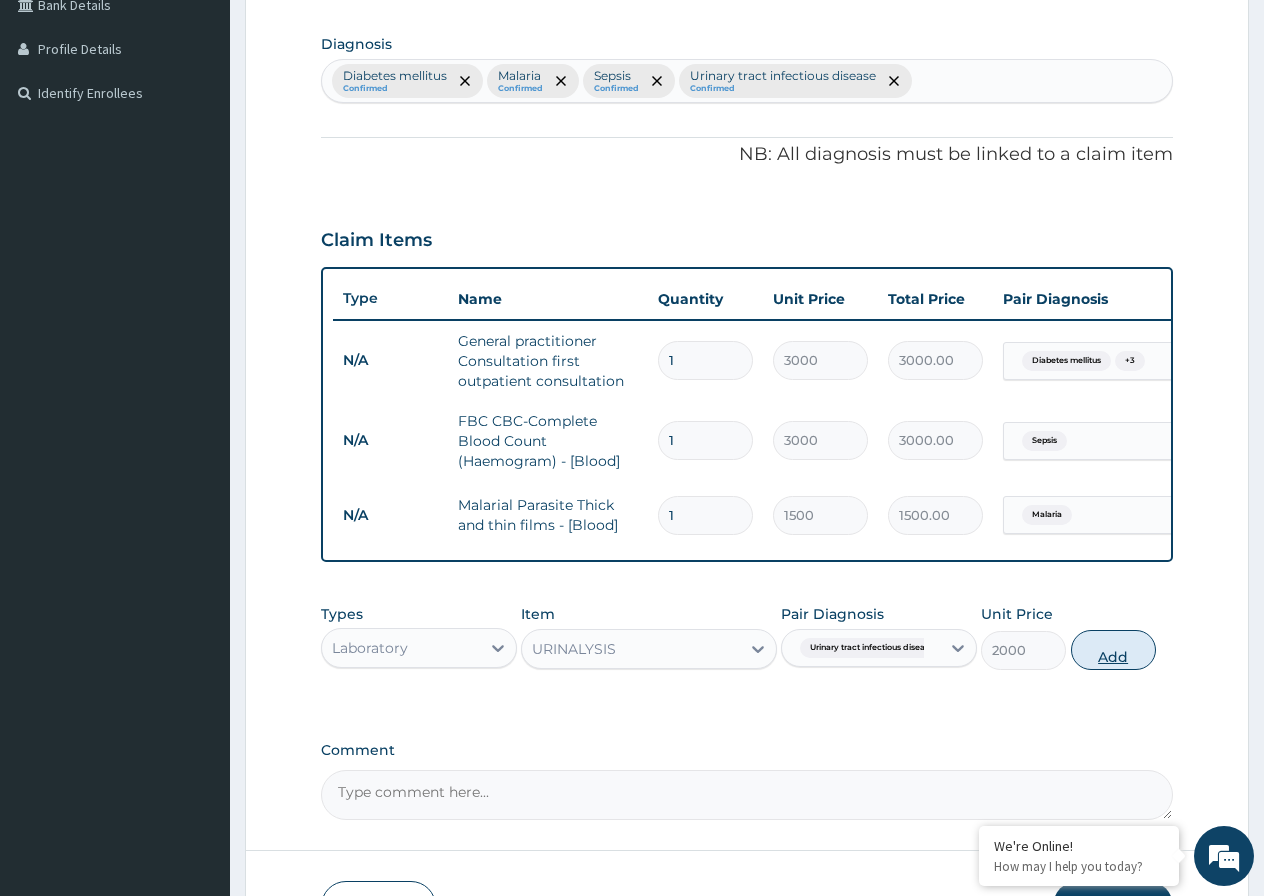 type on "0" 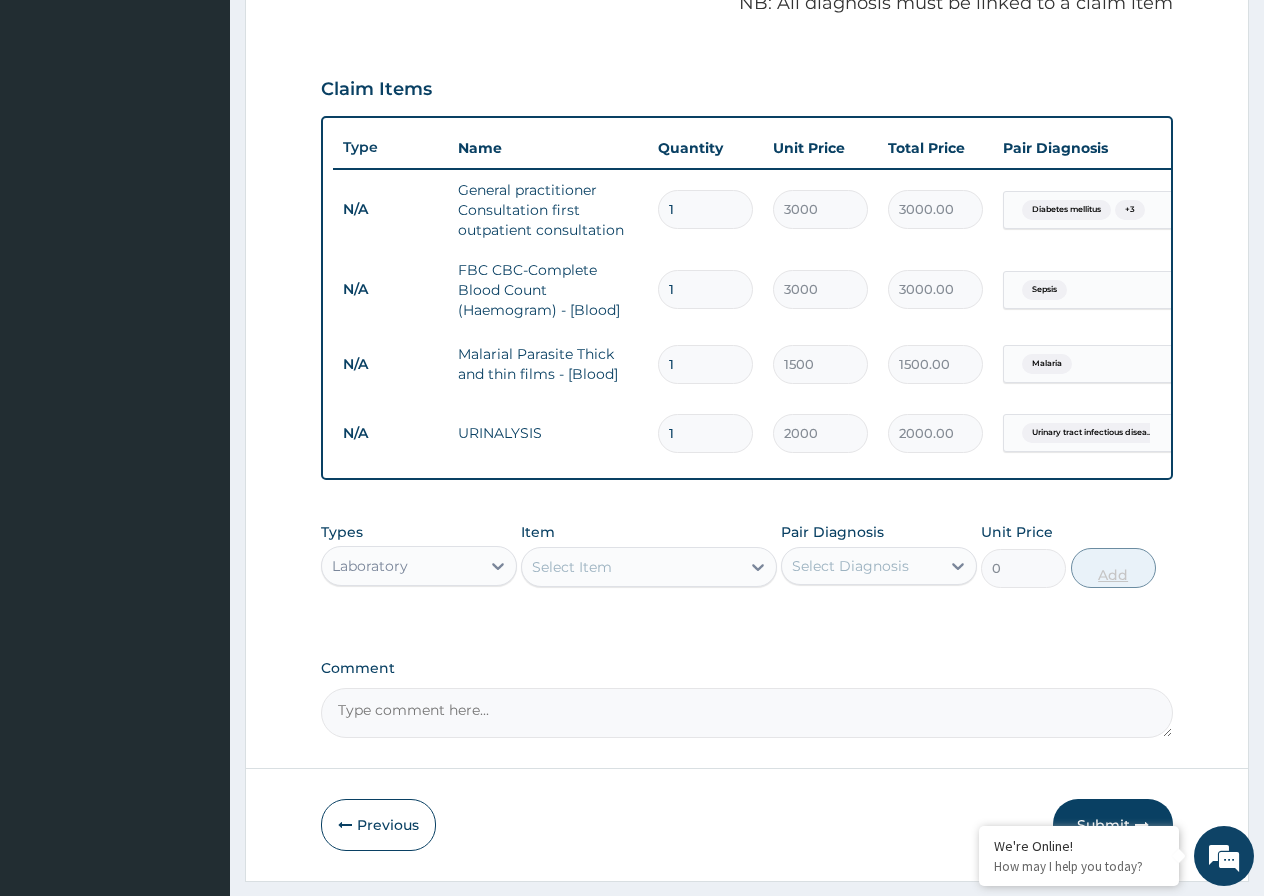 scroll, scrollTop: 695, scrollLeft: 0, axis: vertical 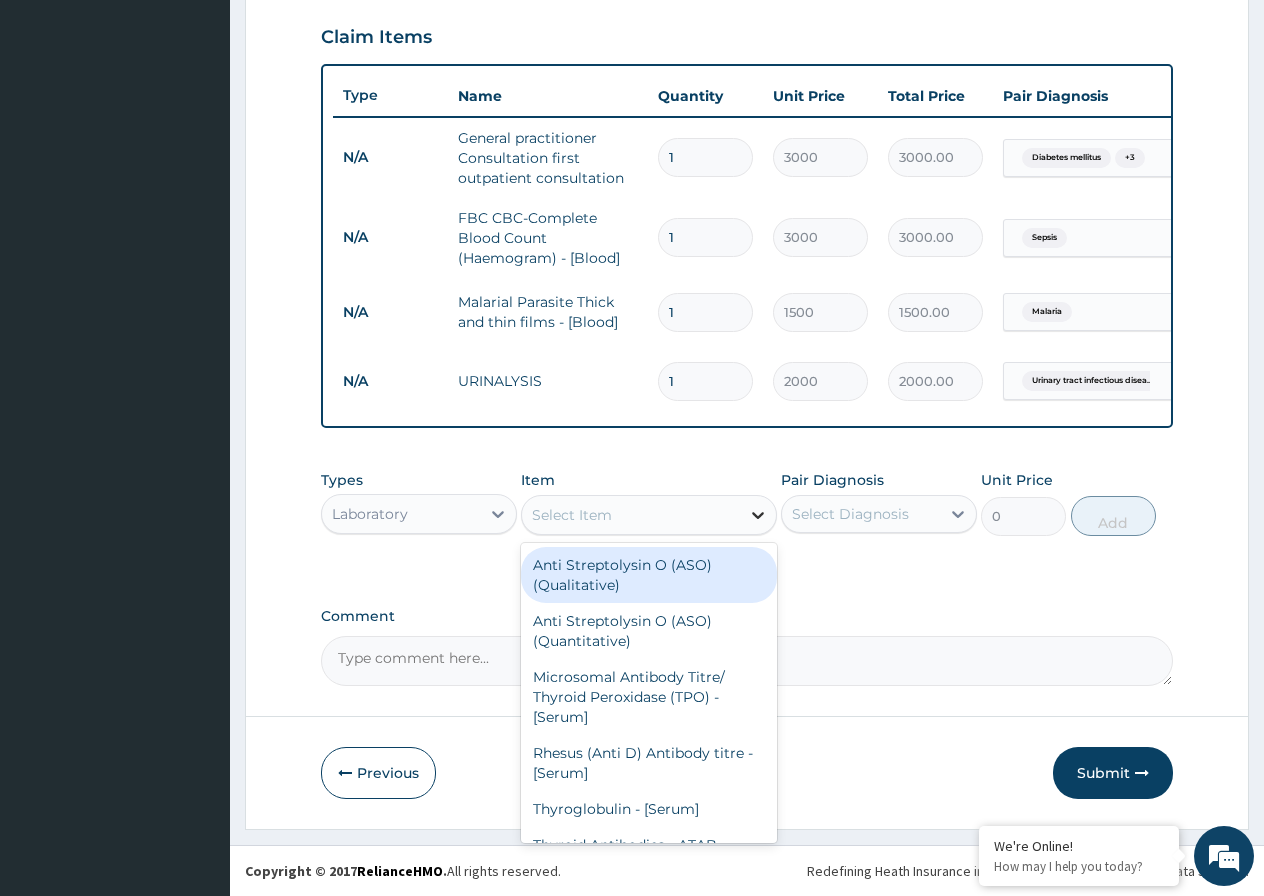 click 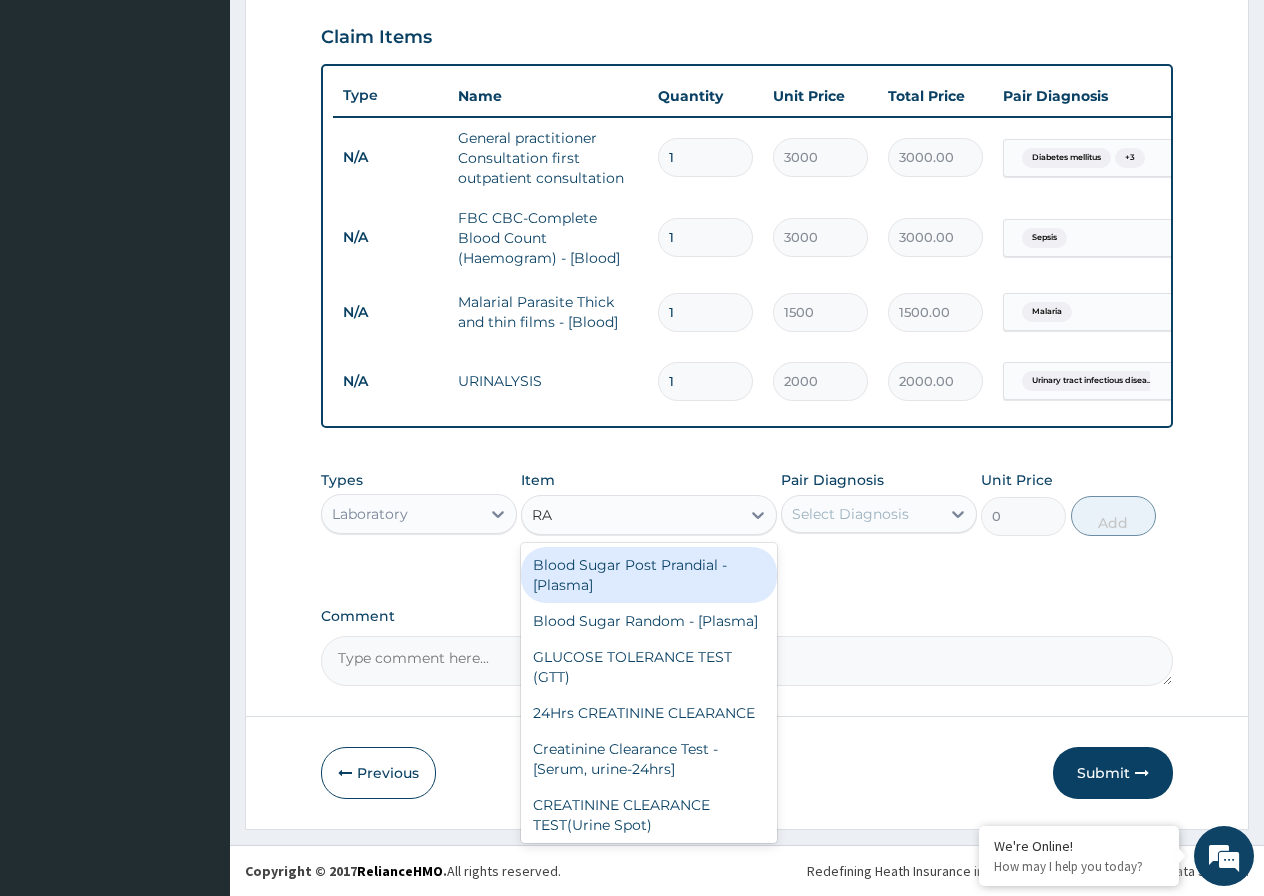type on "R" 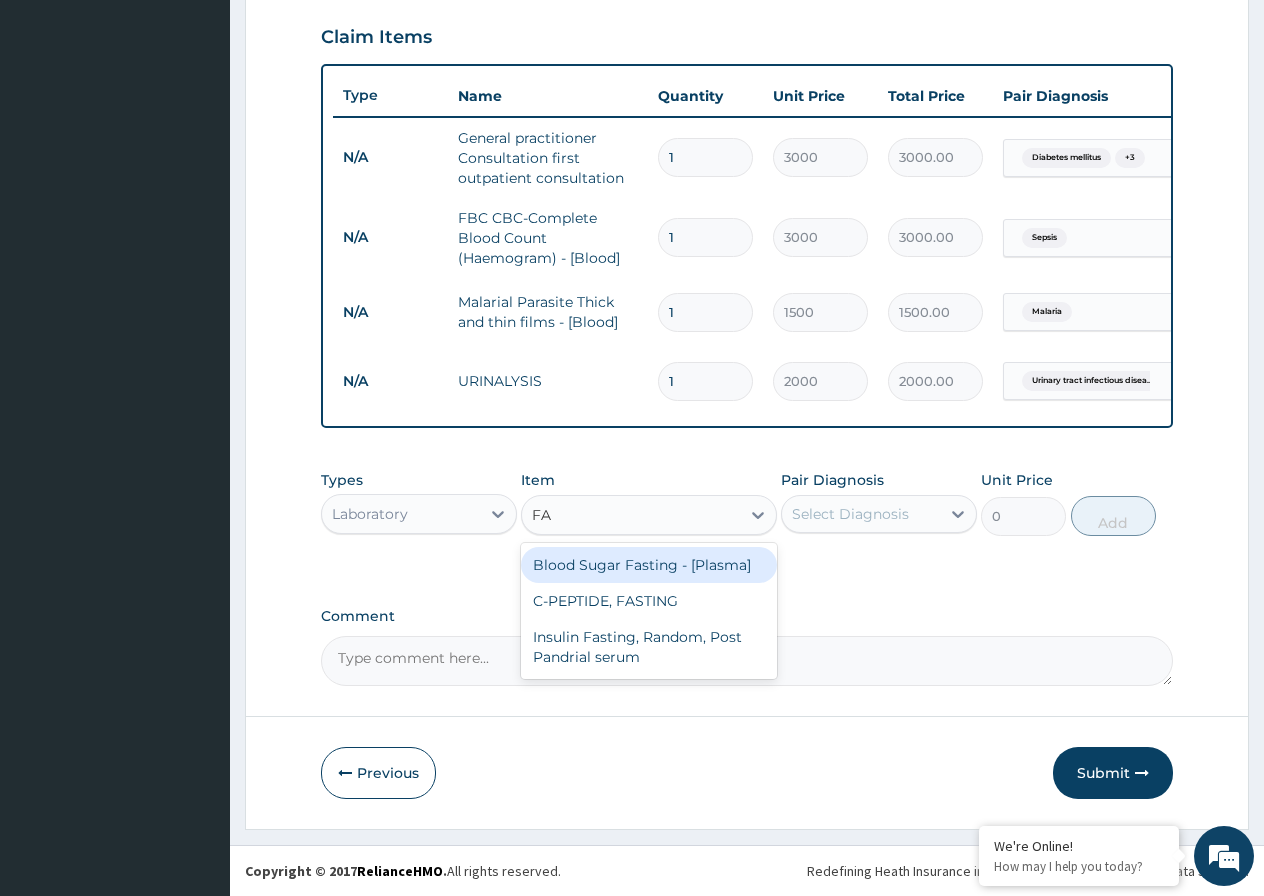 type on "F" 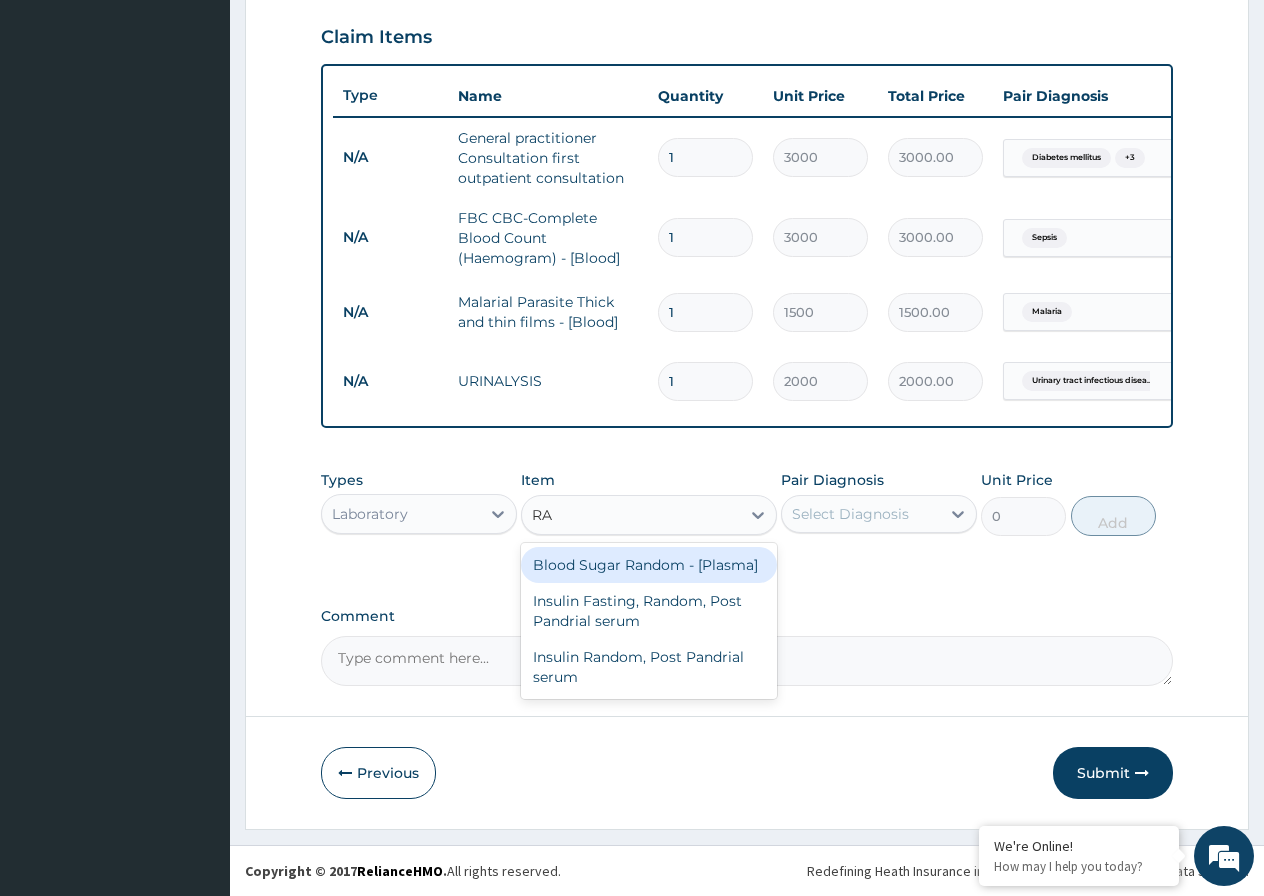 type on "R" 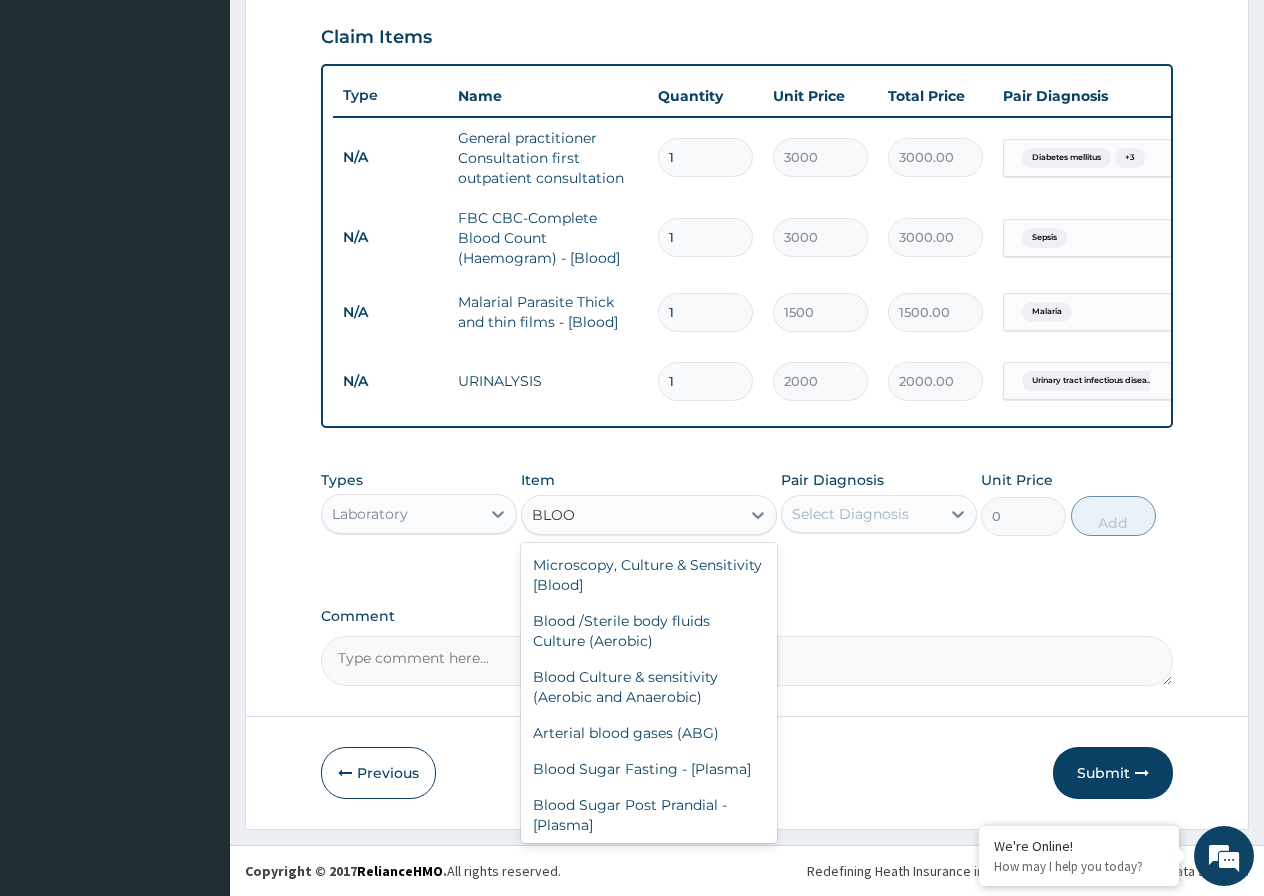 type on "BLOOD" 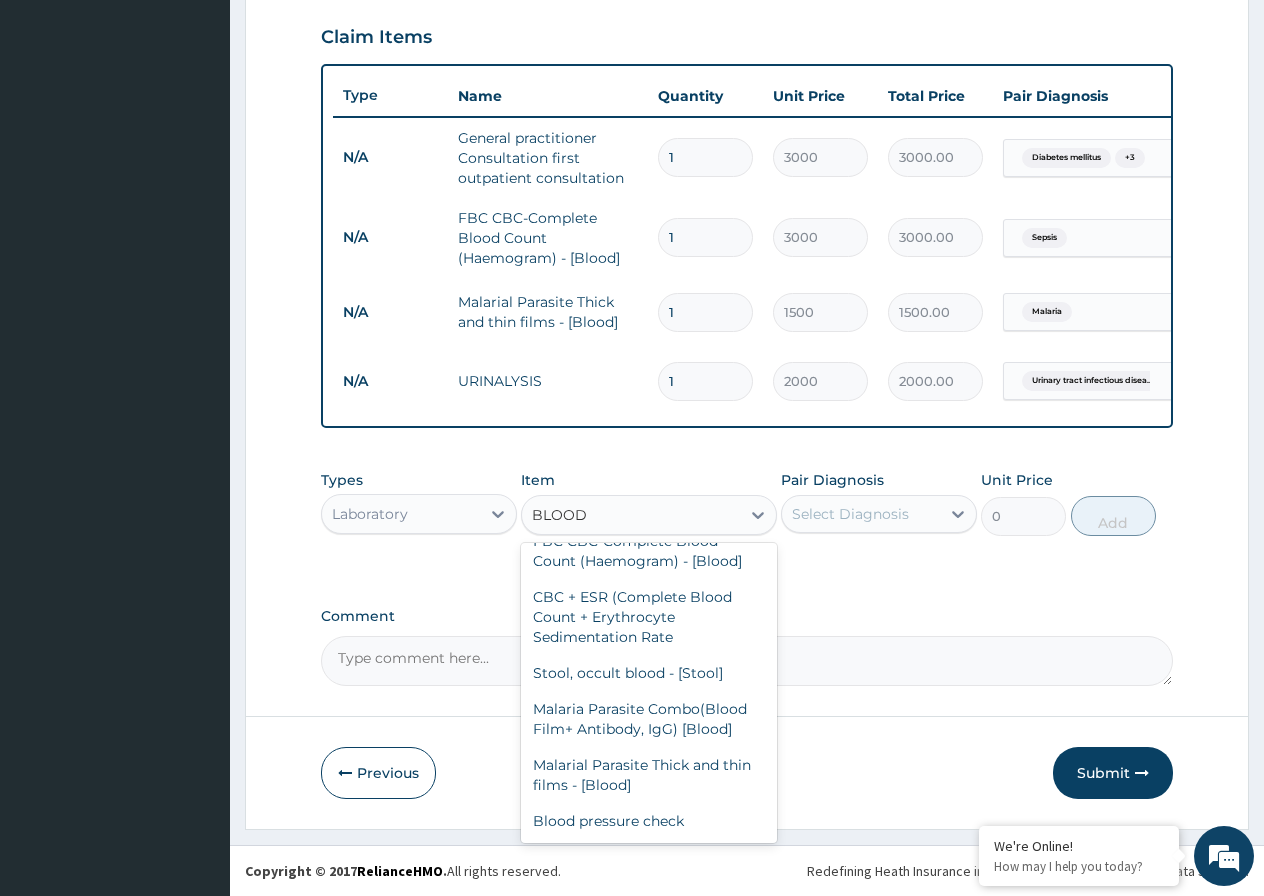 scroll, scrollTop: 1624, scrollLeft: 0, axis: vertical 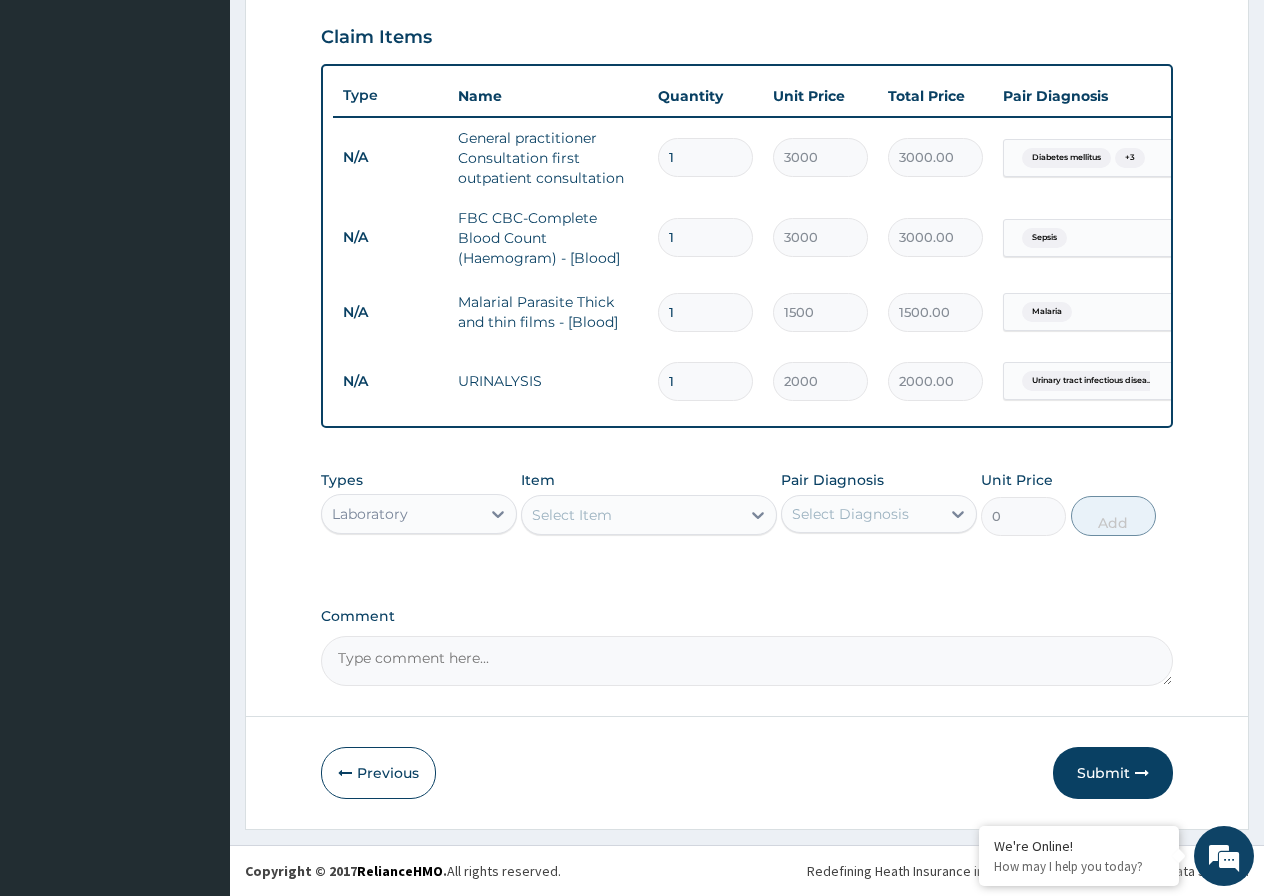 click on "Select Item" at bounding box center (631, 515) 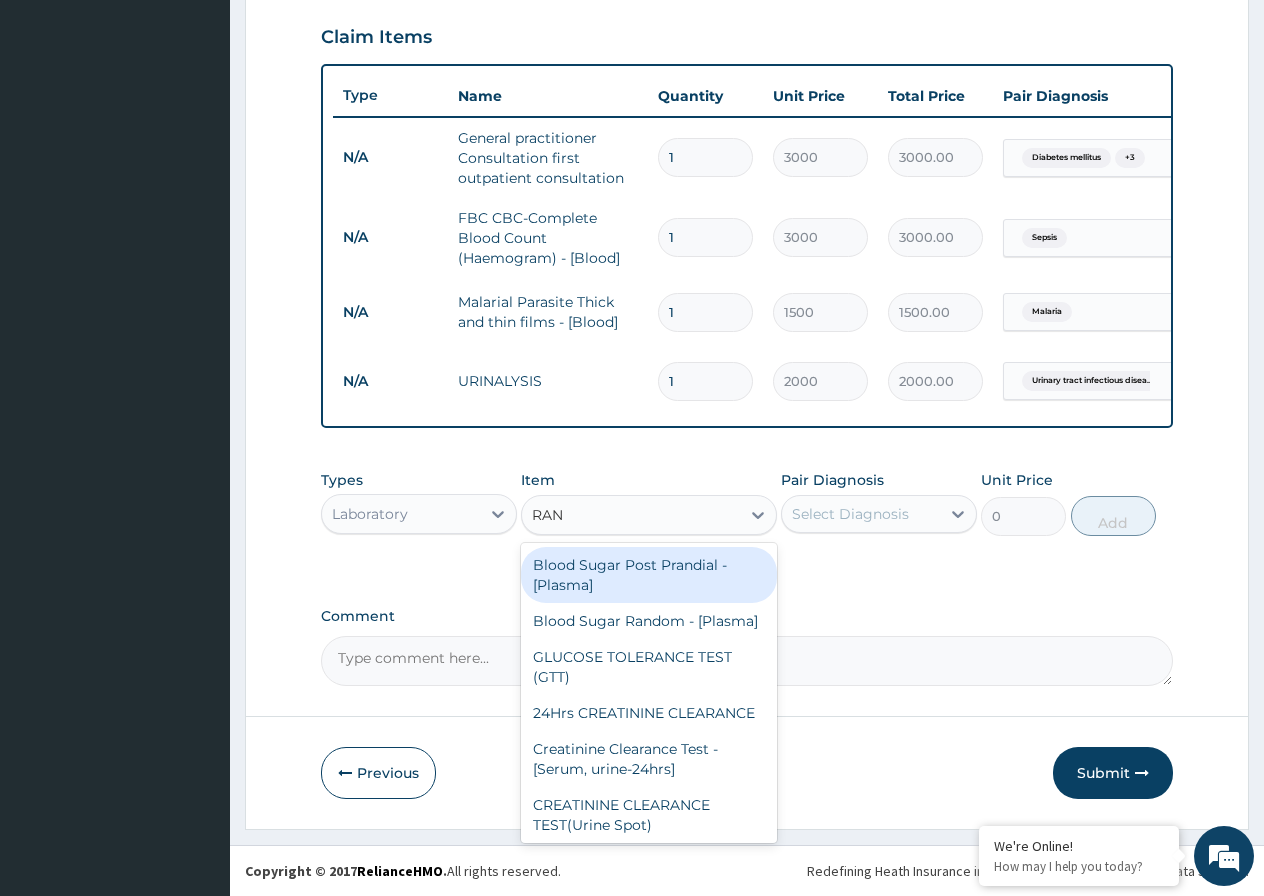 type on "RAND" 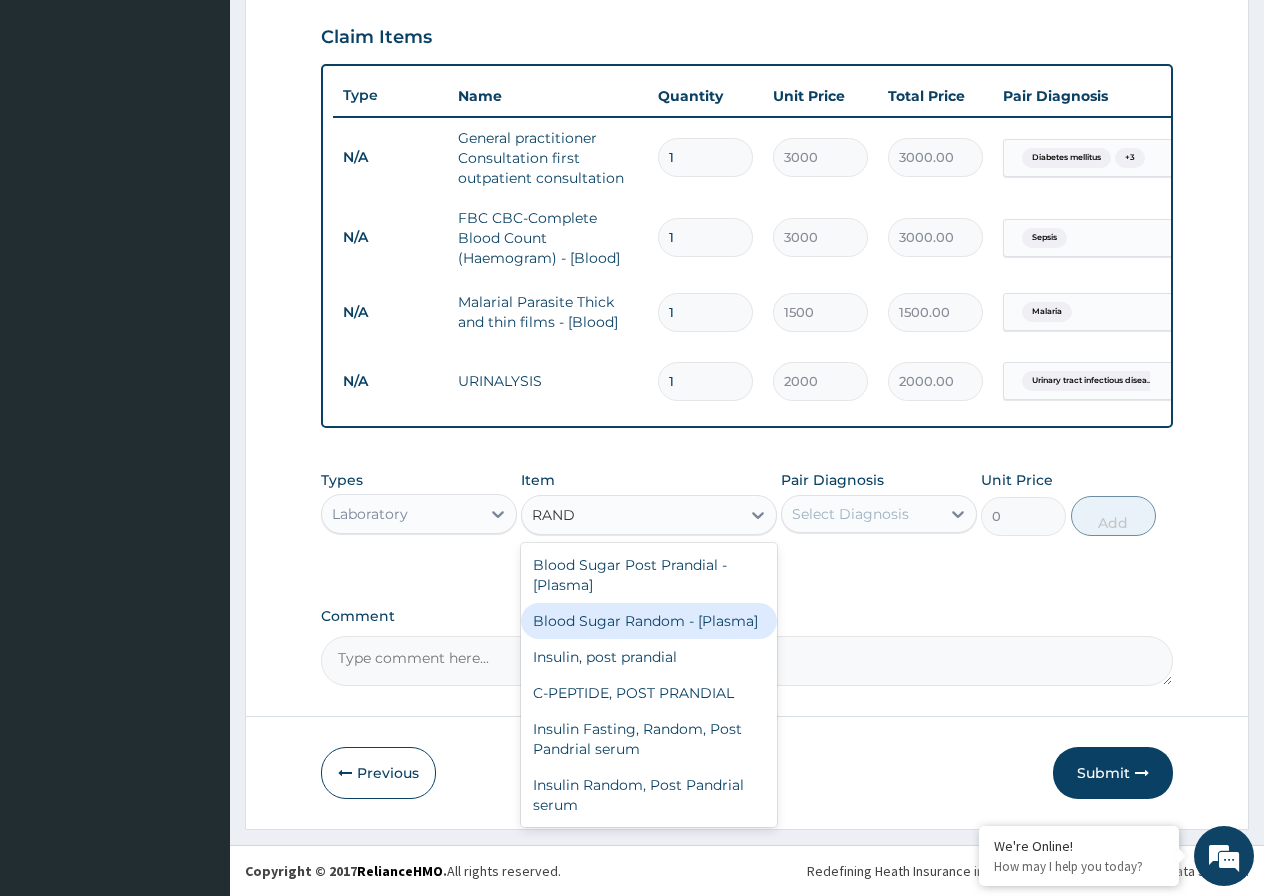 click on "Blood Sugar Random - [Plasma]" at bounding box center [649, 621] 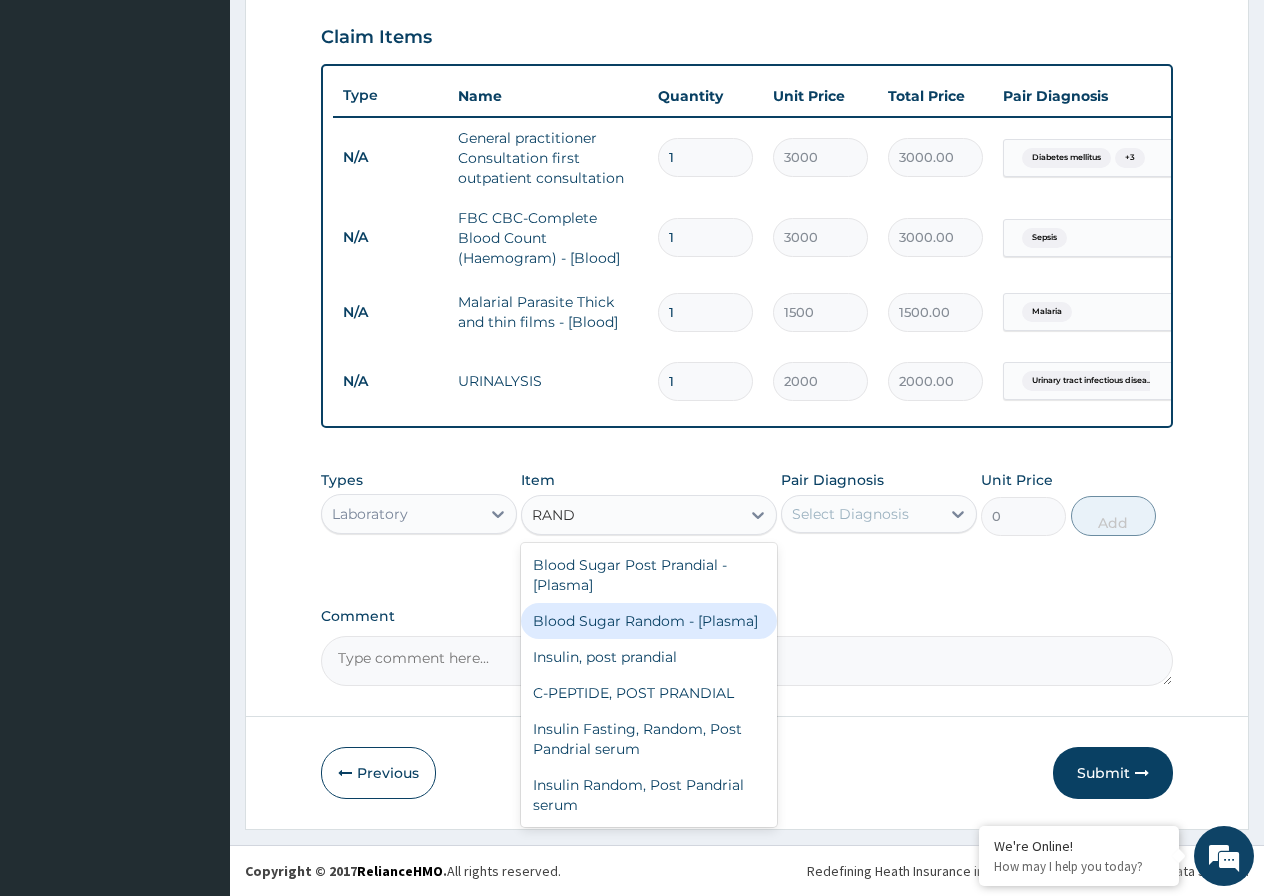 type on "1500" 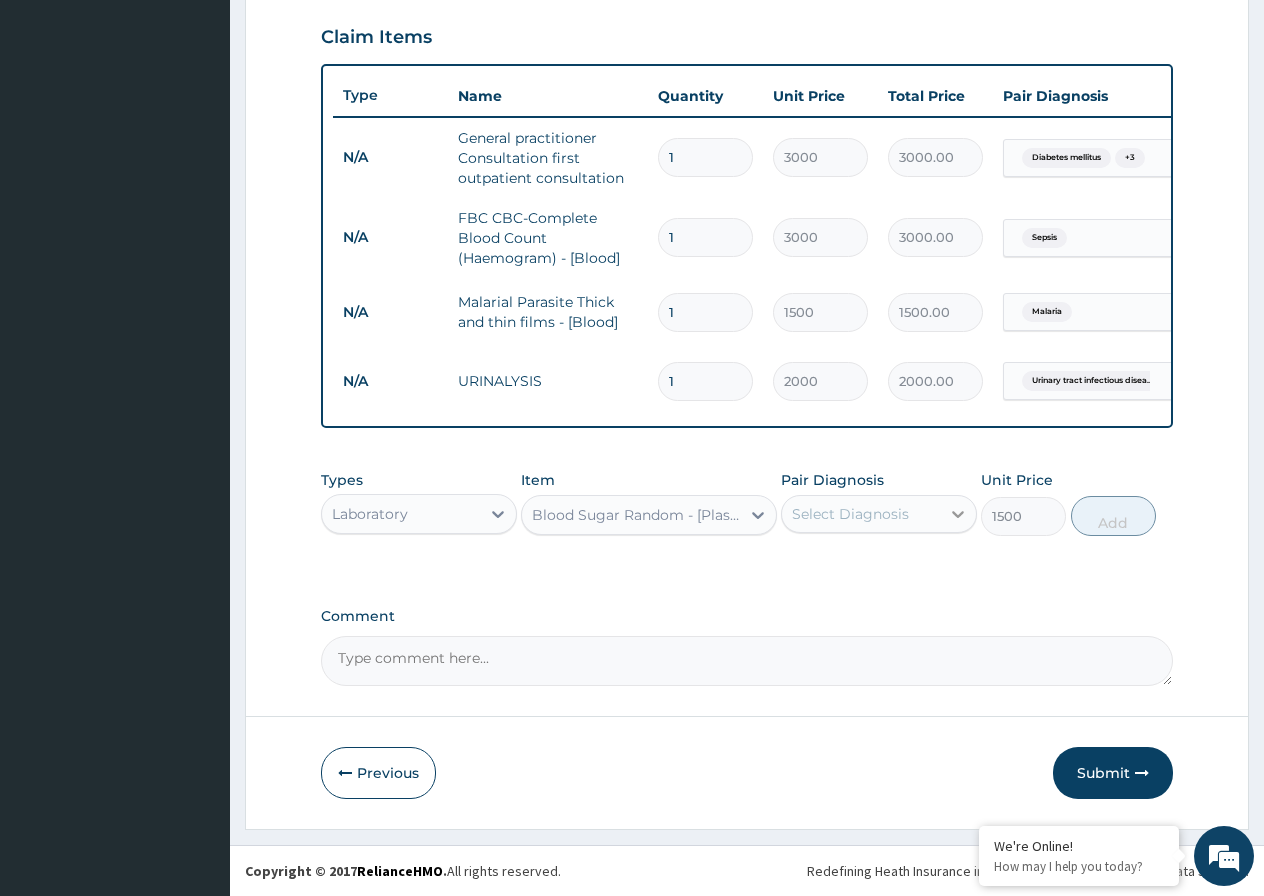 click 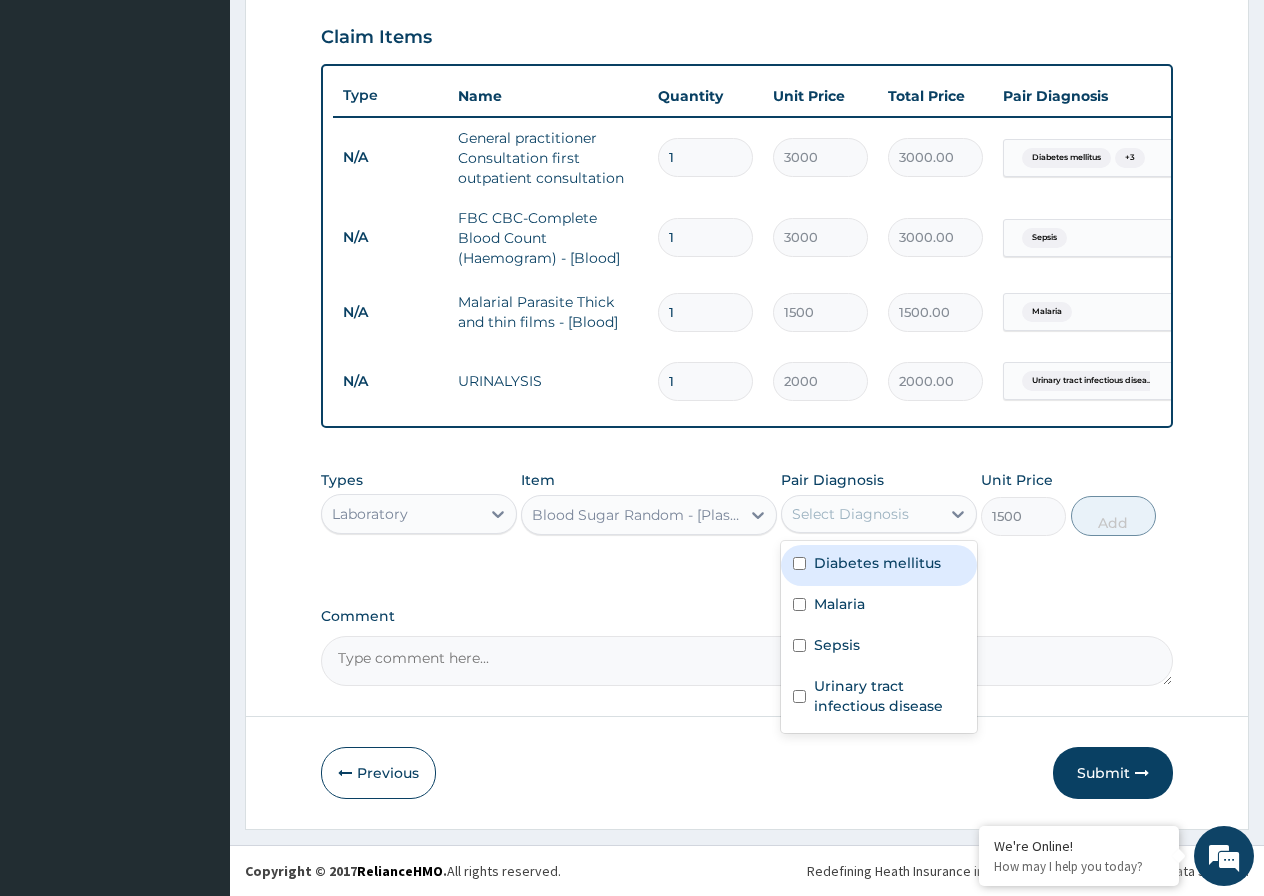 click at bounding box center [799, 563] 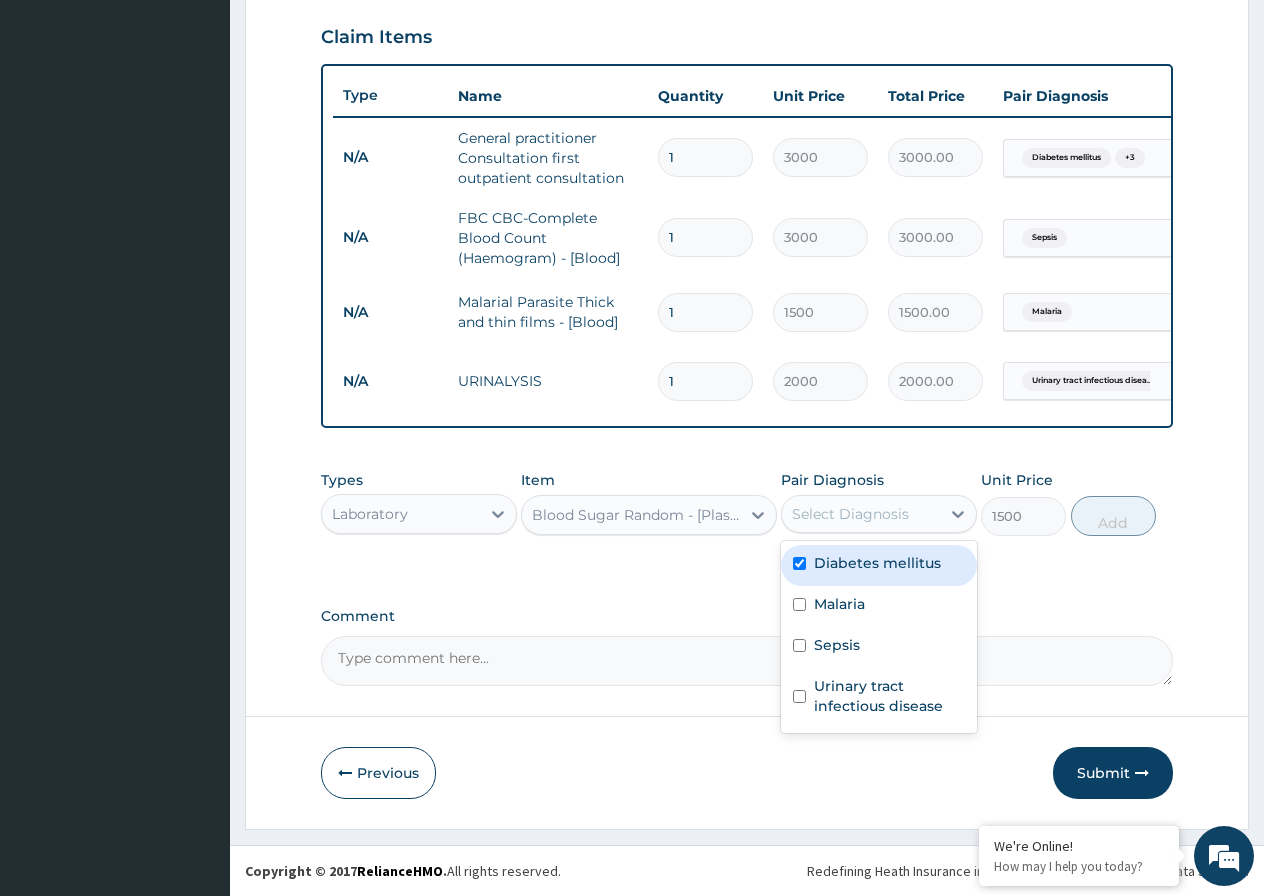 checkbox on "true" 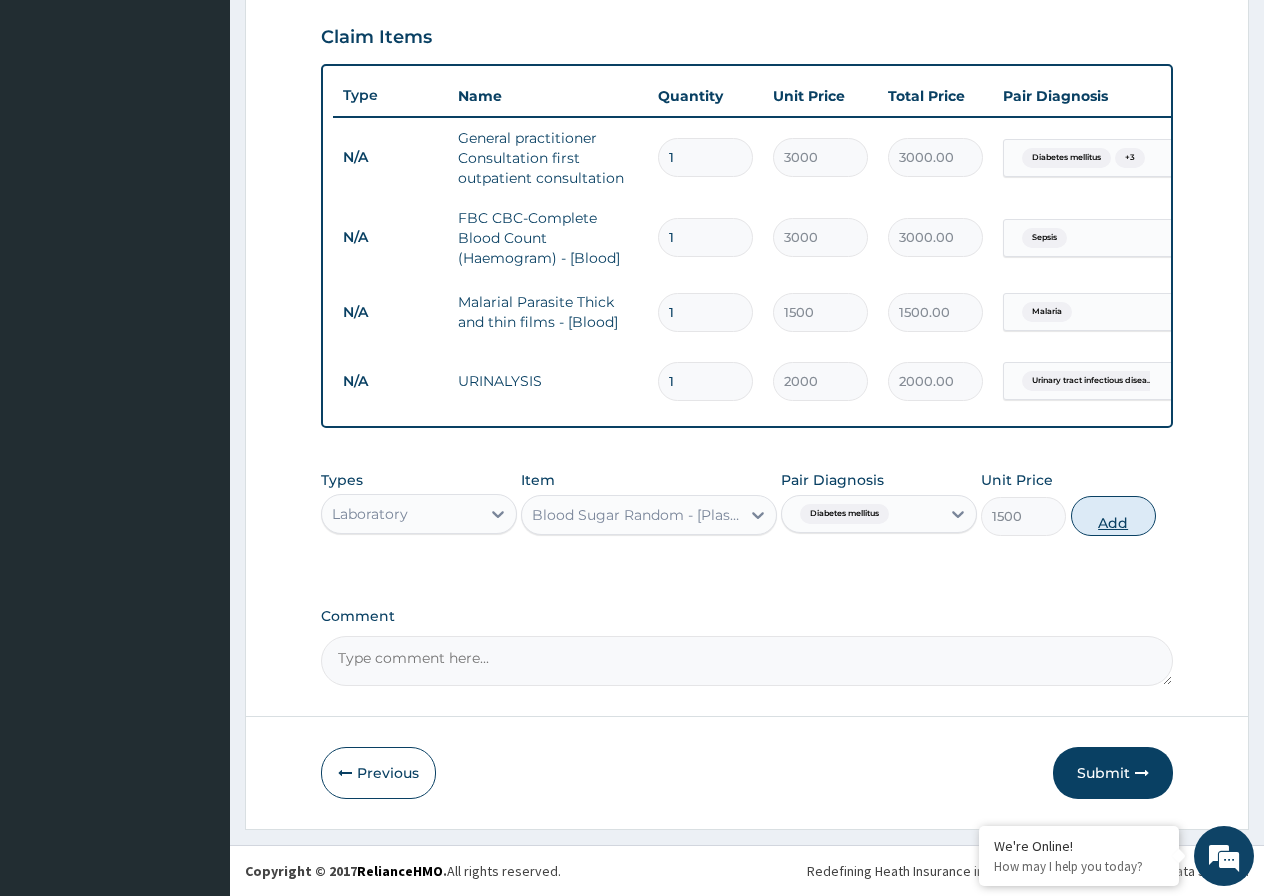 click on "Add" at bounding box center (1113, 516) 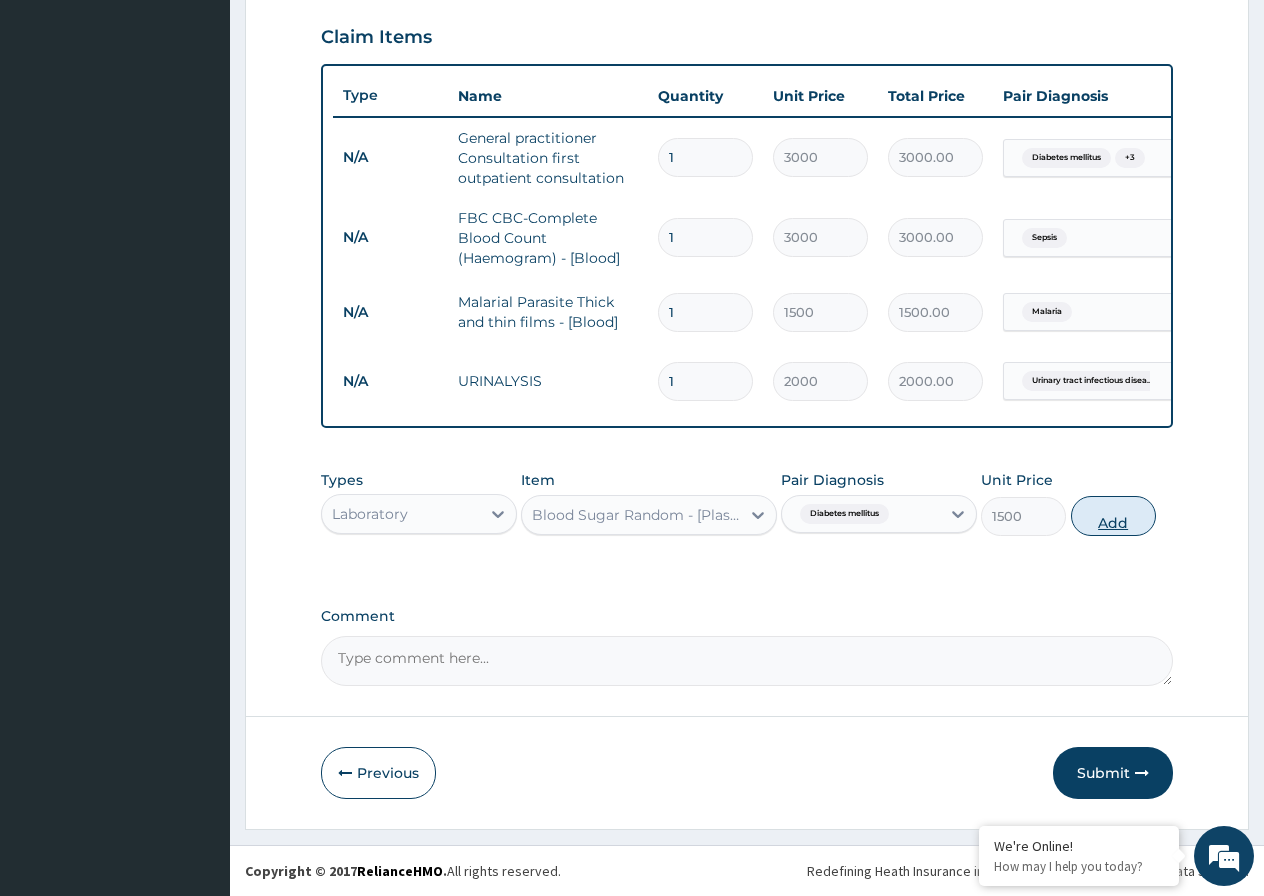 type on "0" 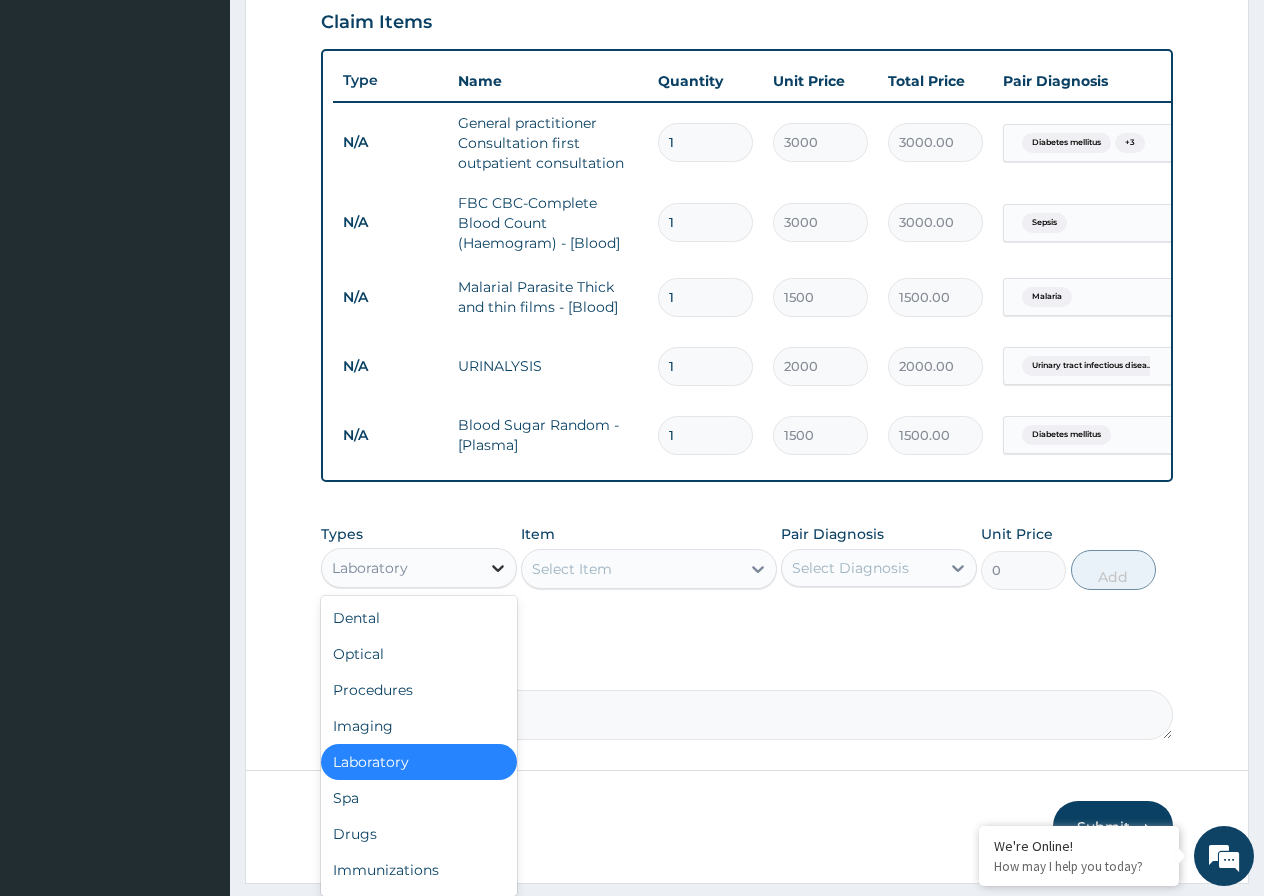 click 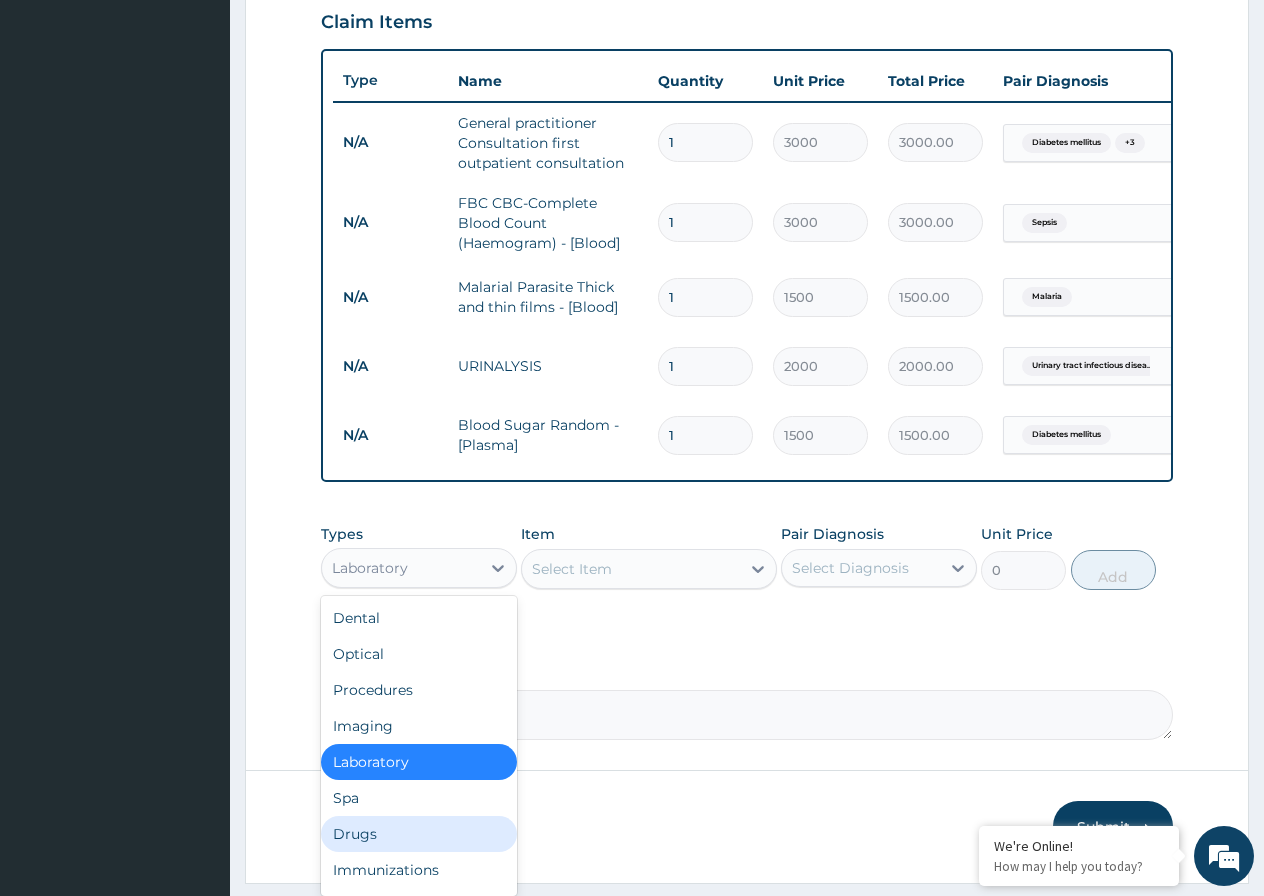 click on "Drugs" at bounding box center [419, 834] 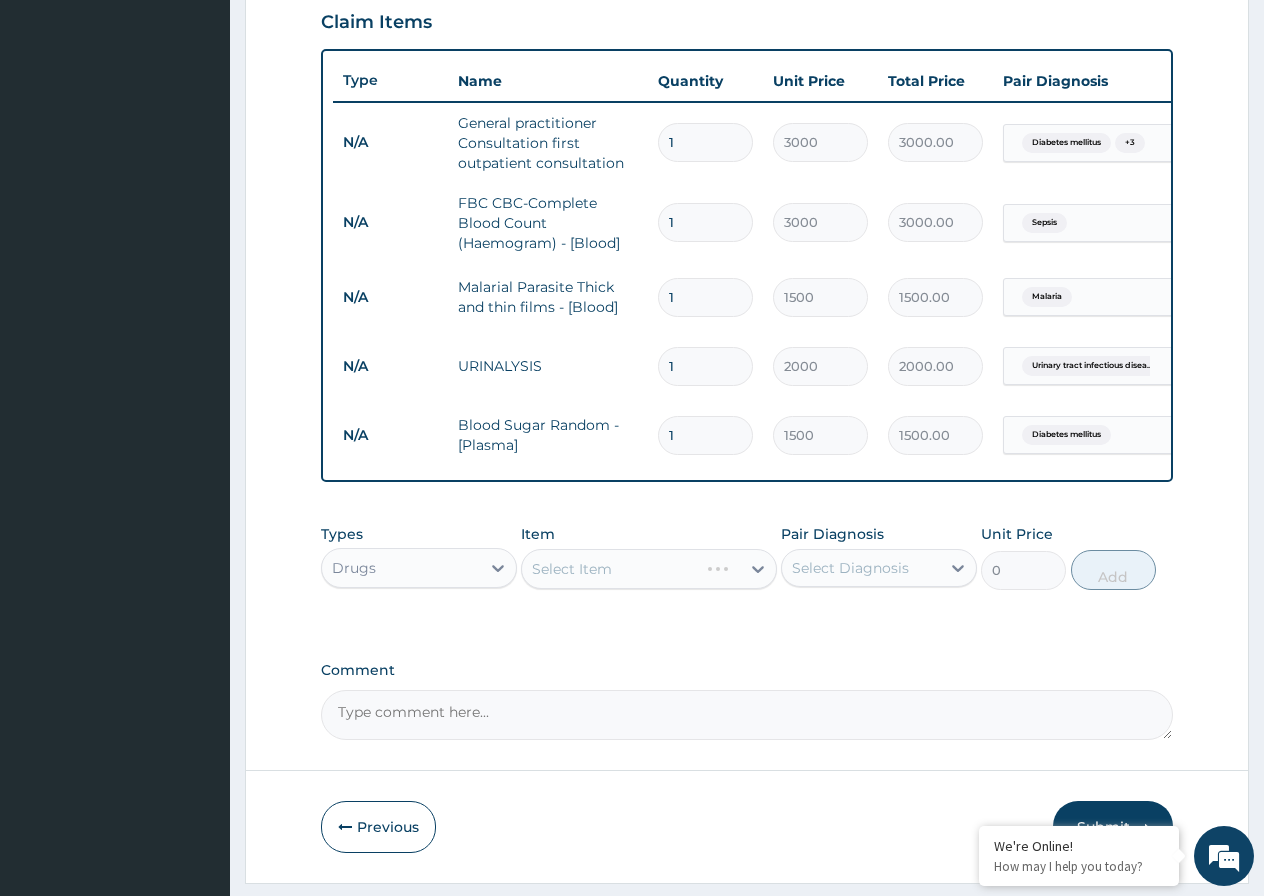 click on "Select Item" at bounding box center [649, 569] 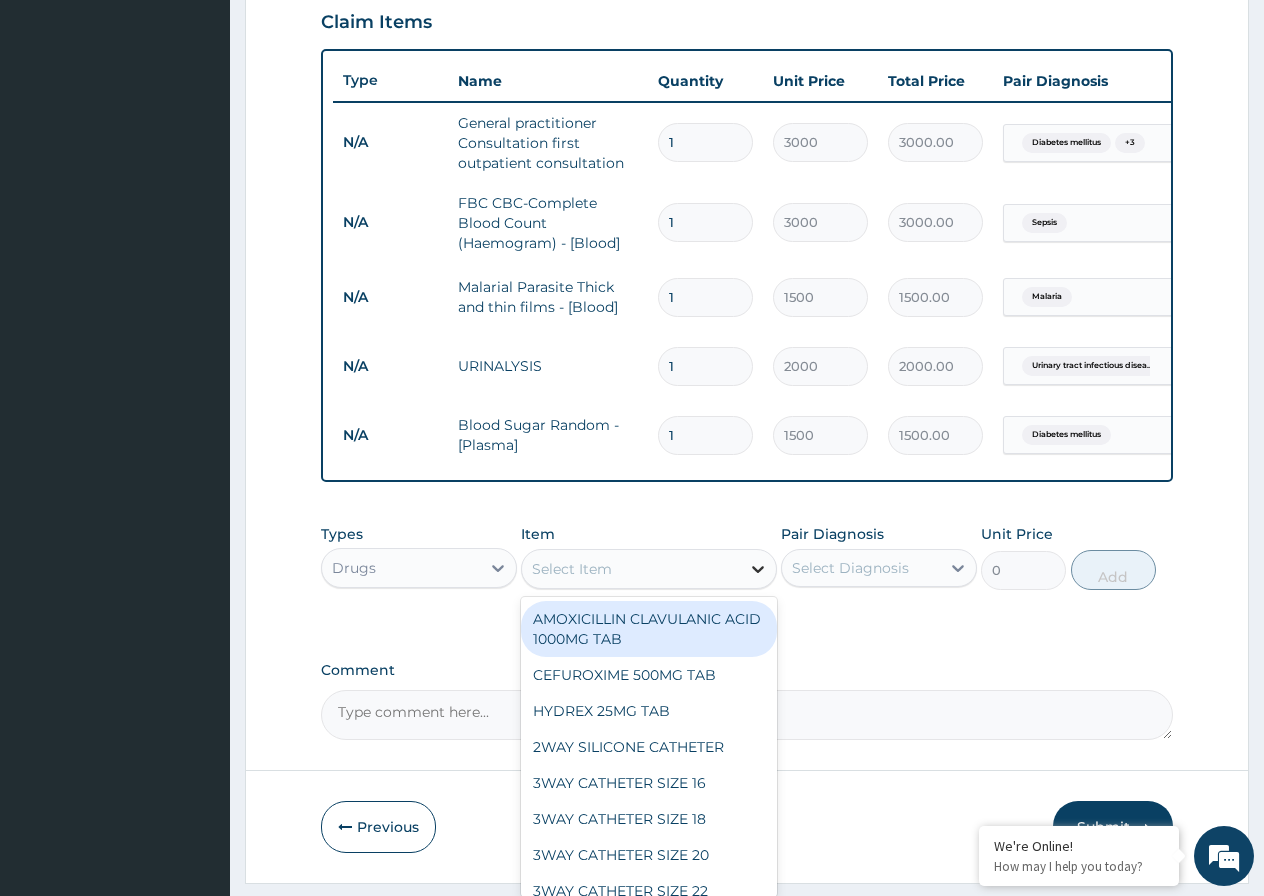 click 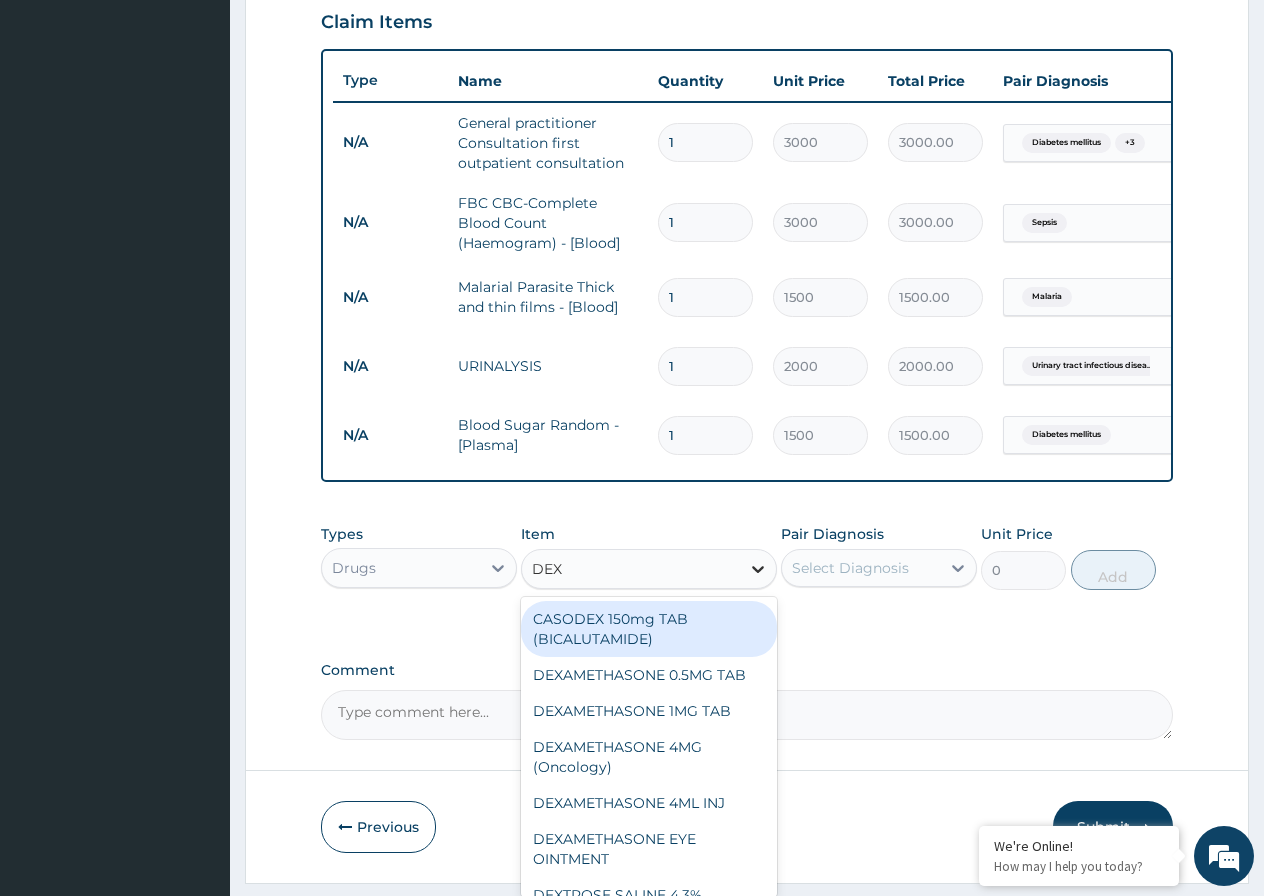 type on "DEXT" 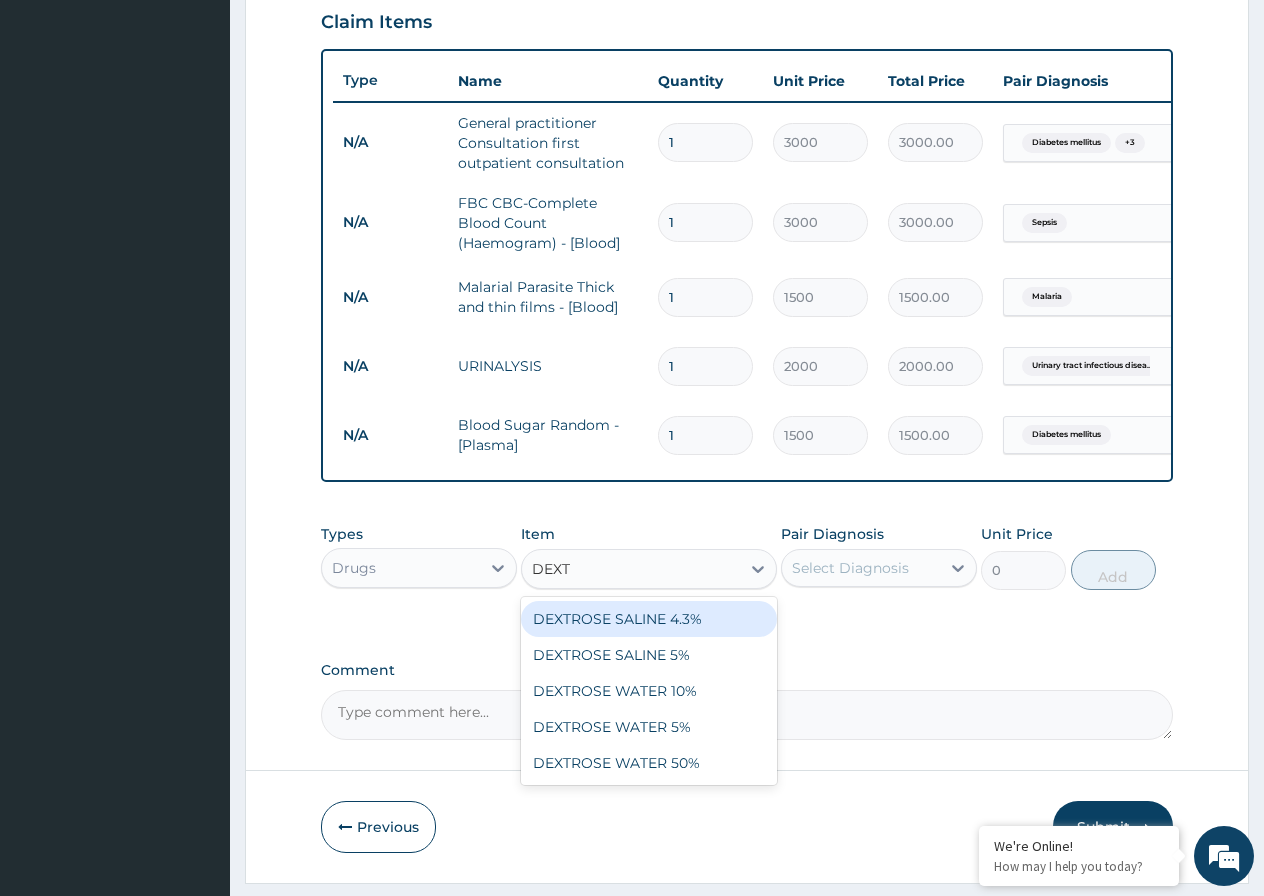 click on "DEXTROSE SALINE 4.3%" at bounding box center [649, 619] 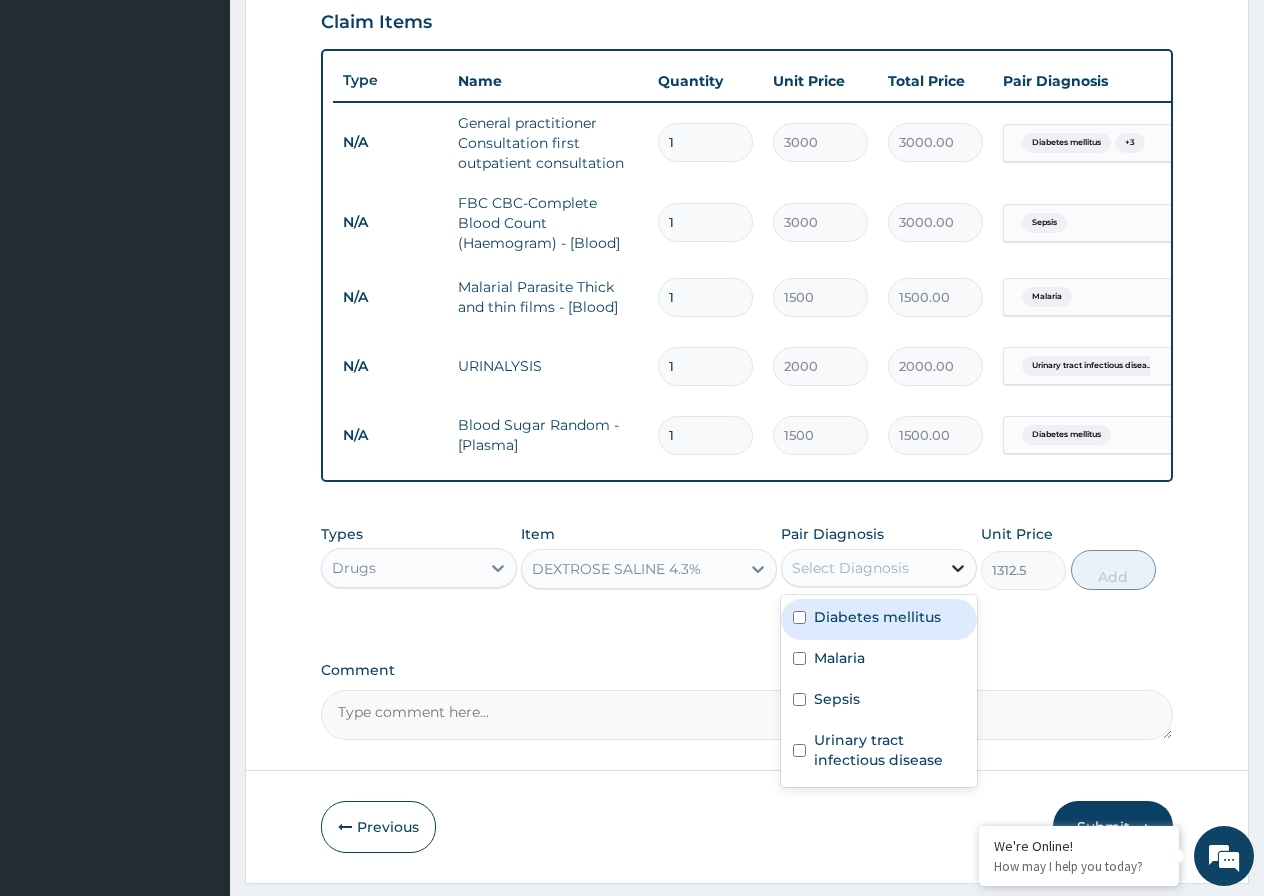 click 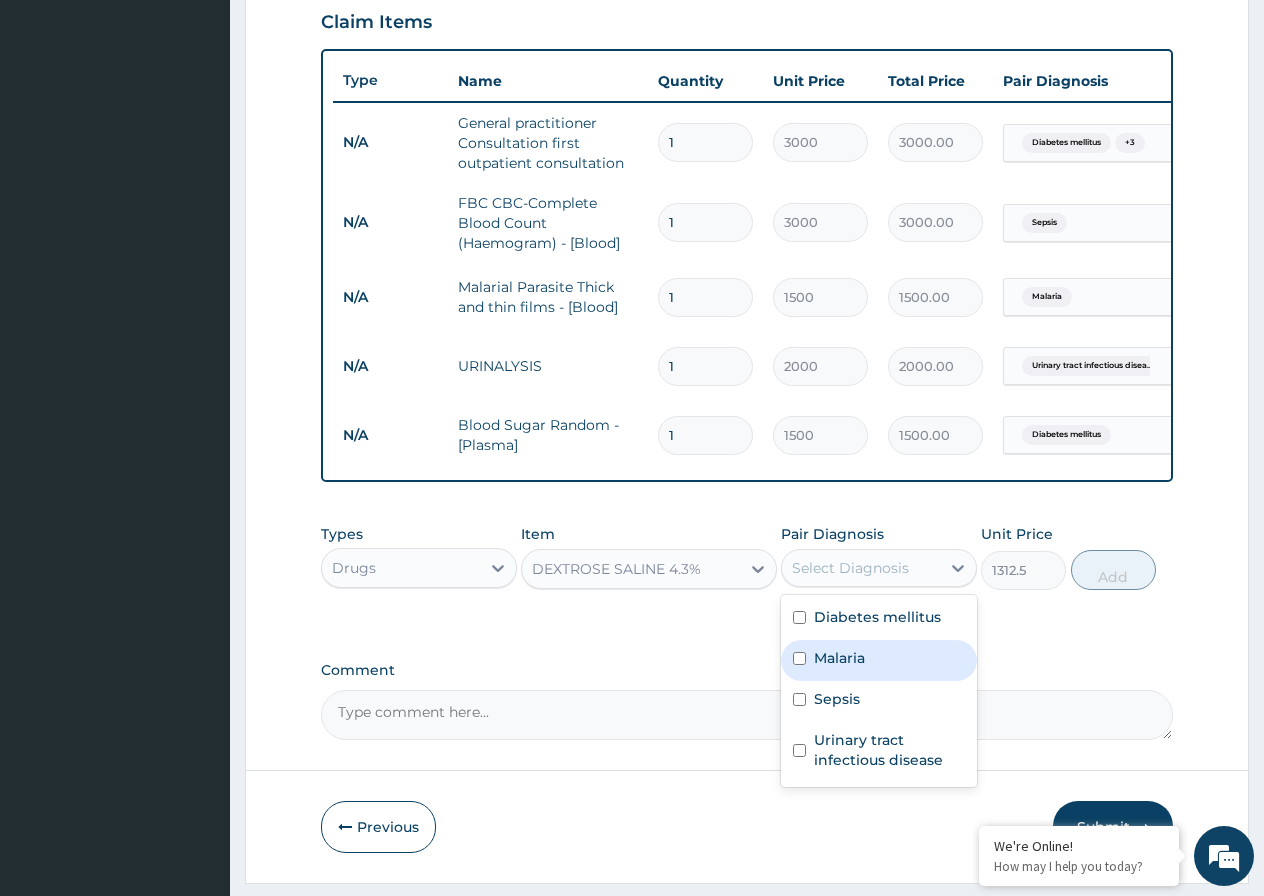 click at bounding box center [799, 658] 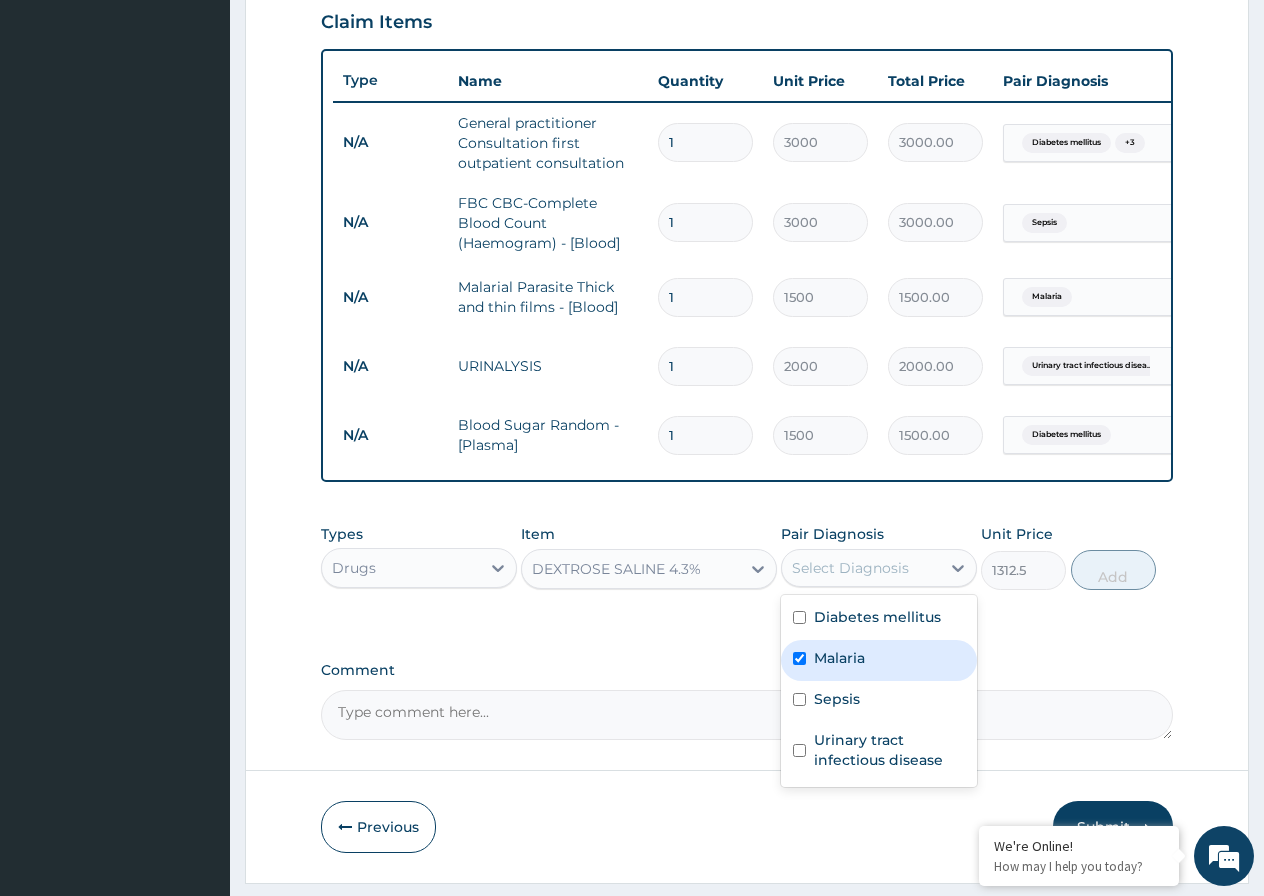 checkbox on "true" 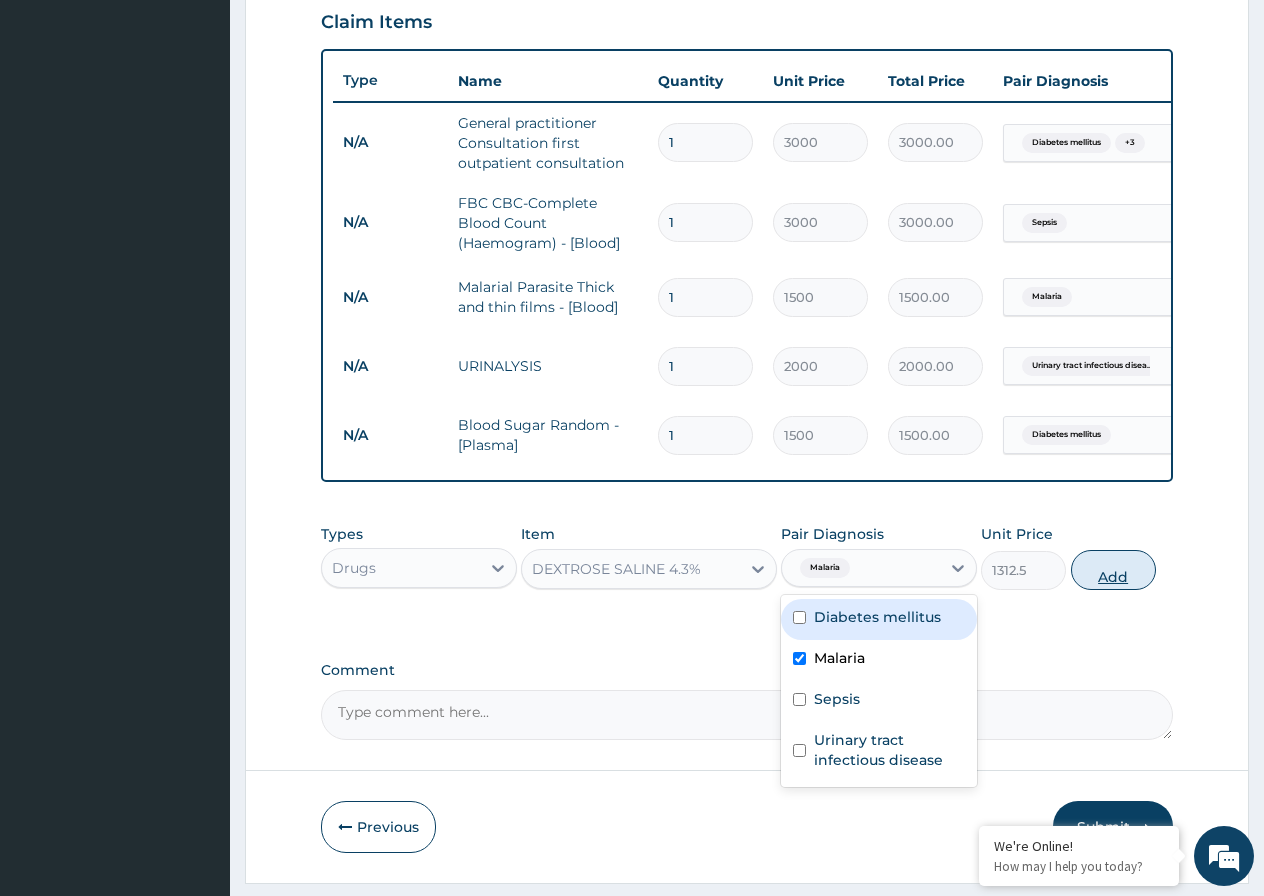 click on "Add" at bounding box center [1113, 570] 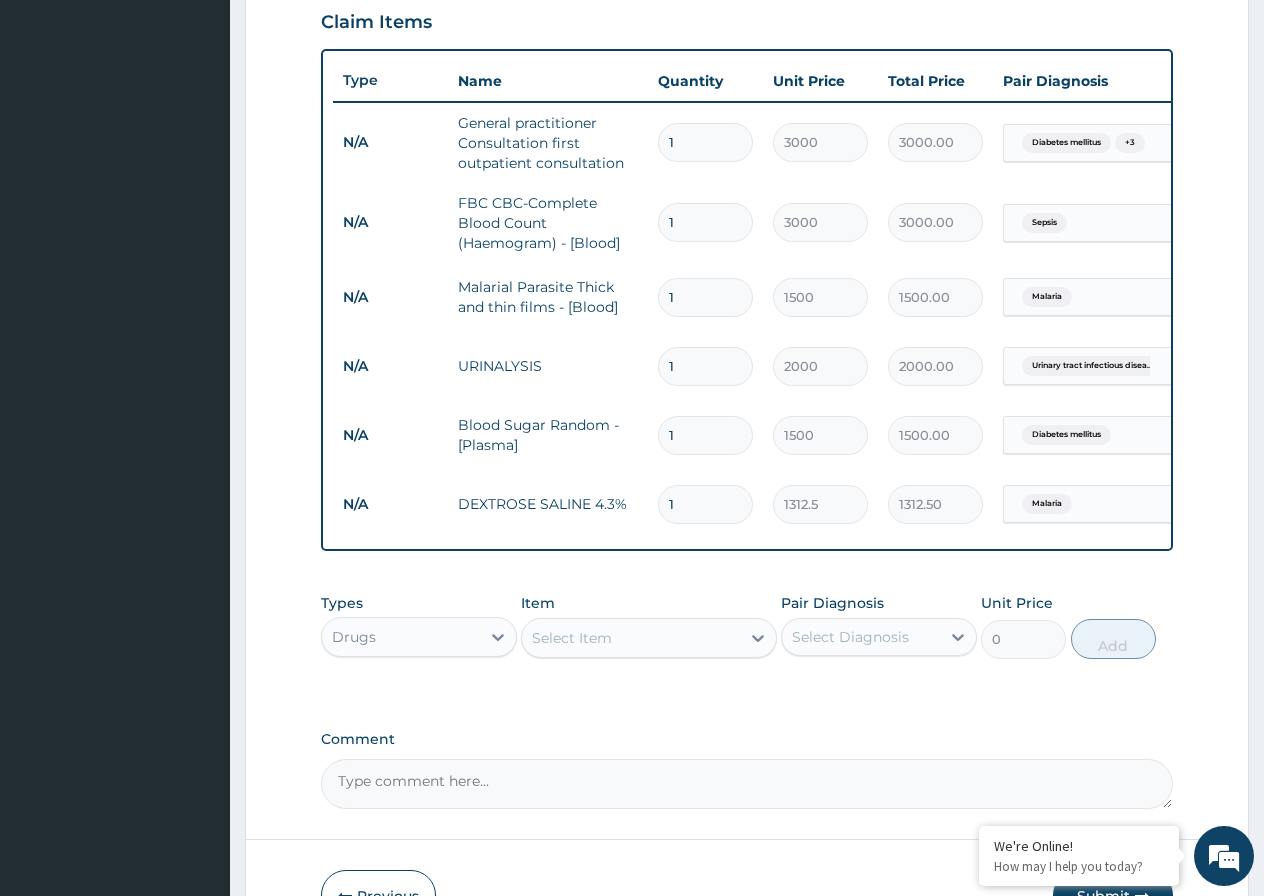 click on "1" at bounding box center (705, 504) 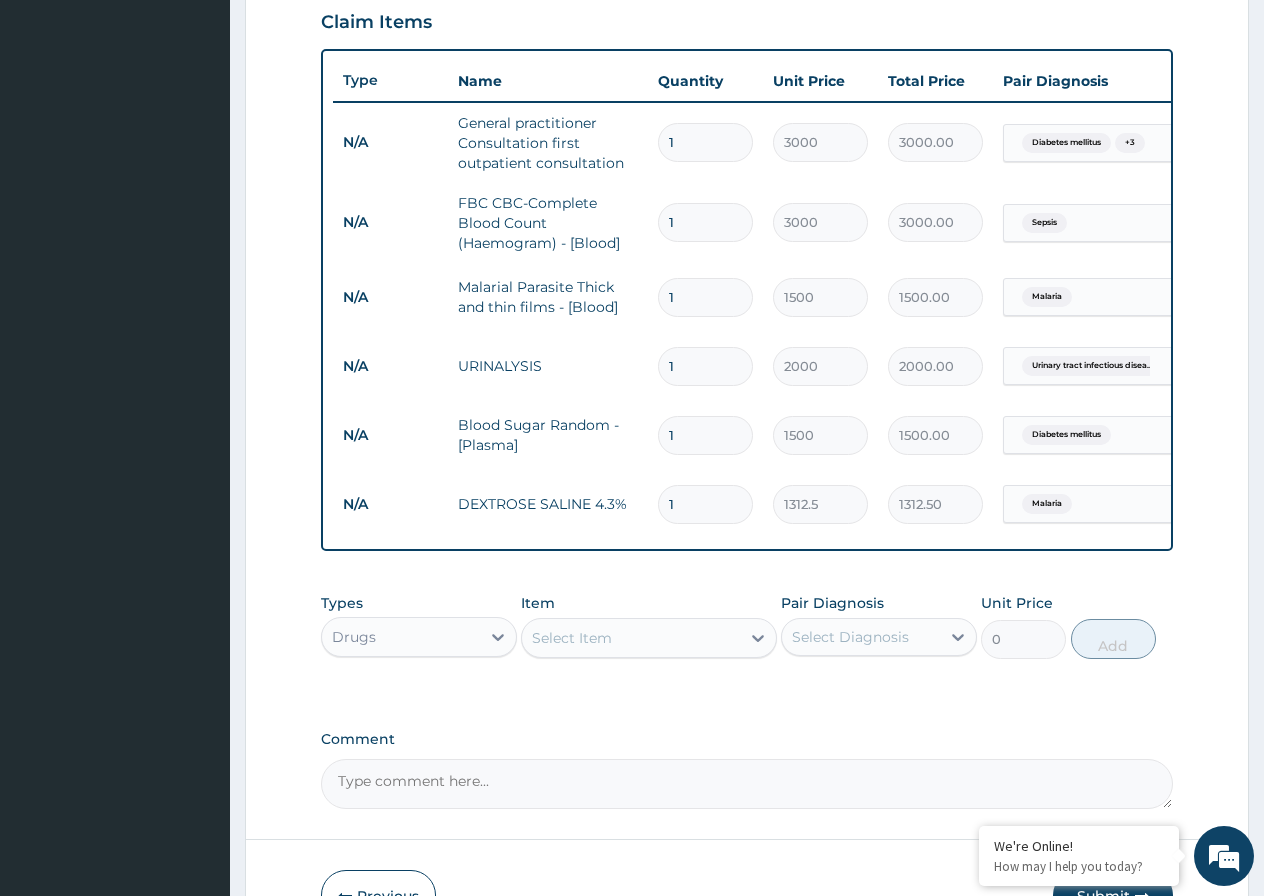 type on "0.00" 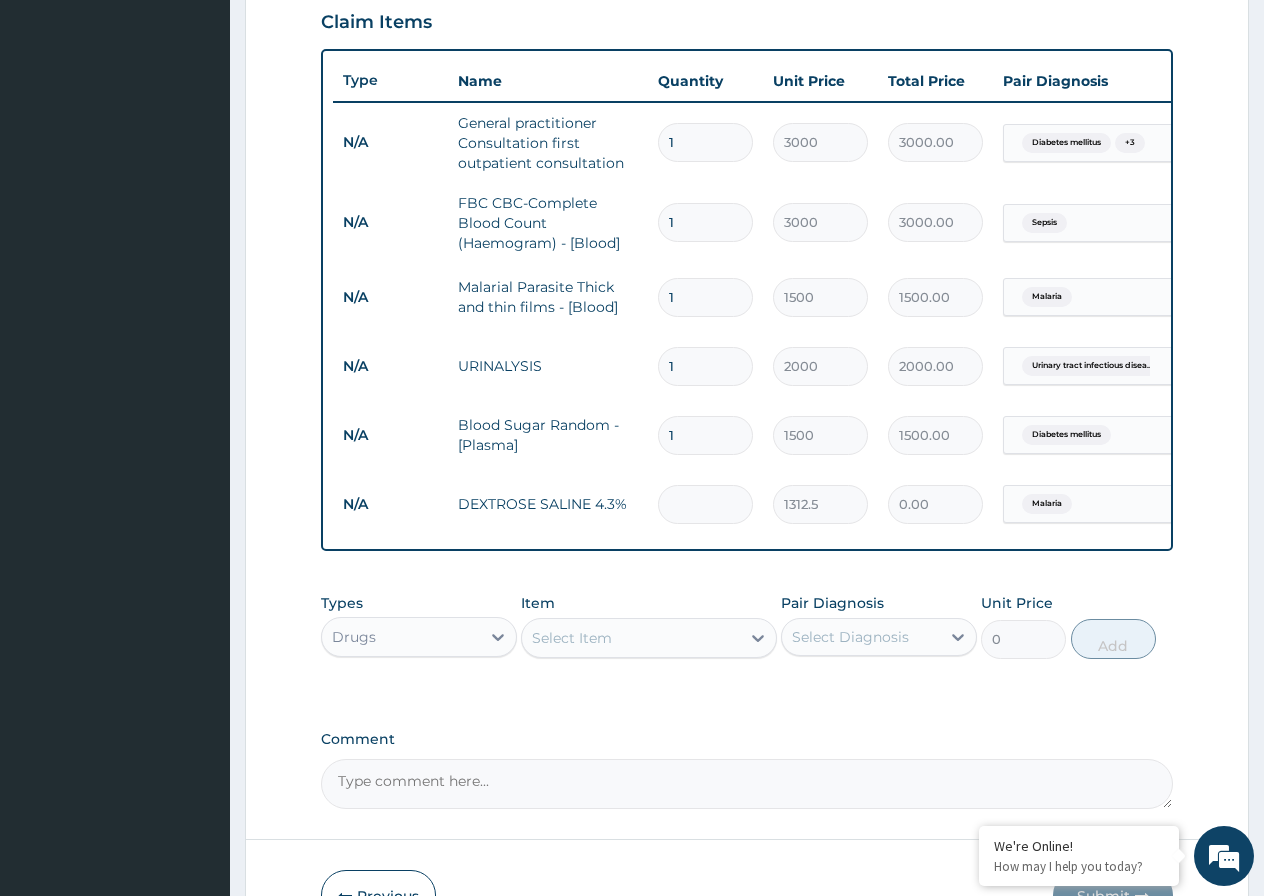 type on "3" 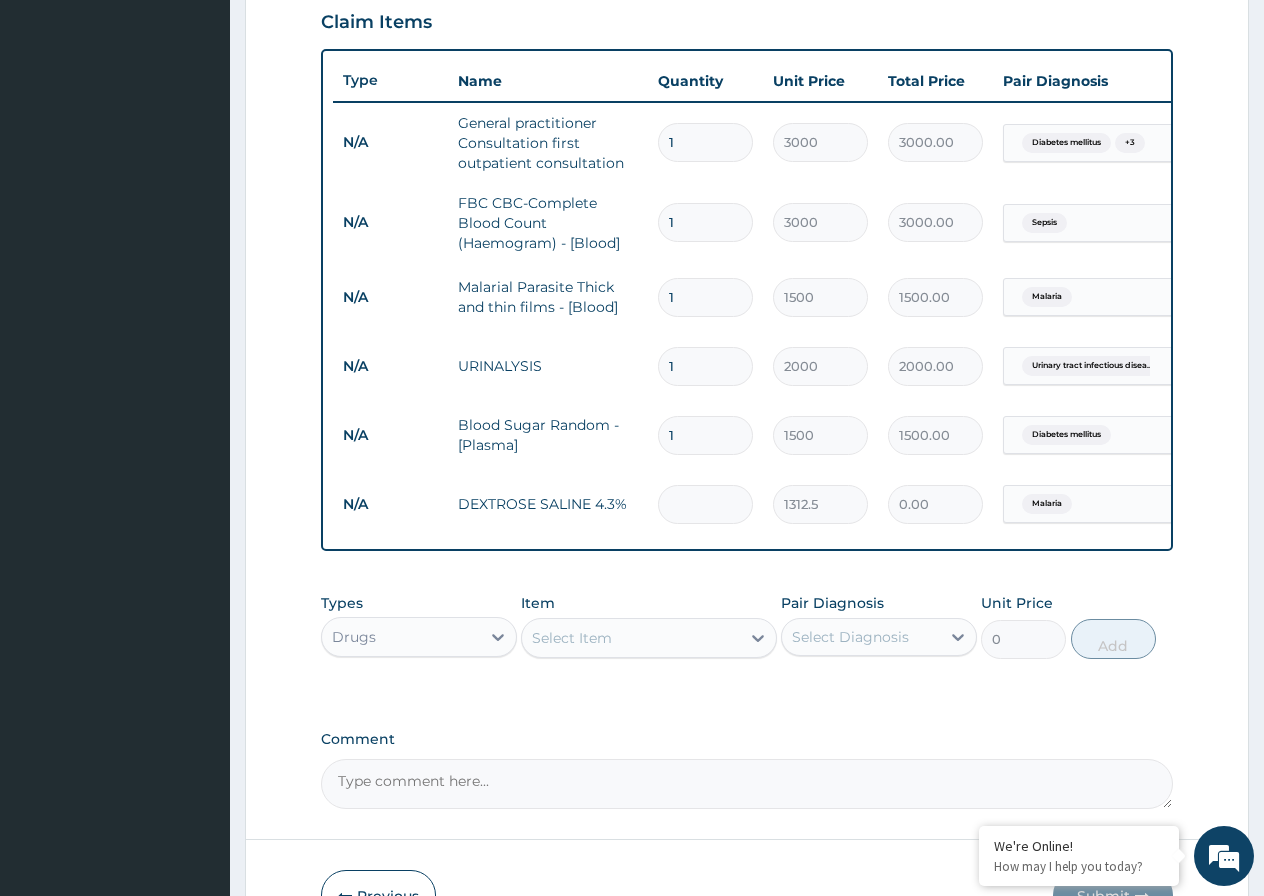 type on "3937.50" 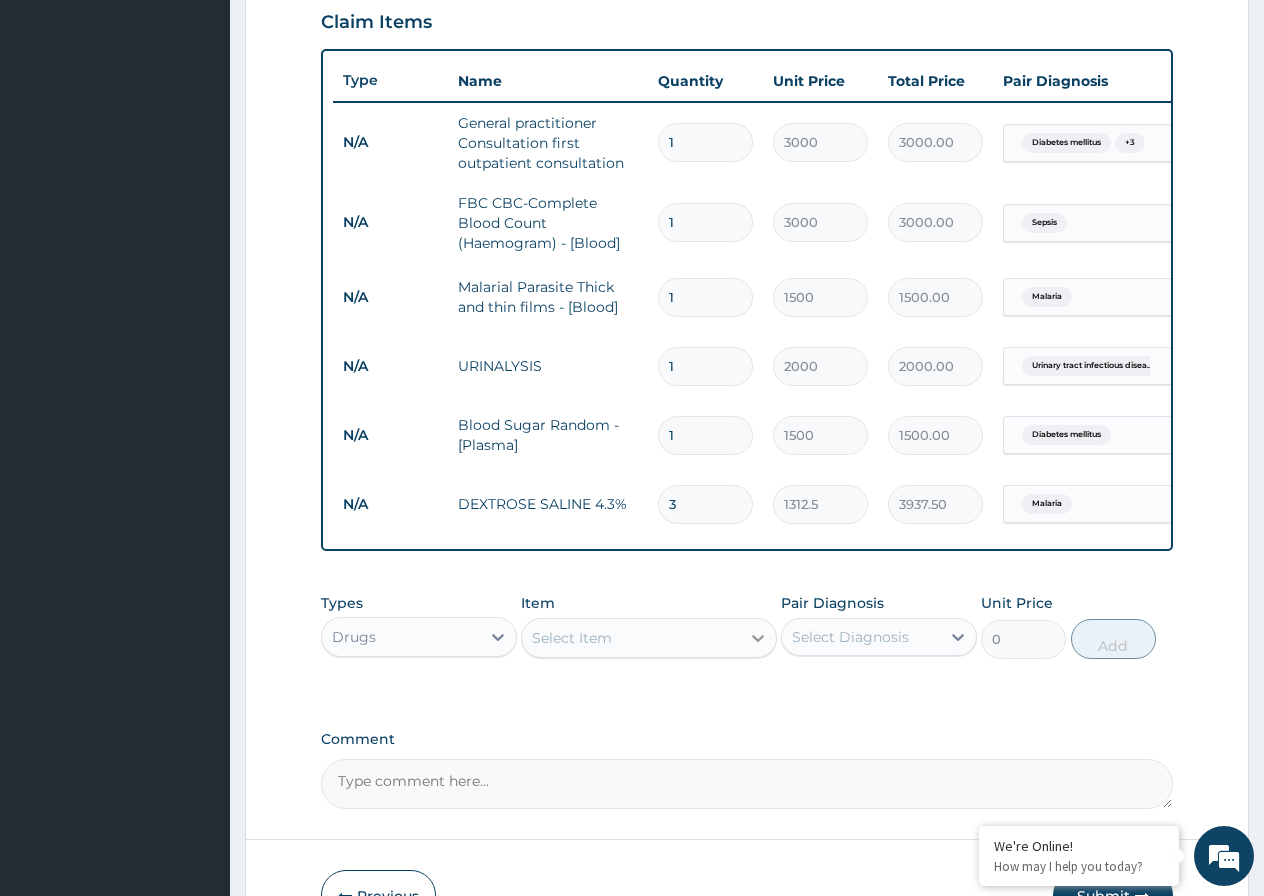 type on "3" 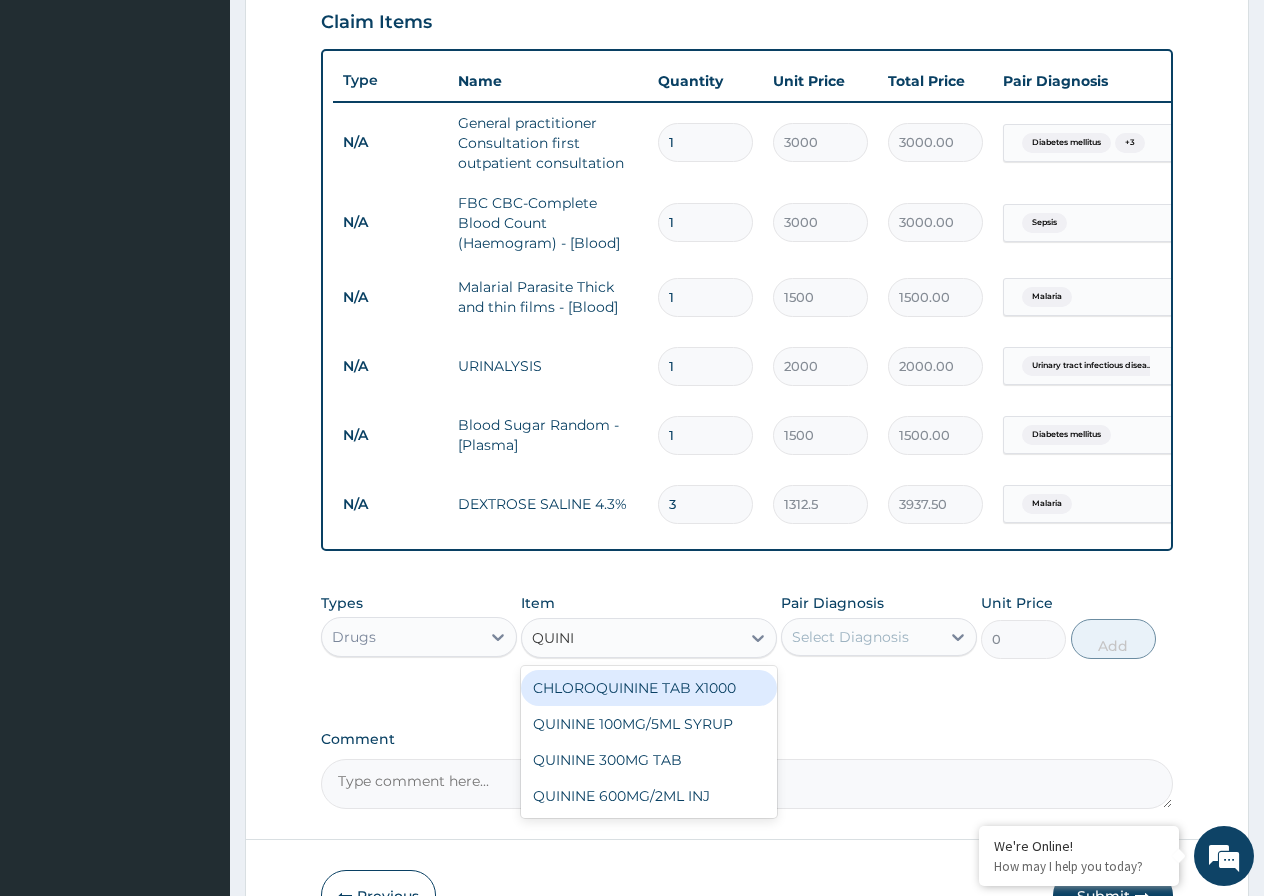 type on "QUININ" 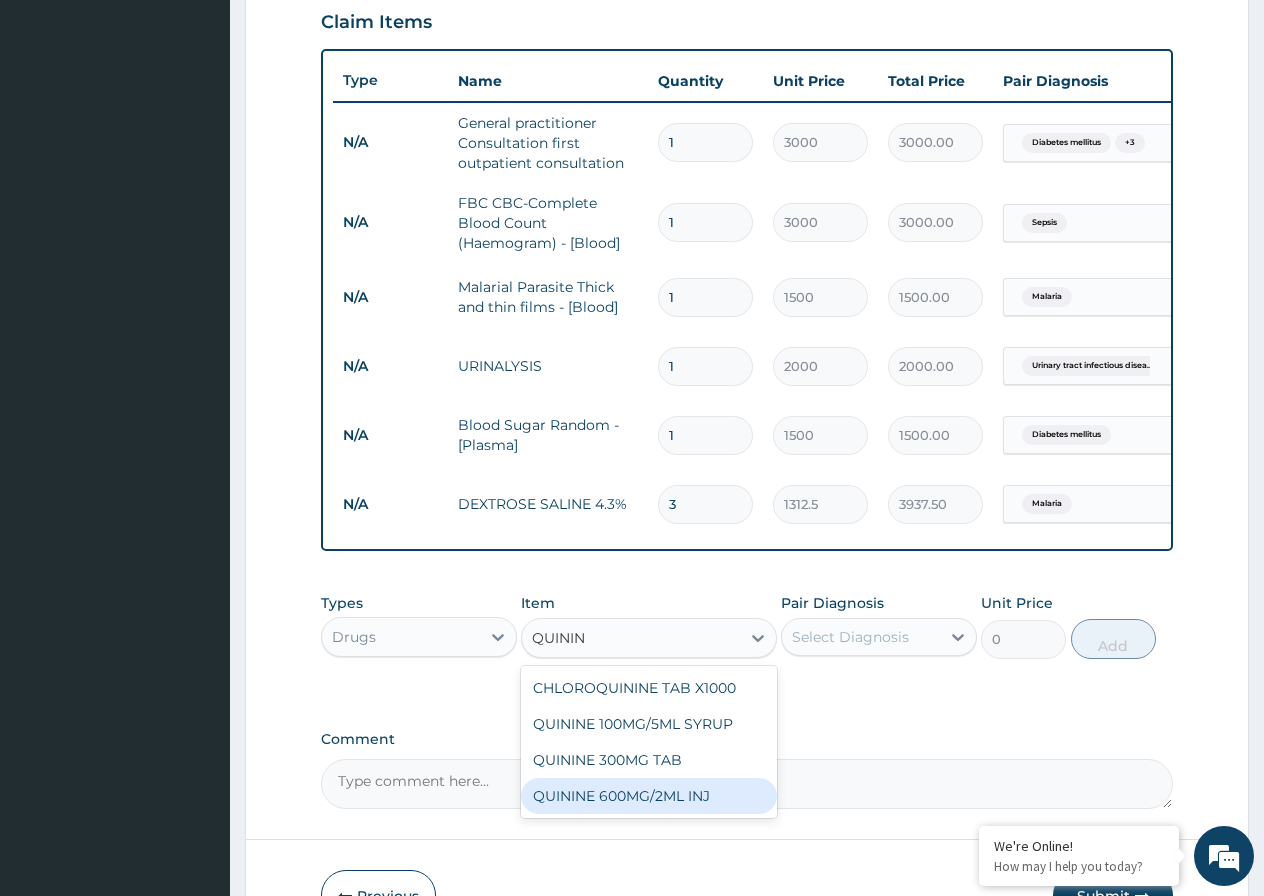 click on "QUININE 600MG/2ML INJ" at bounding box center [649, 796] 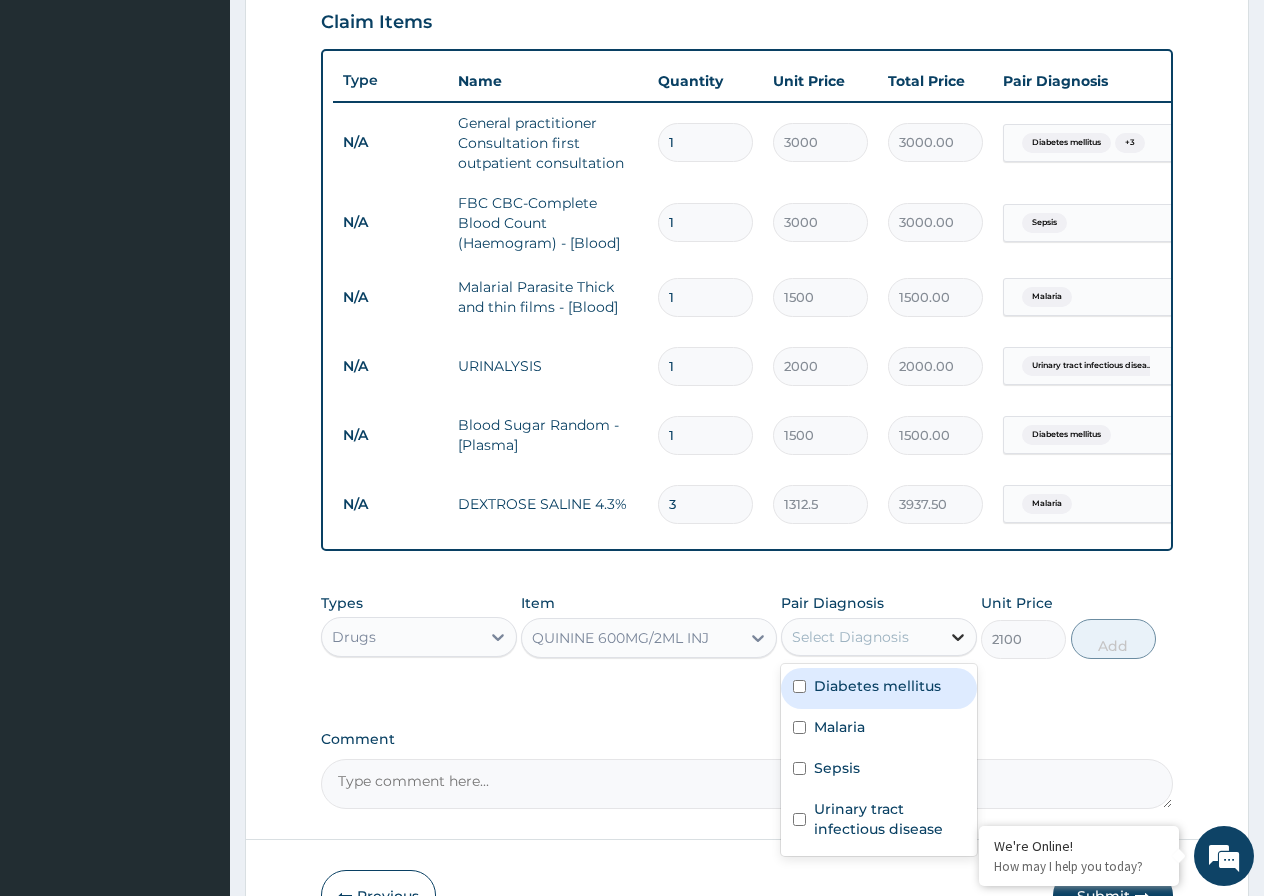click 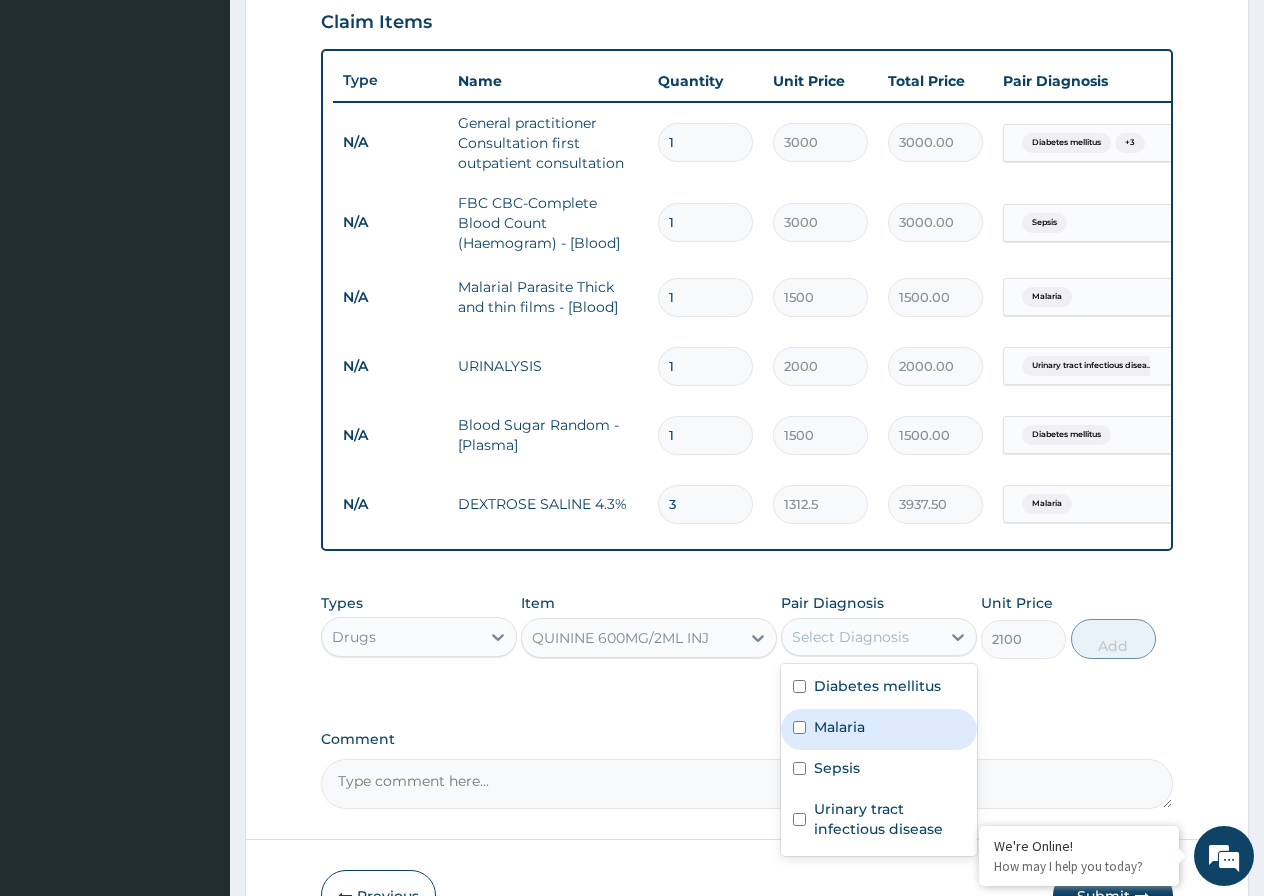 click at bounding box center [799, 727] 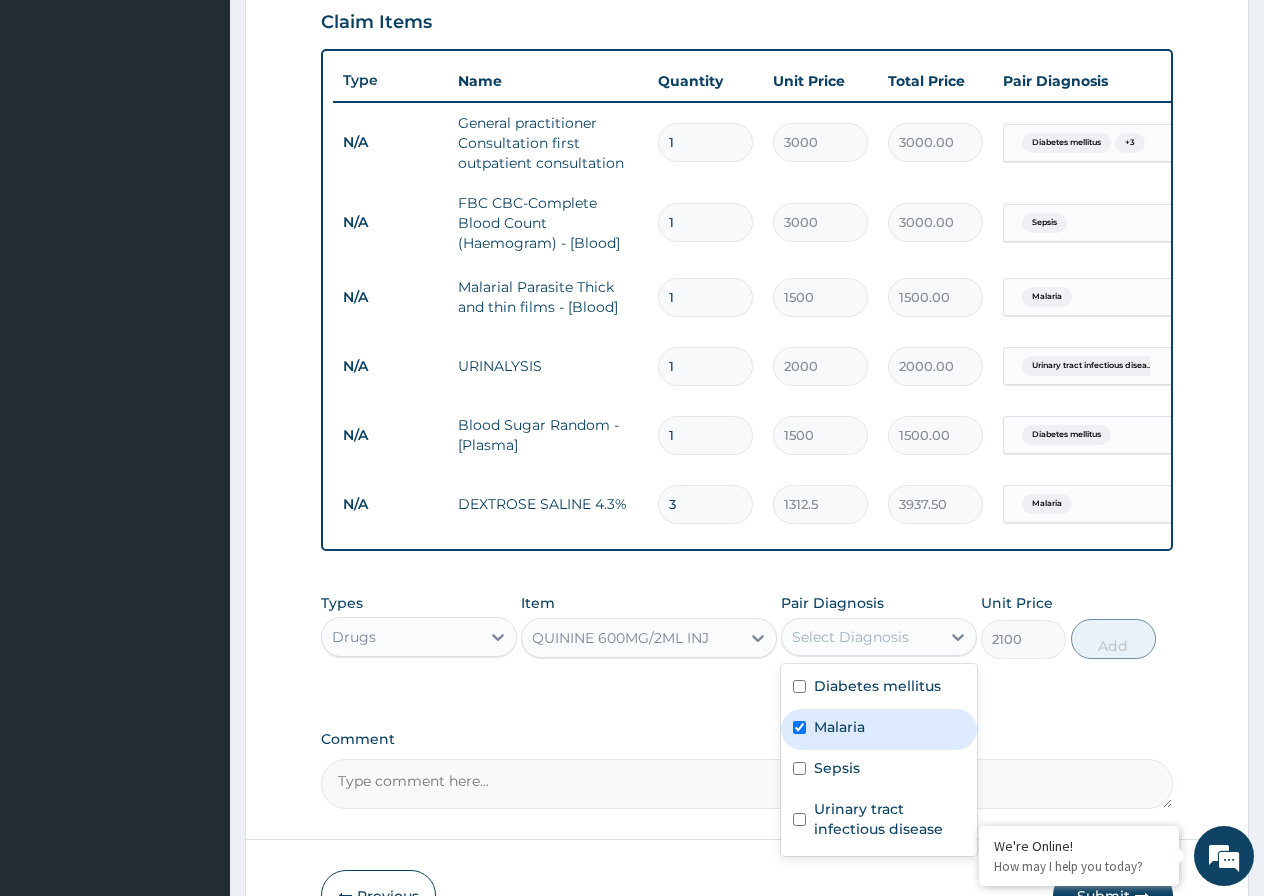 checkbox on "true" 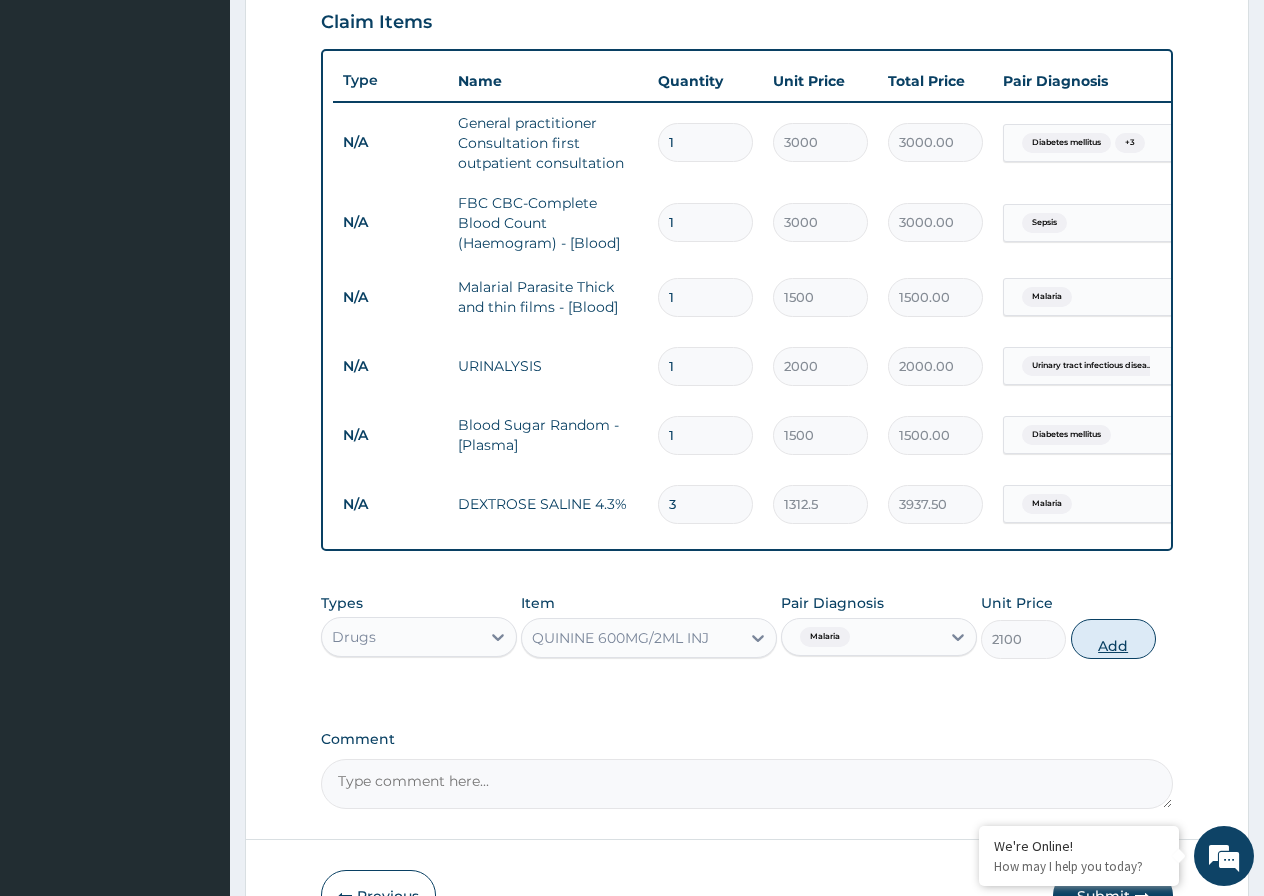 click on "Add" at bounding box center (1113, 639) 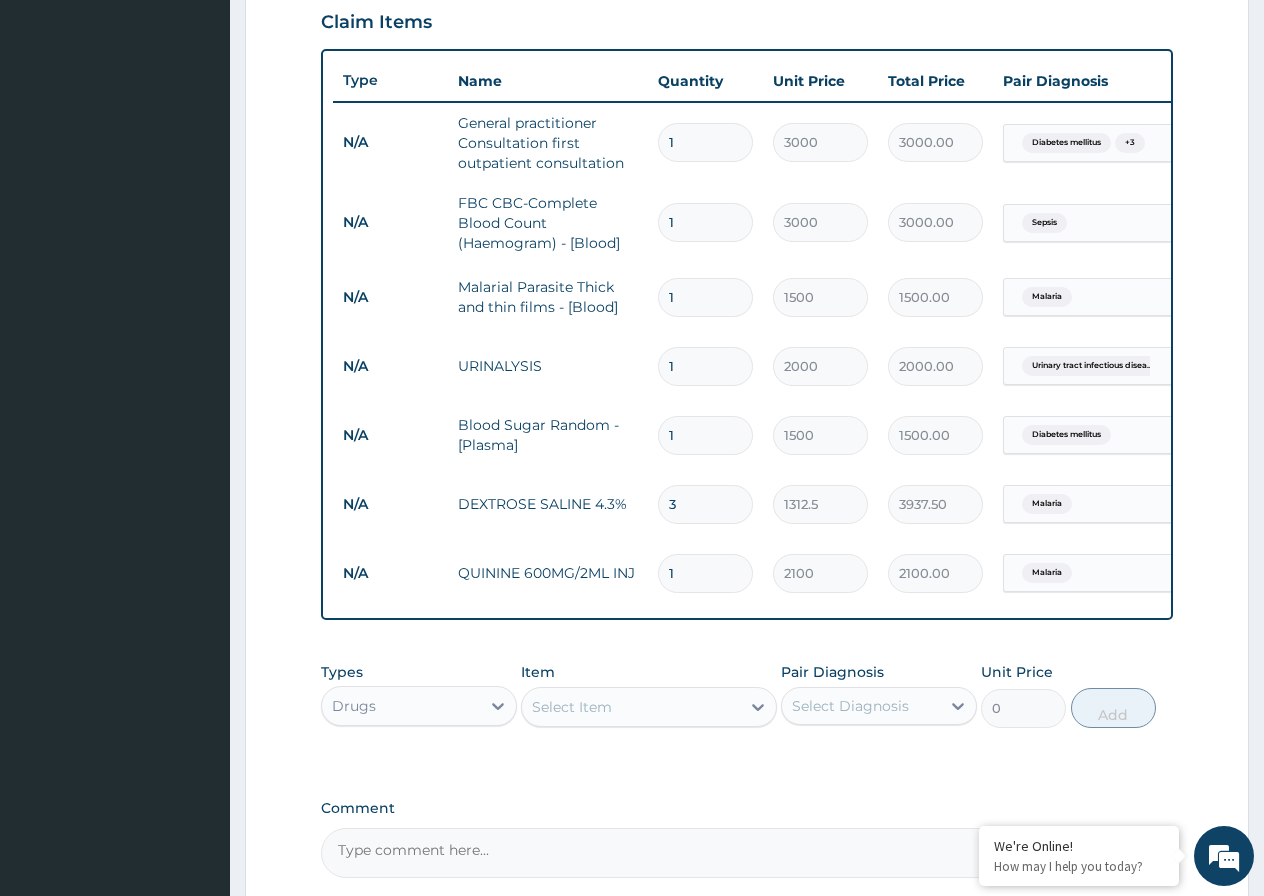 click on "1" at bounding box center [705, 573] 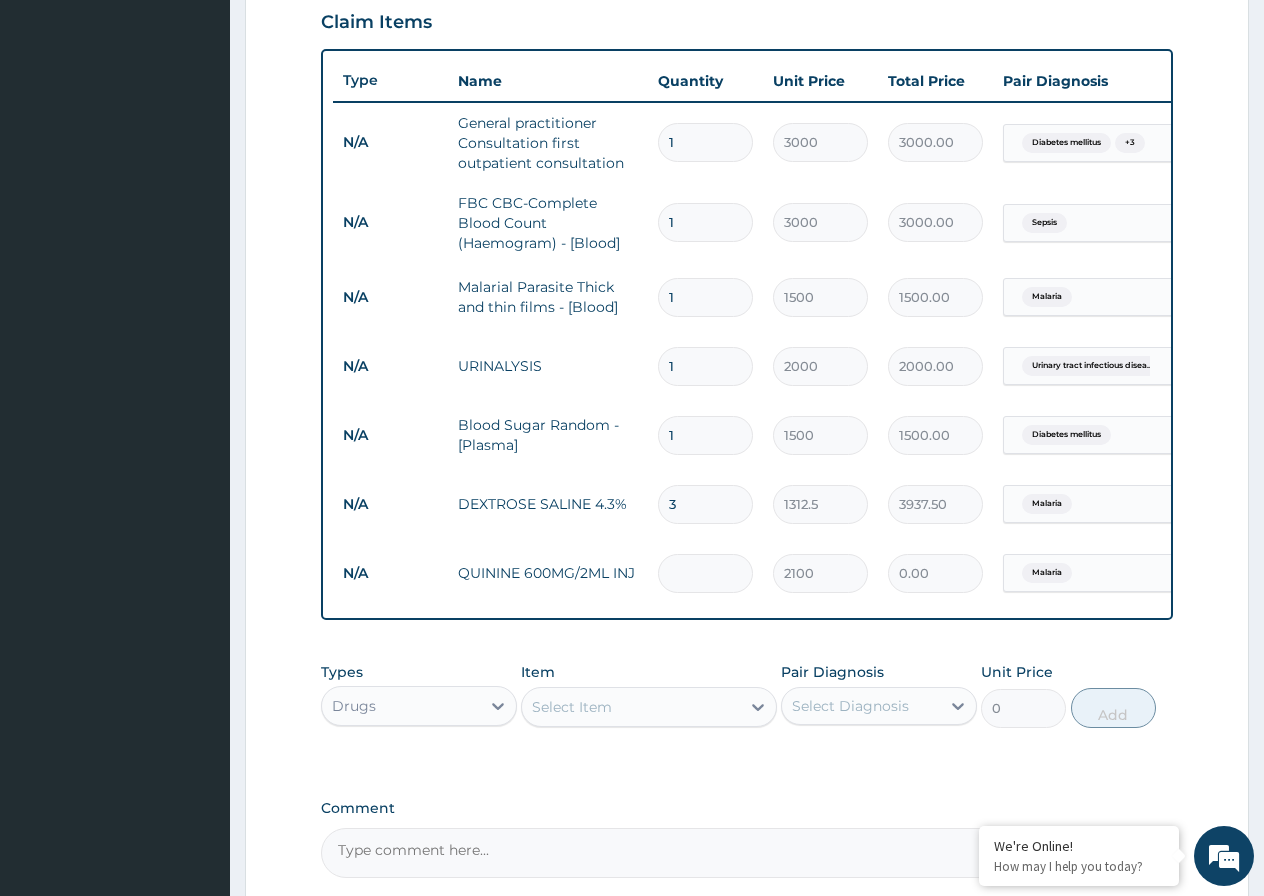 type on "3" 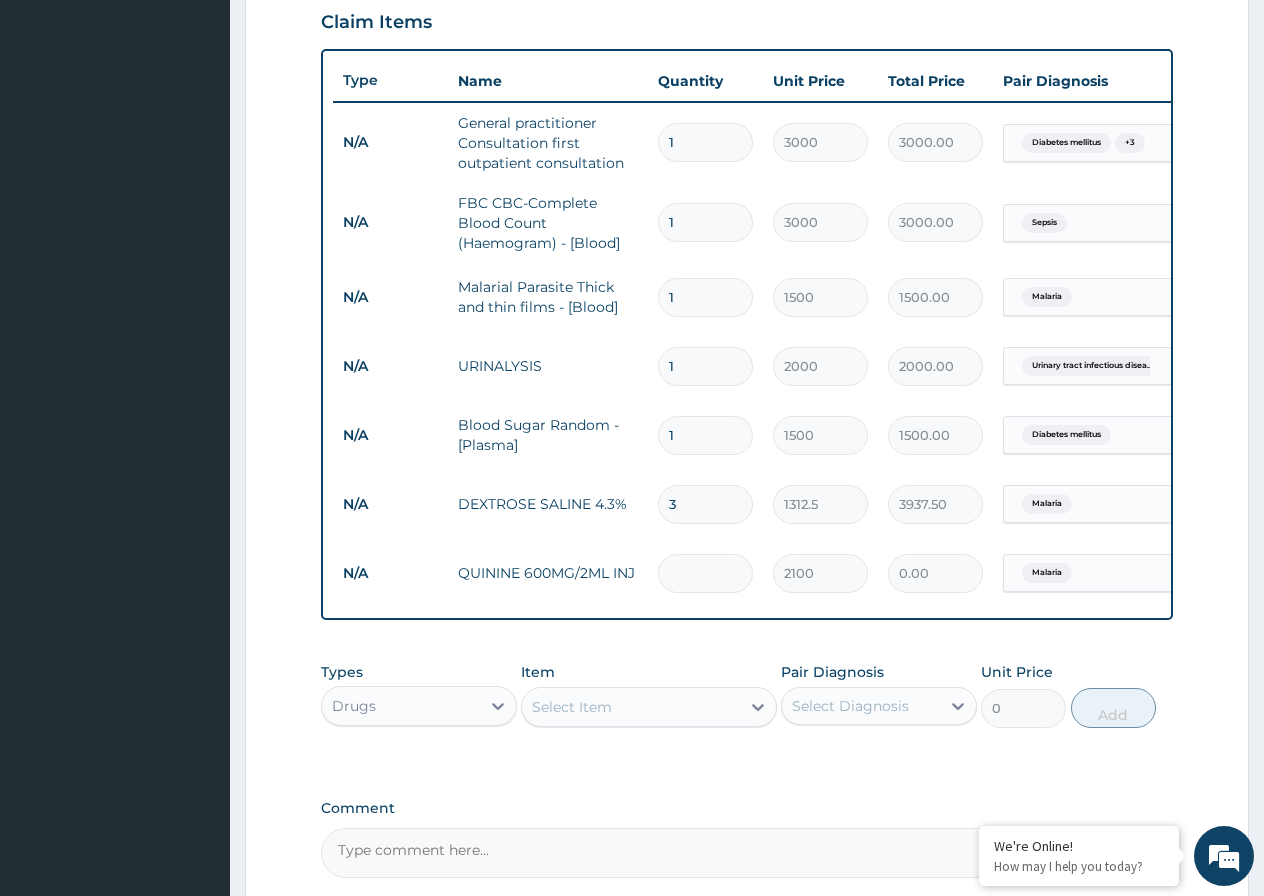 type on "6300.00" 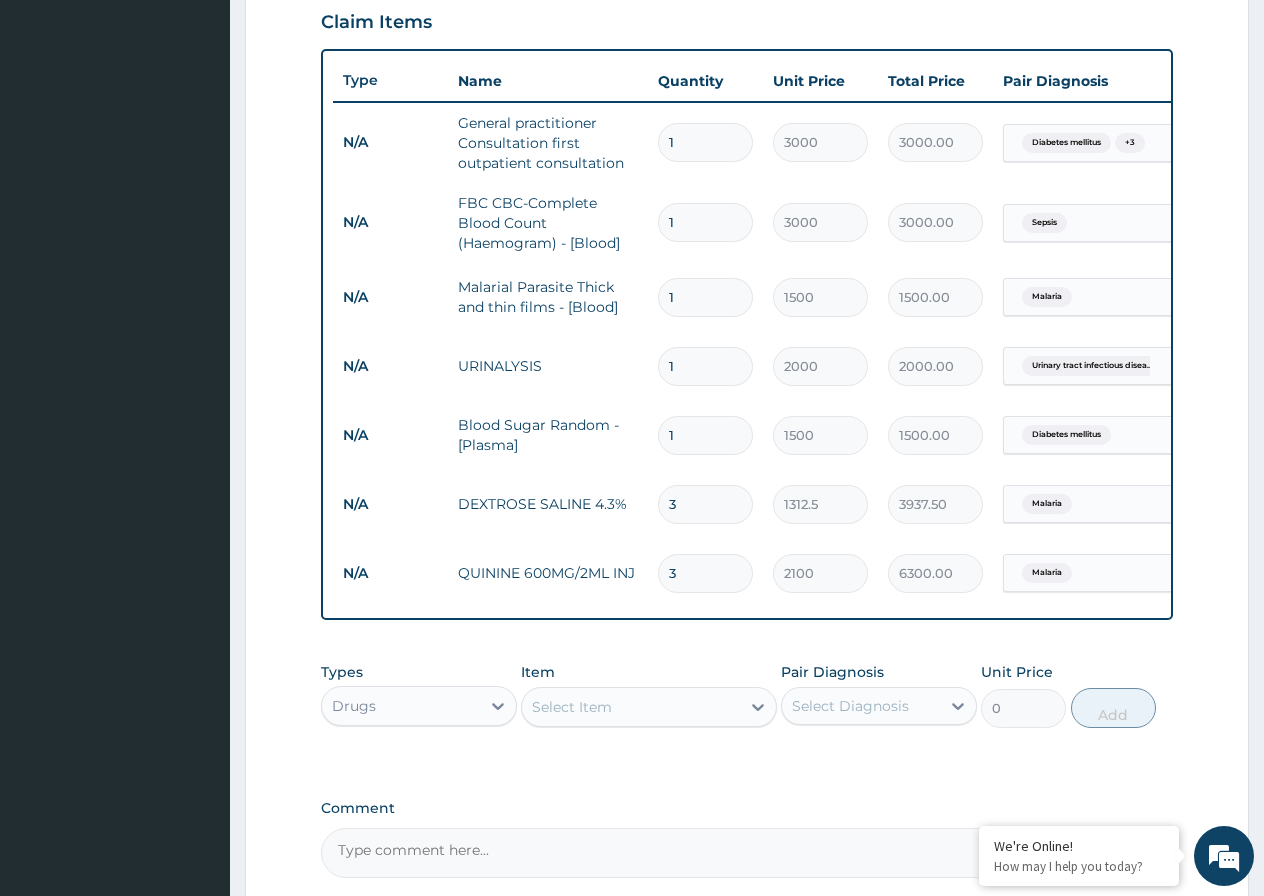 type on "2" 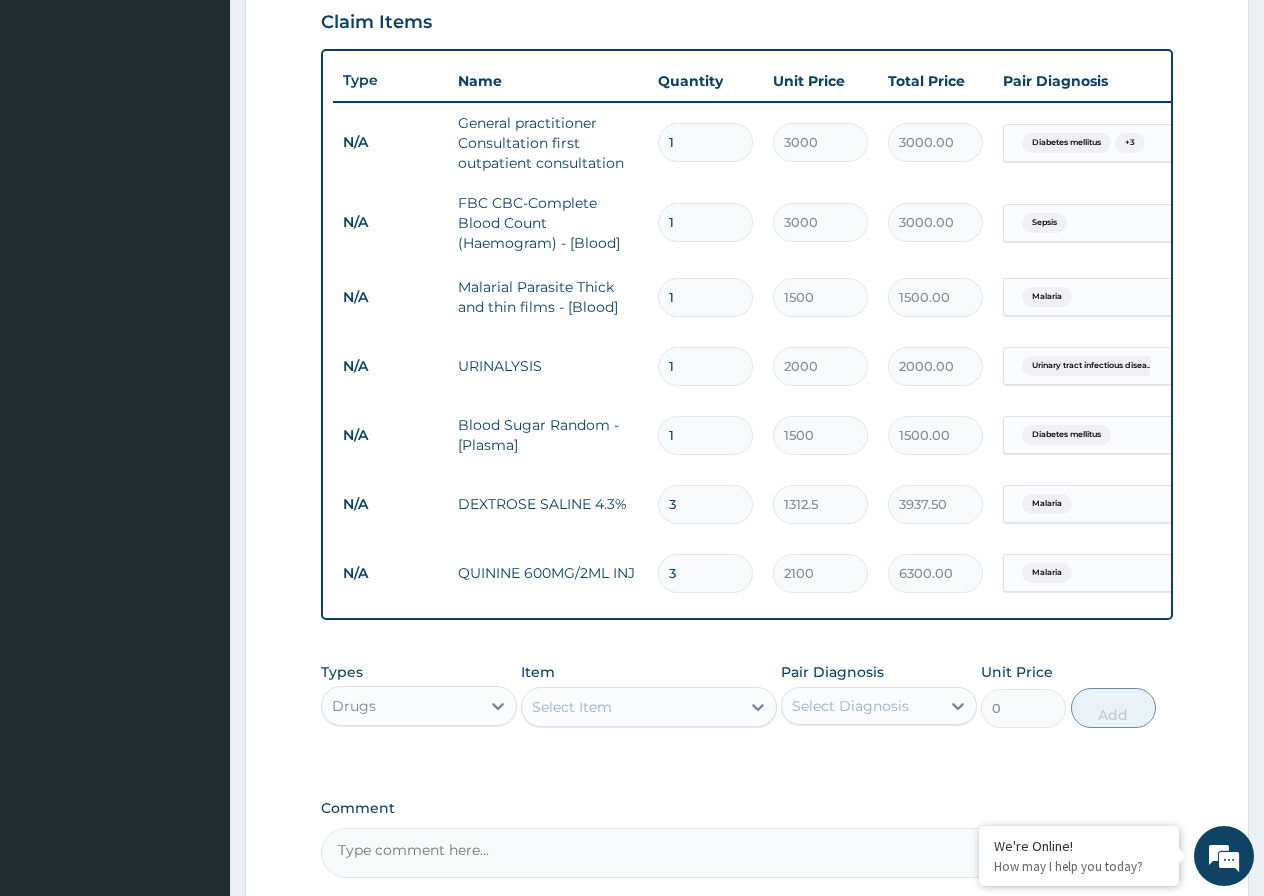 type on "4200.00" 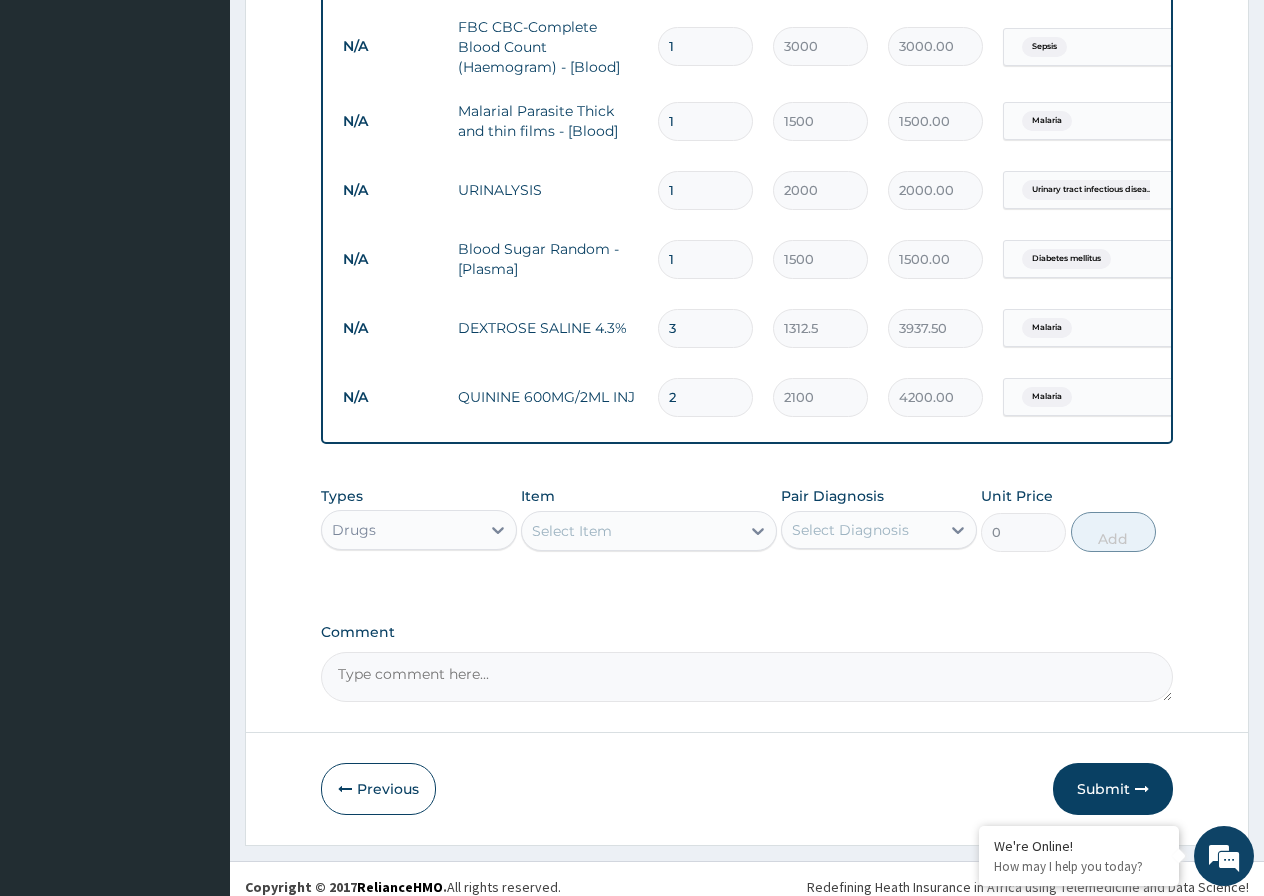 scroll, scrollTop: 895, scrollLeft: 0, axis: vertical 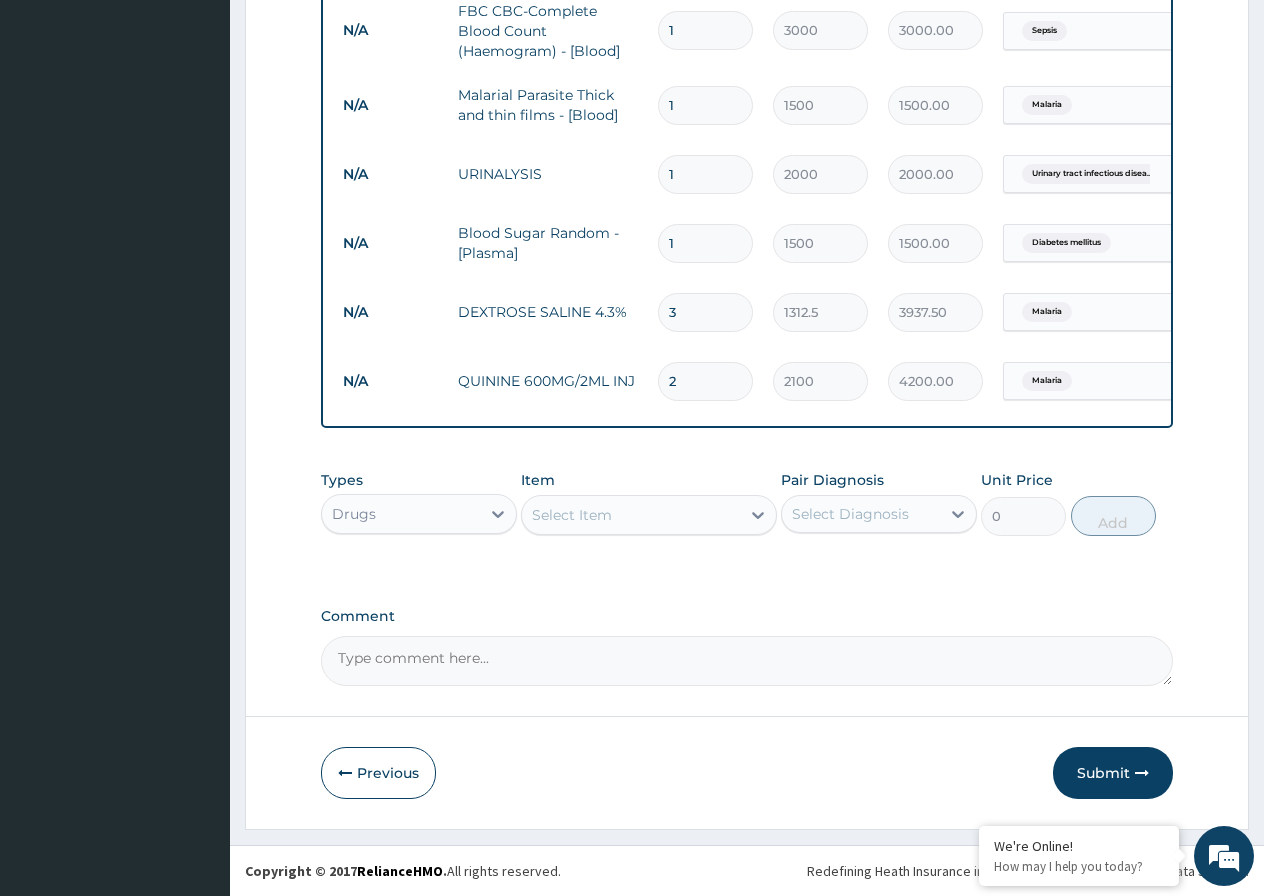 click on "2" at bounding box center [705, 381] 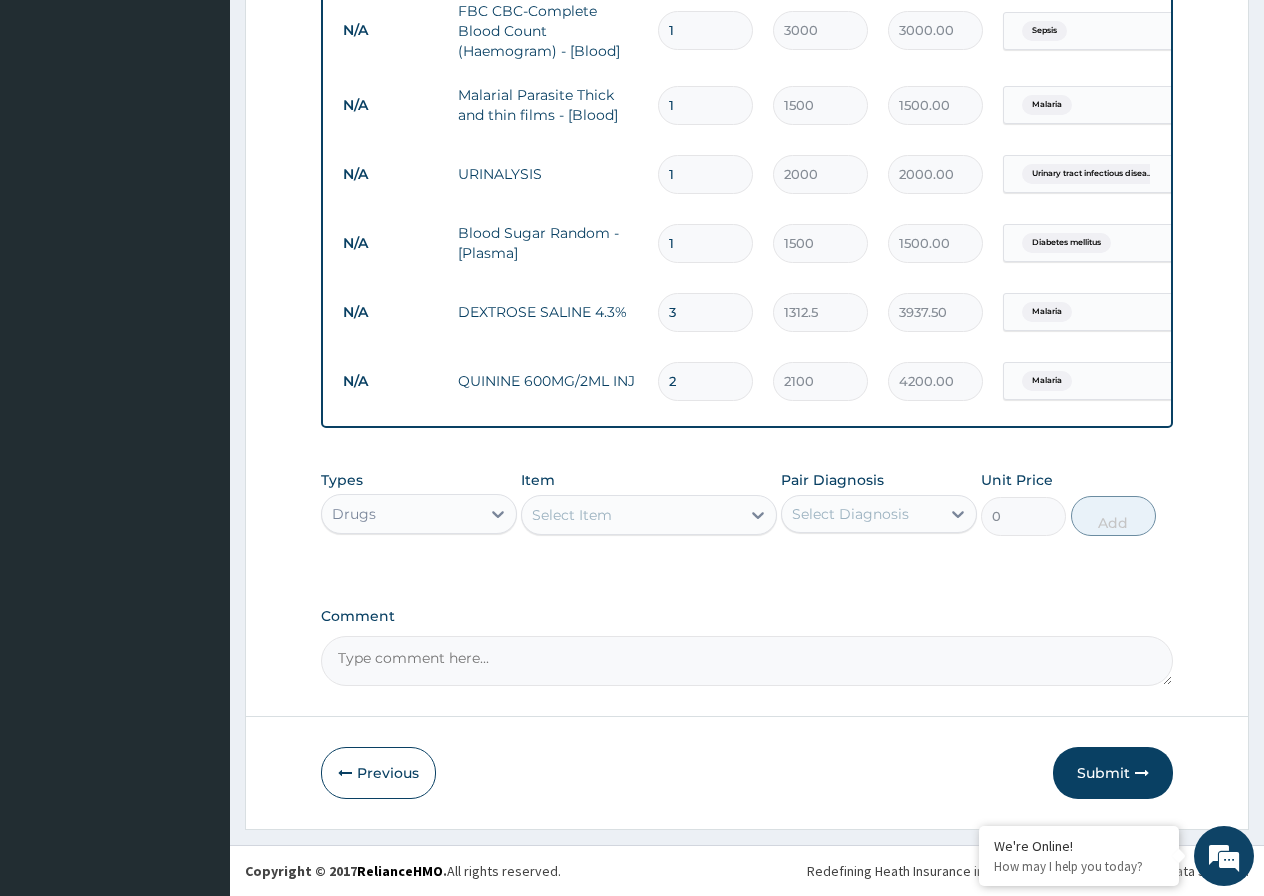 type 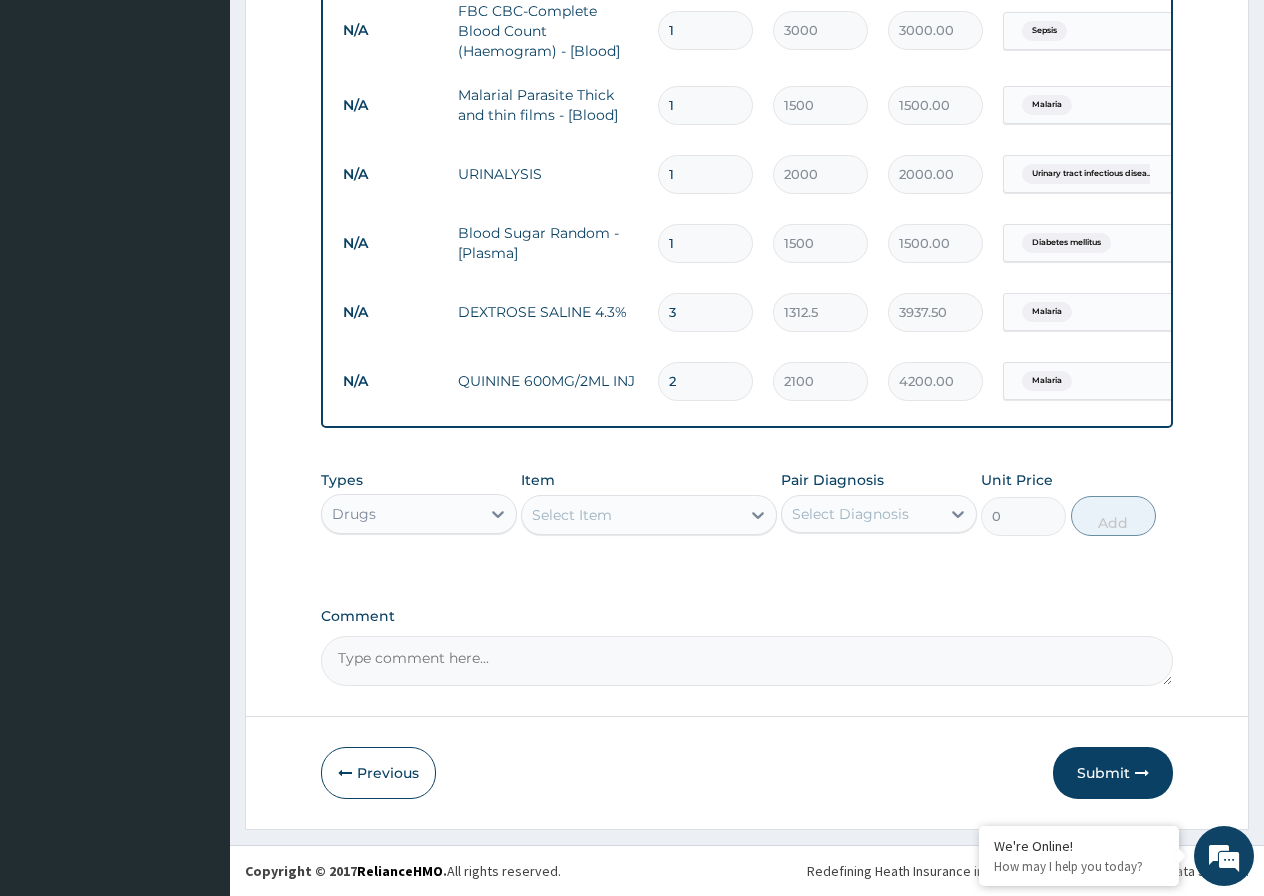 type on "0.00" 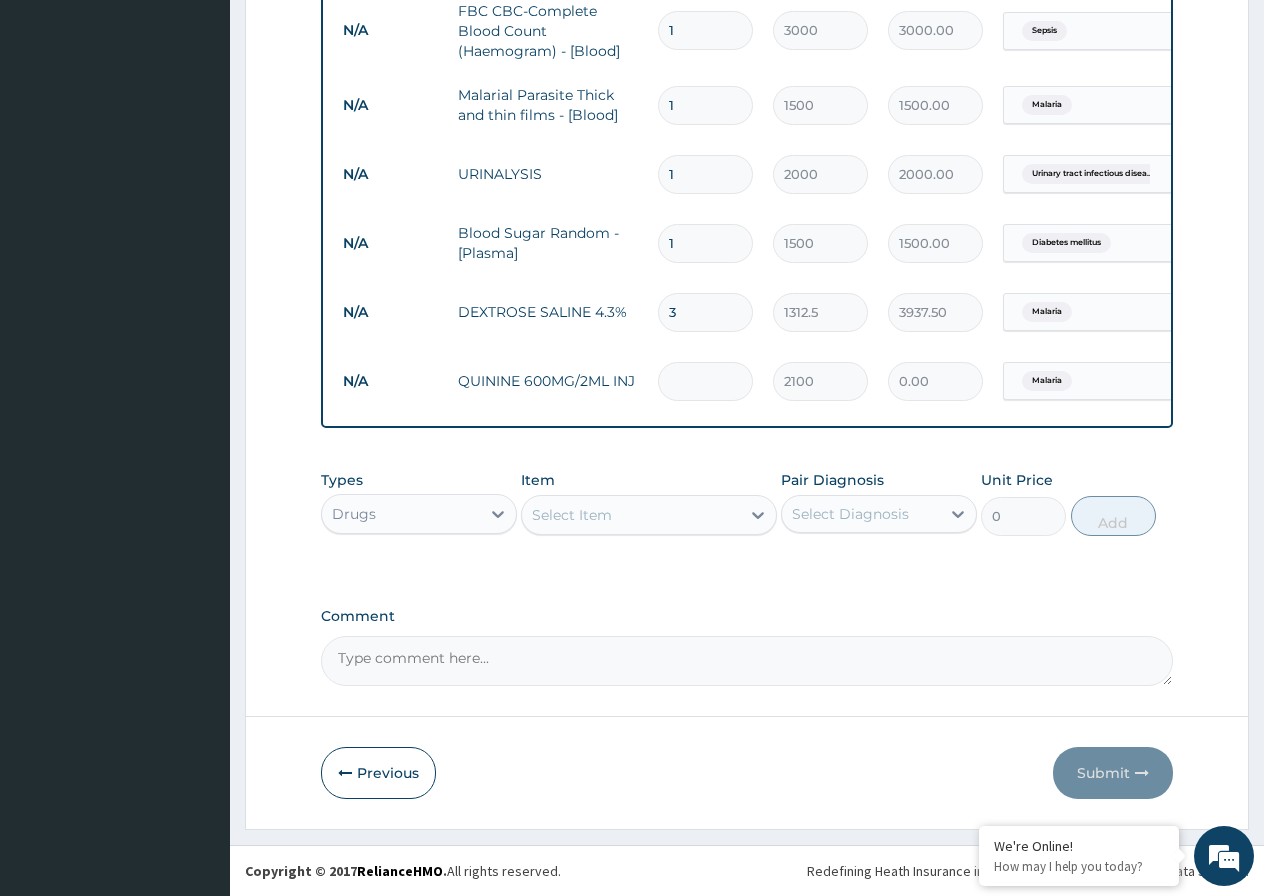 type on "3" 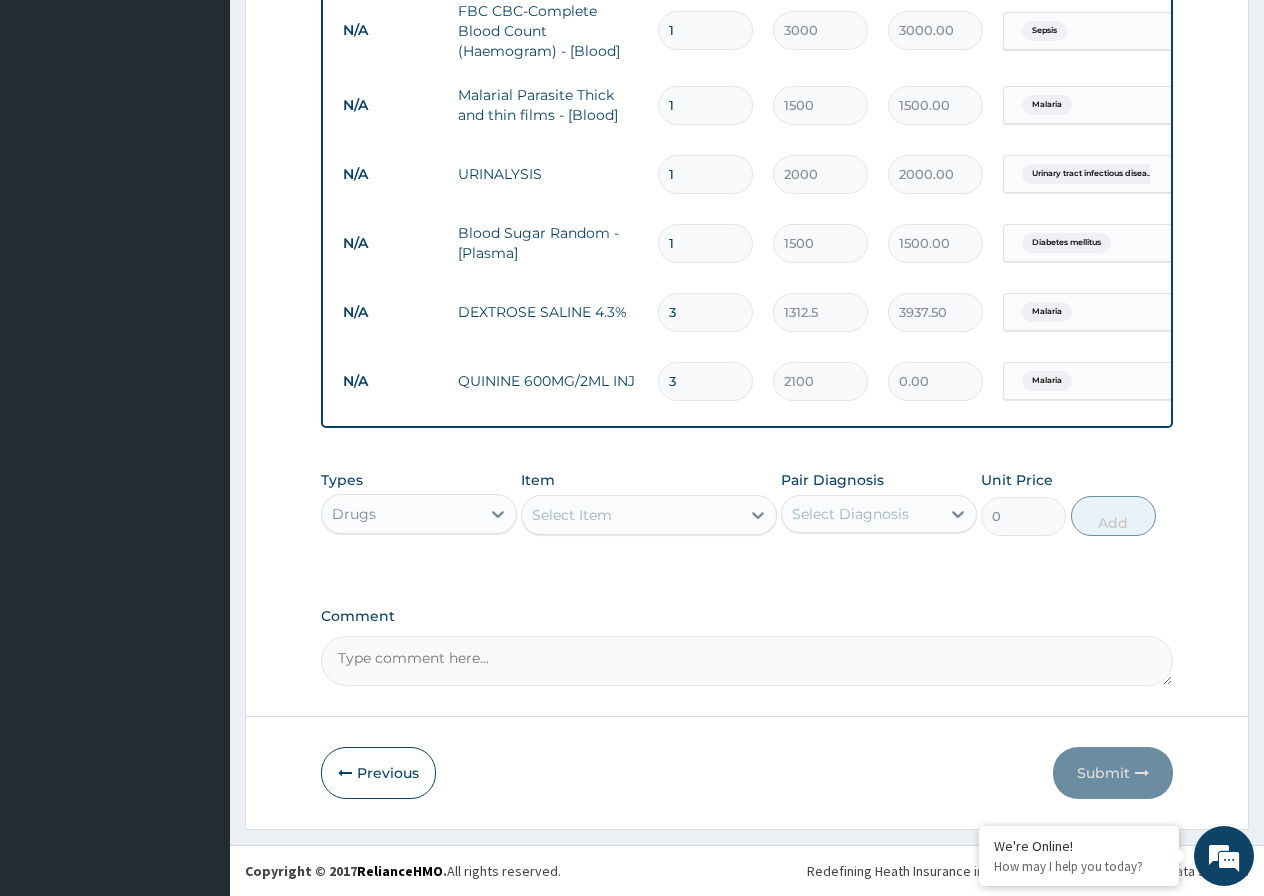 type on "6300.00" 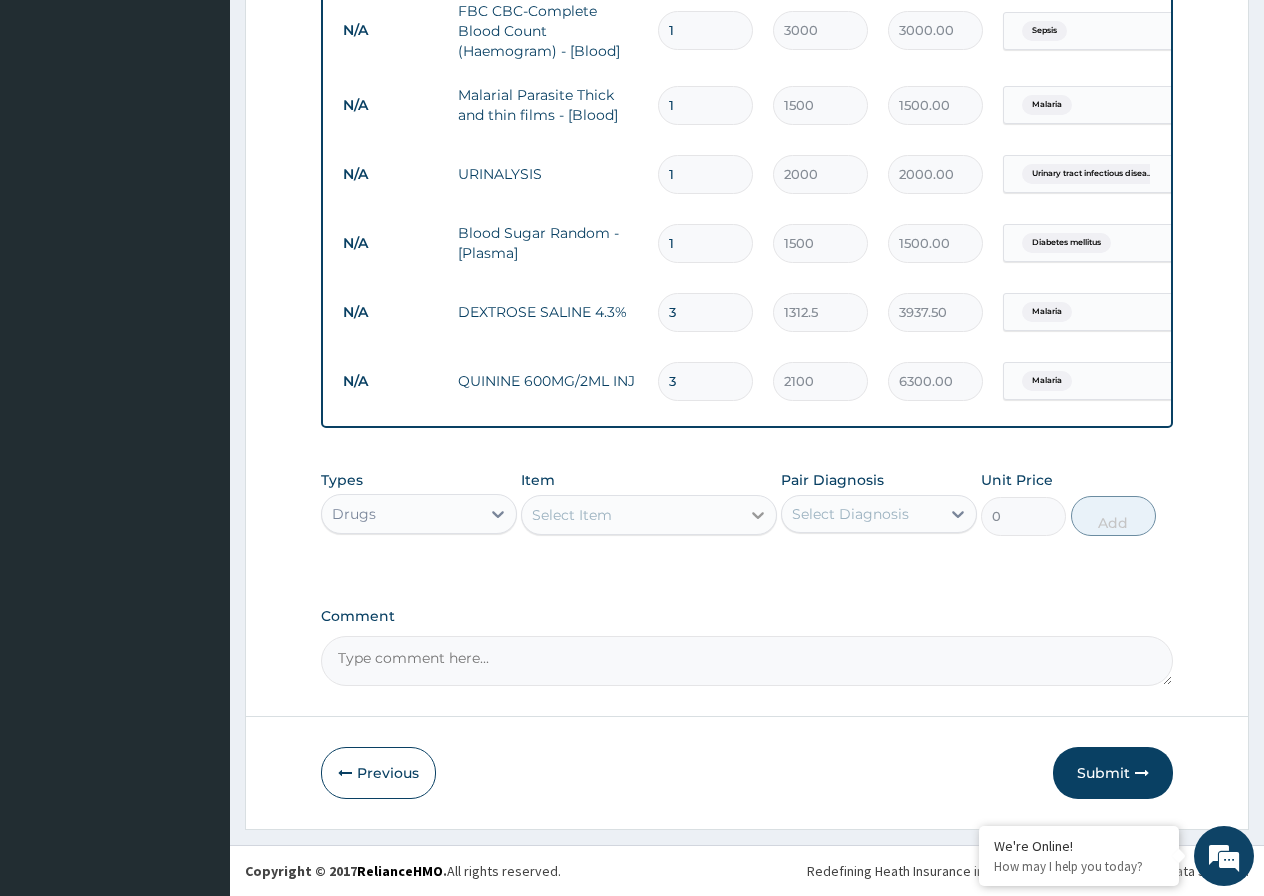 type on "3" 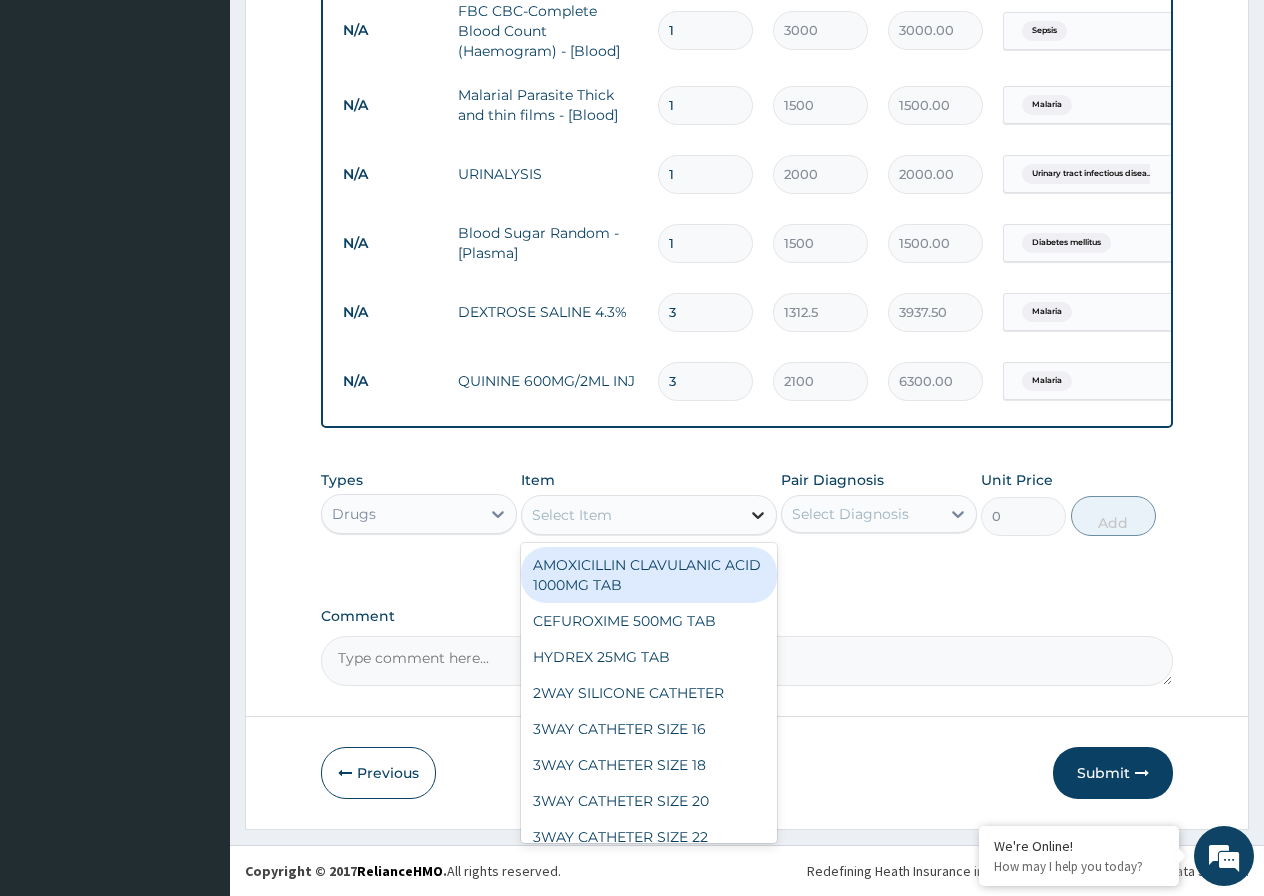 click 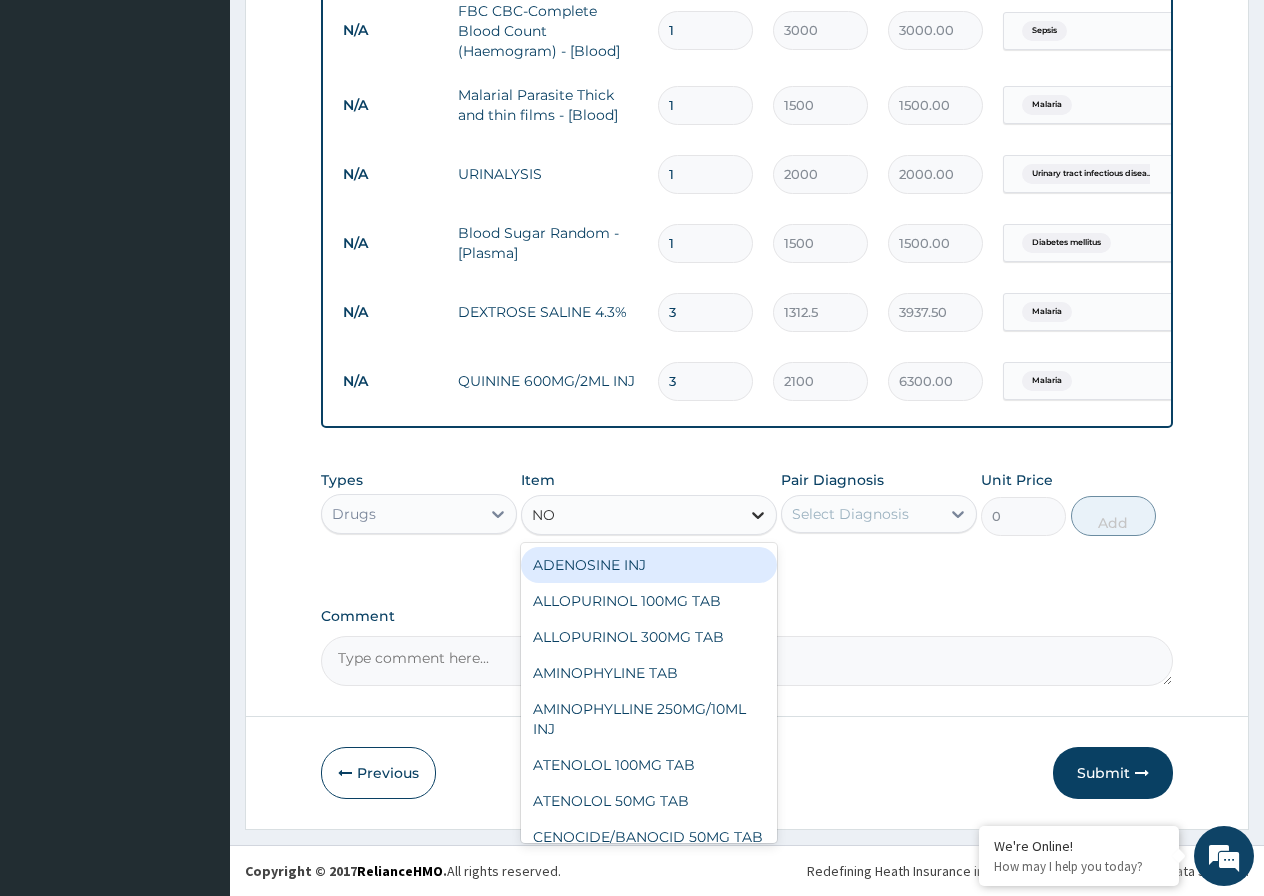 type on "NOR" 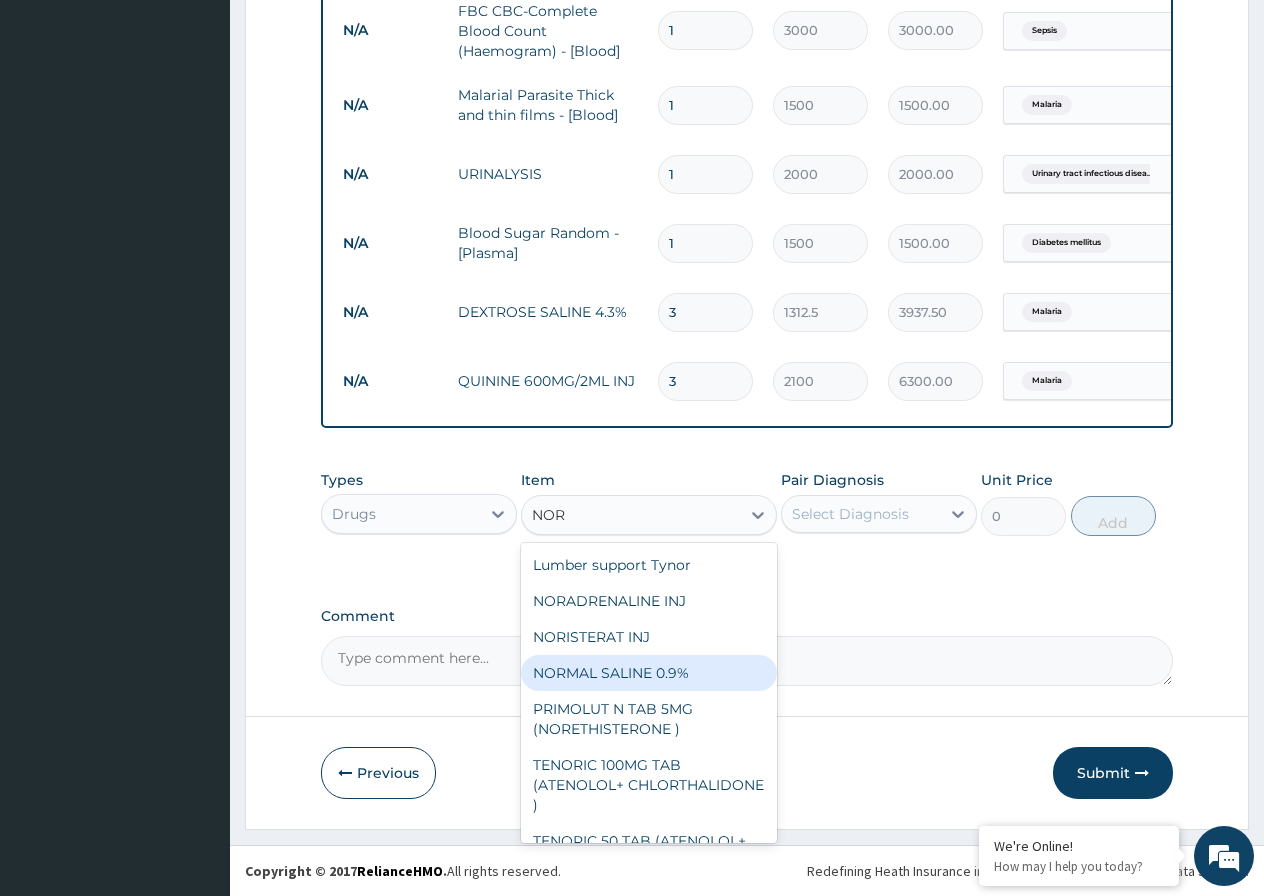 click on "NORMAL SALINE 0.9%" at bounding box center [649, 673] 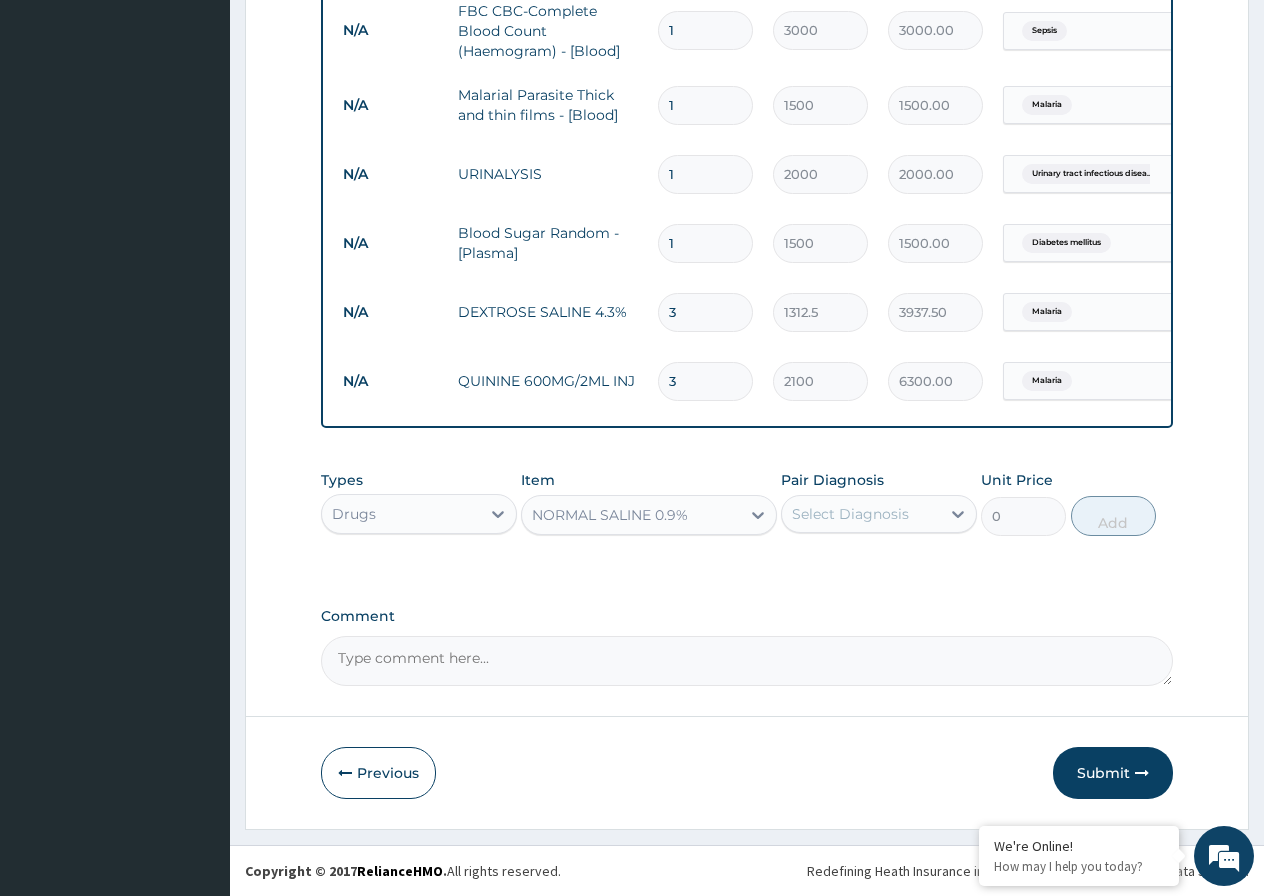 type 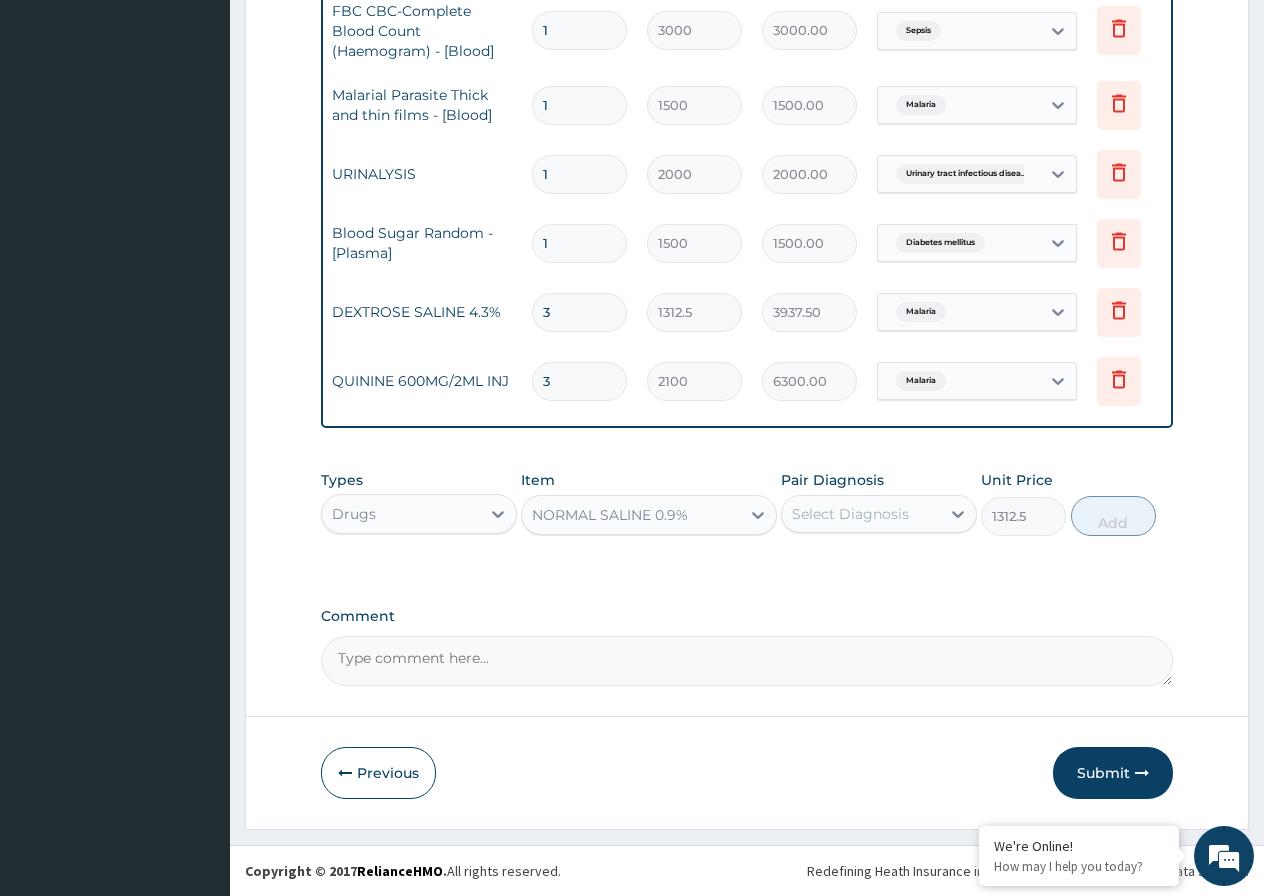 scroll, scrollTop: 0, scrollLeft: 132, axis: horizontal 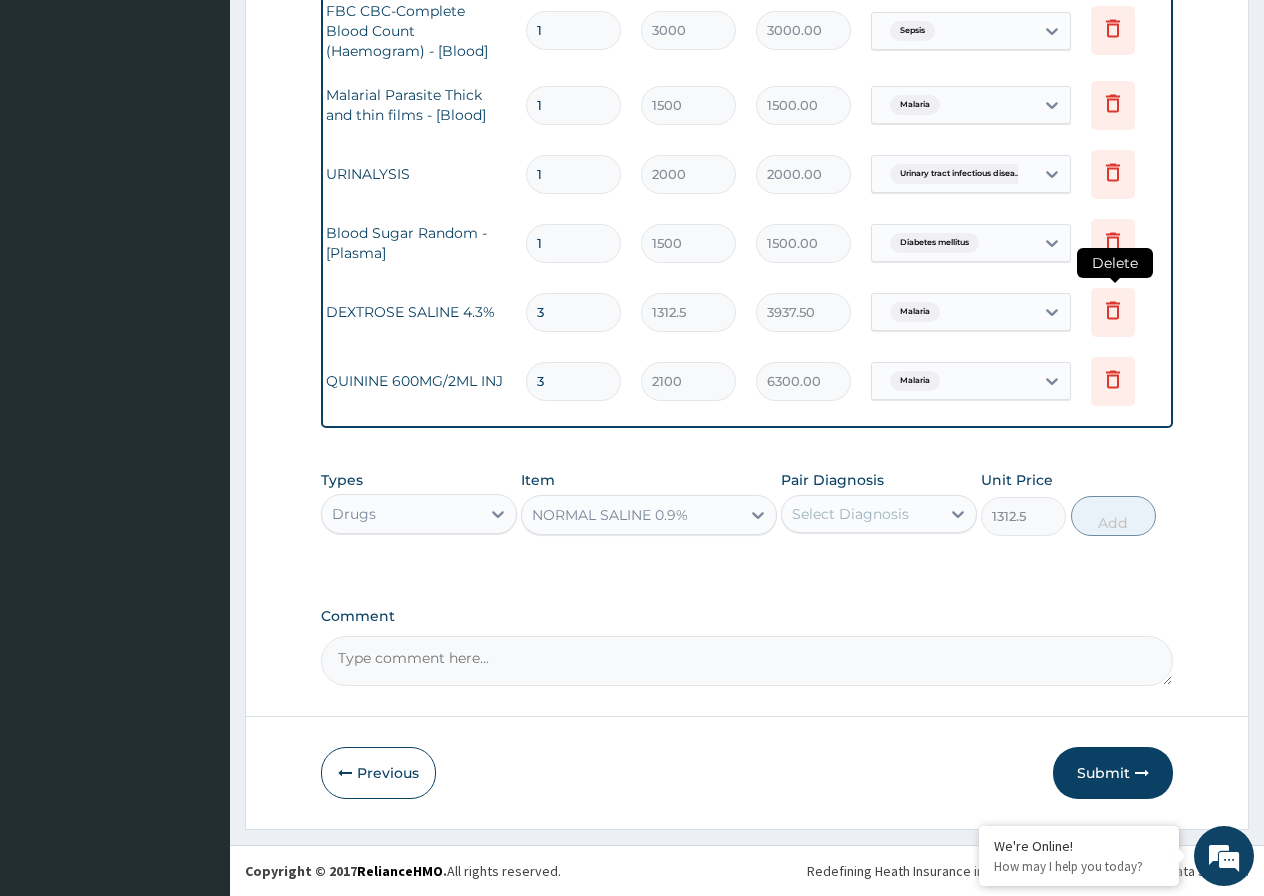click 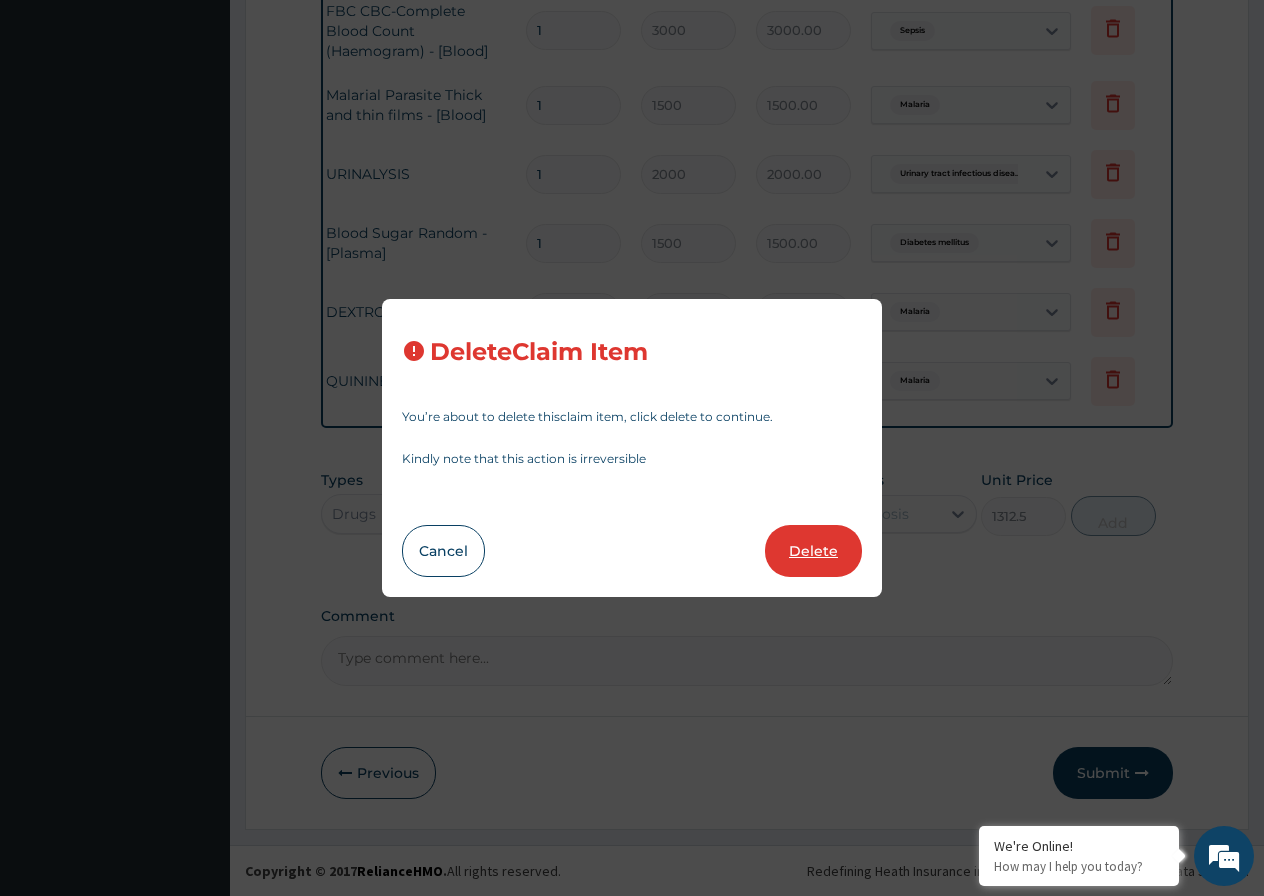 click on "Delete" at bounding box center (813, 551) 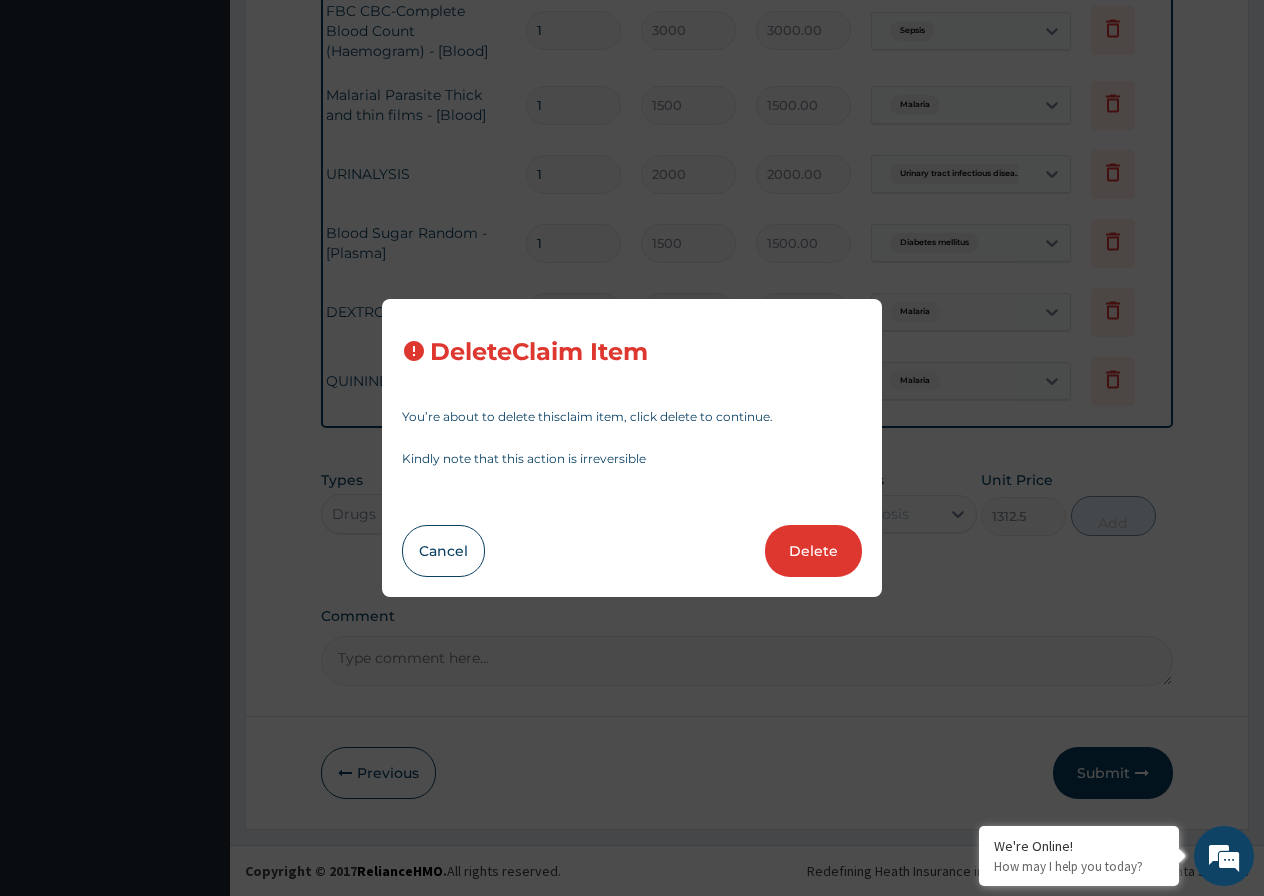 type on "2100" 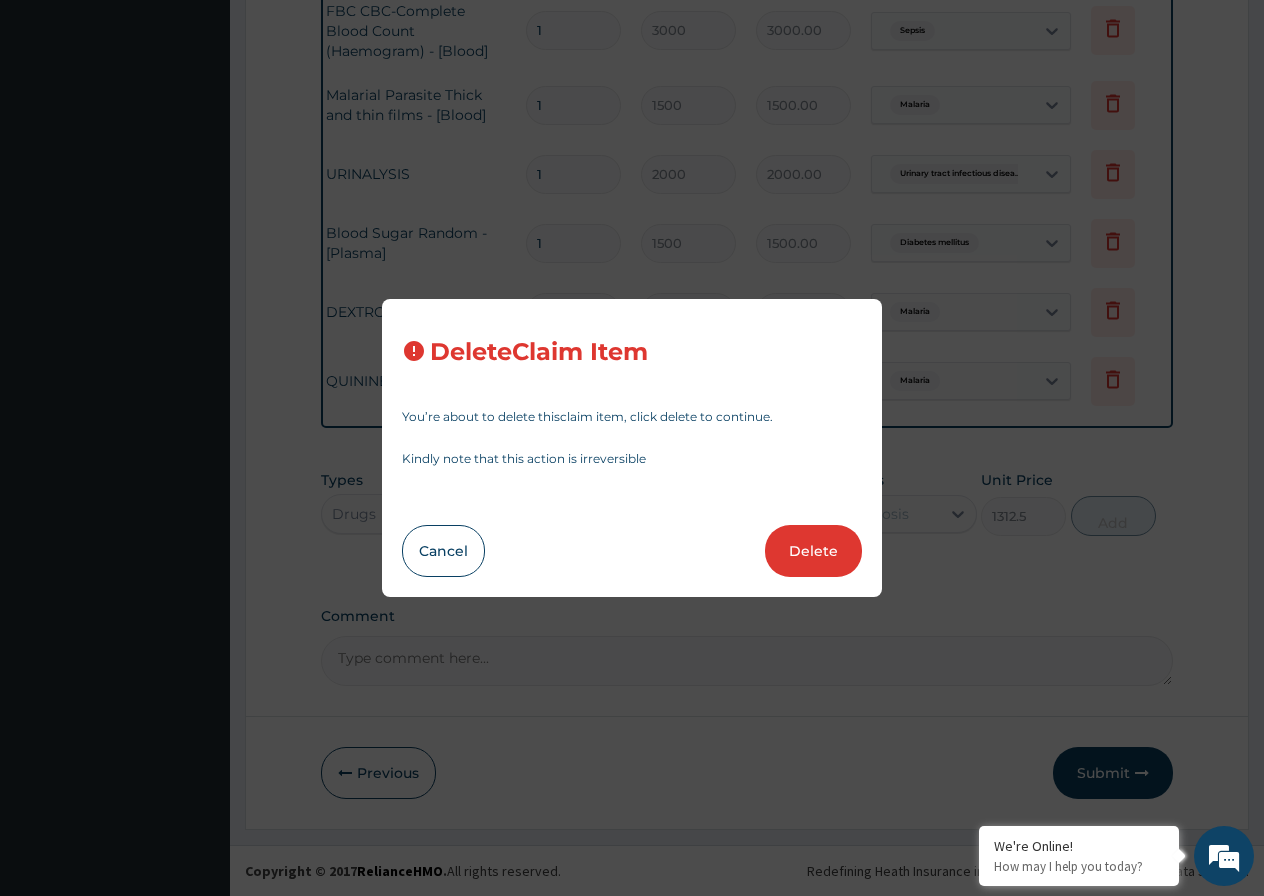 type on "6300.00" 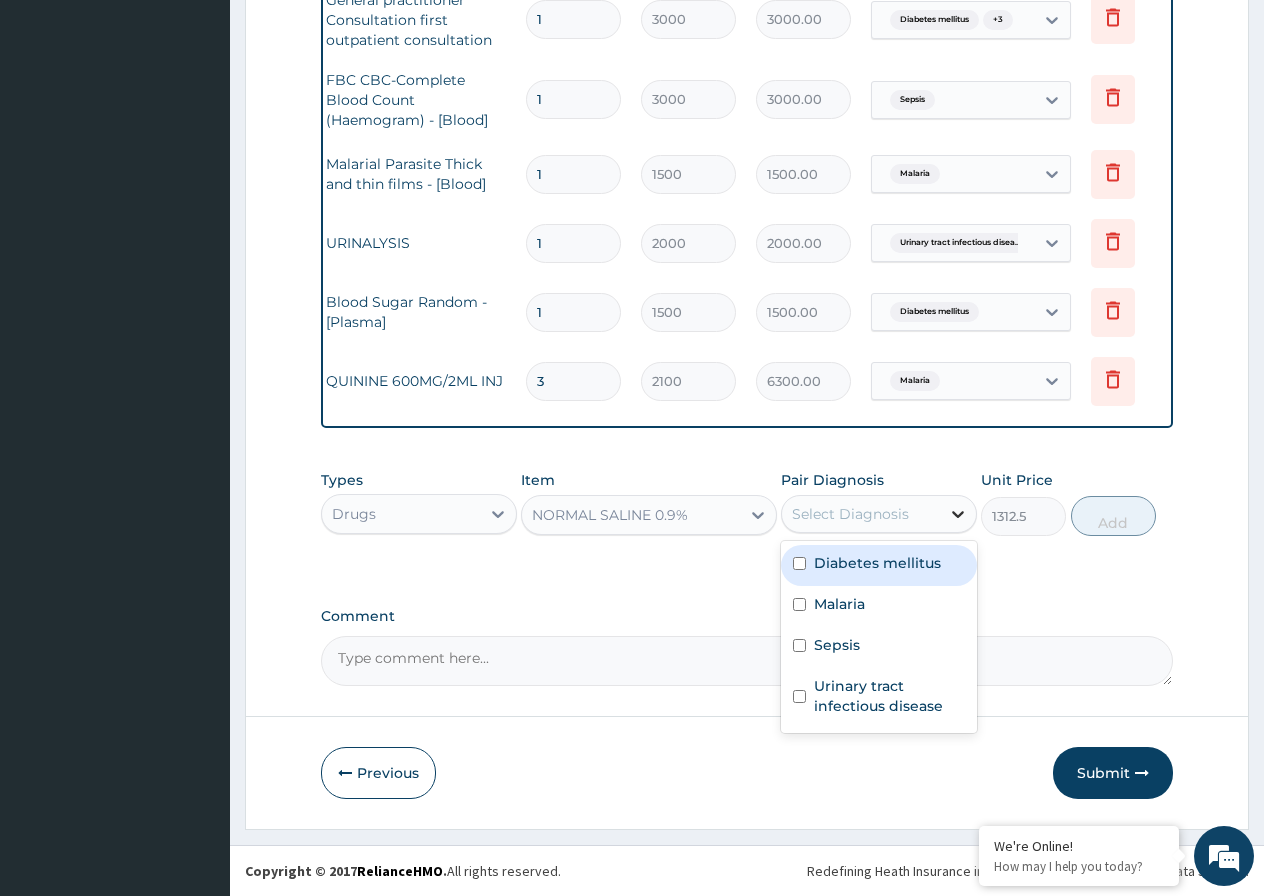click 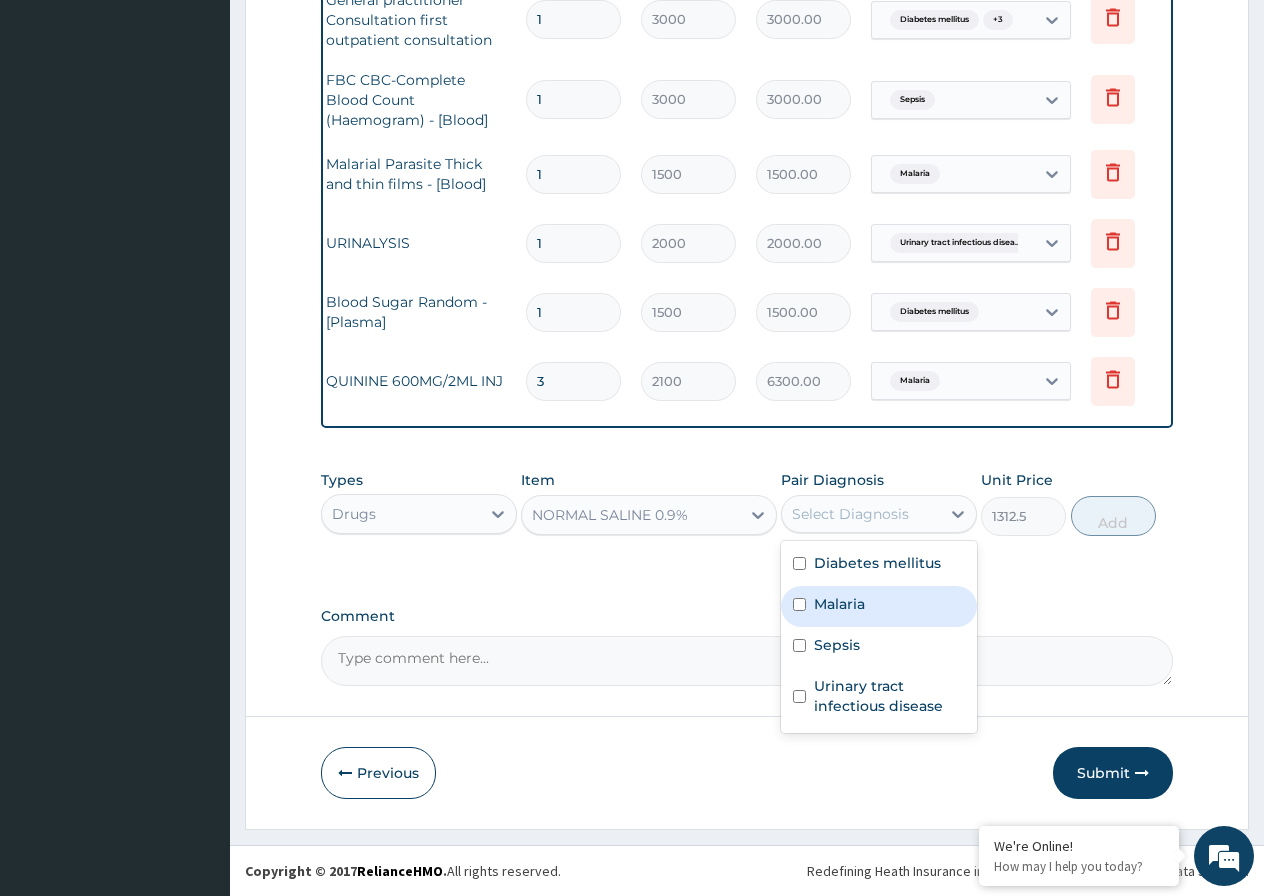 click at bounding box center [799, 604] 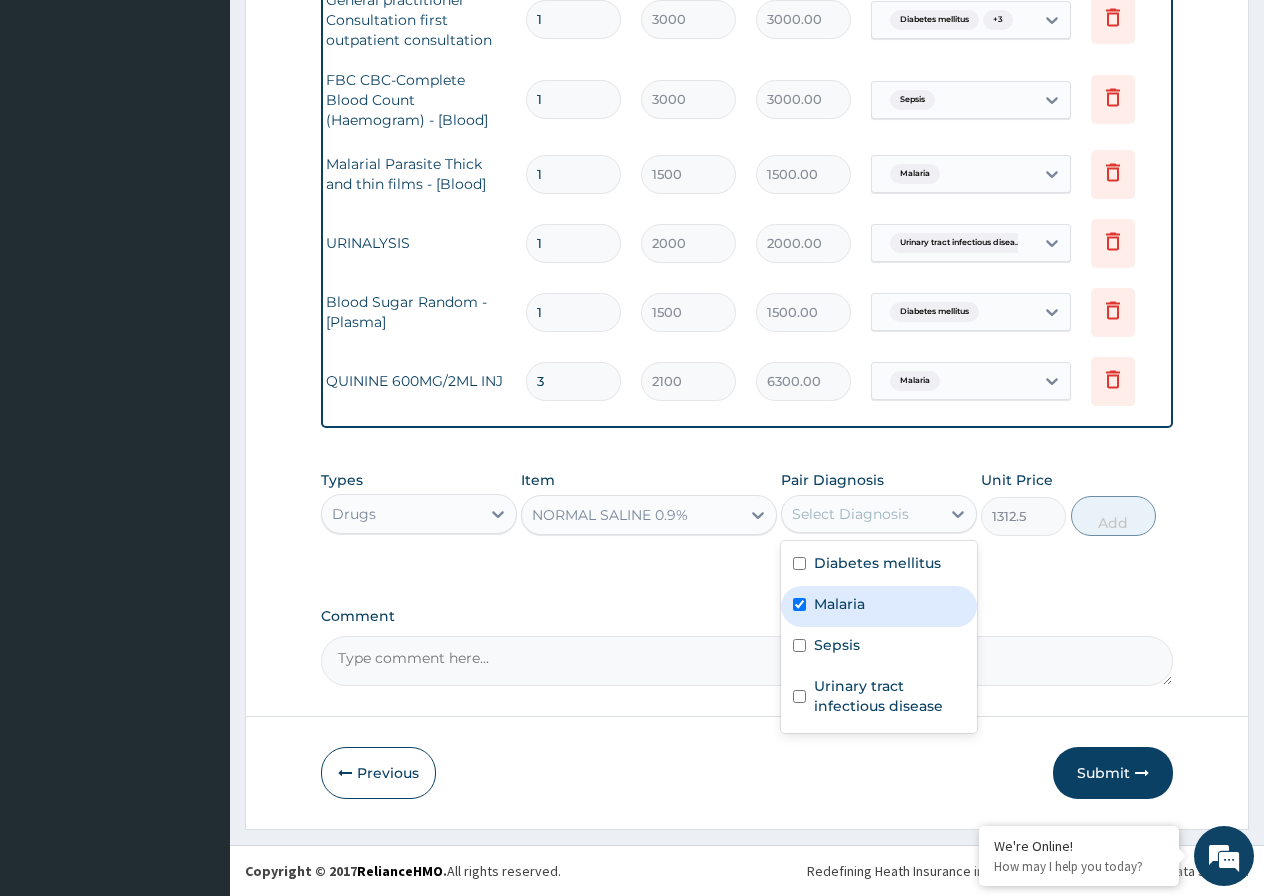 checkbox on "true" 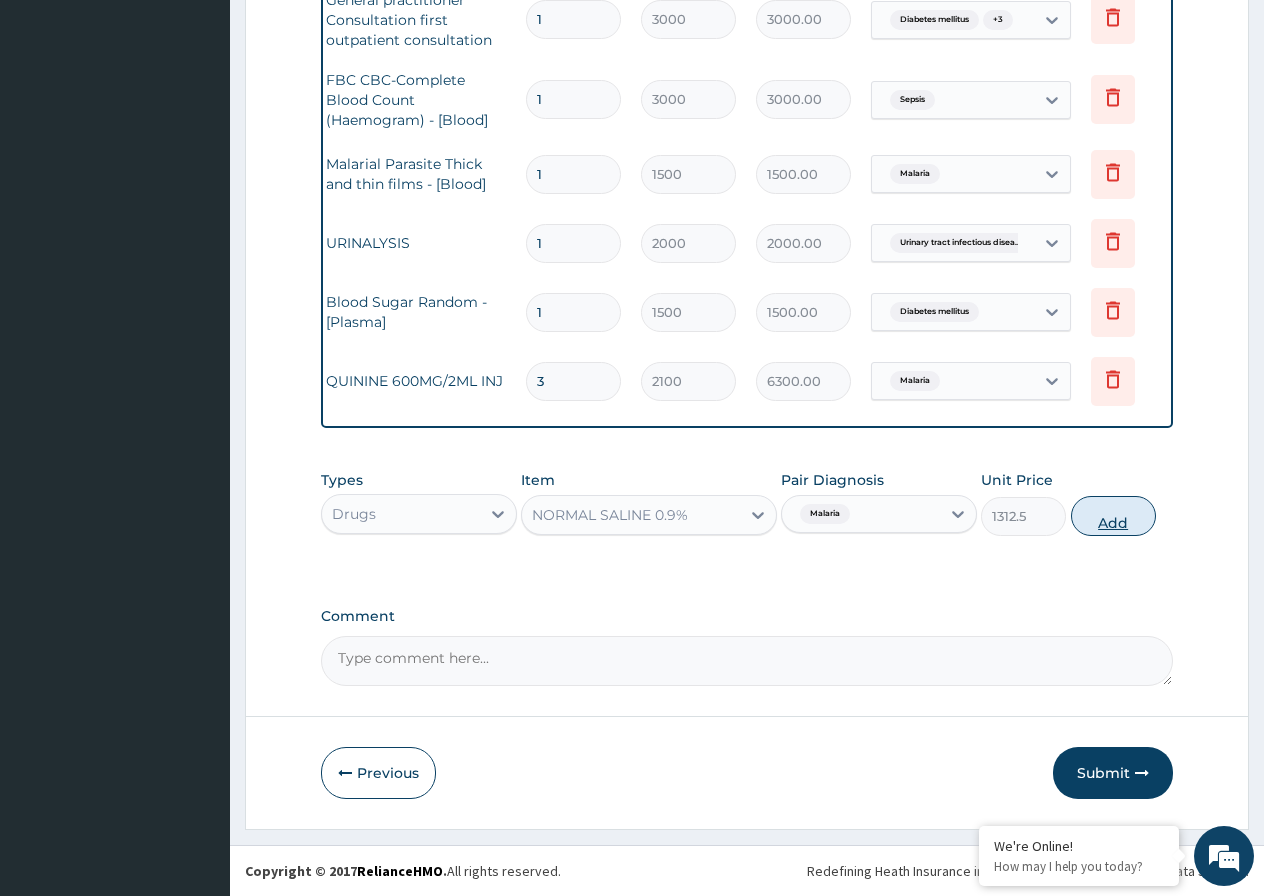 click on "Add" at bounding box center [1113, 516] 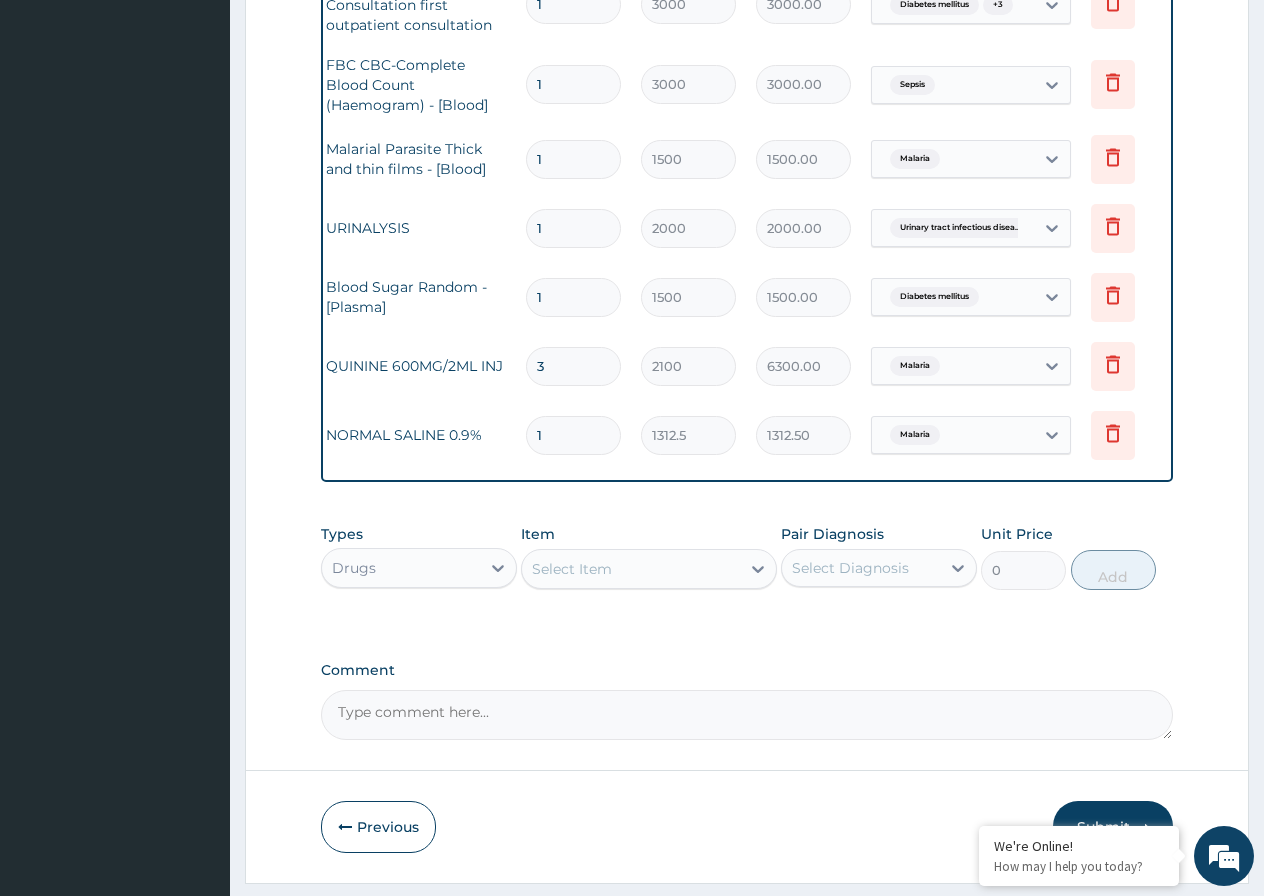 click on "1" at bounding box center [573, 435] 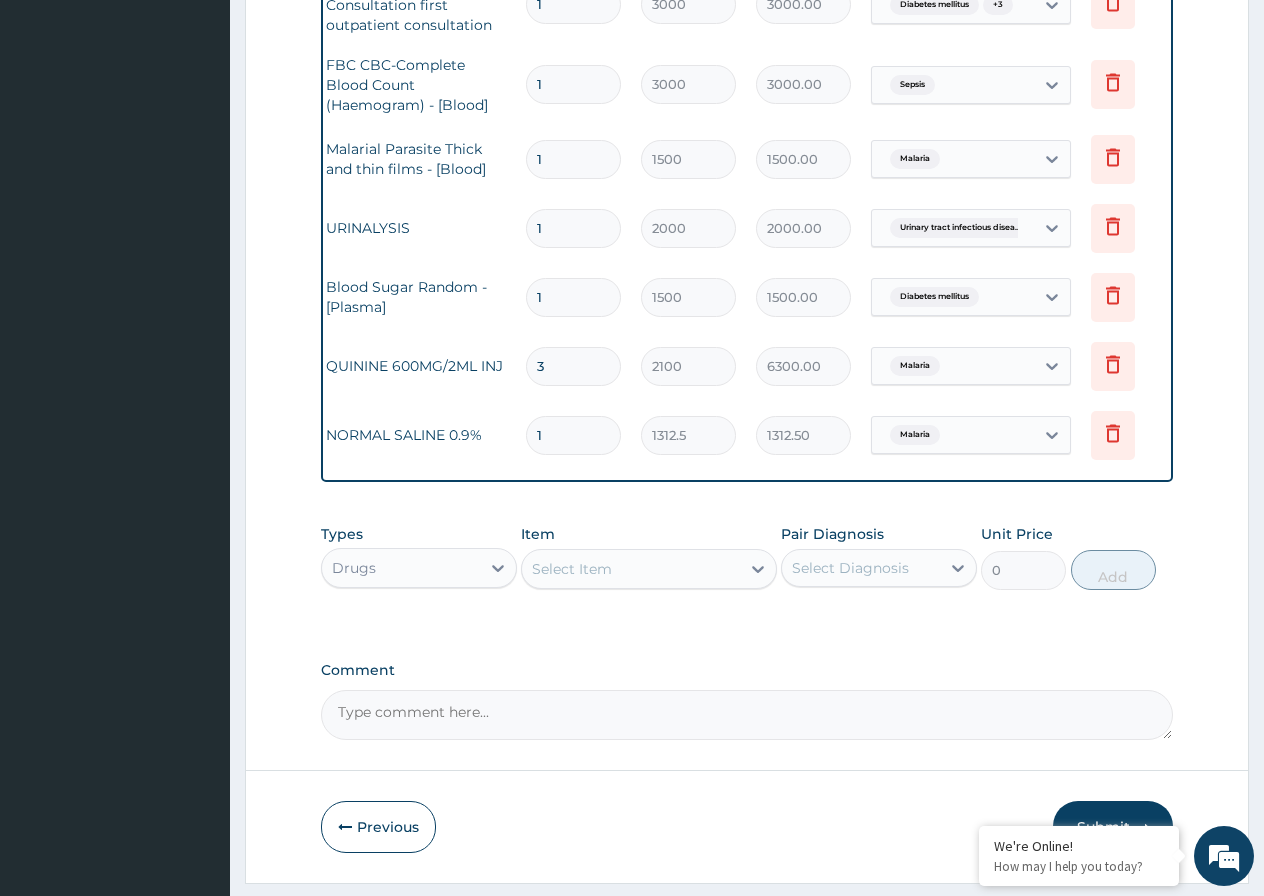type 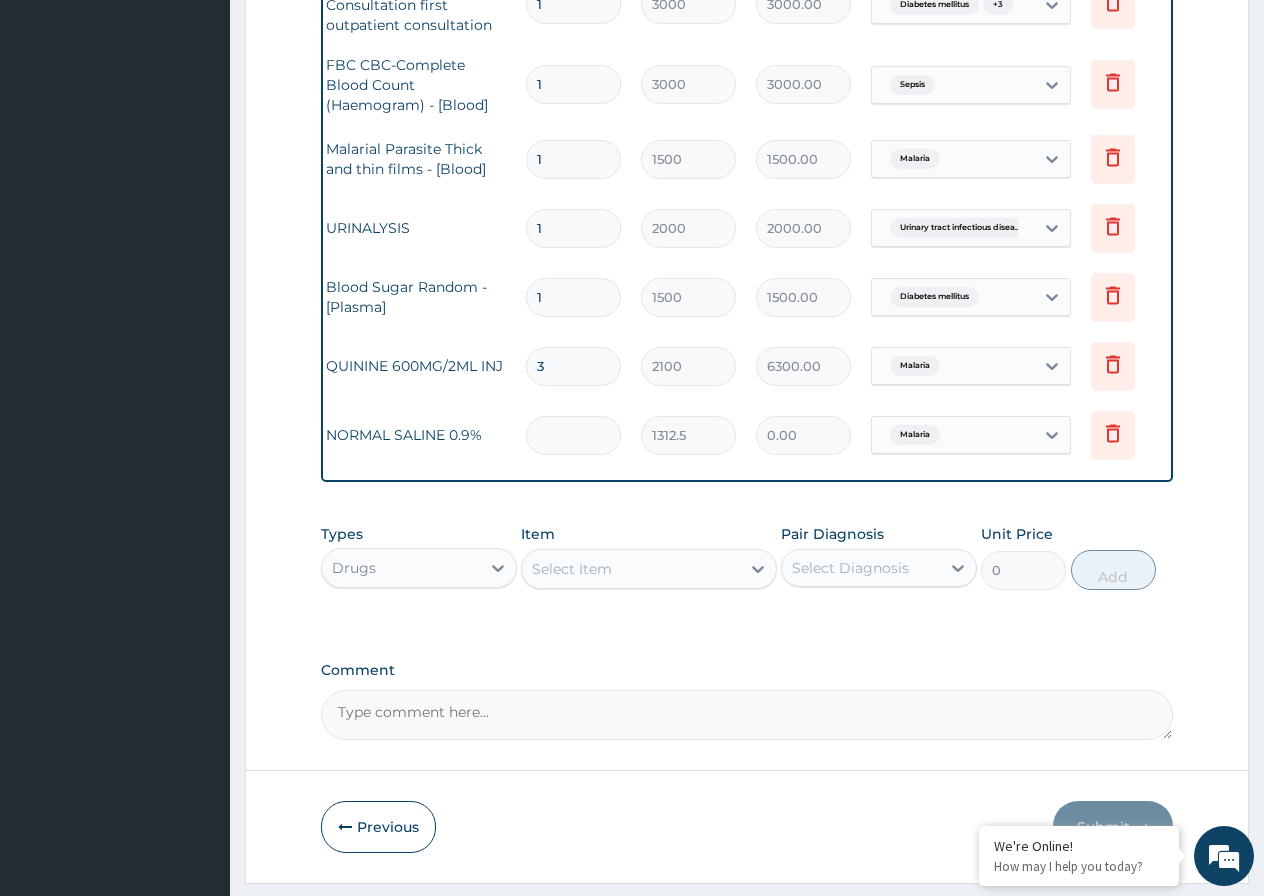type on "3" 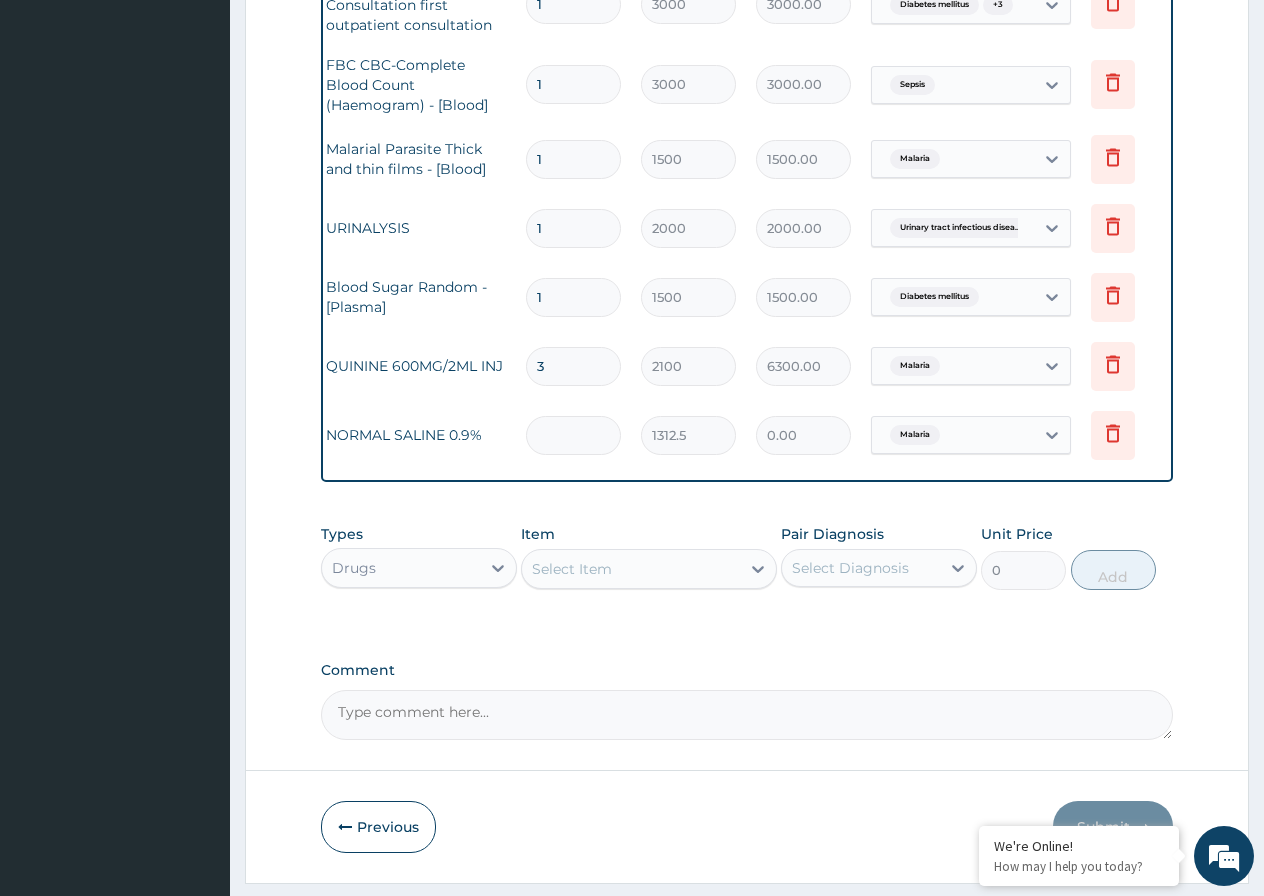 type on "3937.50" 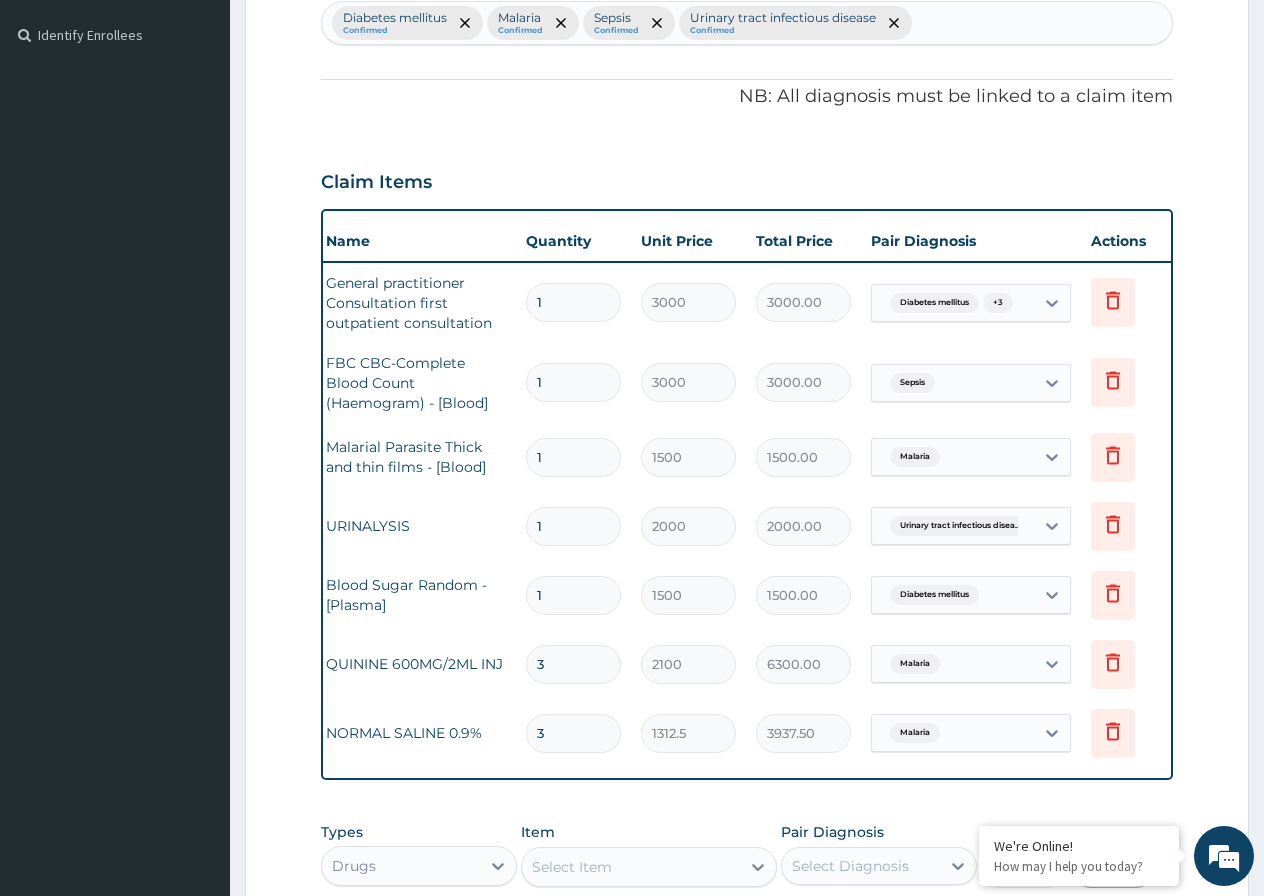 scroll, scrollTop: 533, scrollLeft: 0, axis: vertical 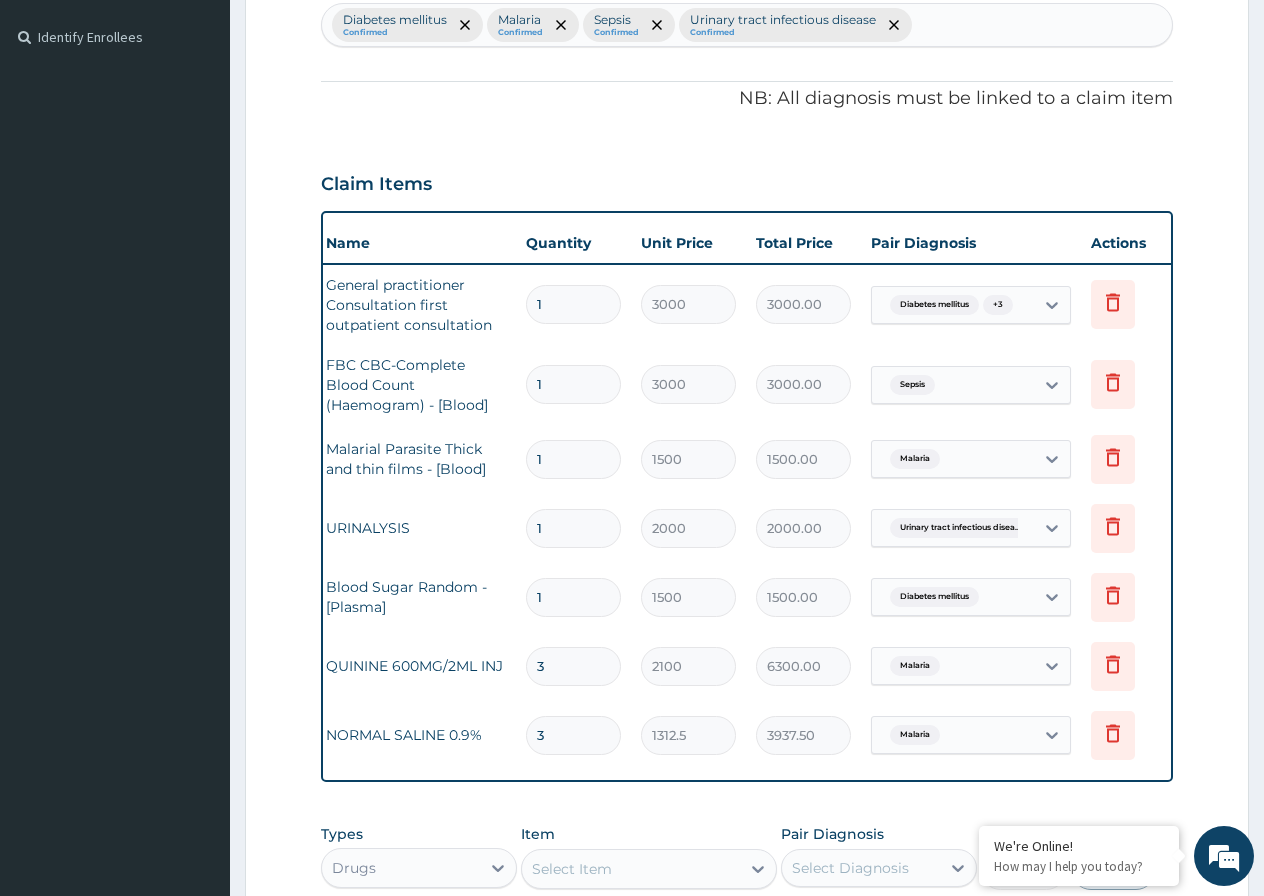 type on "3" 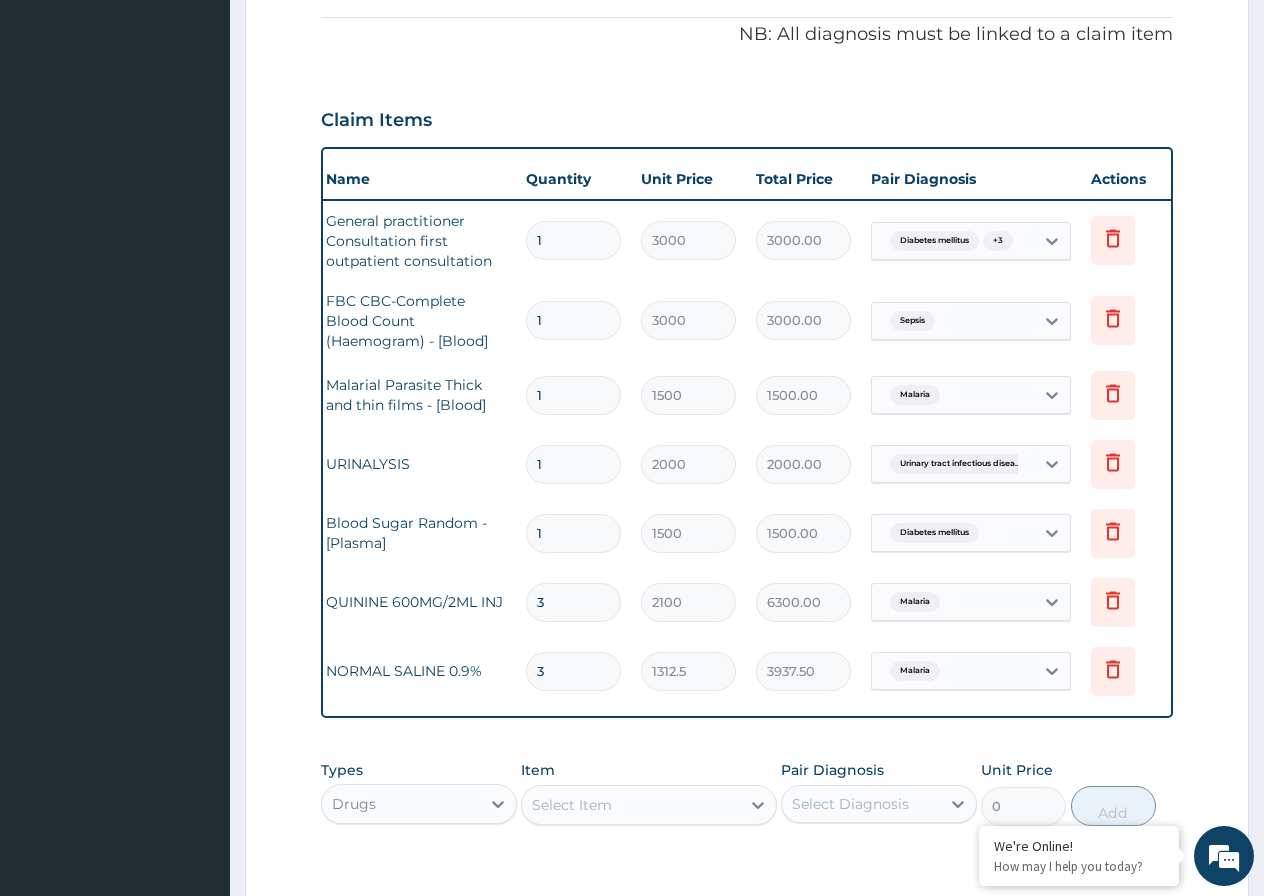 scroll, scrollTop: 633, scrollLeft: 0, axis: vertical 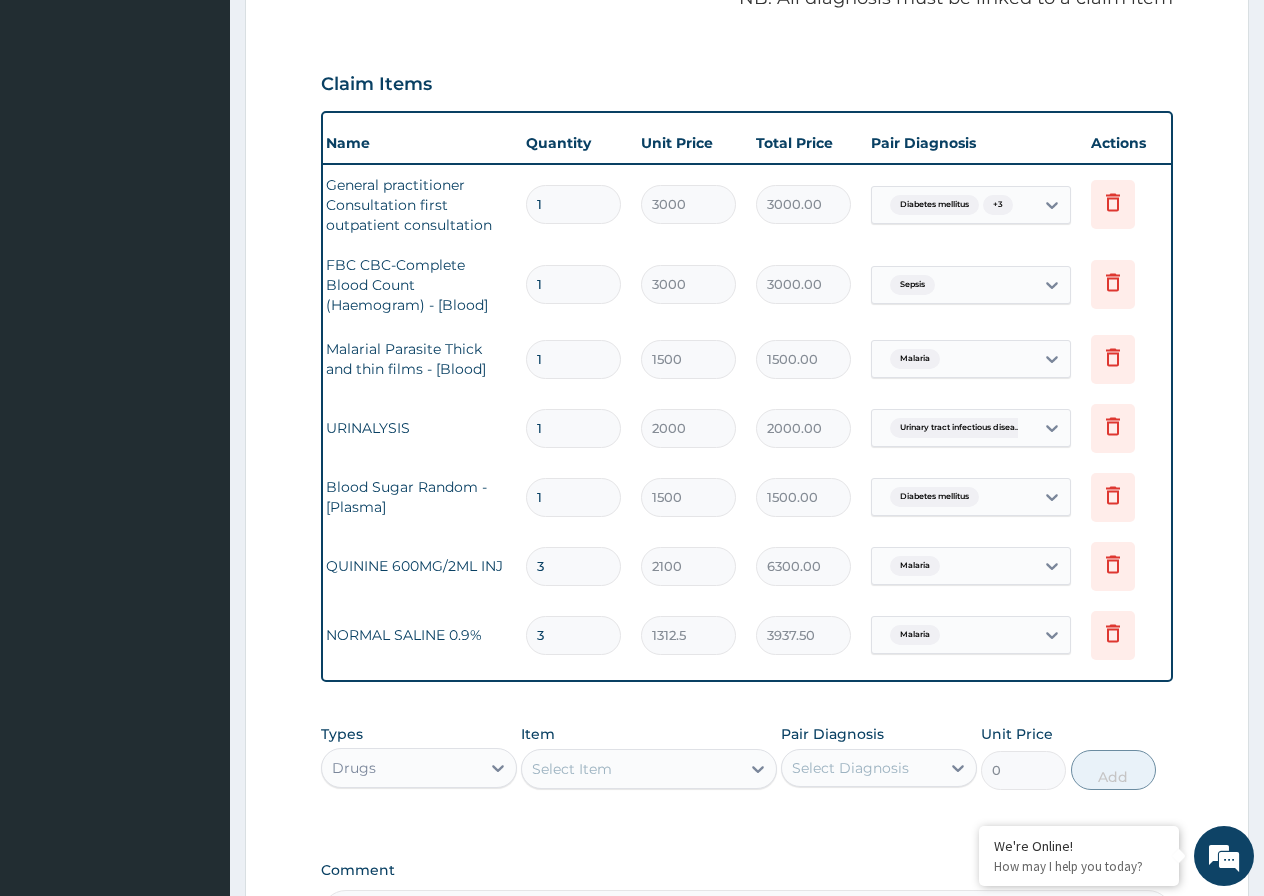 click on "3" at bounding box center [573, 635] 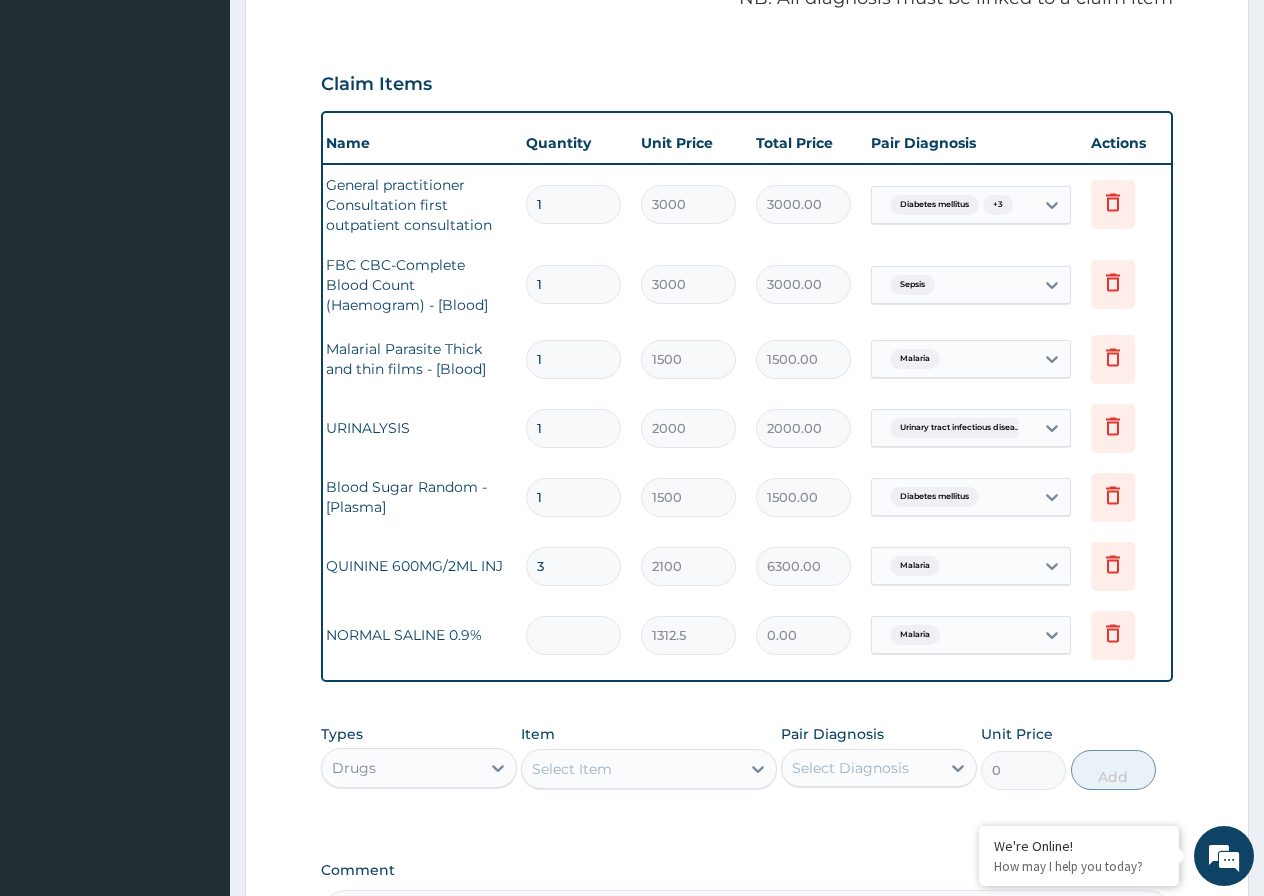 type on "4" 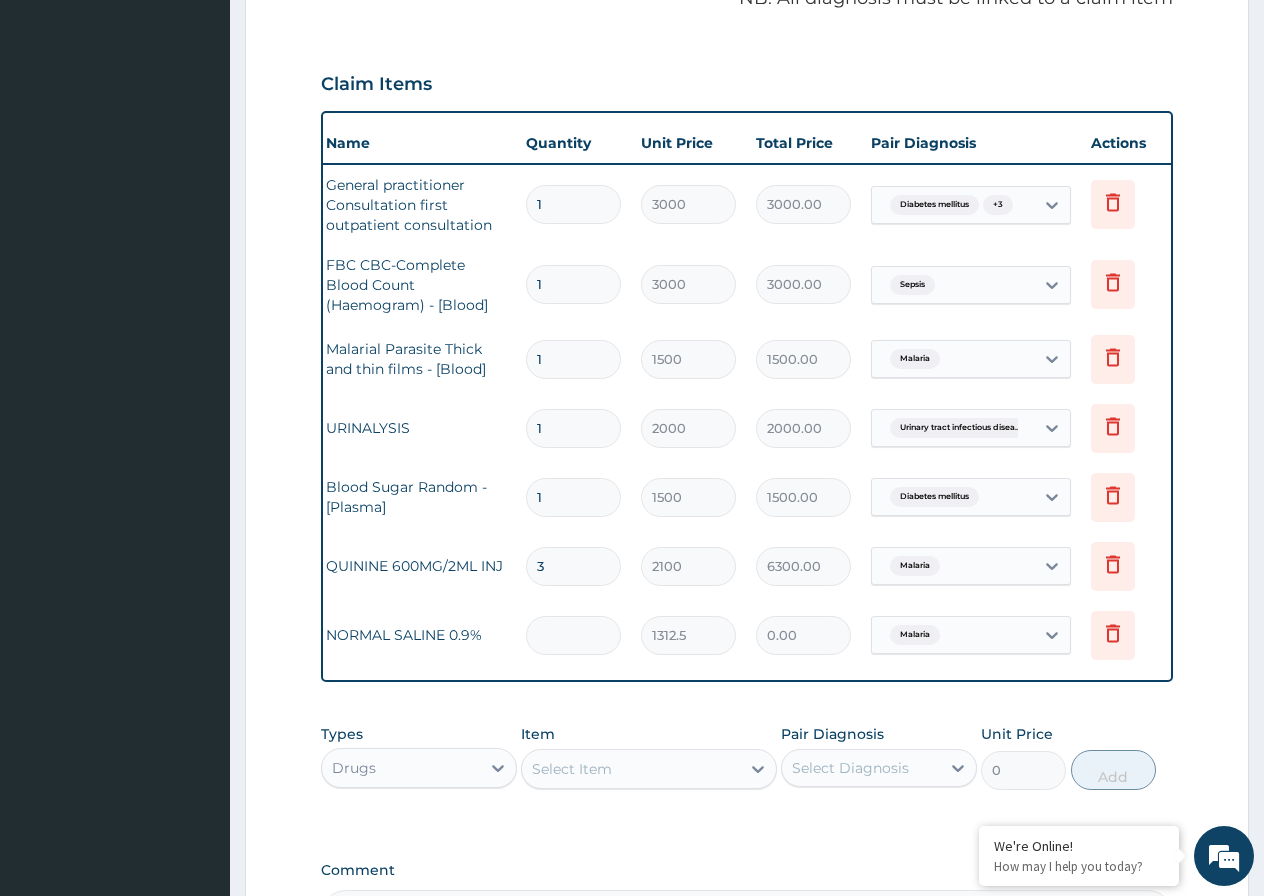 type on "5250.00" 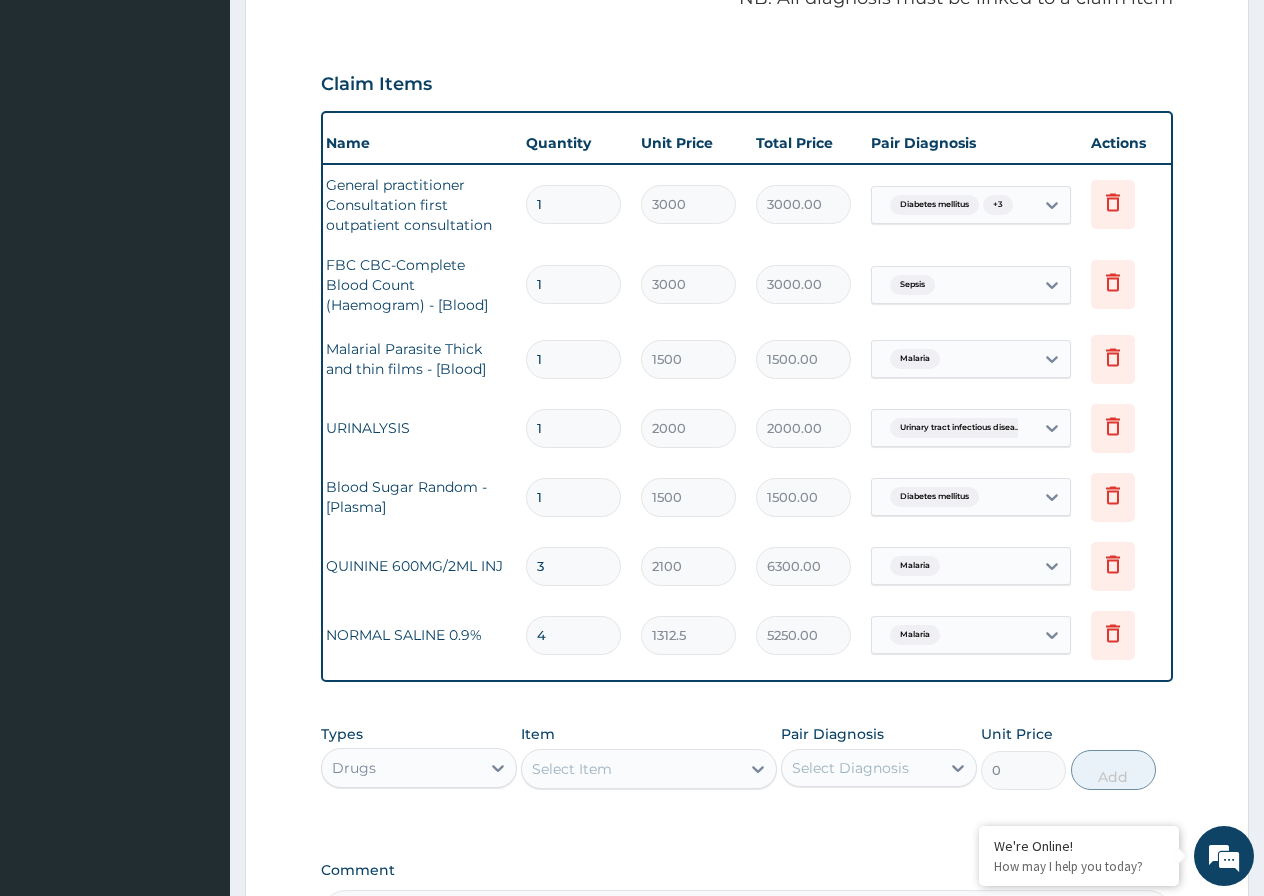 type on "4" 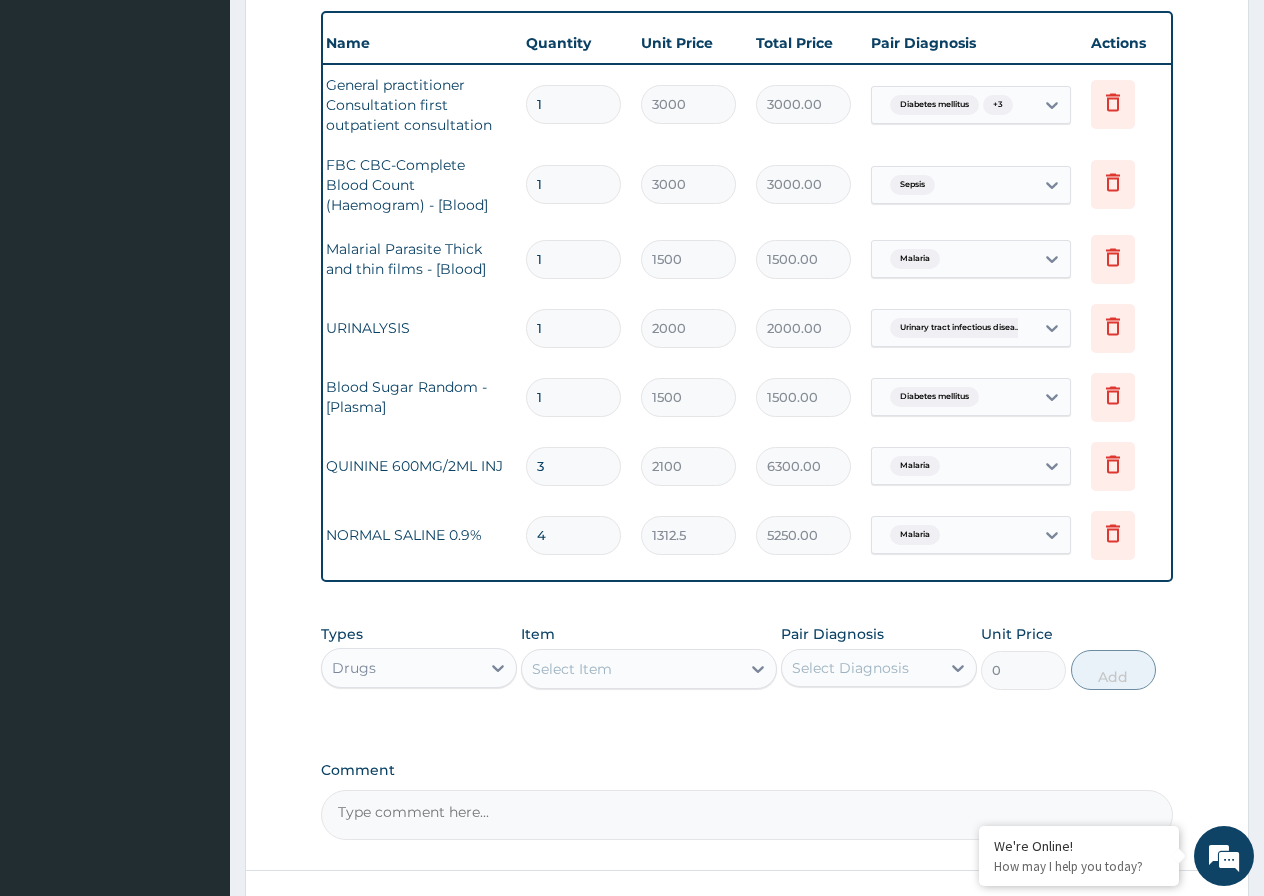 scroll, scrollTop: 833, scrollLeft: 0, axis: vertical 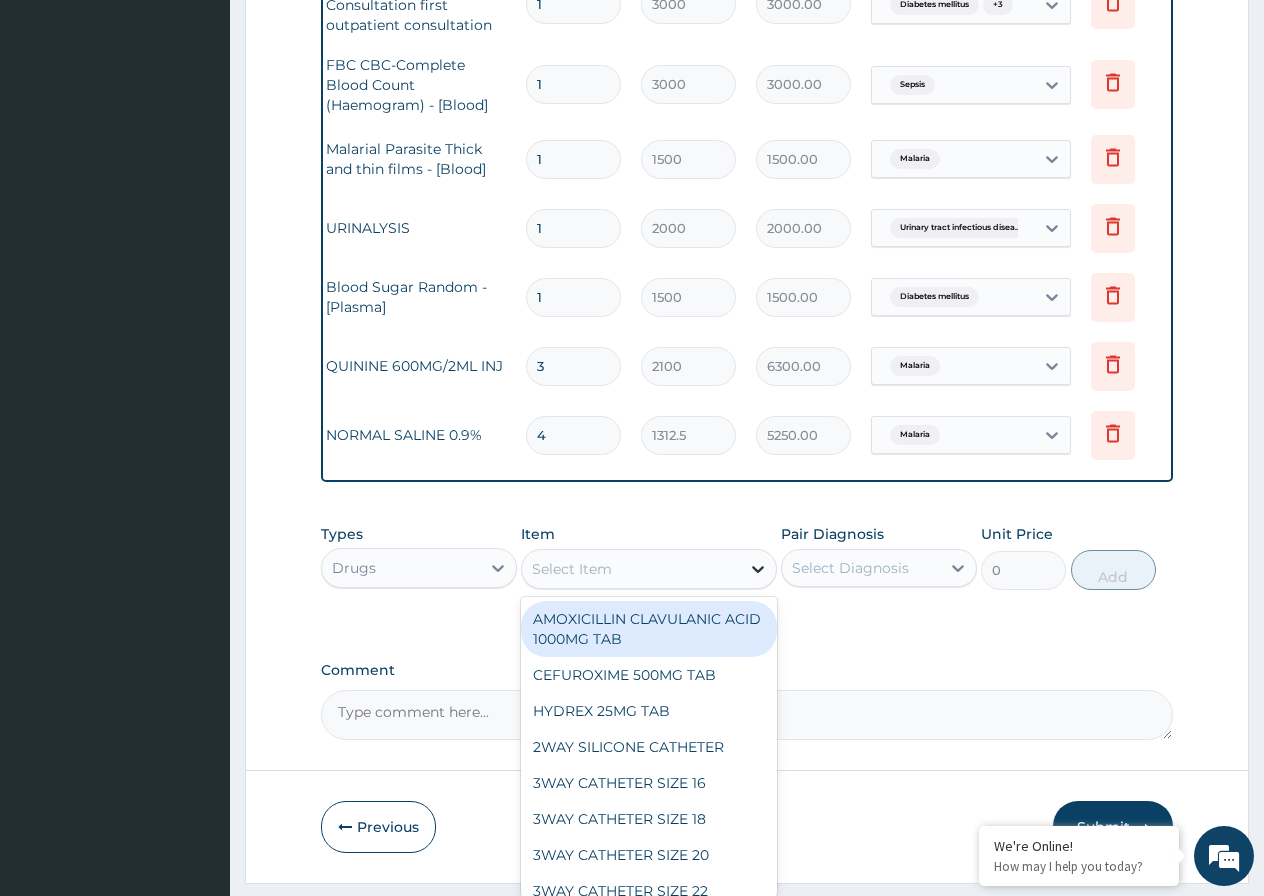 click 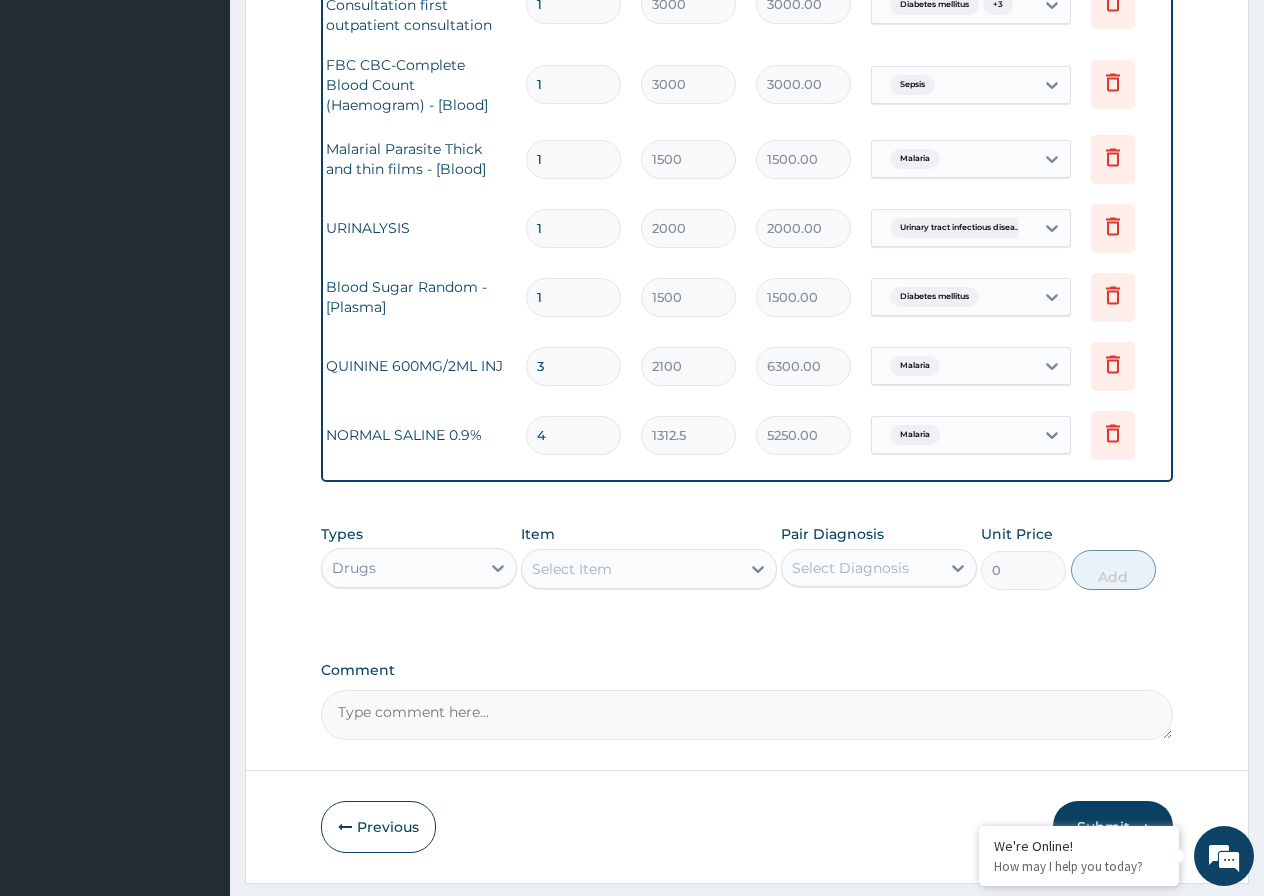 click on "Select Item" at bounding box center [631, 569] 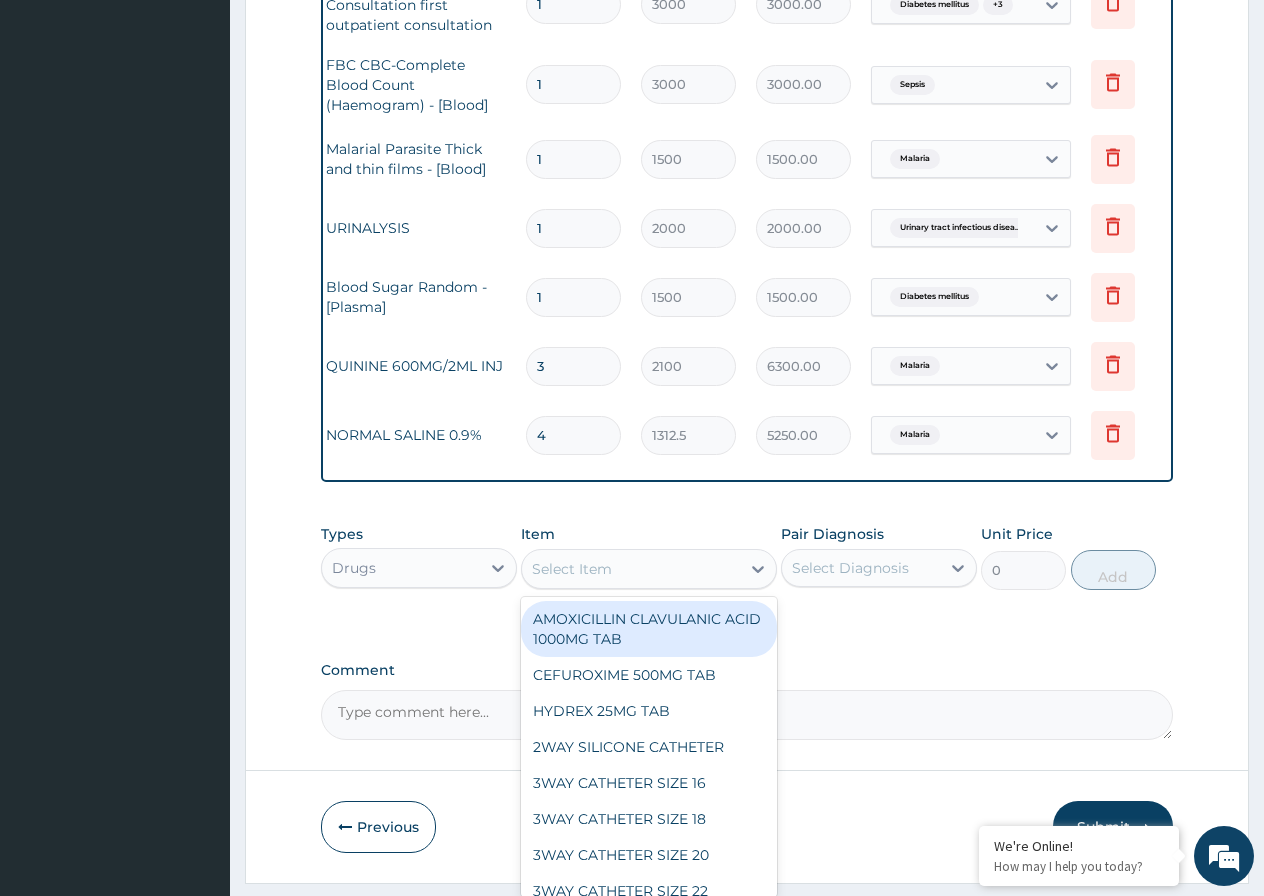 click on "Select Item" at bounding box center [631, 569] 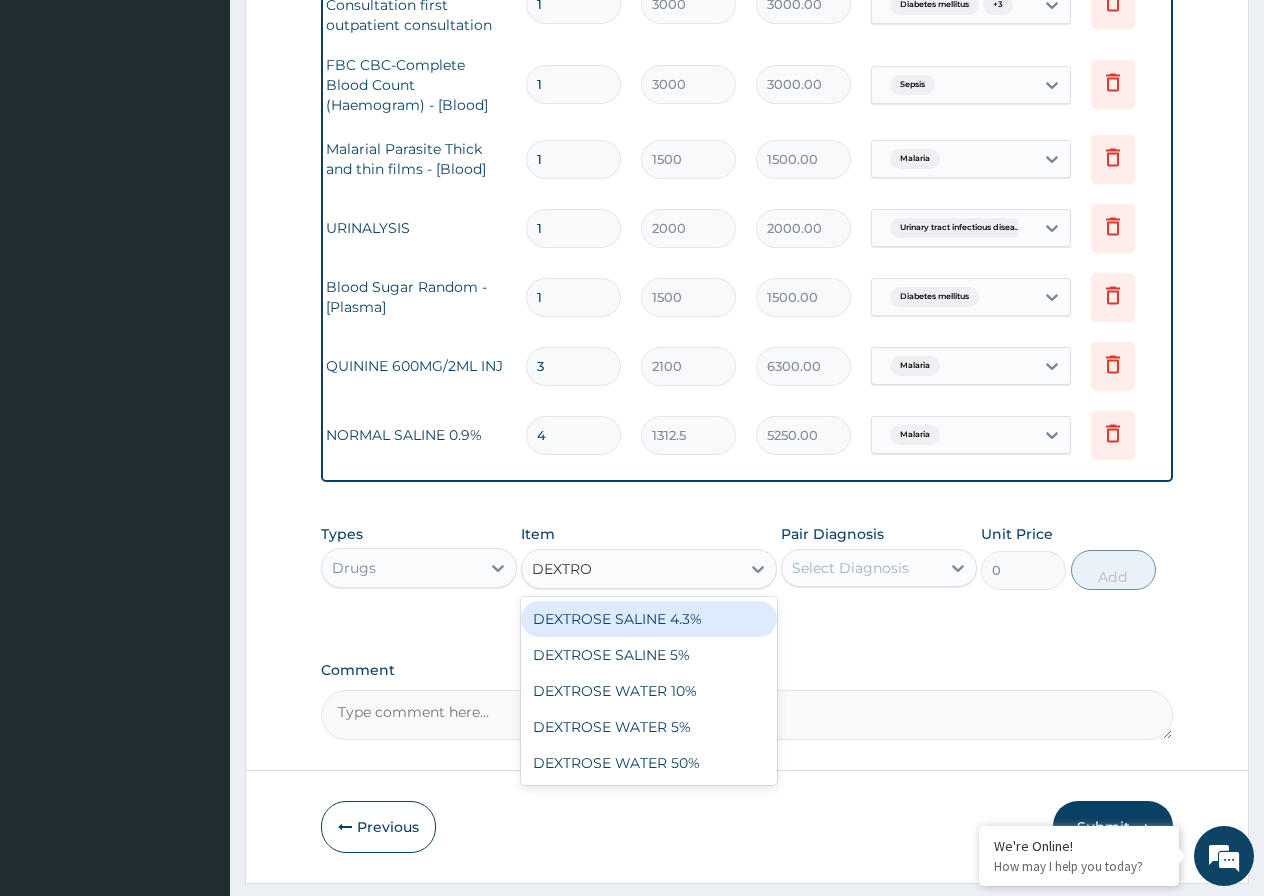 type on "DEXTROS" 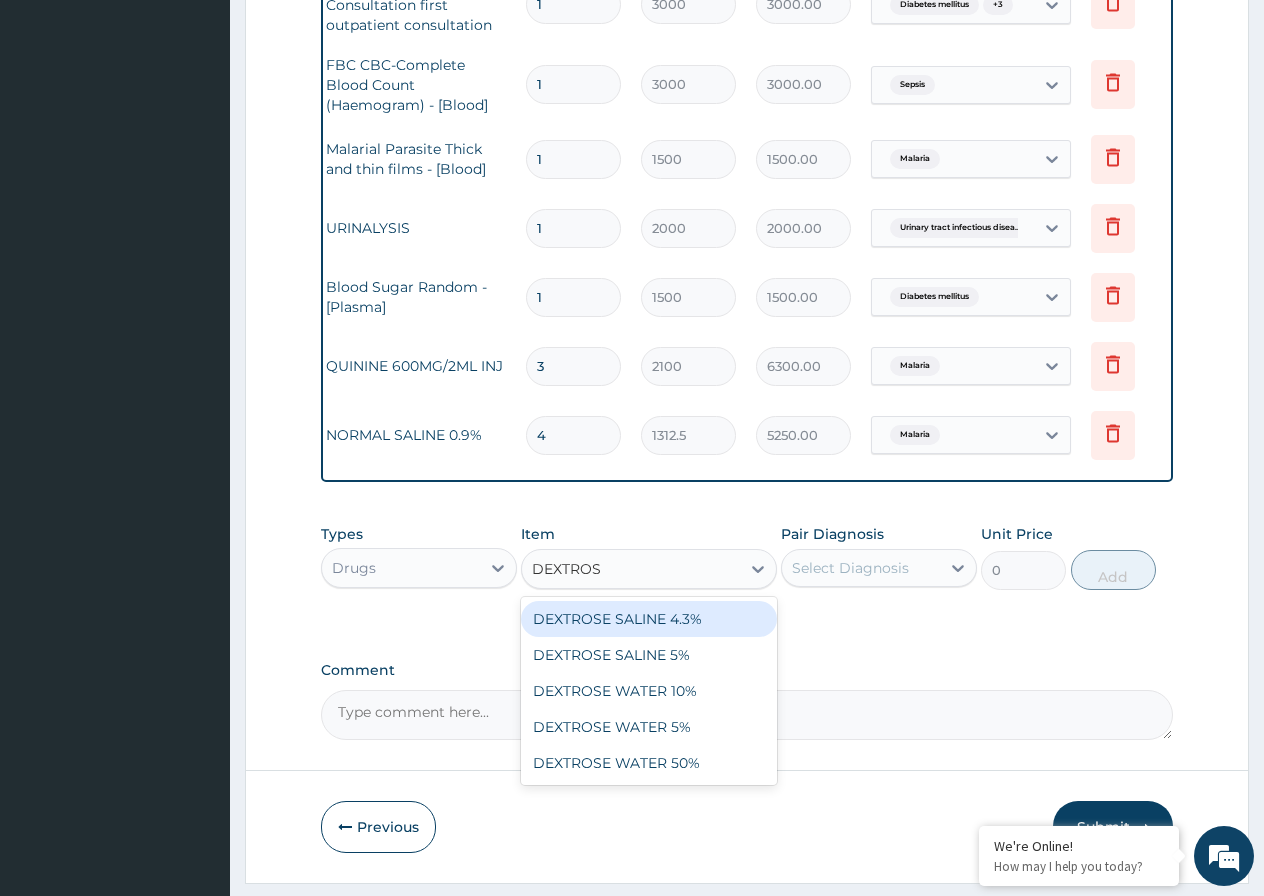click on "DEXTROSE SALINE 4.3%" at bounding box center [649, 619] 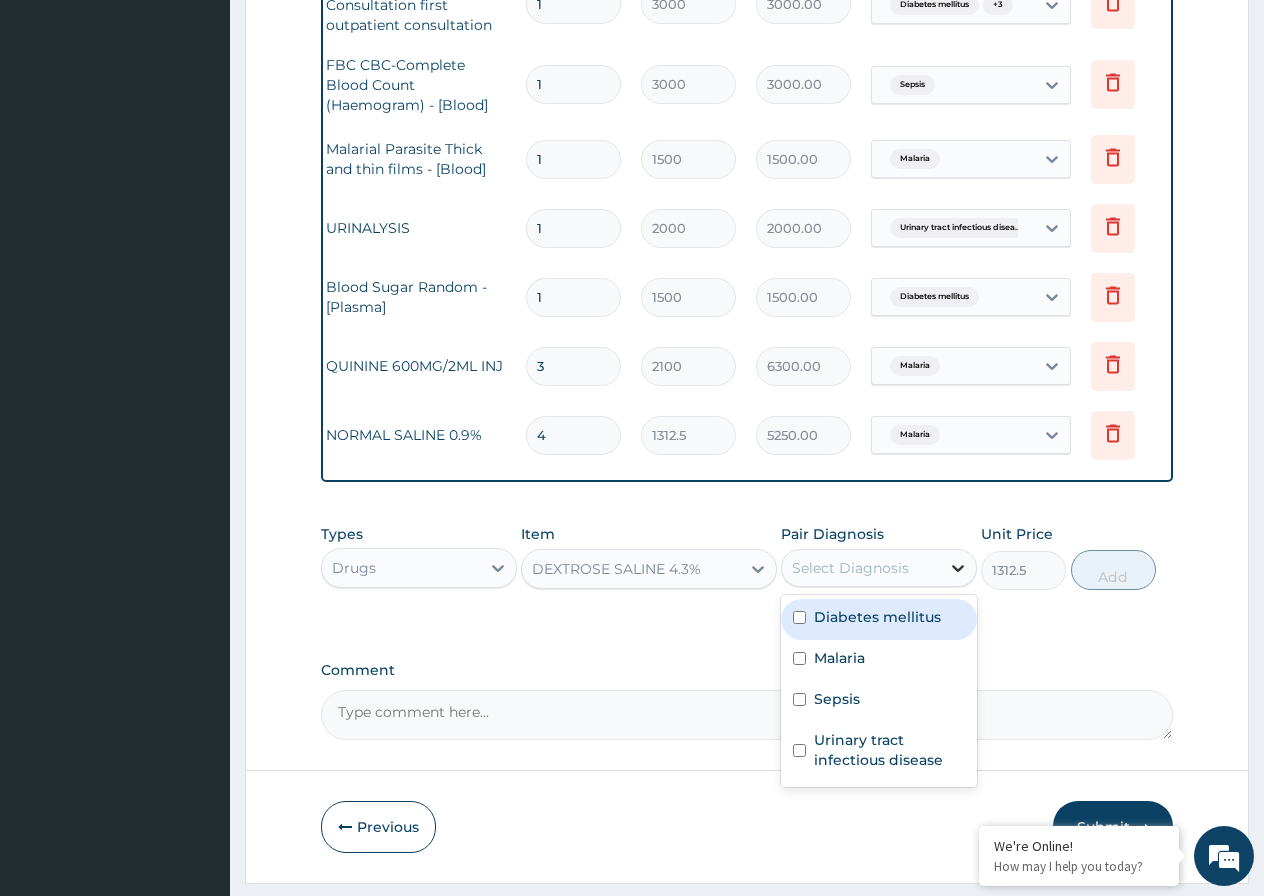 click 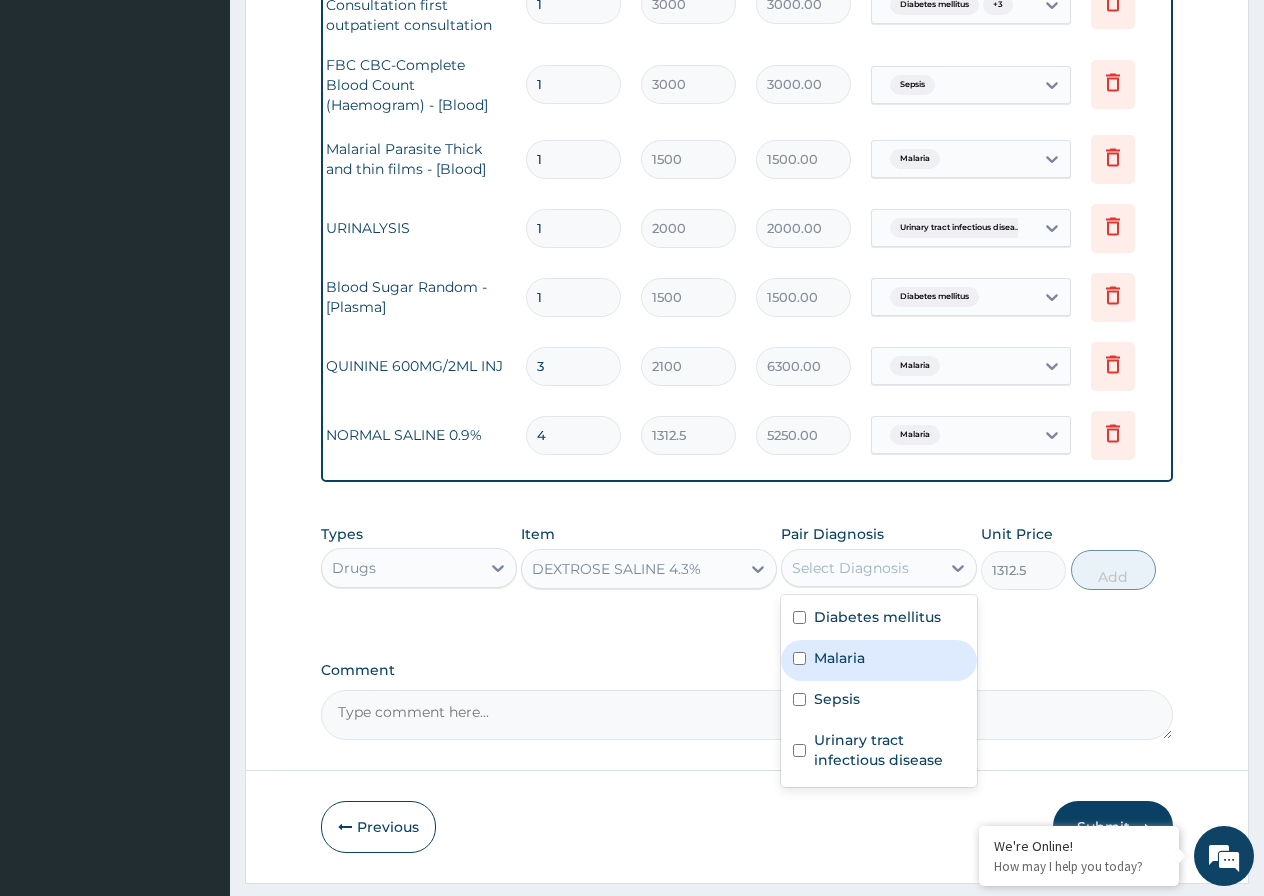 click at bounding box center (799, 658) 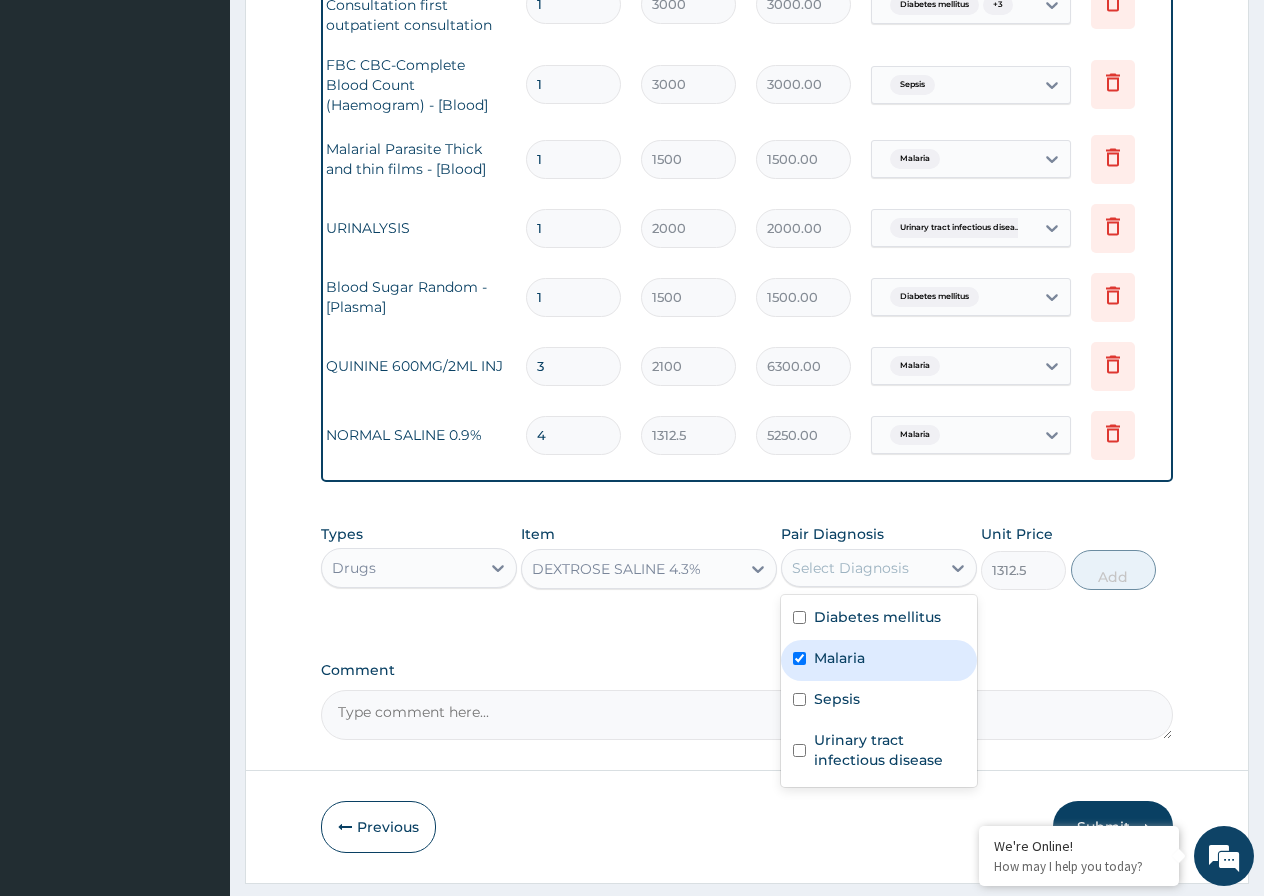checkbox on "true" 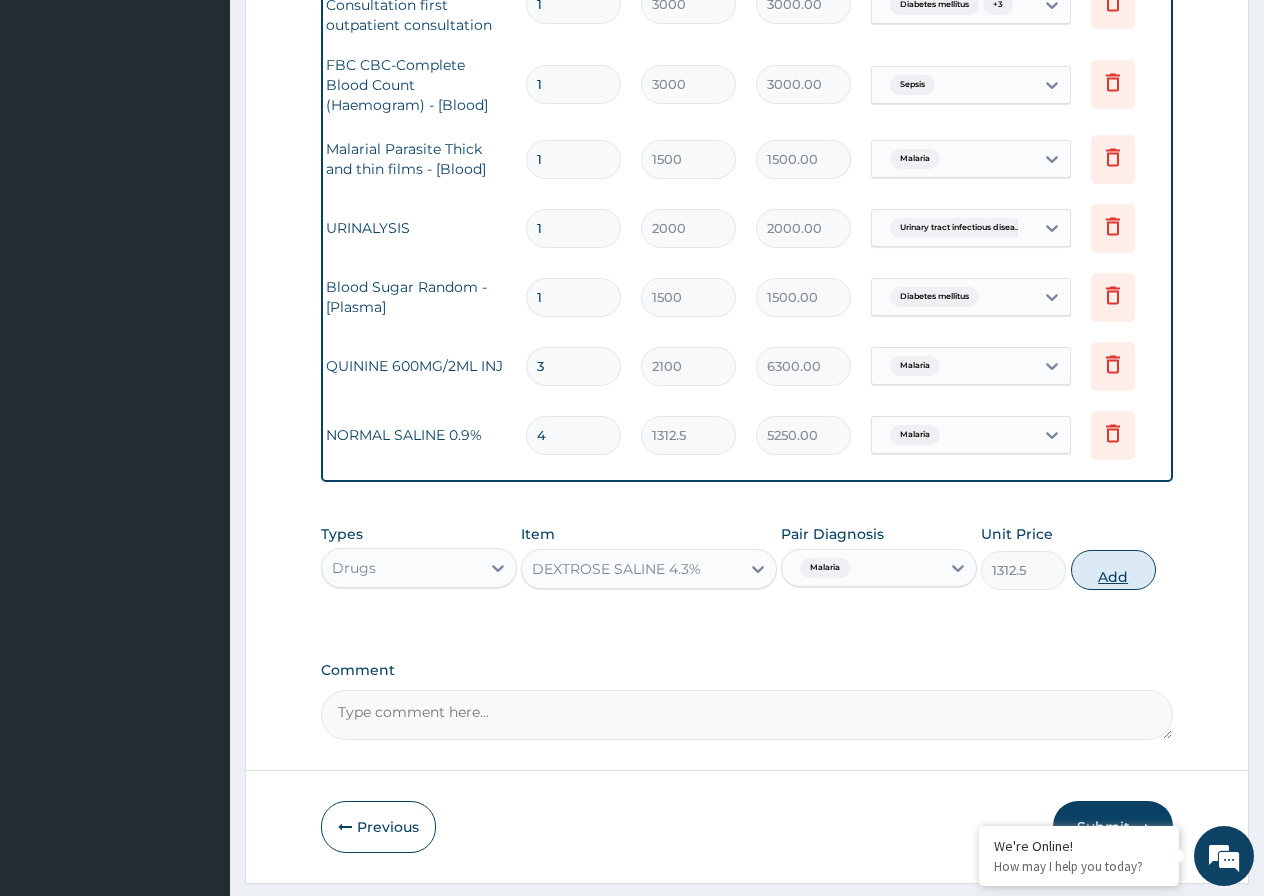 click on "Add" at bounding box center (1113, 570) 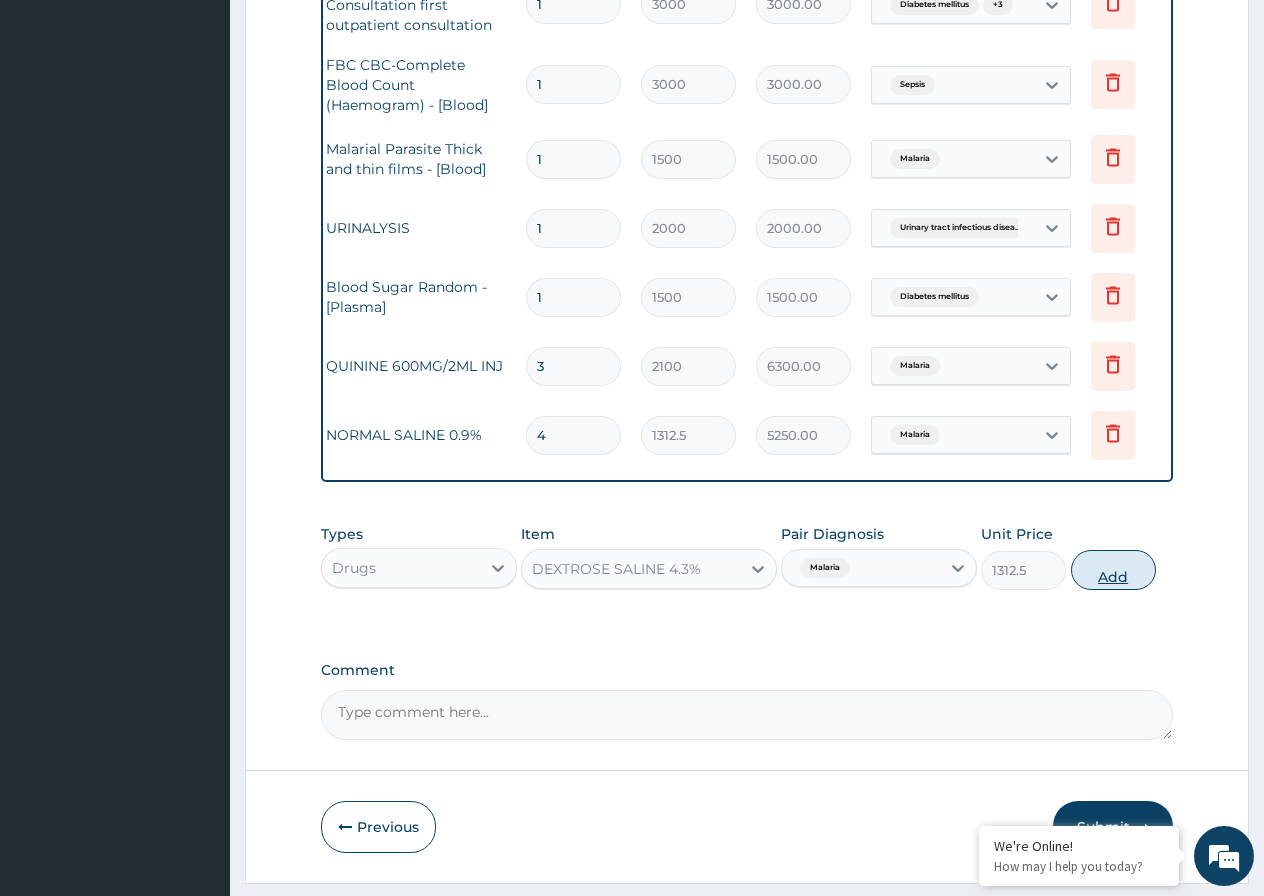 type on "0" 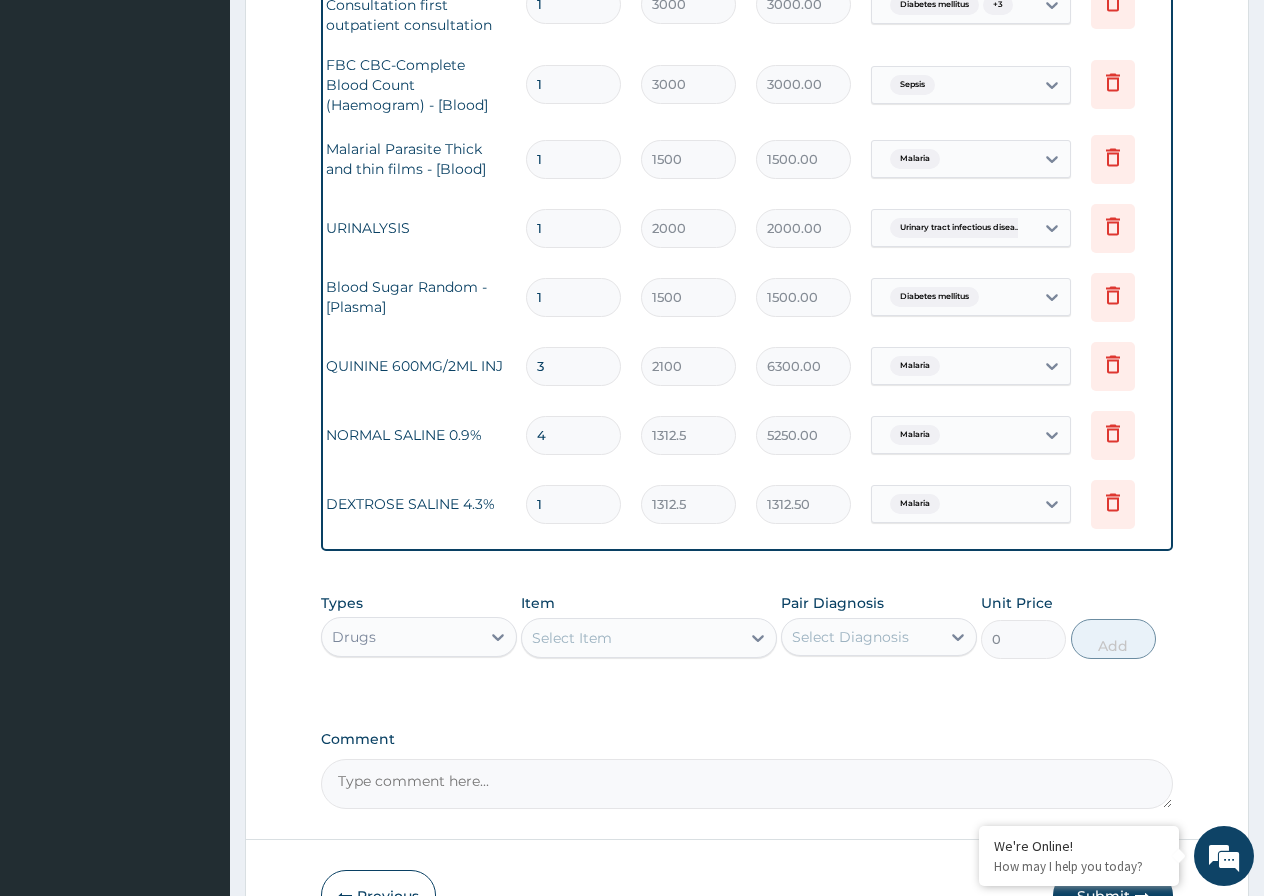 click on "1" at bounding box center [573, 504] 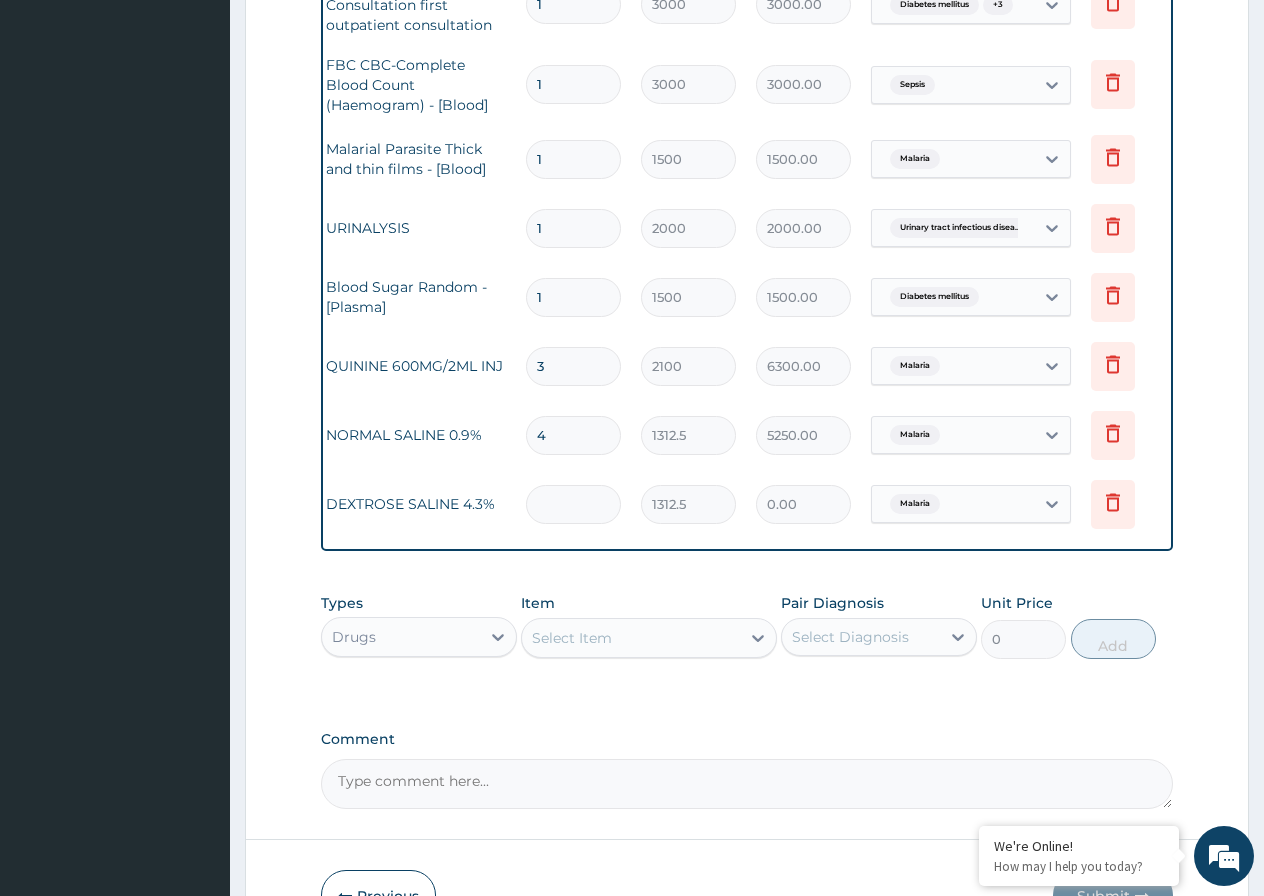 type on "3" 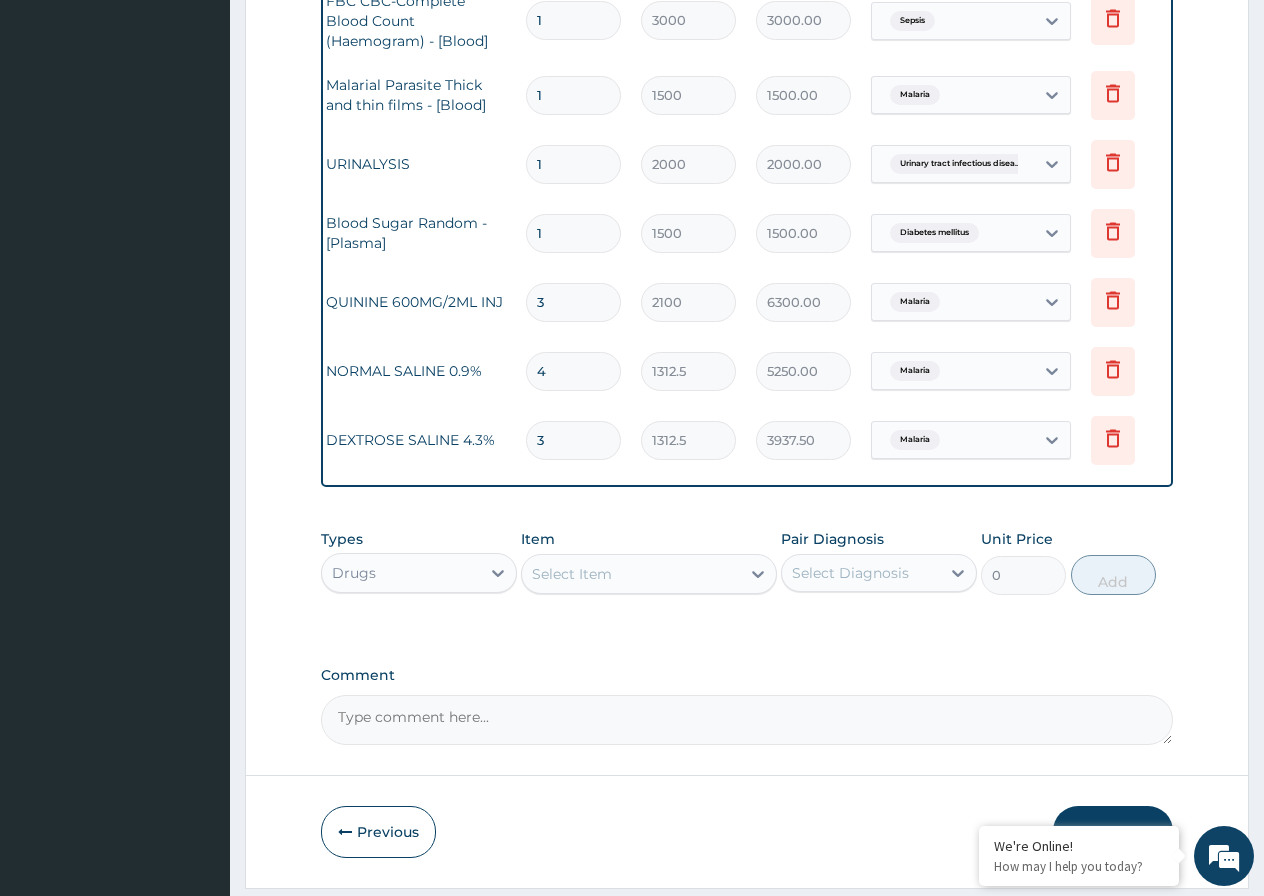 scroll, scrollTop: 933, scrollLeft: 0, axis: vertical 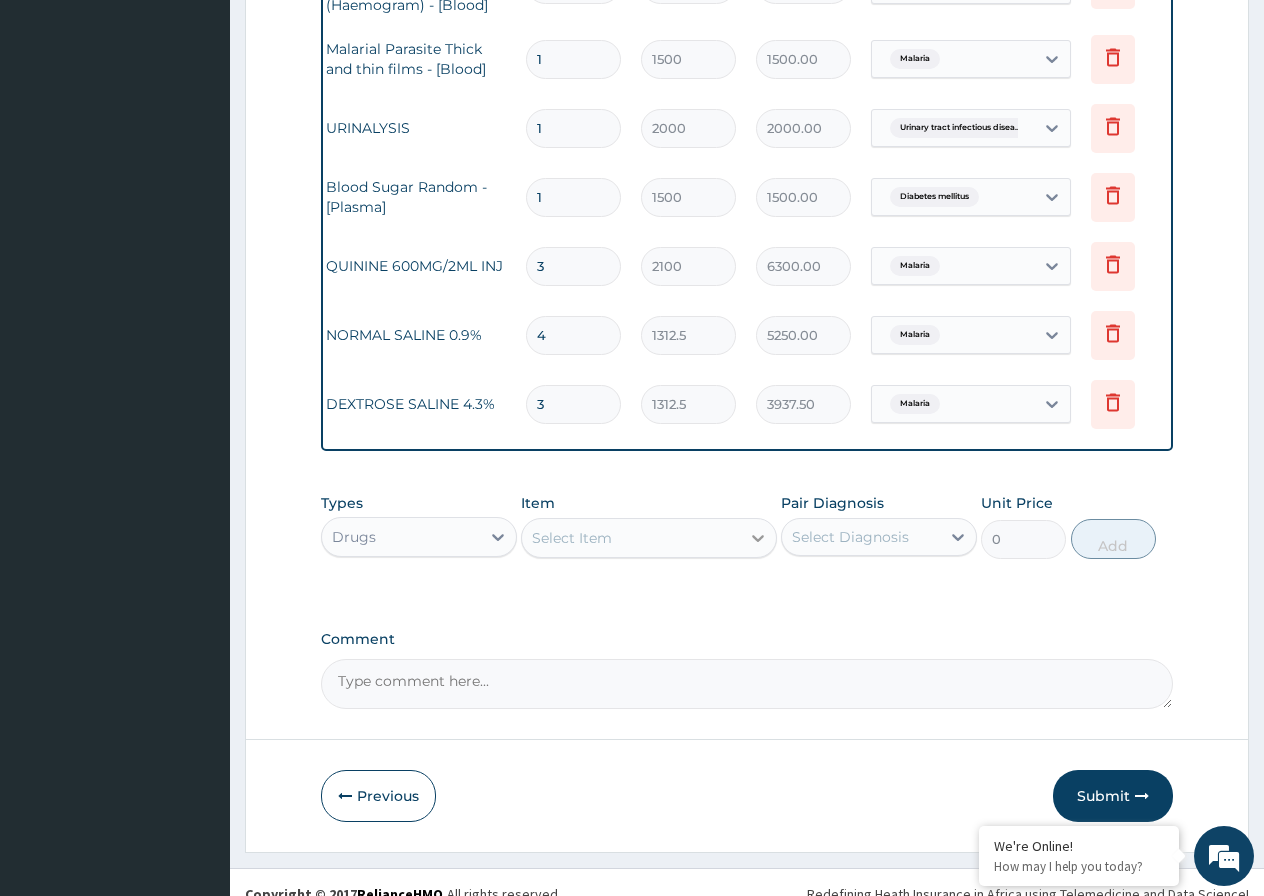 type on "3" 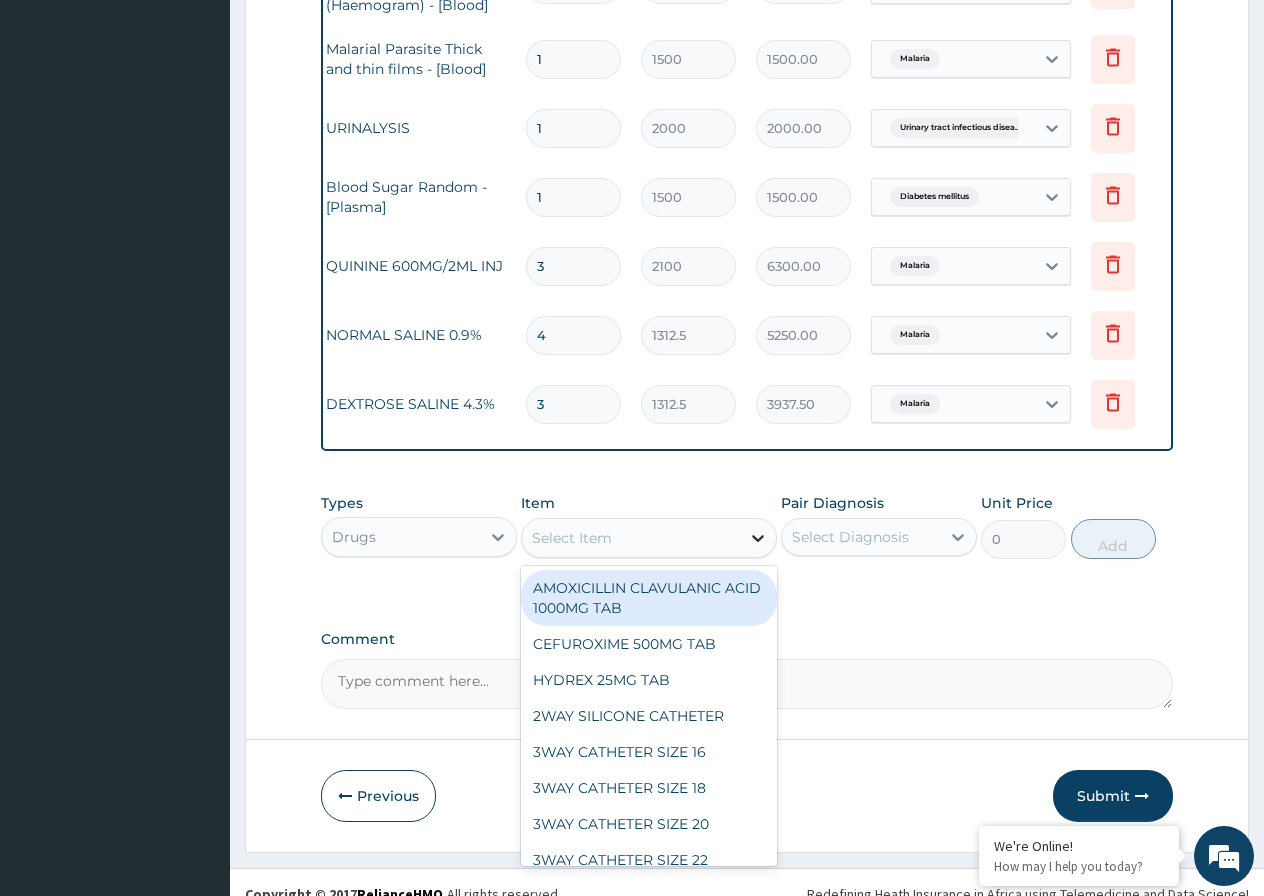 click 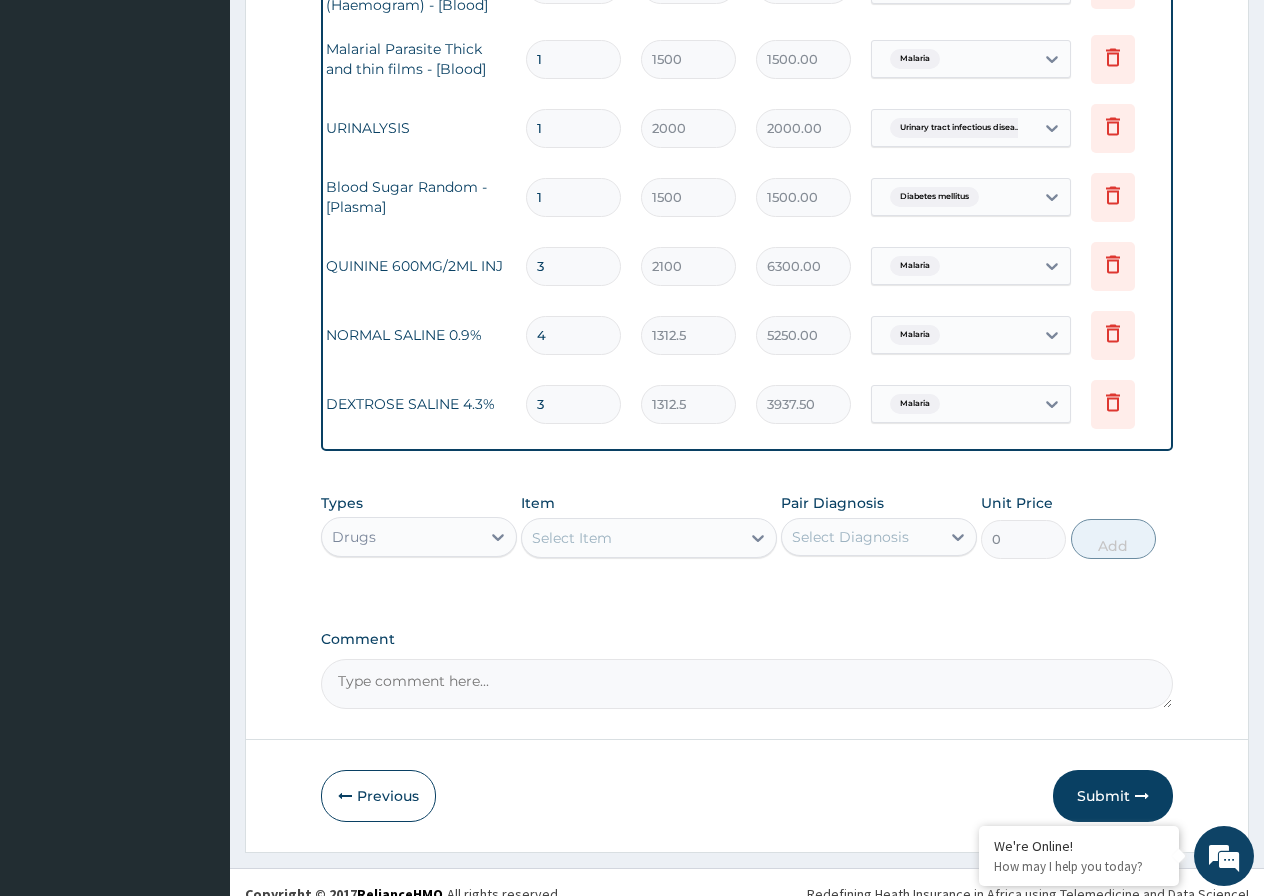 click on "Select Item" at bounding box center [631, 538] 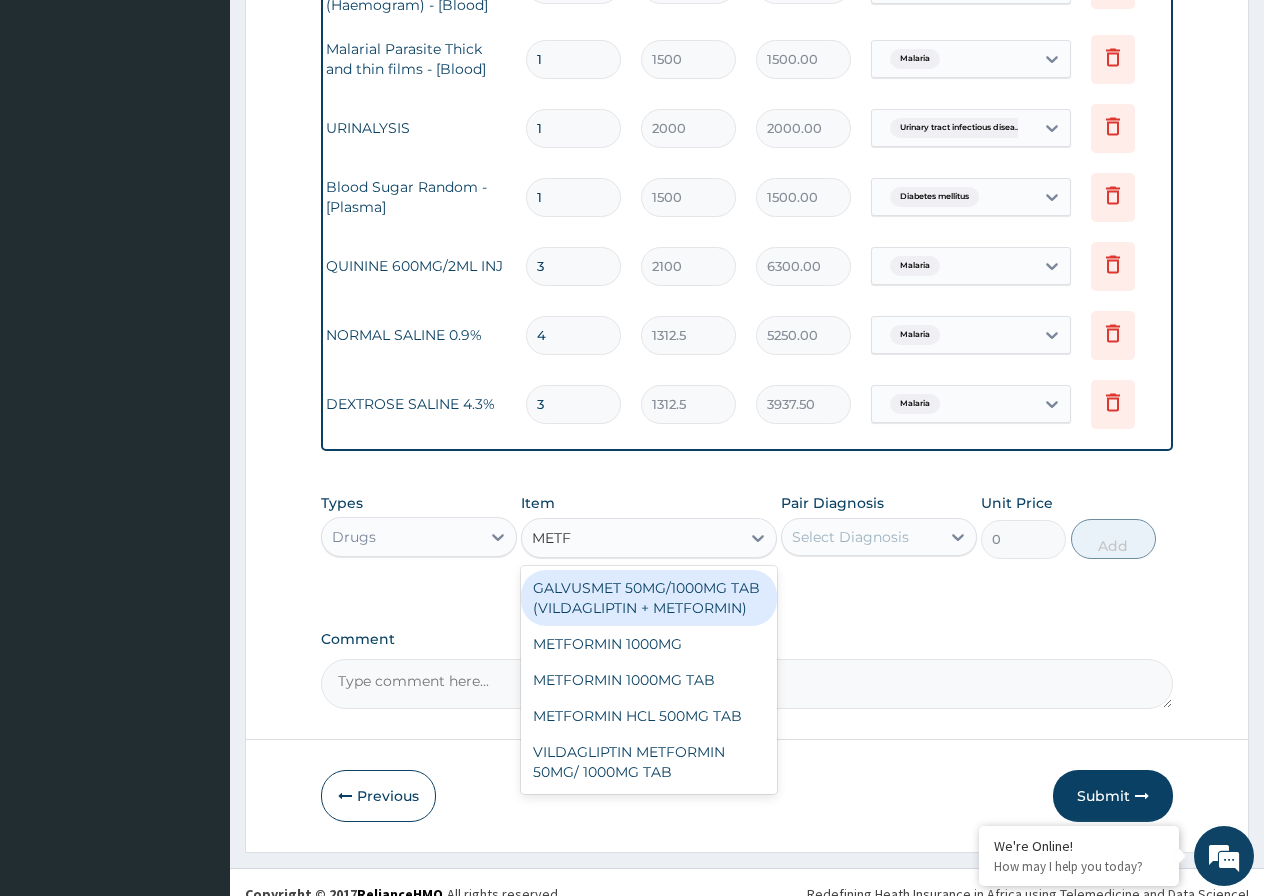 type on "METFO" 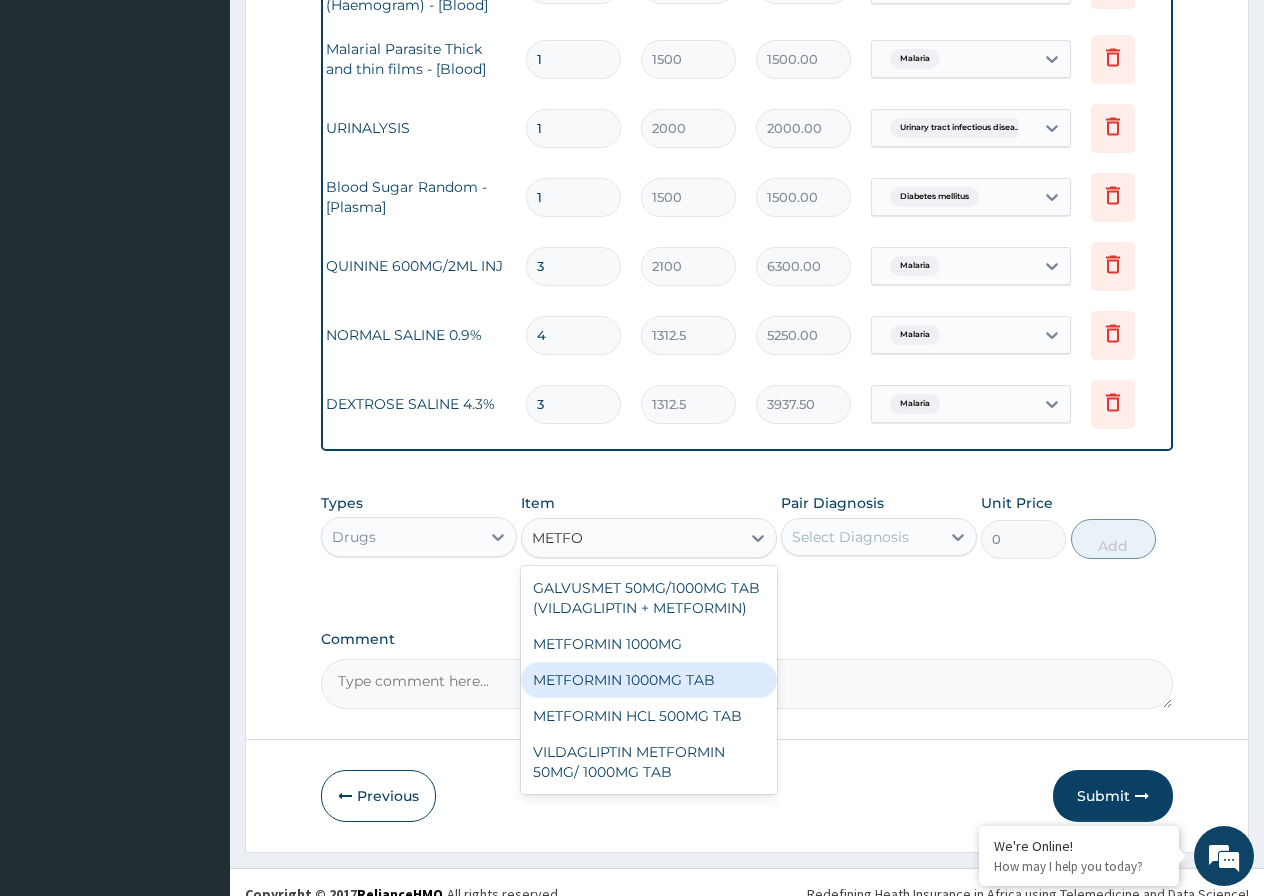 click on "METFORMIN 1000MG TAB" at bounding box center (649, 680) 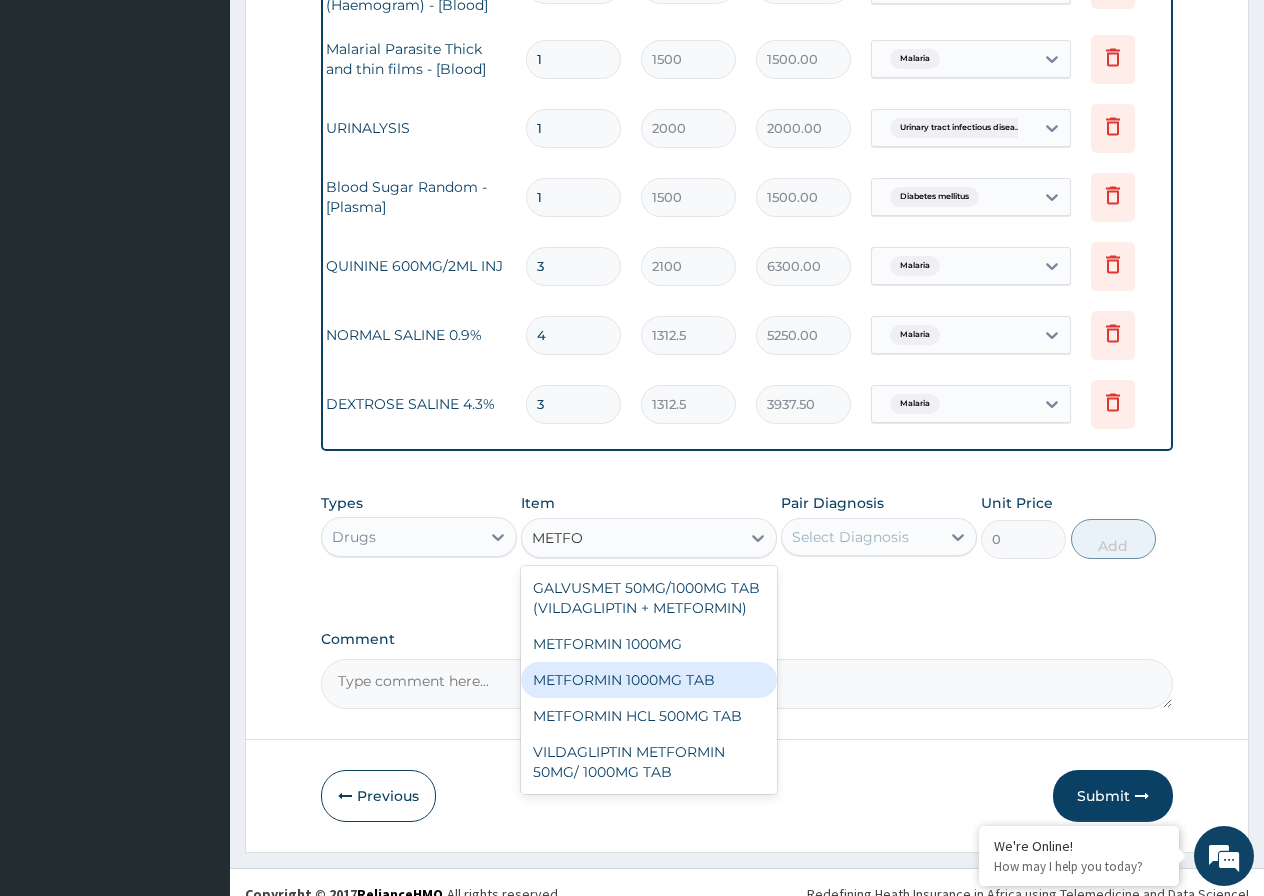 type on "92.925" 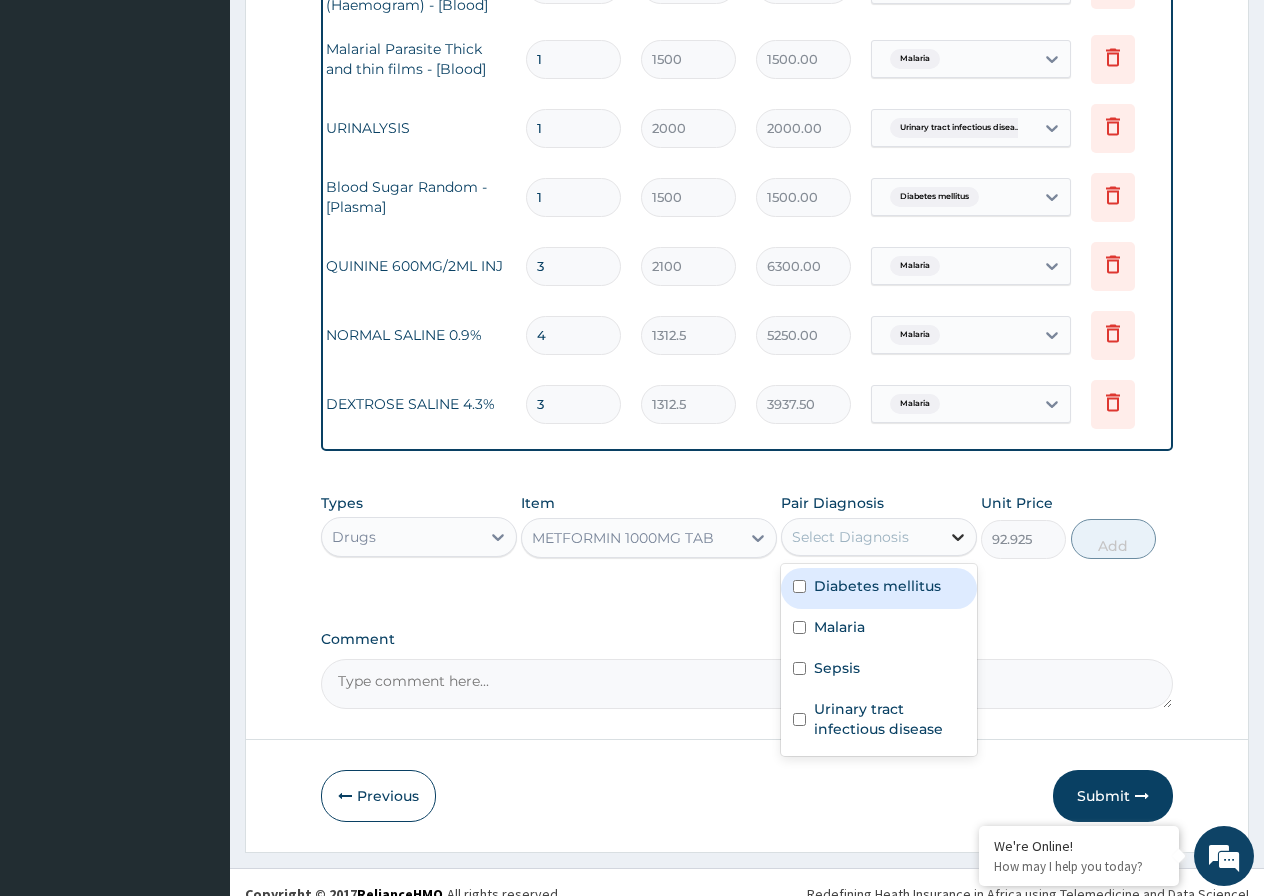 click 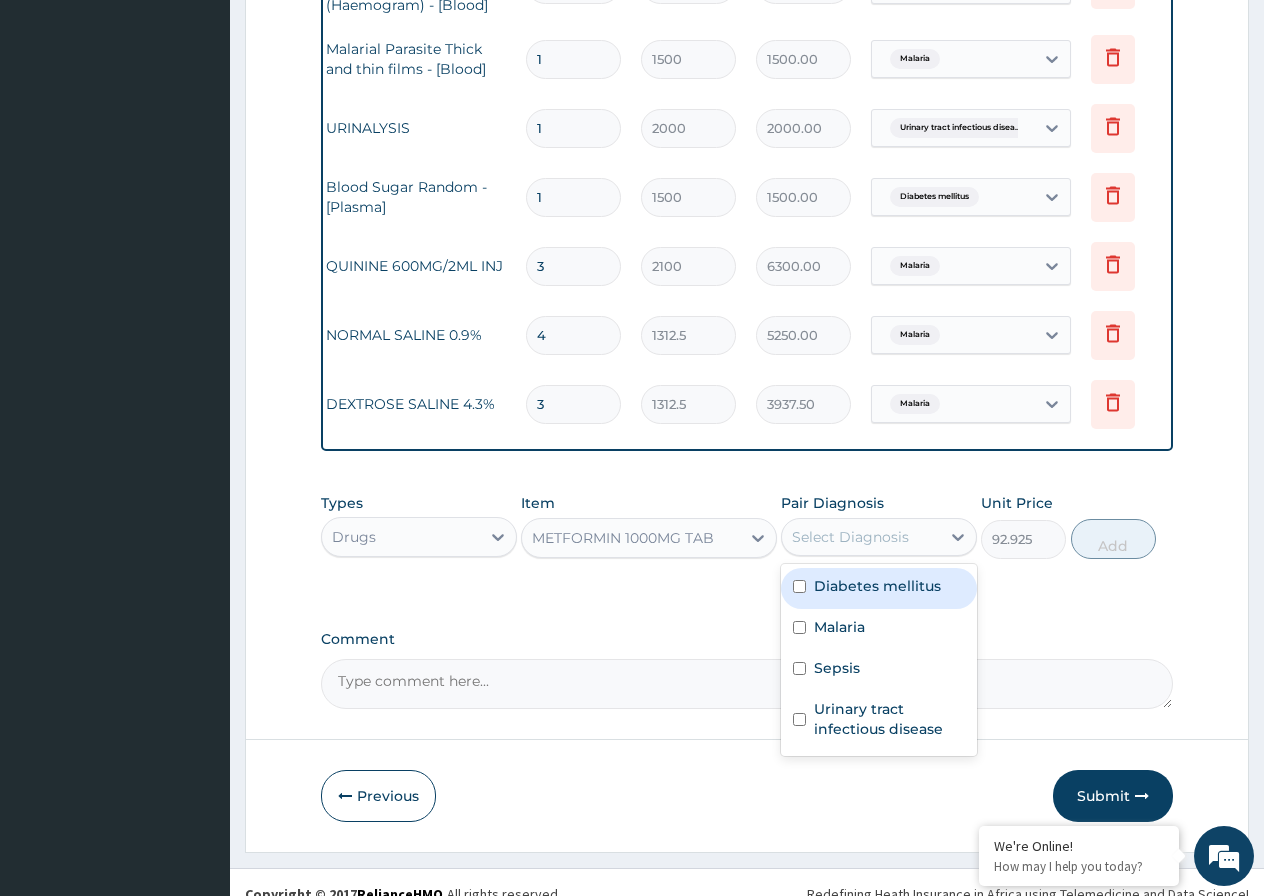 click at bounding box center [799, 586] 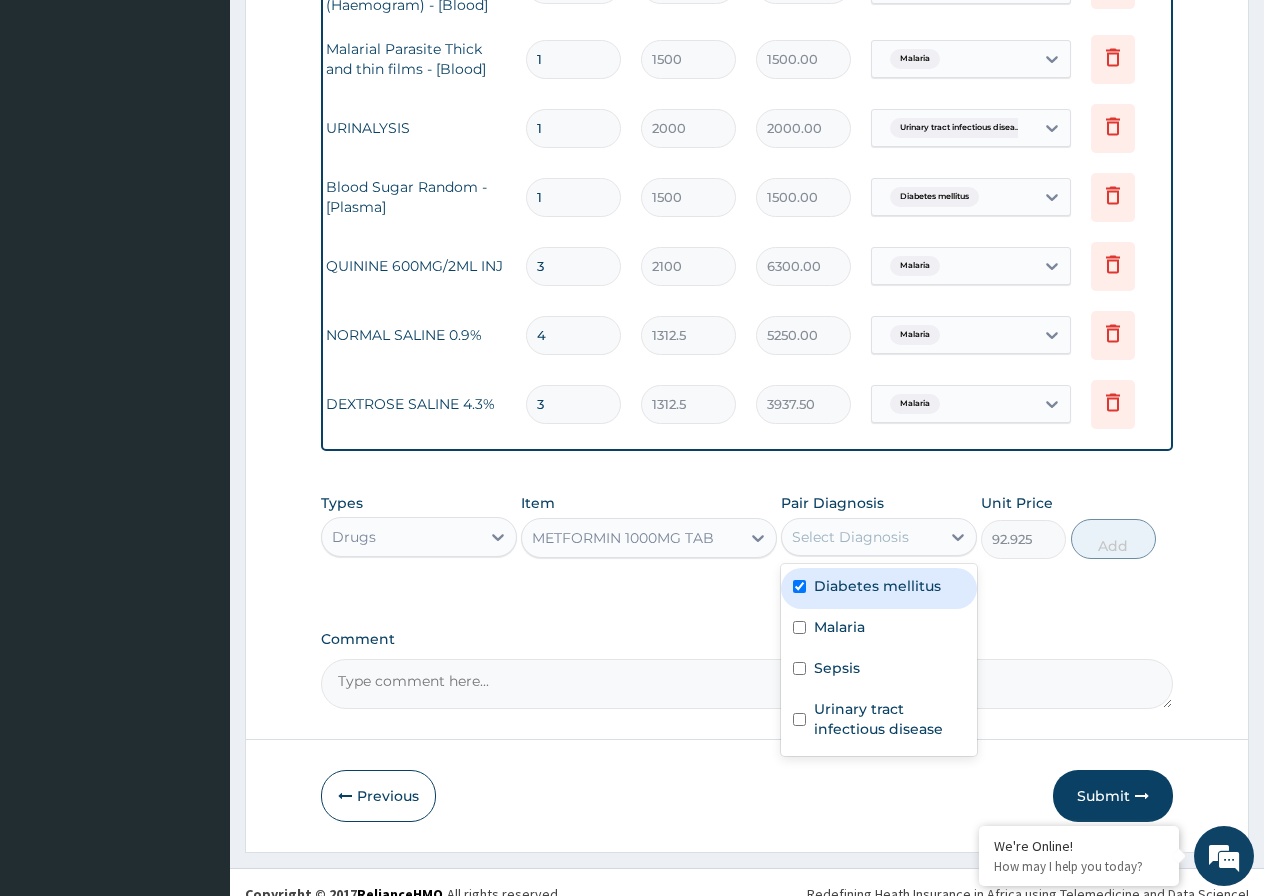 checkbox on "true" 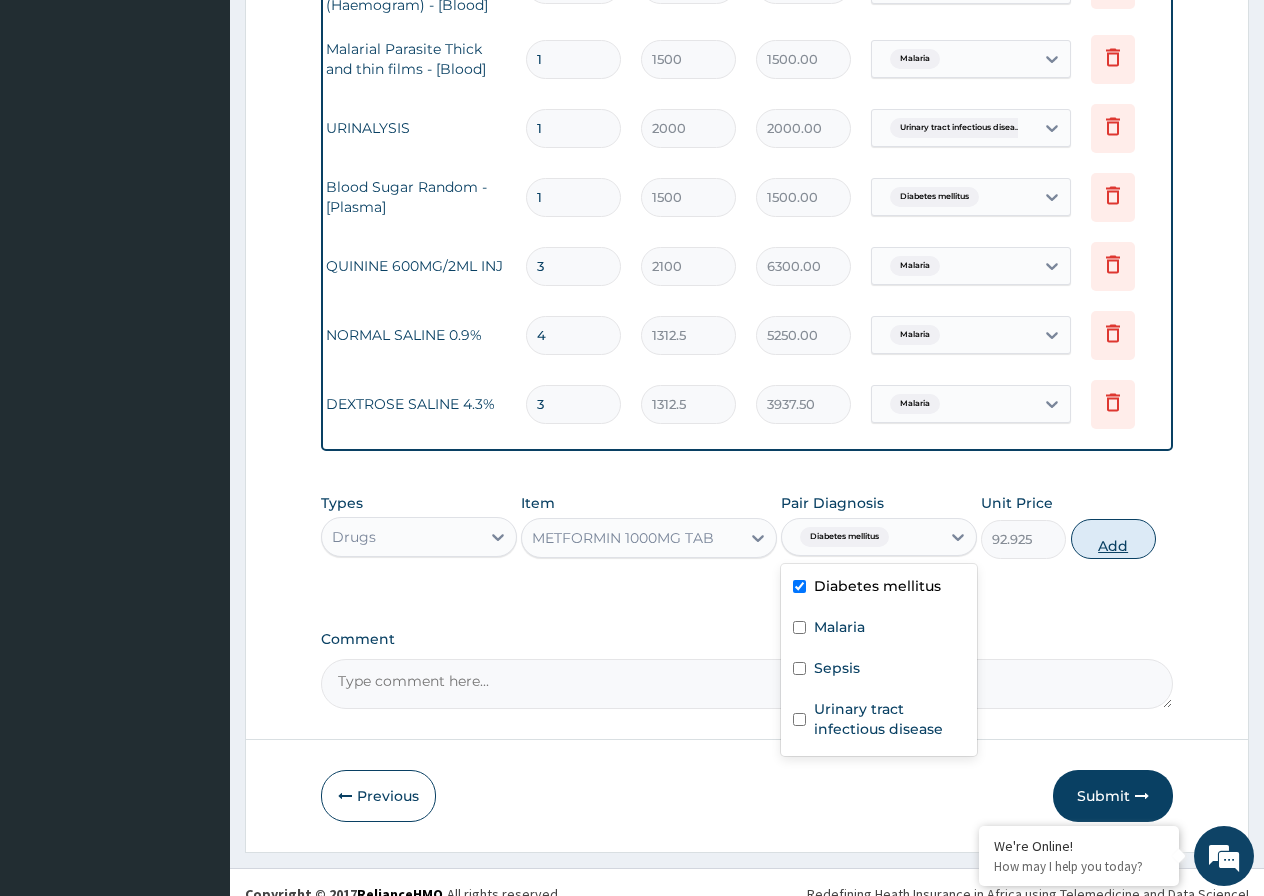 click on "Add" at bounding box center (1113, 539) 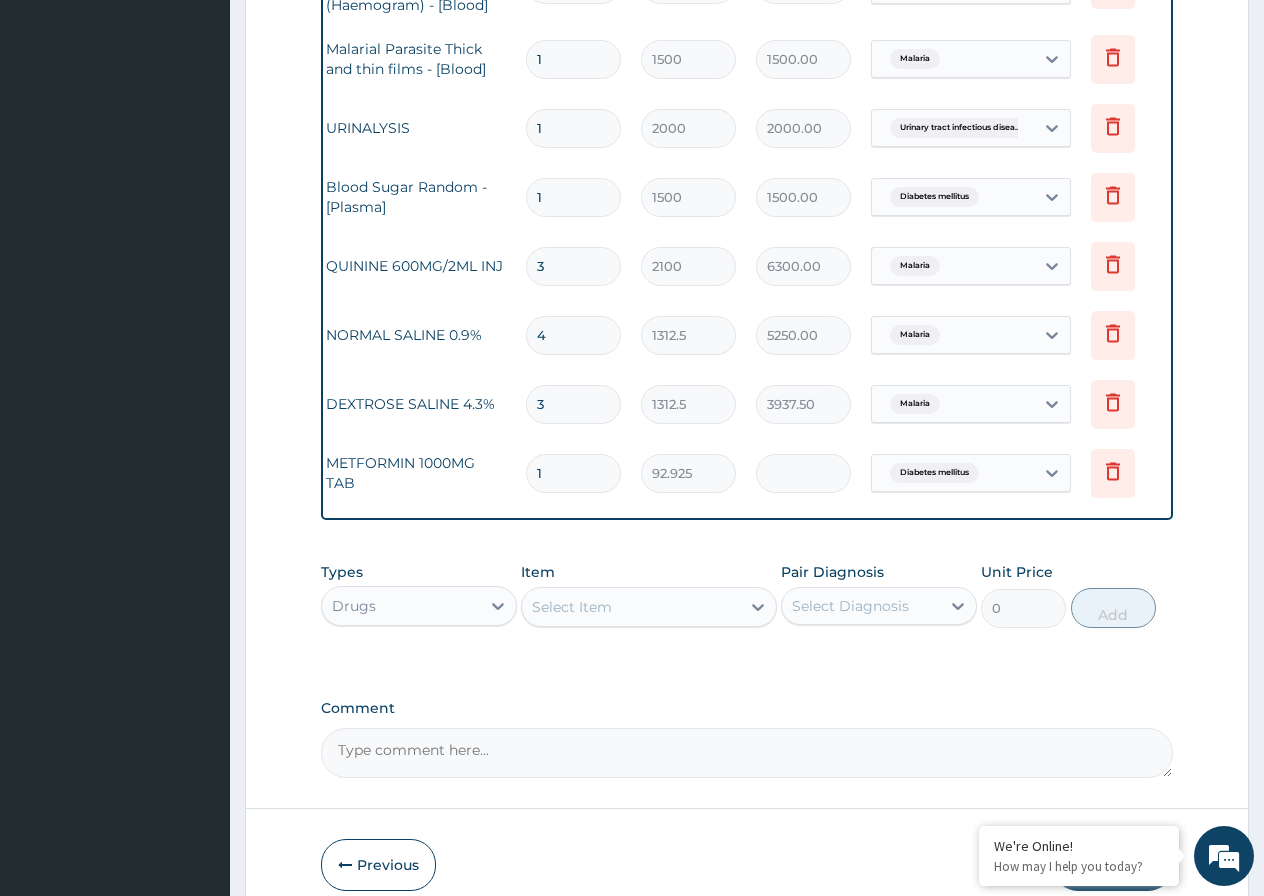 click on "1" at bounding box center (573, 473) 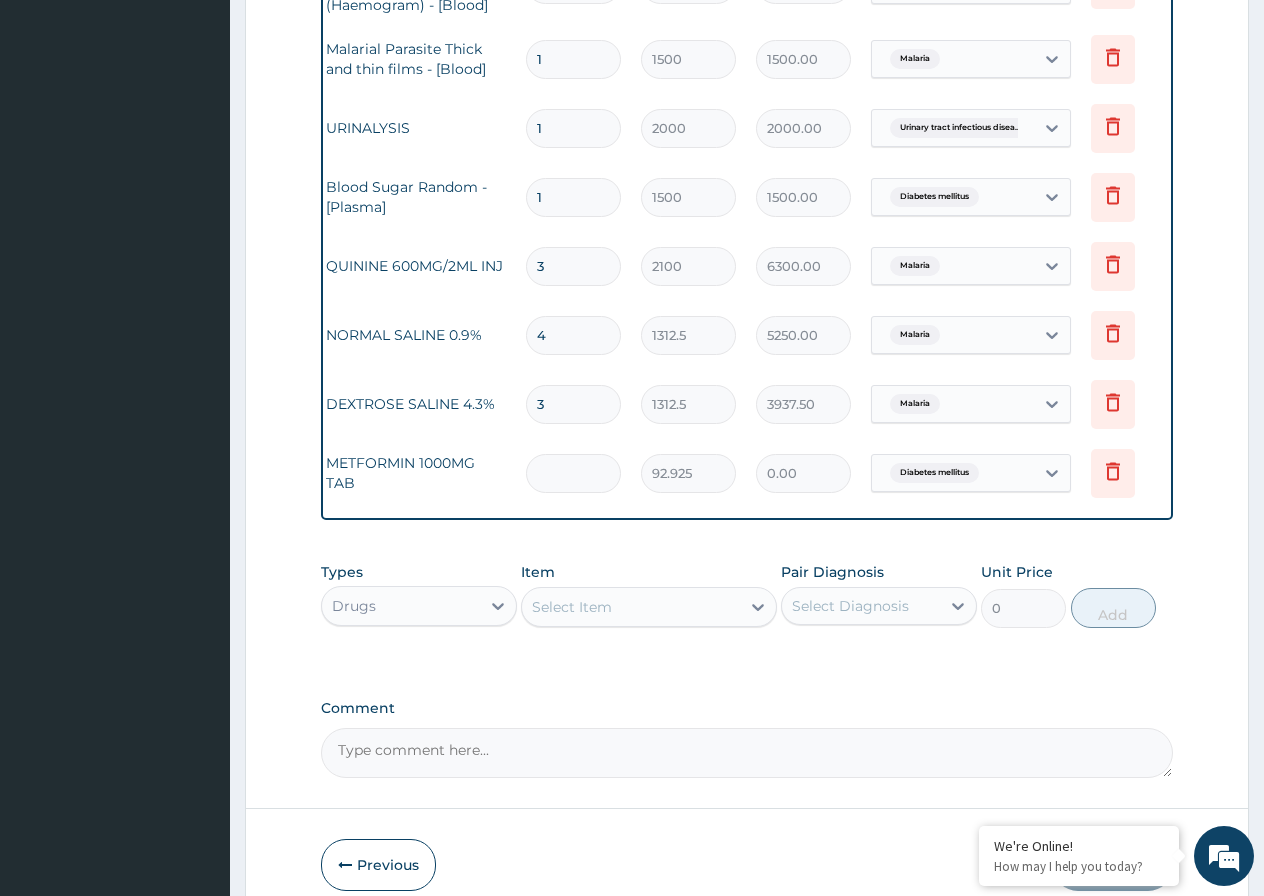 type on "2" 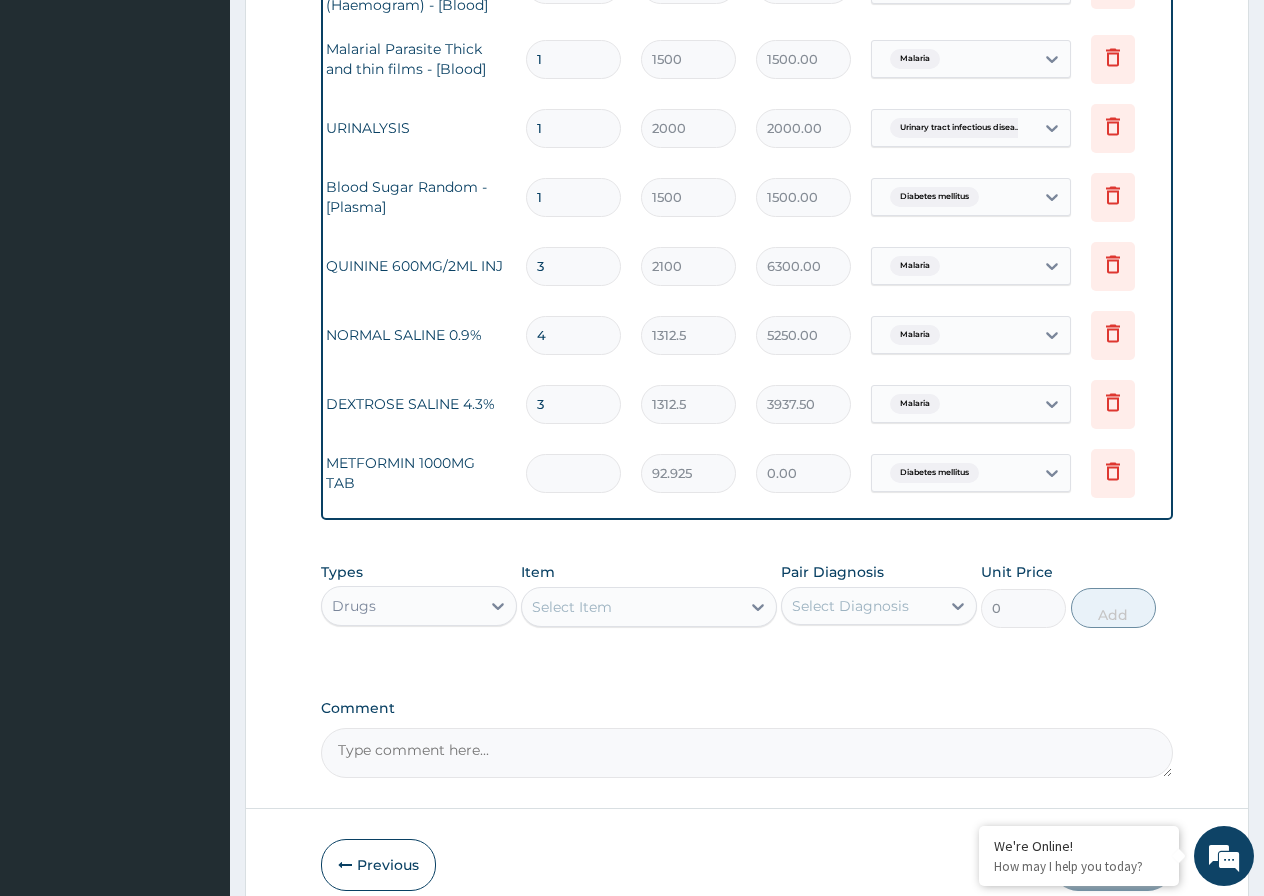 type on "185.85" 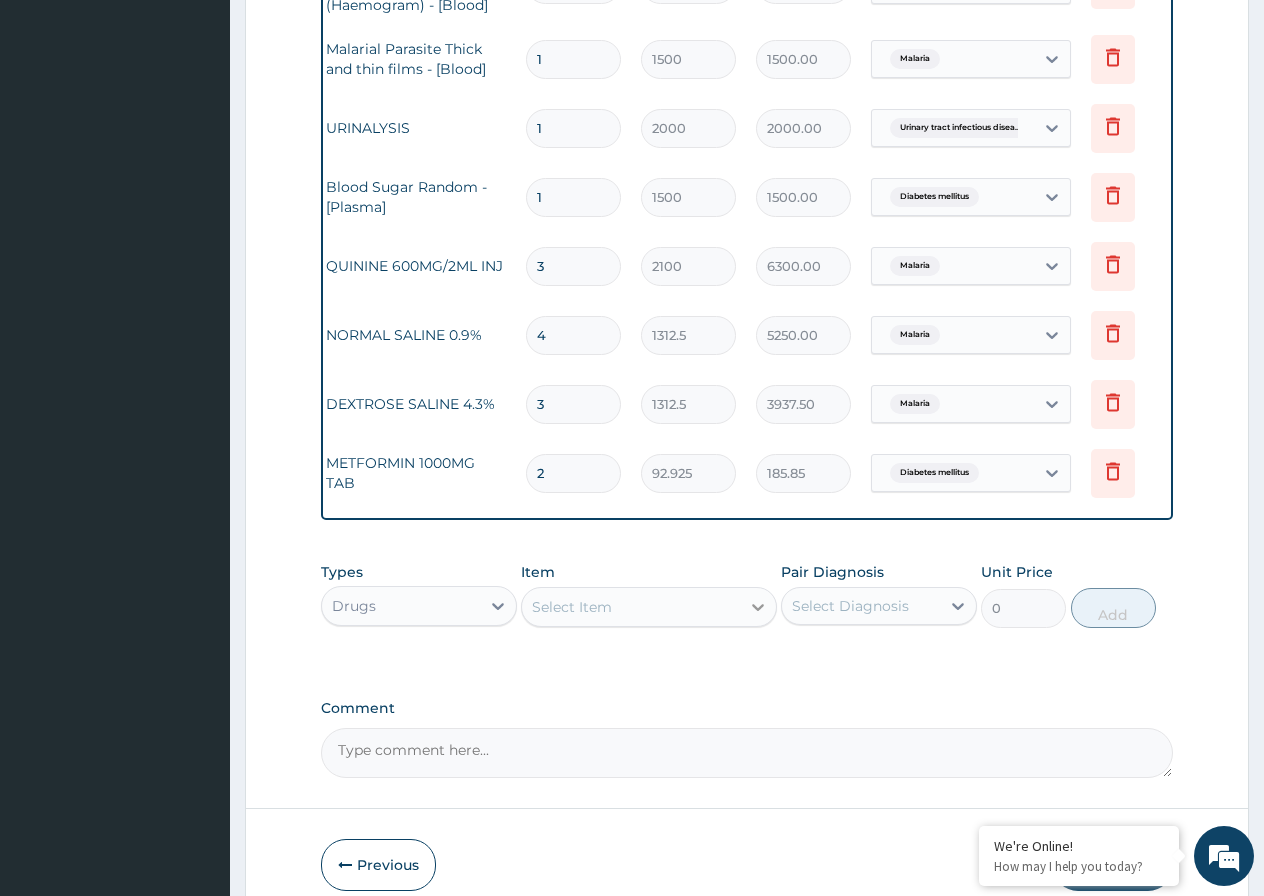 type on "2" 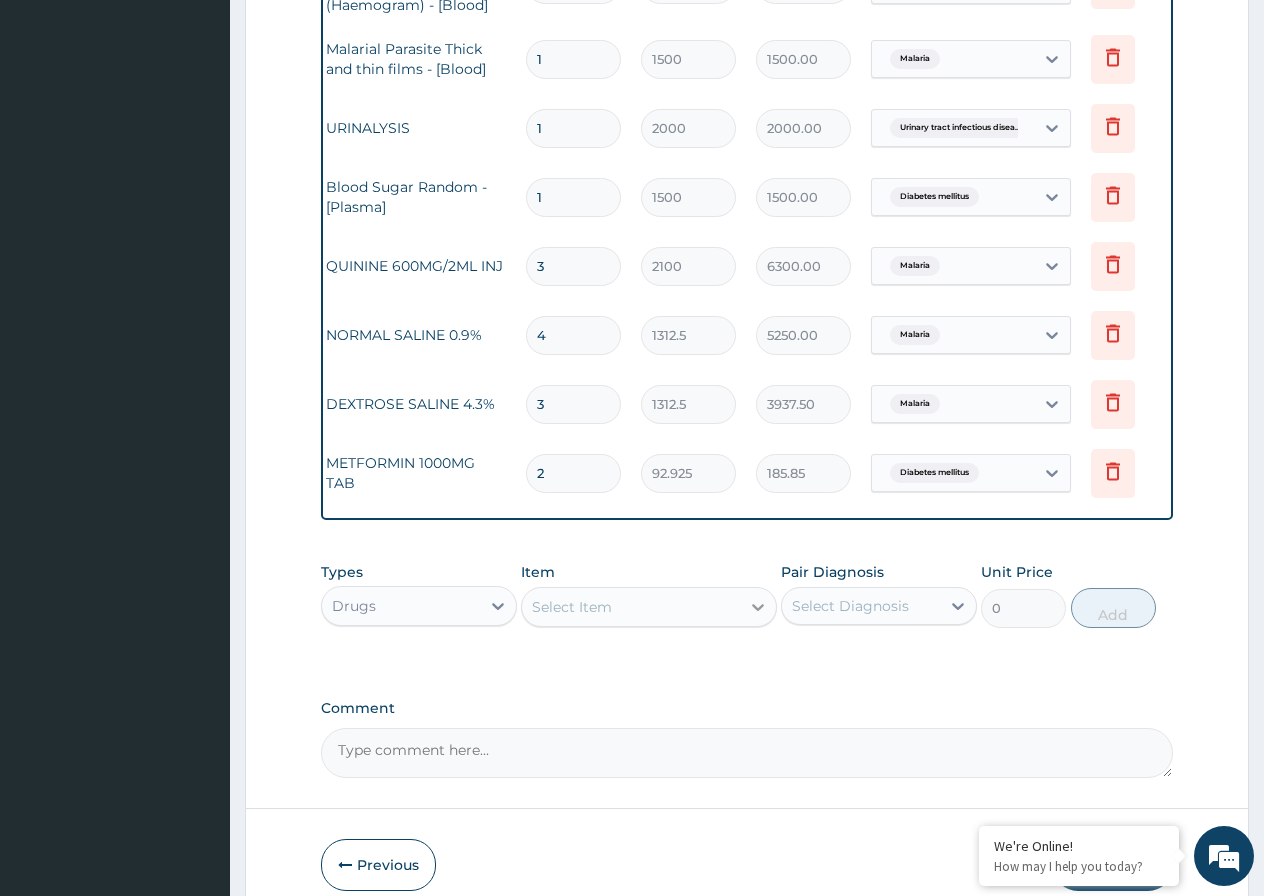 click 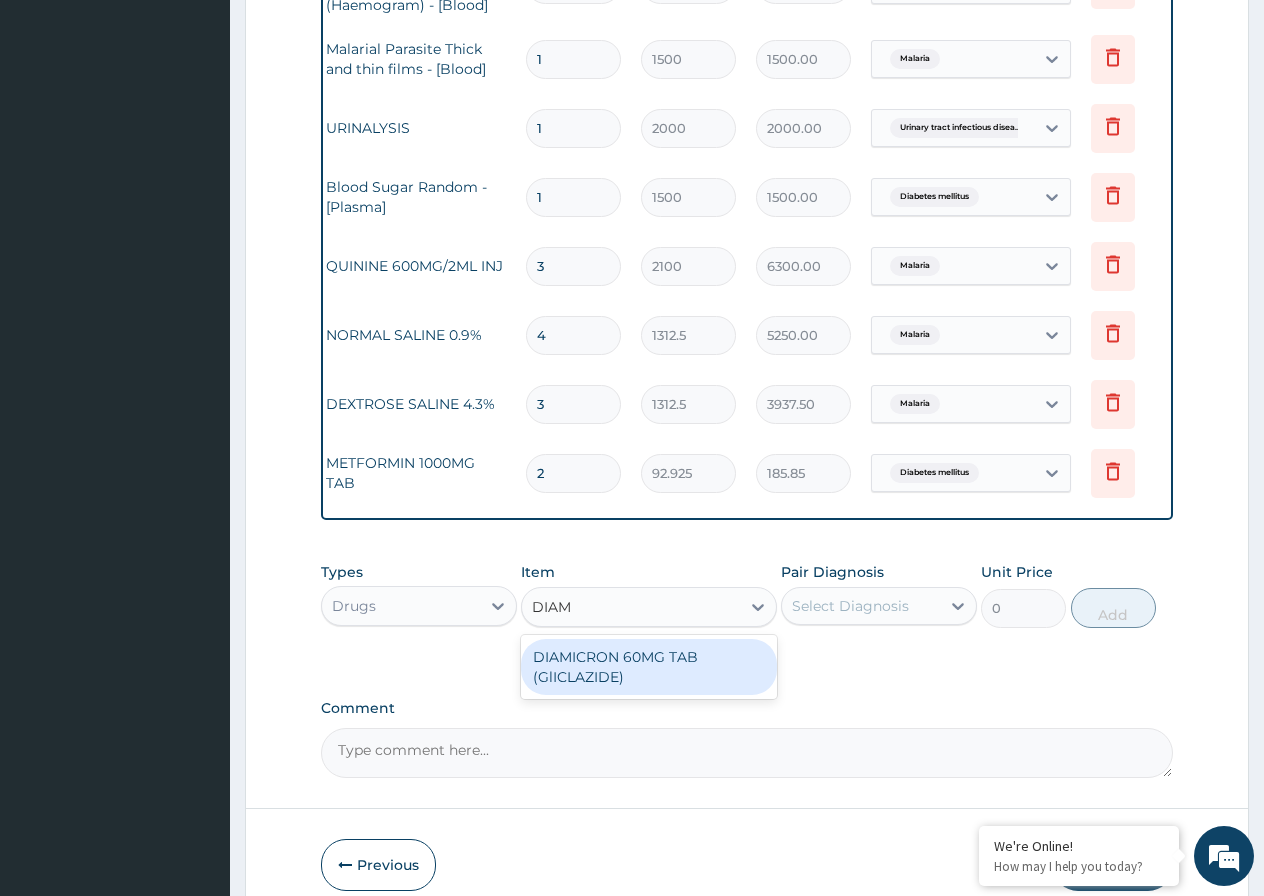 type on "DIAMI" 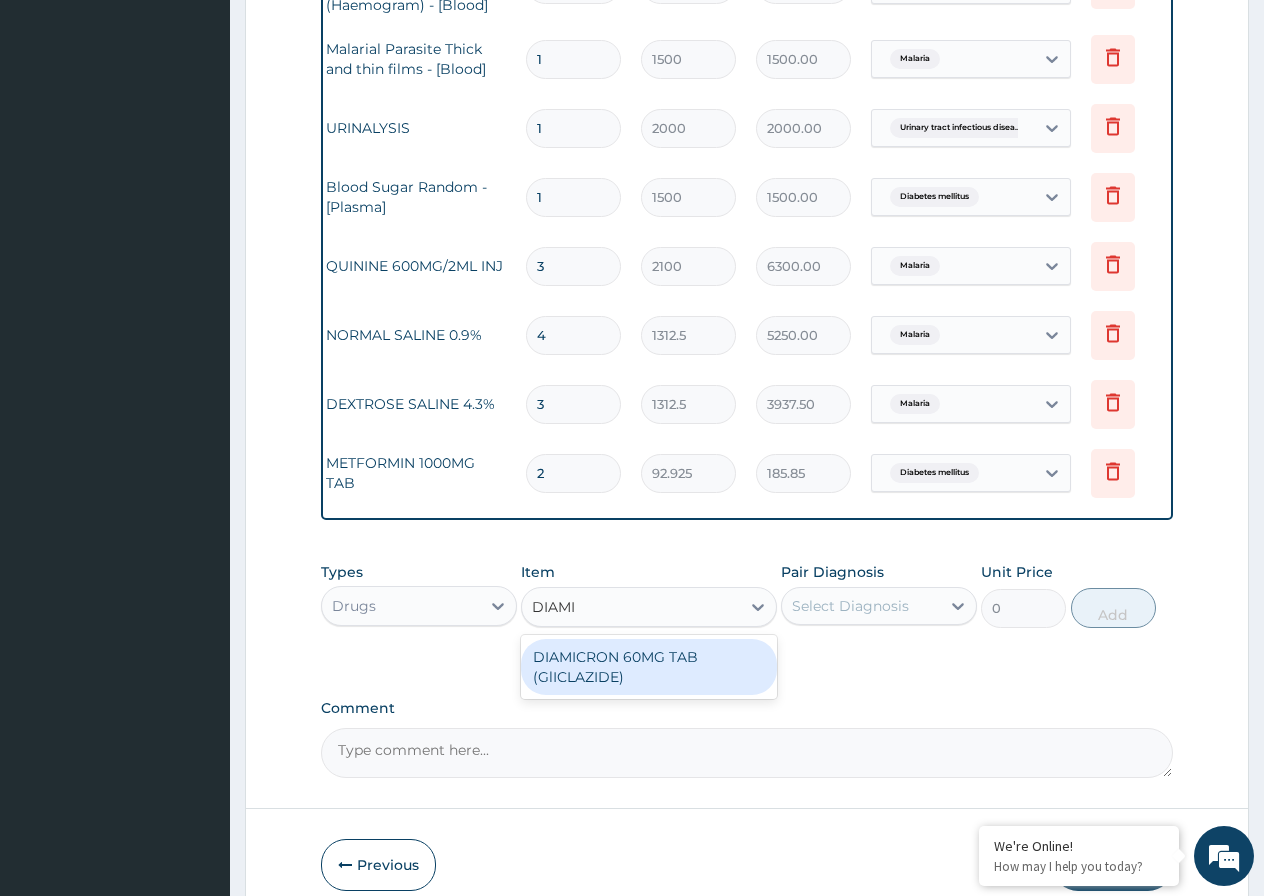 click on "DIAMICRON 60MG TAB (GlICLAZIDE)" at bounding box center [649, 667] 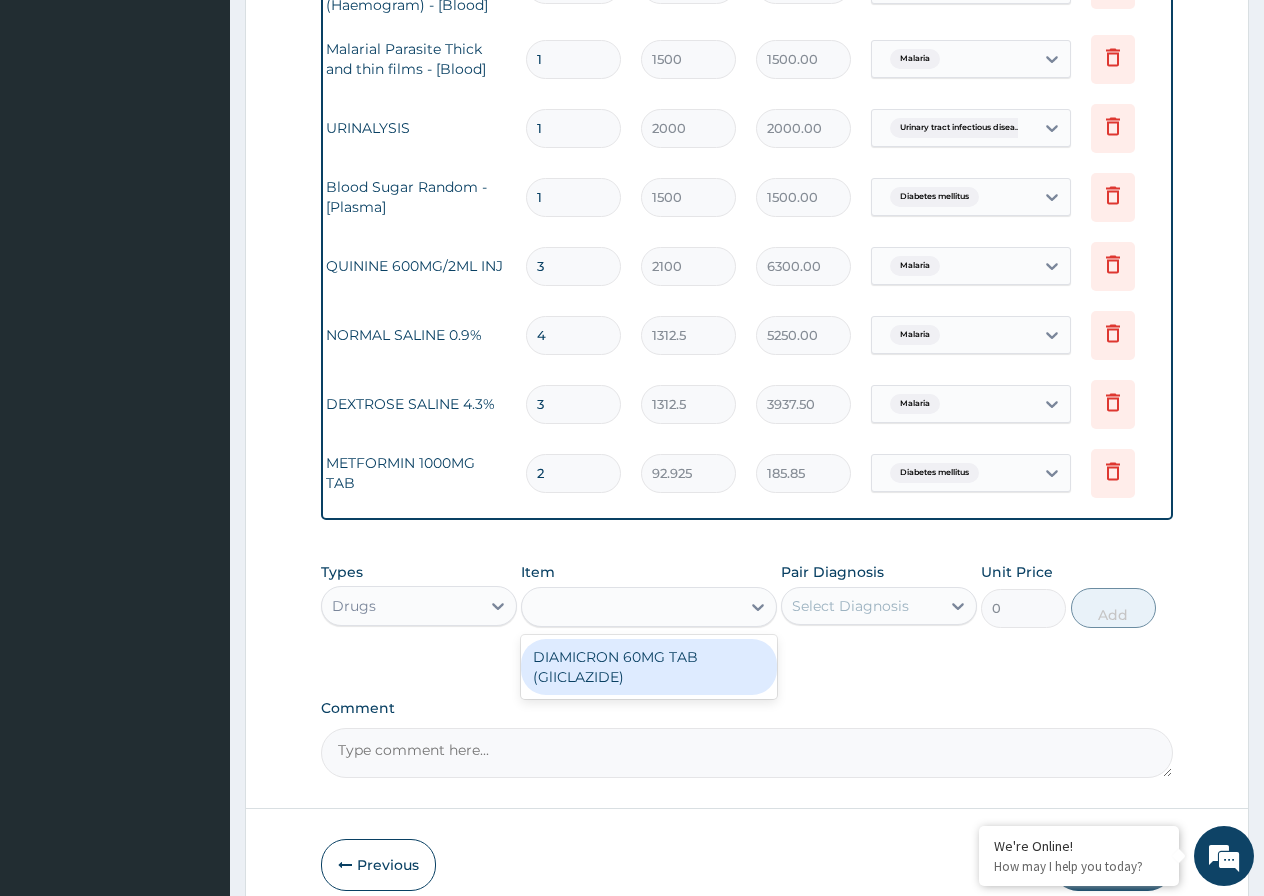 type on "[NUMBER]" 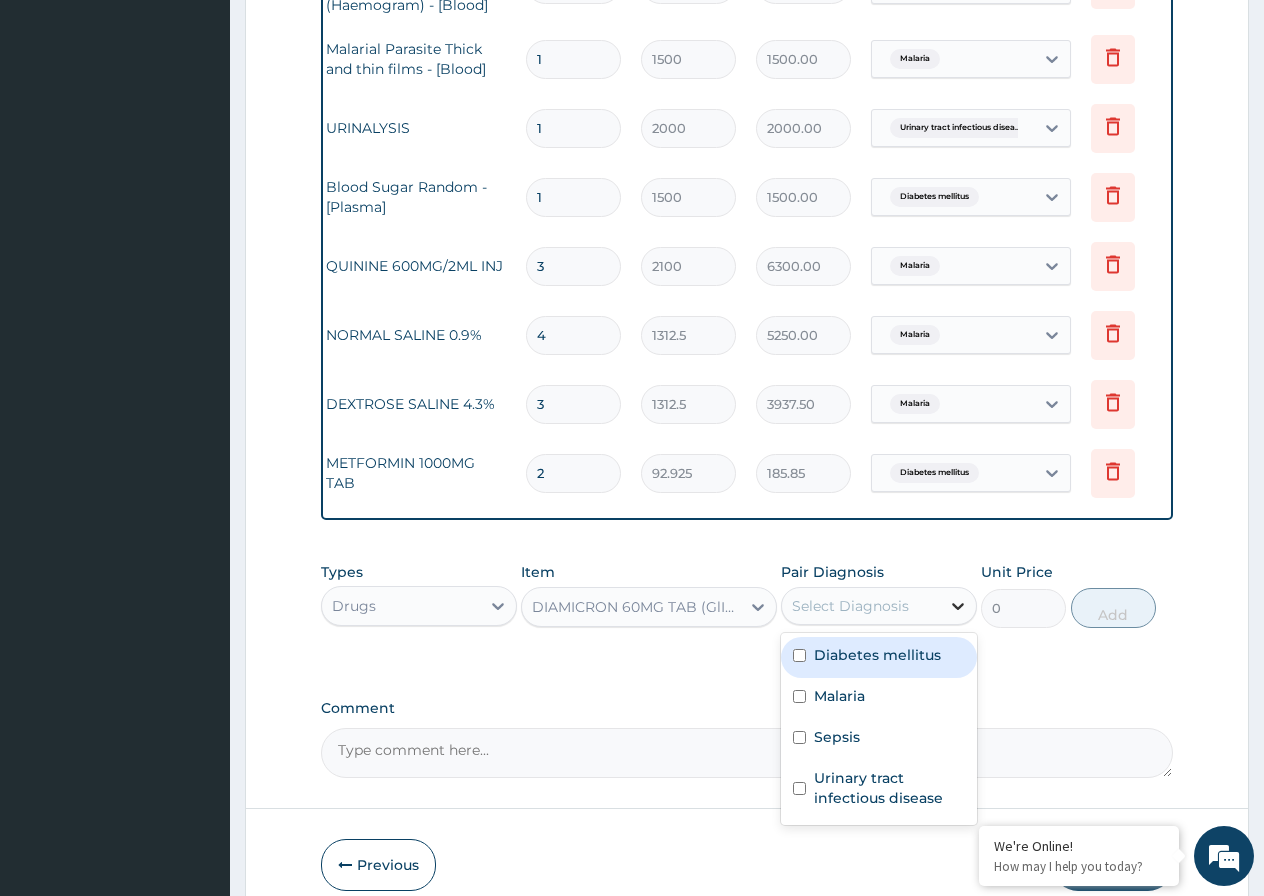 click 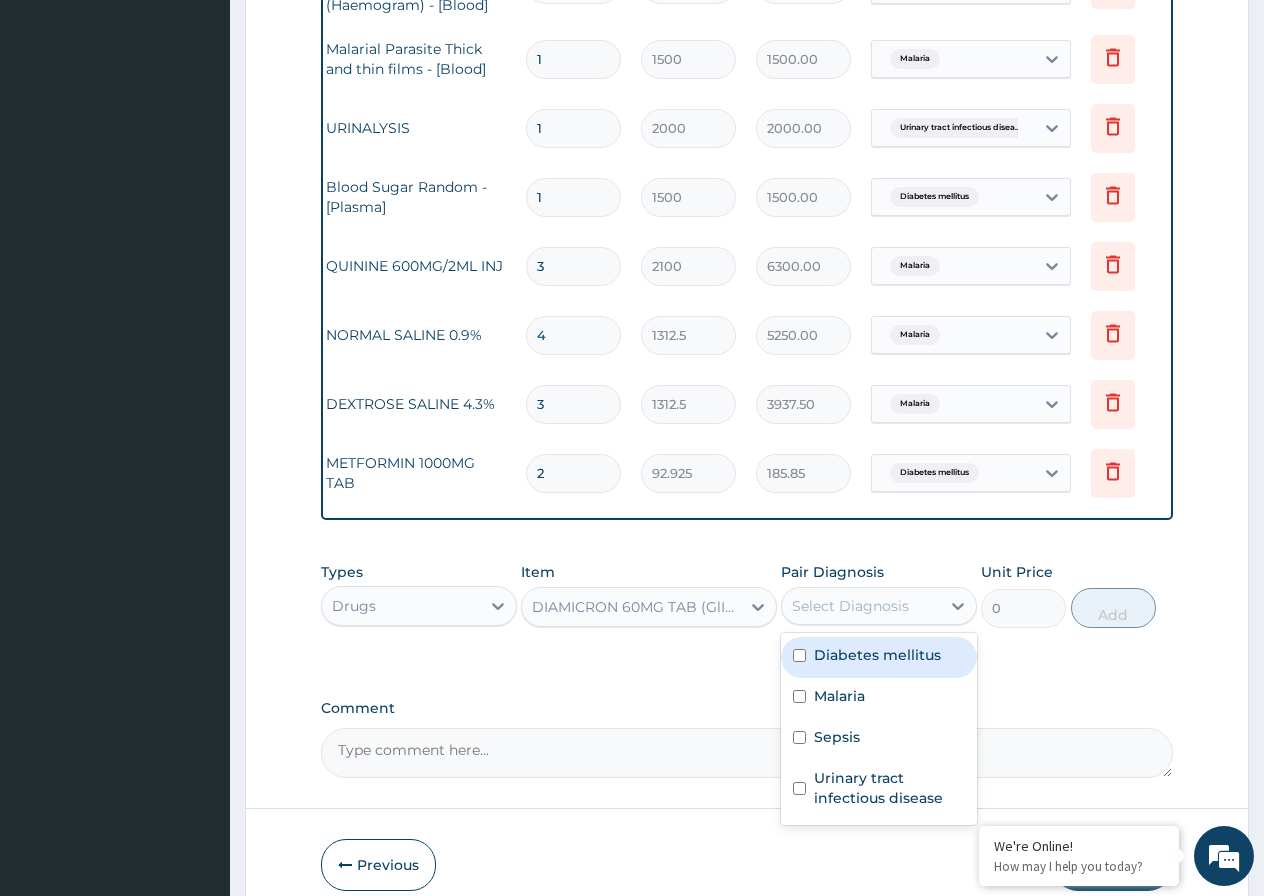 click at bounding box center (799, 655) 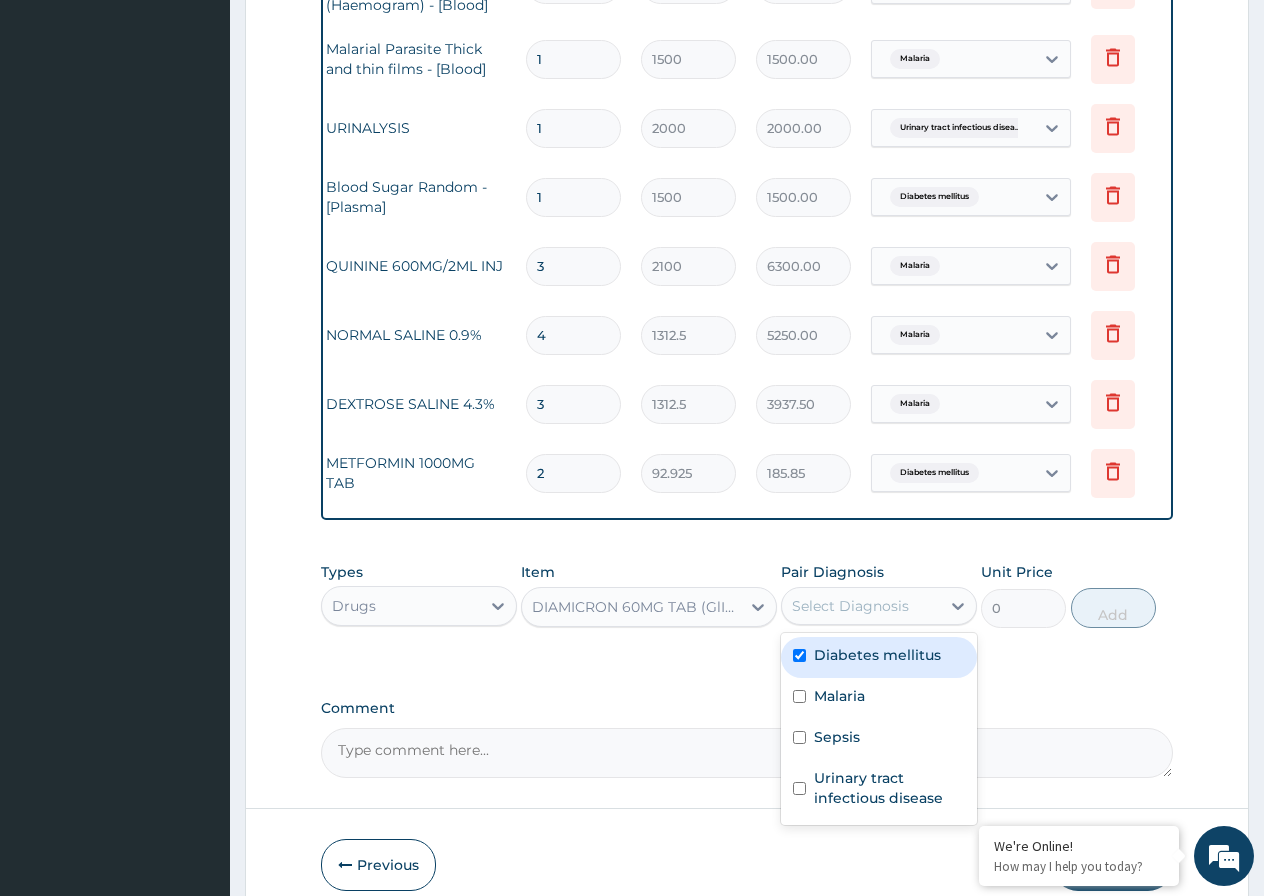 checkbox on "true" 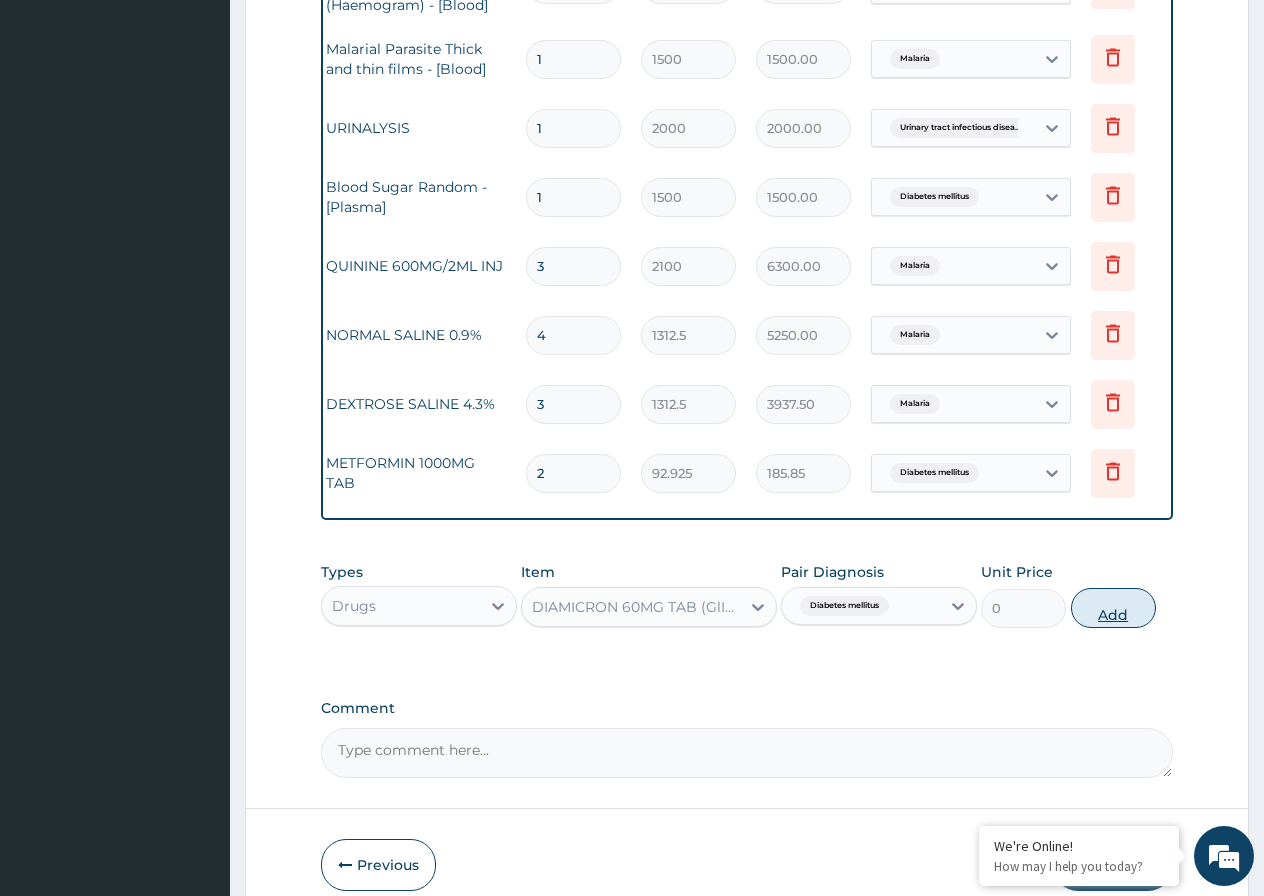click on "Add" at bounding box center (1113, 608) 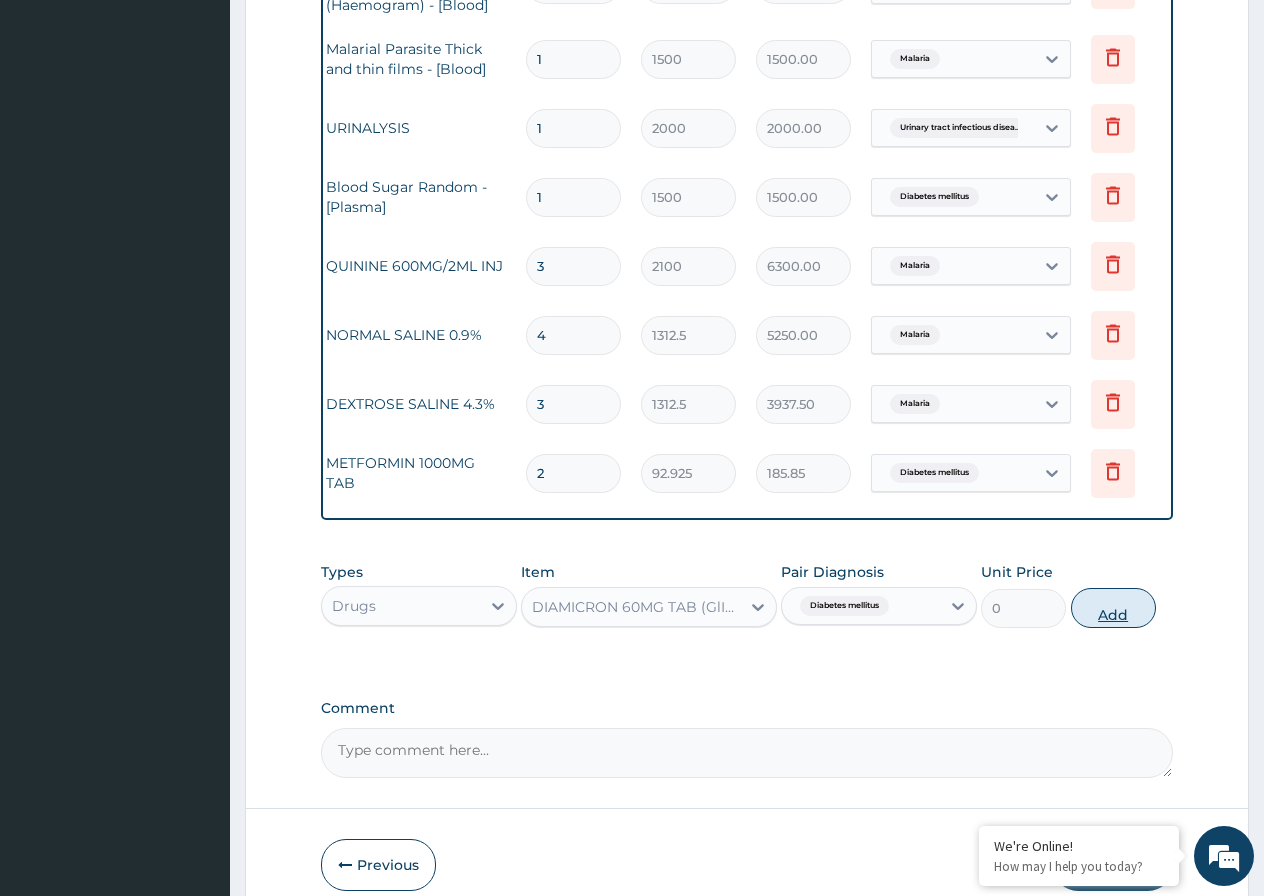type on "0" 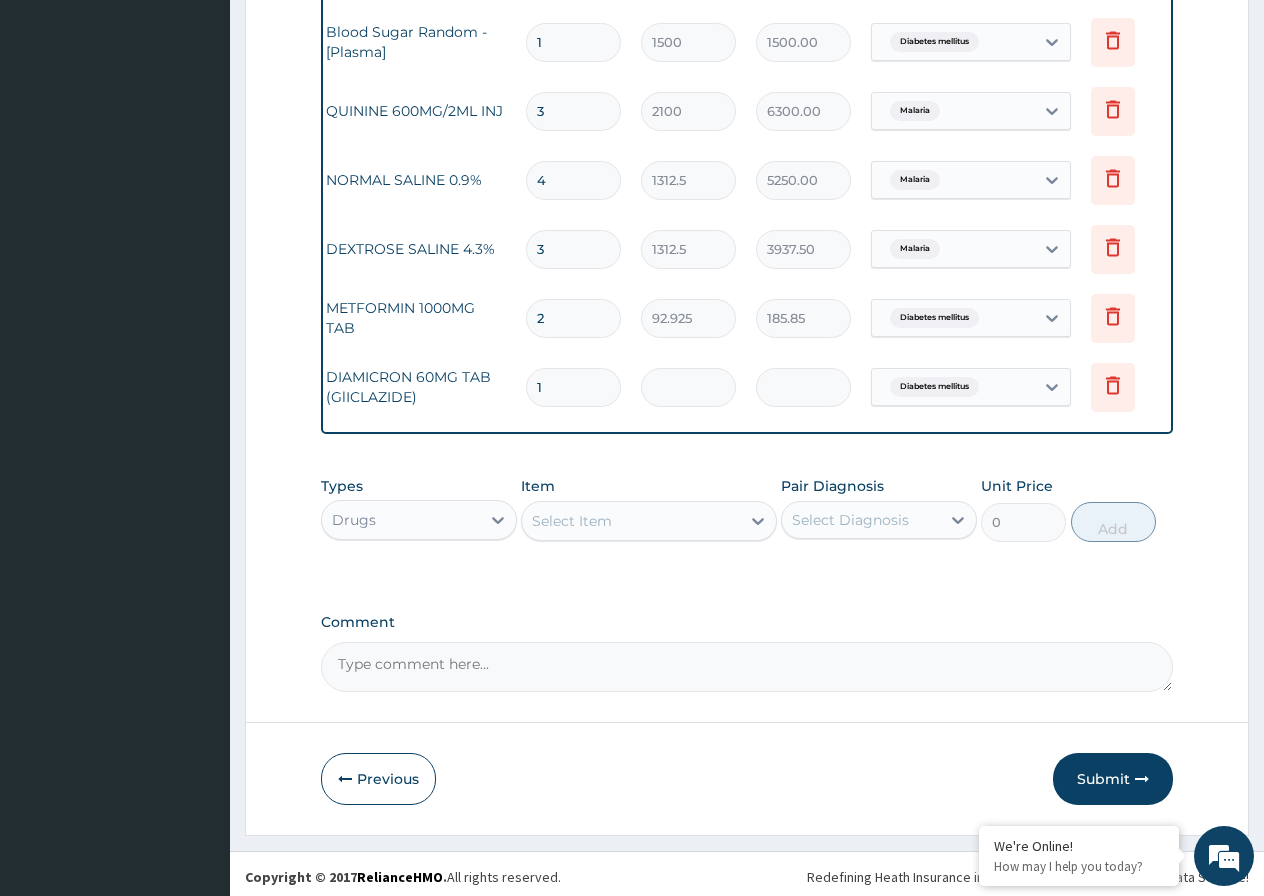 scroll, scrollTop: 1109, scrollLeft: 0, axis: vertical 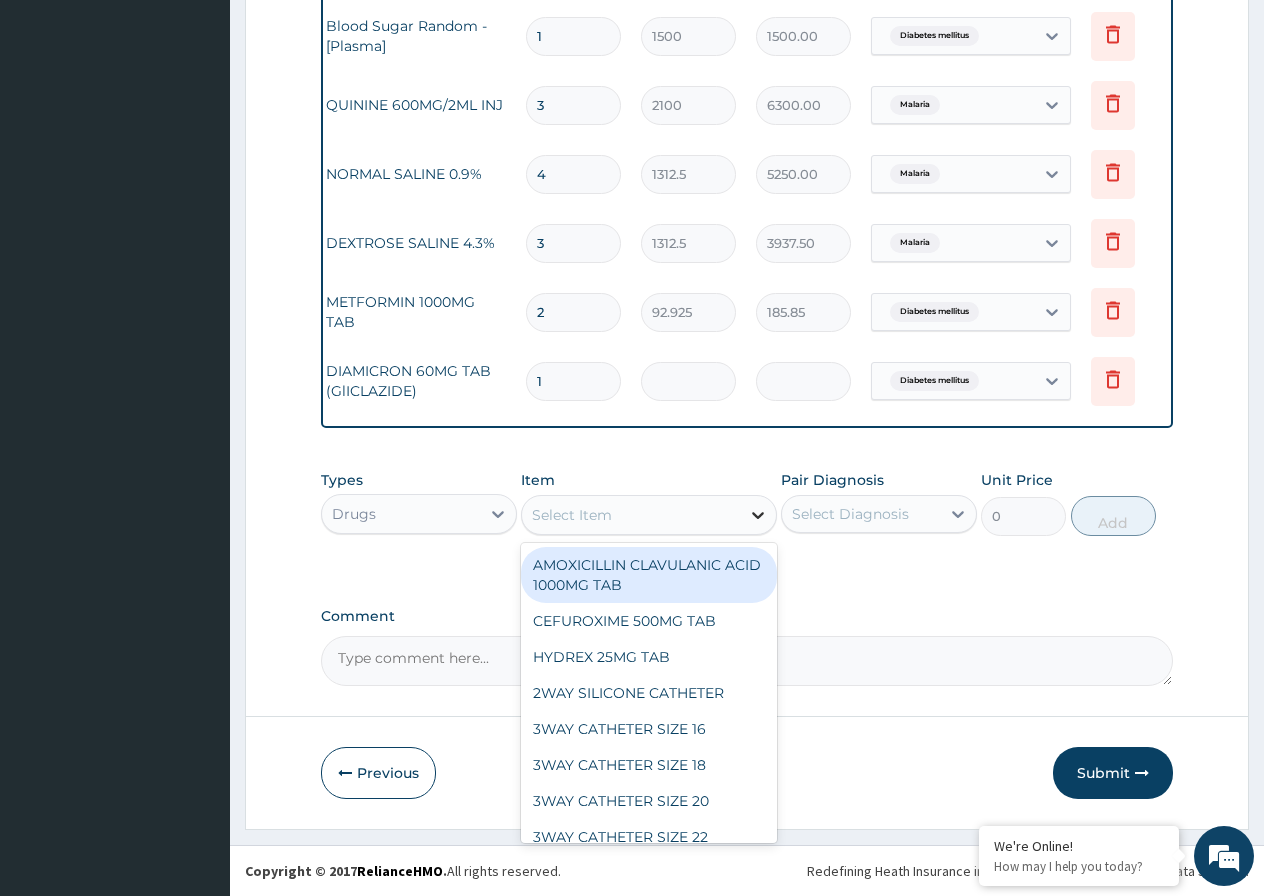 click 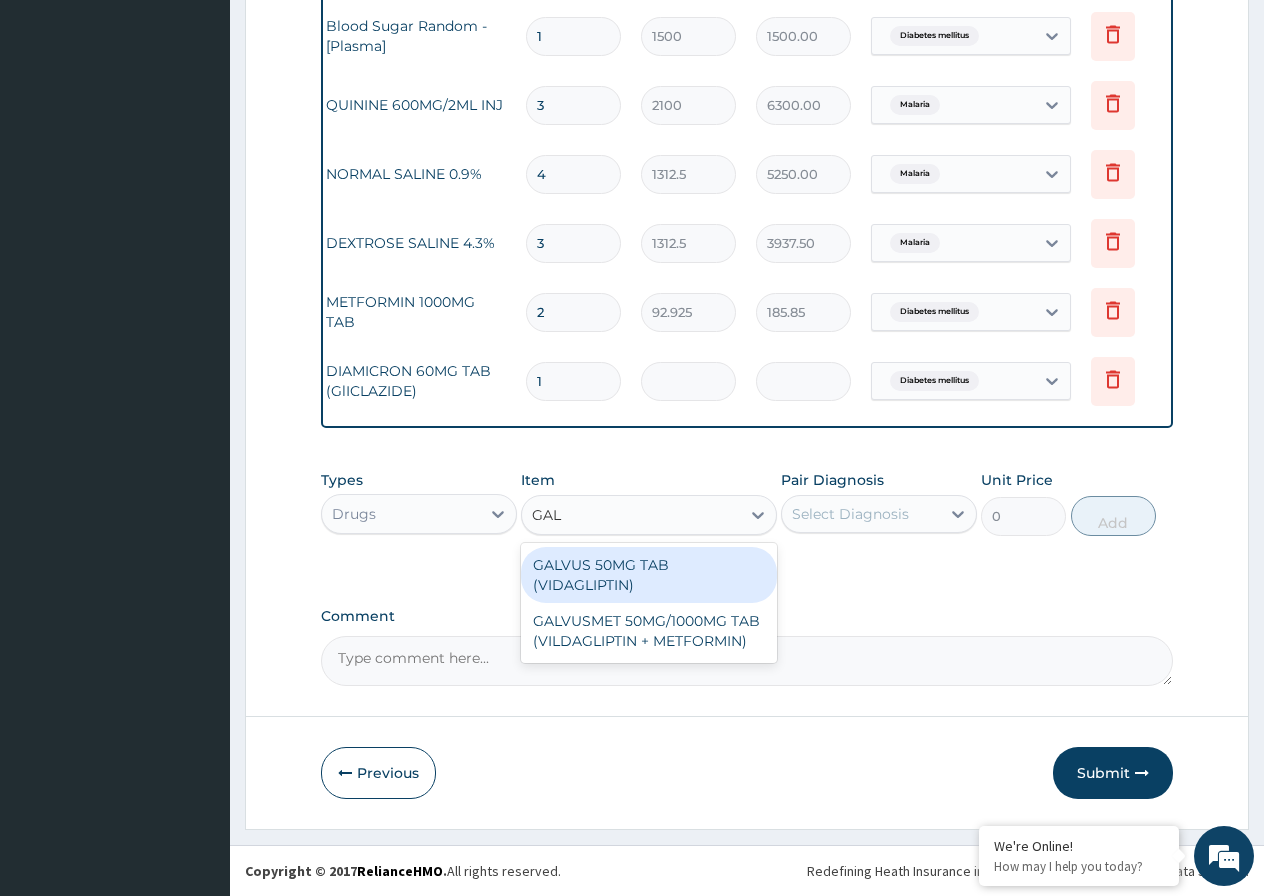 type on "GALV" 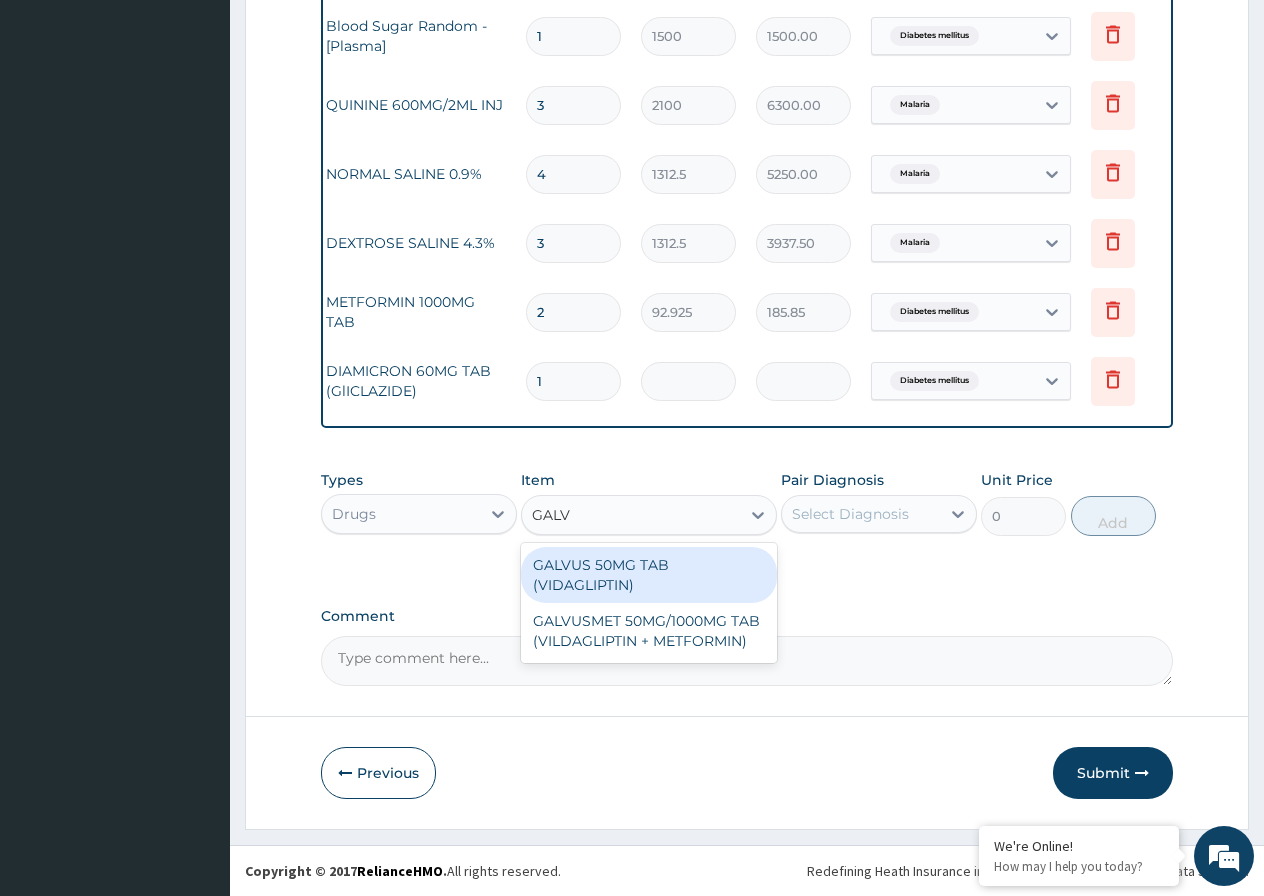 click on "GALVUS 50MG TAB (VIDAGLIPTIN)" at bounding box center (649, 575) 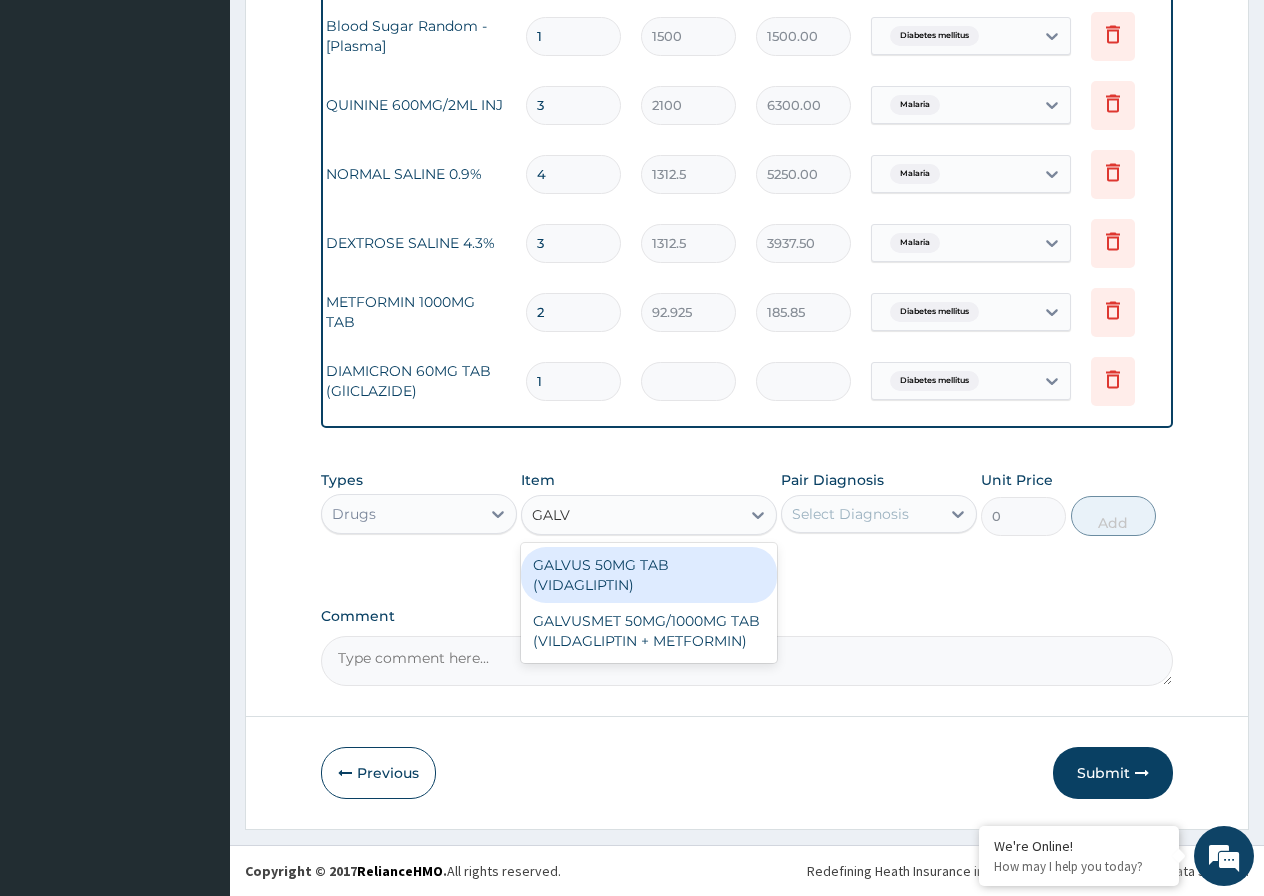 type 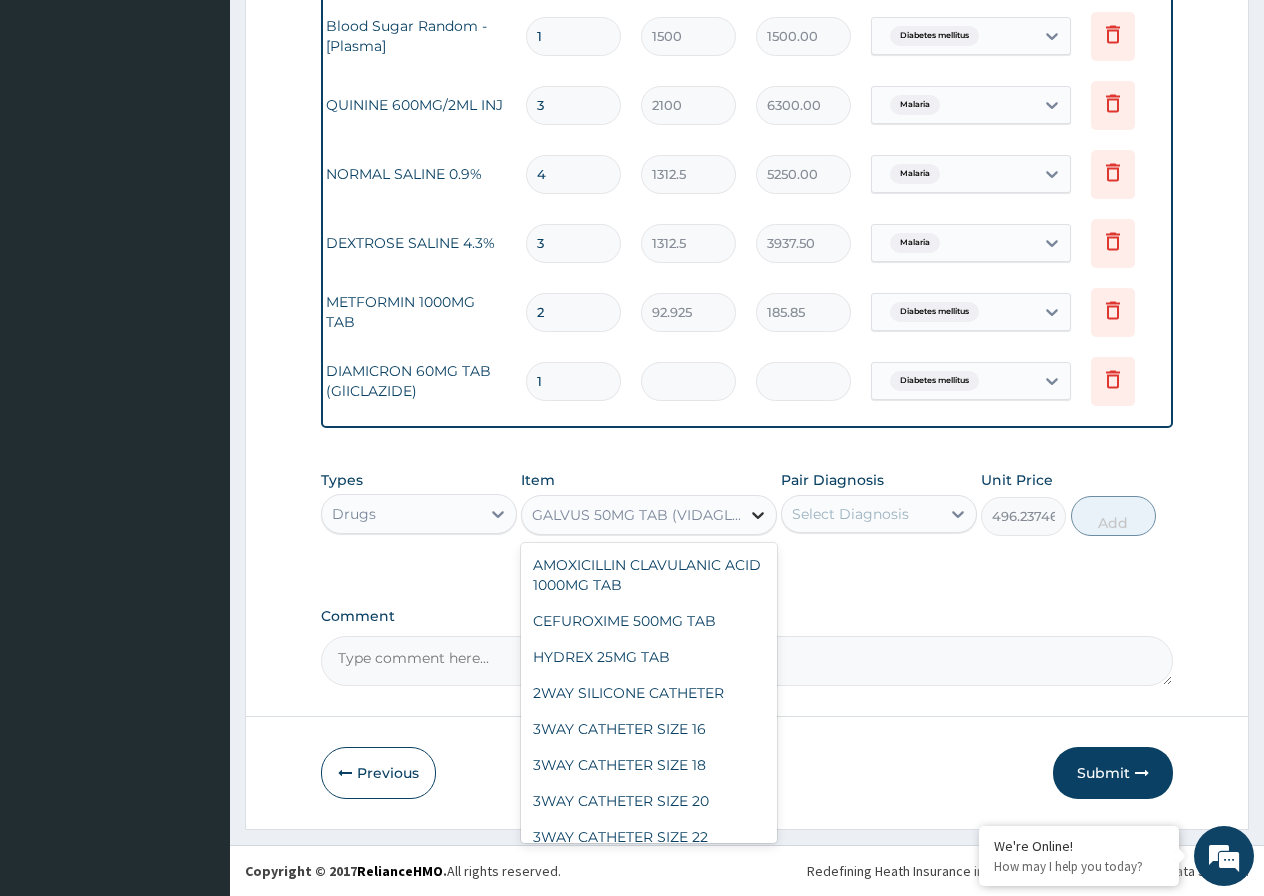 click 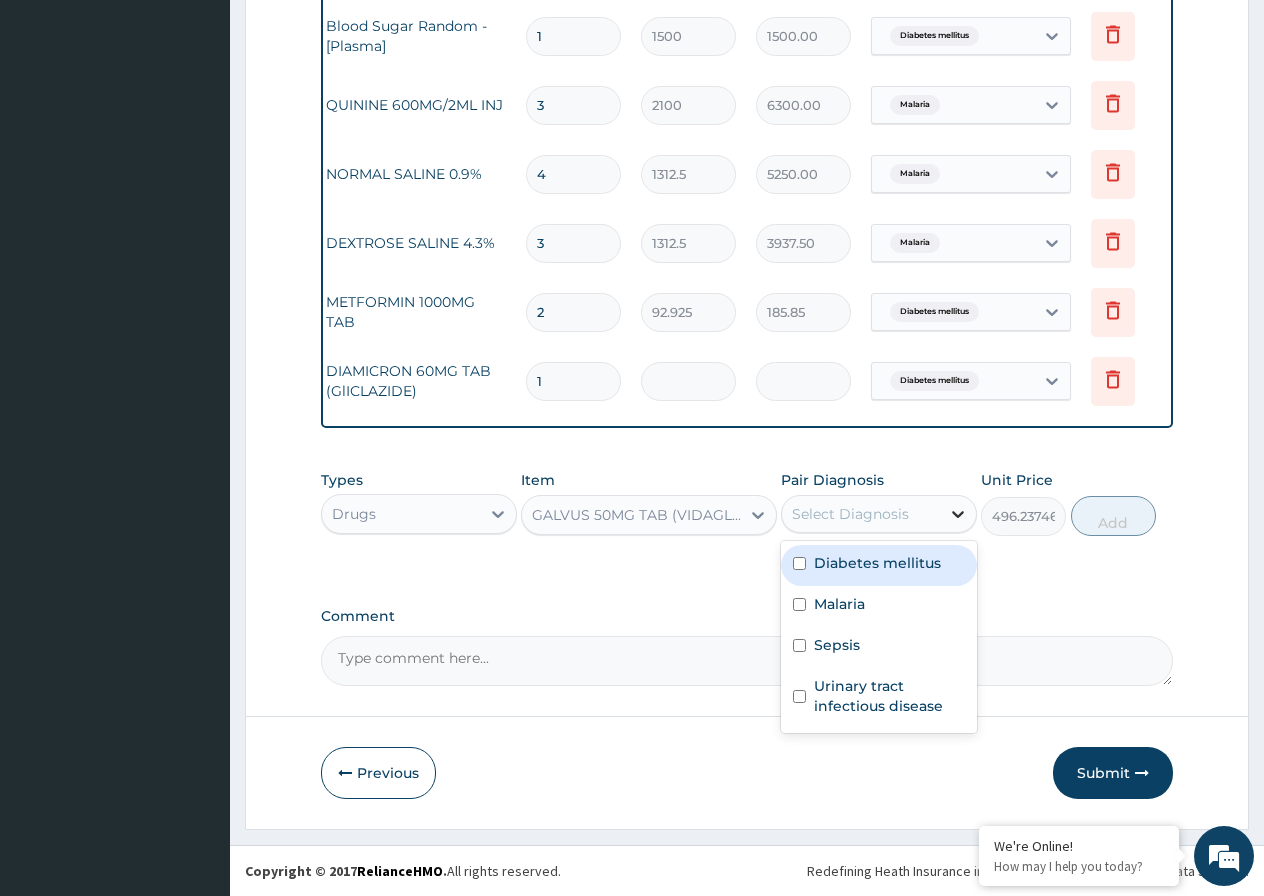click 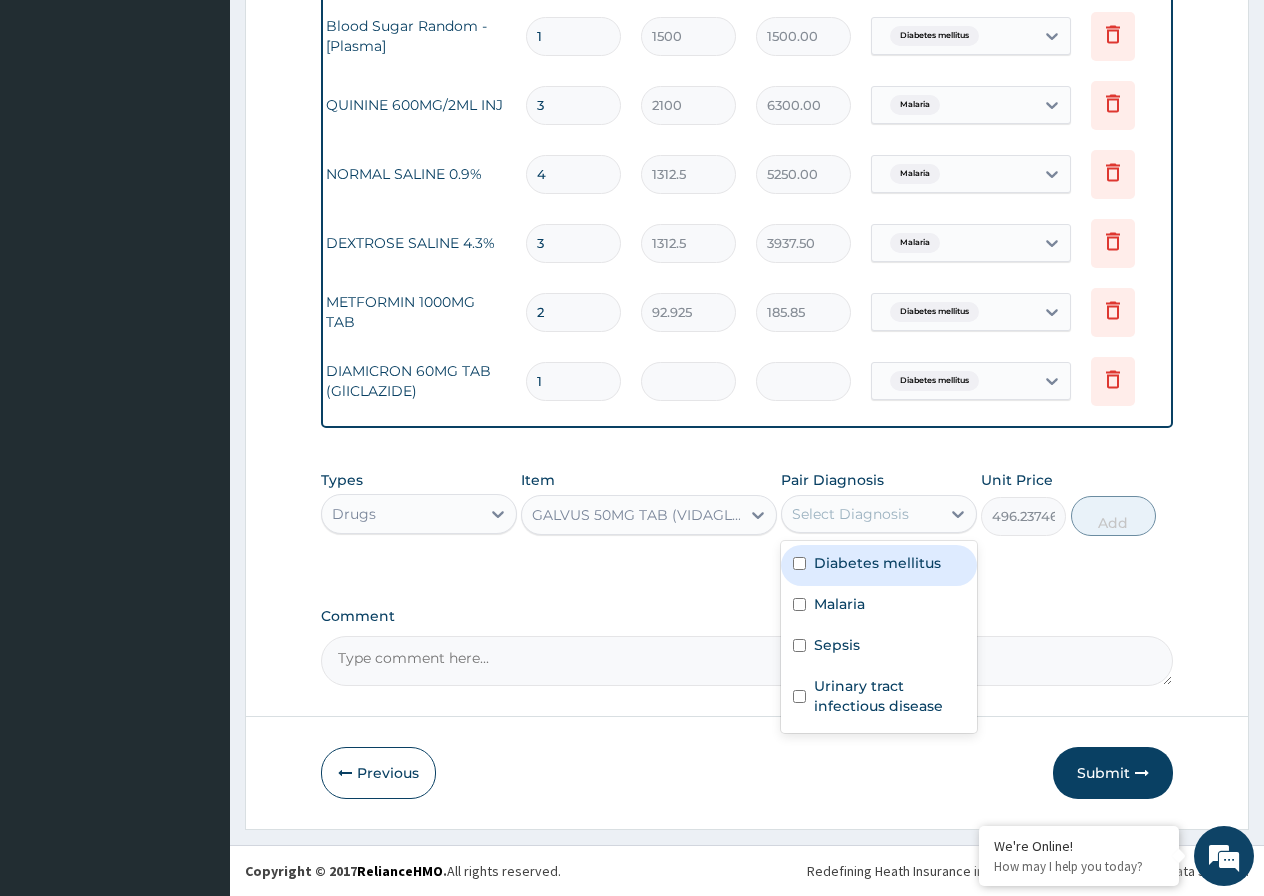 click at bounding box center (799, 563) 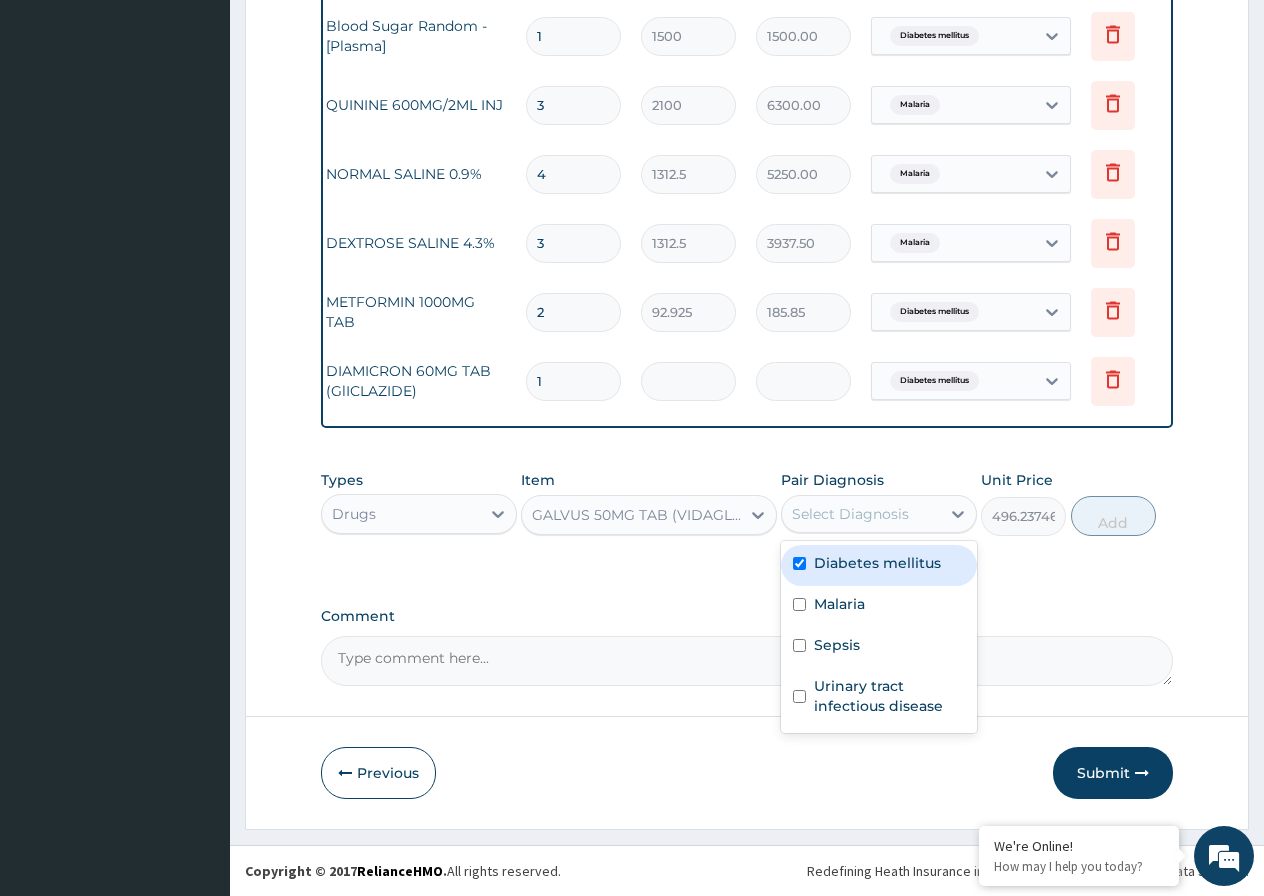 checkbox on "true" 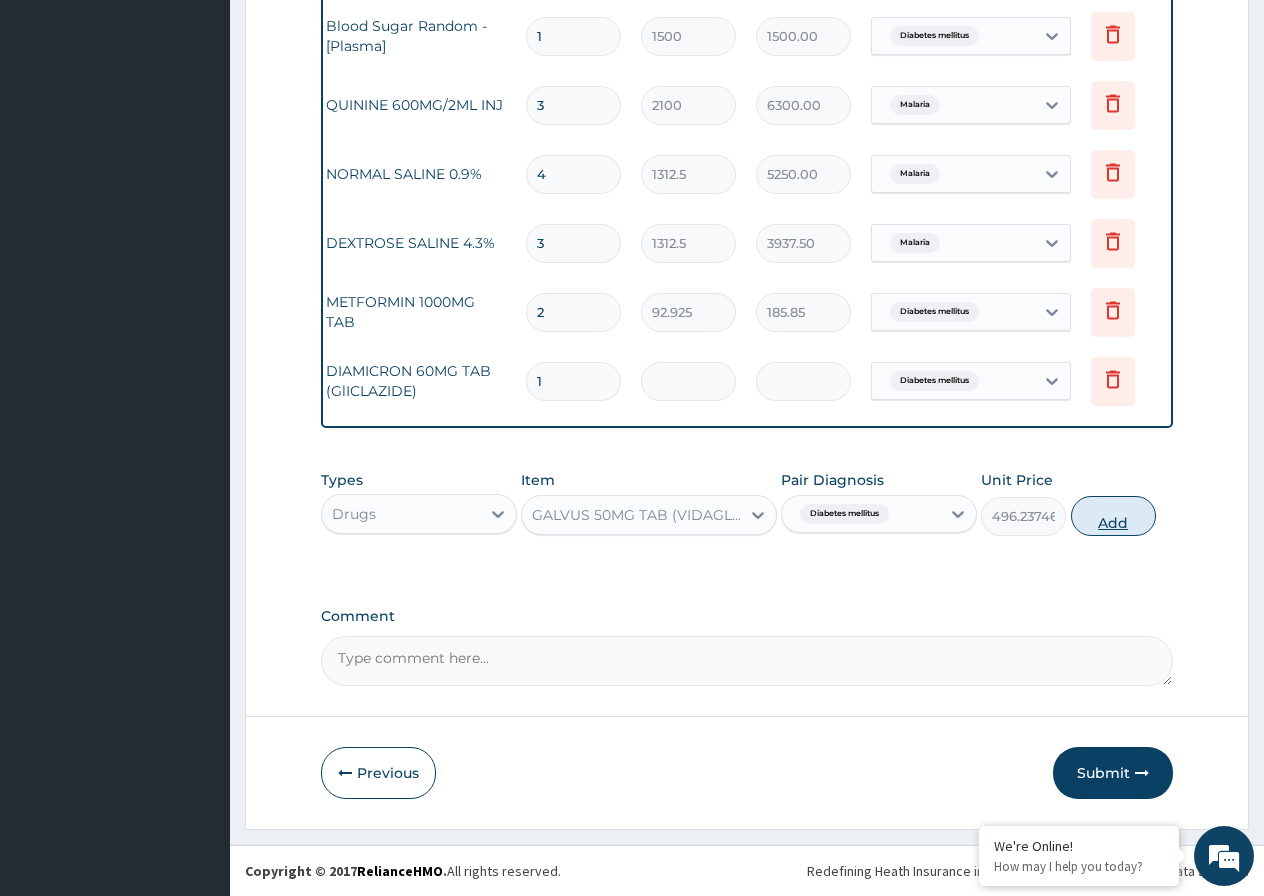 click on "Add" at bounding box center [1113, 516] 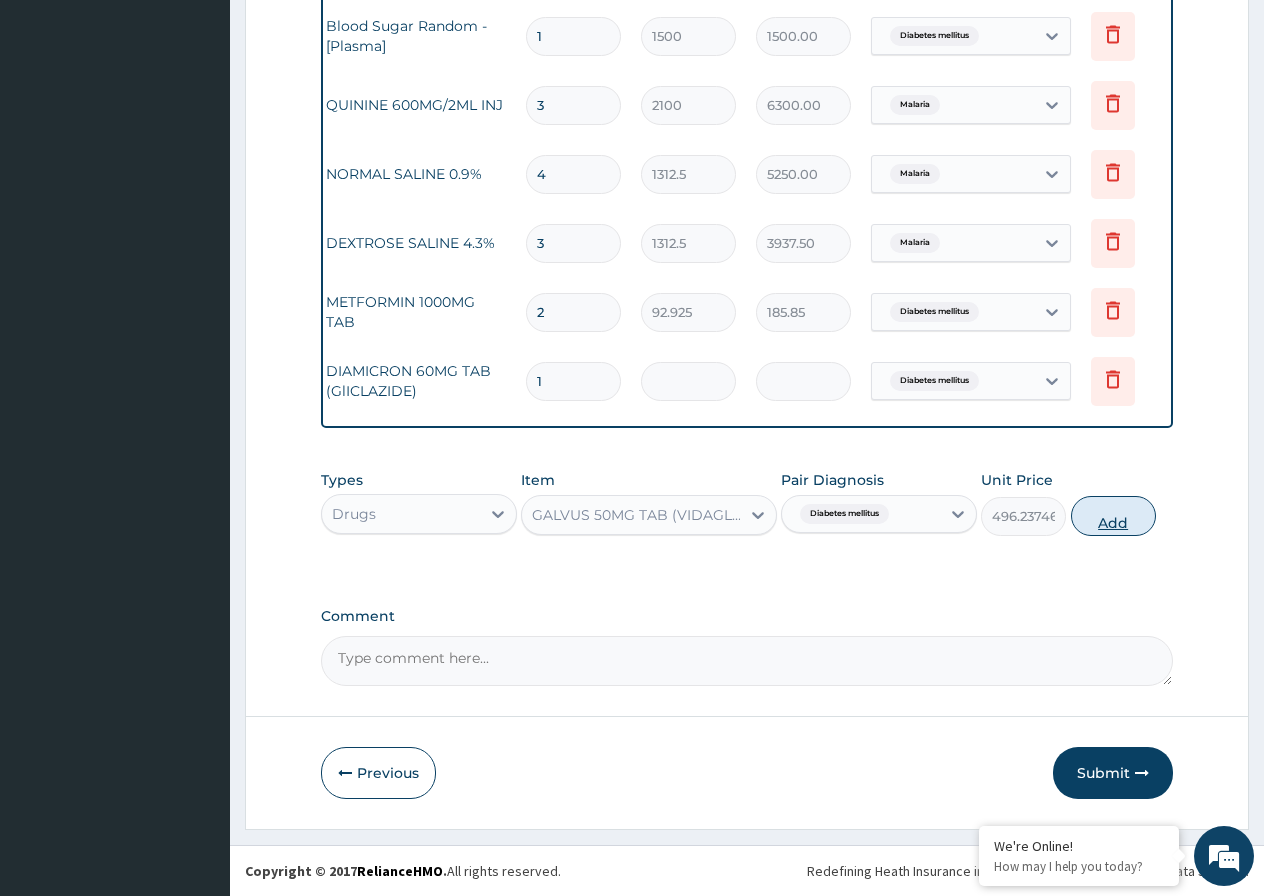type on "0" 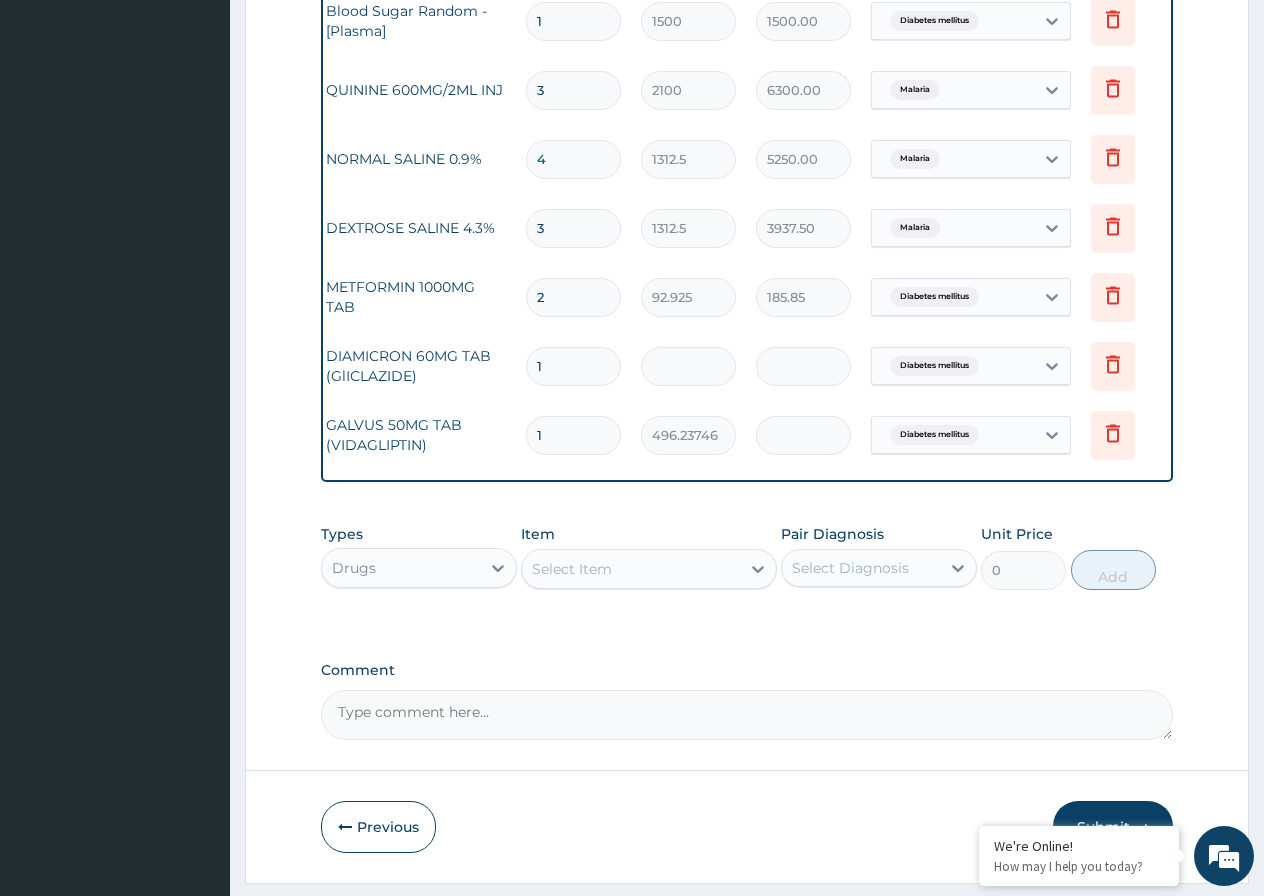 type 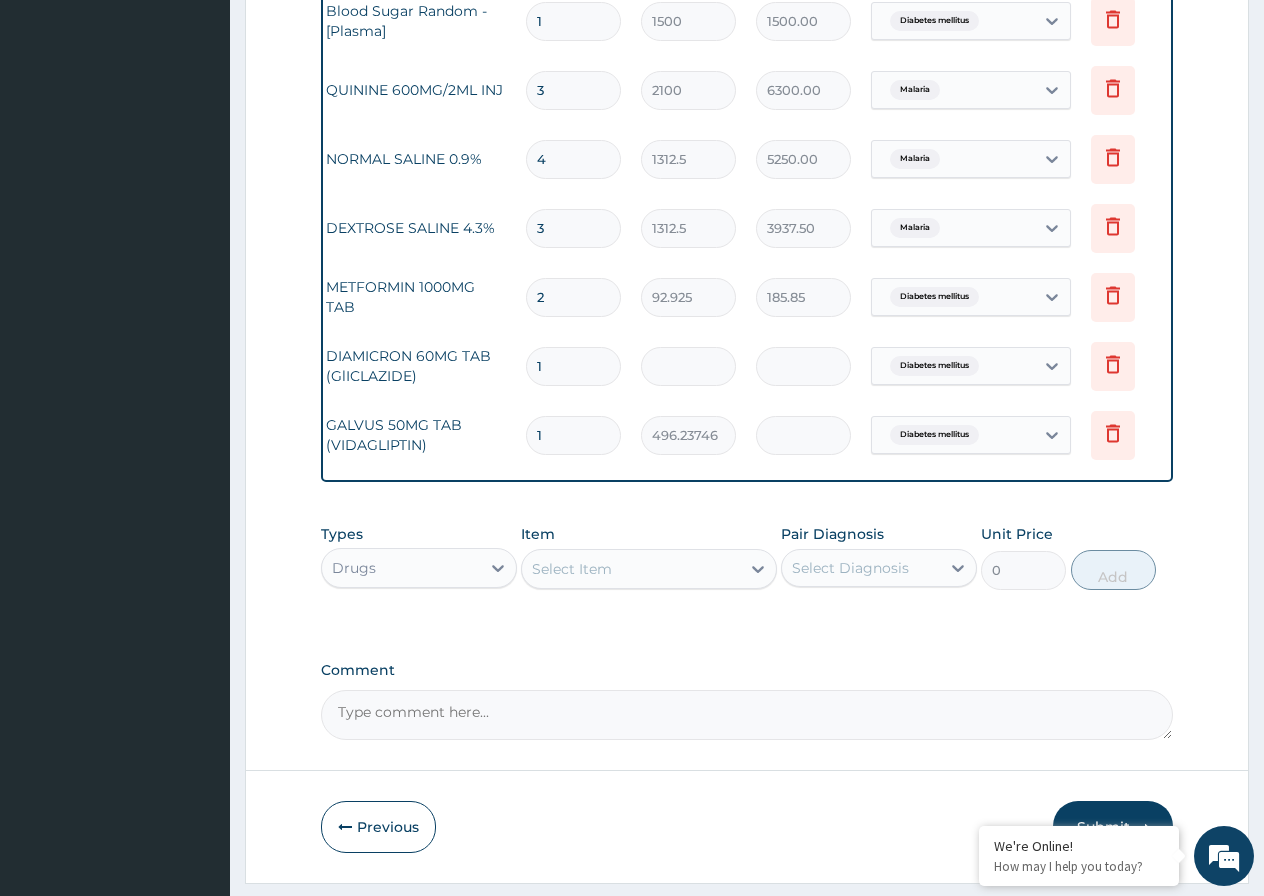 type on "0.00" 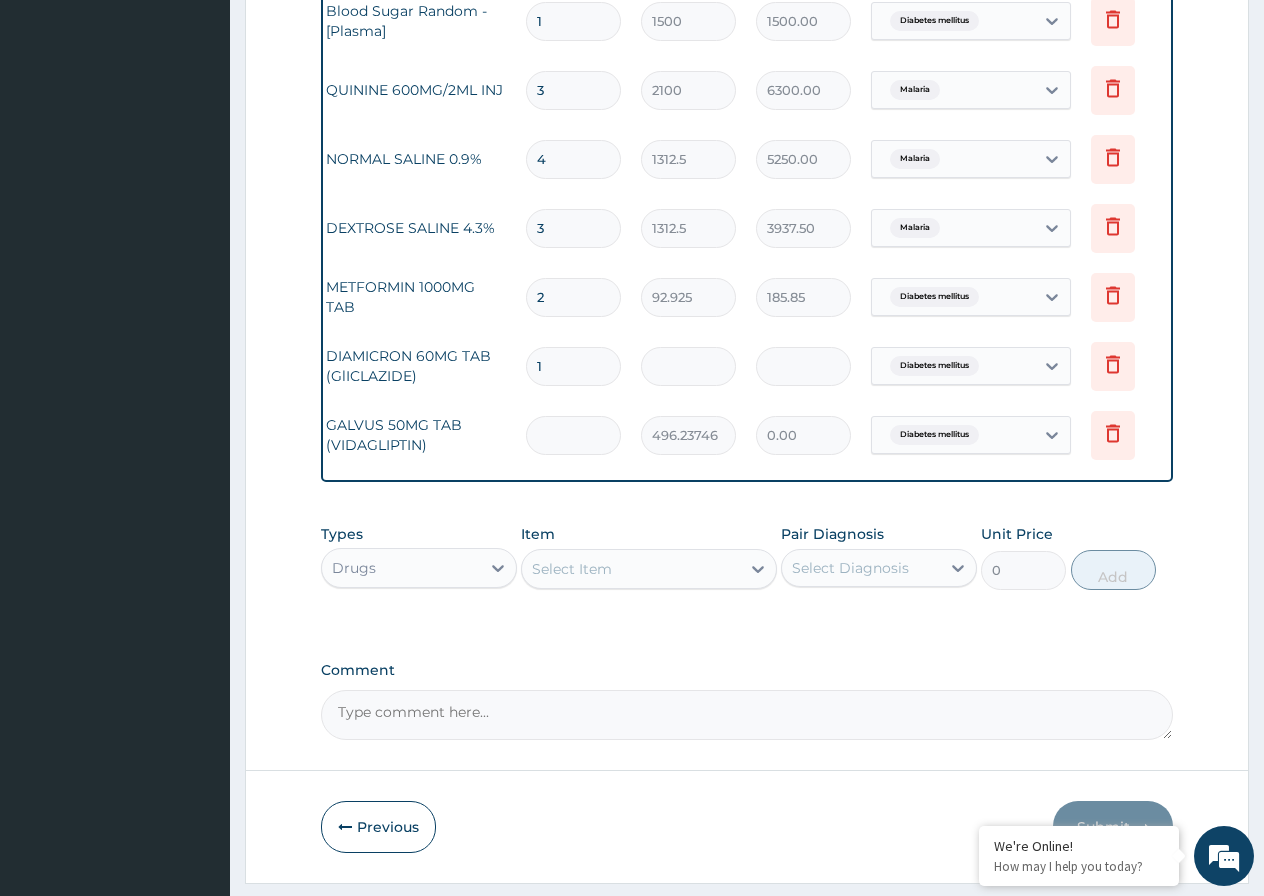 type 